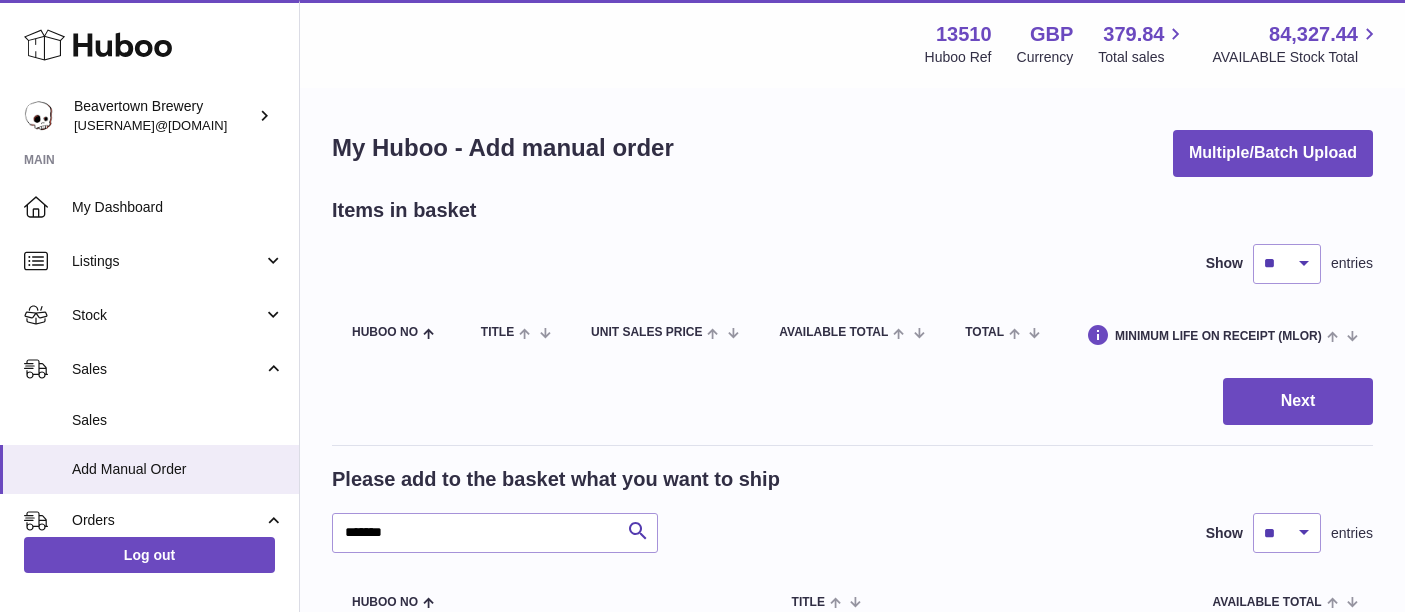 scroll, scrollTop: 0, scrollLeft: 0, axis: both 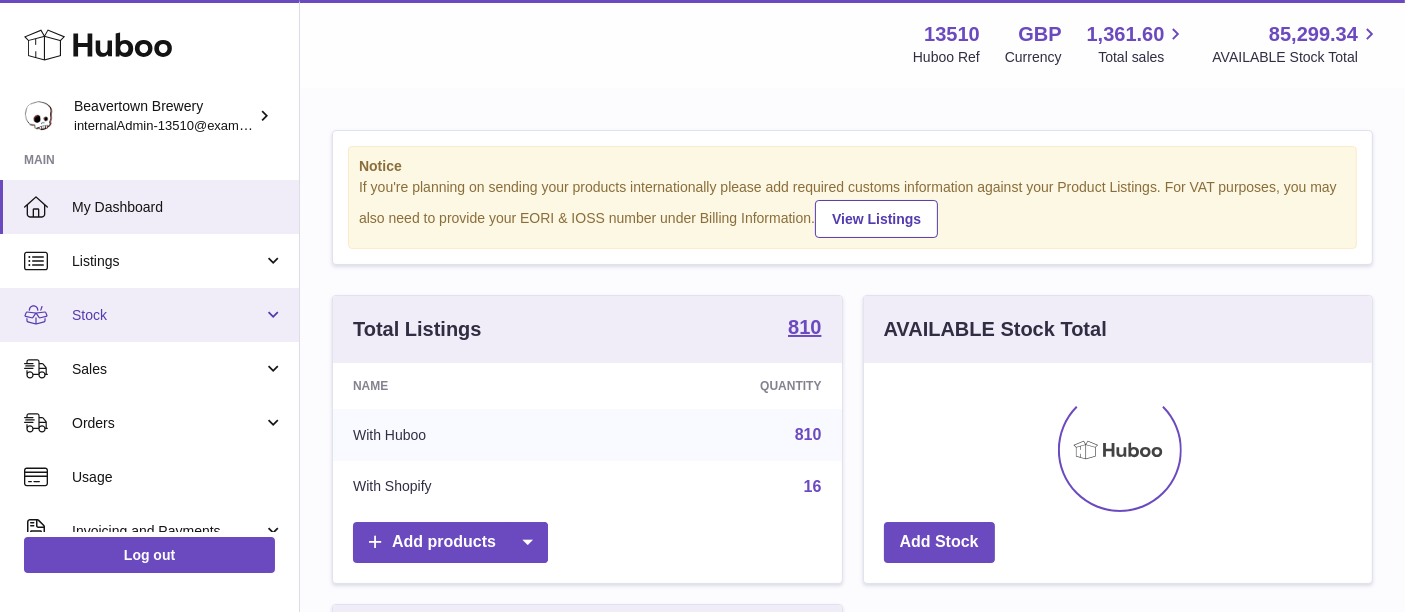 click on "Stock" at bounding box center (149, 315) 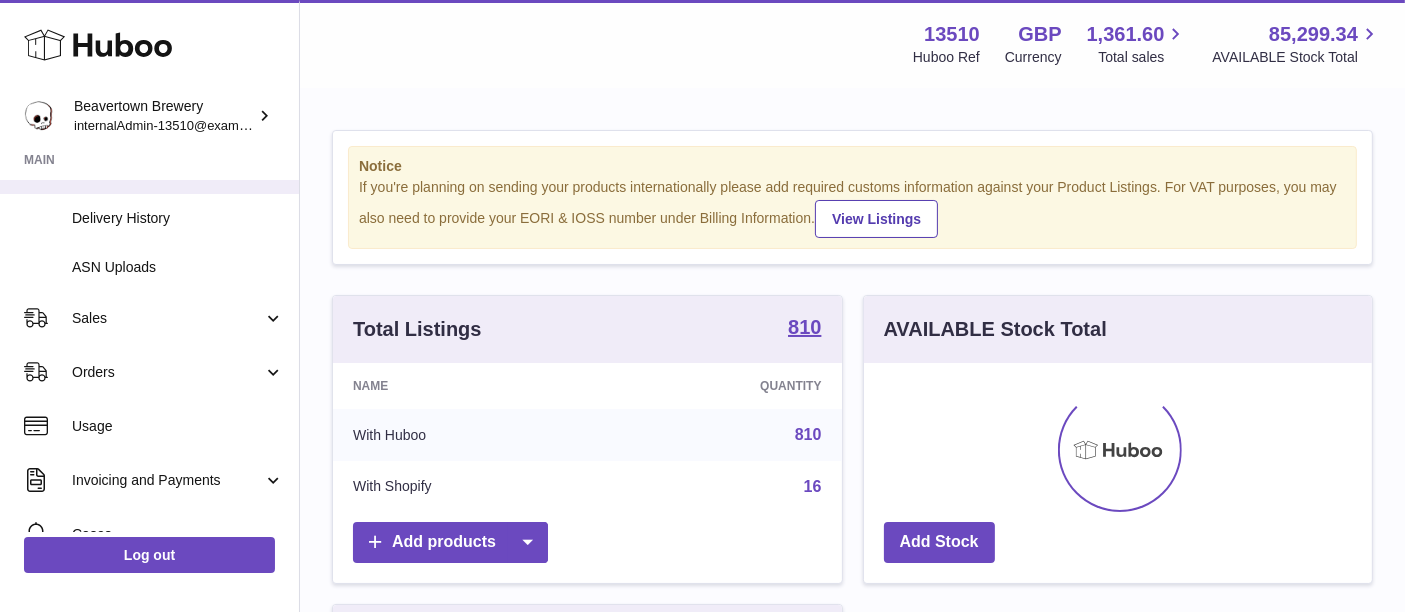 scroll, scrollTop: 303, scrollLeft: 0, axis: vertical 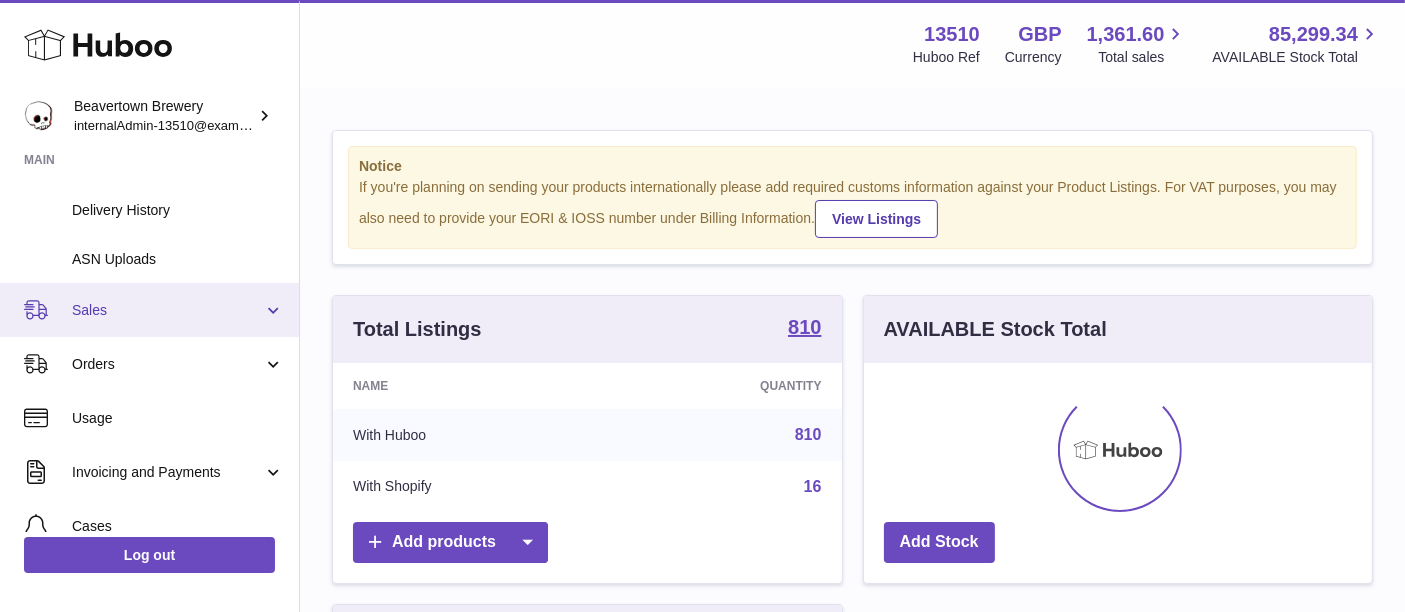 click on "Sales" at bounding box center [167, 310] 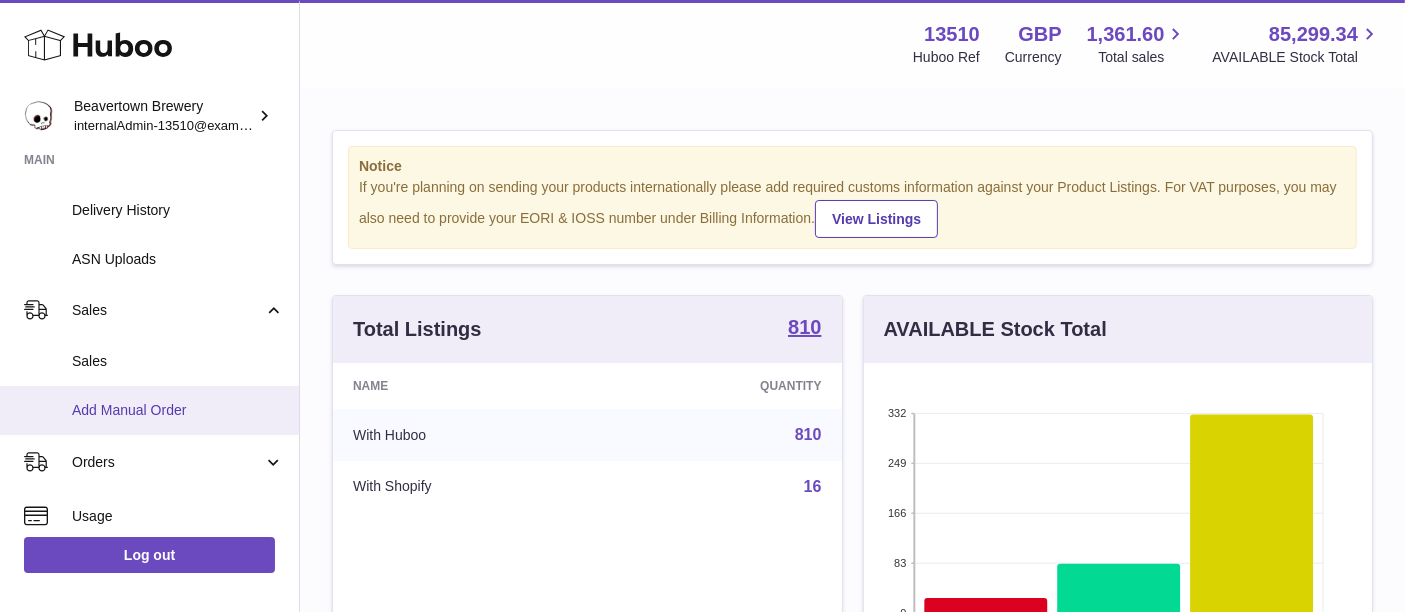 click on "Add Manual Order" at bounding box center [178, 410] 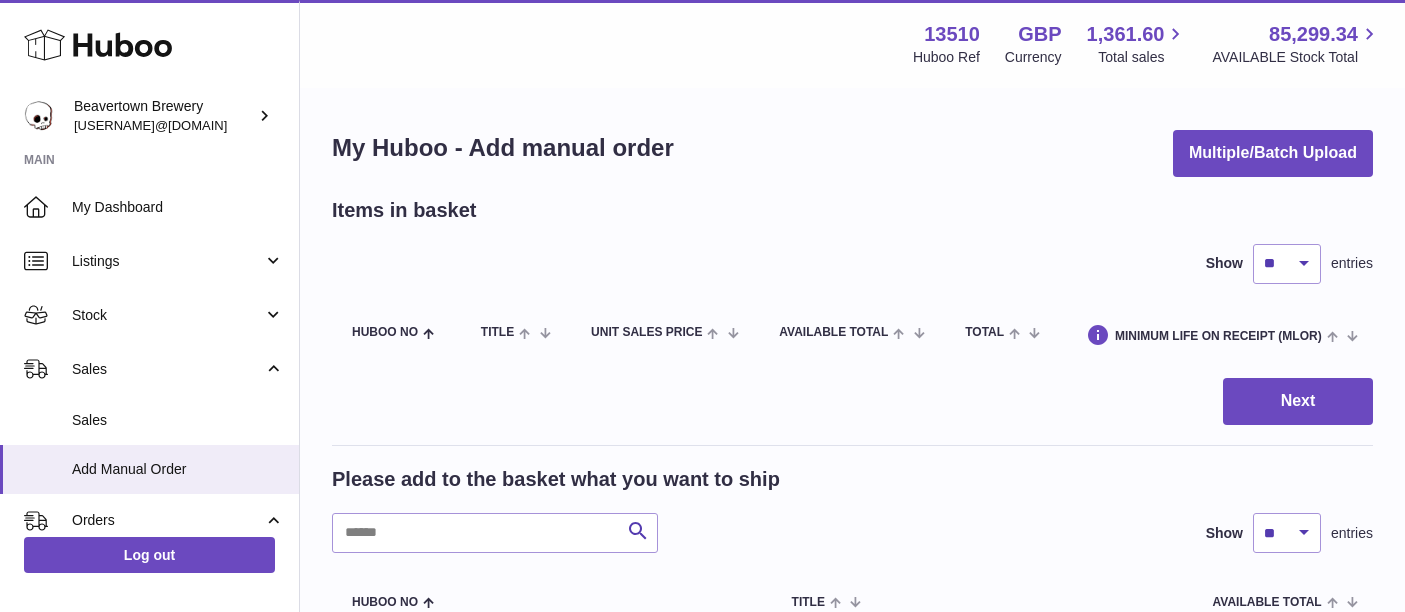 scroll, scrollTop: 0, scrollLeft: 0, axis: both 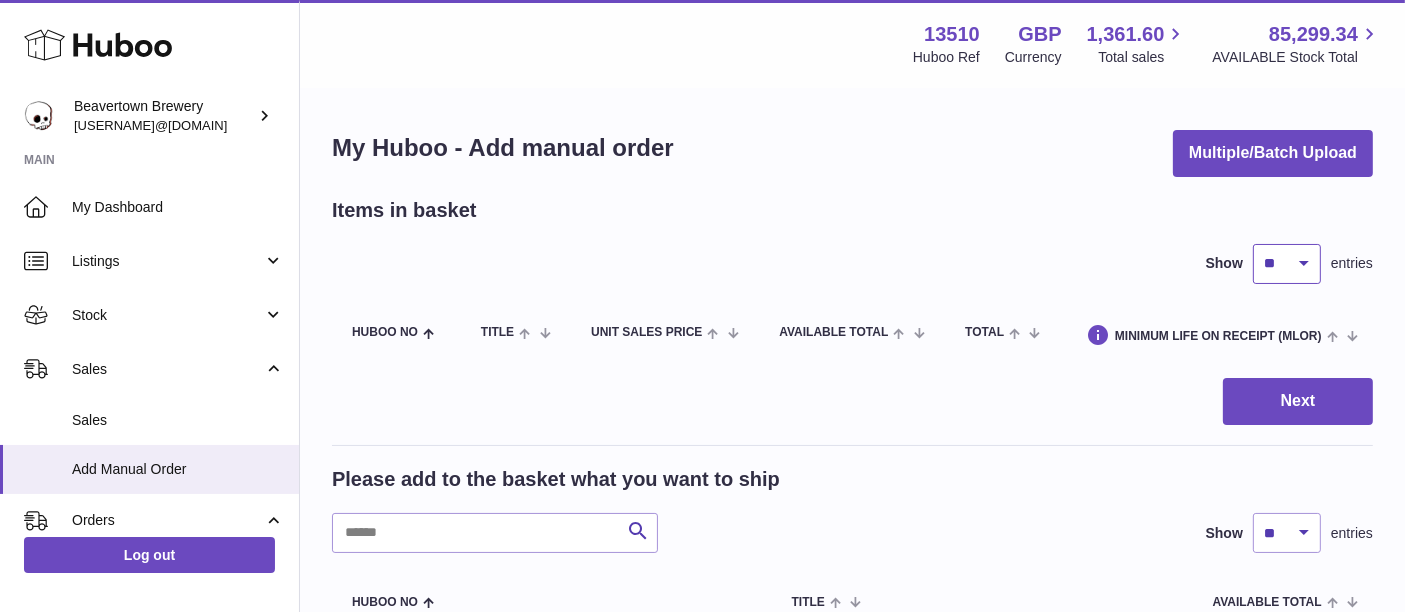 click on "** ** ** ***" at bounding box center (1287, 264) 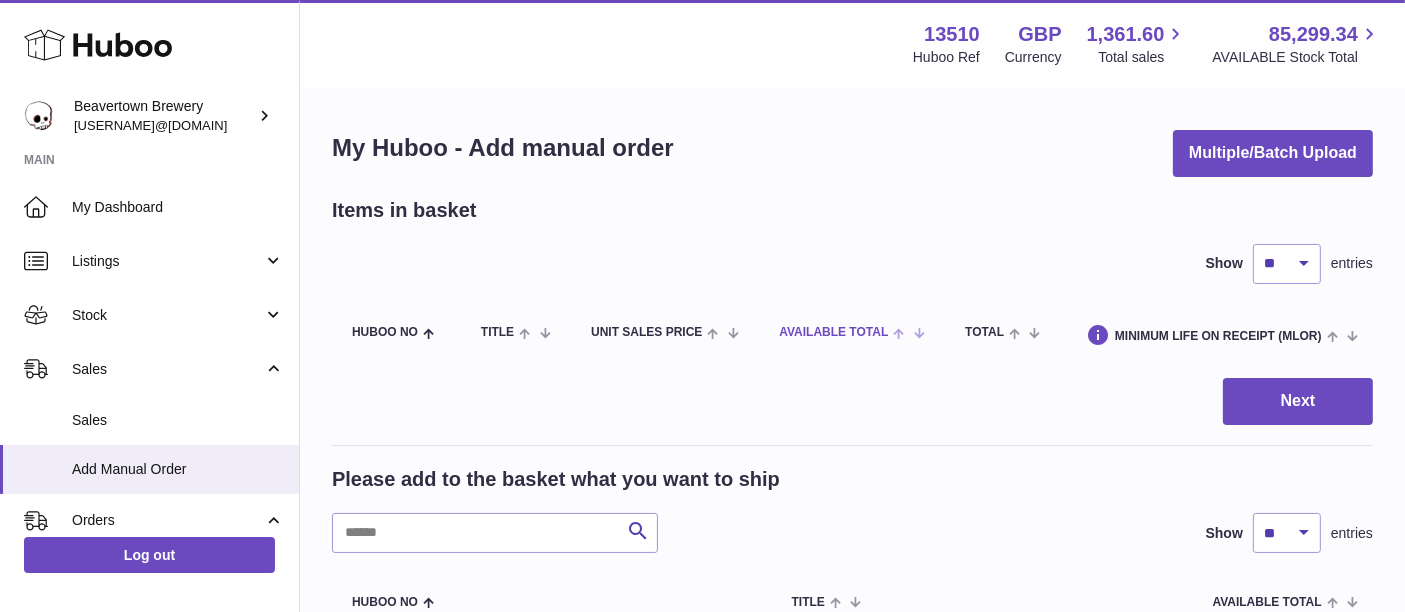 click at bounding box center (903, 332) 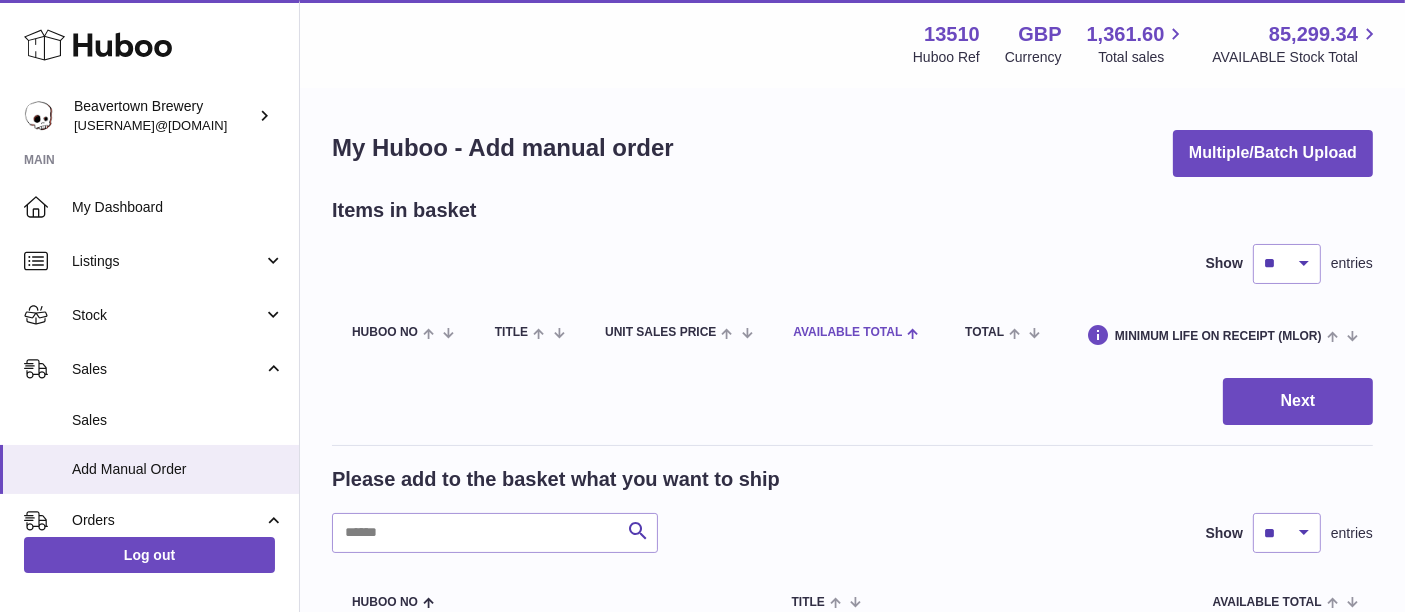 click on "AVAILABLE Total" at bounding box center [856, 333] 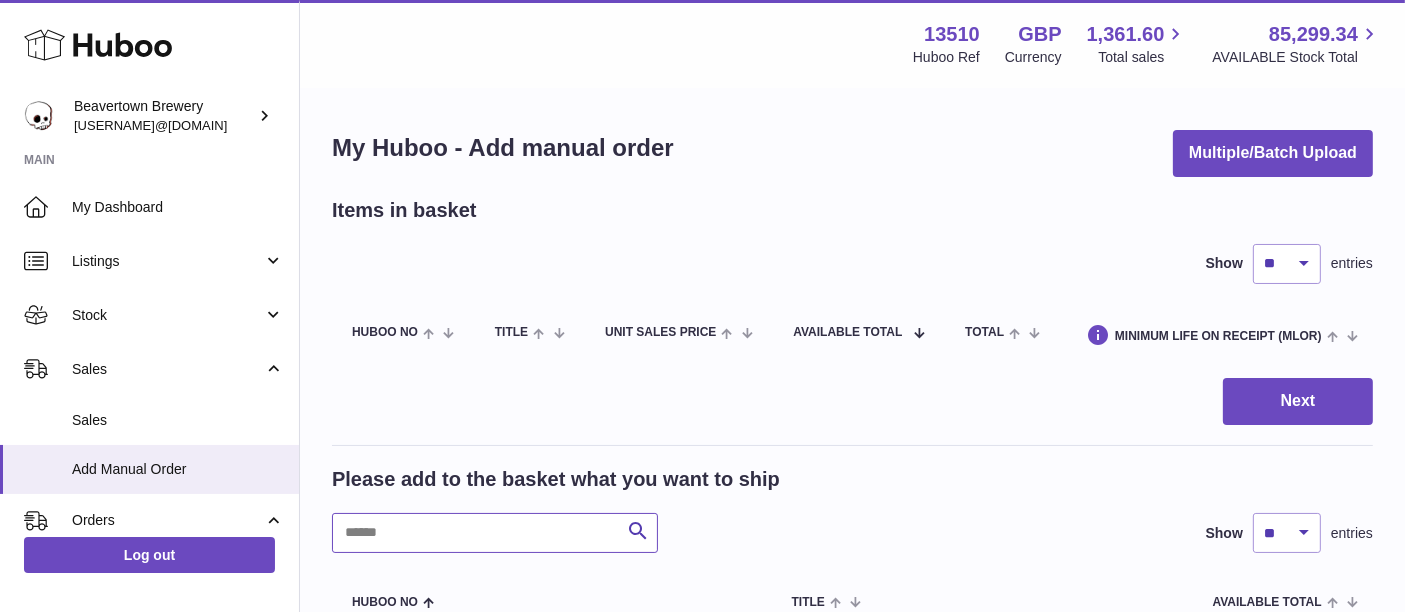 click at bounding box center (495, 533) 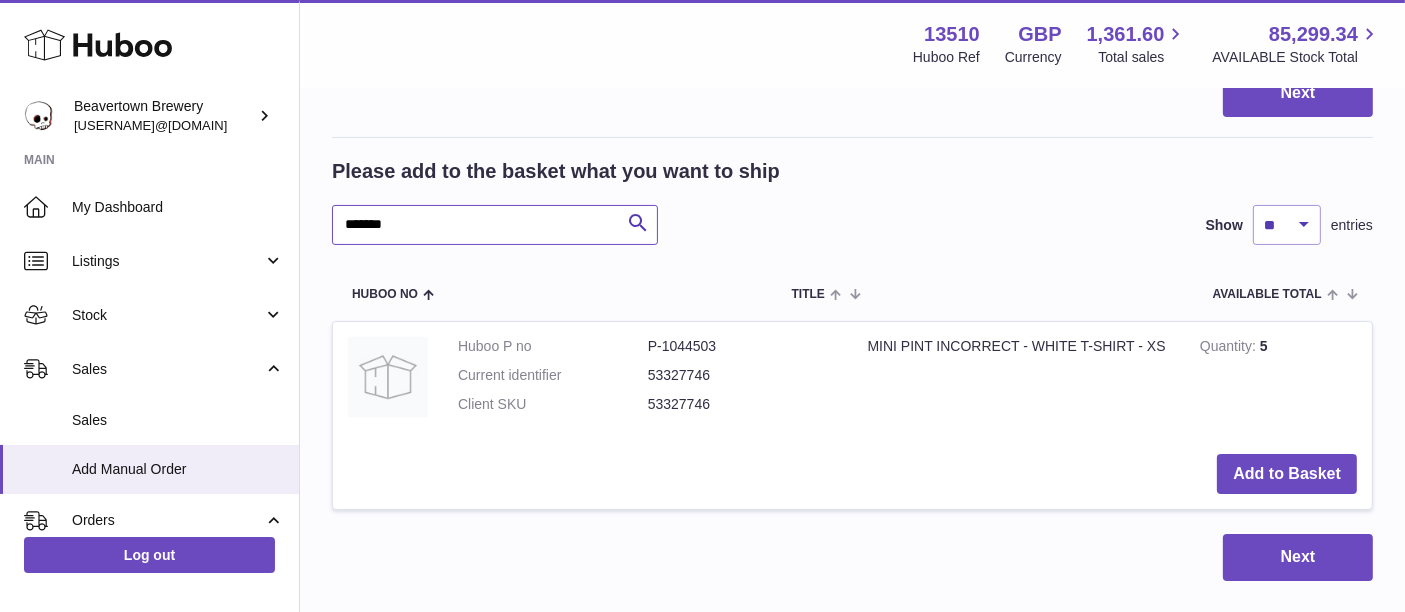 scroll, scrollTop: 328, scrollLeft: 0, axis: vertical 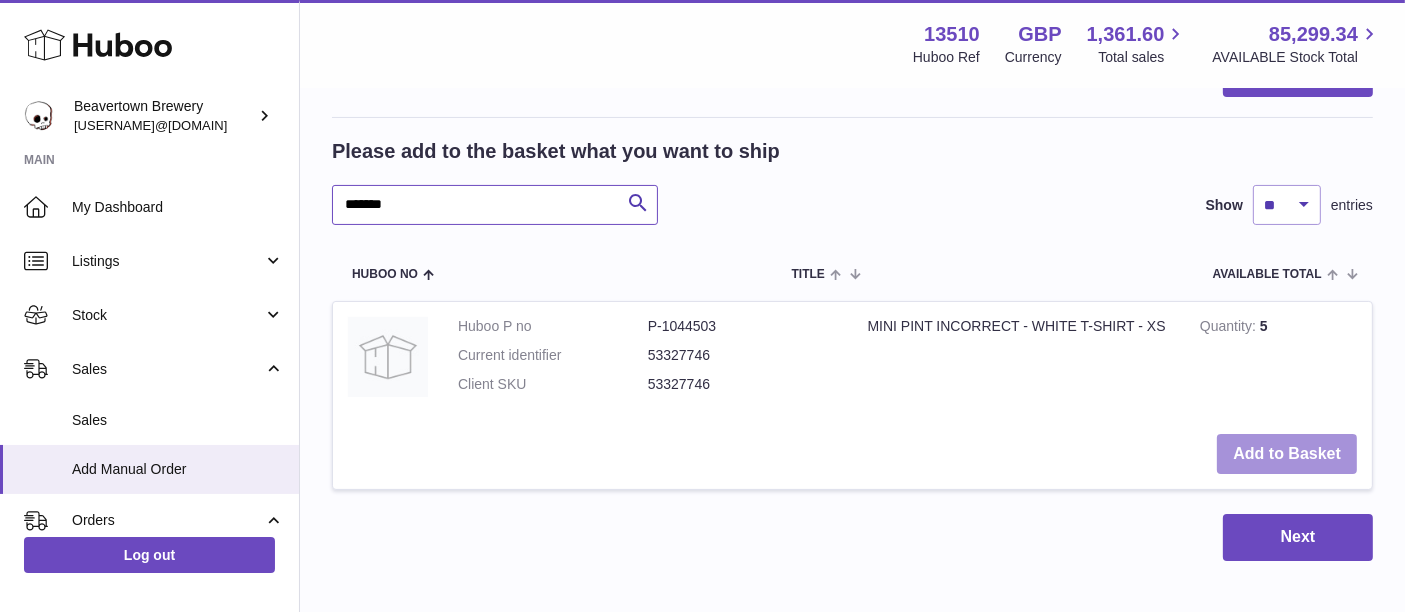 type on "*******" 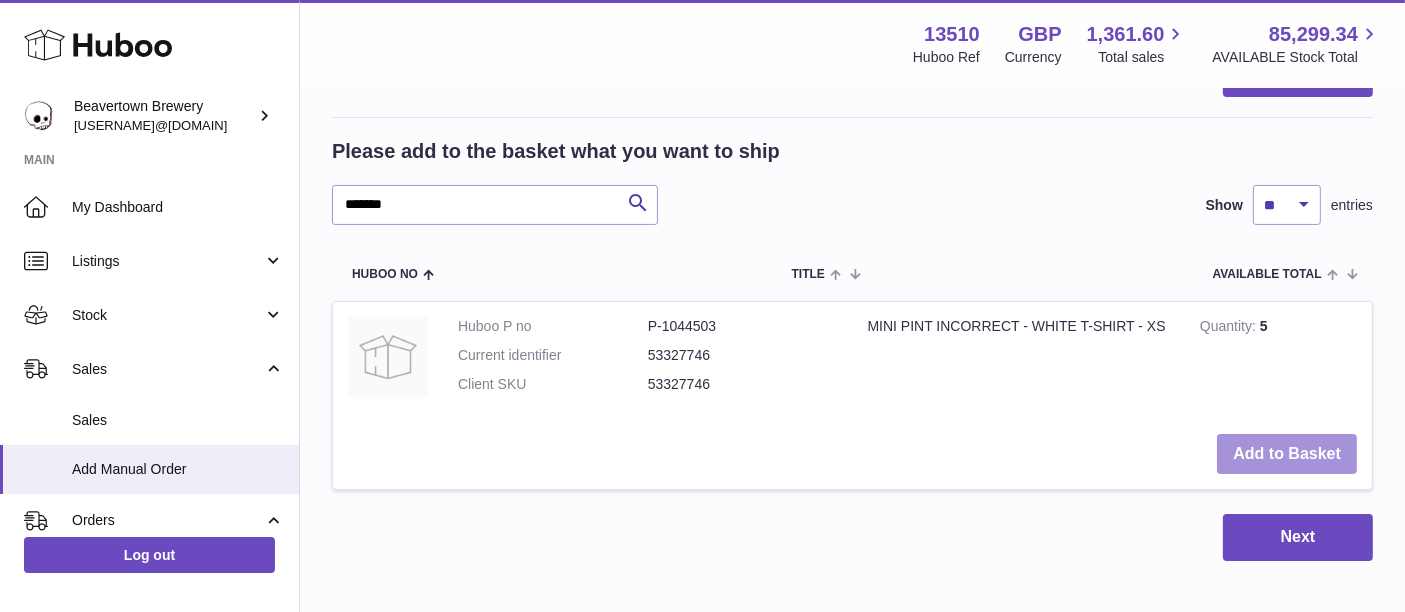 click on "Add to Basket" at bounding box center (1287, 454) 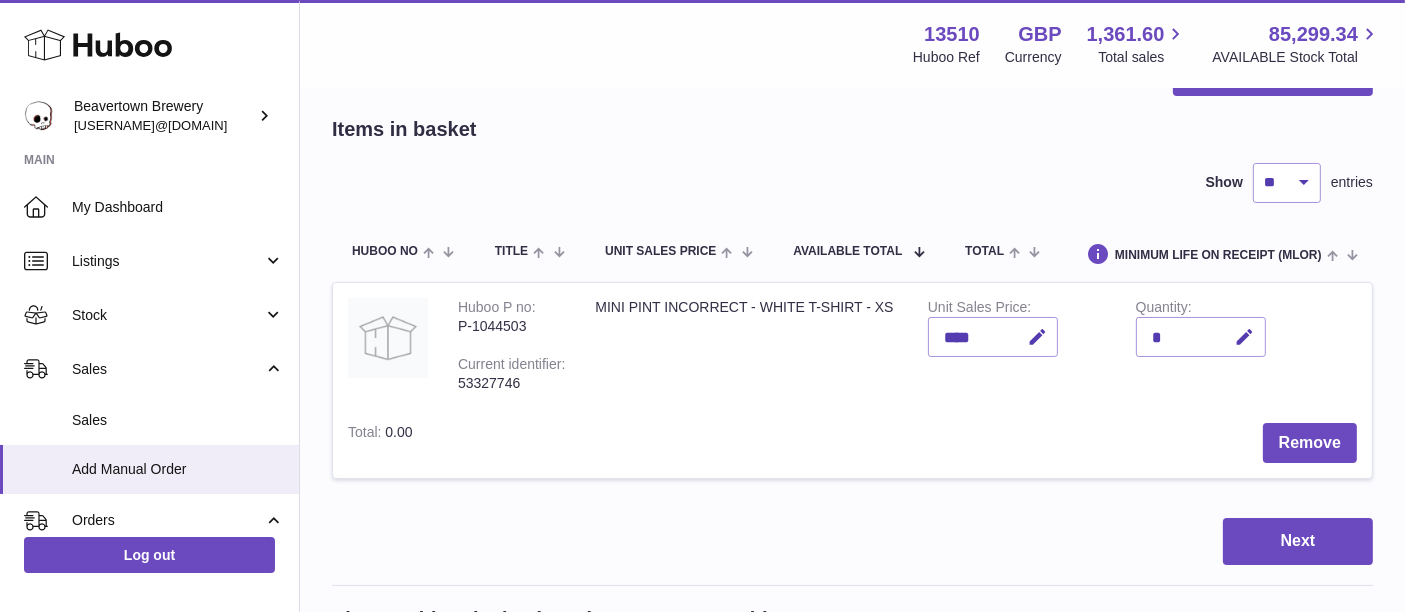 scroll, scrollTop: 72, scrollLeft: 0, axis: vertical 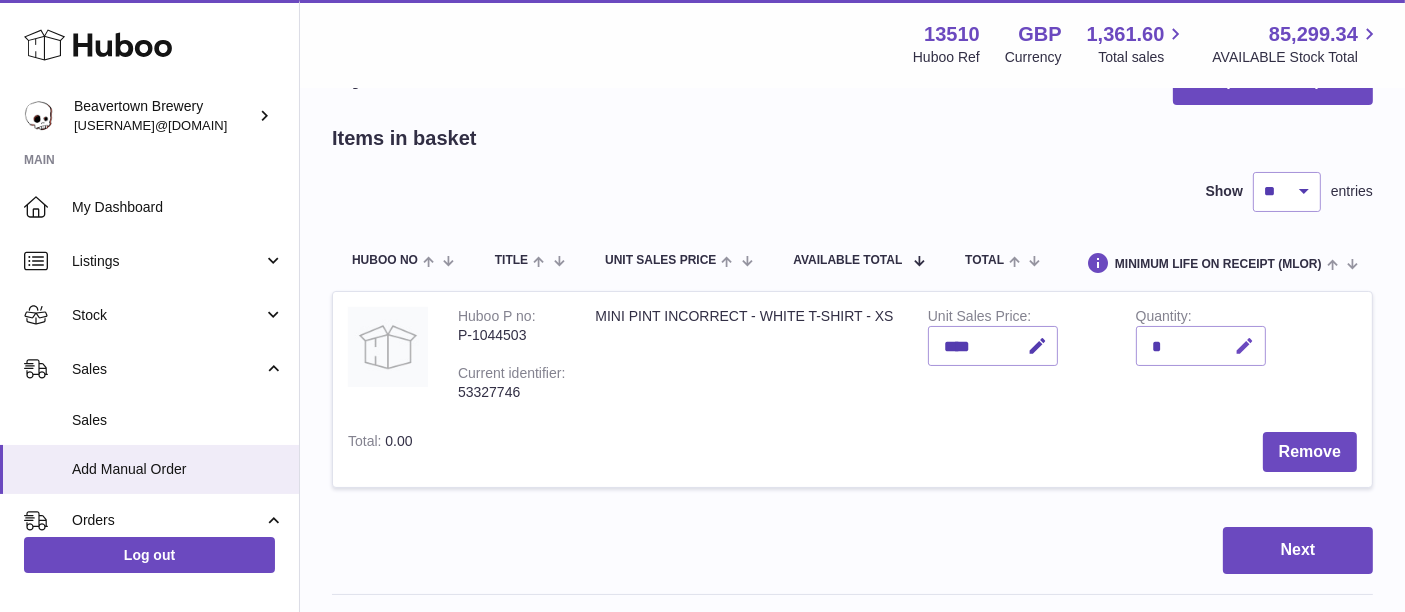 drag, startPoint x: 1247, startPoint y: 332, endPoint x: 1231, endPoint y: 347, distance: 21.931713 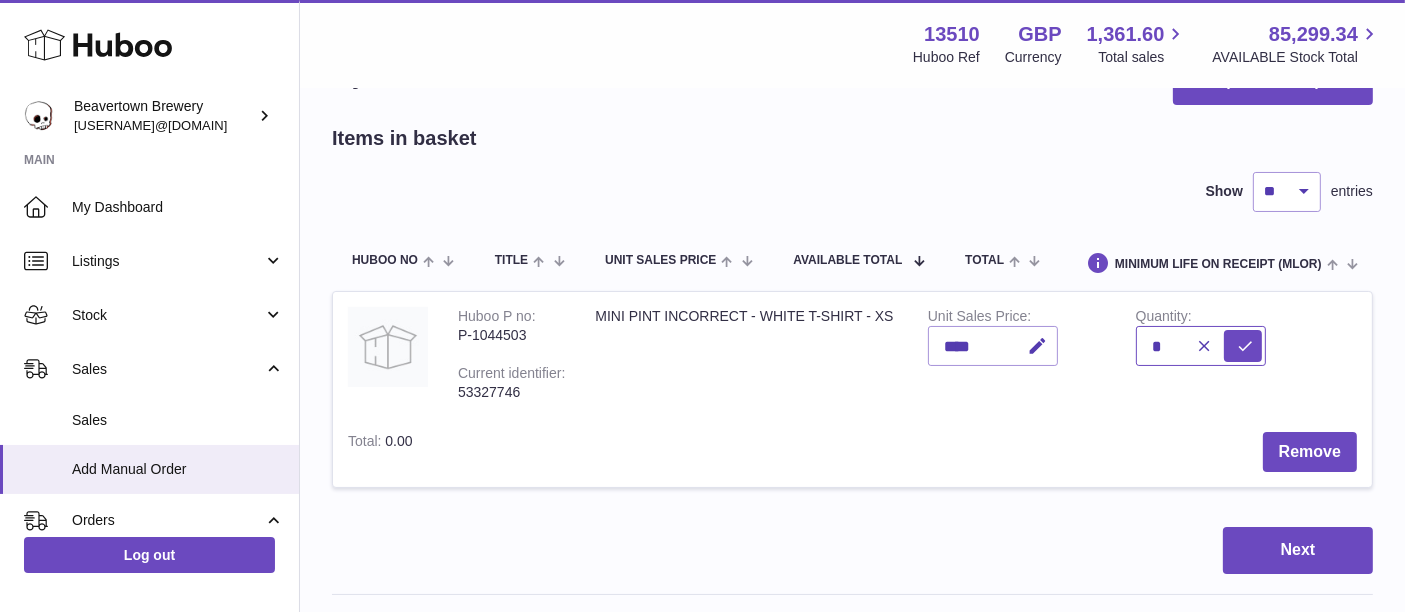 type on "*" 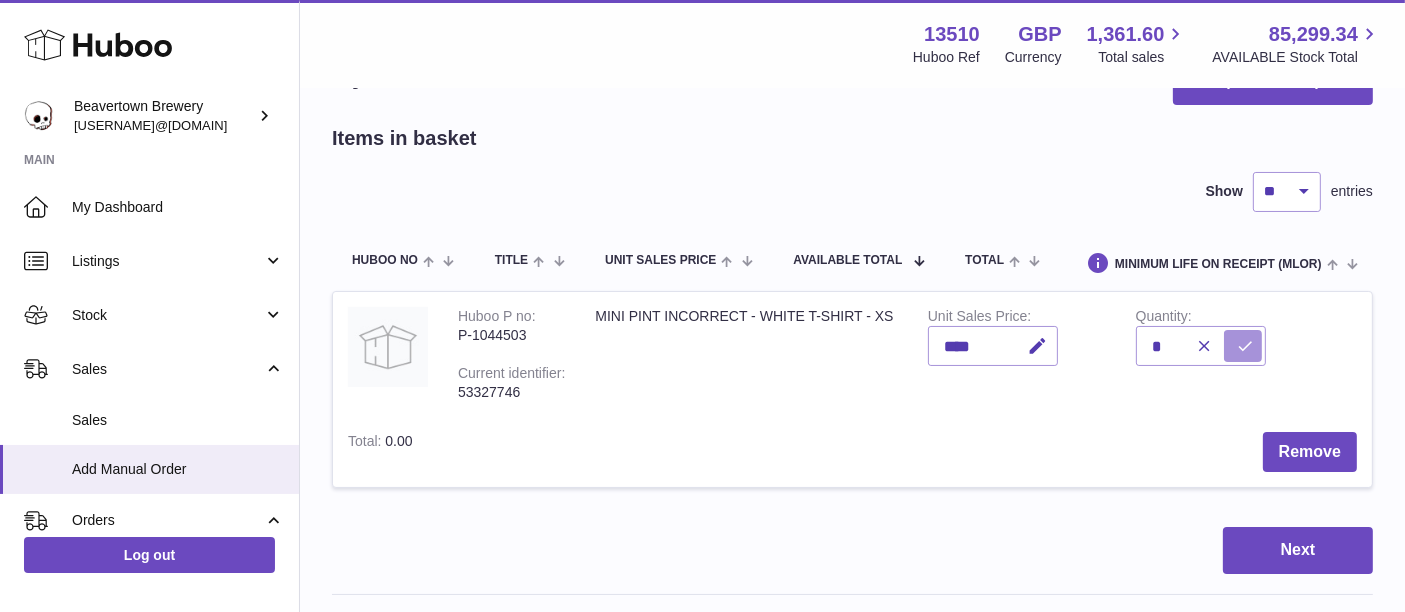 click at bounding box center [1243, 346] 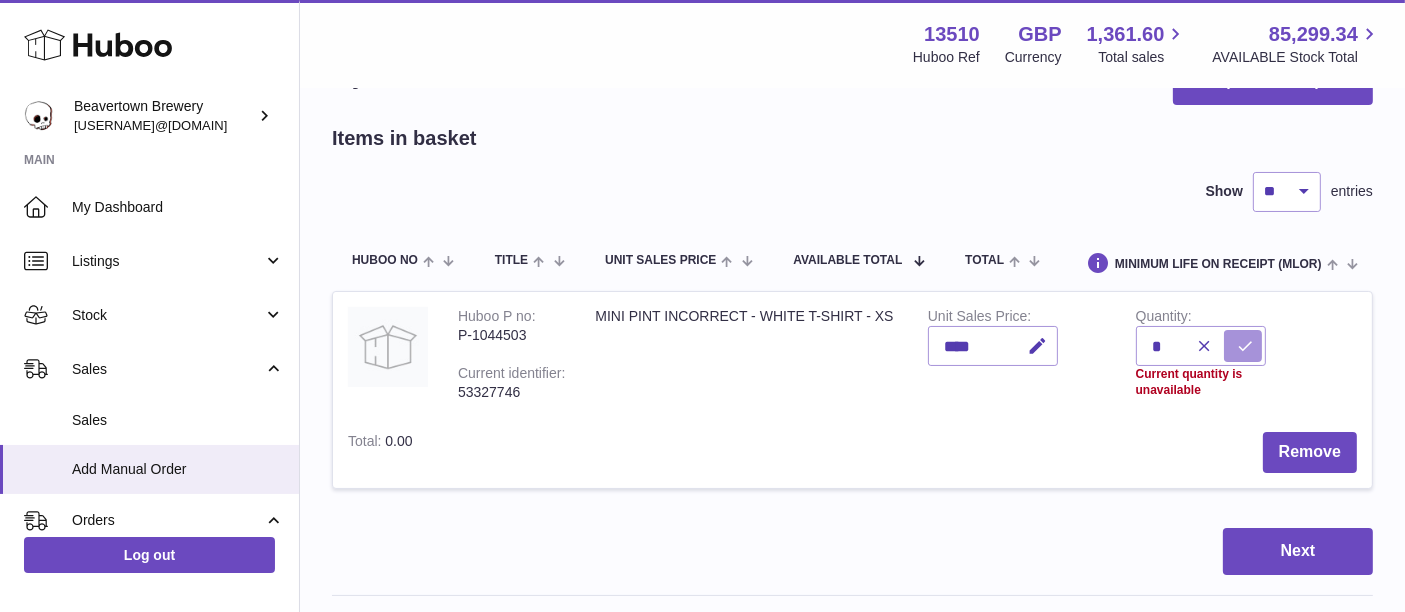 click at bounding box center (1243, 346) 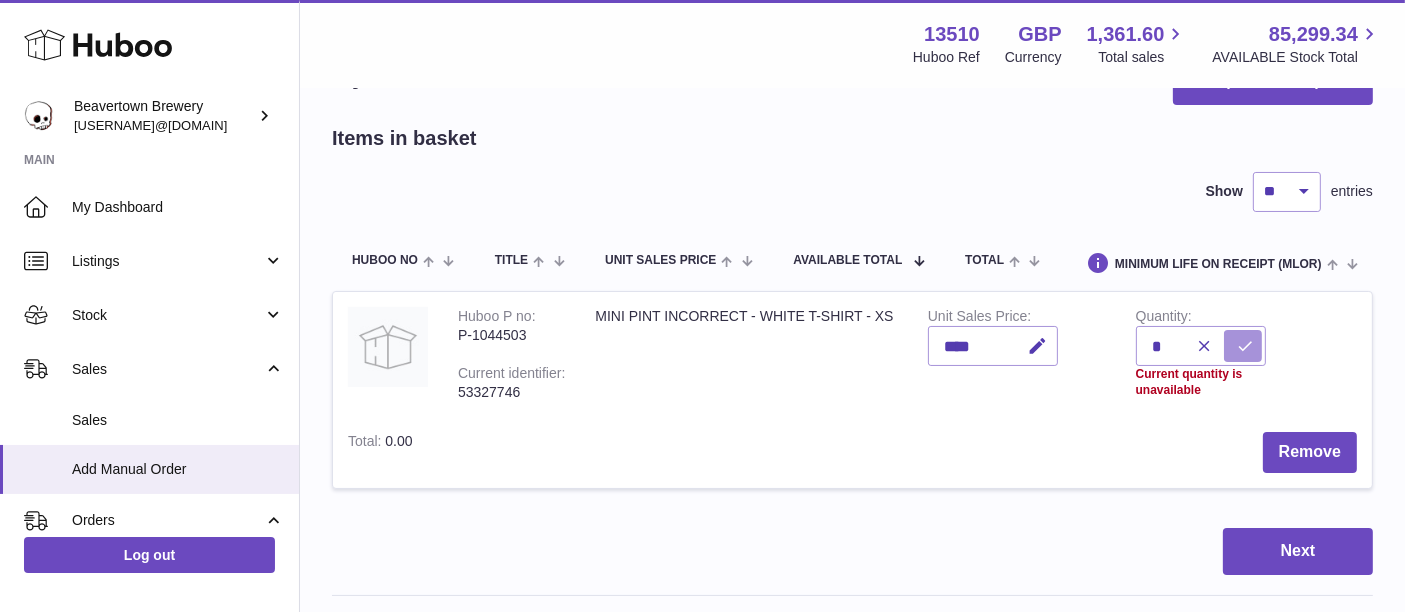 click at bounding box center (1246, 346) 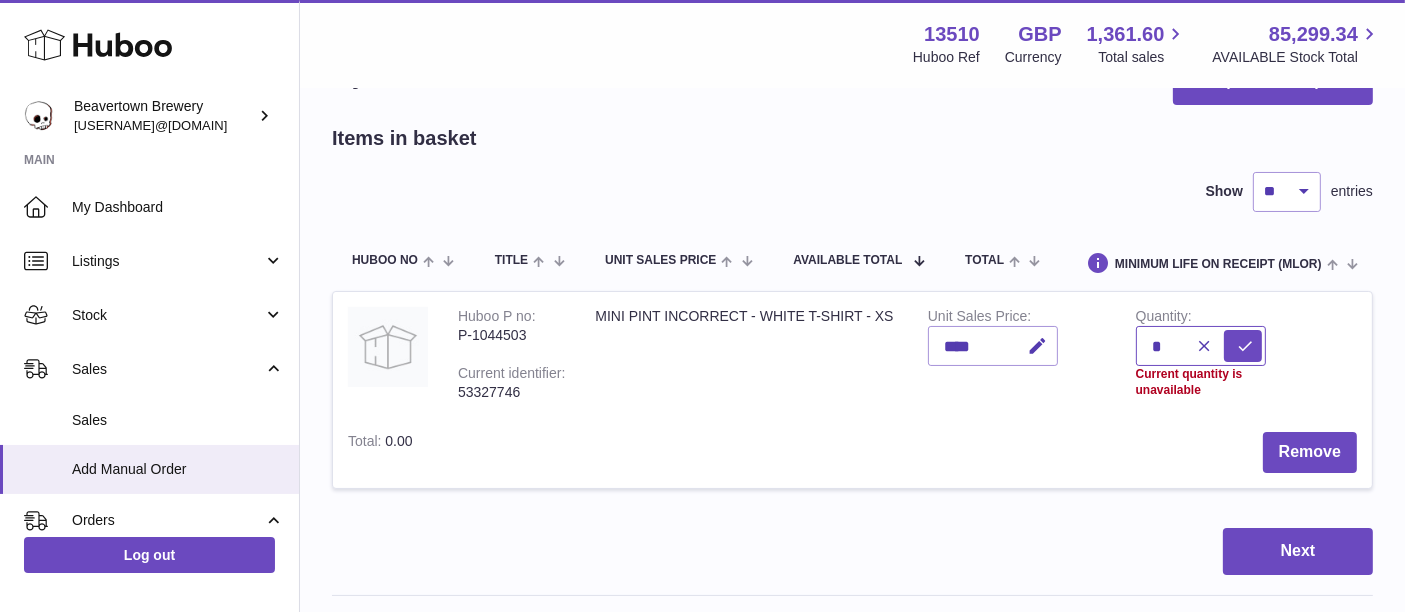 click on "*" at bounding box center [1201, 346] 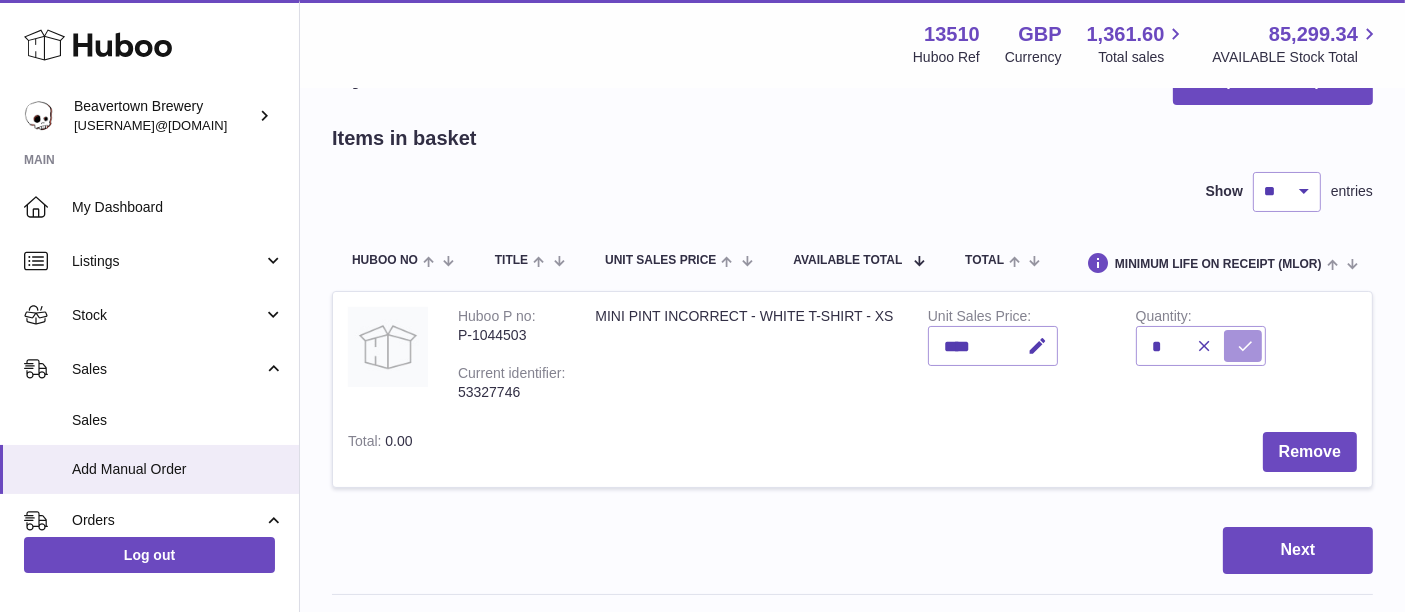 click at bounding box center (1246, 346) 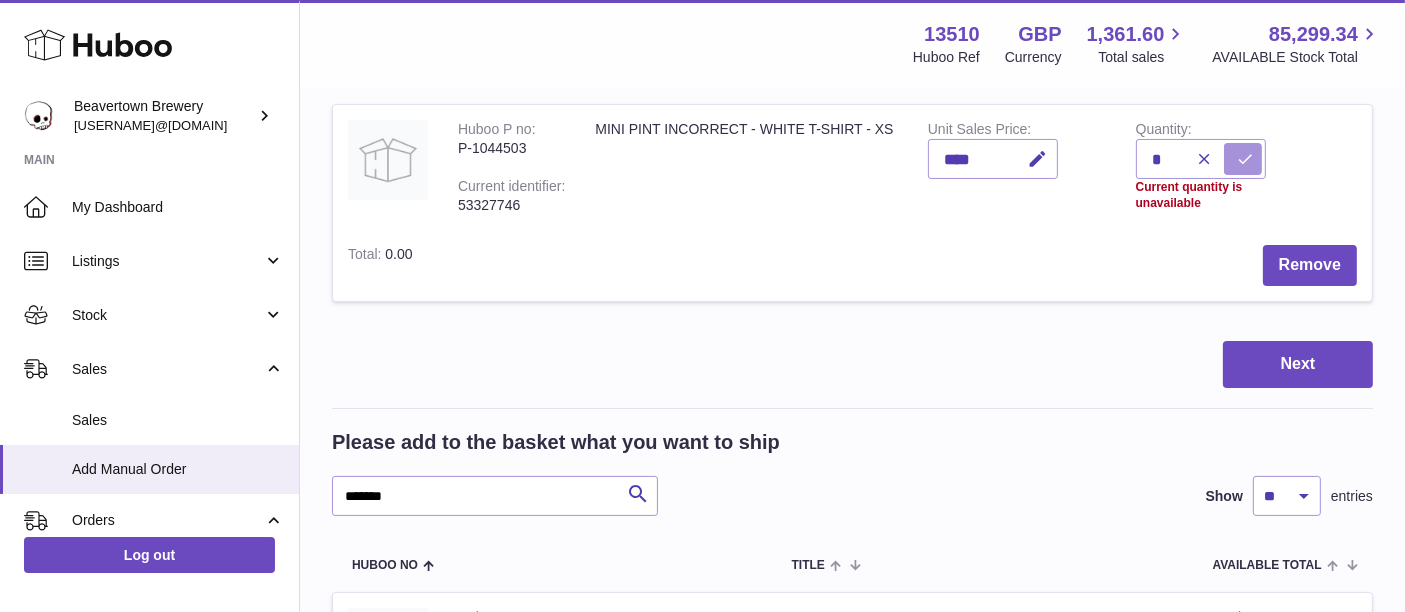 scroll, scrollTop: 260, scrollLeft: 0, axis: vertical 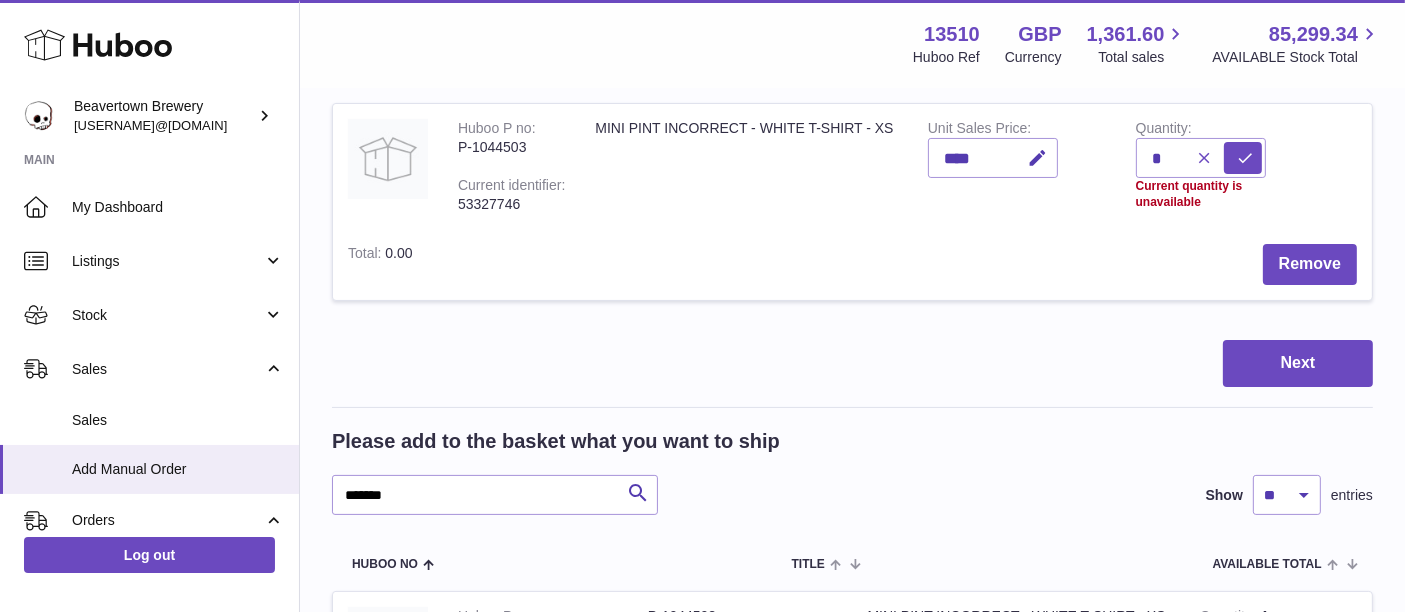 click at bounding box center (1205, 158) 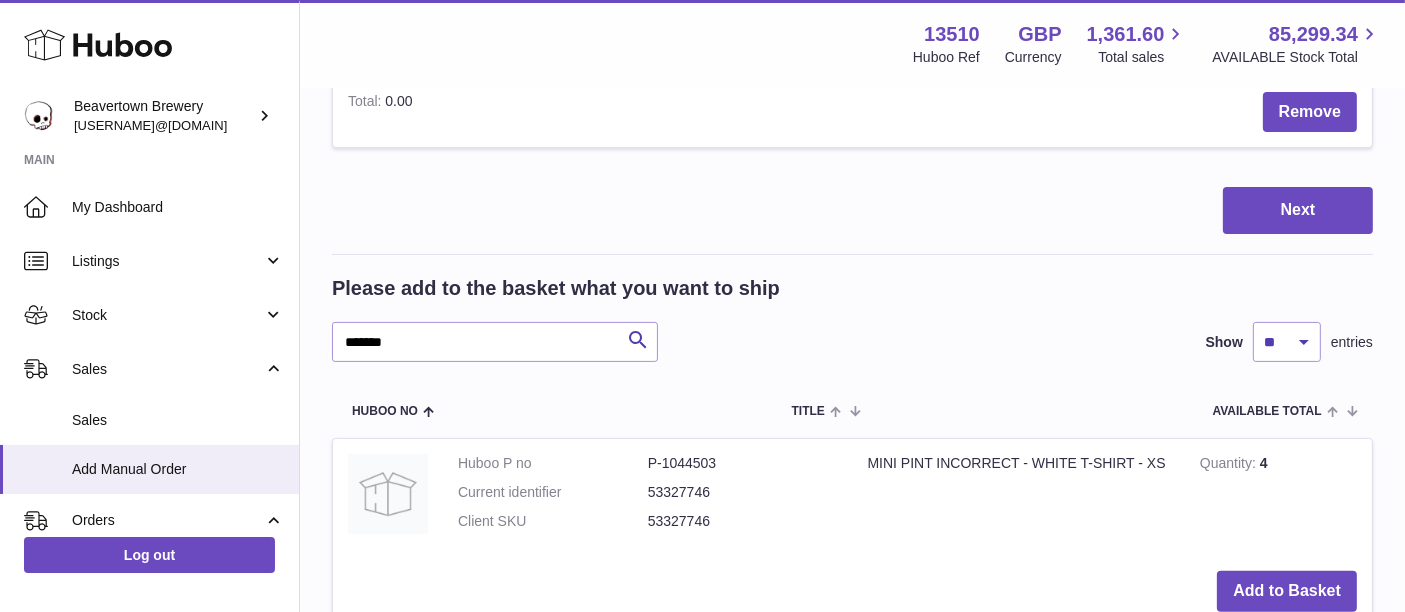 scroll, scrollTop: 413, scrollLeft: 0, axis: vertical 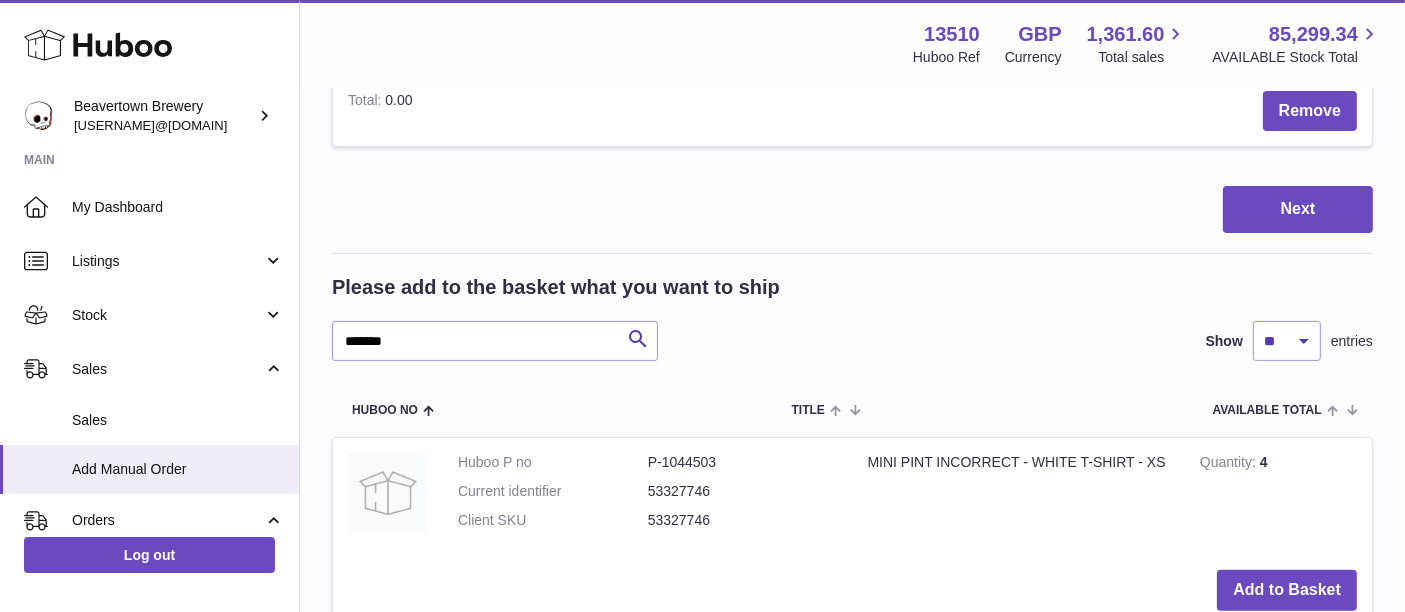 click on "Add to Basket" at bounding box center (852, 590) 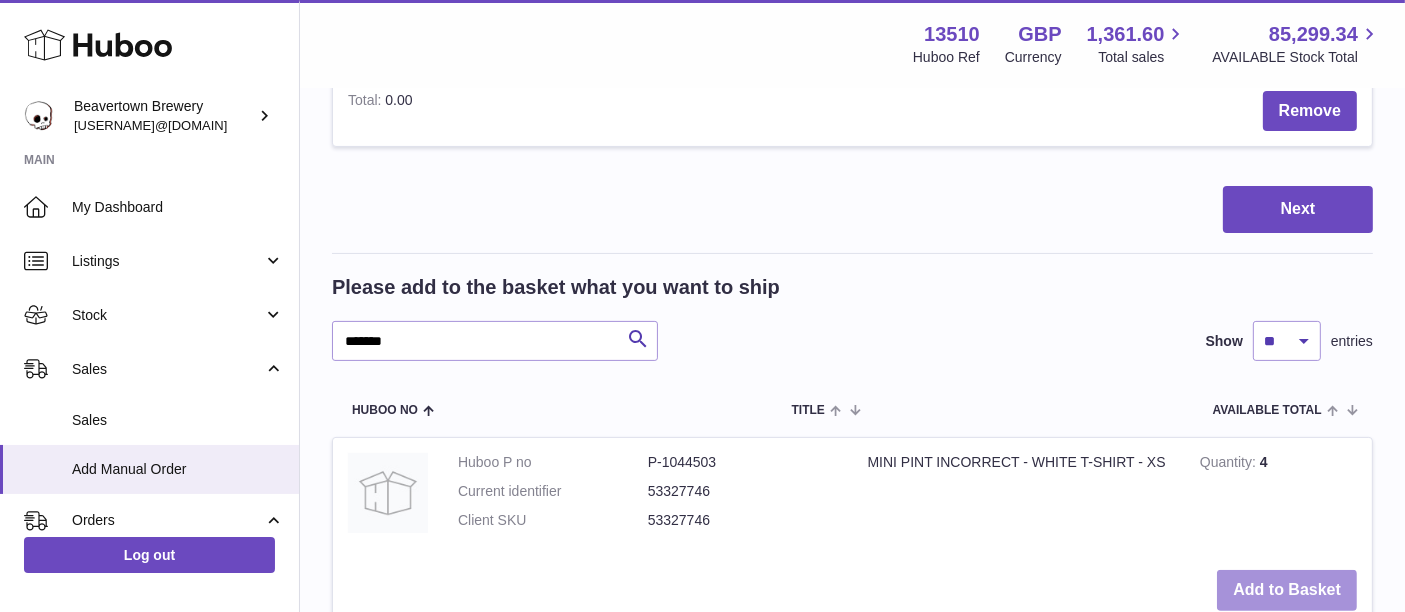 click on "Add to Basket" at bounding box center (1287, 590) 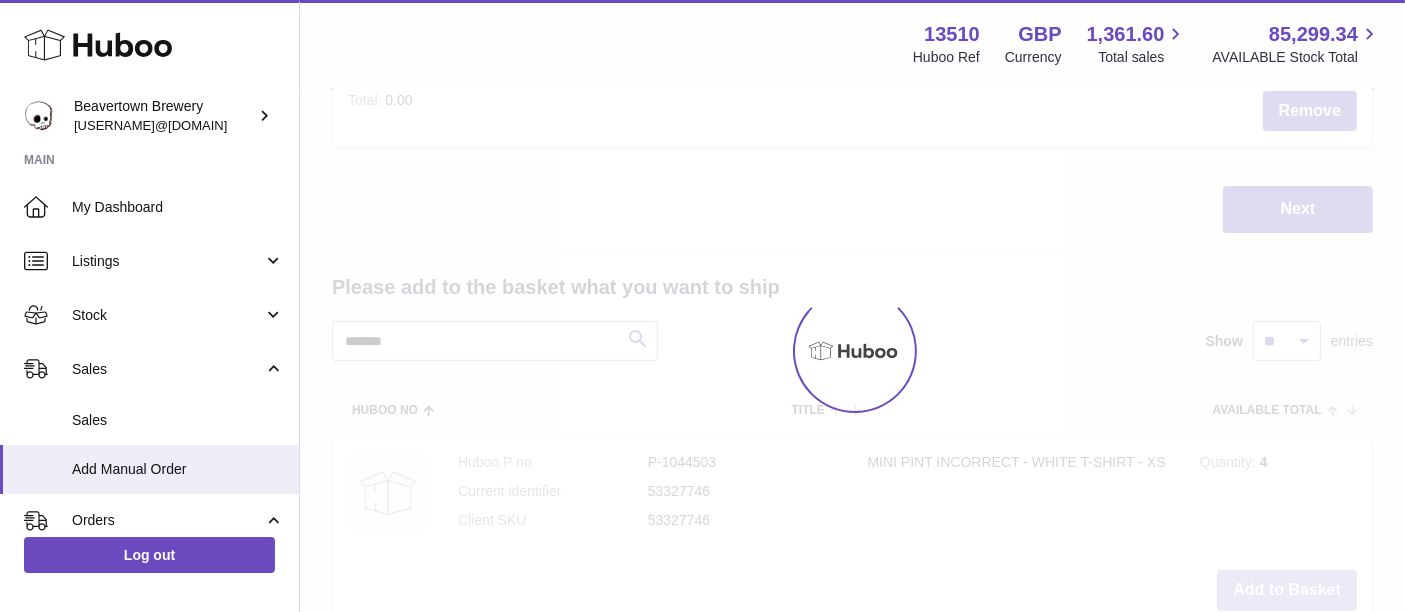click at bounding box center [852, 351] 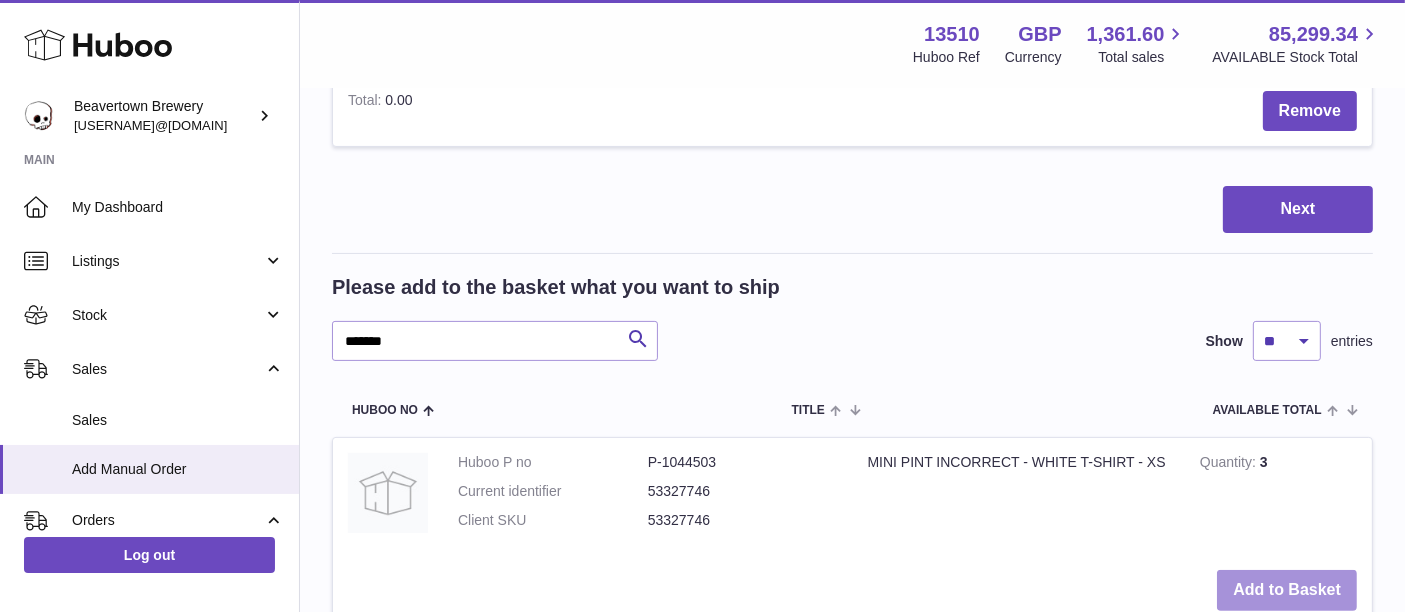 click on "Add to Basket" at bounding box center [1287, 590] 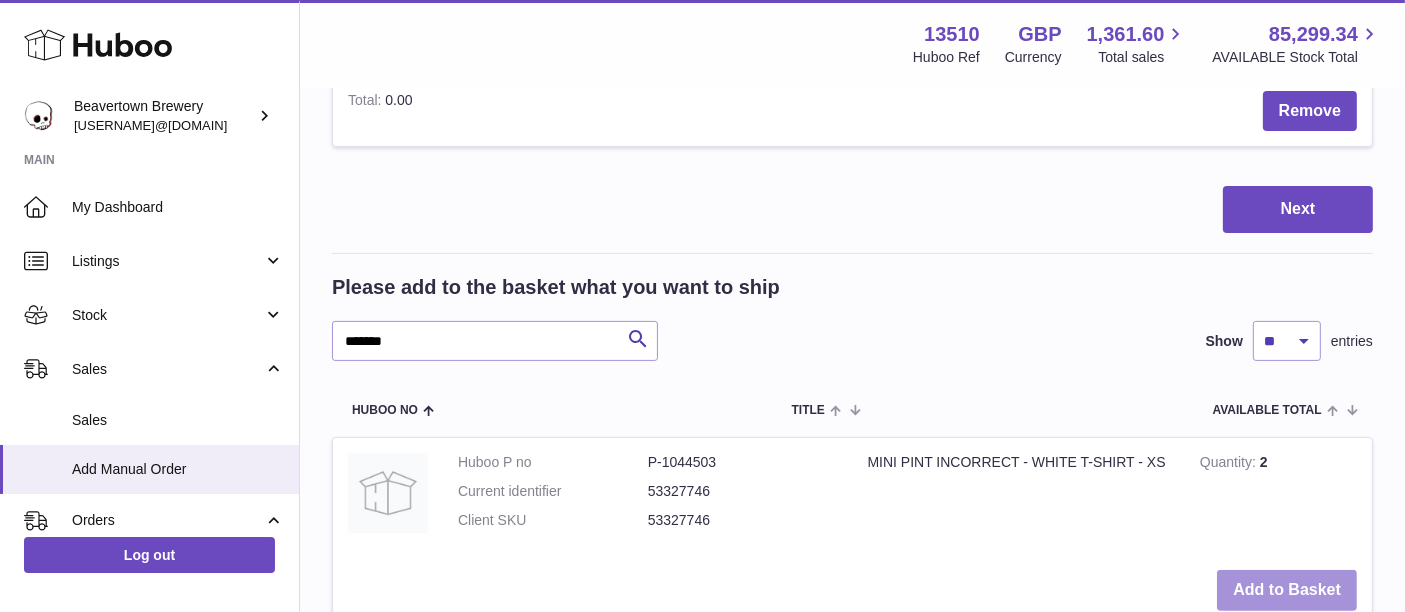 click on "Add to Basket" at bounding box center [1287, 590] 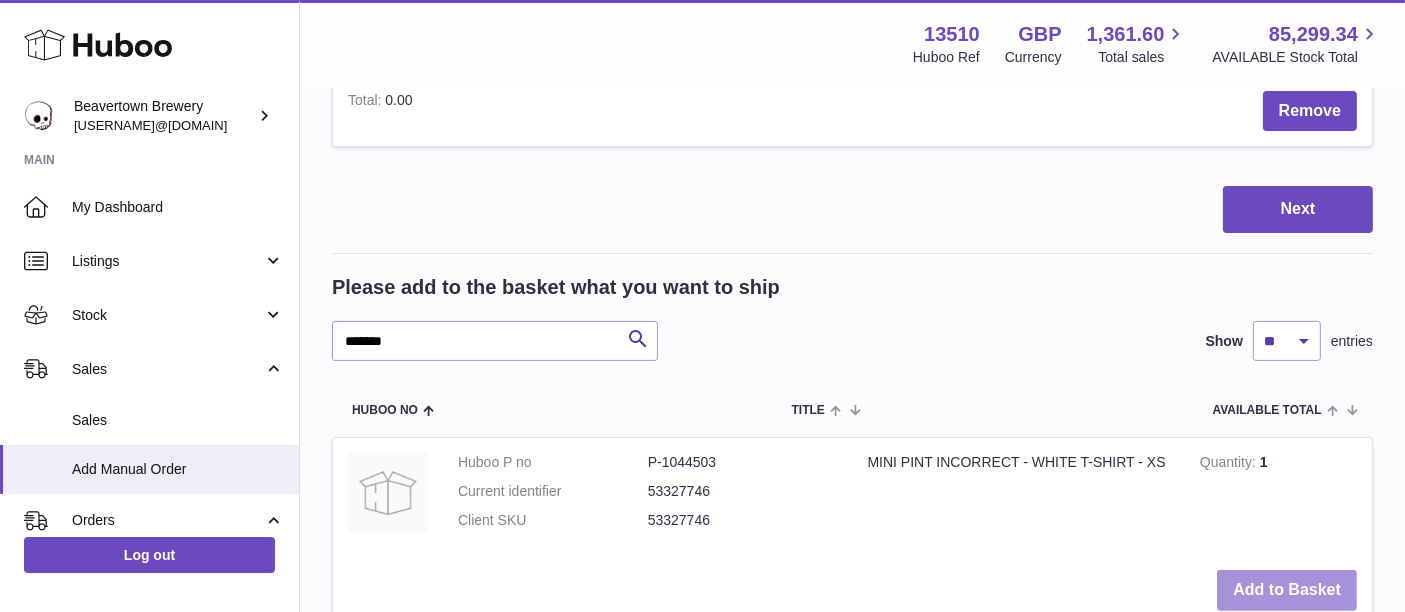 click on "Add to Basket" at bounding box center (1287, 590) 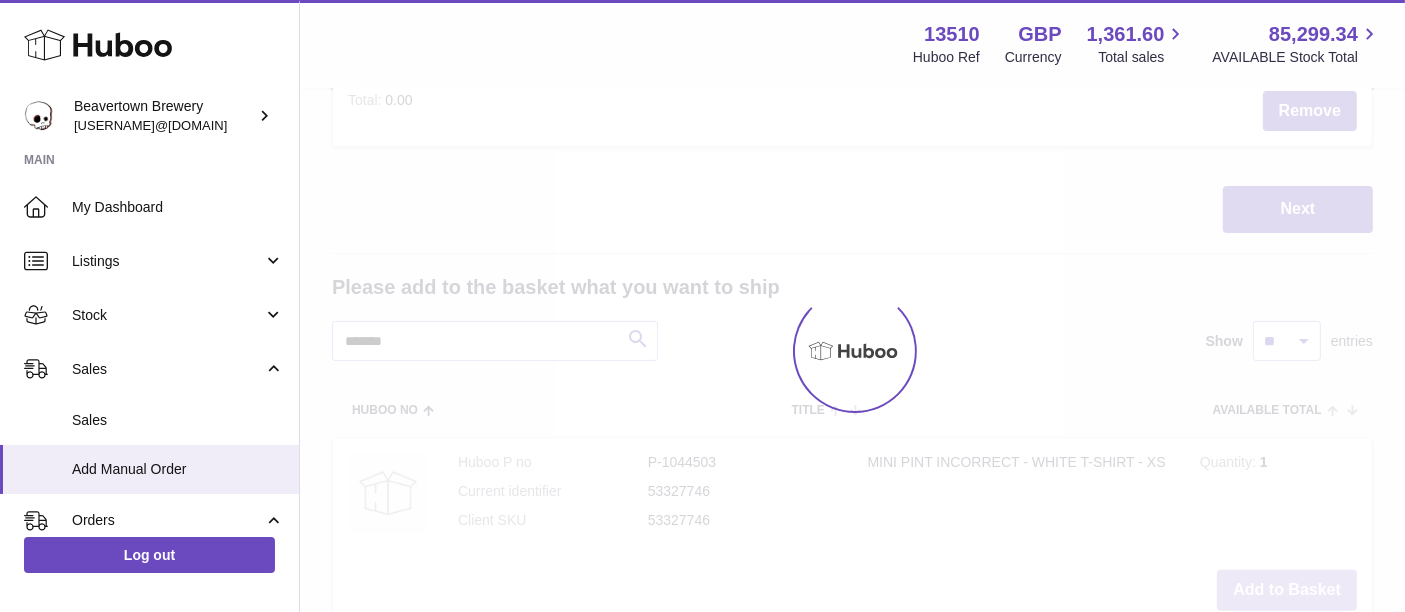 type on "*" 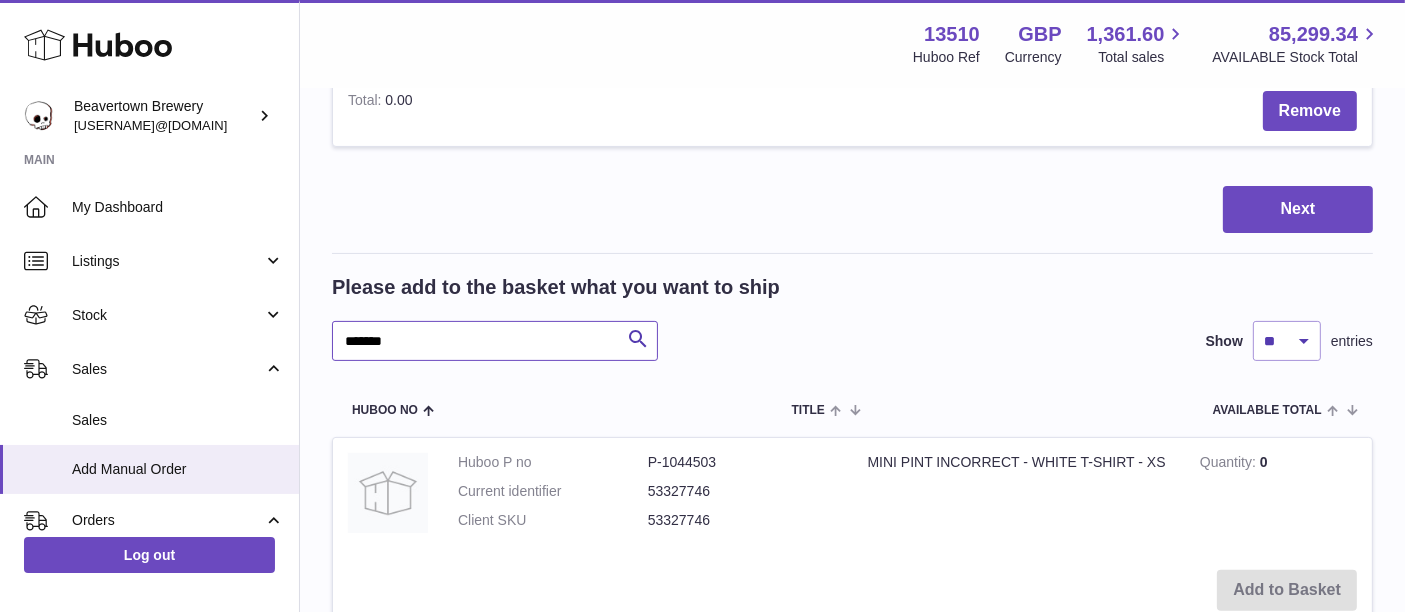 click on "*******" at bounding box center [495, 341] 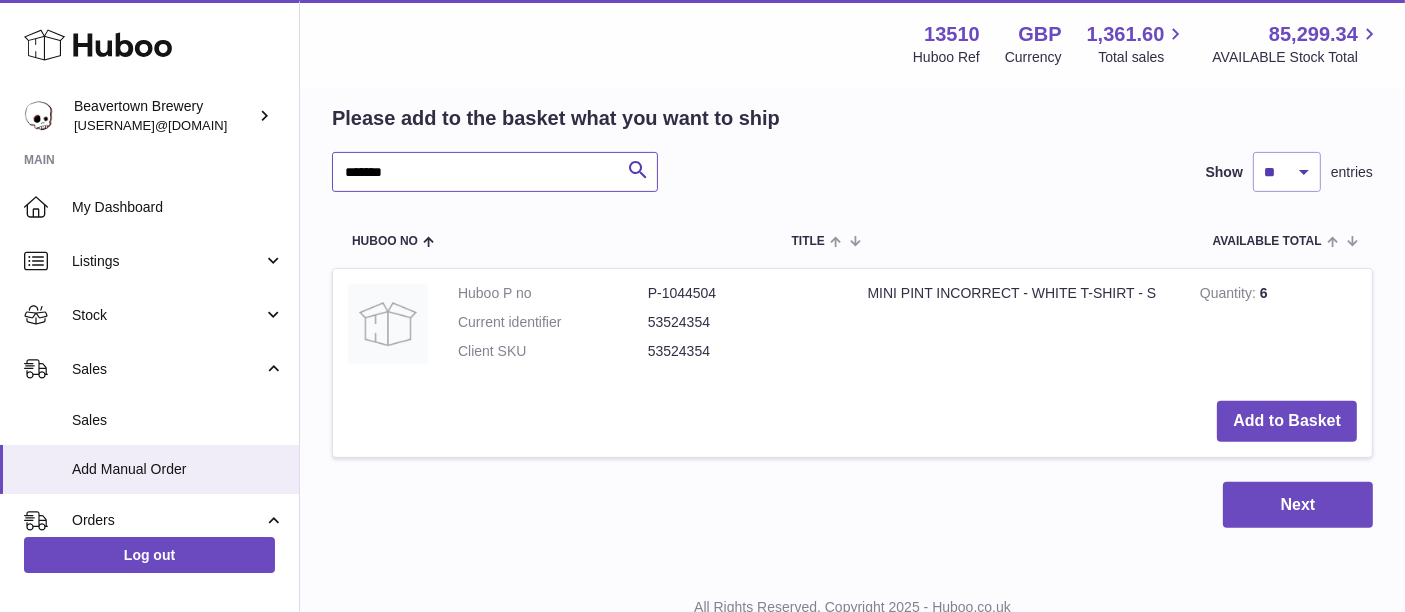 scroll, scrollTop: 595, scrollLeft: 0, axis: vertical 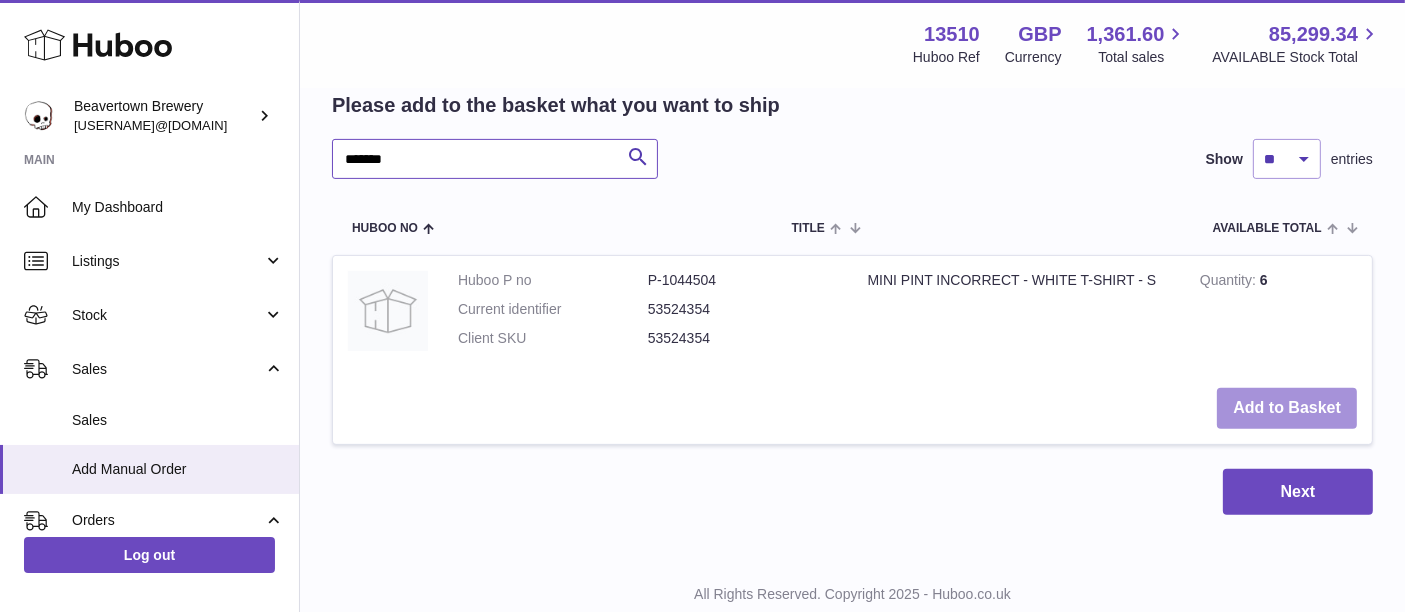 type on "*******" 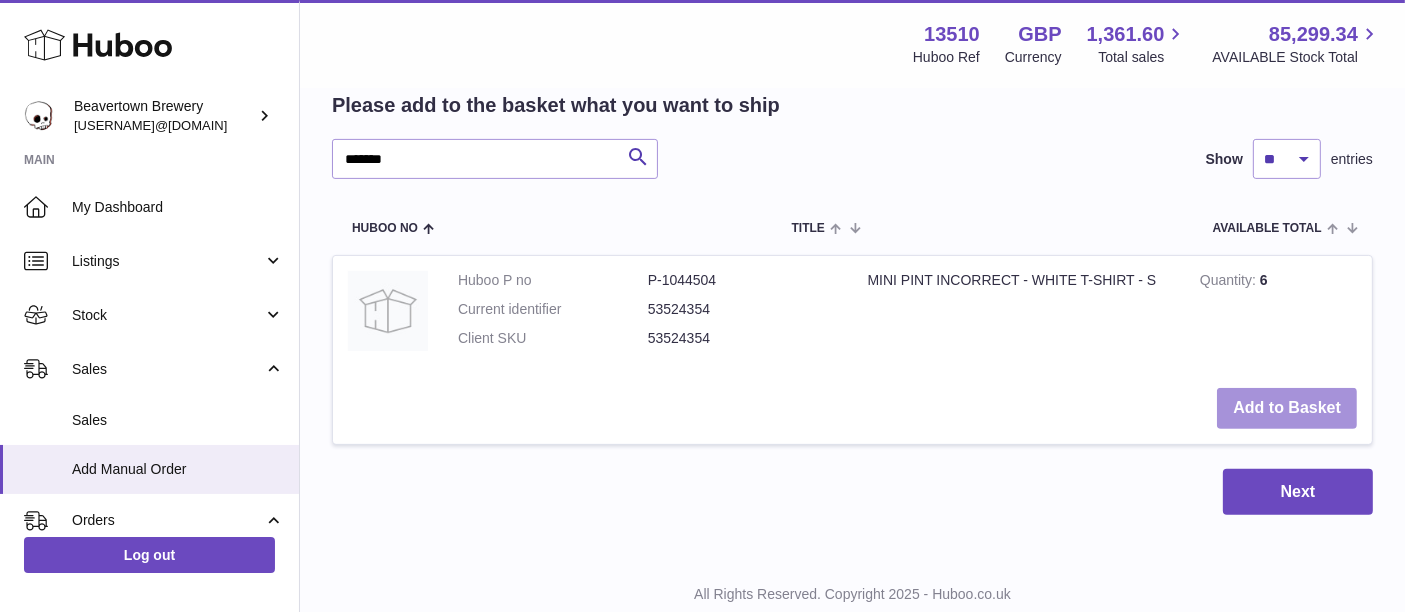 click on "Add to Basket" at bounding box center (1287, 408) 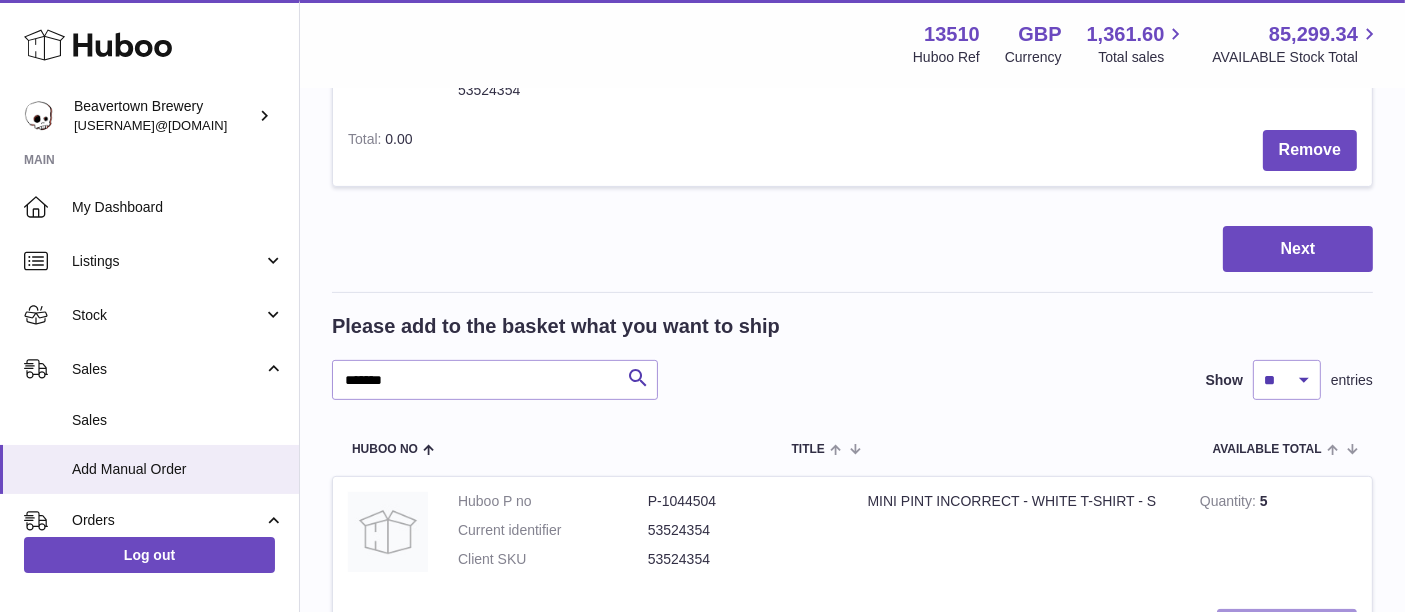 scroll, scrollTop: 816, scrollLeft: 0, axis: vertical 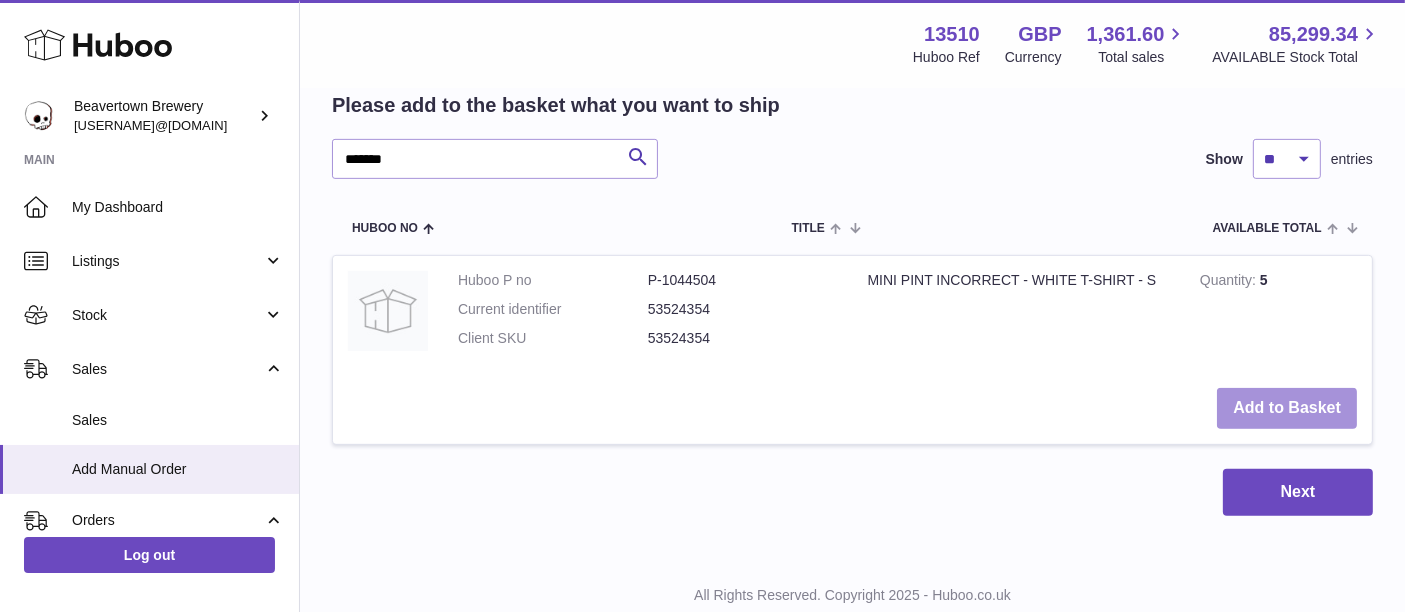 click on "Add to Basket" at bounding box center (1287, 408) 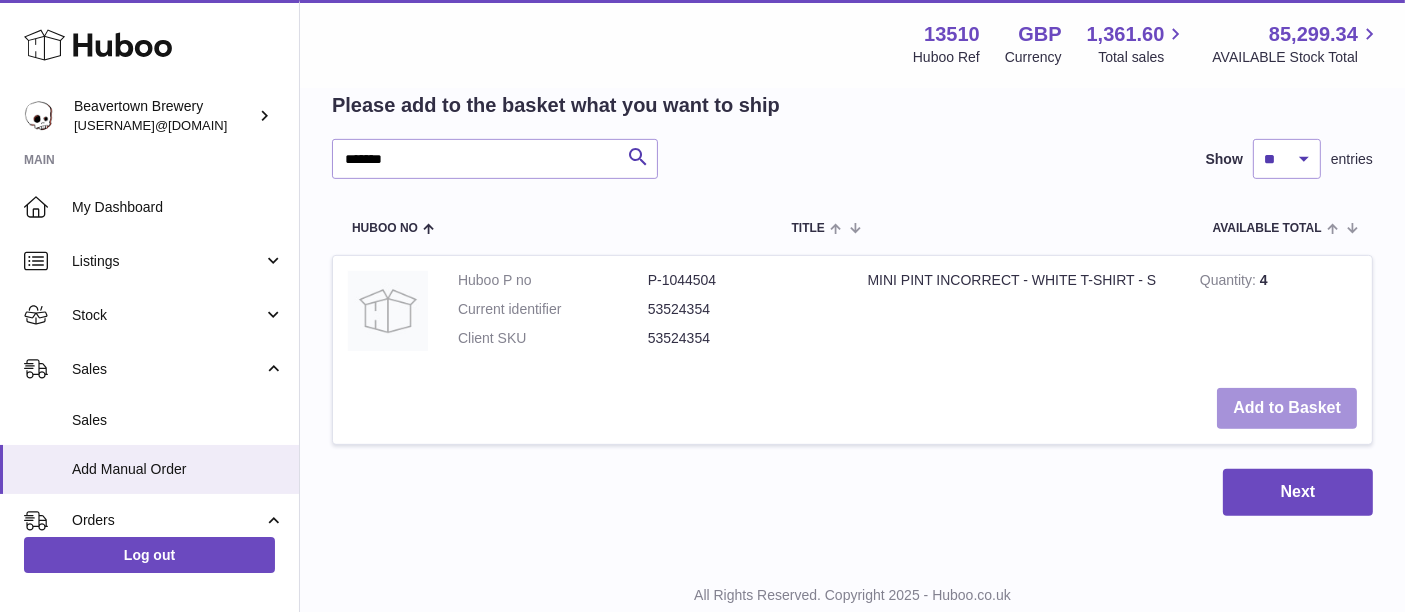 click on "Add to Basket" at bounding box center (1287, 408) 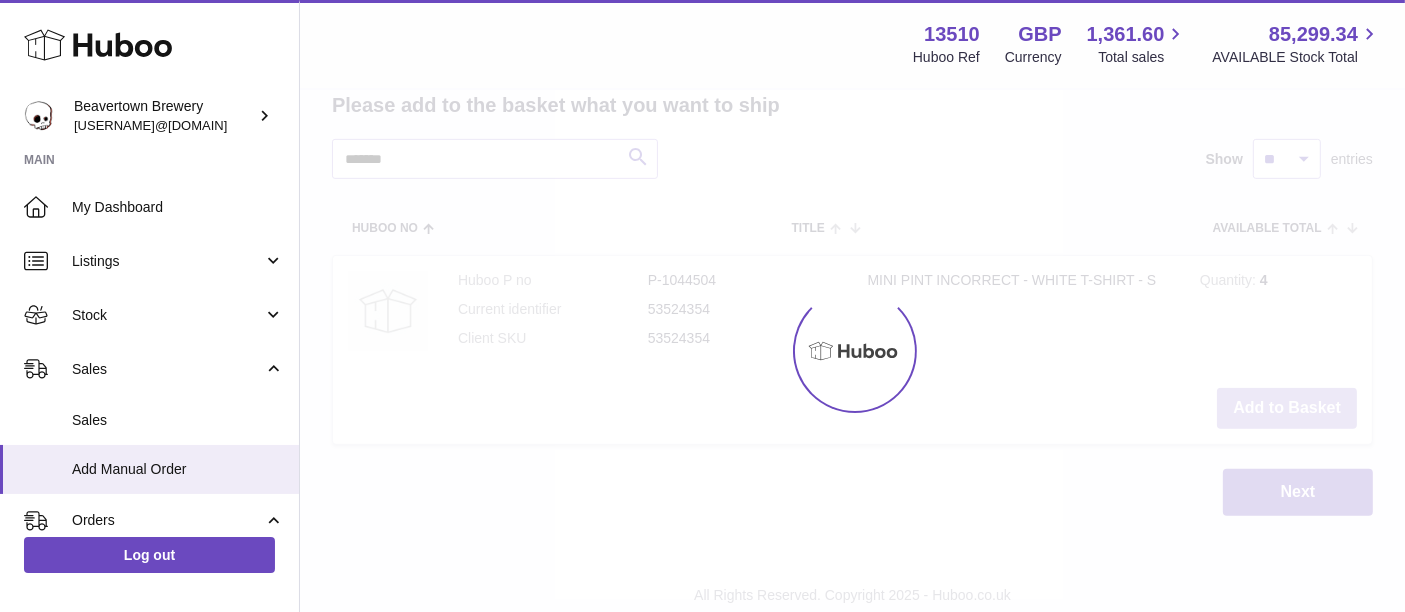 click on "Add to Basket" at bounding box center (1287, 408) 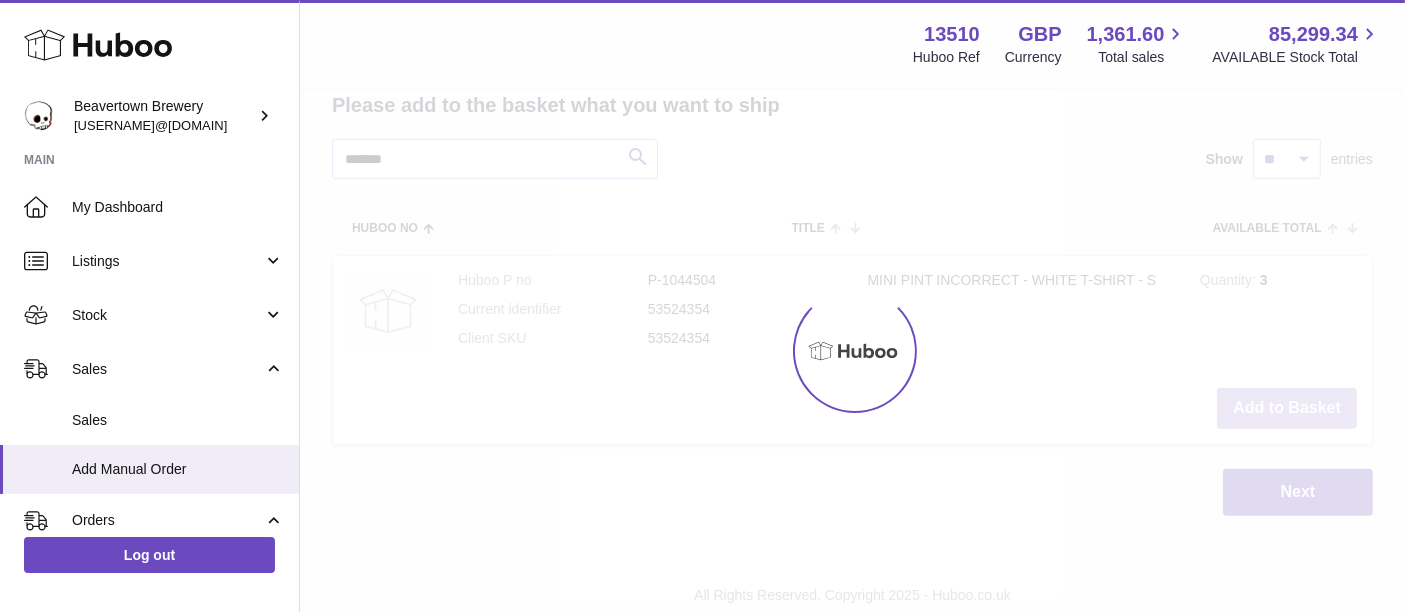 click on "Add to Basket" at bounding box center [1287, 408] 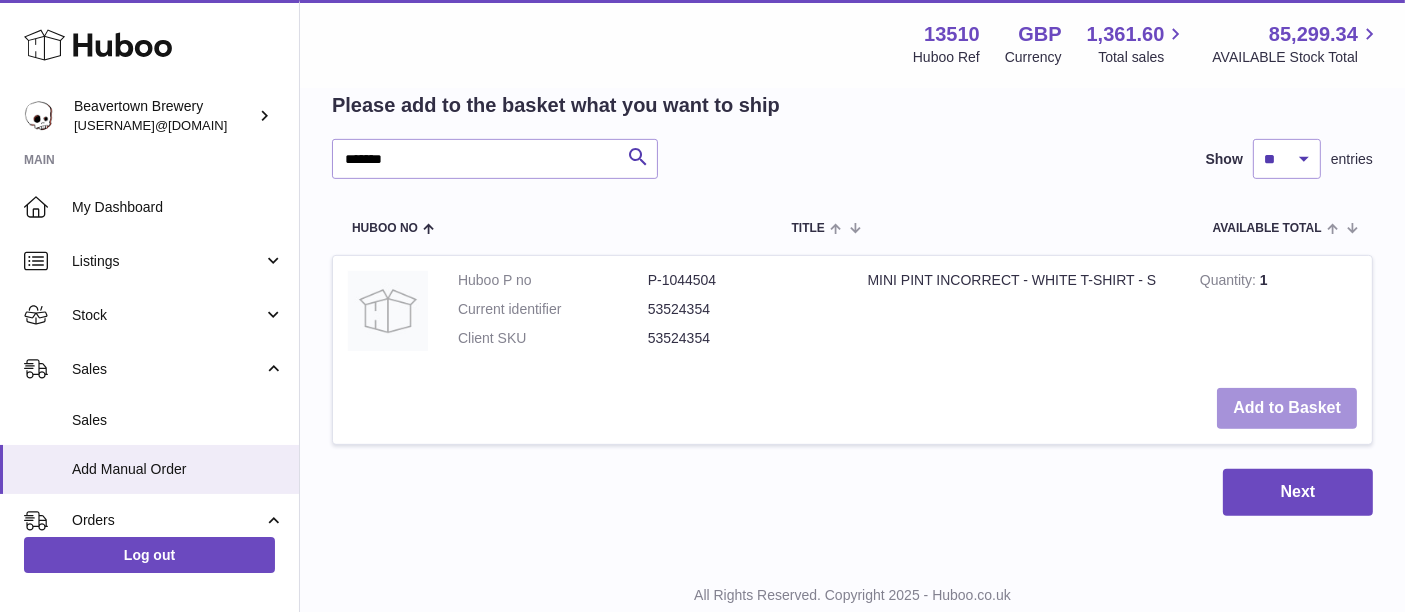 click on "Add to Basket" at bounding box center (1287, 408) 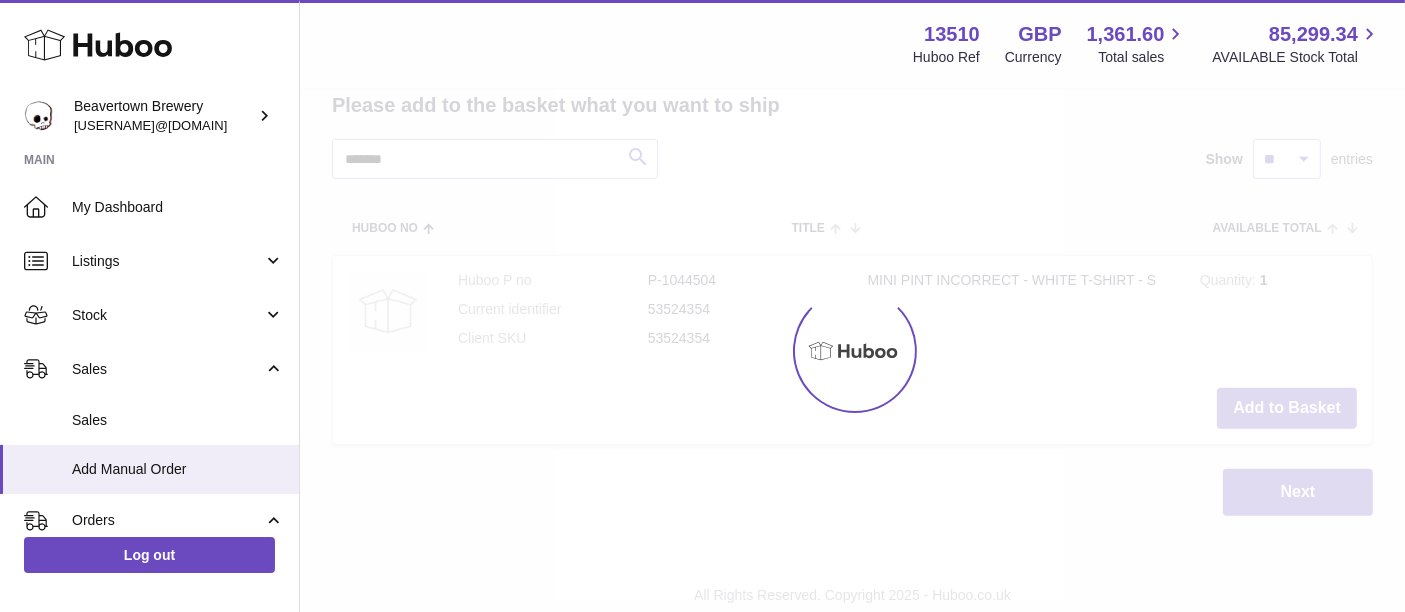type on "*" 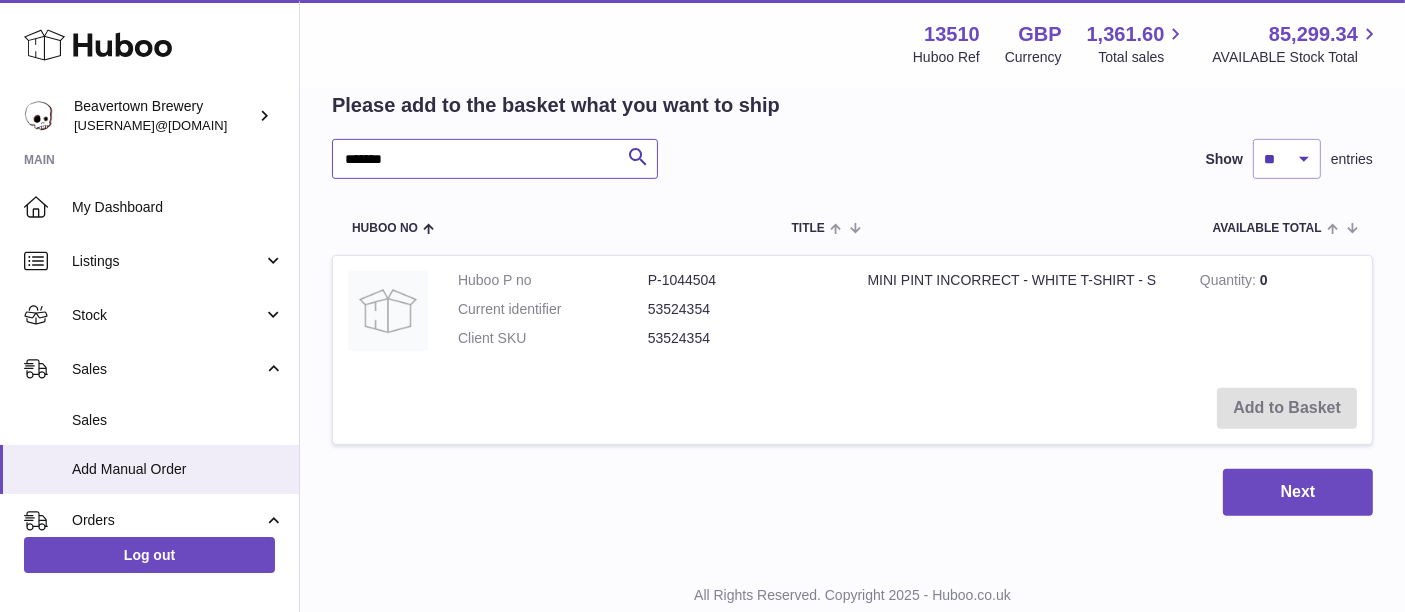 click on "*******" at bounding box center (495, 159) 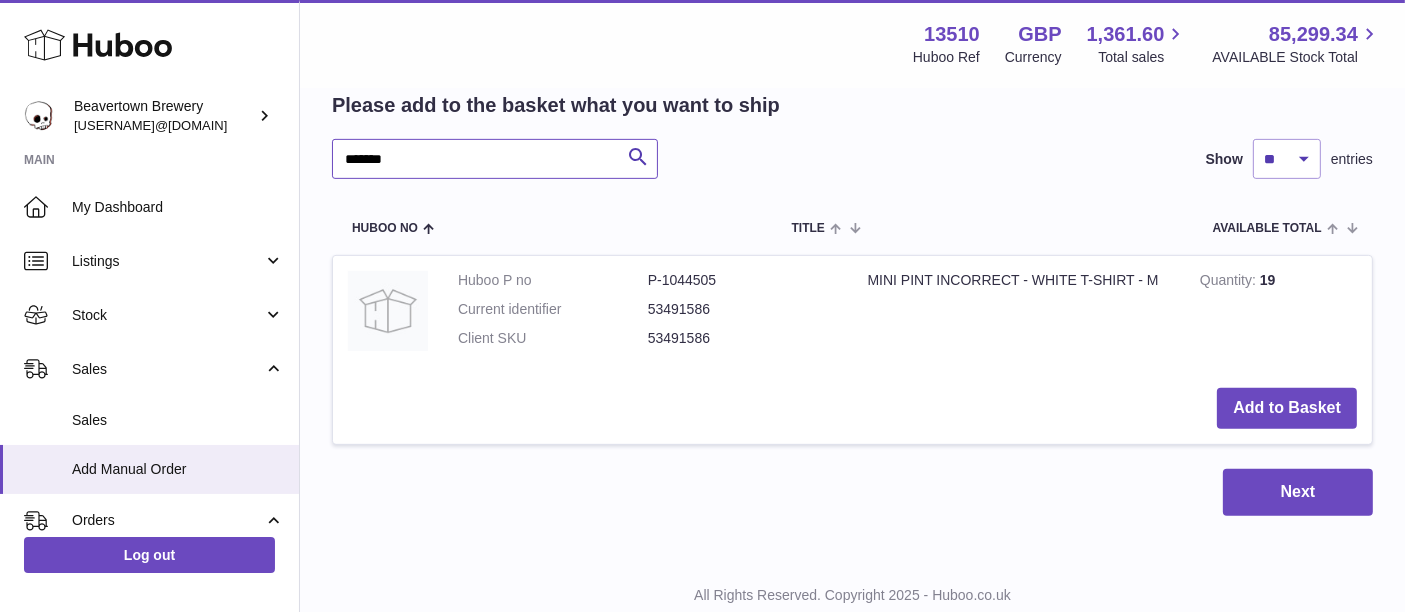 type on "*******" 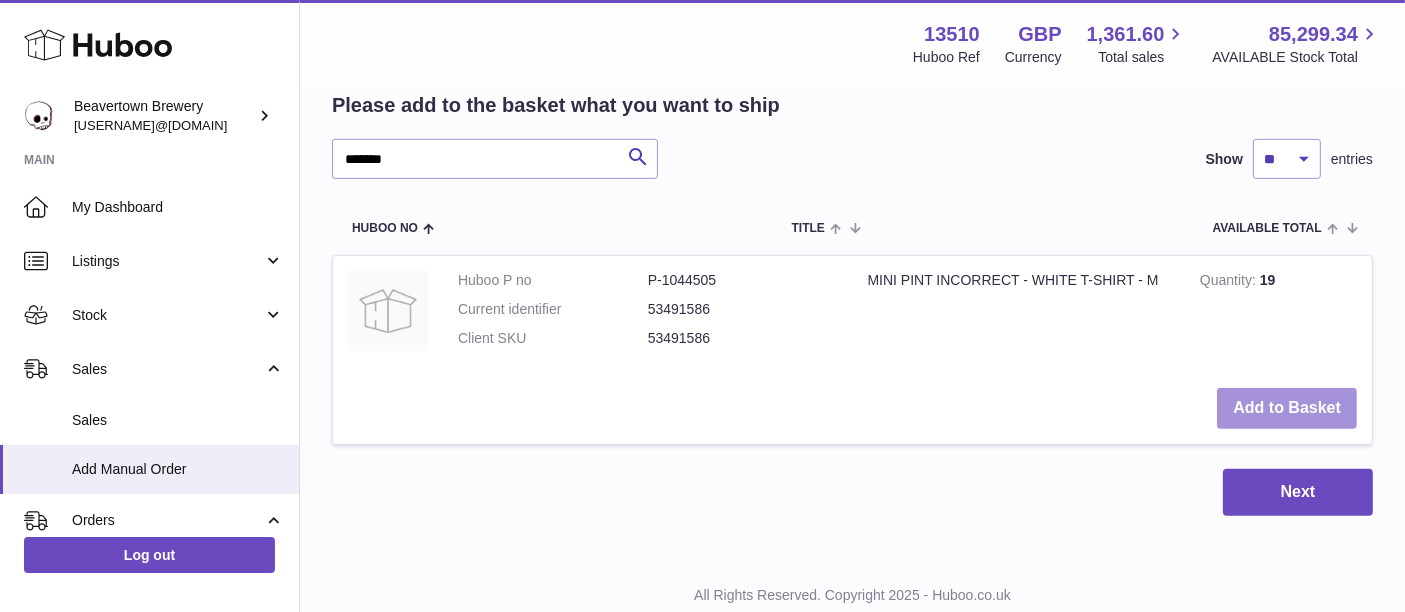click on "Add to Basket" at bounding box center (1287, 408) 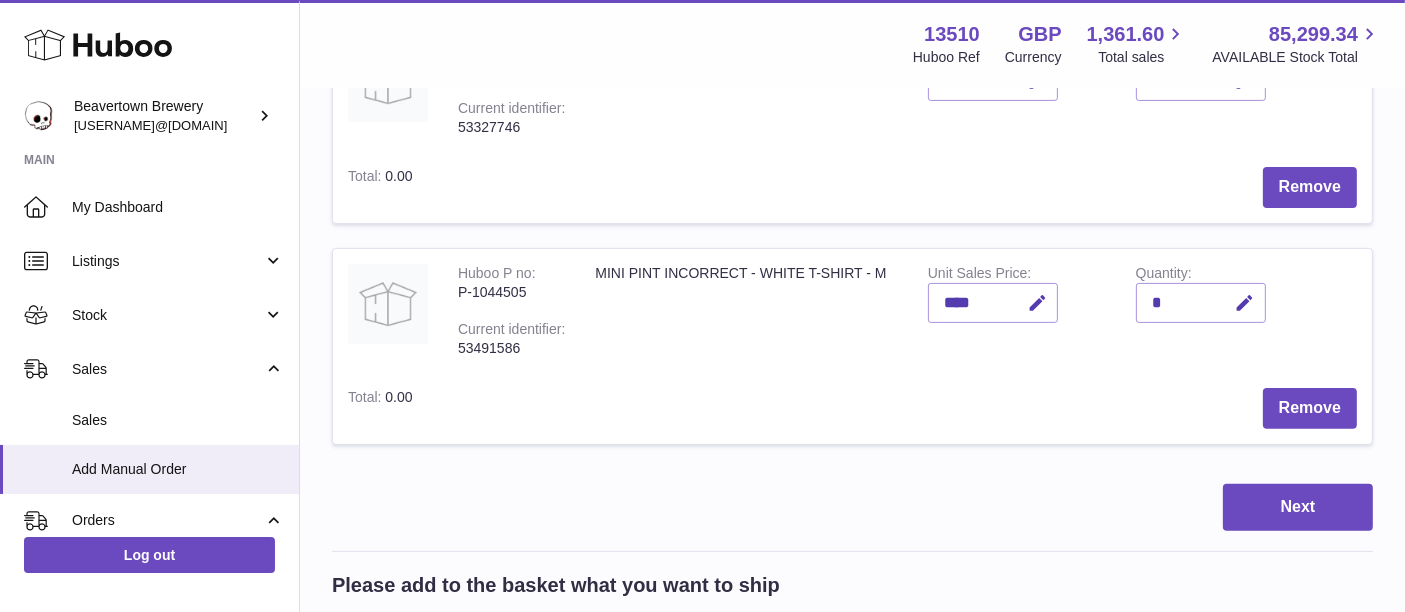 scroll, scrollTop: 554, scrollLeft: 0, axis: vertical 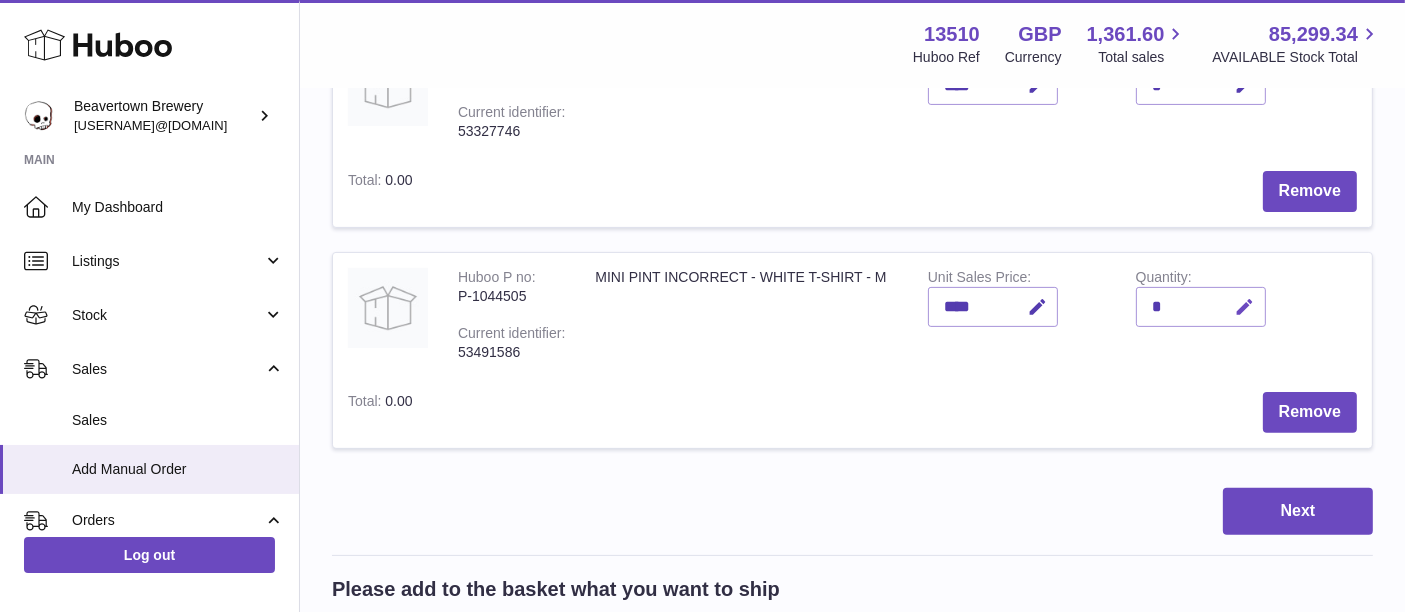 click at bounding box center (1245, 307) 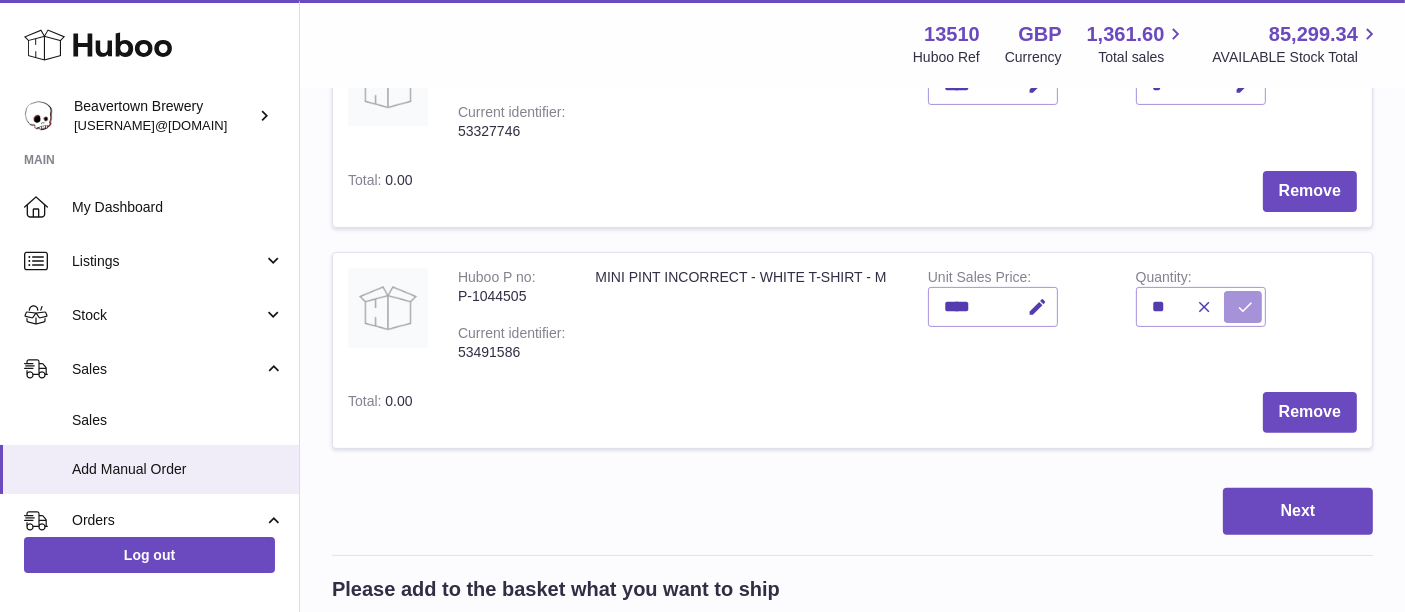 click at bounding box center [1246, 307] 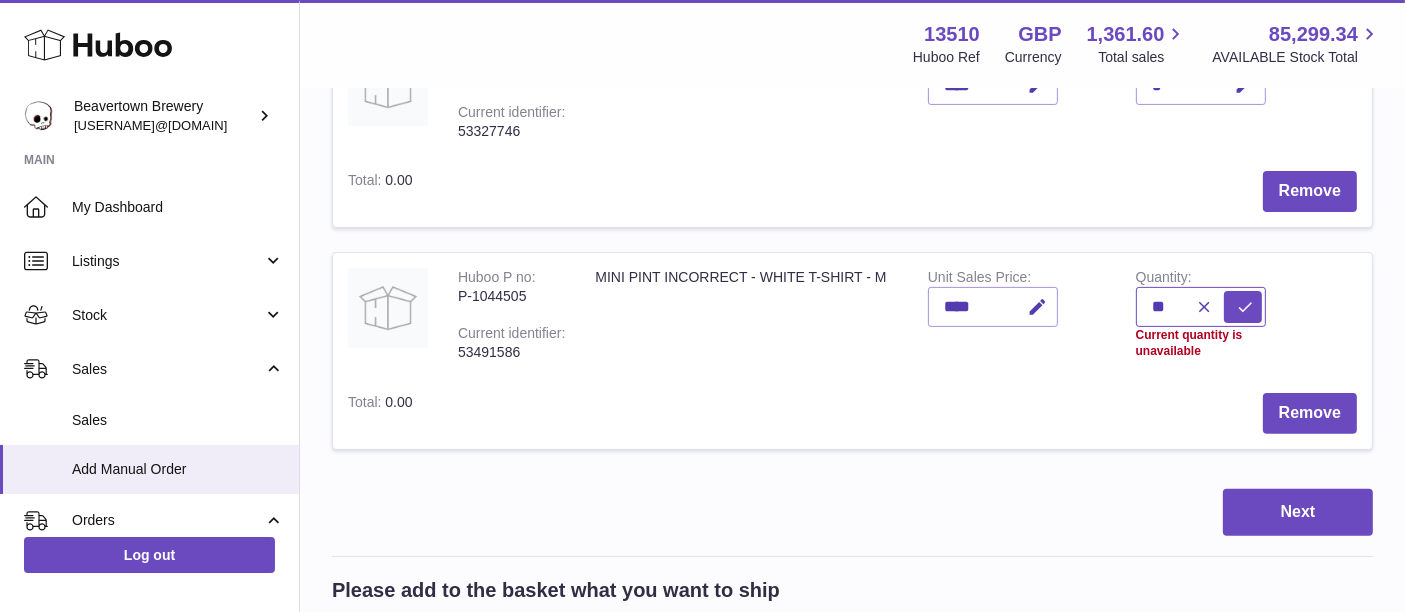 click on "**" at bounding box center (1201, 307) 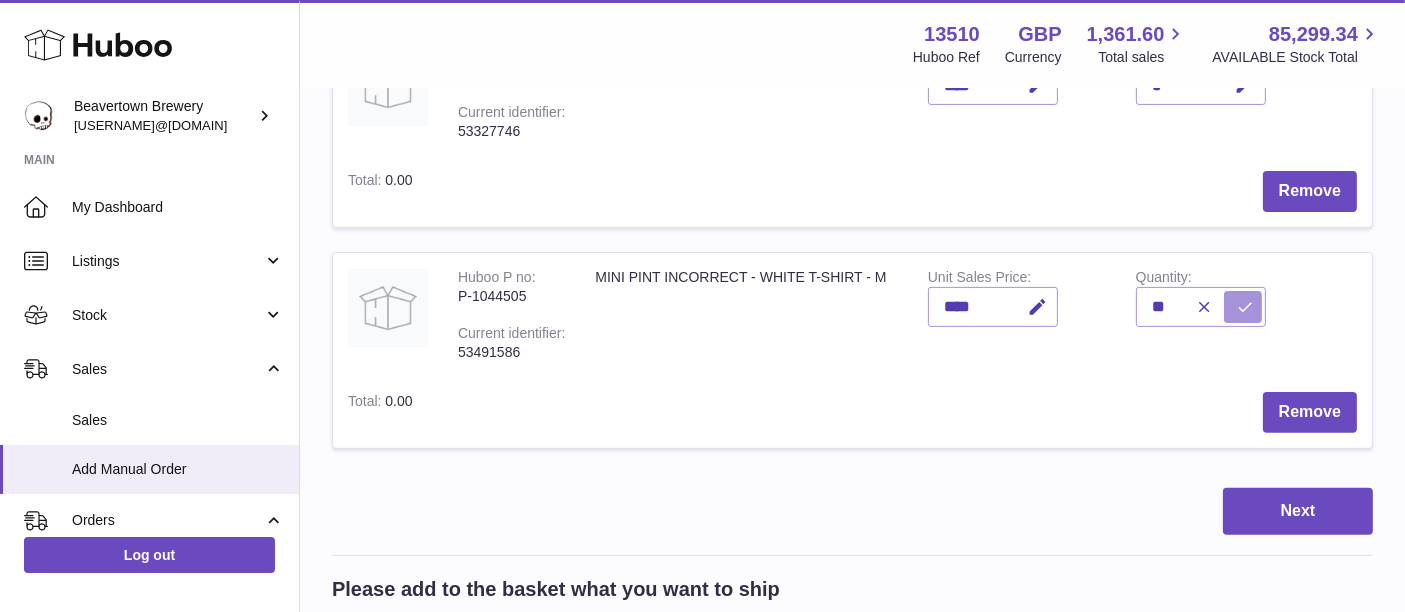 click at bounding box center (1243, 307) 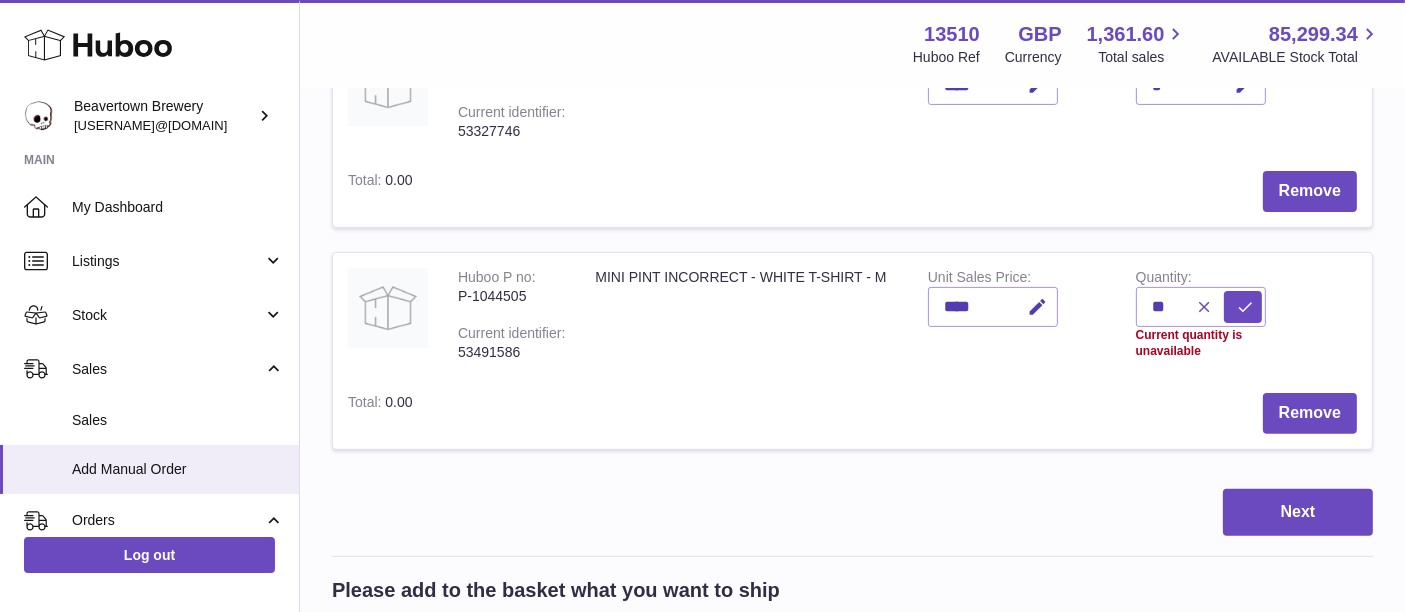 click at bounding box center (1205, 307) 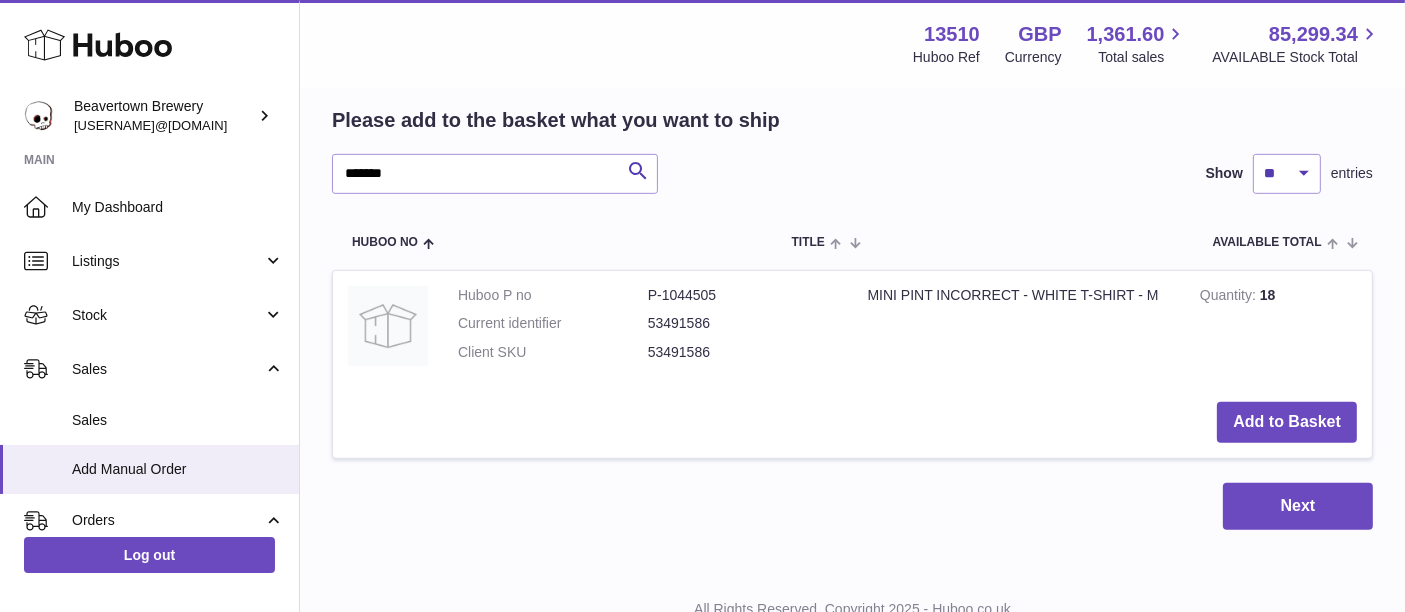 scroll, scrollTop: 1095, scrollLeft: 0, axis: vertical 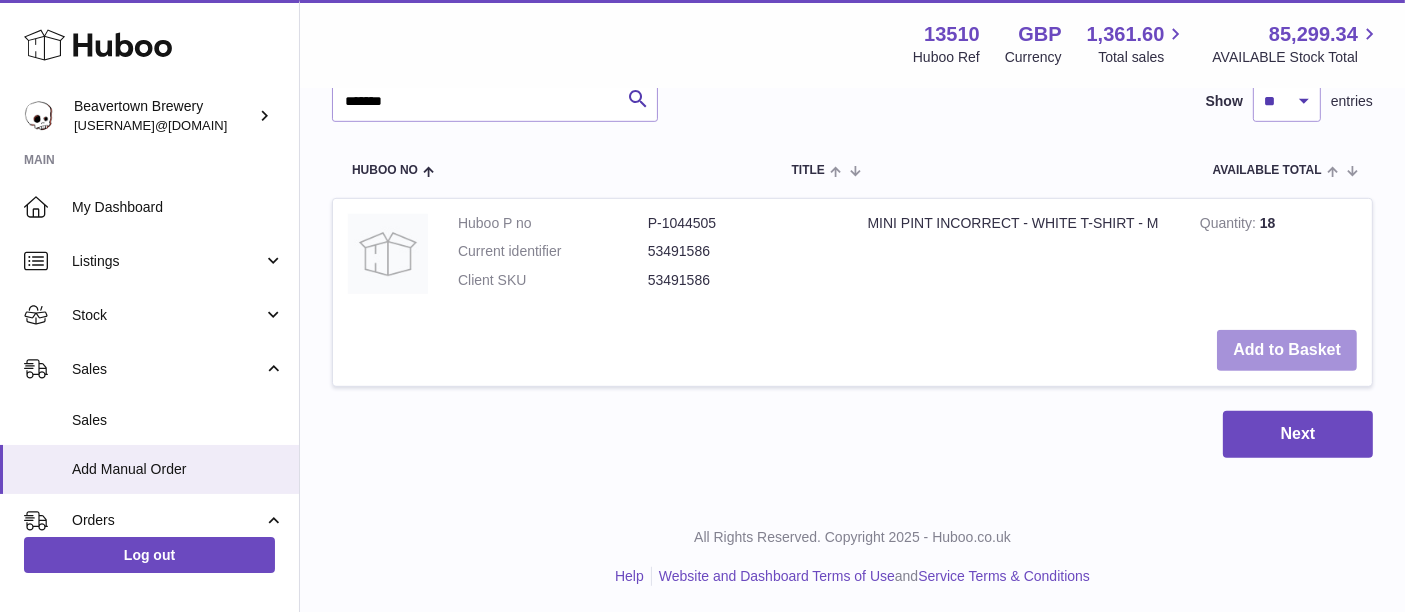 click on "Add to Basket" at bounding box center [1287, 350] 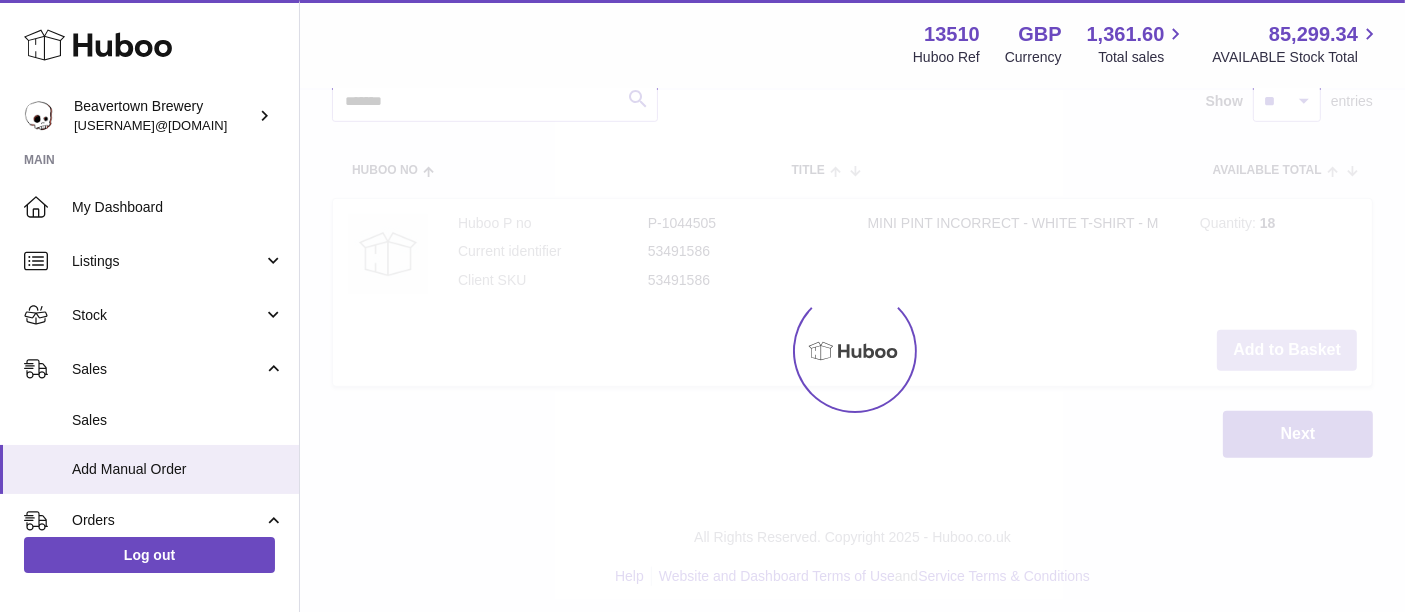 click at bounding box center (852, 351) 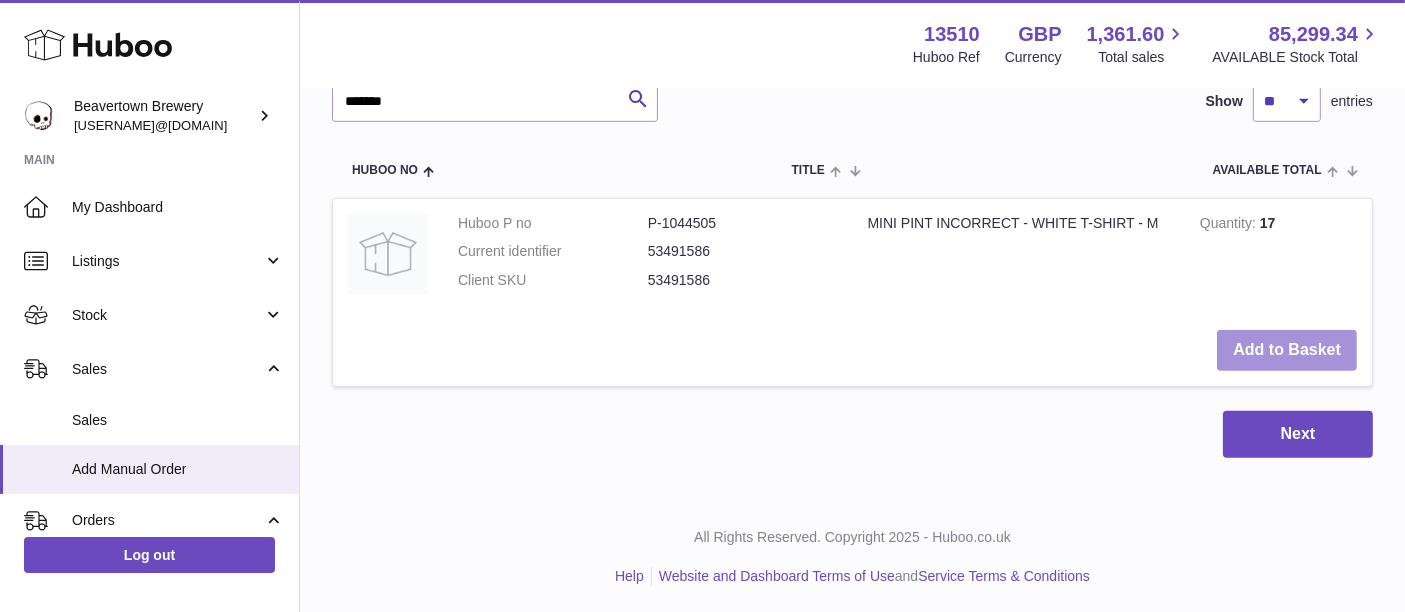 click on "Add to Basket" at bounding box center [1287, 350] 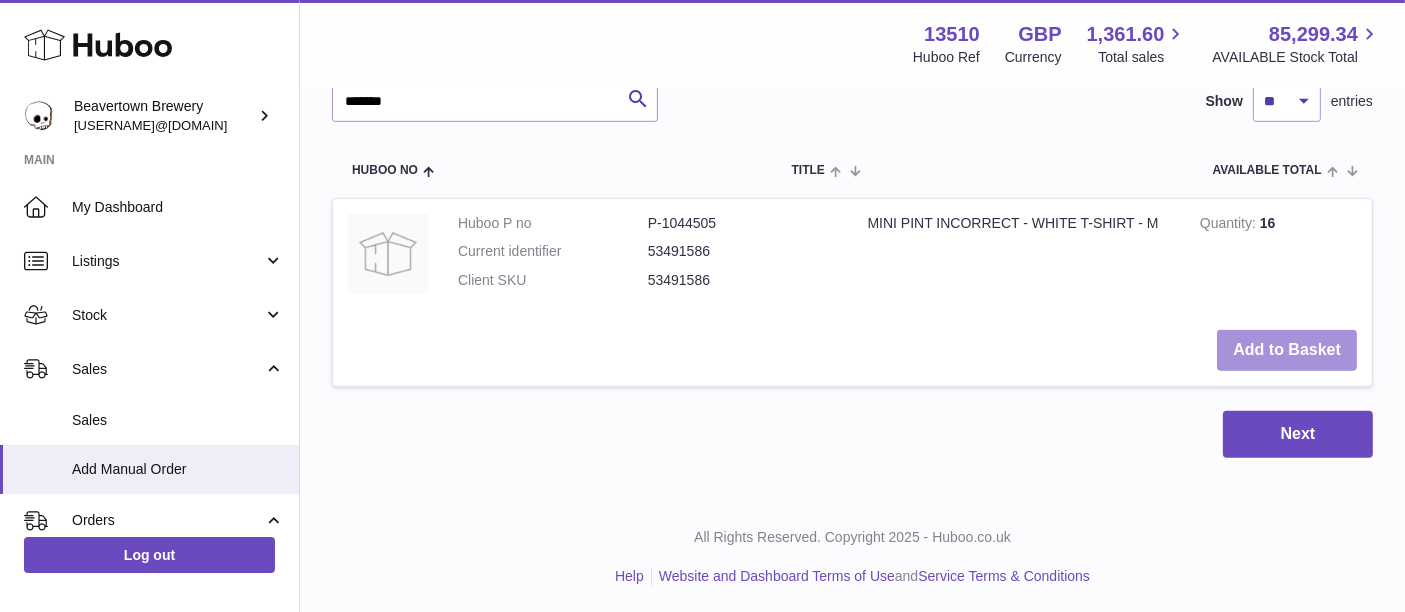 click on "Add to Basket" at bounding box center (1287, 350) 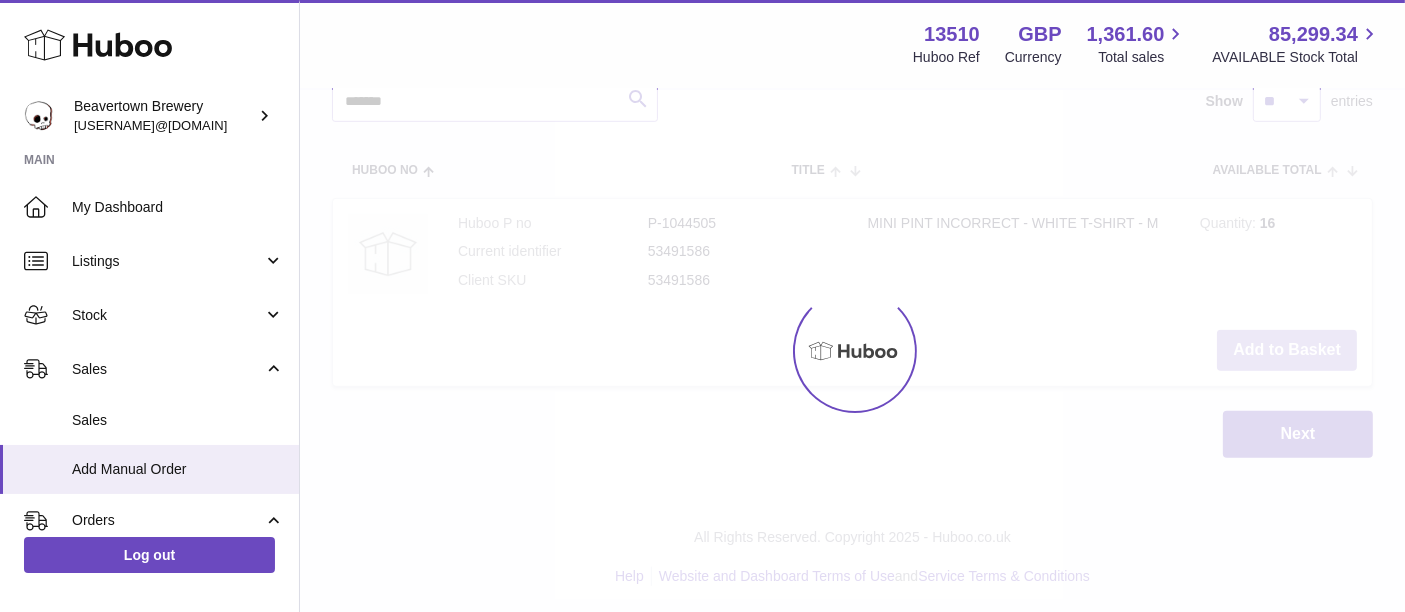 type on "*" 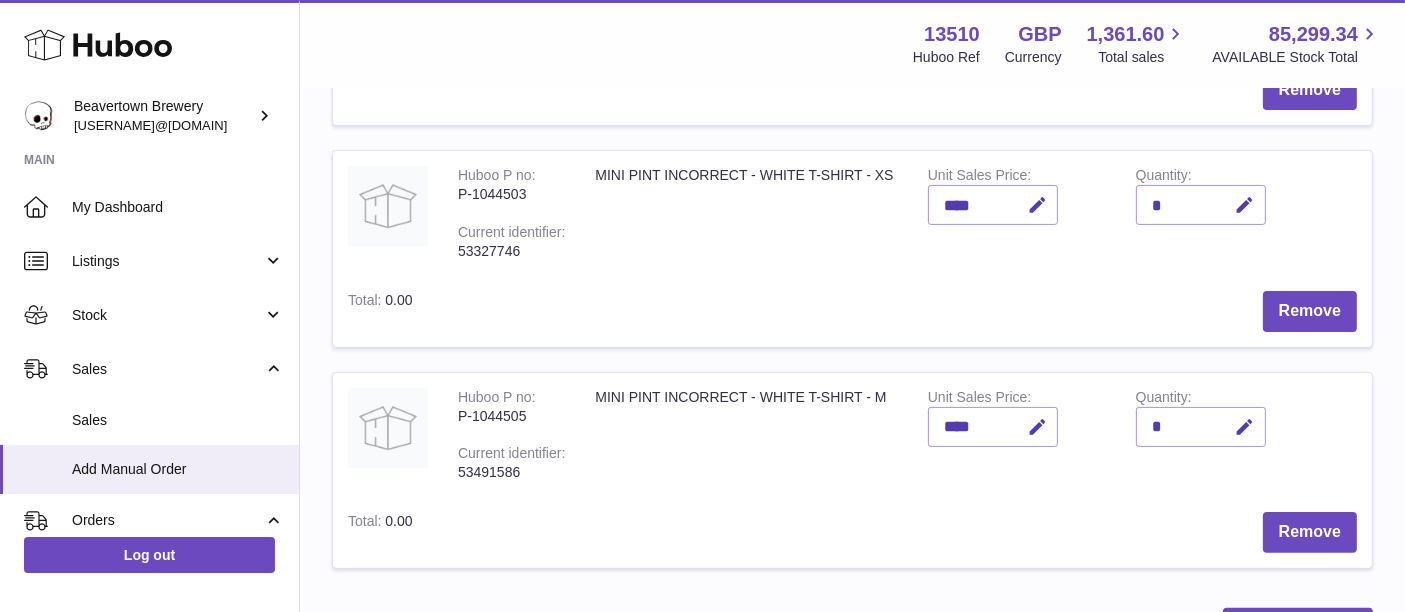 scroll, scrollTop: 402, scrollLeft: 0, axis: vertical 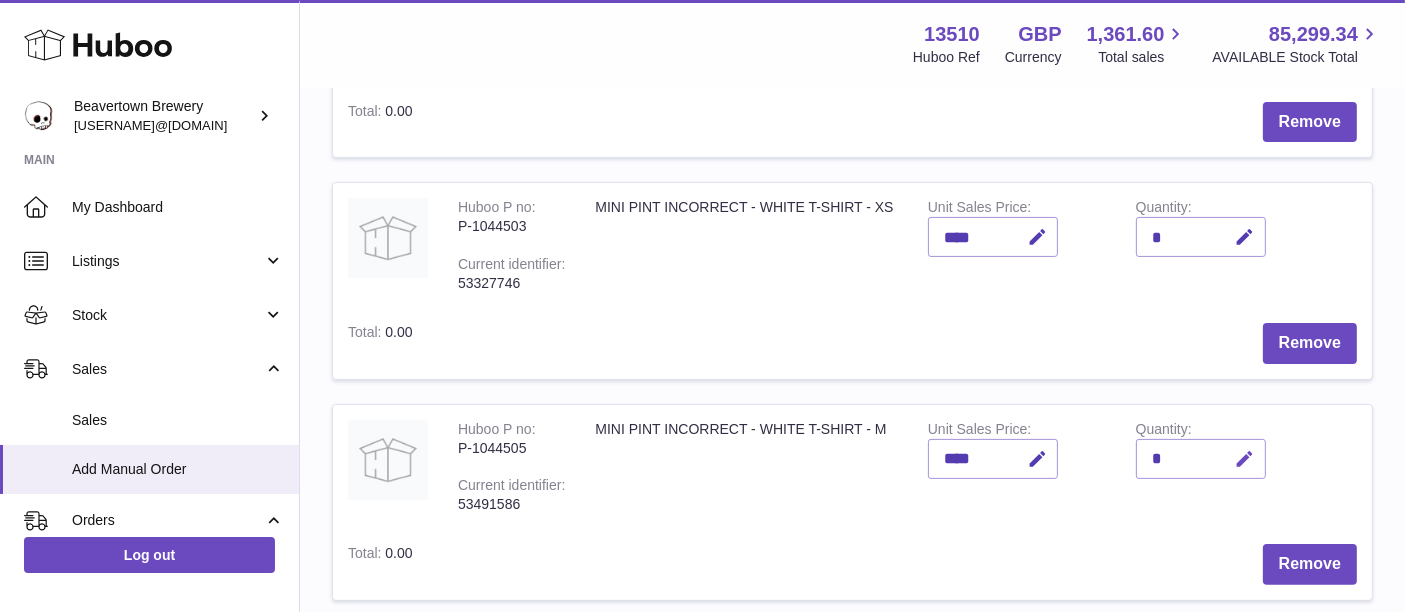 click at bounding box center [1245, 459] 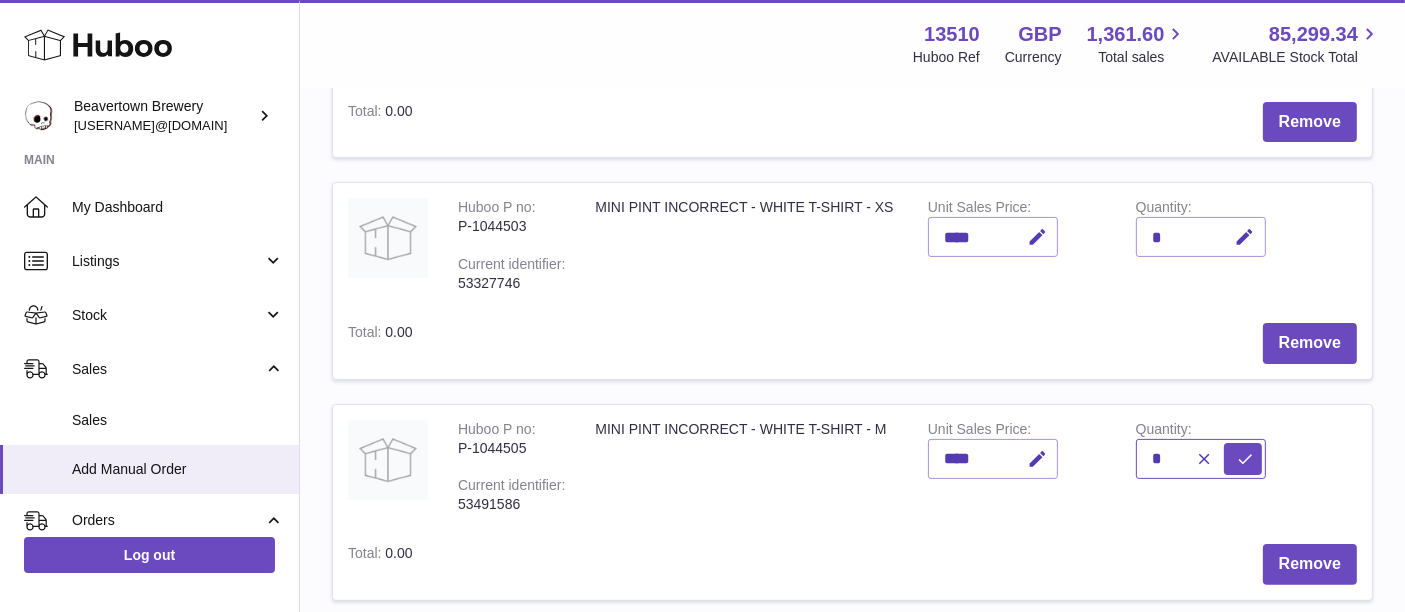type on "*" 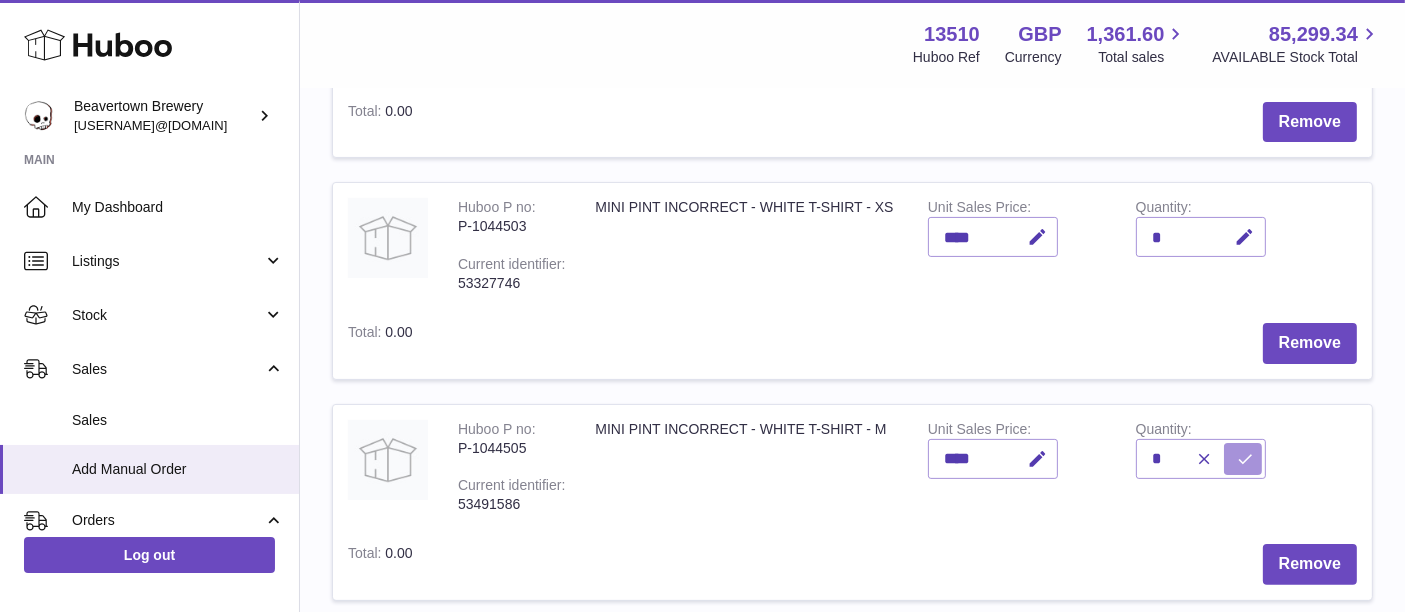 click at bounding box center [1246, 459] 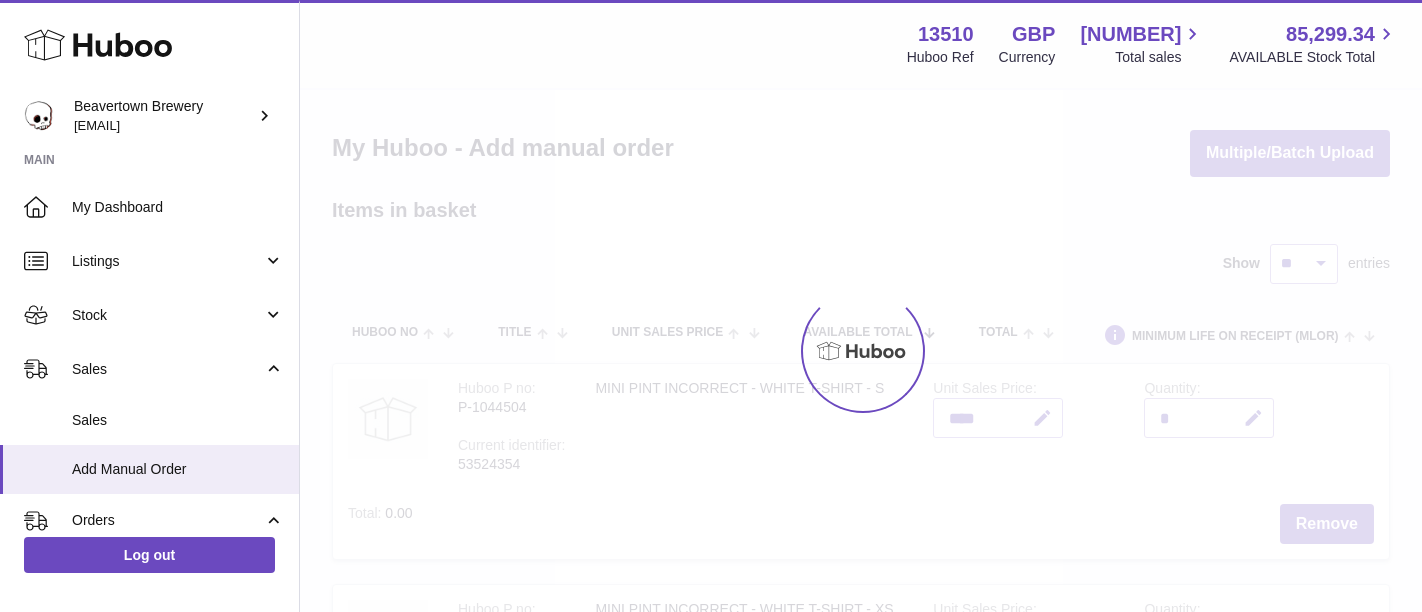 select on "**" 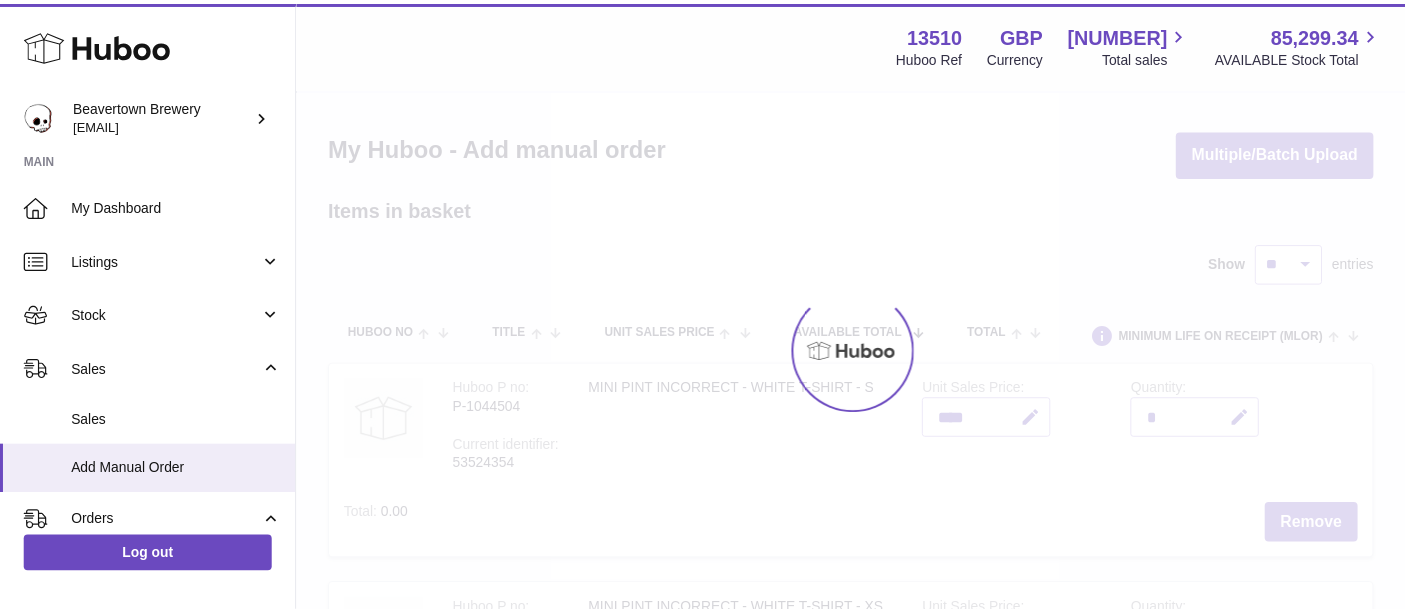 scroll, scrollTop: 0, scrollLeft: 0, axis: both 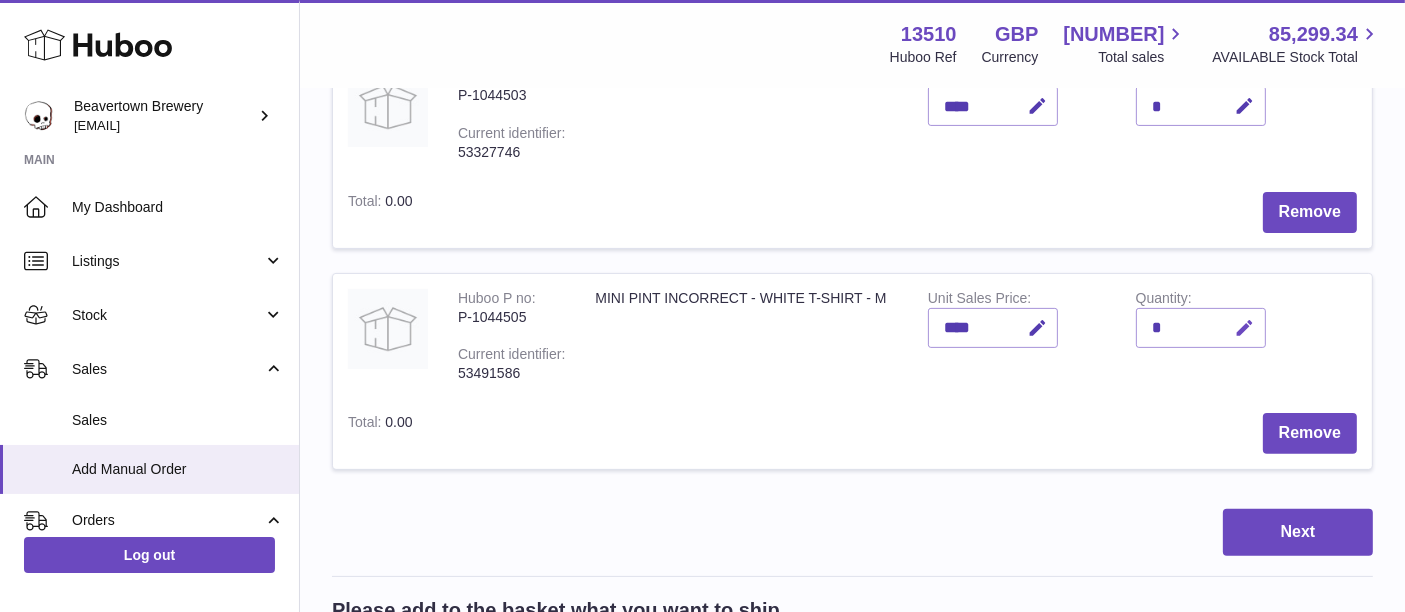 click at bounding box center (1245, 328) 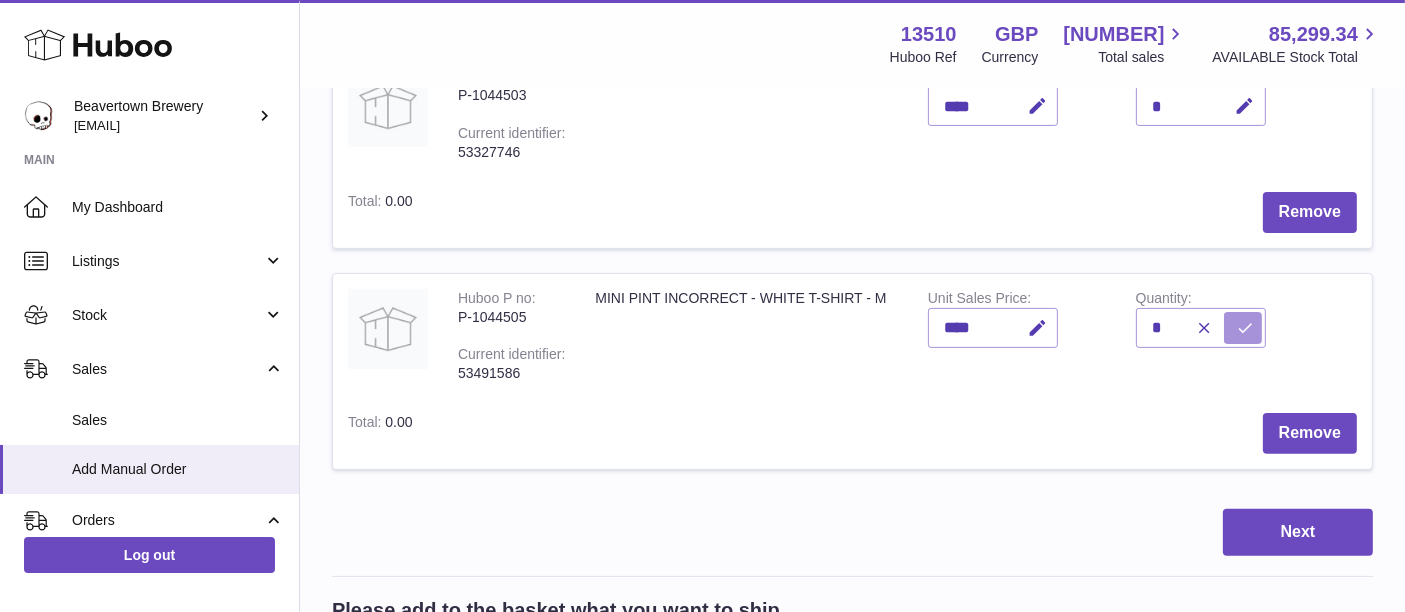 click at bounding box center [1246, 328] 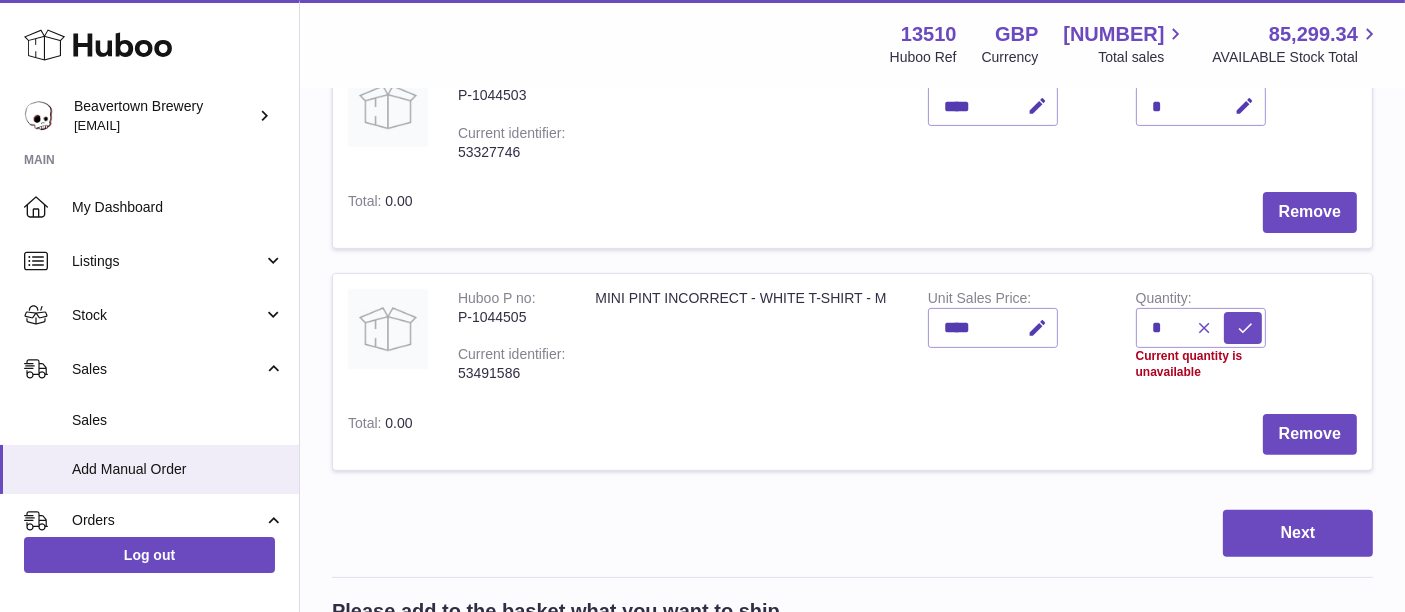 click at bounding box center (1205, 328) 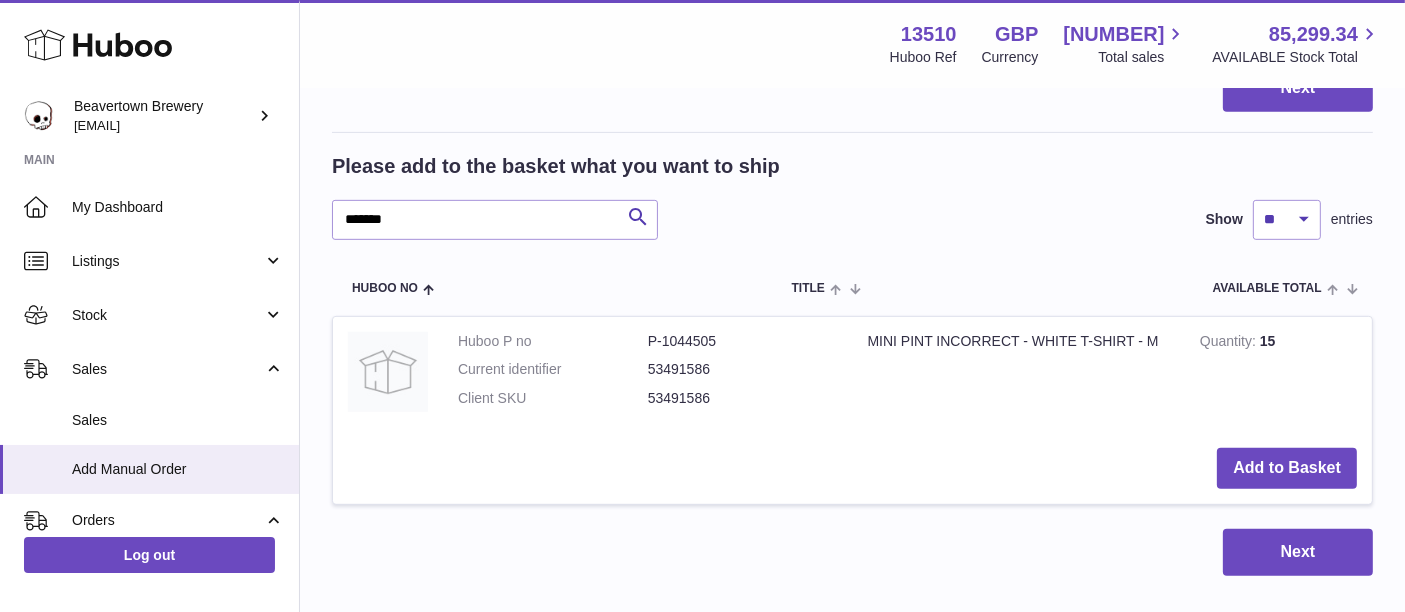 scroll, scrollTop: 1095, scrollLeft: 0, axis: vertical 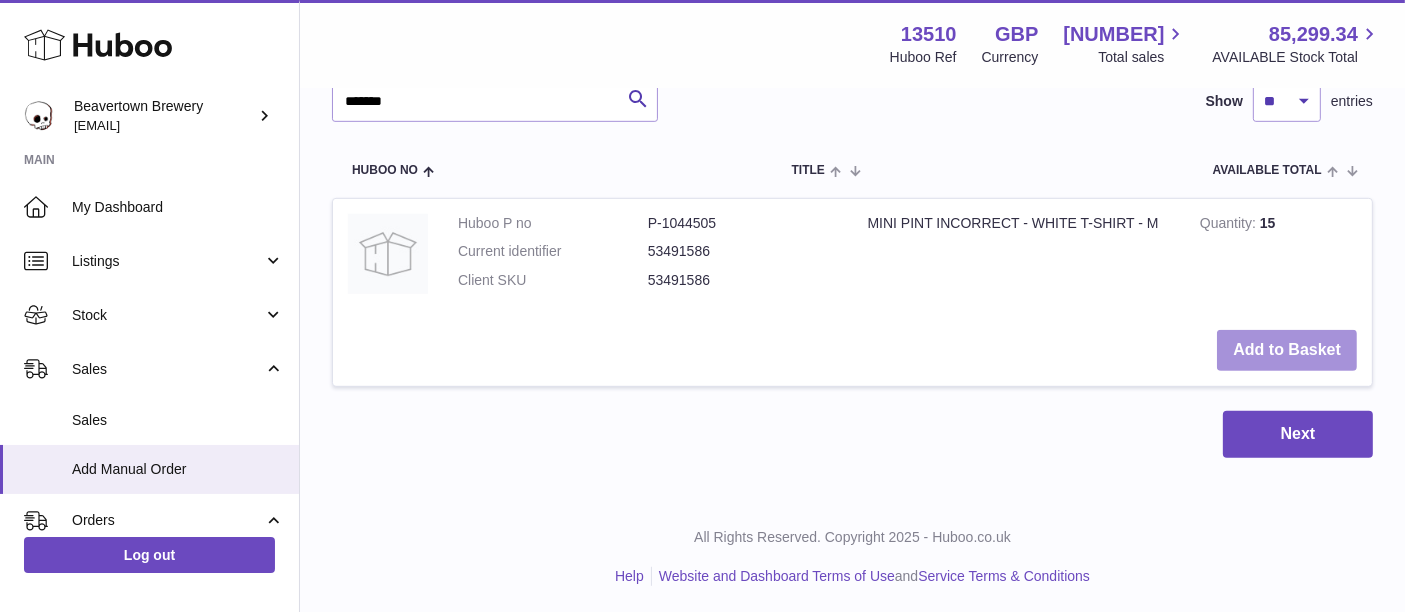 click on "Add to Basket" at bounding box center (1287, 350) 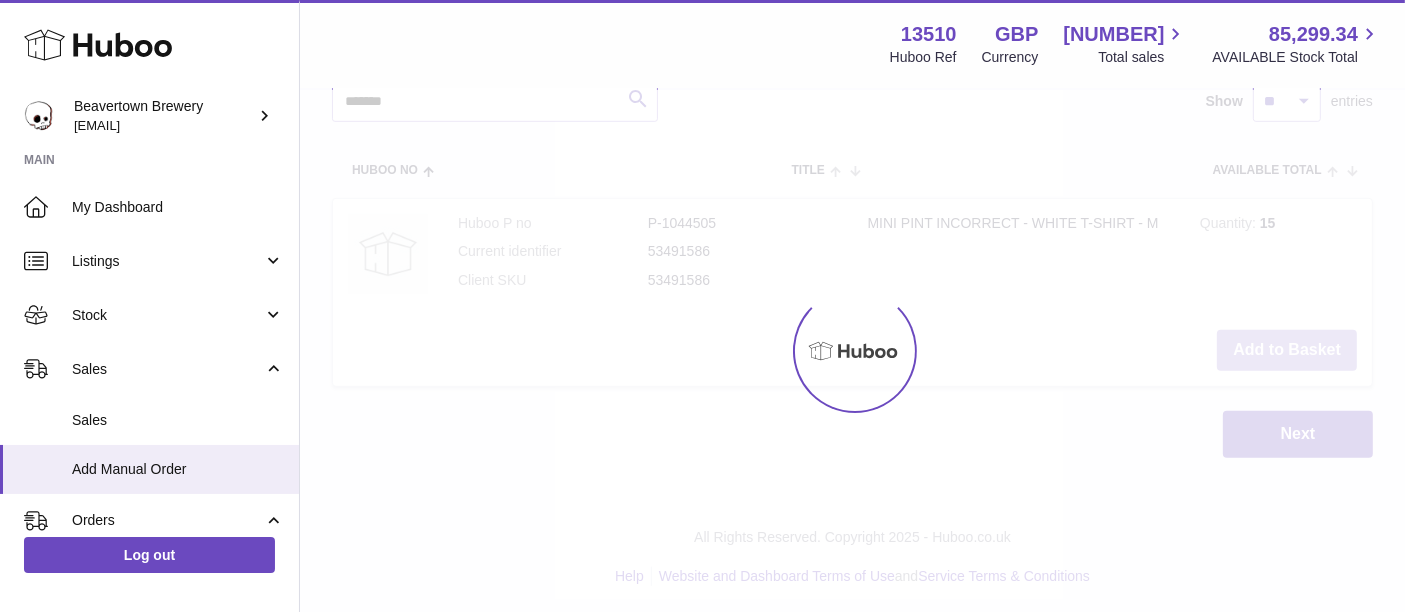 click on "Menu   Huboo     13510   Huboo Ref    GBP   Currency   1,361.60     Total sales   85,299.34     AVAILABLE Stock Total   Currency   GBP   Total sales   1,361.60   AVAILABLE Stock Total   85,299.34   My Huboo - Add manual order
Multiple/Batch Upload
Items in basket
Show
** ** ** ***
entries
Huboo no       Title       Unit Sales Price       AVAILABLE Total       Total       Minimum Life On Receipt (MLOR)
Action
Huboo P no   P-1044504   Current identifier   53524354
MINI PINT INCORRECT - WHITE T-SHIRT - S
Unit Sales Price
****
Quantity
*
Total   0.00
Remove
Huboo P no   P-1044503   Current identifier   53327746
MINI PINT INCORRECT - WHITE T-SHIRT - XS" at bounding box center [852, -299] 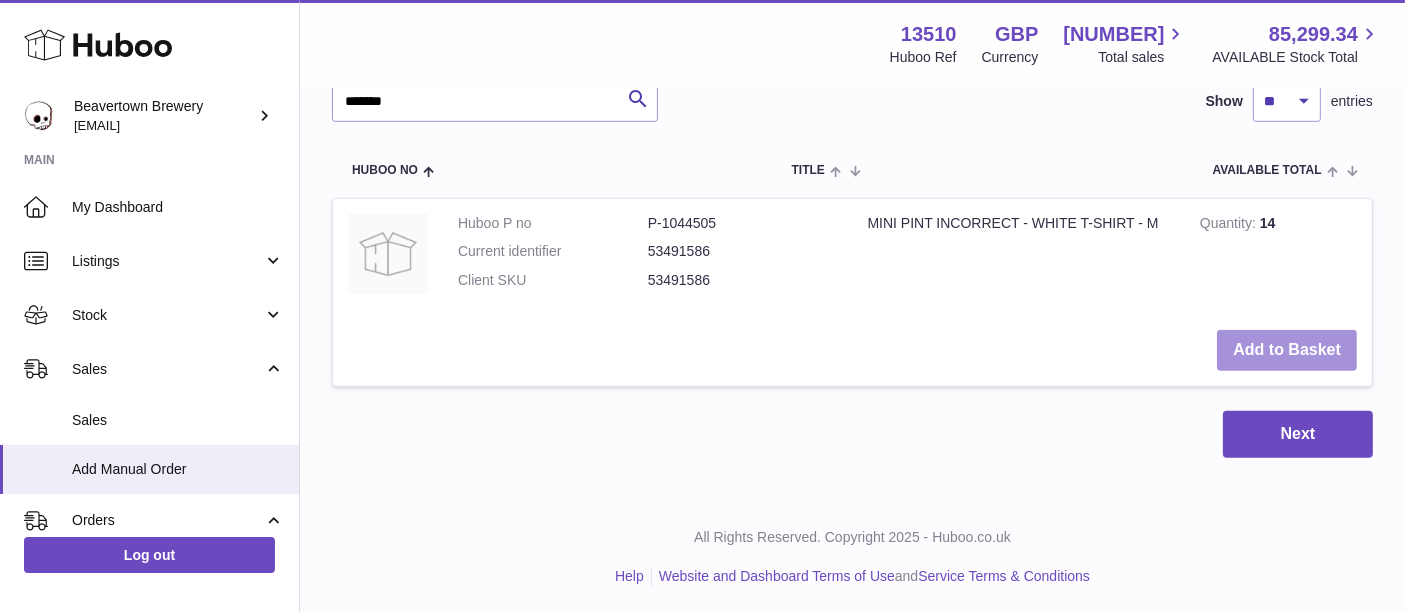 click on "Add to Basket" at bounding box center [1287, 350] 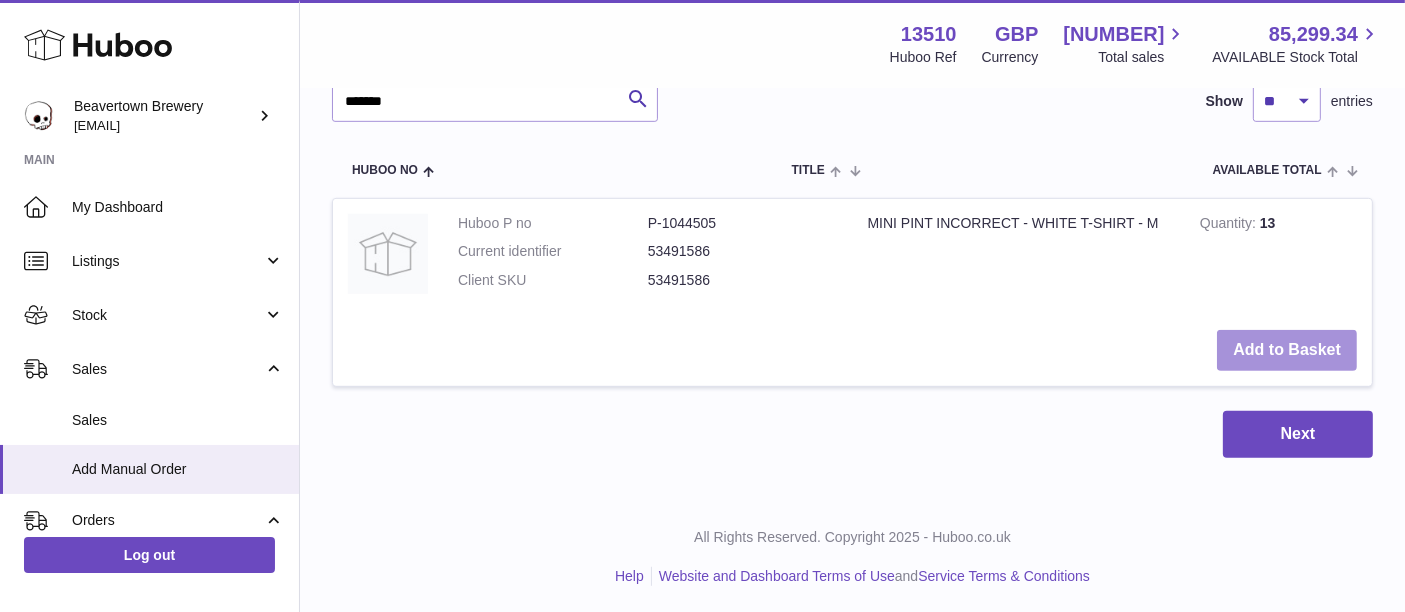 click on "Add to Basket" at bounding box center [1287, 350] 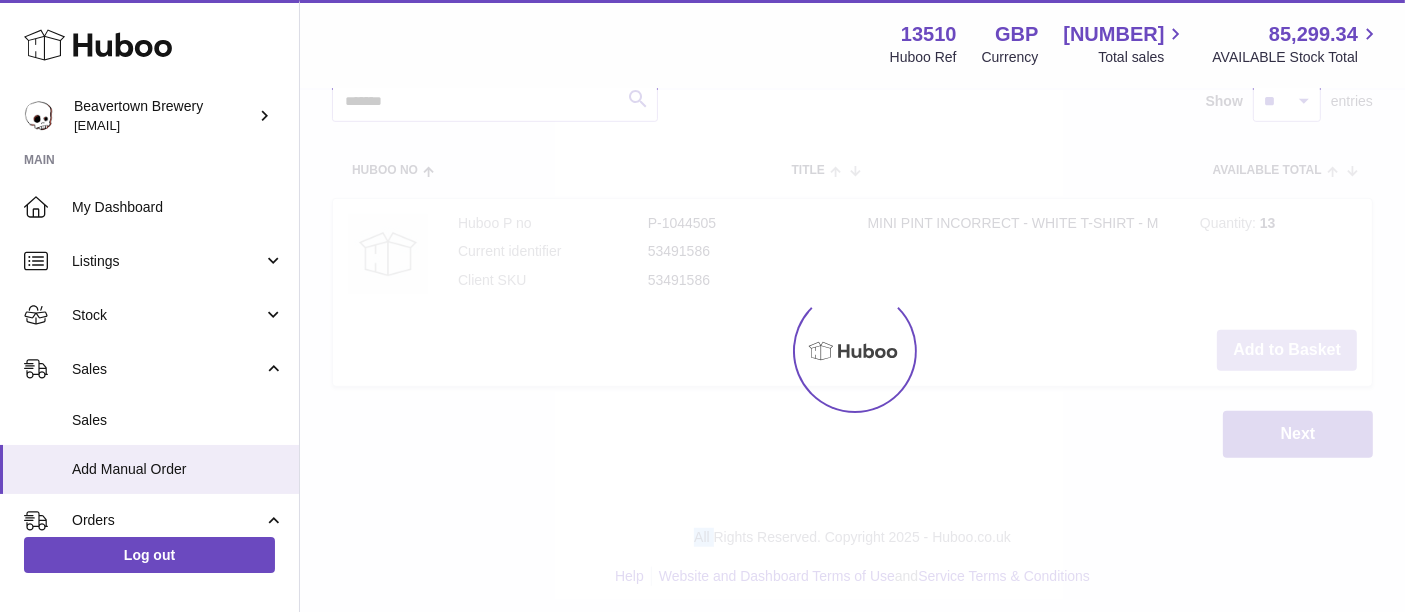 click at bounding box center (852, 351) 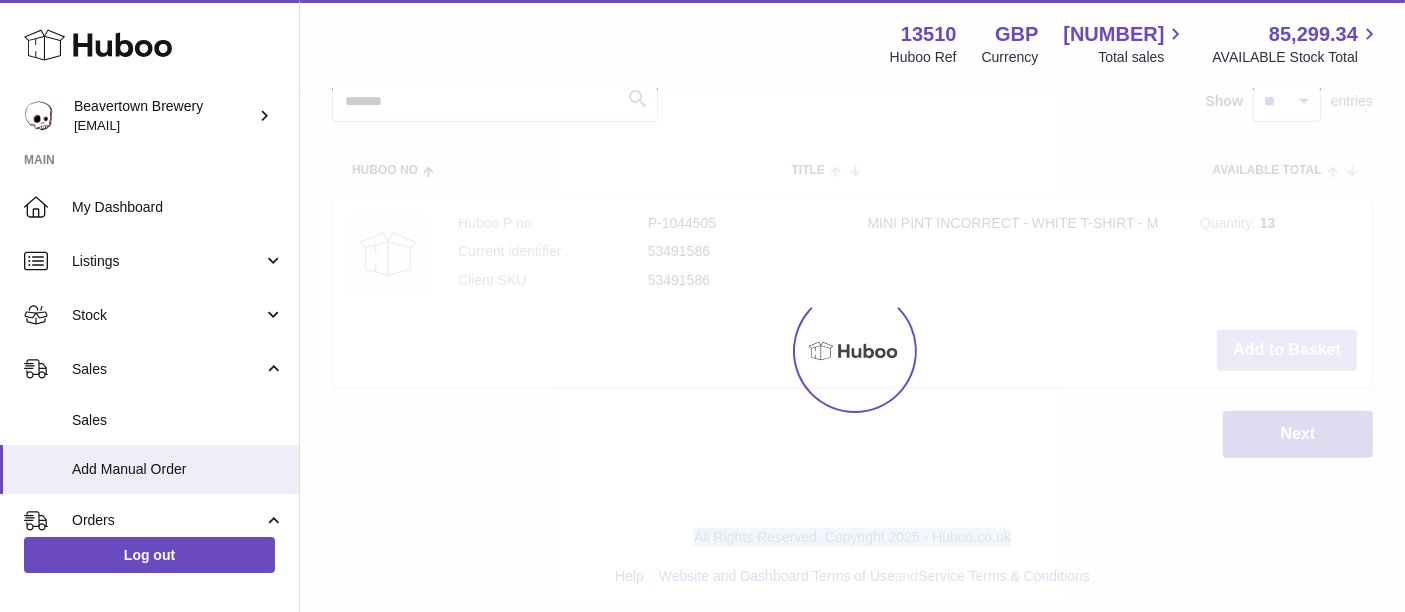 click at bounding box center (852, 351) 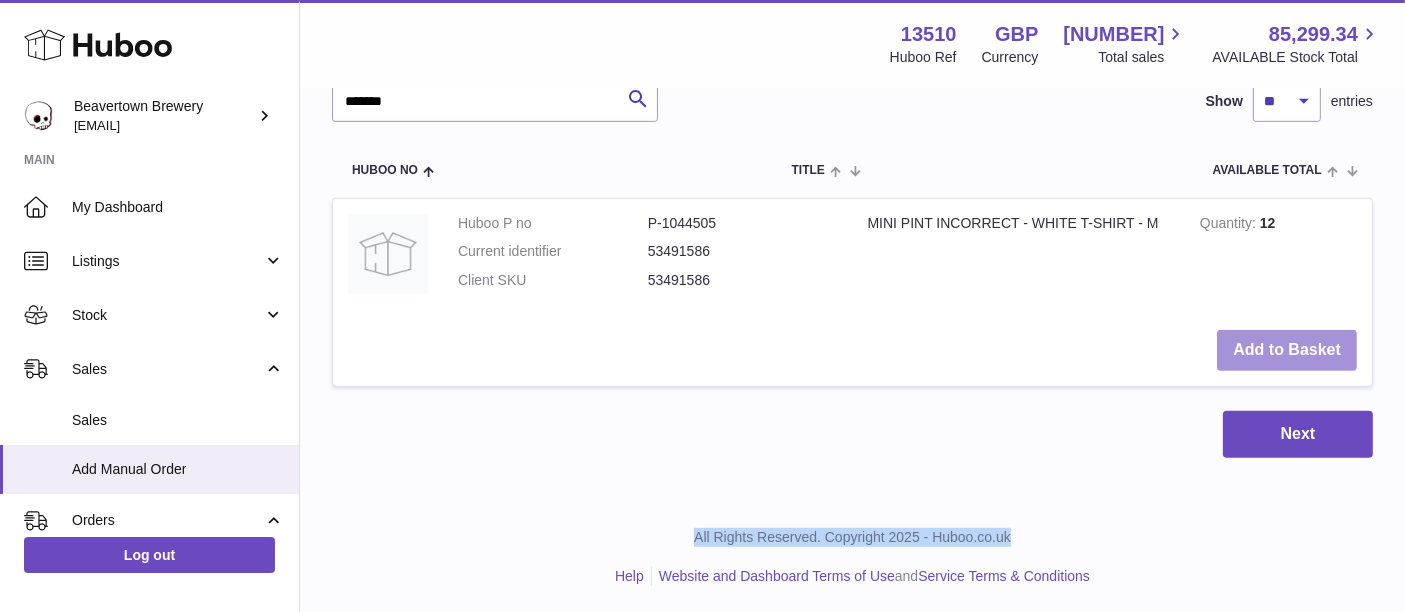 click on "Add to Basket" at bounding box center [1287, 350] 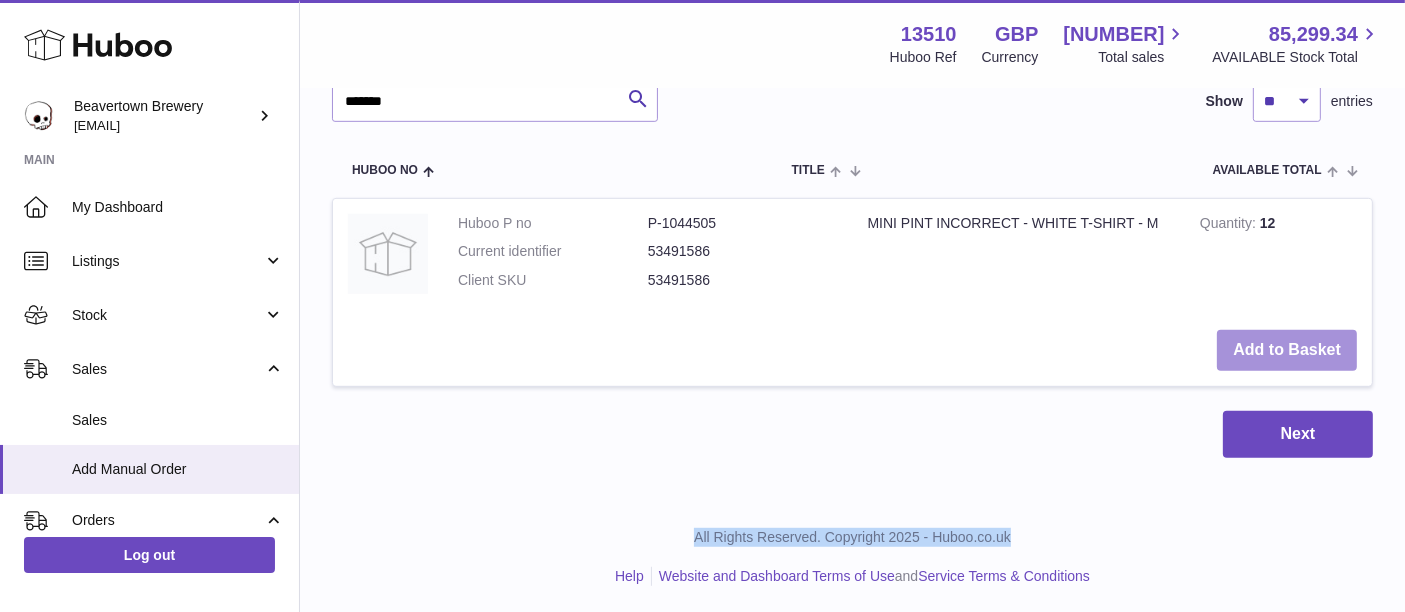 click at bounding box center (0, 306) 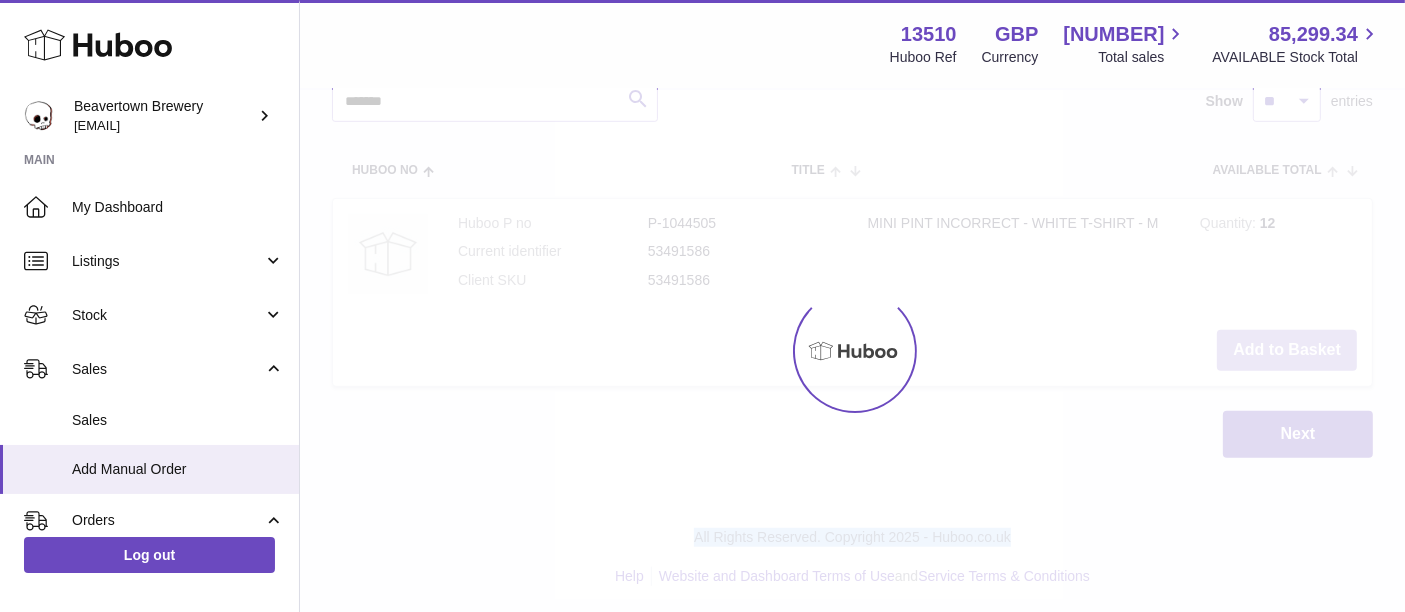 click at bounding box center (852, 351) 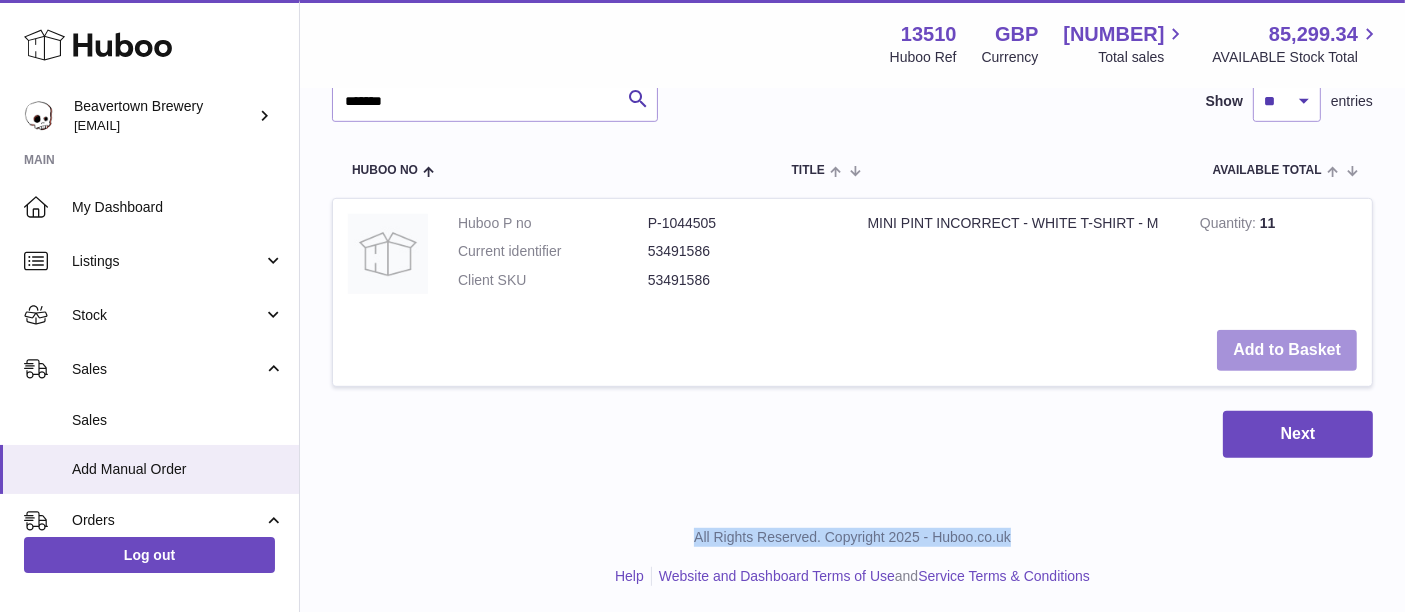click on "Add to Basket" at bounding box center (1287, 350) 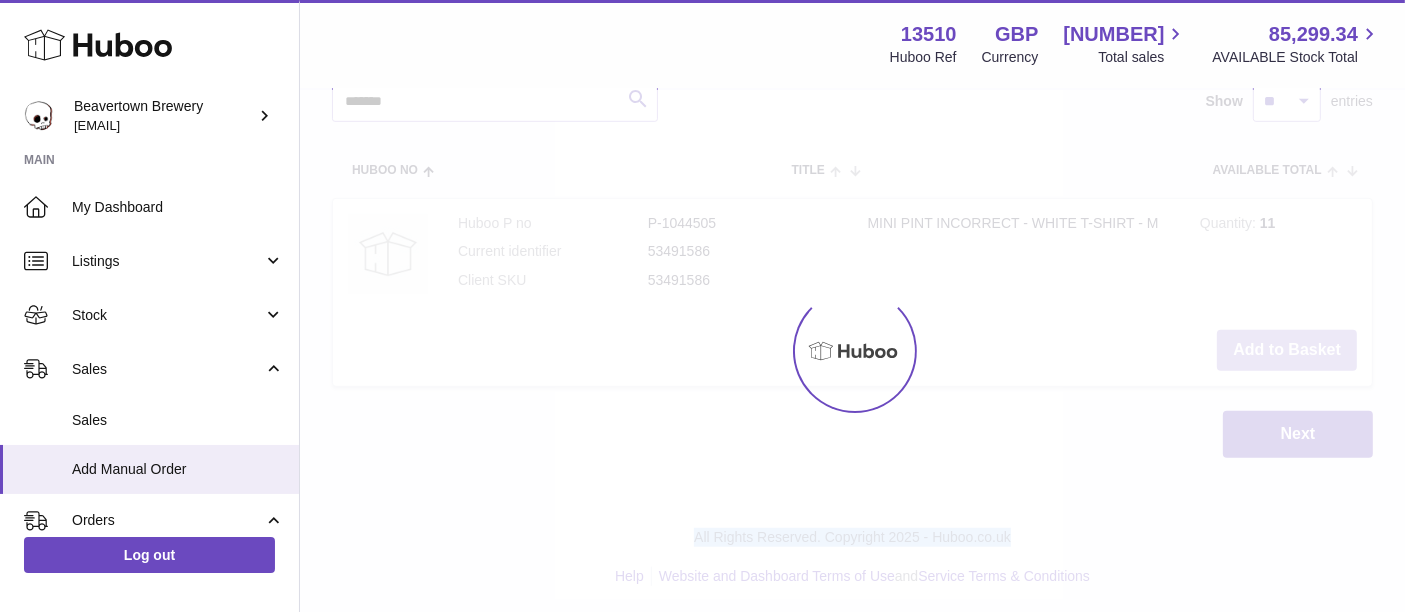 click at bounding box center [852, 351] 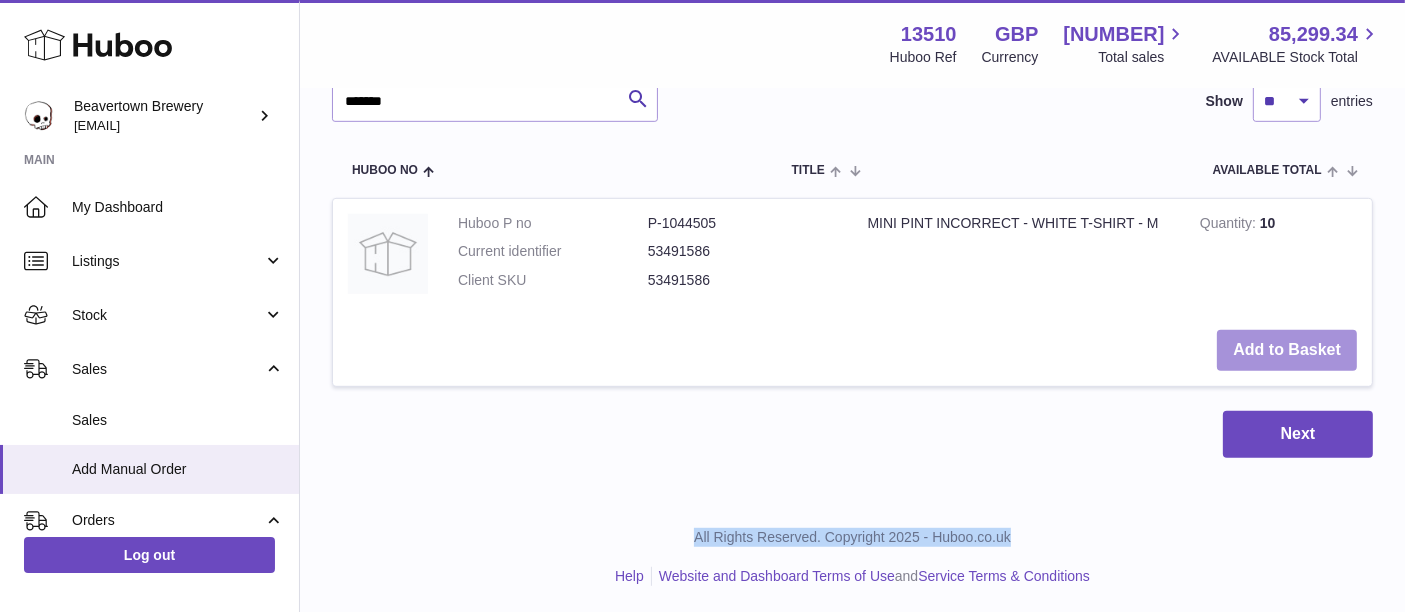 click on "Menu   Huboo     13510   Huboo Ref    GBP   Currency   1,361.60     Total sales   85,299.34     AVAILABLE Stock Total   Currency   GBP   Total sales   1,361.60   AVAILABLE Stock Total   85,299.34   My Huboo - Add manual order
Multiple/Batch Upload
Items in basket
Show
** ** ** ***
entries
Huboo no       Title       Unit Sales Price       AVAILABLE Total       Total       Minimum Life On Receipt (MLOR)
Action
Huboo P no   P-1044505   Current identifier   53491586
MINI PINT INCORRECT - WHITE T-SHIRT - M
Unit Sales Price
****
Quantity
*
Total   0.00
Remove
Huboo P no   P-1044504   Current identifier   53524354
MINI PINT INCORRECT - WHITE T-SHIRT - S" at bounding box center (852, -299) 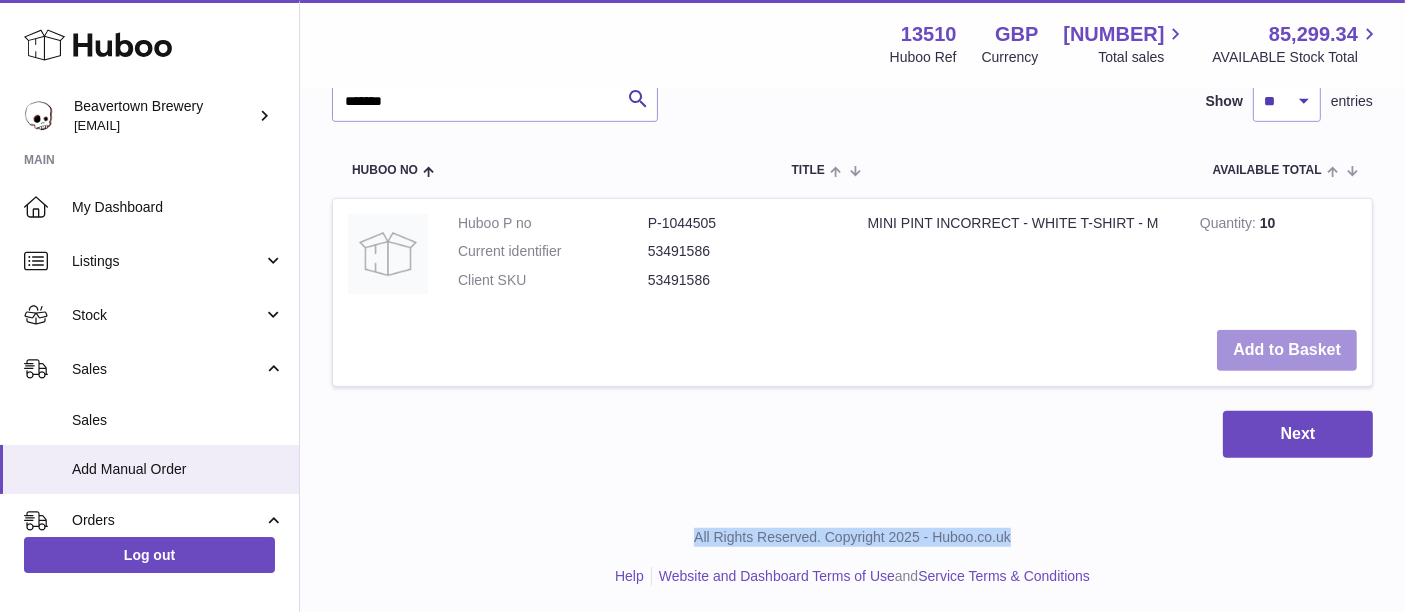 click on "Add to Basket" at bounding box center [1287, 350] 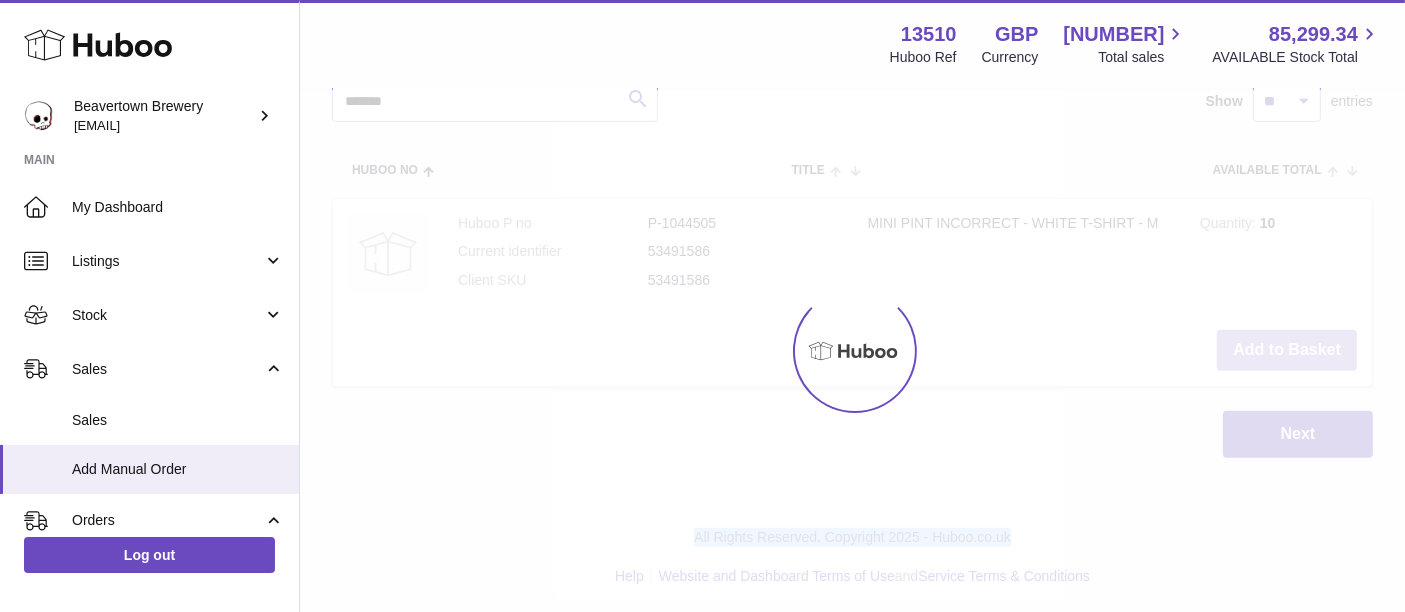 click at bounding box center [852, 351] 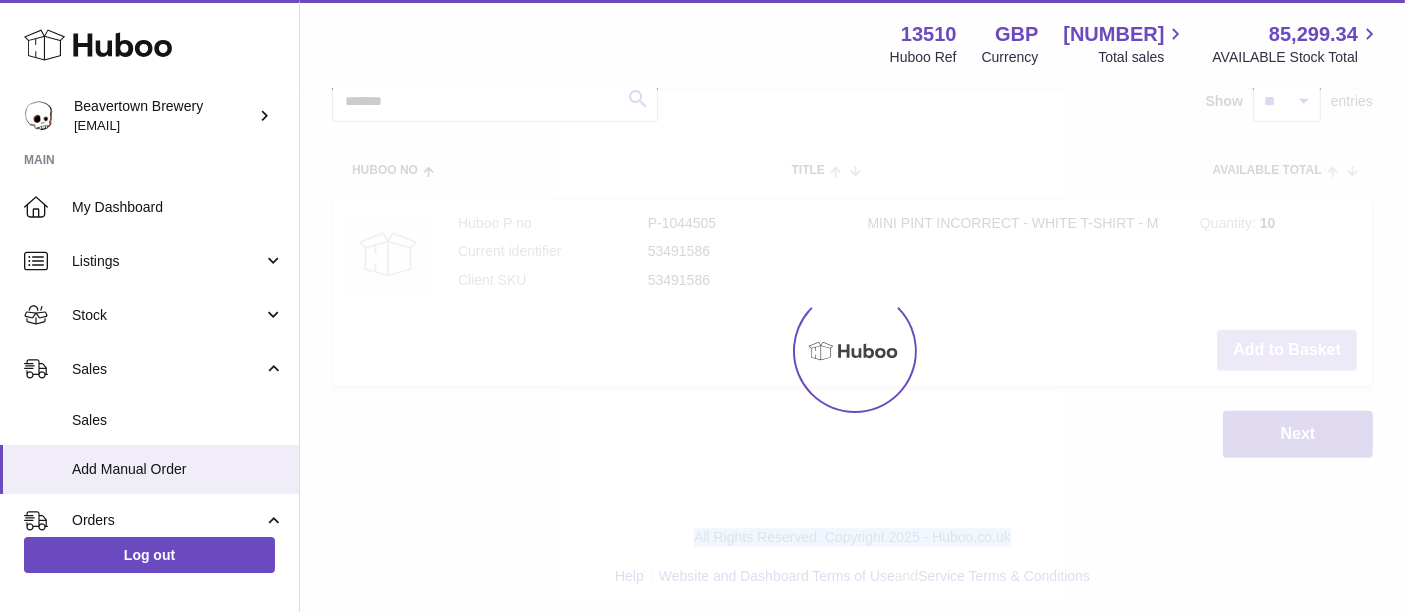 click on "Add to Basket" at bounding box center (1287, 350) 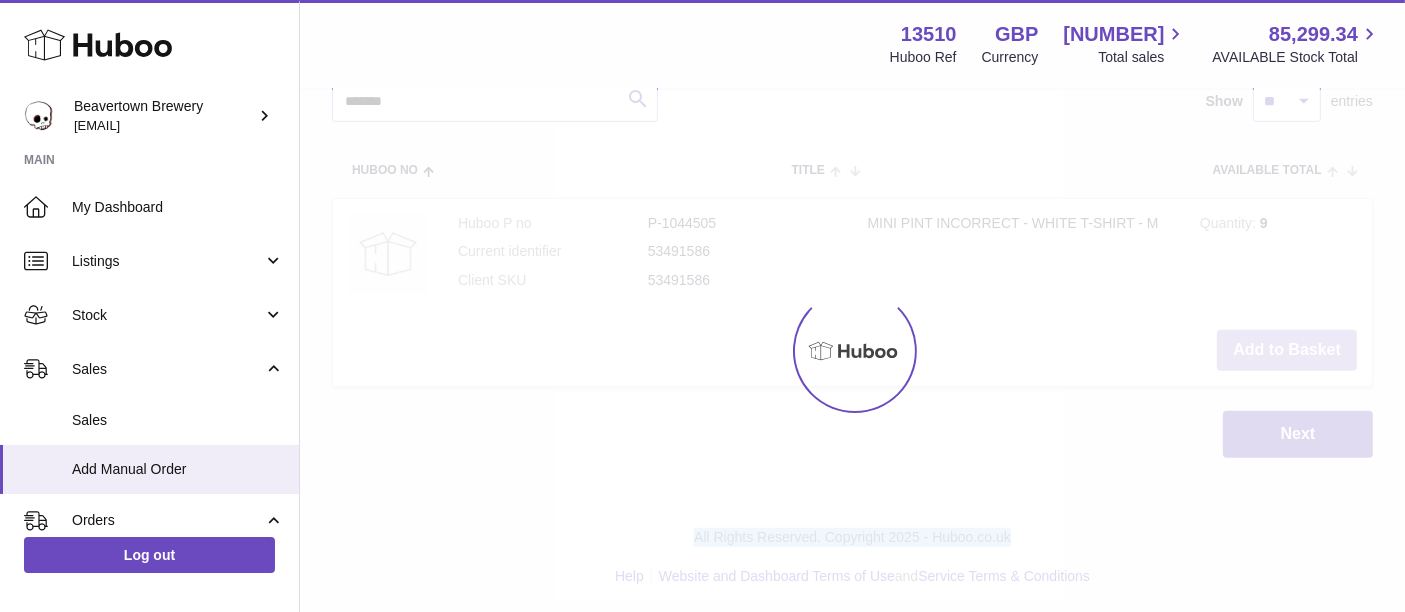 click at bounding box center (852, 351) 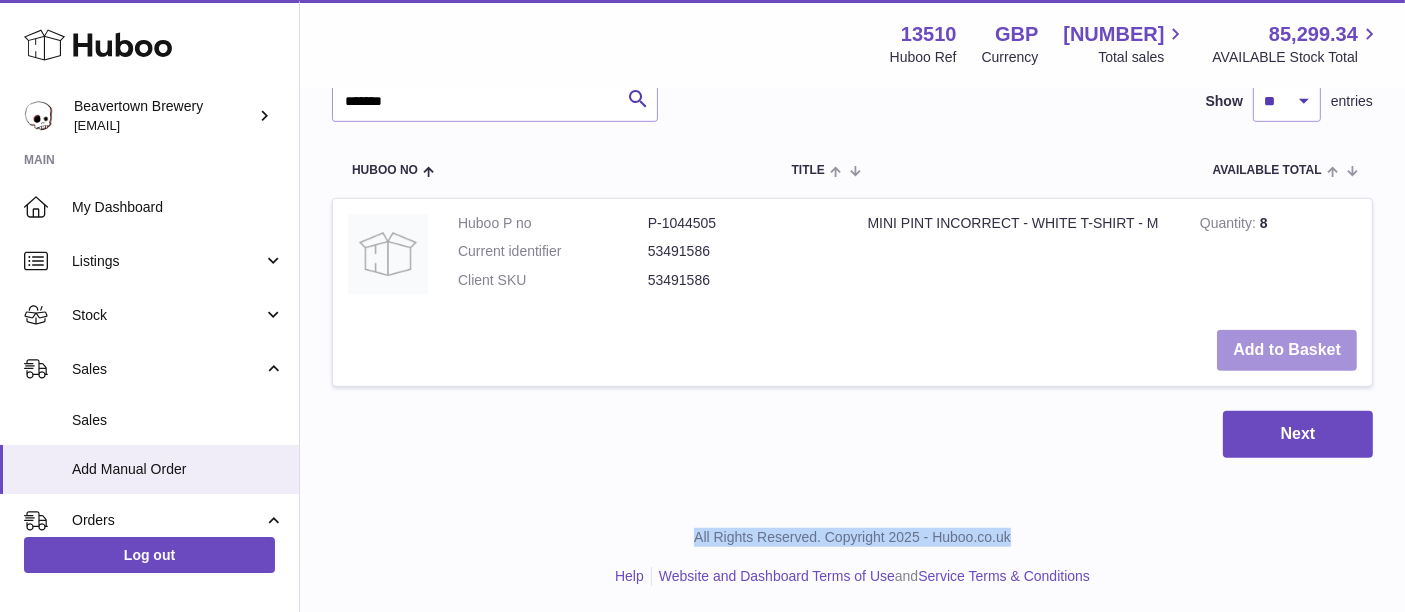 click on "Add to Basket" at bounding box center (1287, 350) 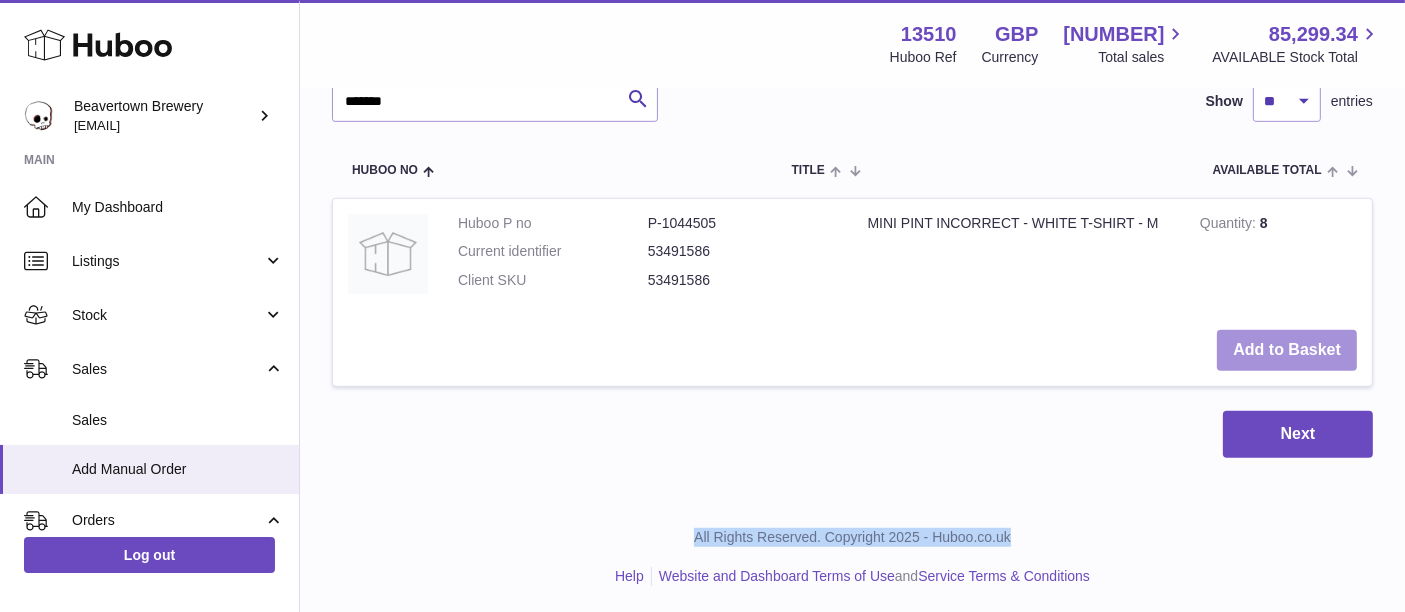 click at bounding box center (0, 306) 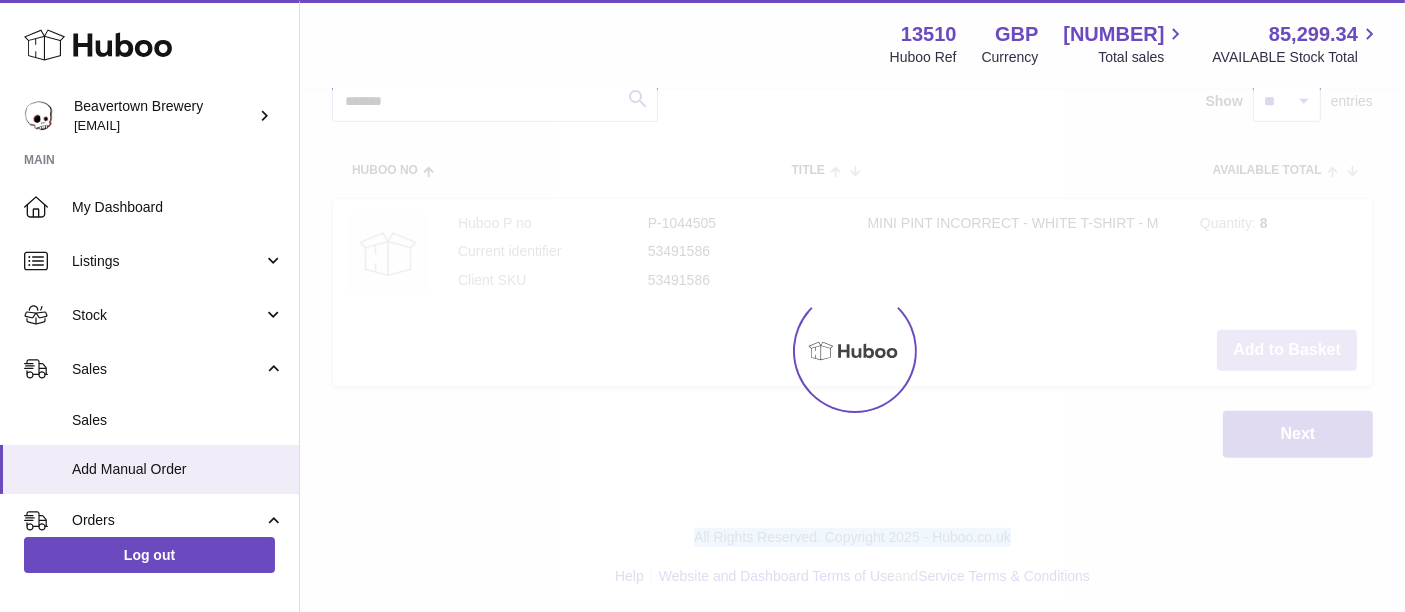 click at bounding box center [852, 351] 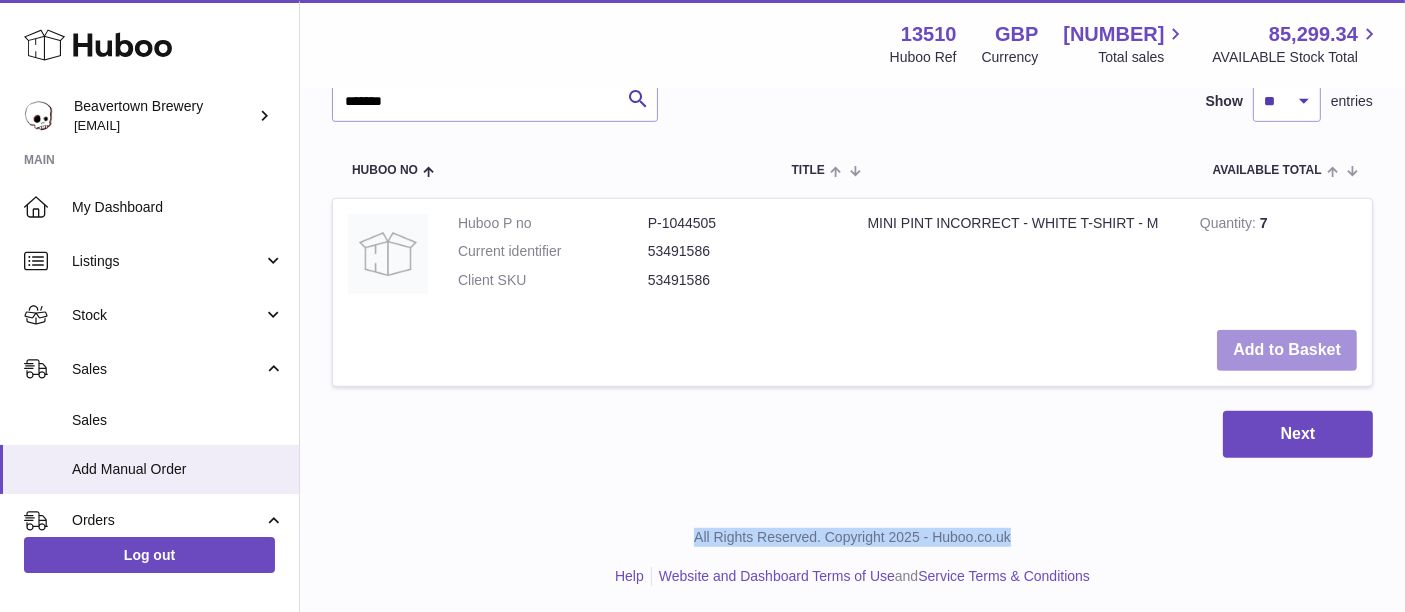 click on "Add to Basket" at bounding box center [1287, 350] 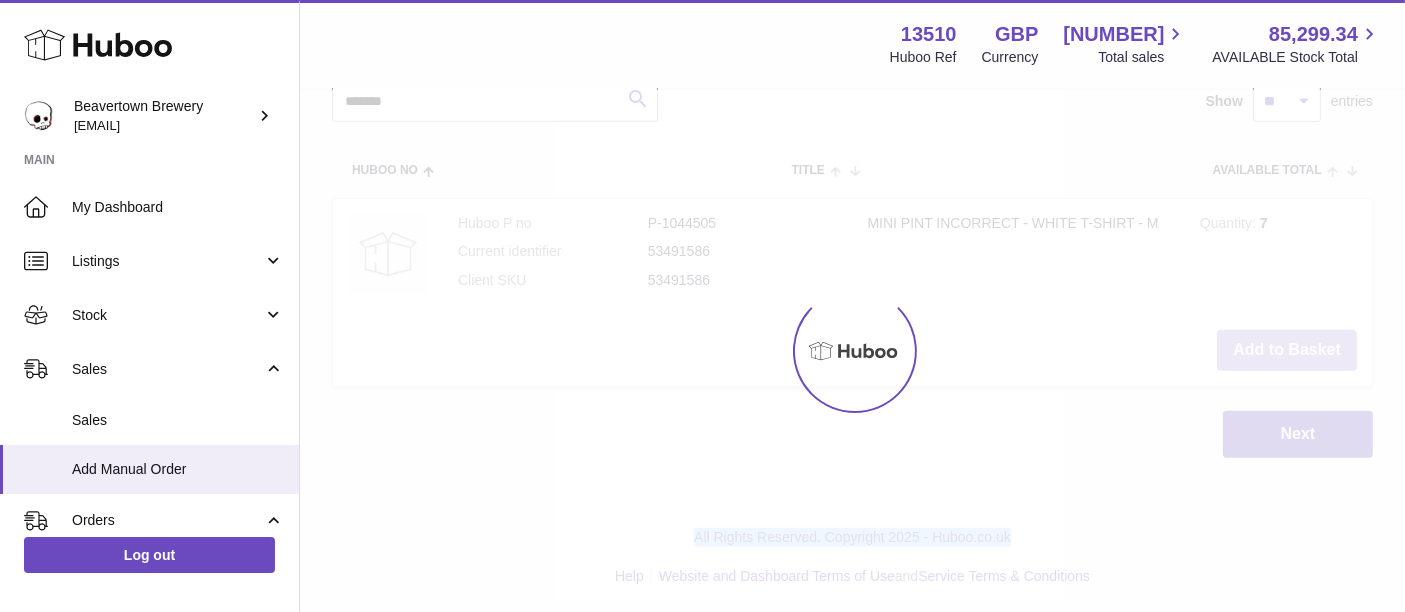 click at bounding box center (852, 351) 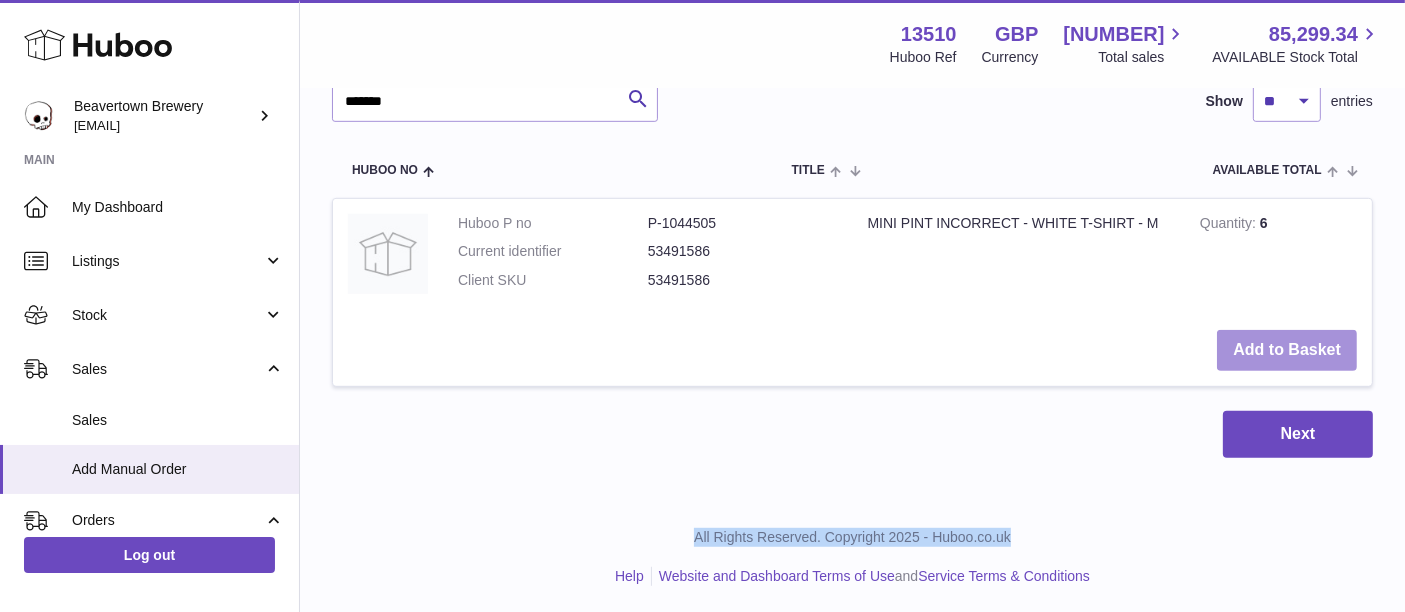 click on "Add to Basket" at bounding box center (1287, 350) 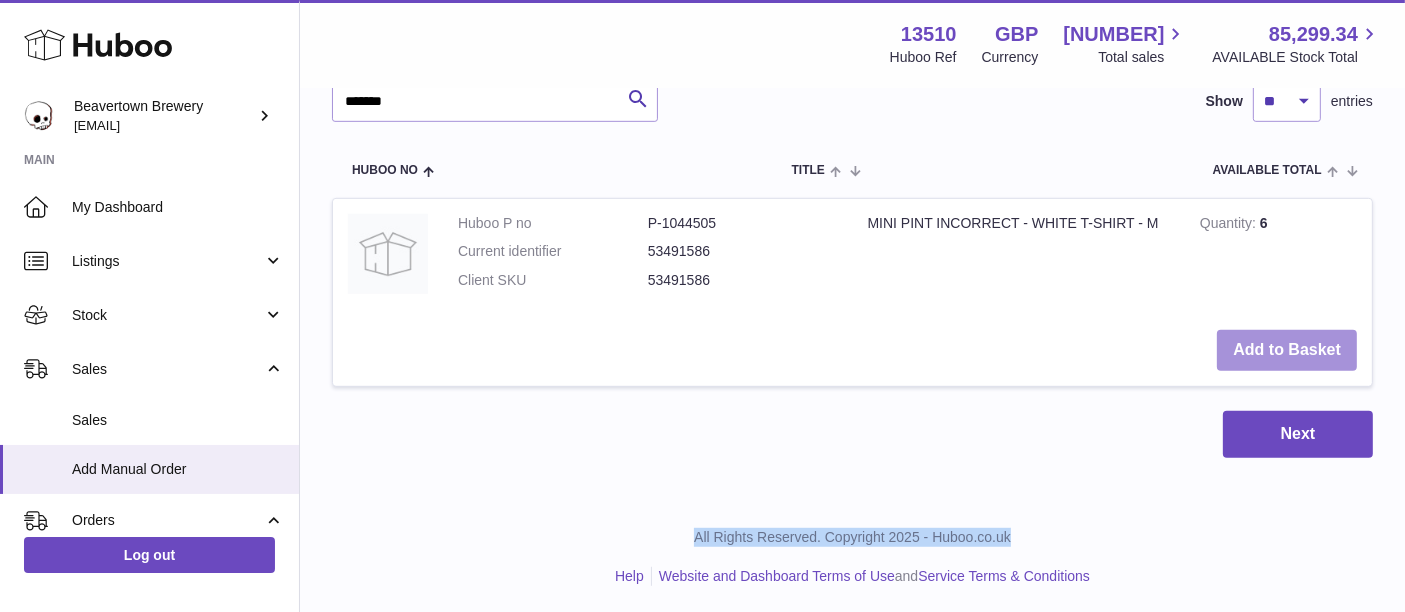 click at bounding box center [0, 306] 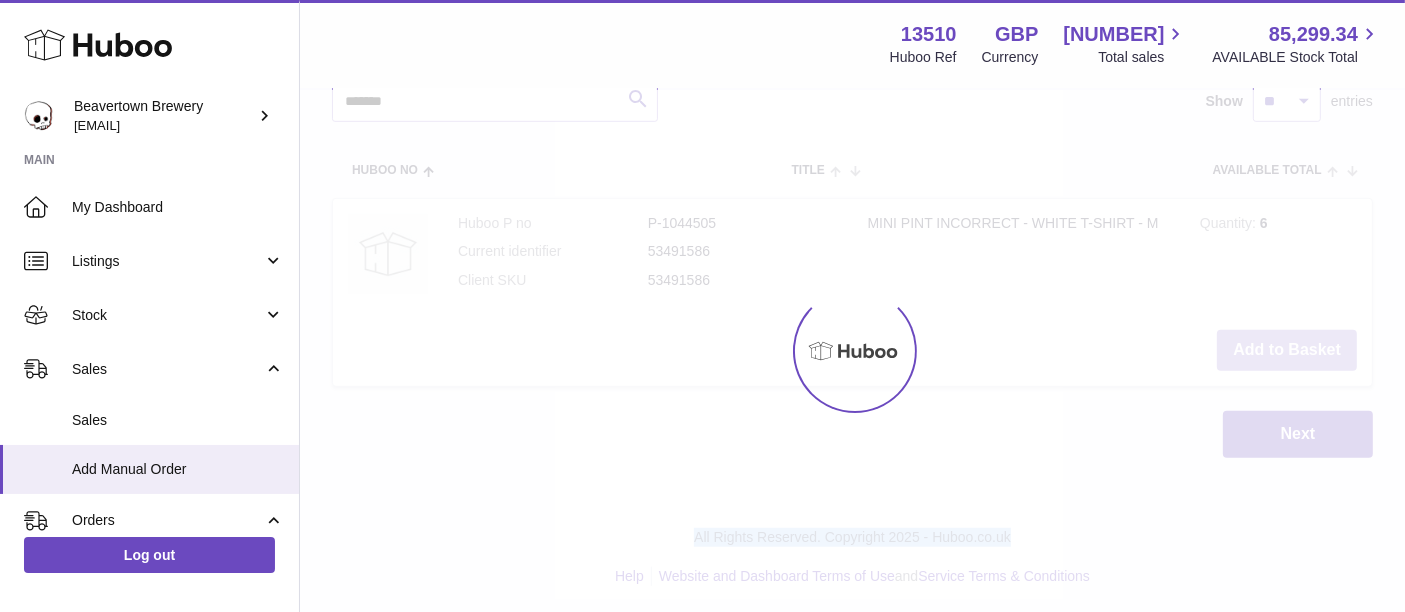 click at bounding box center (852, 351) 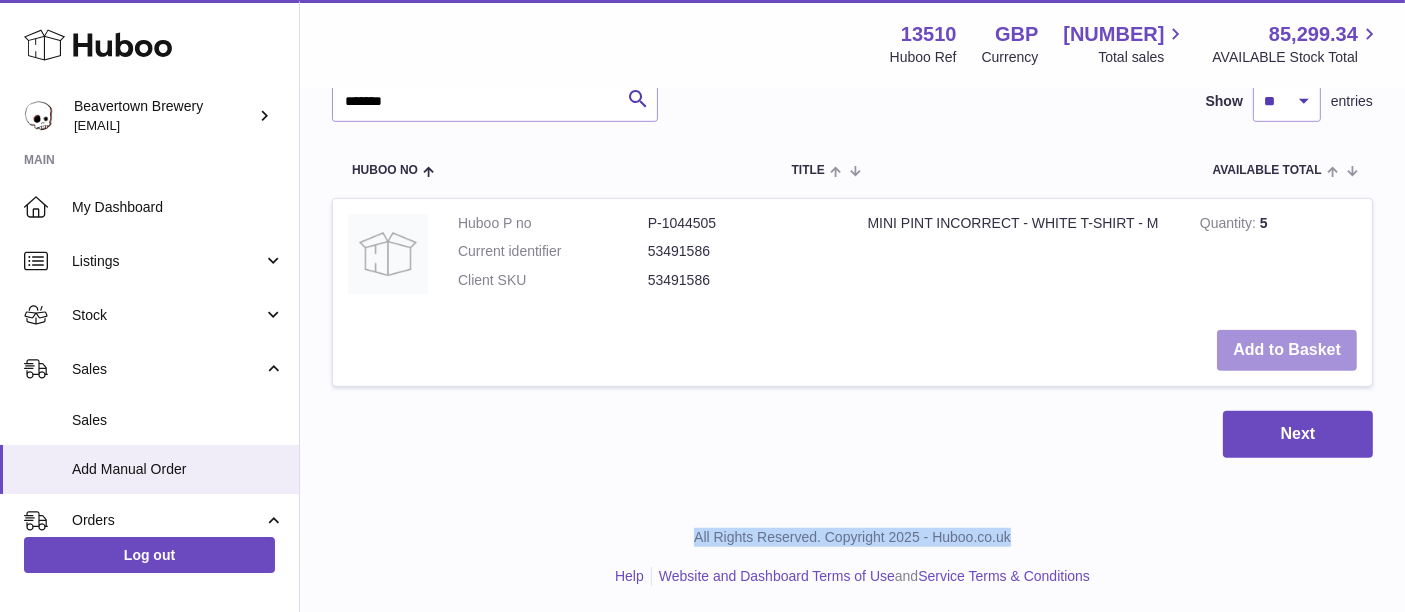 click on "Add to Basket" at bounding box center (1287, 350) 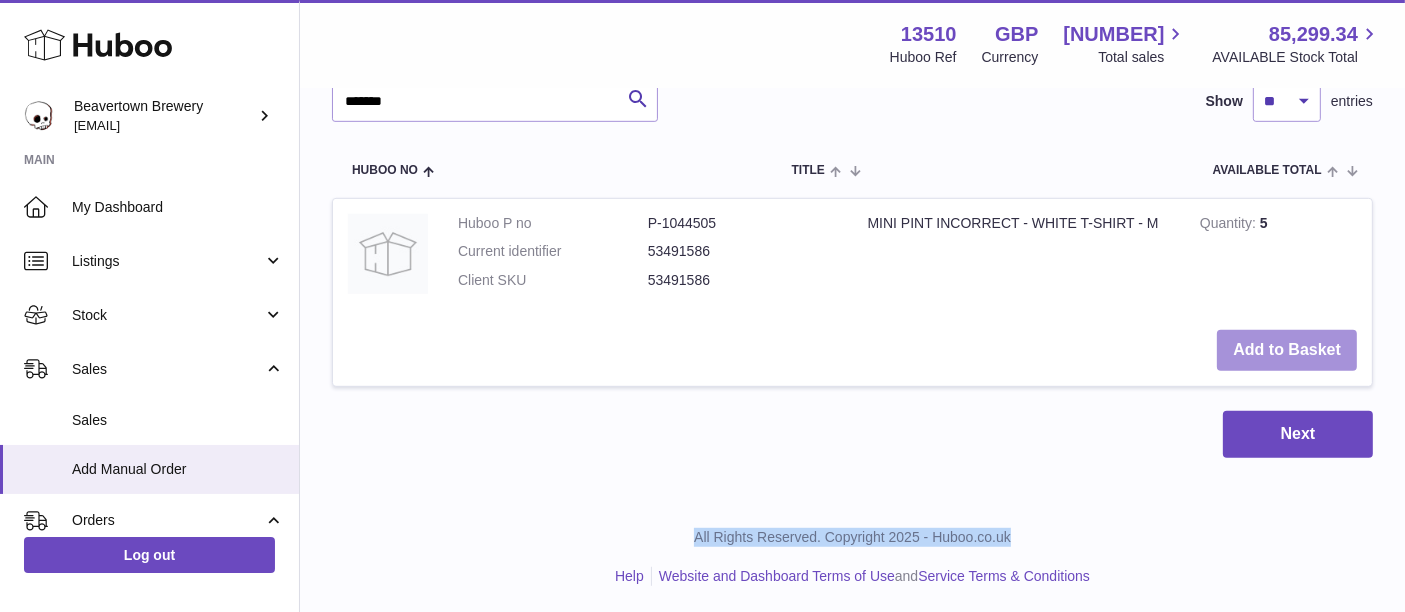 click at bounding box center [0, 306] 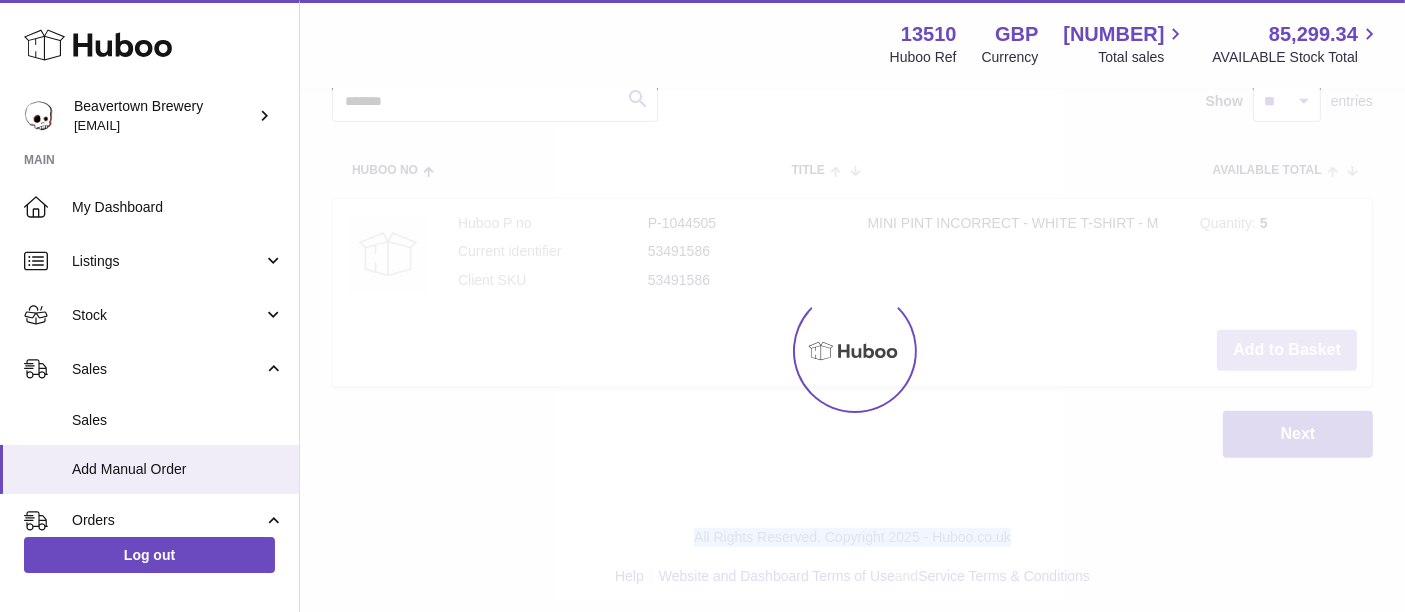 click at bounding box center (852, 351) 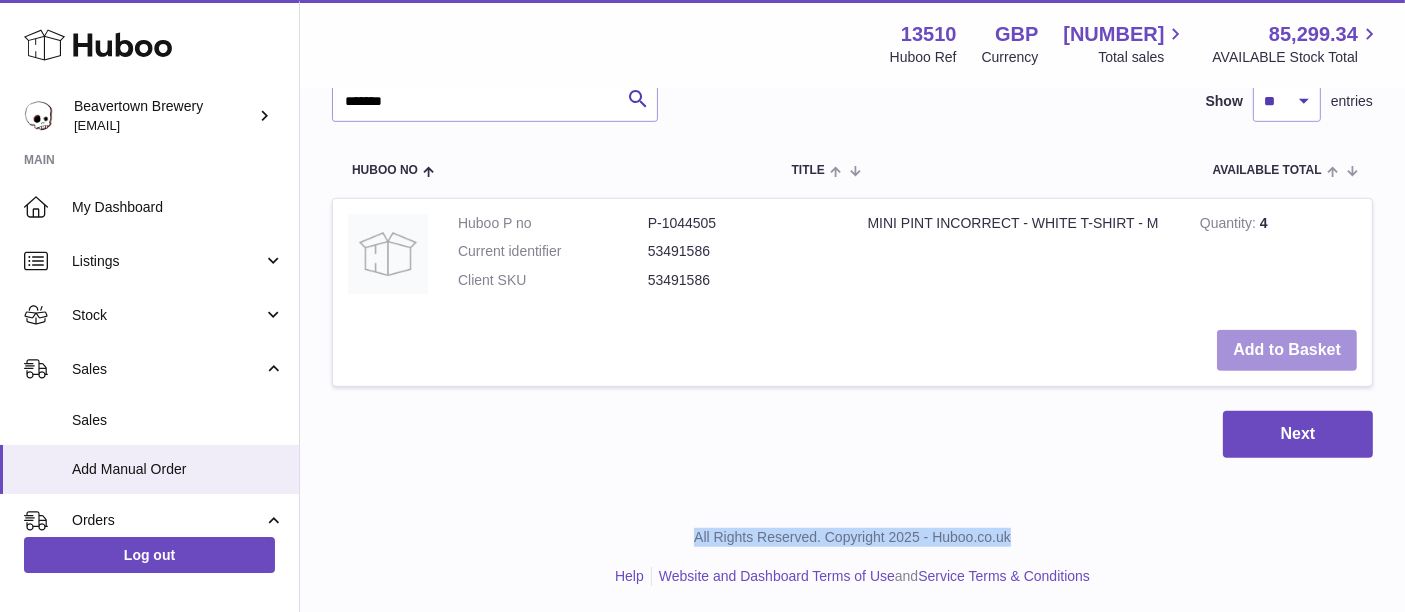 click on "Add to Basket" at bounding box center [1287, 350] 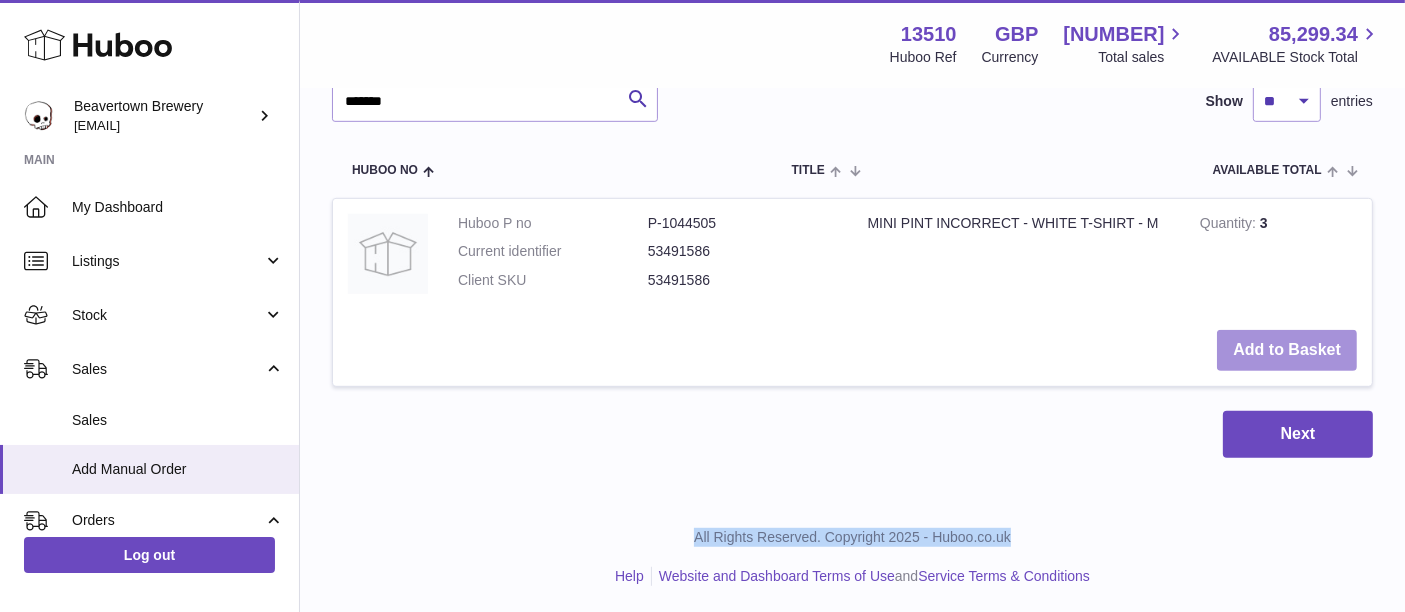 click on "Add to Basket" at bounding box center (1287, 350) 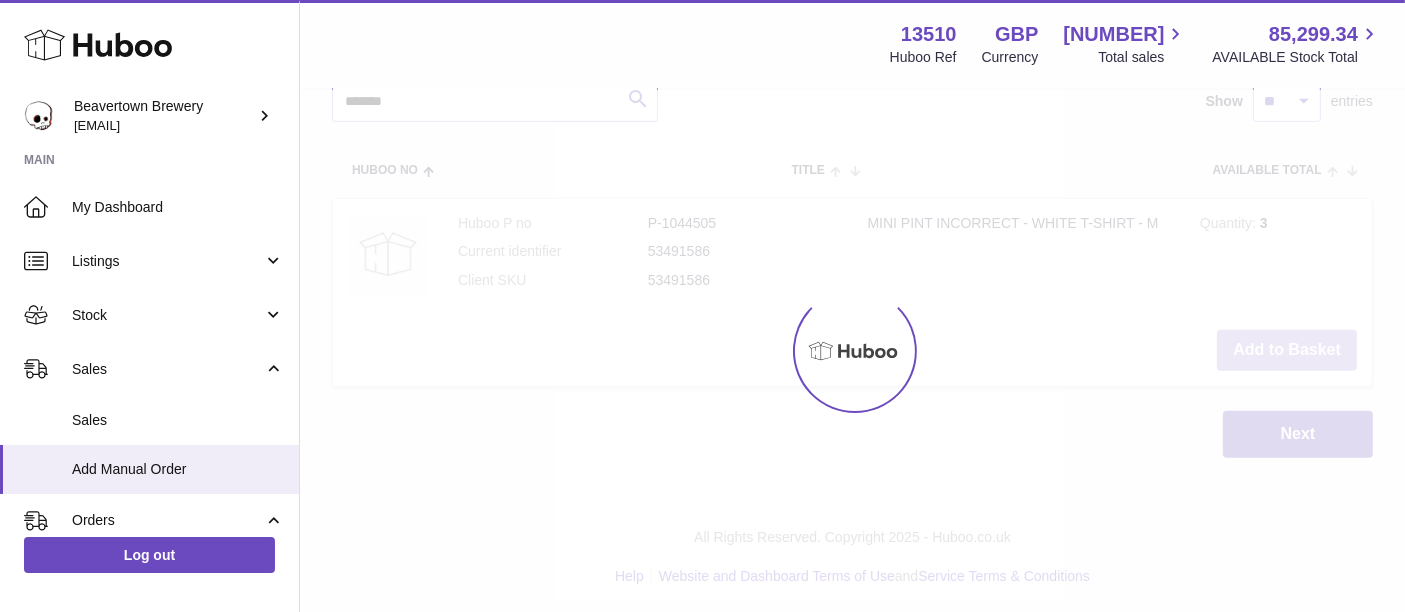 click at bounding box center [852, 351] 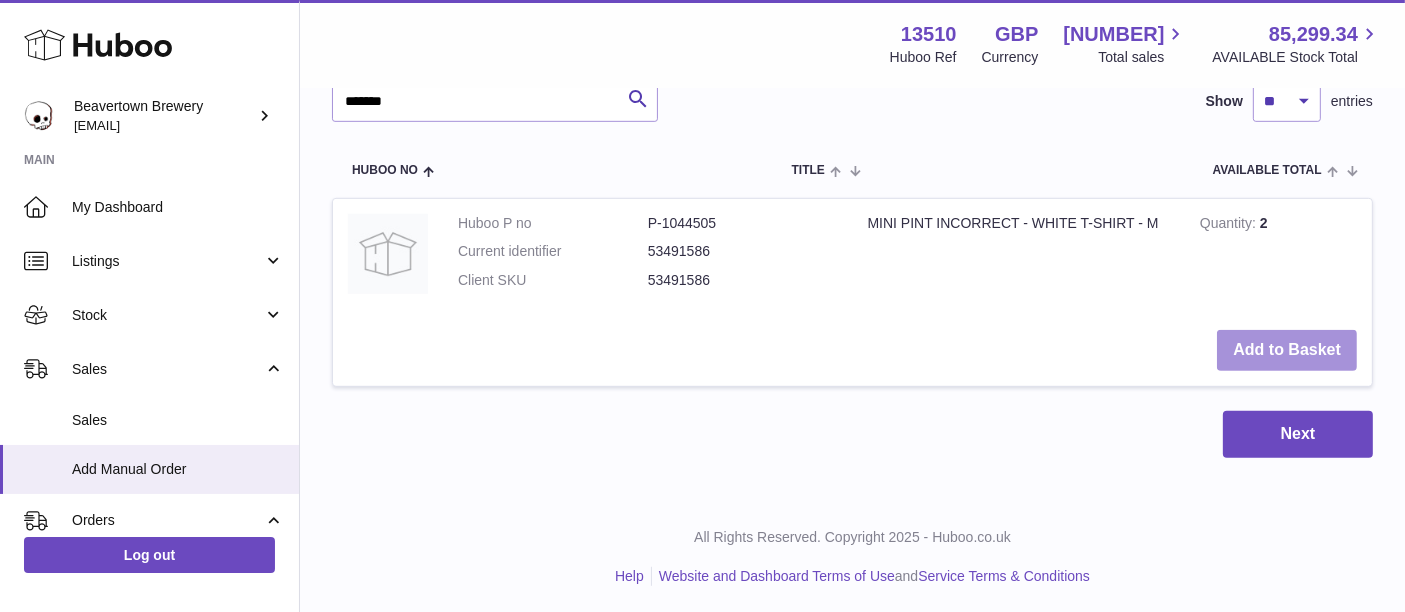 click on "Add to Basket" at bounding box center (1287, 350) 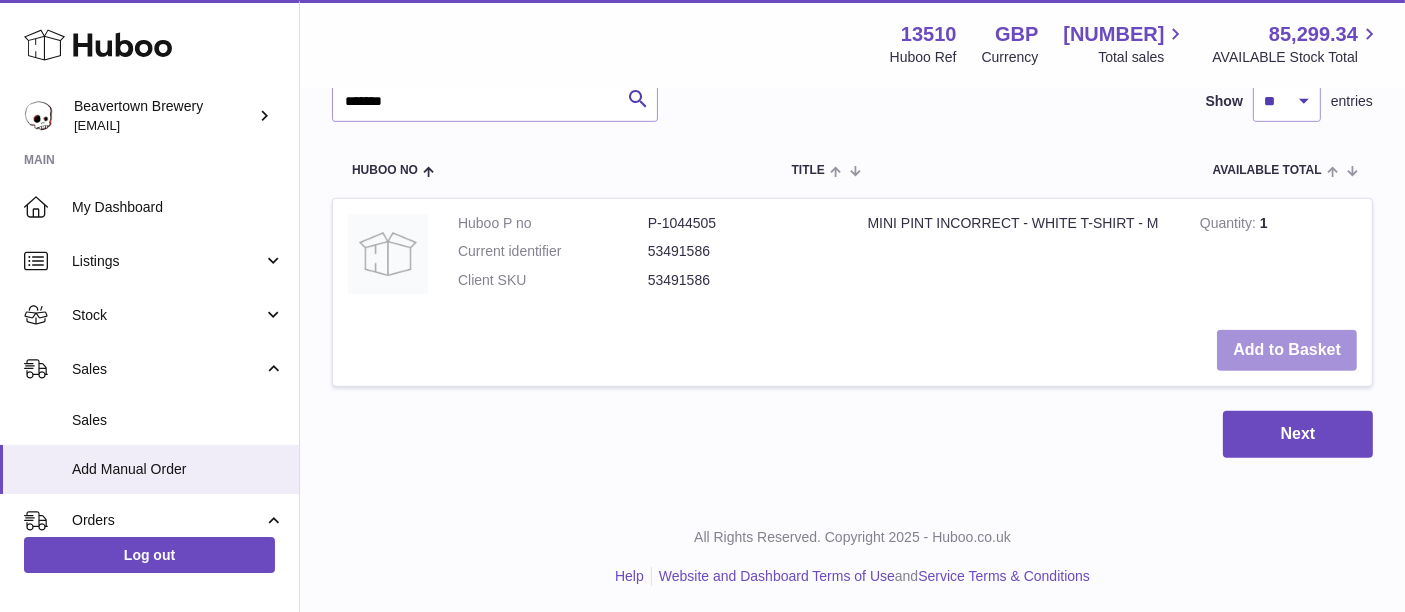 click on "Add to Basket" at bounding box center (1287, 350) 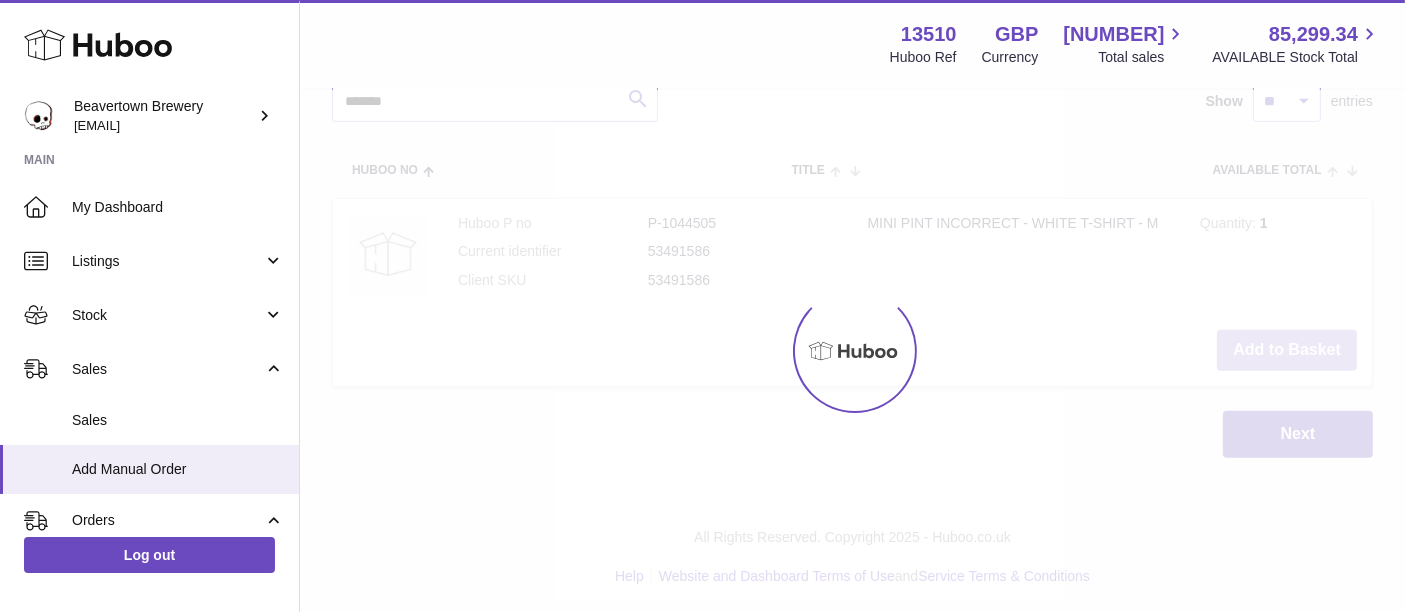 type on "**" 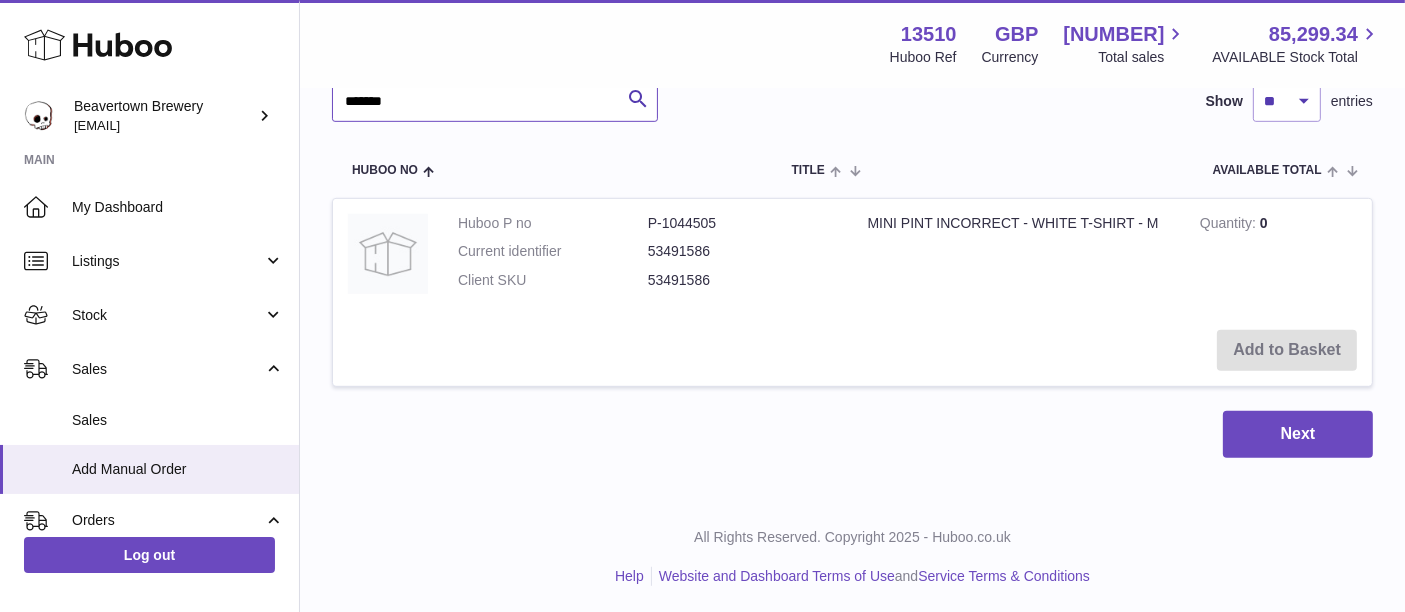 click on "*******" at bounding box center (495, 102) 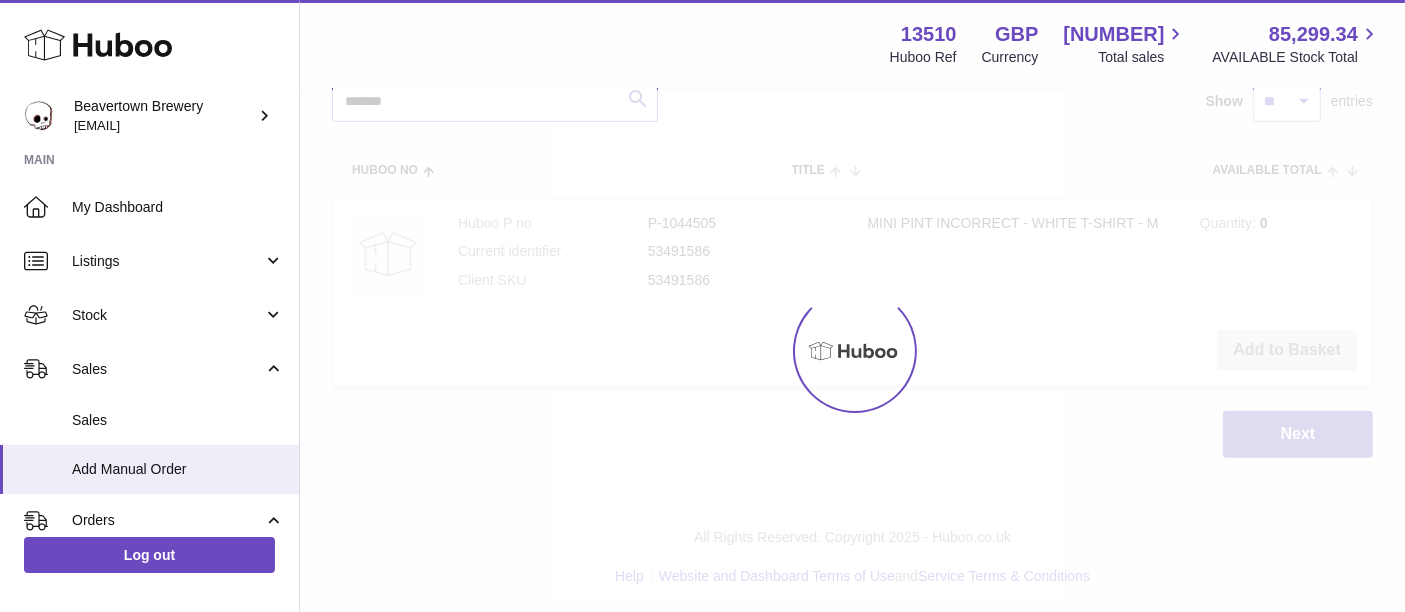 scroll, scrollTop: 1094, scrollLeft: 0, axis: vertical 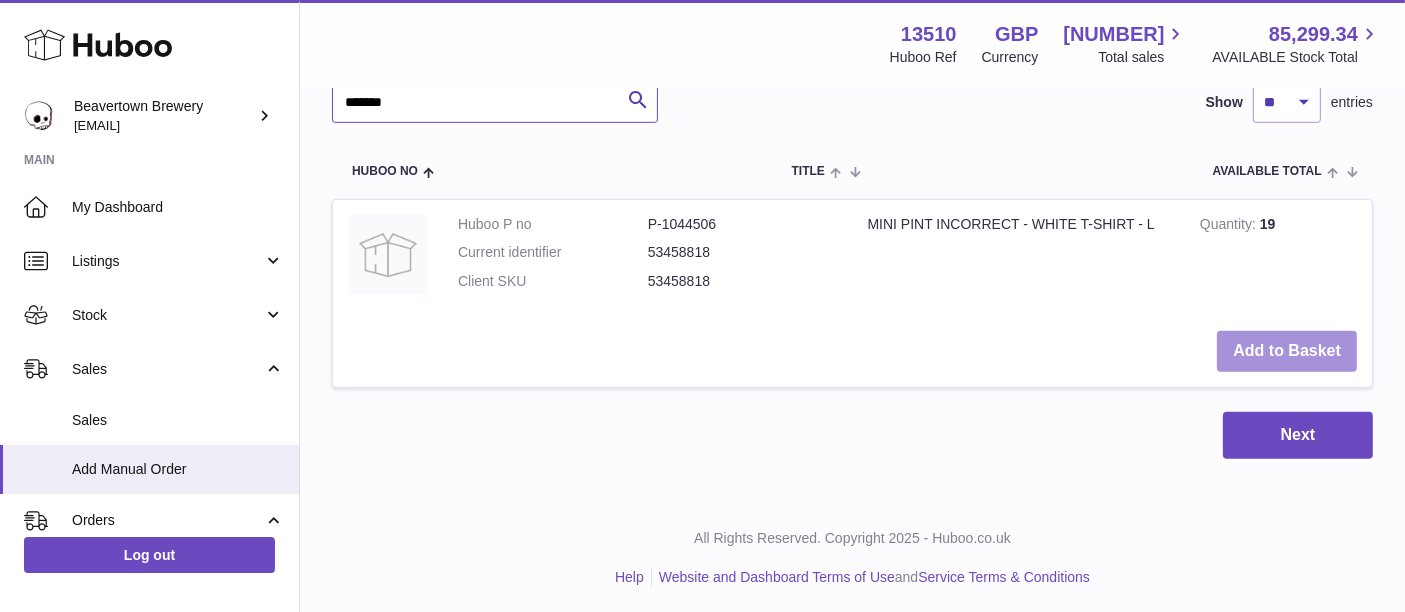 type on "*******" 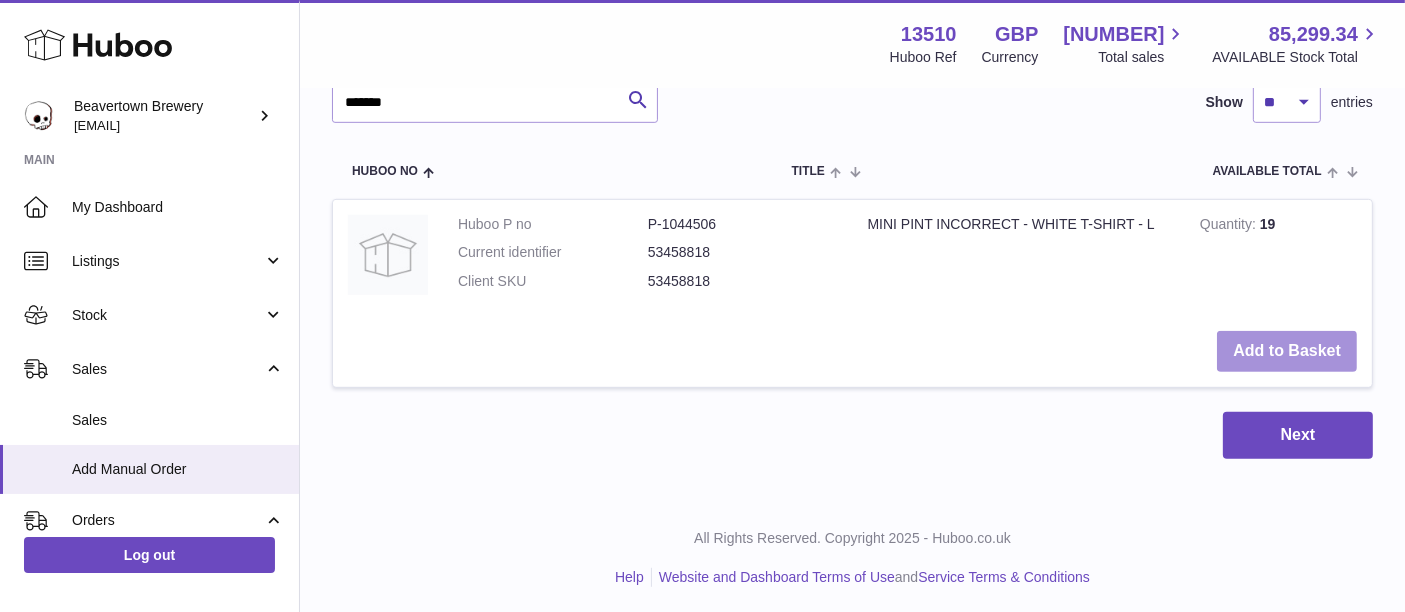 click on "Add to Basket" at bounding box center [1287, 351] 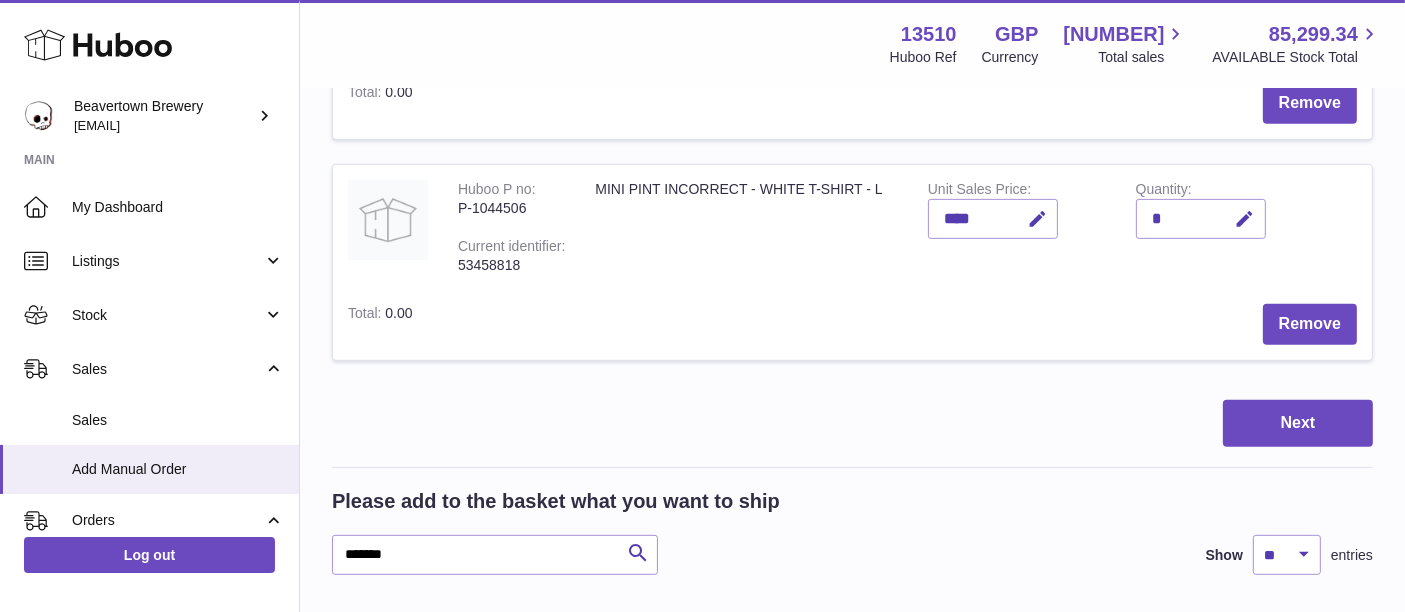 scroll, scrollTop: 819, scrollLeft: 0, axis: vertical 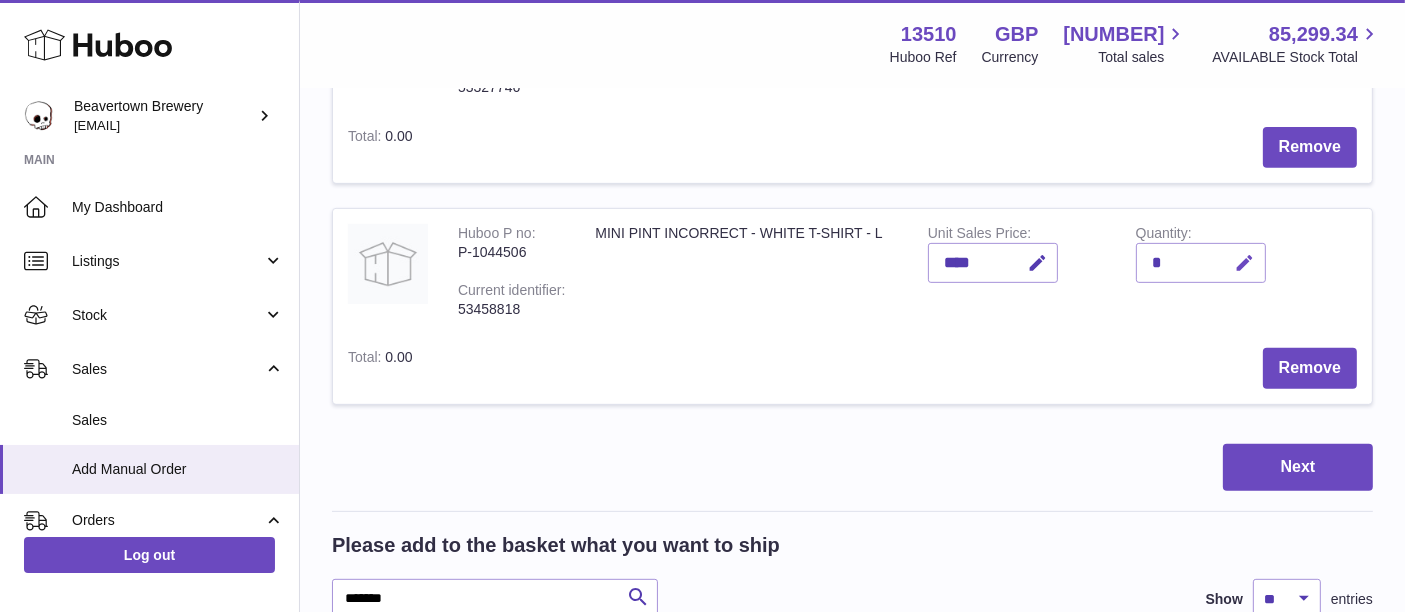 click at bounding box center [1245, 263] 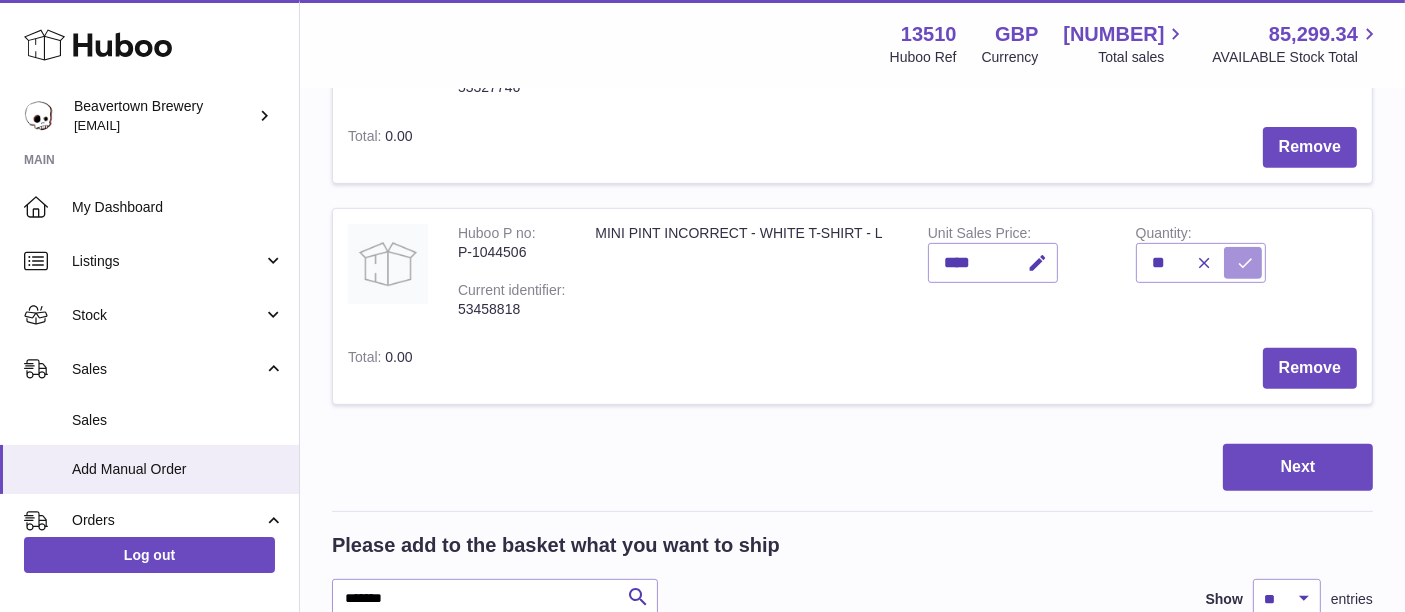 click at bounding box center [1246, 263] 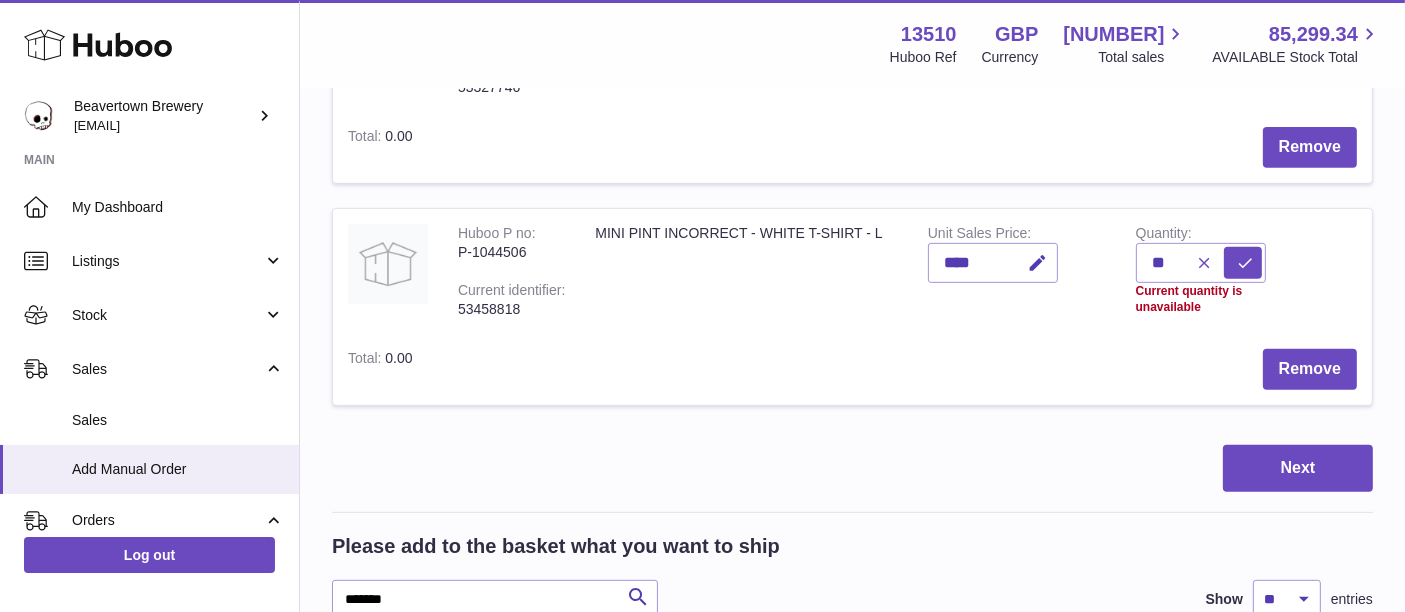 click at bounding box center [1205, 263] 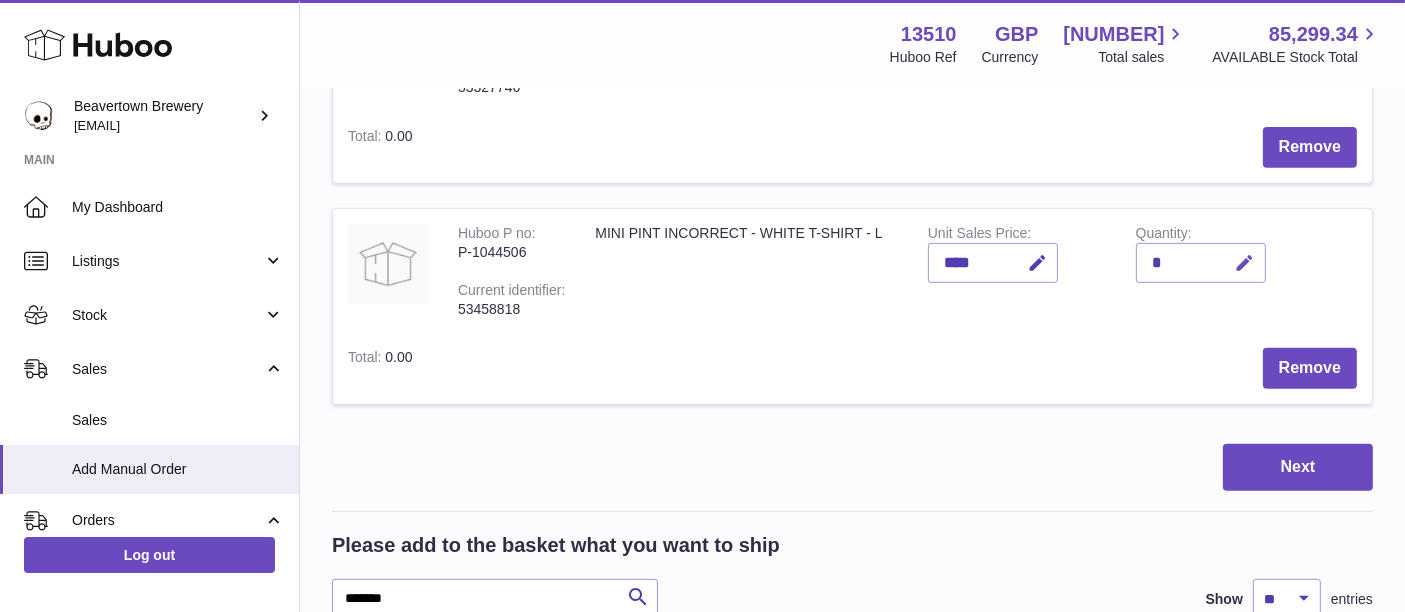 click at bounding box center [1242, 263] 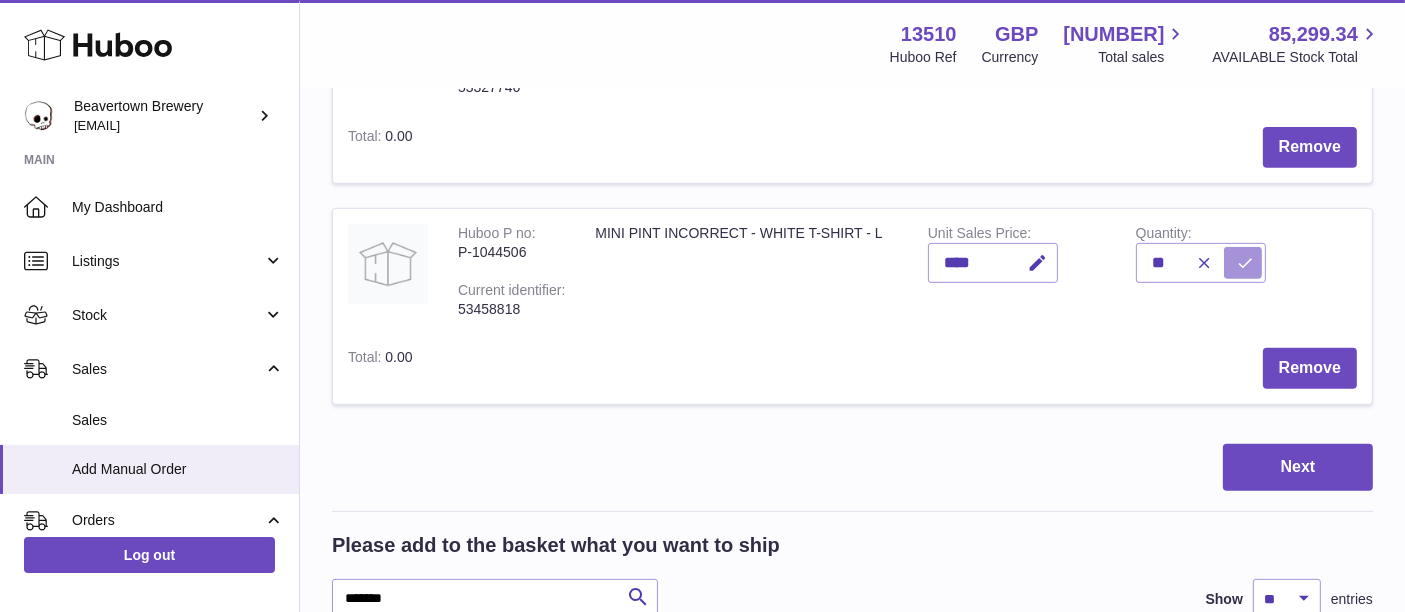 click at bounding box center [1243, 263] 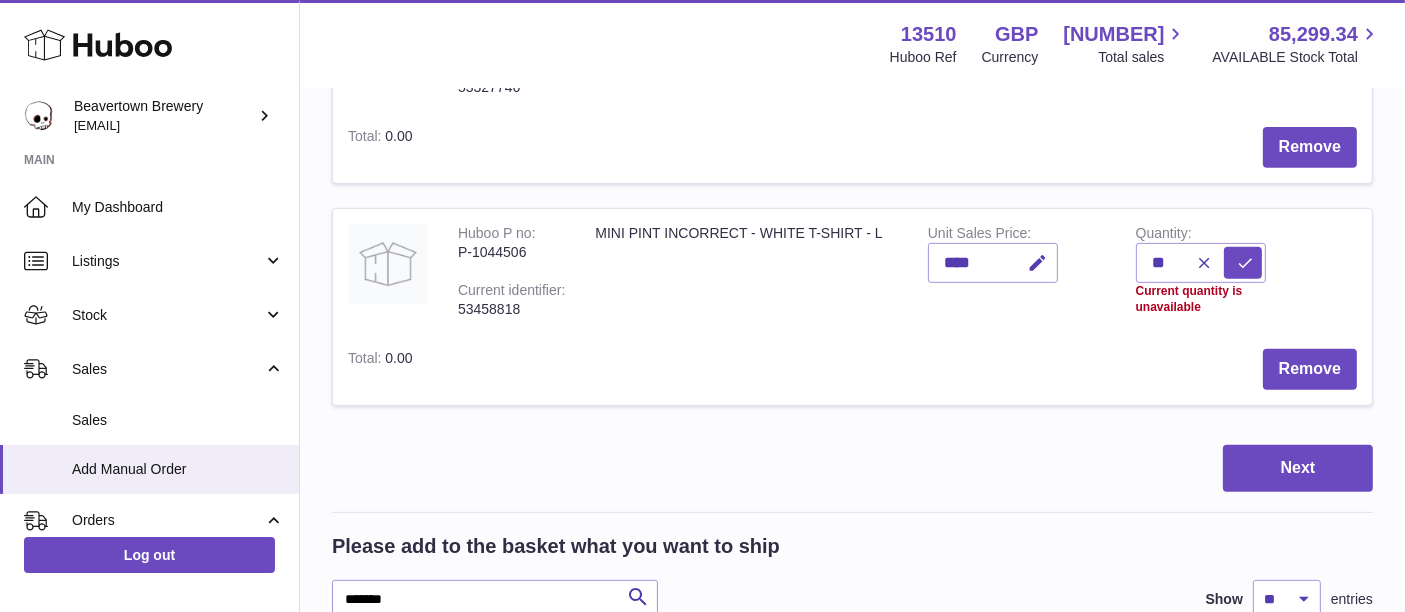 drag, startPoint x: 1244, startPoint y: 303, endPoint x: 1160, endPoint y: 347, distance: 94.82616 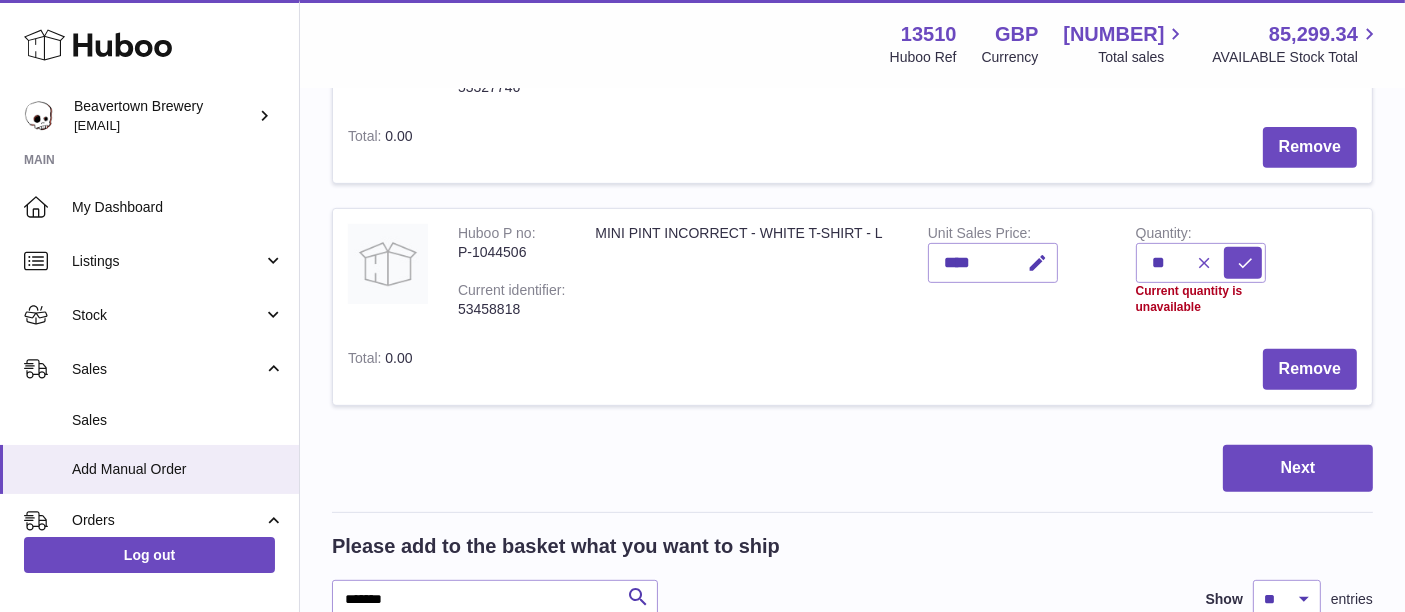 click at bounding box center [1205, 263] 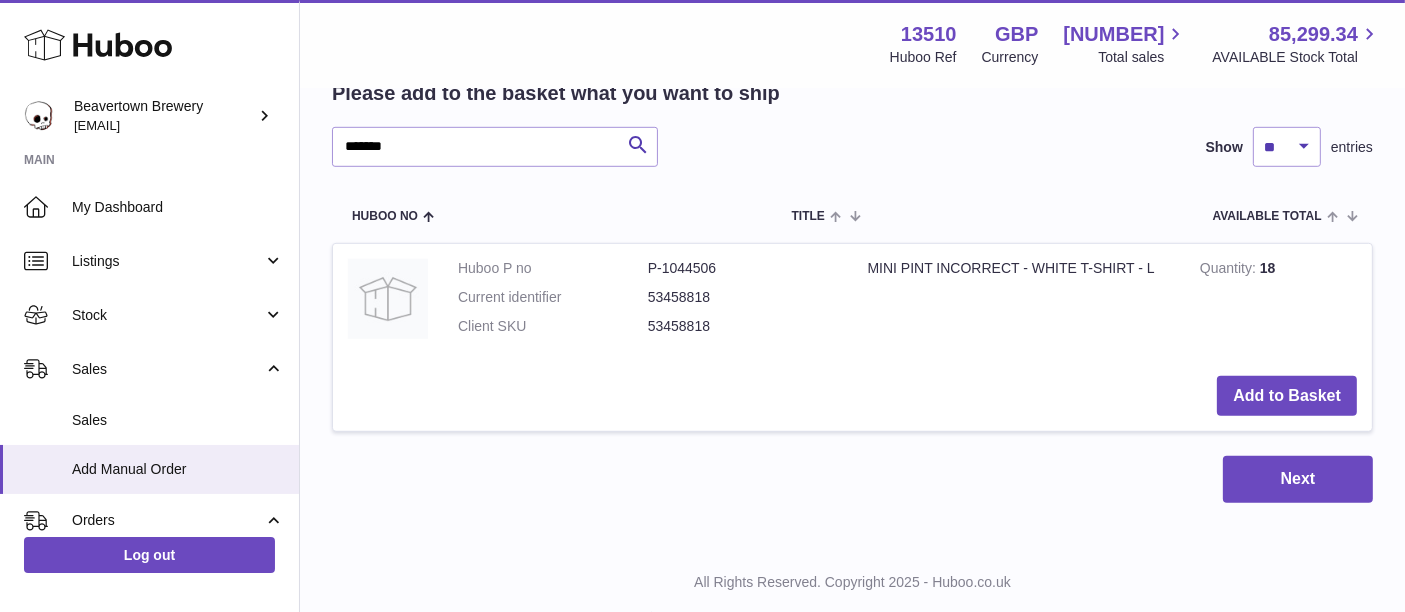 scroll, scrollTop: 1302, scrollLeft: 0, axis: vertical 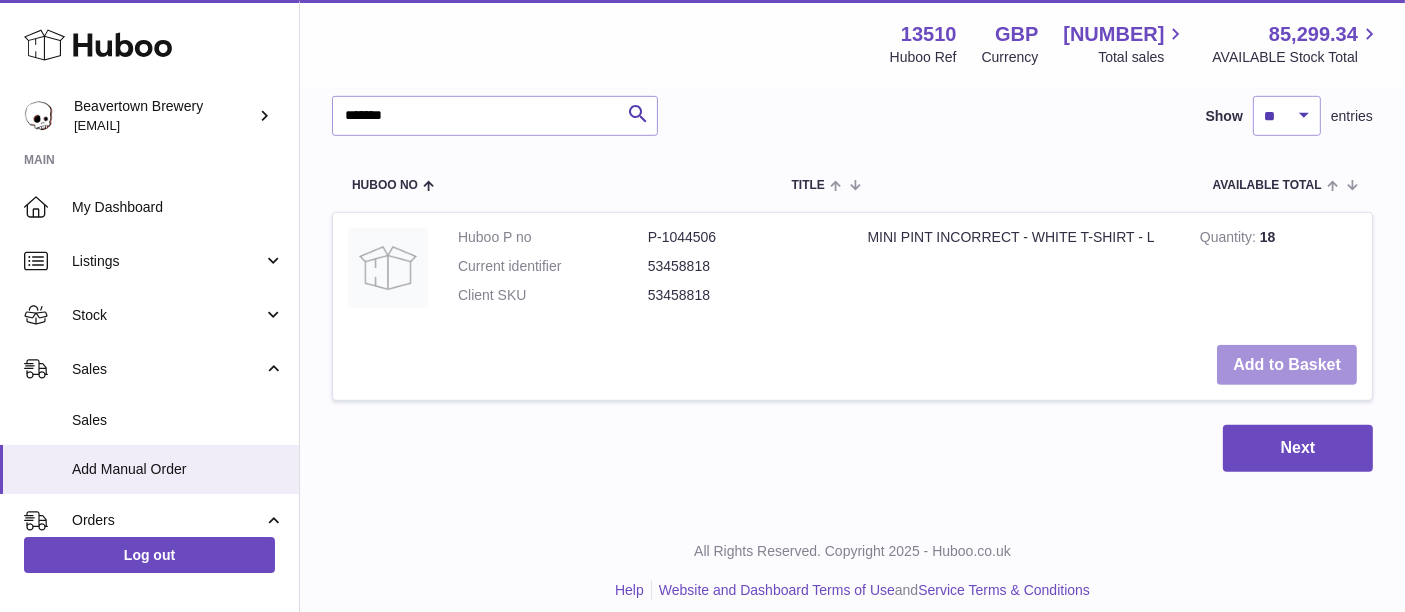 click on "Add to Basket" at bounding box center (1287, 365) 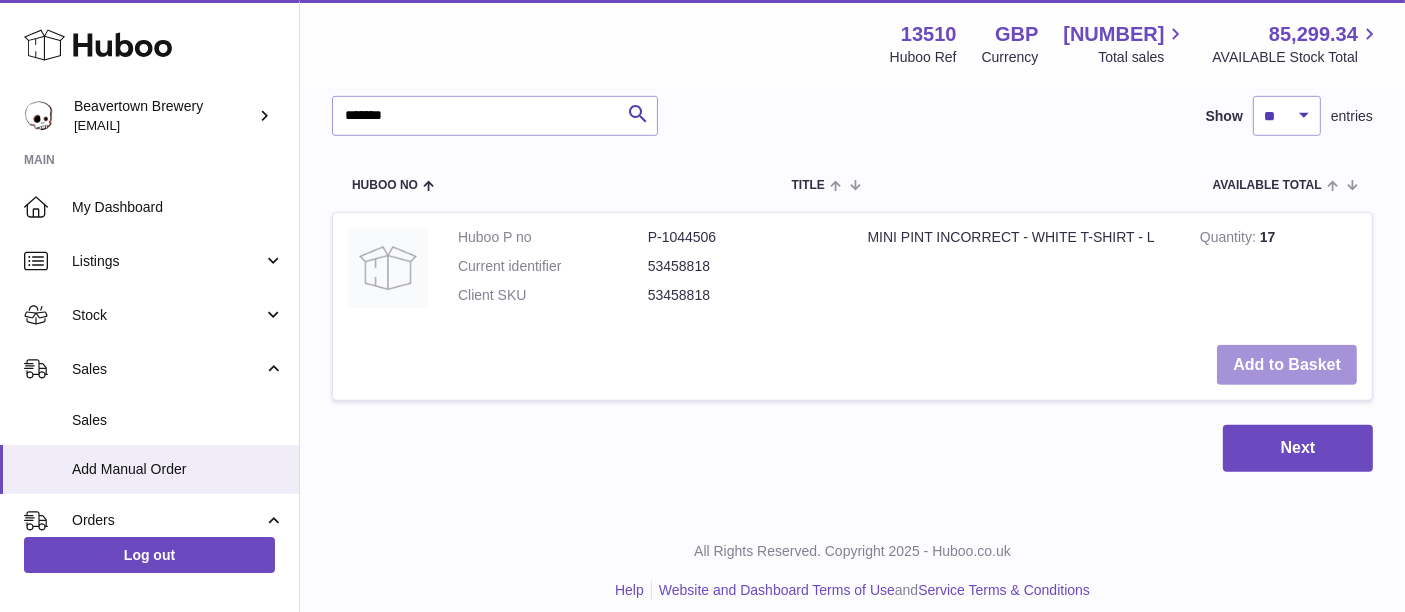 click on "Add to Basket" at bounding box center (1287, 365) 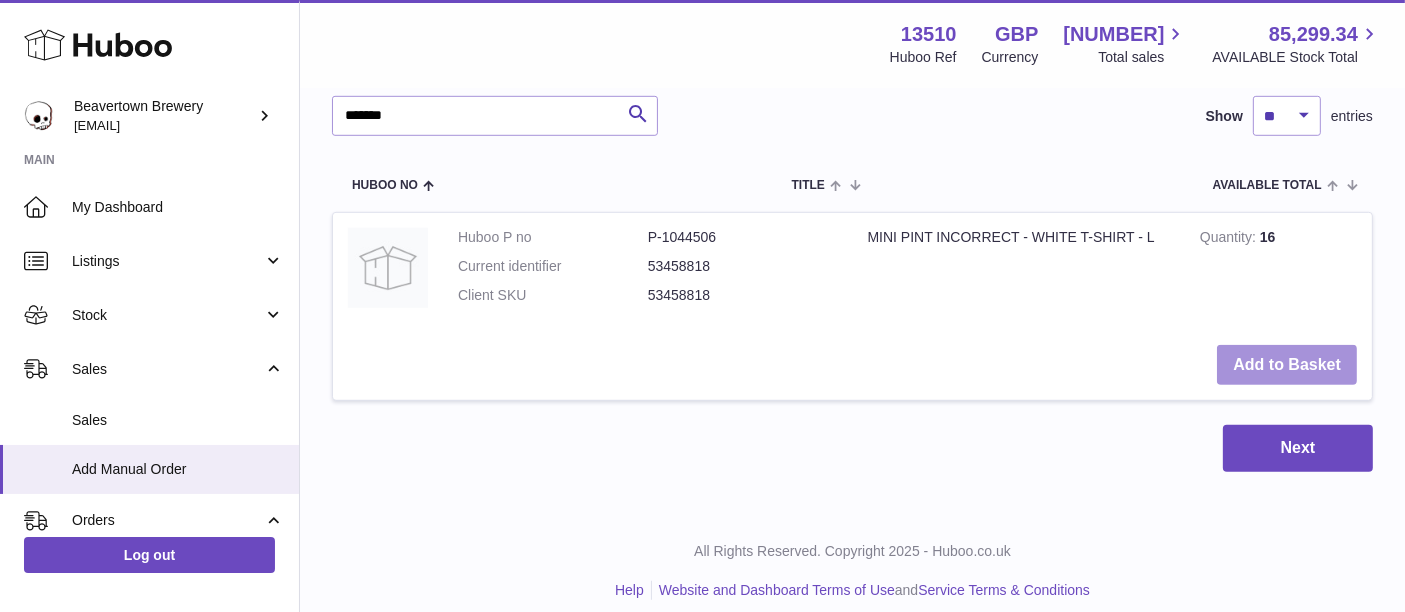 click on "Add to Basket" at bounding box center (1287, 365) 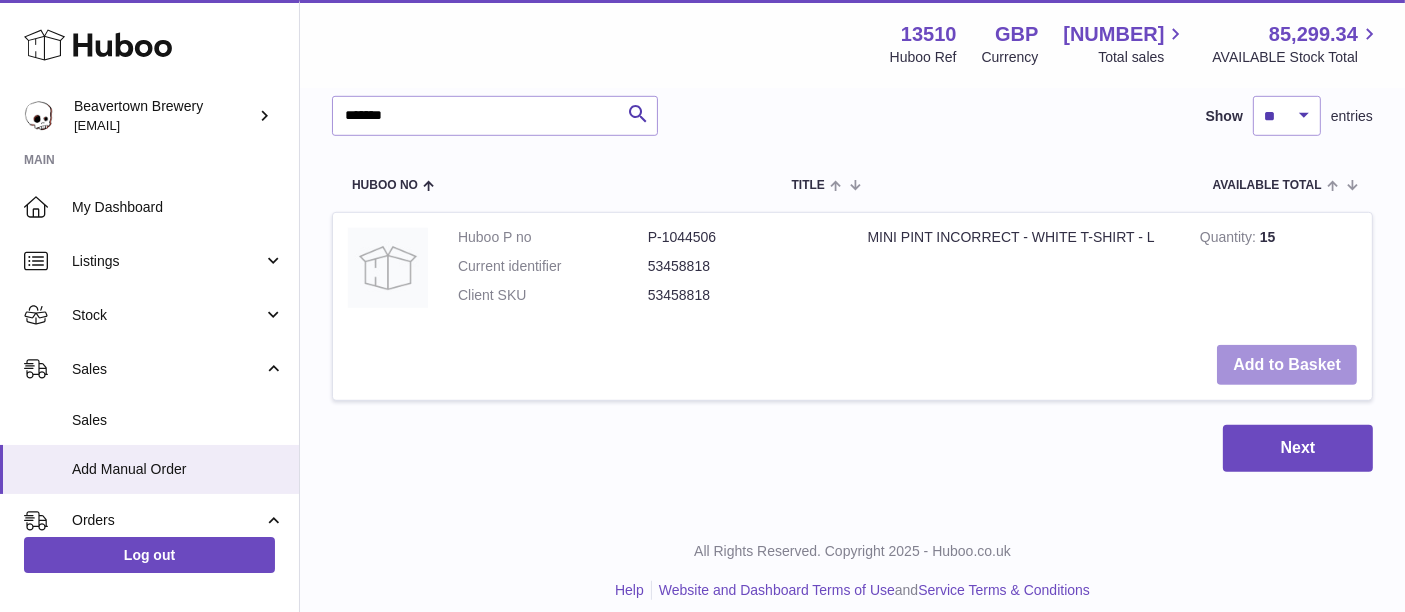 click on "Add to Basket" at bounding box center (1287, 365) 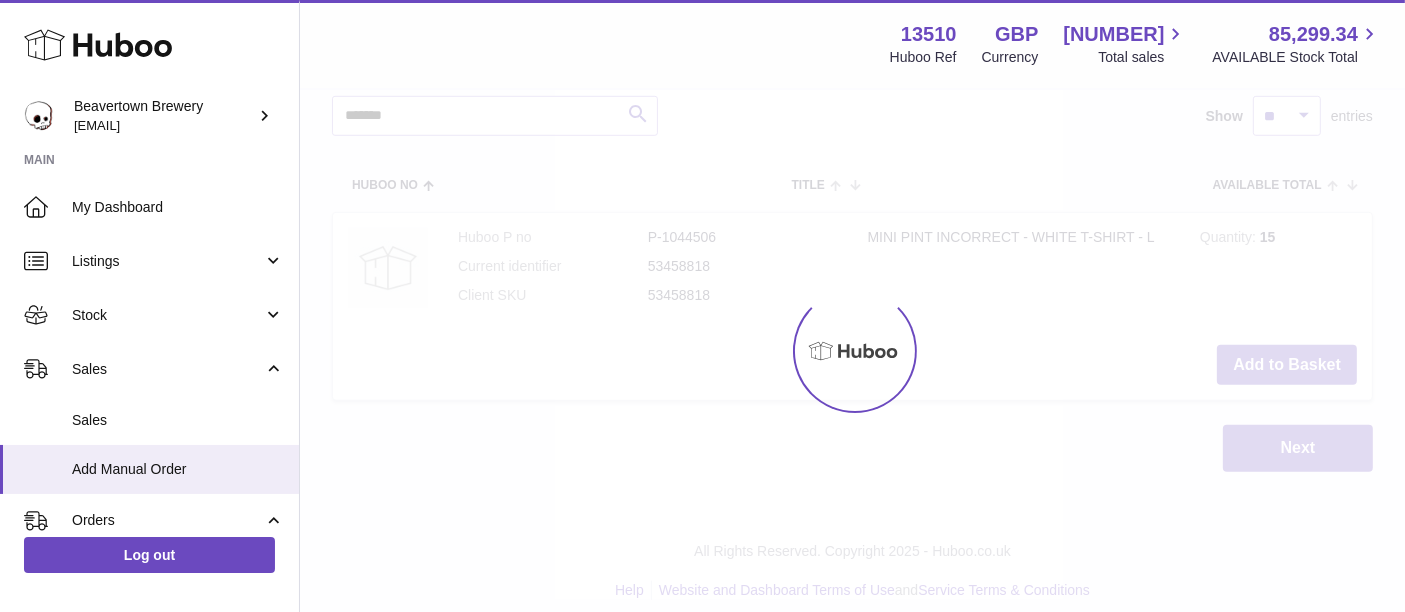 click at bounding box center [852, 351] 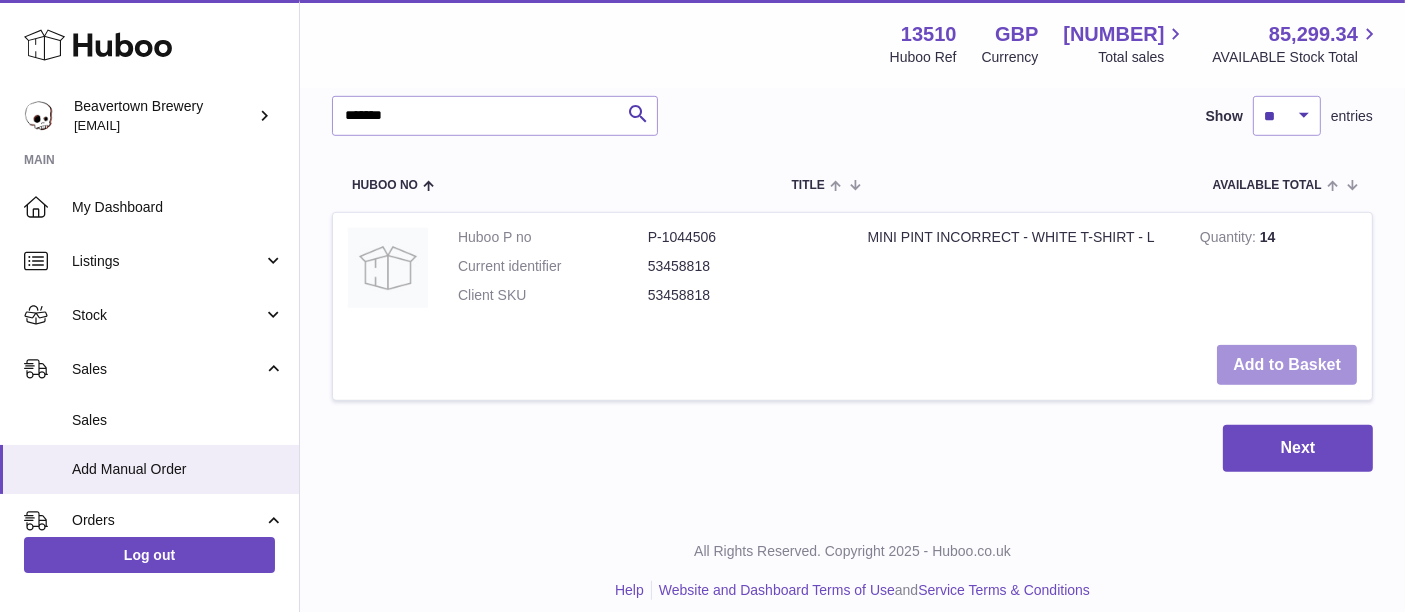 click on "Add to Basket" at bounding box center (1287, 365) 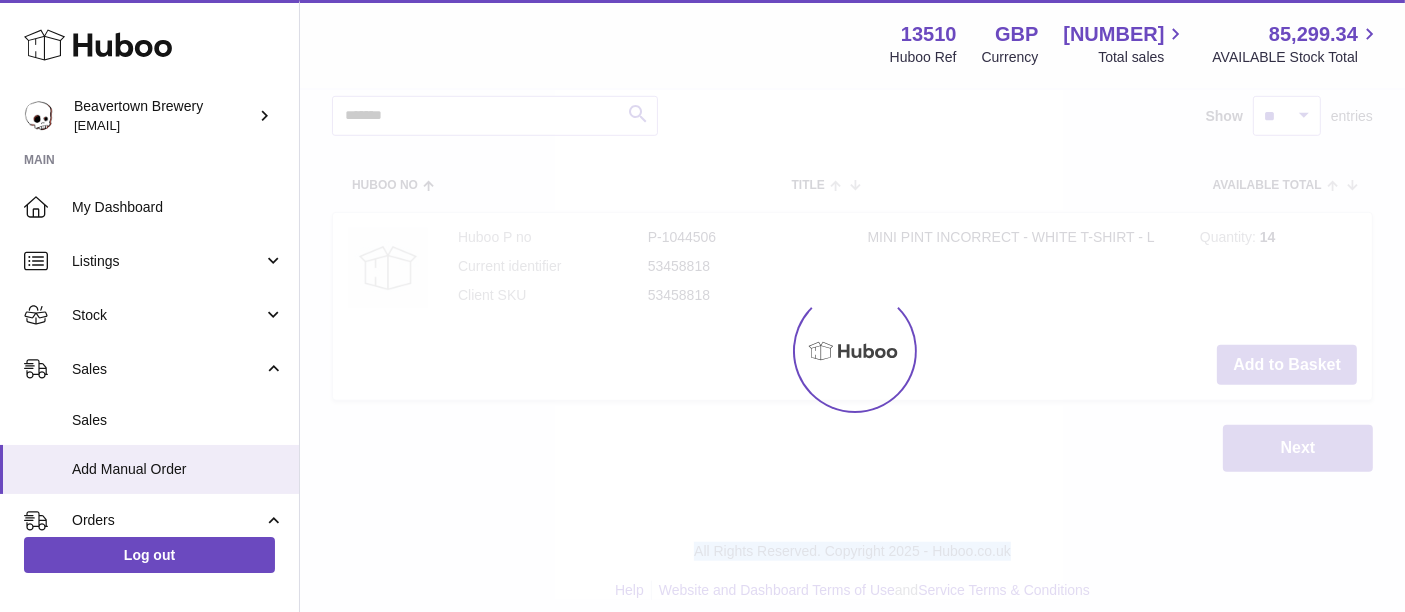 click at bounding box center (852, 351) 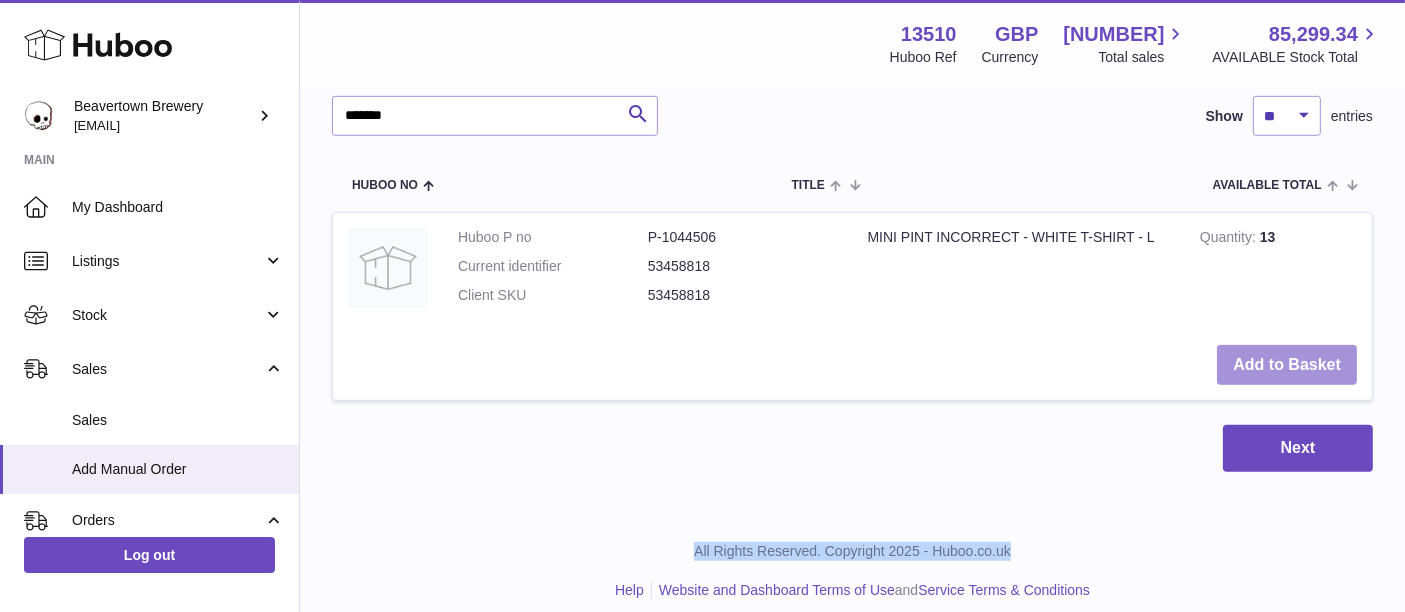 click on "Add to Basket" at bounding box center [1287, 365] 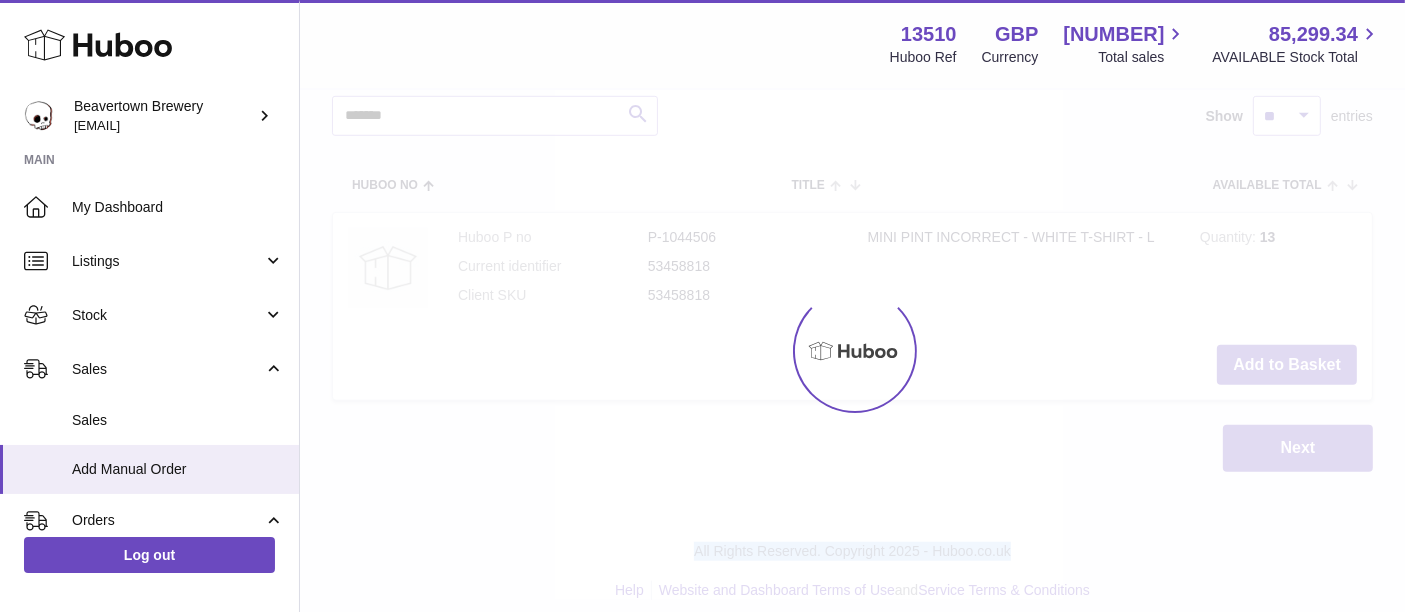 click at bounding box center [852, 351] 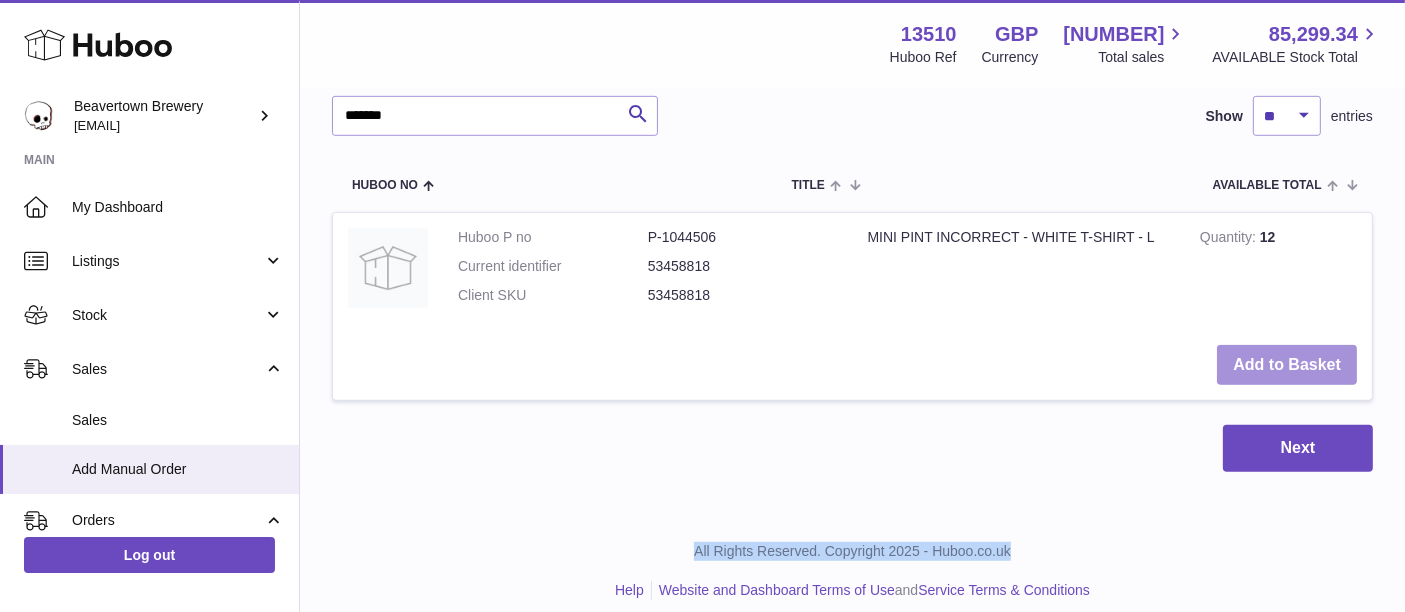click on "Add to Basket" at bounding box center (1287, 365) 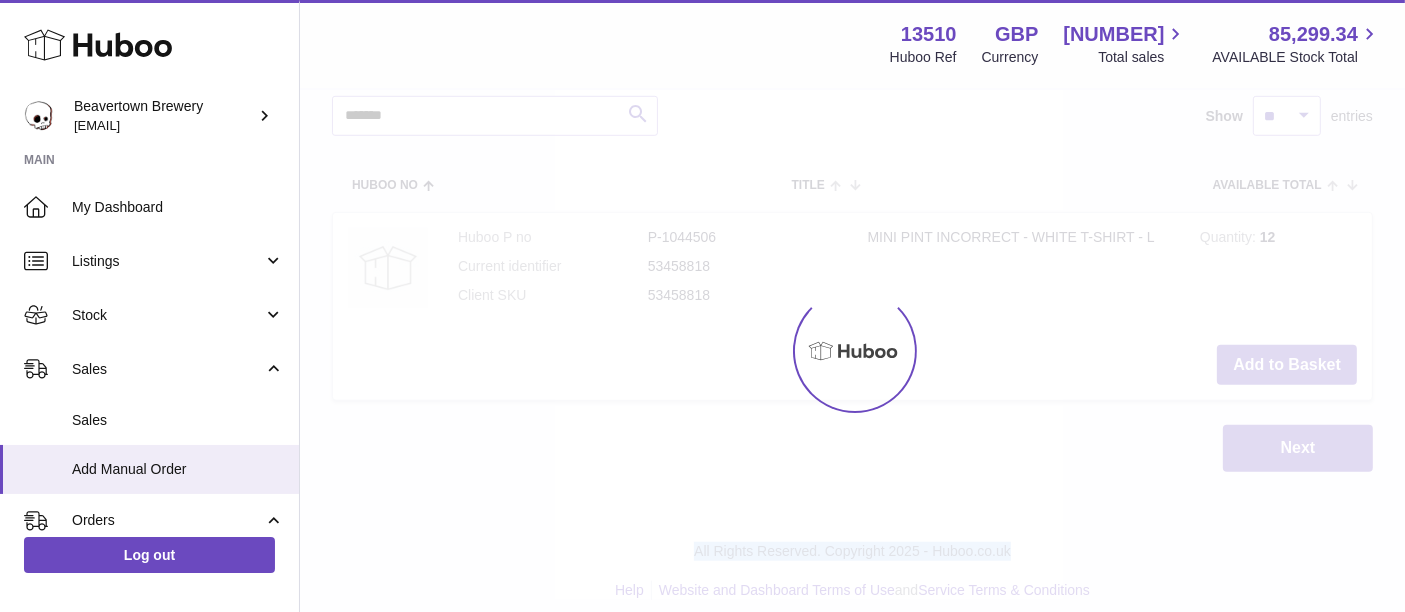 click at bounding box center (852, 351) 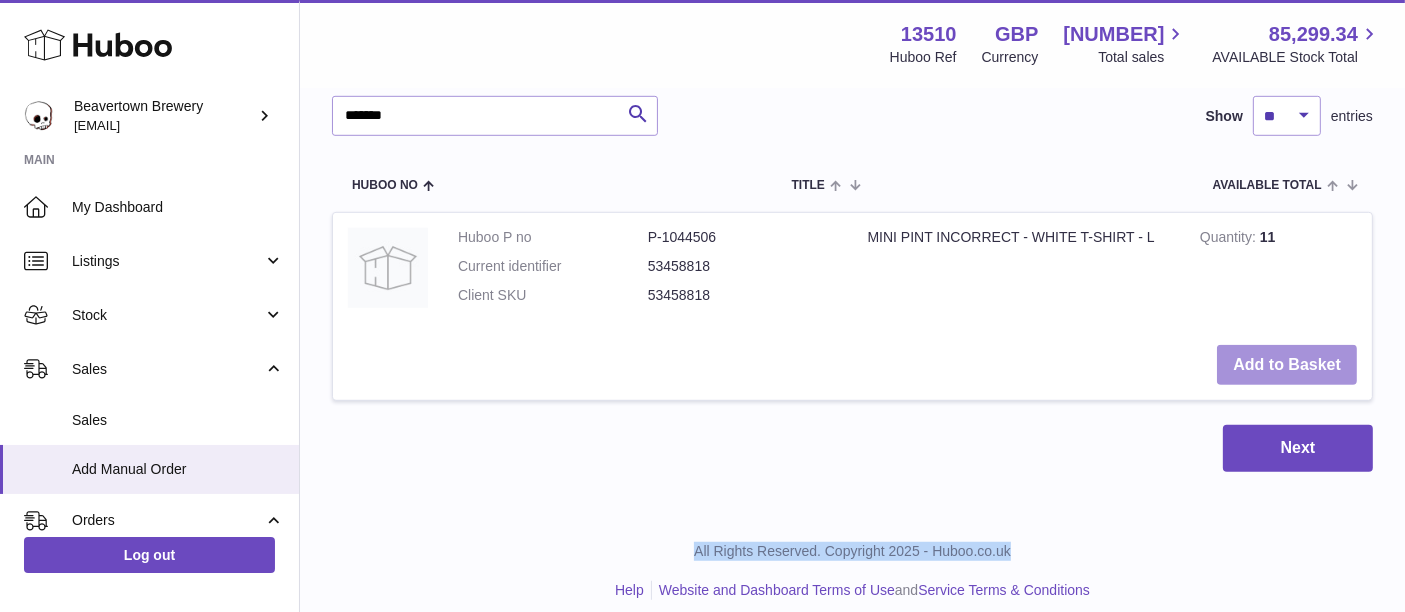 click on "Add to Basket" at bounding box center [1287, 365] 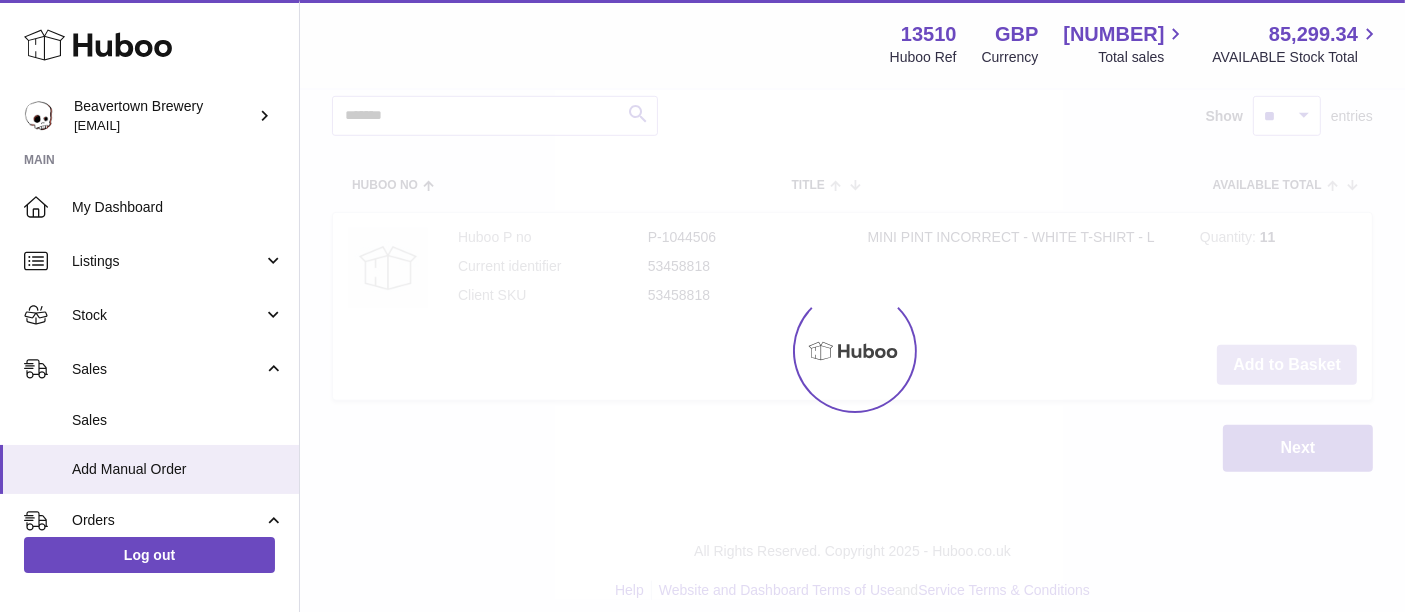 click on "Menu   Huboo     13510   Huboo Ref    GBP   Currency   1,361.60     Total sales   85,299.34     AVAILABLE Stock Total   Currency   GBP   Total sales   1,361.60   AVAILABLE Stock Total   85,299.34   My Huboo - Add manual order
Multiple/Batch Upload
Items in basket
Show
** ** ** ***
entries
Huboo no       Title       Unit Sales Price       AVAILABLE Total       Total       Minimum Life On Receipt (MLOR)
Action
Huboo P no   P-1044505   Current identifier   53491586
MINI PINT INCORRECT - WHITE T-SHIRT - M
Unit Sales Price
****
Quantity
**
Total   0.00
Remove
Huboo P no   P-1044506   Current identifier   53458818
MINI PINT INCORRECT - WHITE T-SHIRT - L" at bounding box center [852, -395] 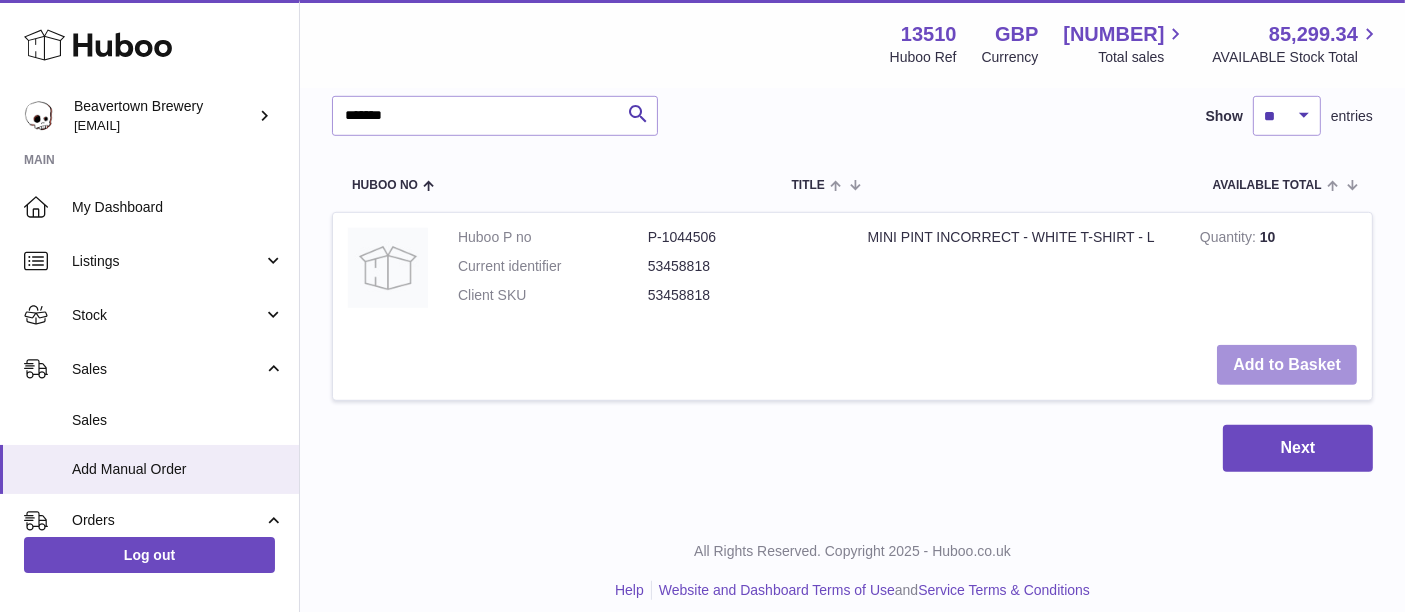 click on "Add to Basket" at bounding box center [1287, 365] 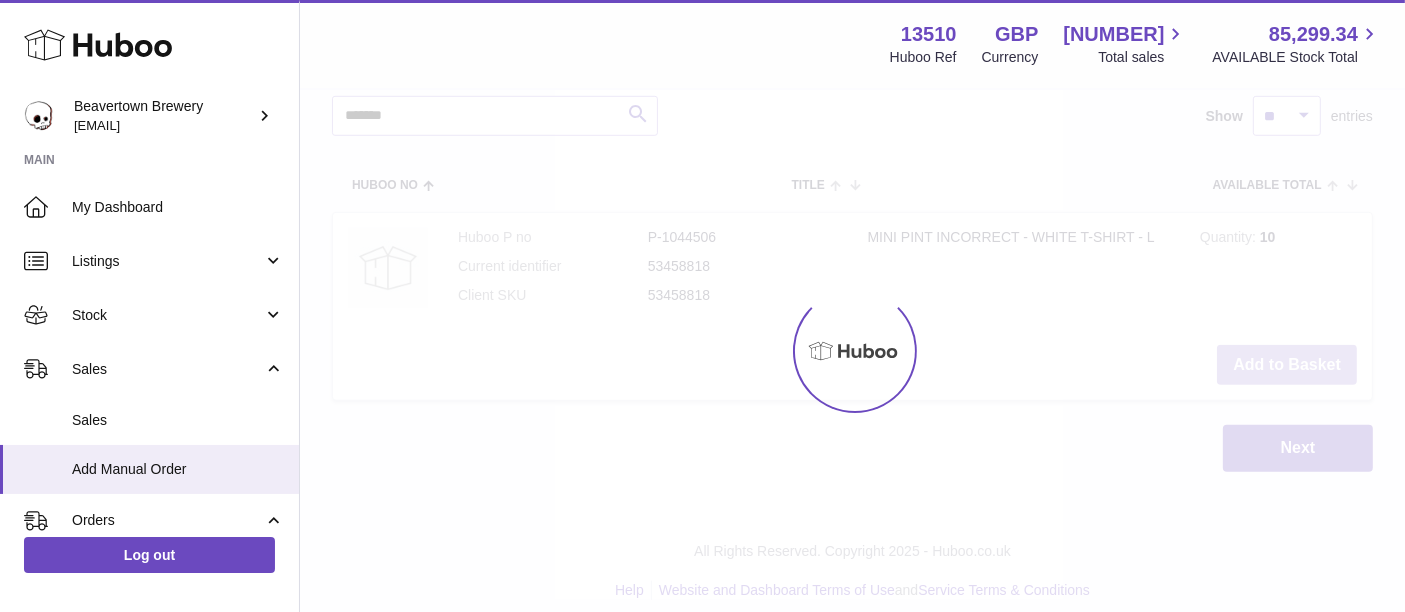 click on "Add to Basket" at bounding box center (1287, 365) 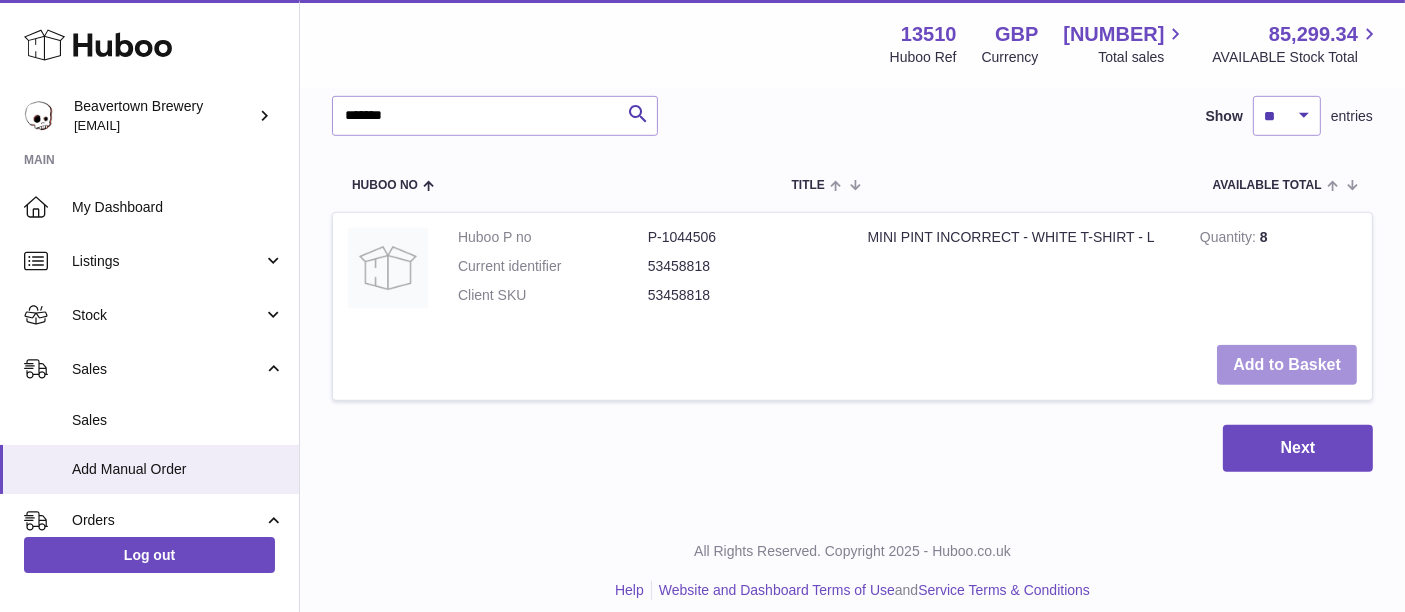 click on "Add to Basket" at bounding box center (1287, 365) 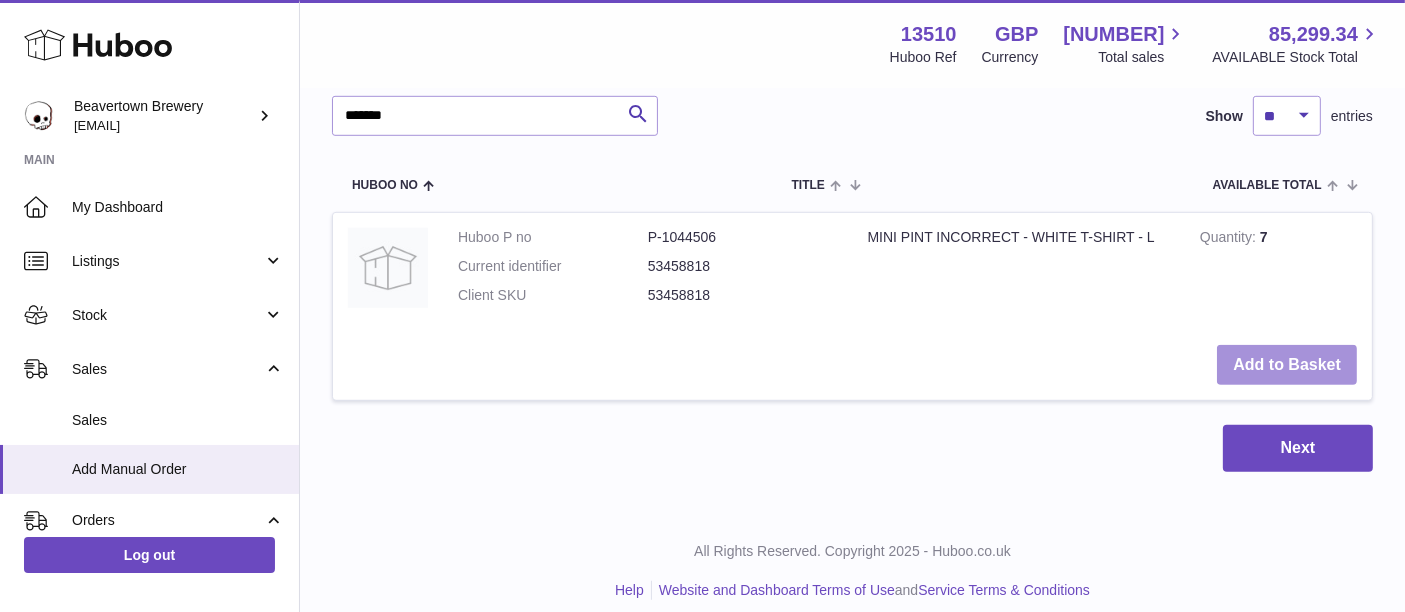 click on "Add to Basket" at bounding box center (1287, 365) 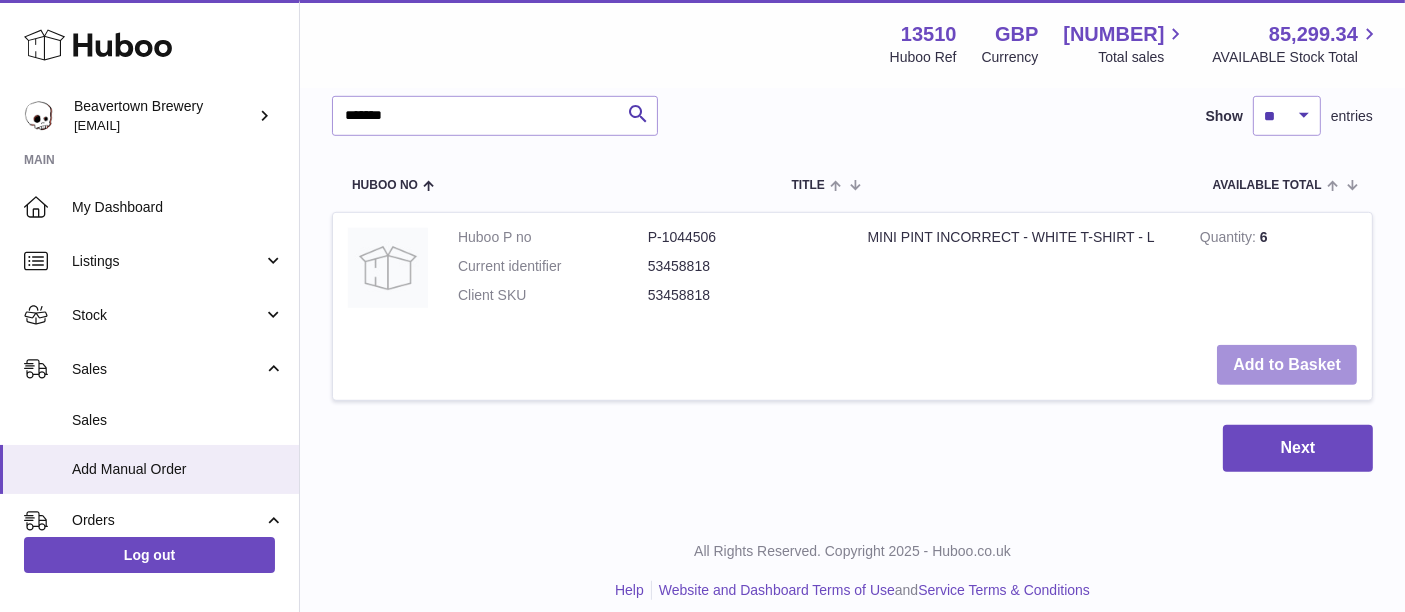 click on "Add to Basket" at bounding box center (1287, 365) 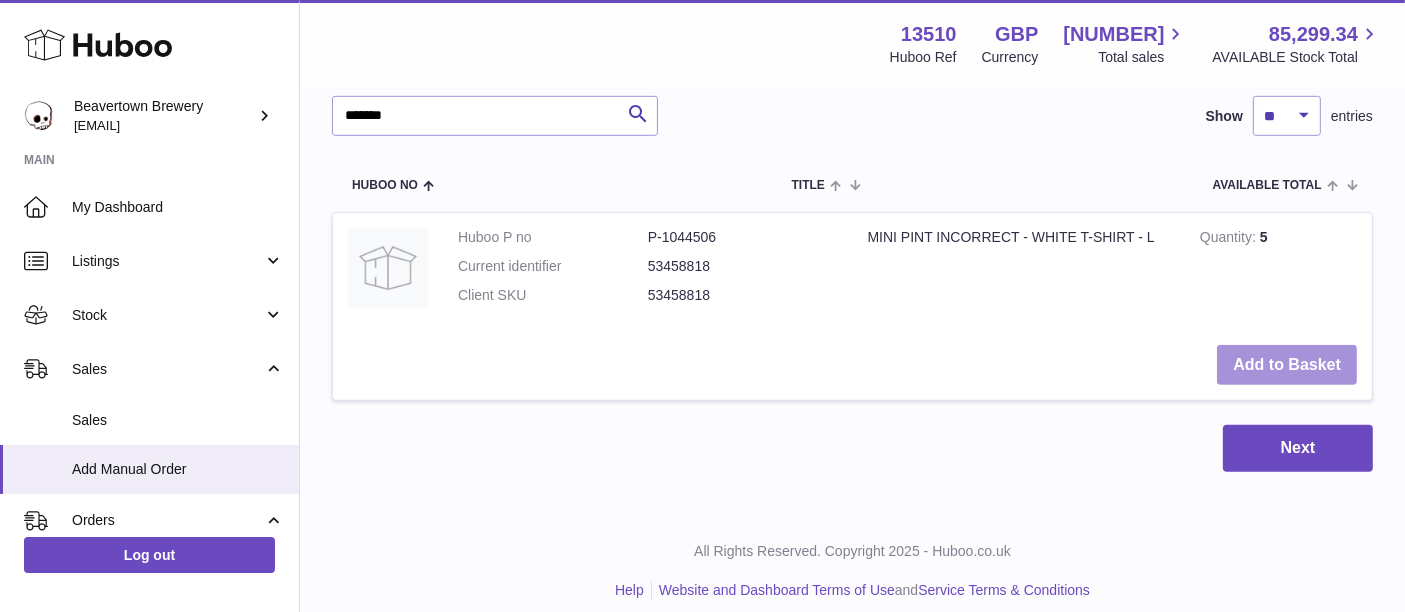 click on "Add to Basket" at bounding box center [1287, 365] 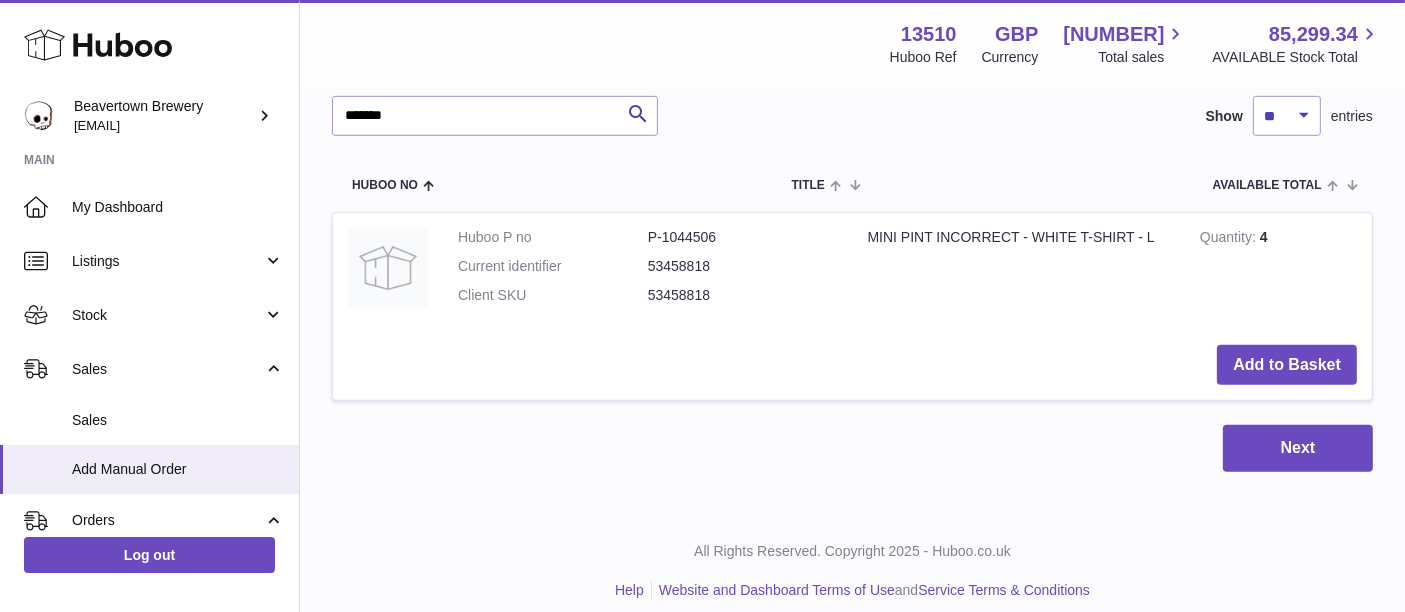 click on "Add to Basket" at bounding box center (852, 365) 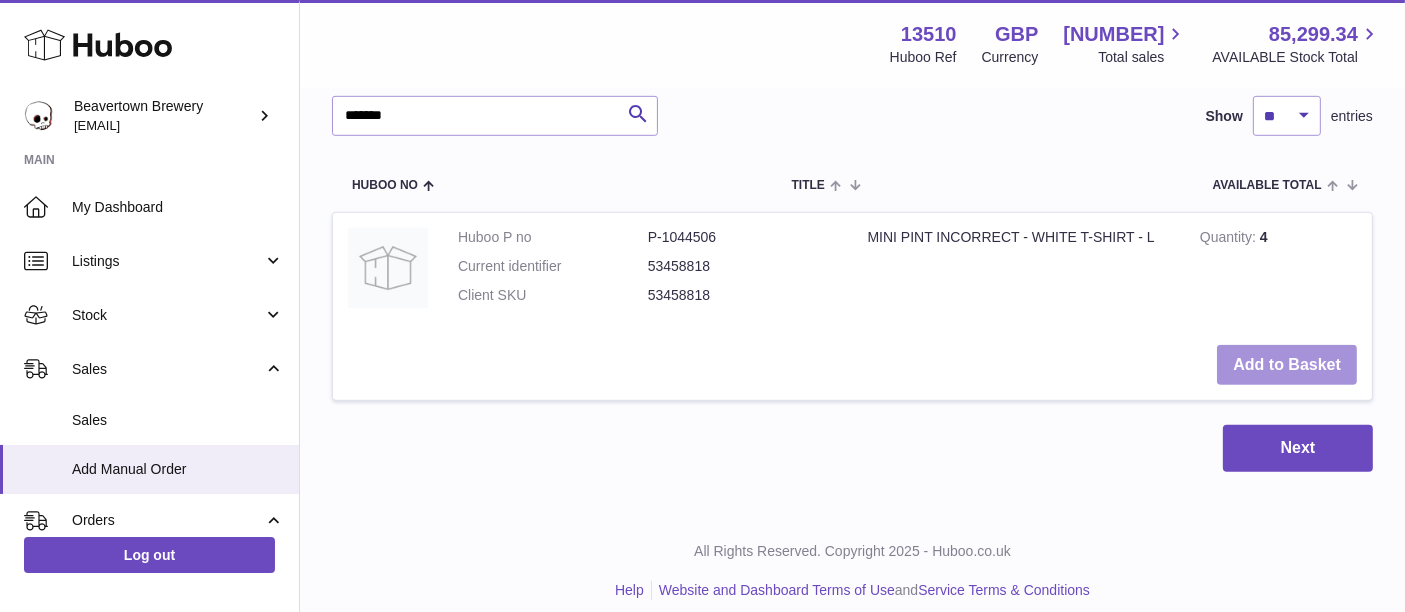 click on "Add to Basket" at bounding box center (1287, 365) 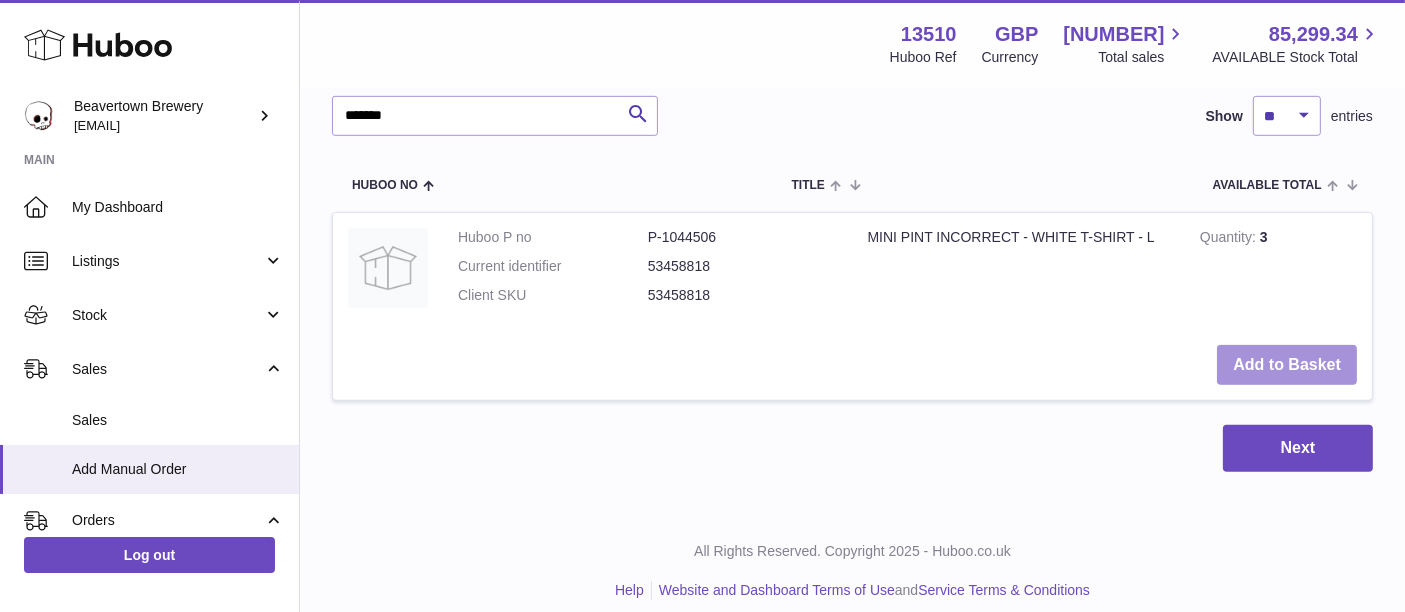 click on "Add to Basket" at bounding box center [1287, 365] 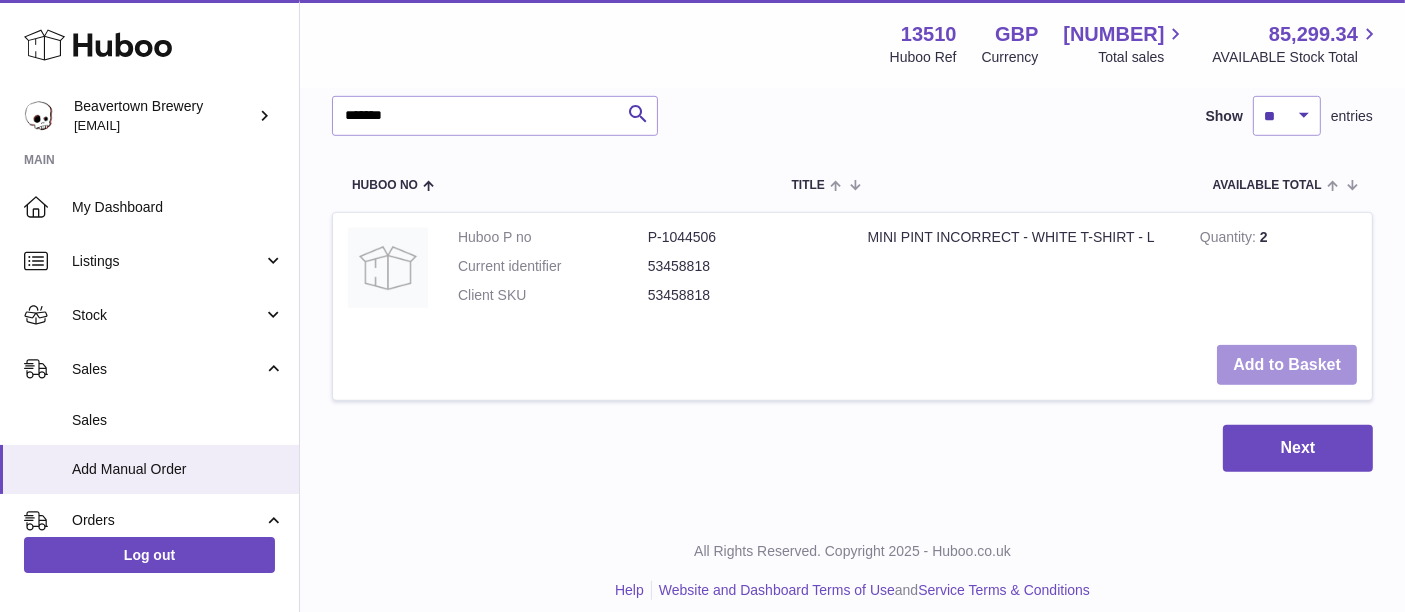 click on "Add to Basket" at bounding box center (1287, 365) 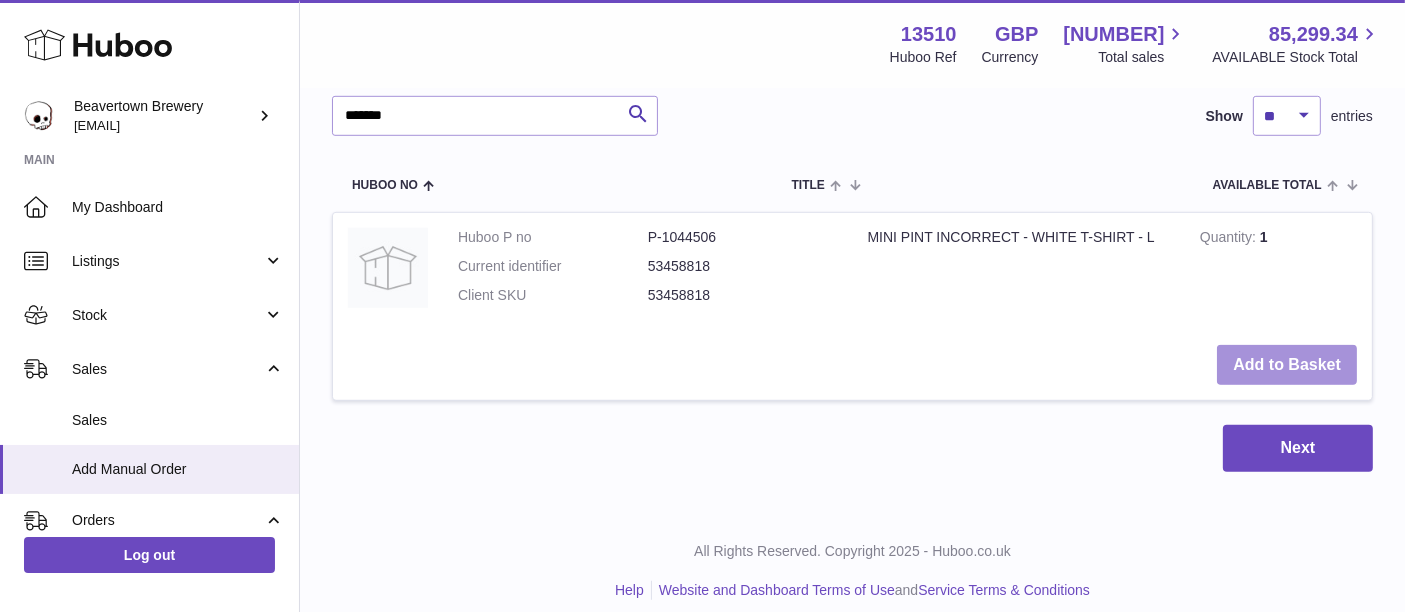 click on "Add to Basket" at bounding box center [1287, 365] 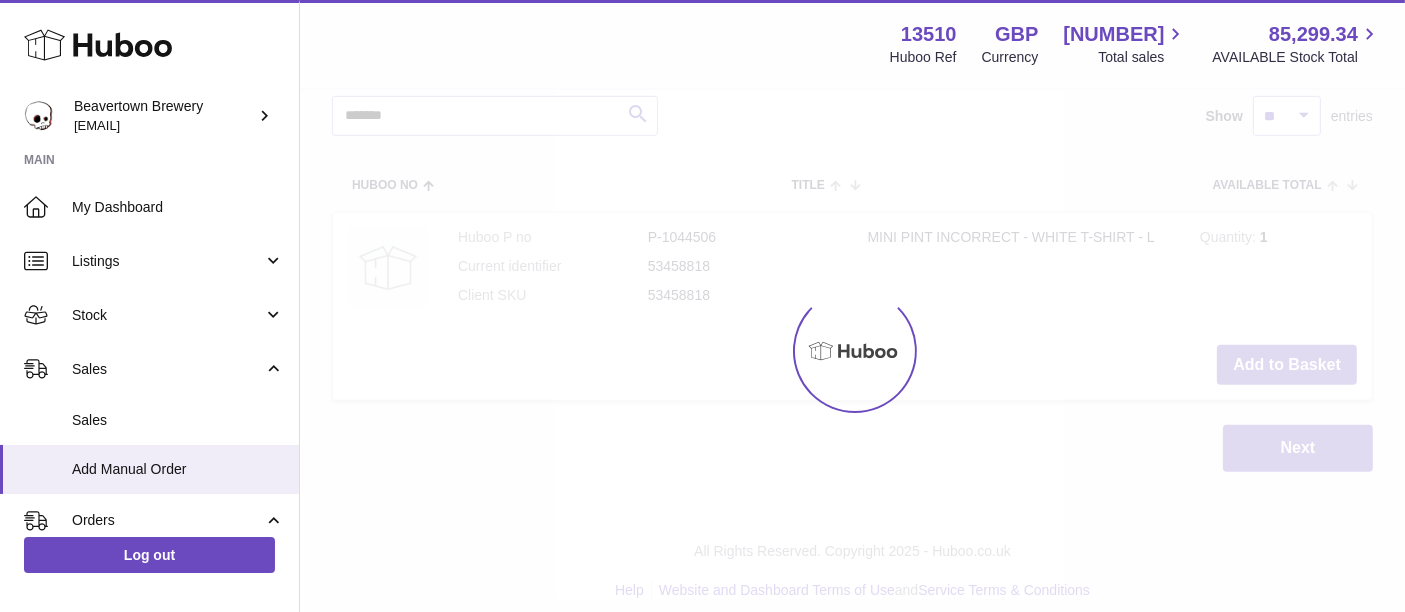 type on "**" 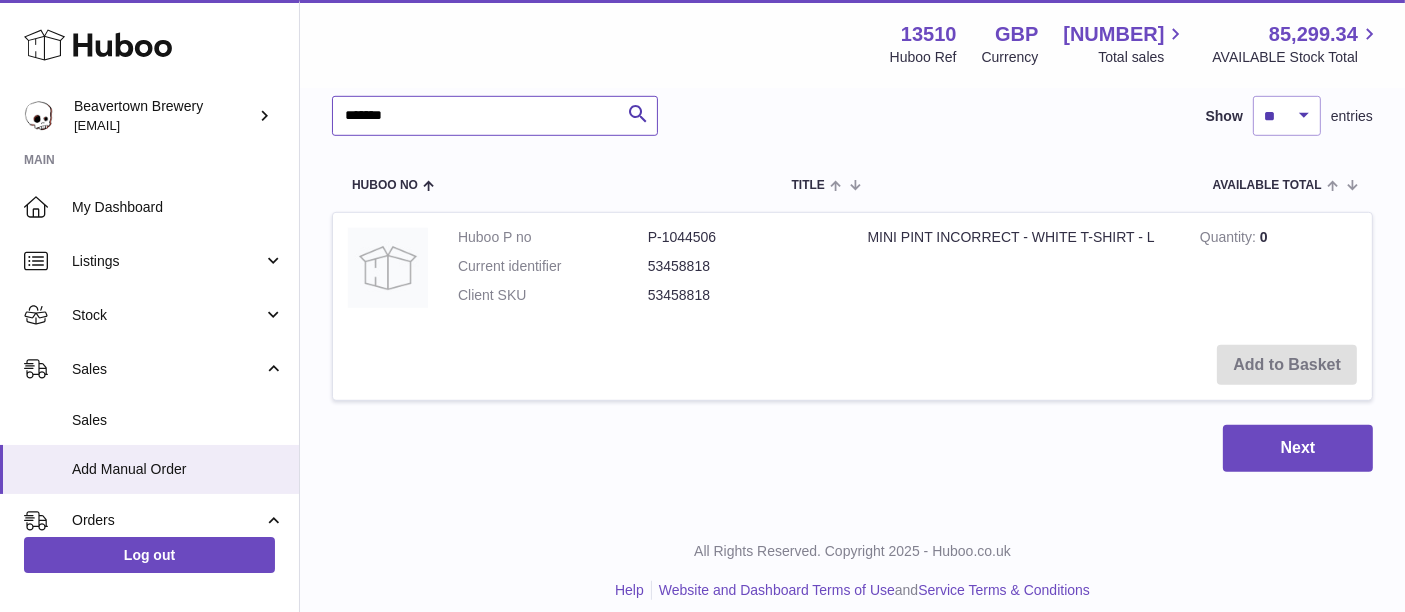 click on "*******" at bounding box center [495, 116] 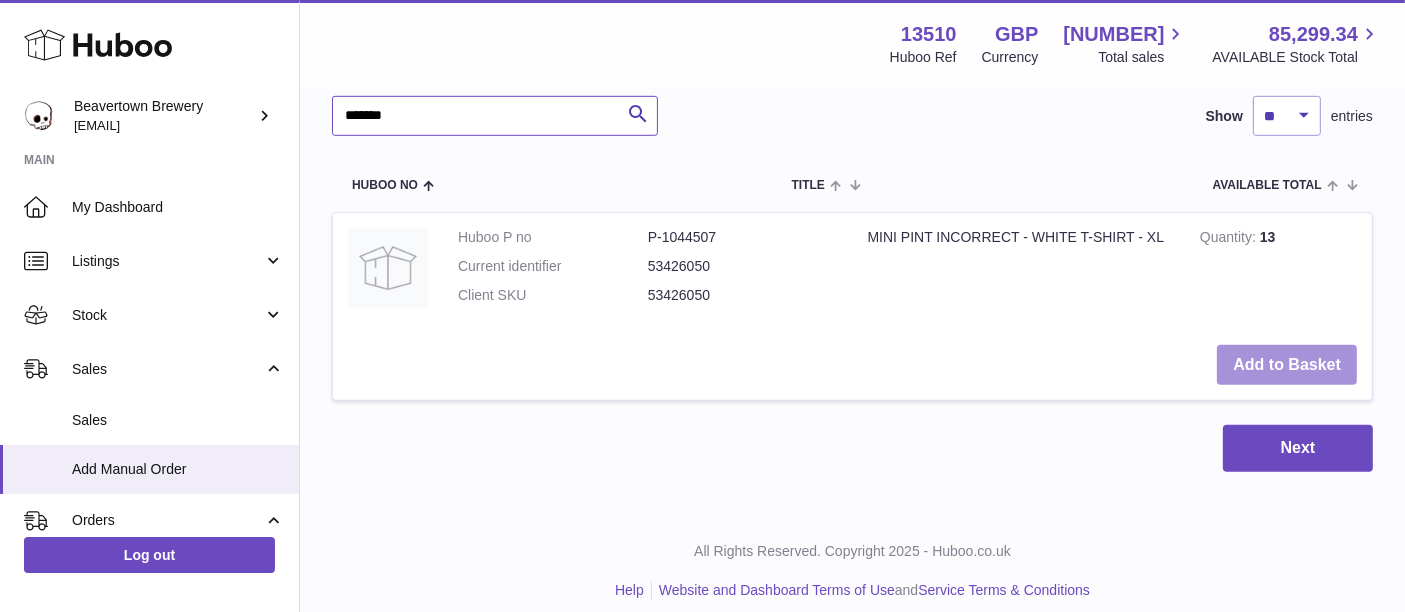 type on "*******" 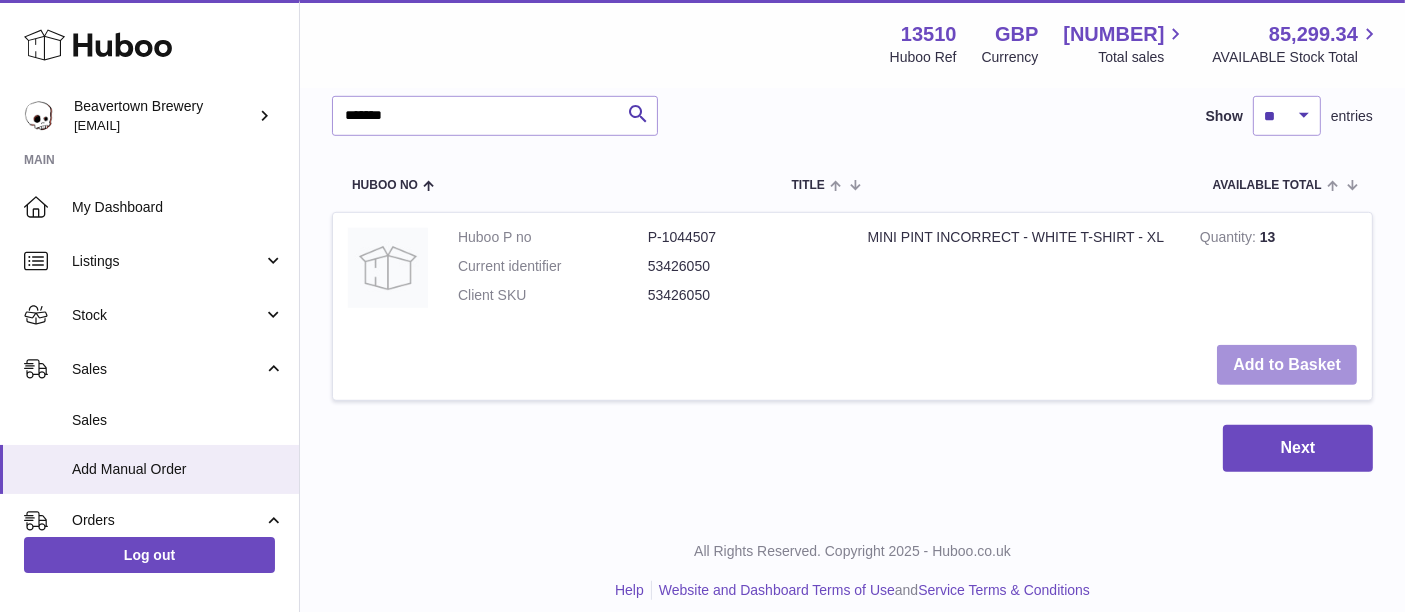 click on "Add to Basket" at bounding box center [1287, 365] 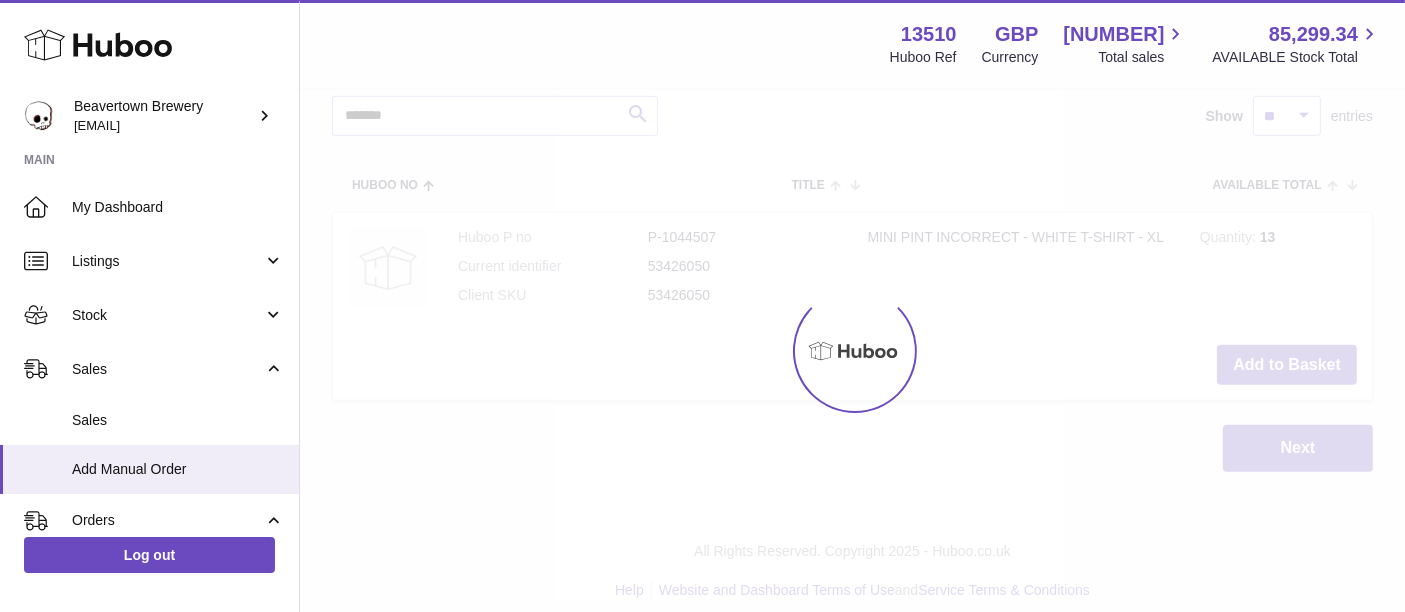 click at bounding box center (852, 351) 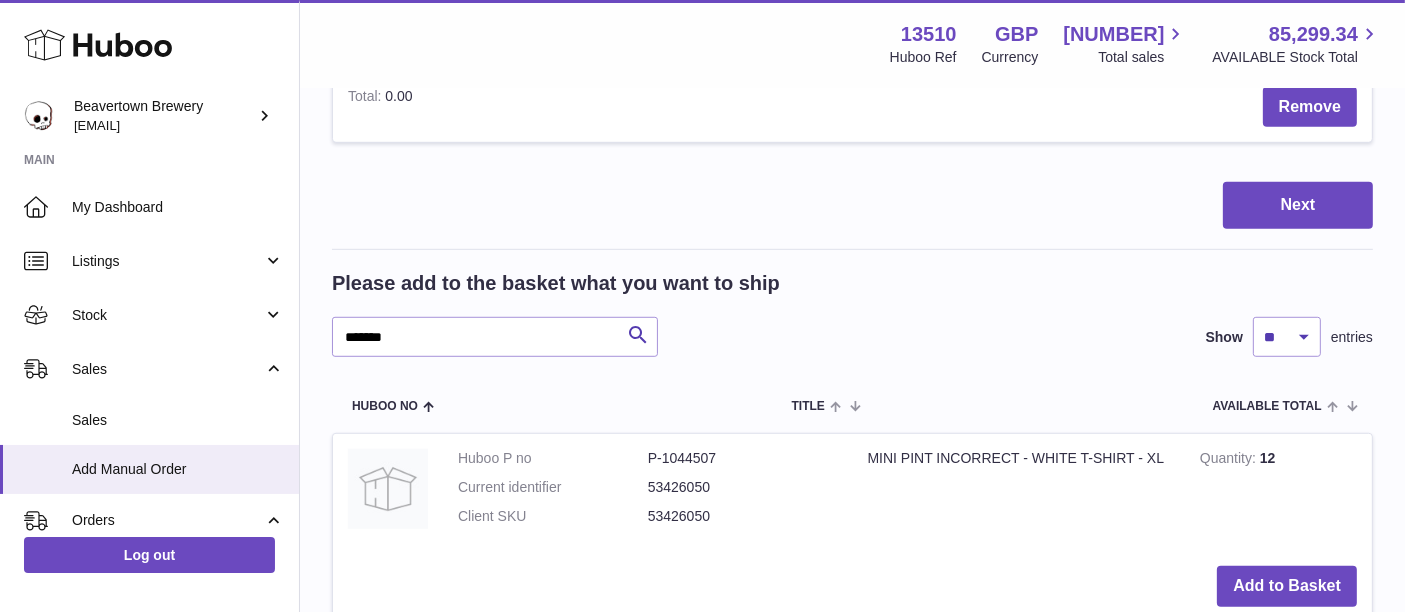scroll, scrollTop: 1522, scrollLeft: 0, axis: vertical 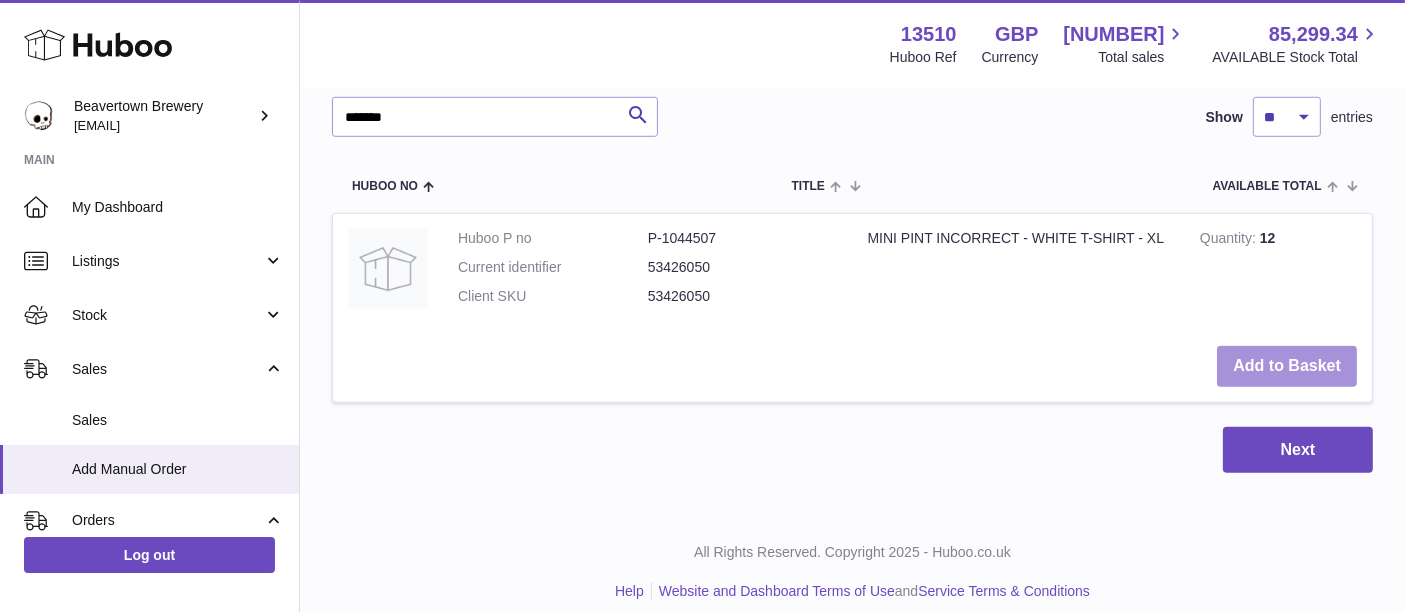 click on "Add to Basket" at bounding box center [1287, 366] 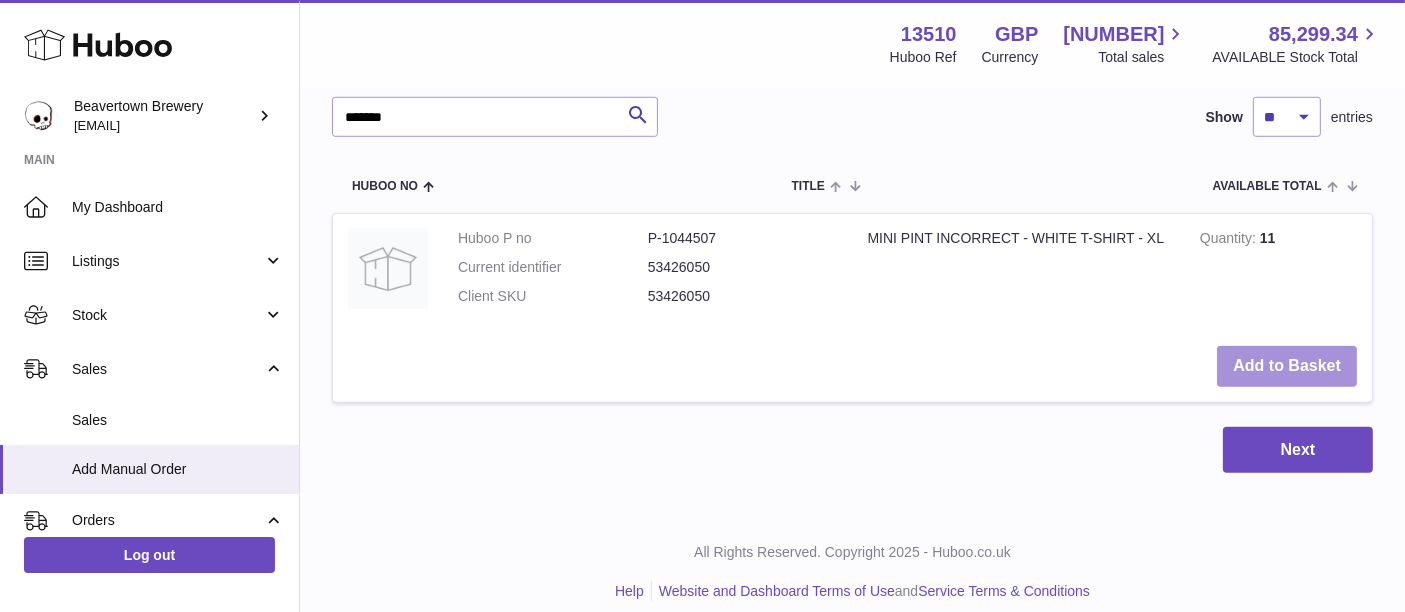 click on "Add to Basket" at bounding box center [1287, 366] 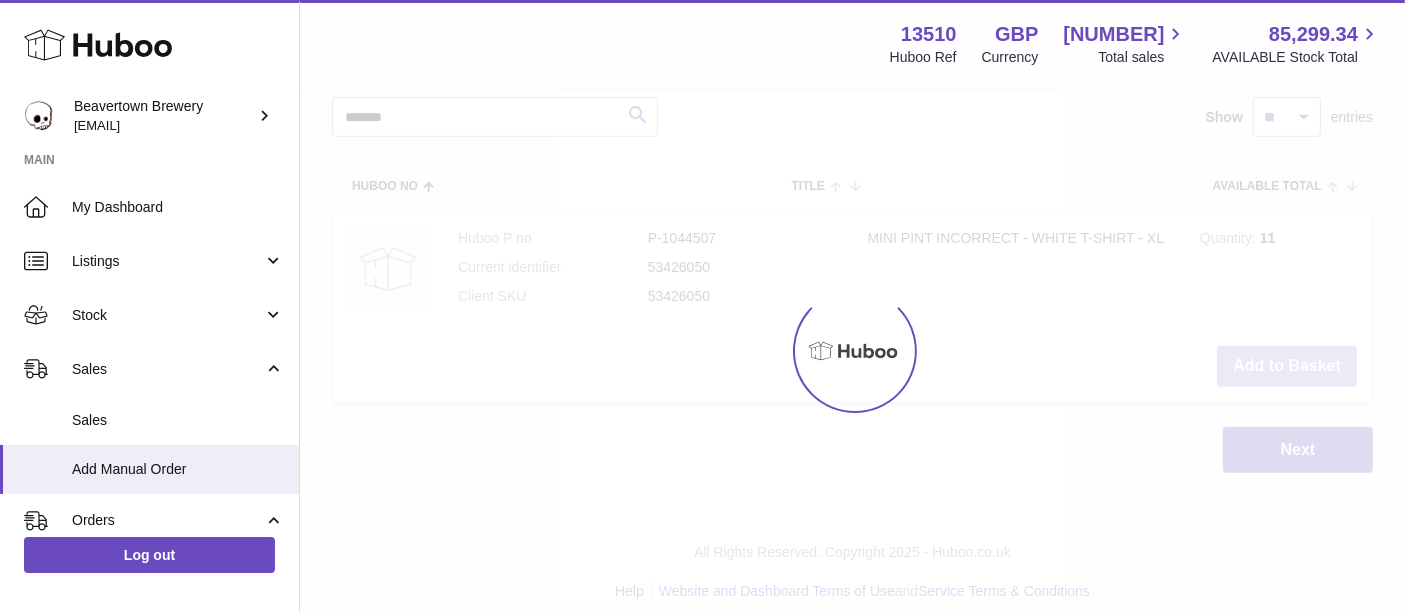 click on "Add to Basket" at bounding box center [1287, 366] 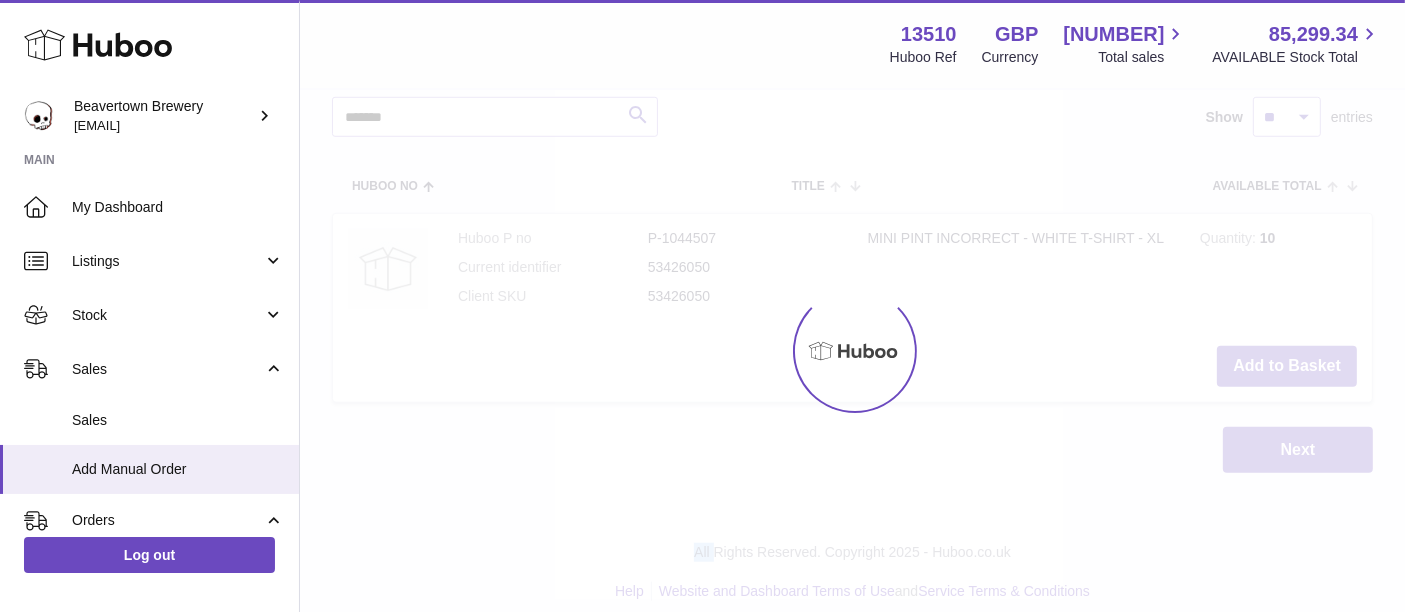 click at bounding box center (852, 351) 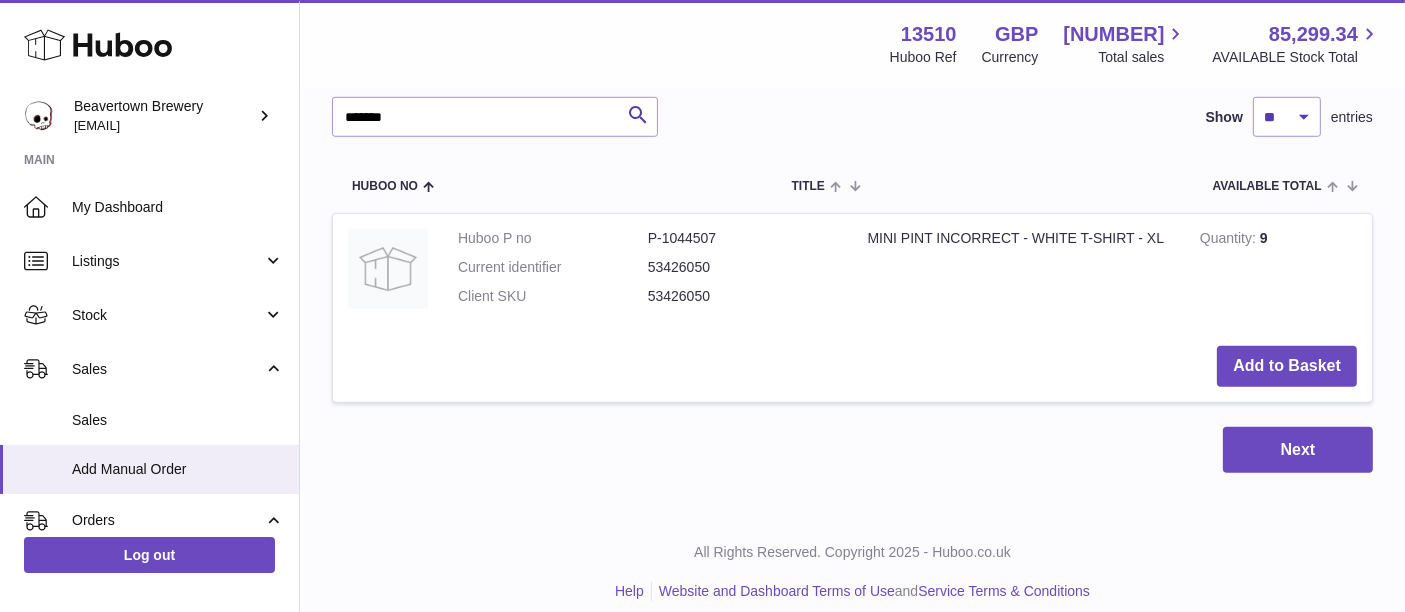 click on "Menu   Huboo     13510   Huboo Ref    GBP   Currency   1,361.60     Total sales   85,299.34     AVAILABLE Stock Total   Currency   GBP   Total sales   1,361.60   AVAILABLE Stock Total   85,299.34   My Huboo - Add manual order
Multiple/Batch Upload
Items in basket
Show
** ** ** ***
entries
Huboo no       Title       Unit Sales Price       AVAILABLE Total       Total       Minimum Life On Receipt (MLOR)
Action
Huboo P no   P-1044505   Current identifier   53491586
MINI PINT INCORRECT - WHITE T-SHIRT - M
Unit Sales Price
****
Quantity
**
Total   0.00
Remove
Huboo P no   P-1044506   Current identifier   53458818
MINI PINT INCORRECT - WHITE T-SHIRT - L" at bounding box center [852, -505] 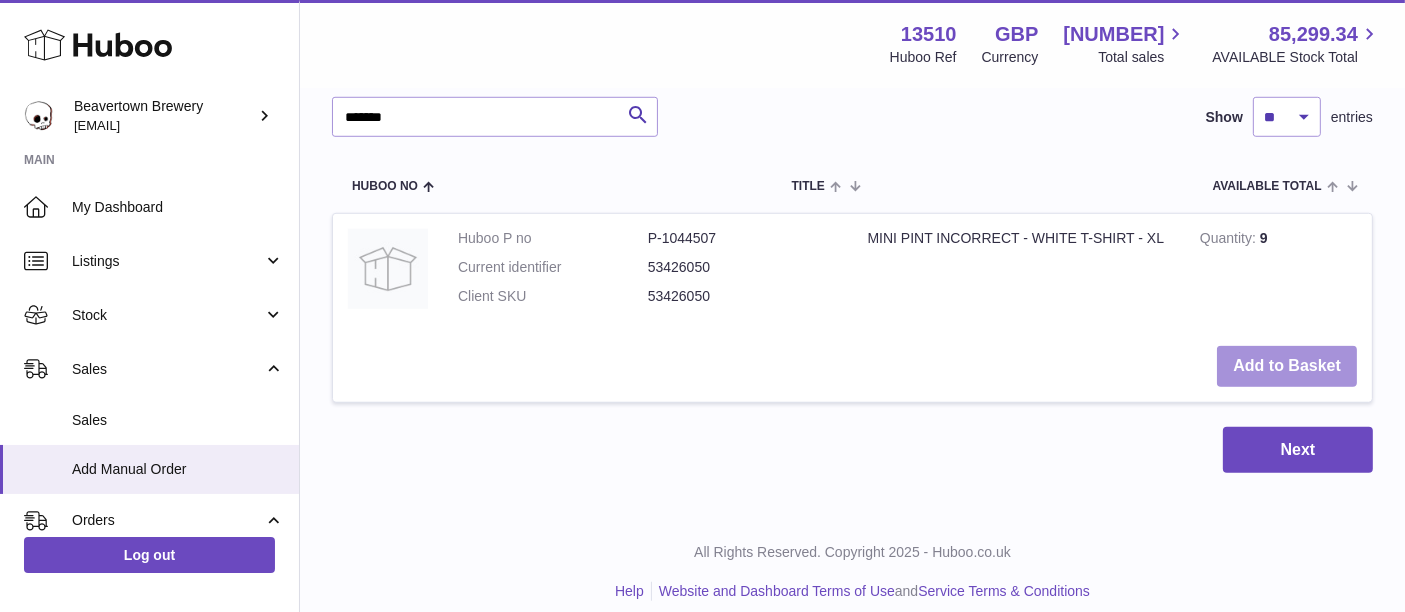 click on "Add to Basket" at bounding box center [1287, 366] 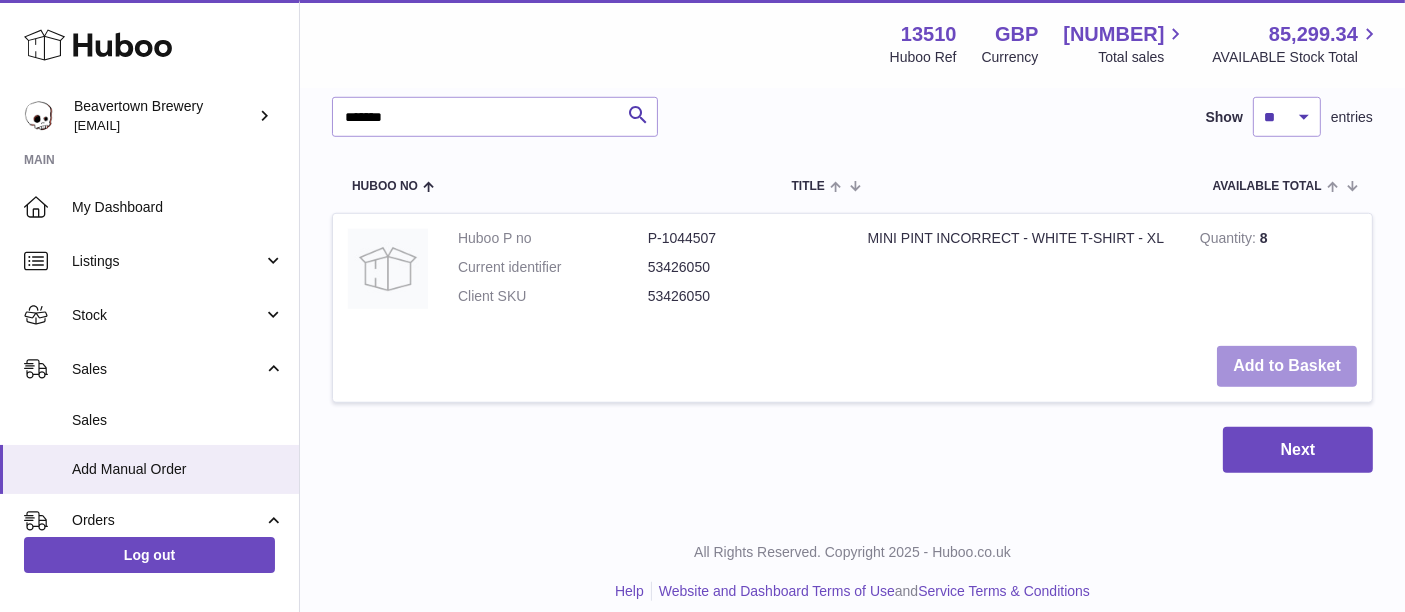 click on "Add to Basket" at bounding box center (1287, 366) 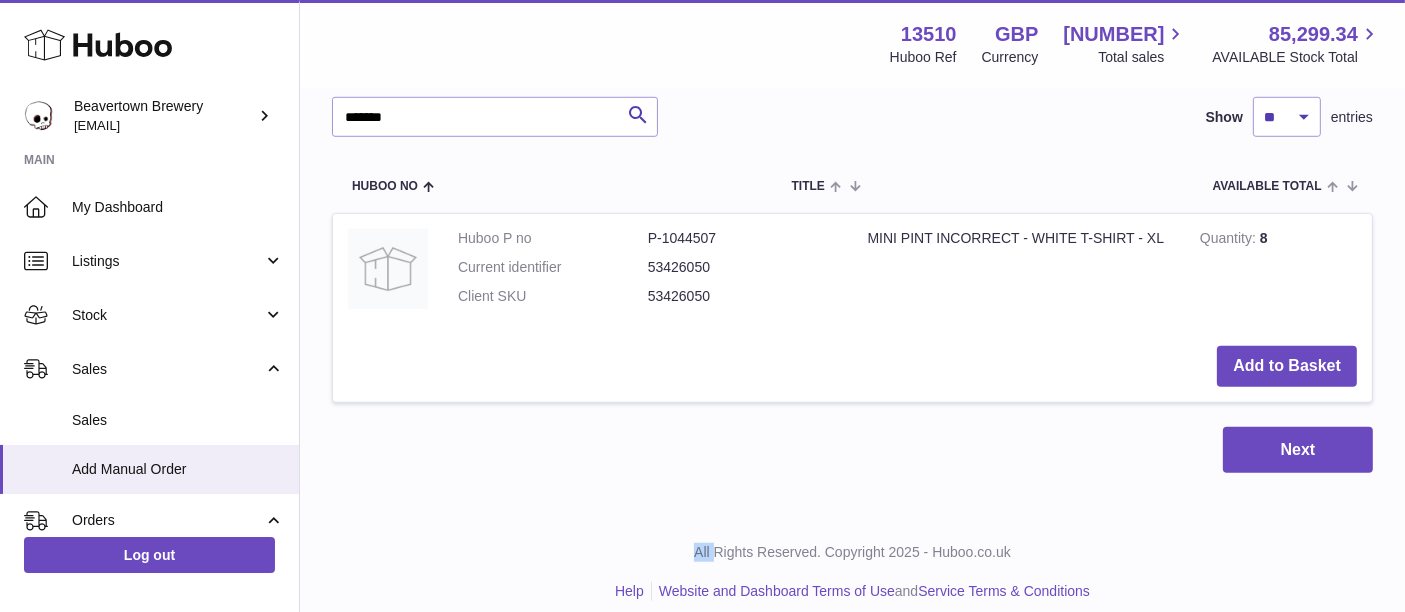 click at bounding box center (0, 306) 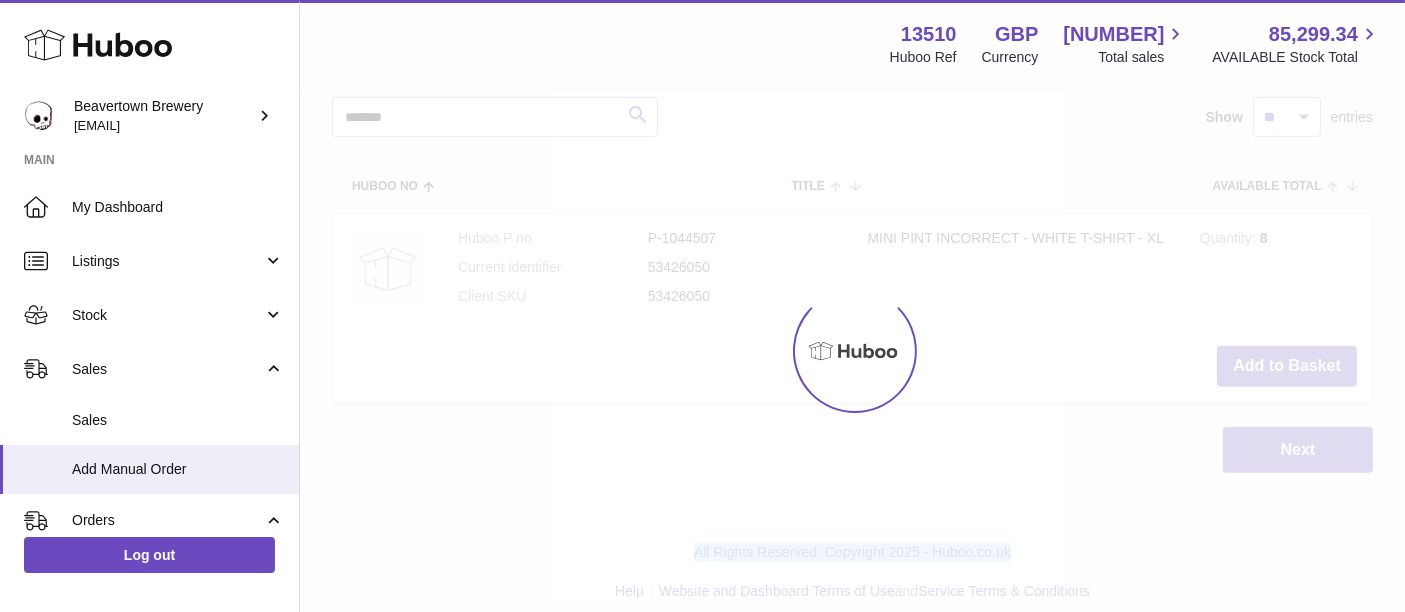 click at bounding box center (852, 351) 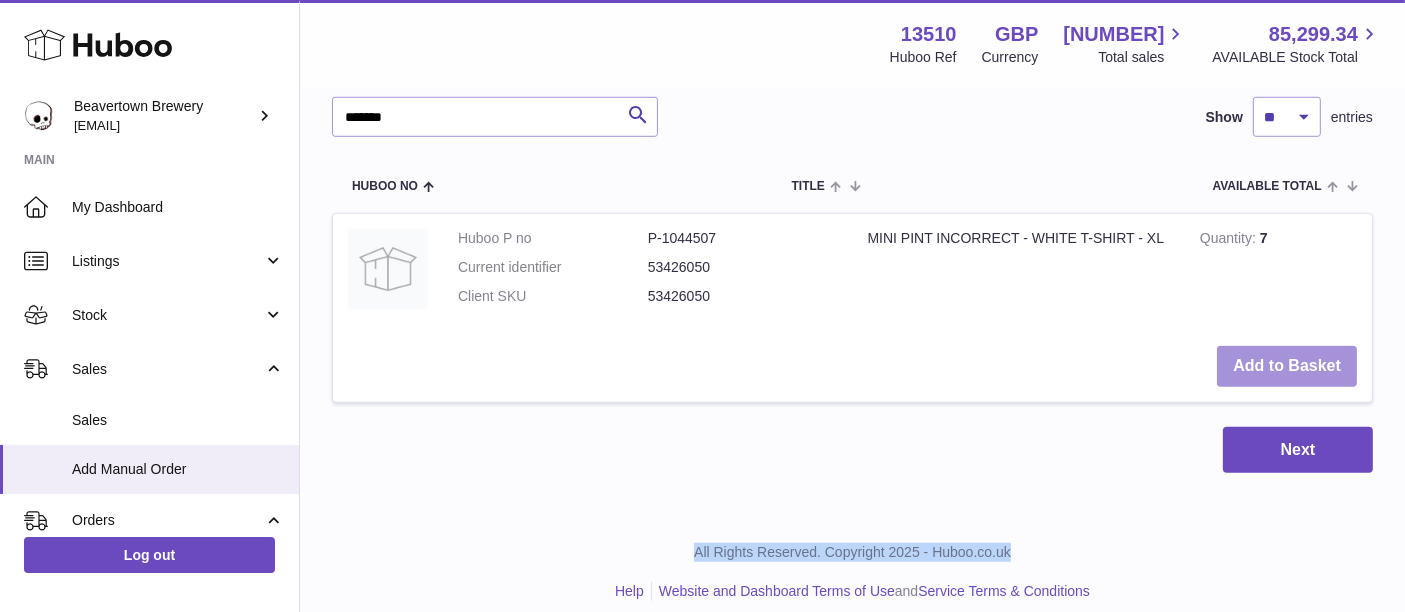 click on "Add to Basket" at bounding box center (1287, 366) 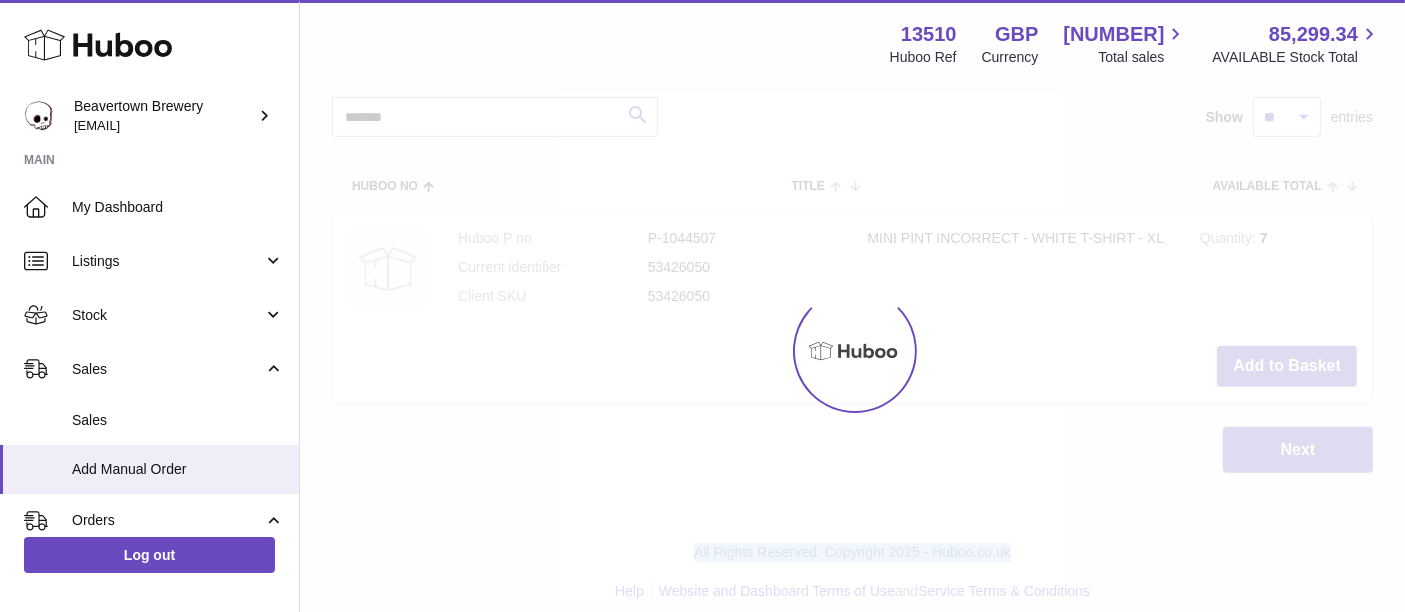 click at bounding box center (852, 351) 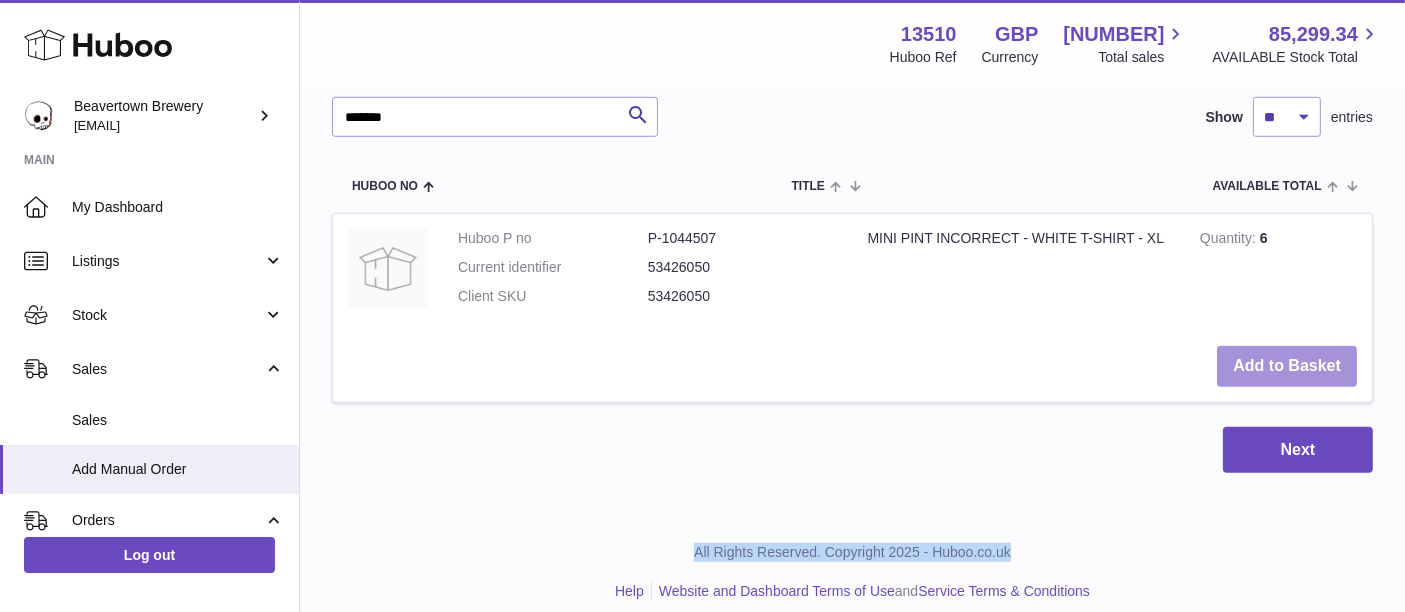 click on "Add to Basket" at bounding box center (1287, 366) 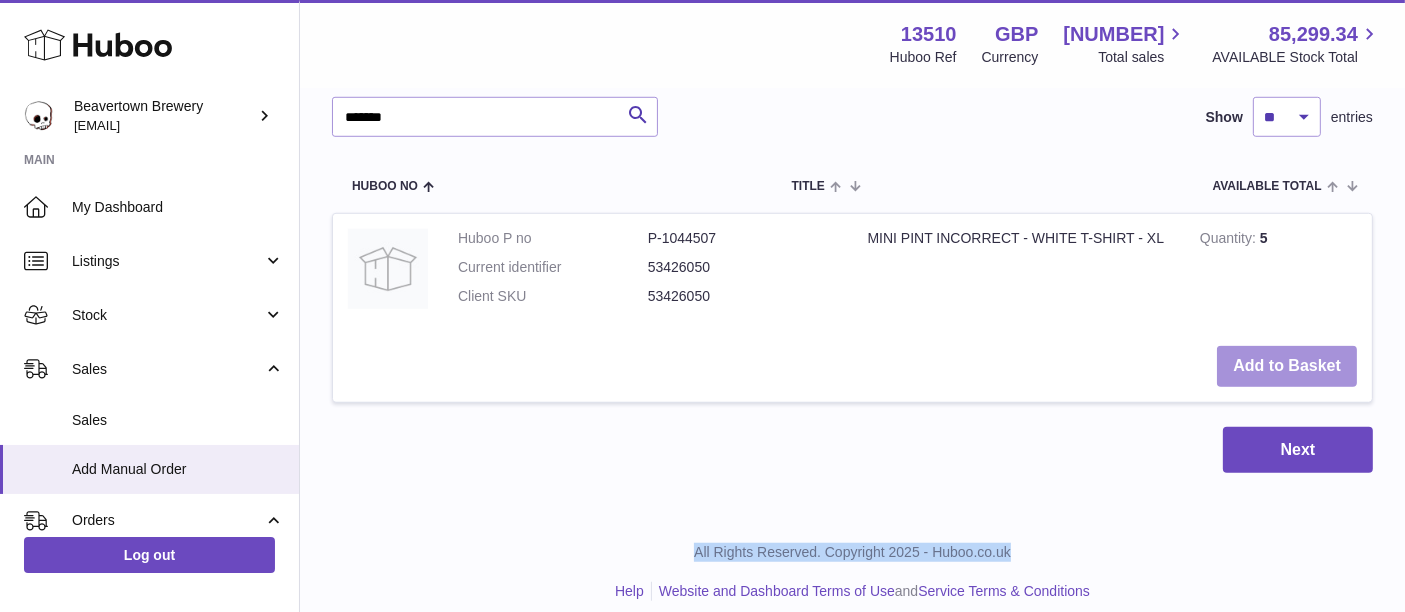 click on "Add to Basket" at bounding box center [1287, 366] 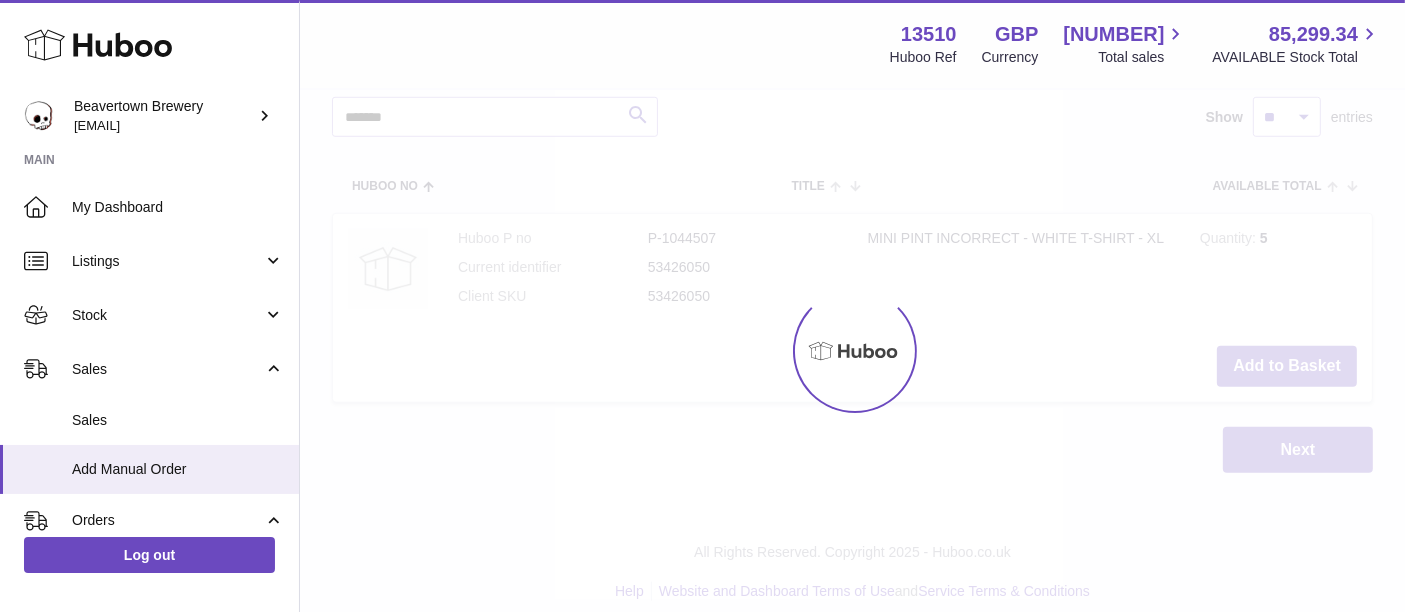 click at bounding box center [852, 351] 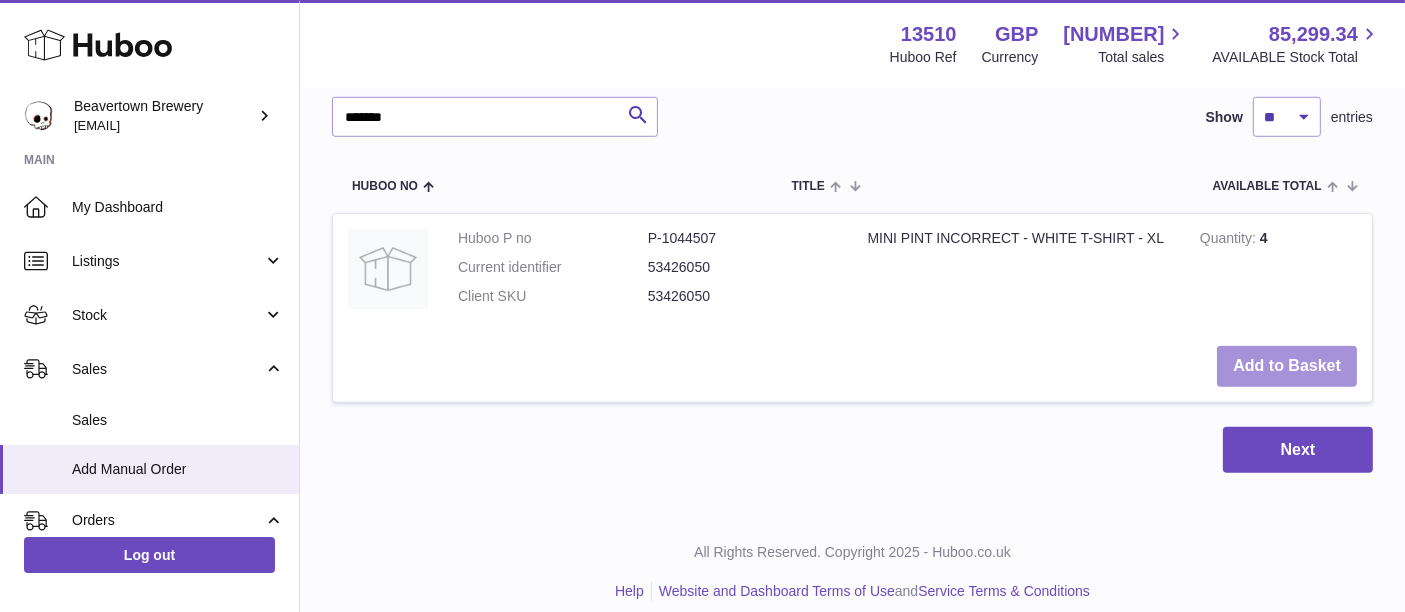 click on "Add to Basket" at bounding box center (1287, 366) 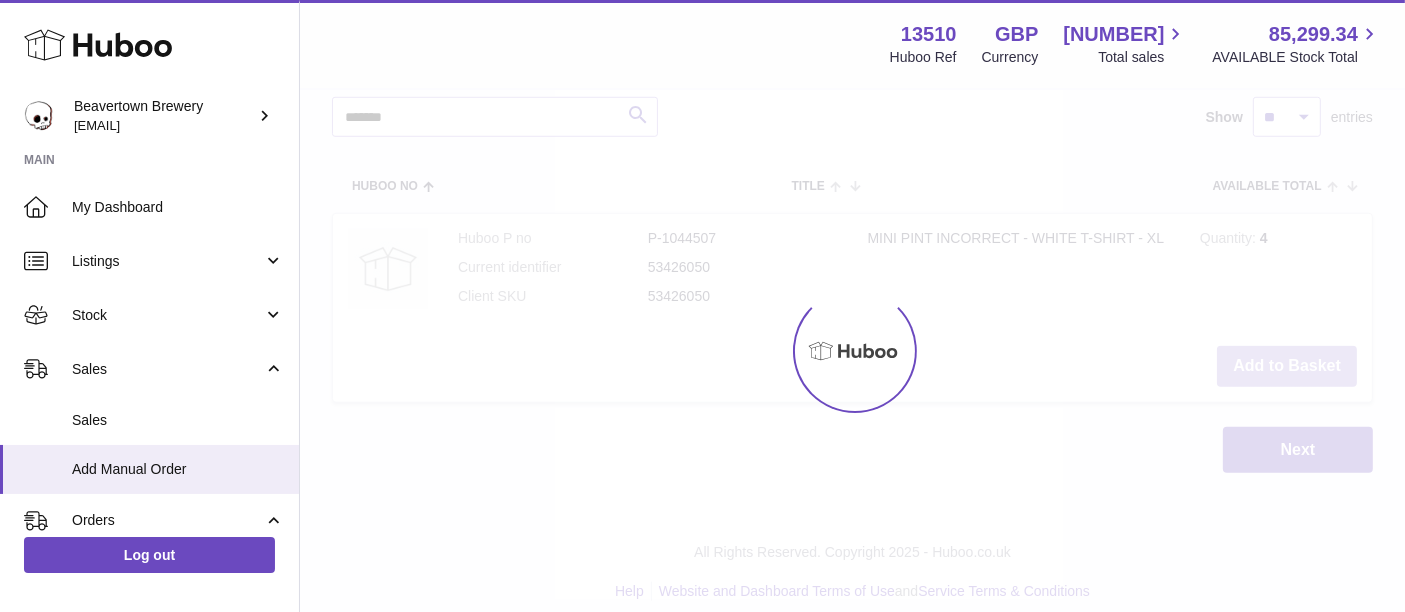 click on "Add to Basket" at bounding box center (1287, 366) 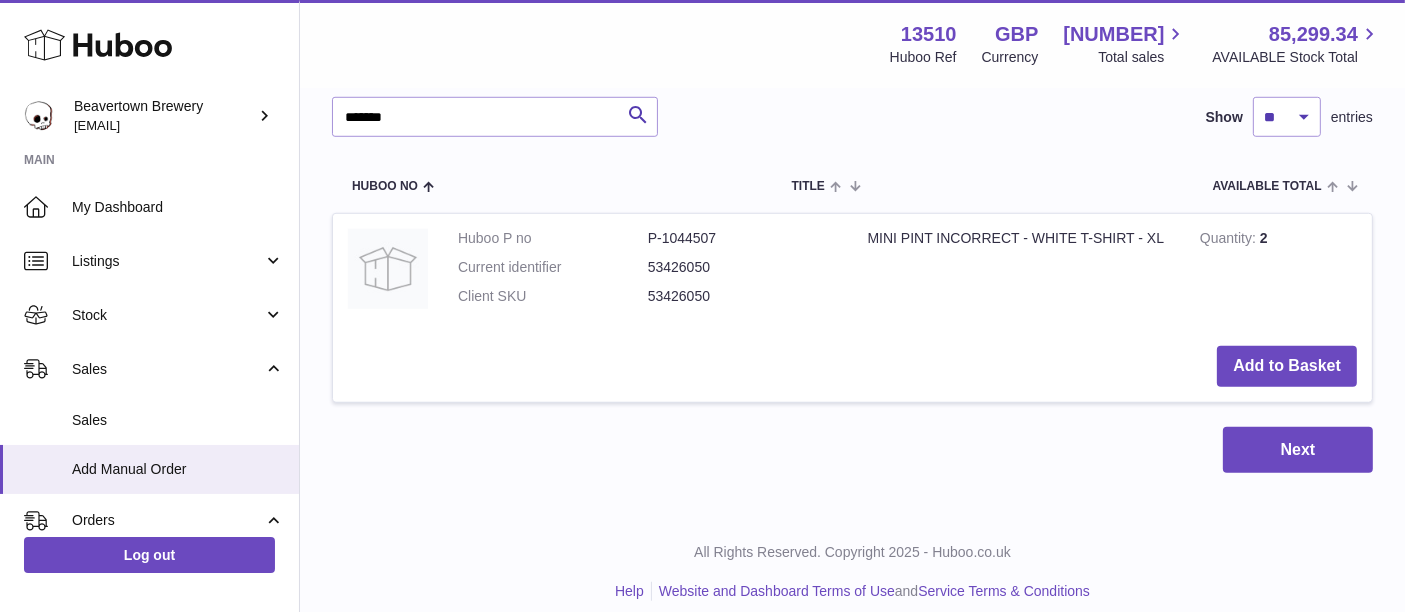 click on "Menu   Huboo     13510   Huboo Ref    GBP   Currency   1,361.60     Total sales   85,299.34     AVAILABLE Stock Total   Currency   GBP   Total sales   1,361.60   AVAILABLE Stock Total   85,299.34   My Huboo - Add manual order
Multiple/Batch Upload
Items in basket
Show
** ** ** ***
entries
Huboo no       Title       Unit Sales Price       AVAILABLE Total       Total       Minimum Life On Receipt (MLOR)
Action
Huboo P no   P-1044505   Current identifier   53491586
MINI PINT INCORRECT - WHITE T-SHIRT - M
Unit Sales Price
****
Quantity
**
Total   0.00
Remove
Huboo P no   P-1044506   Current identifier   53458818
MINI PINT INCORRECT - WHITE T-SHIRT - L" at bounding box center (852, -505) 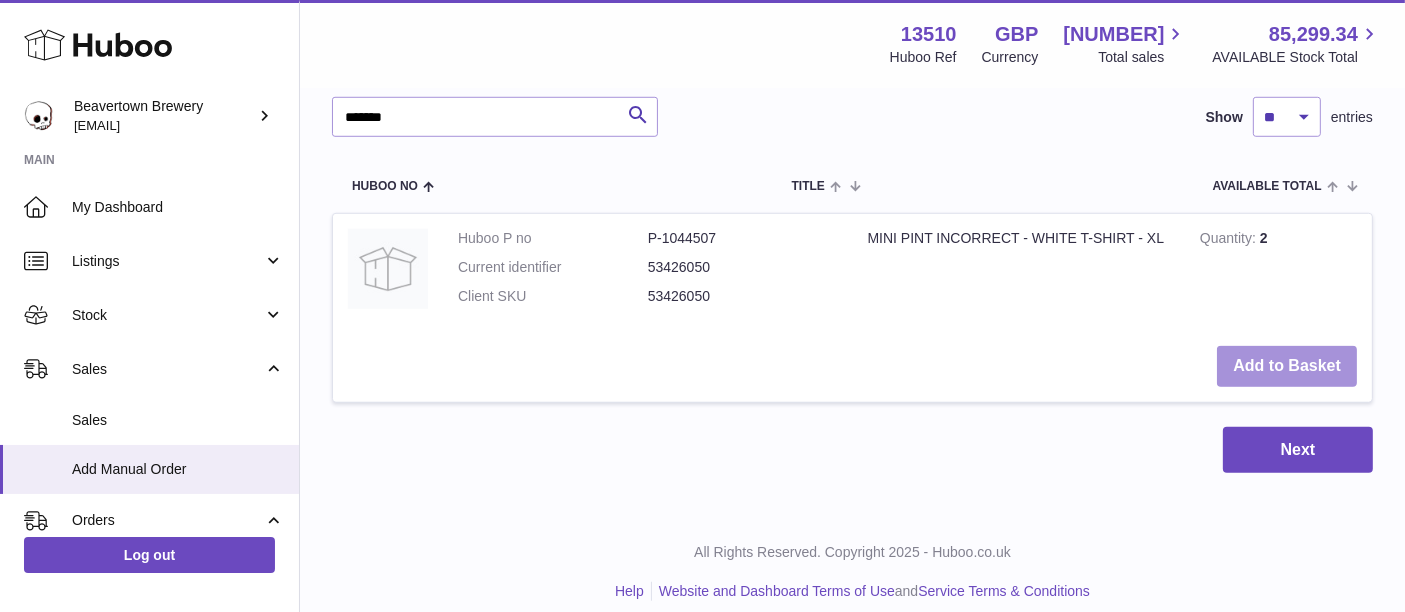 click on "Add to Basket" at bounding box center (1287, 366) 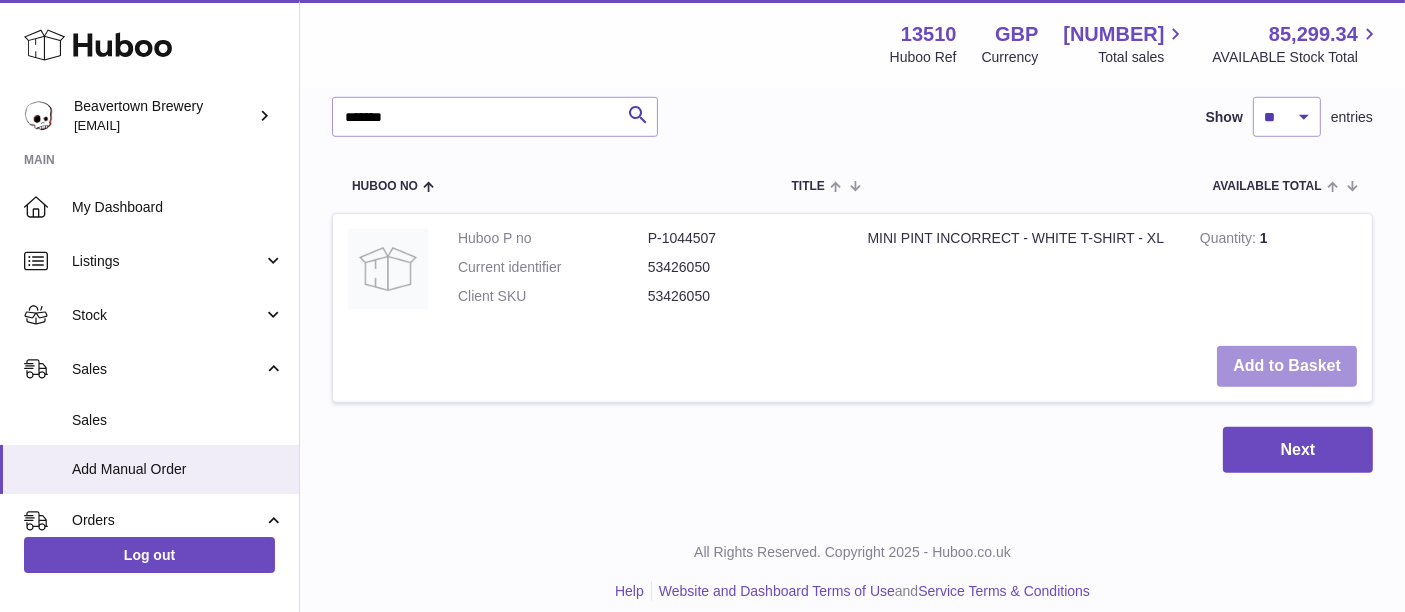 click on "Add to Basket" at bounding box center (1287, 366) 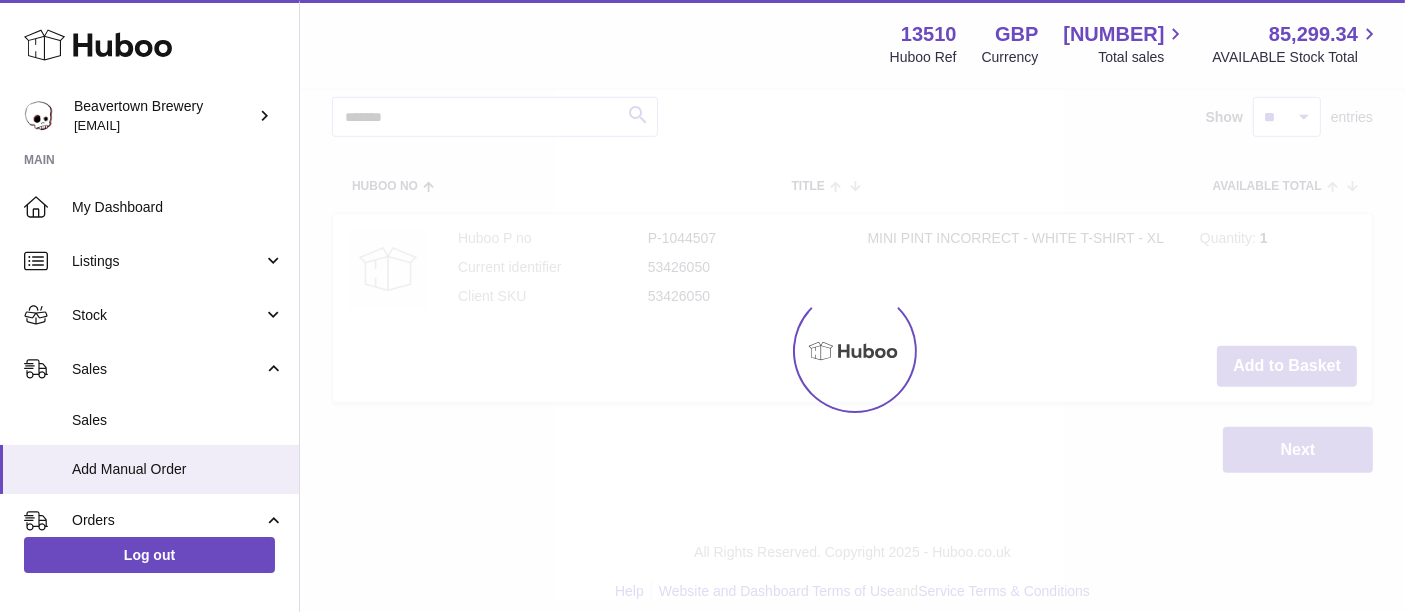 type on "**" 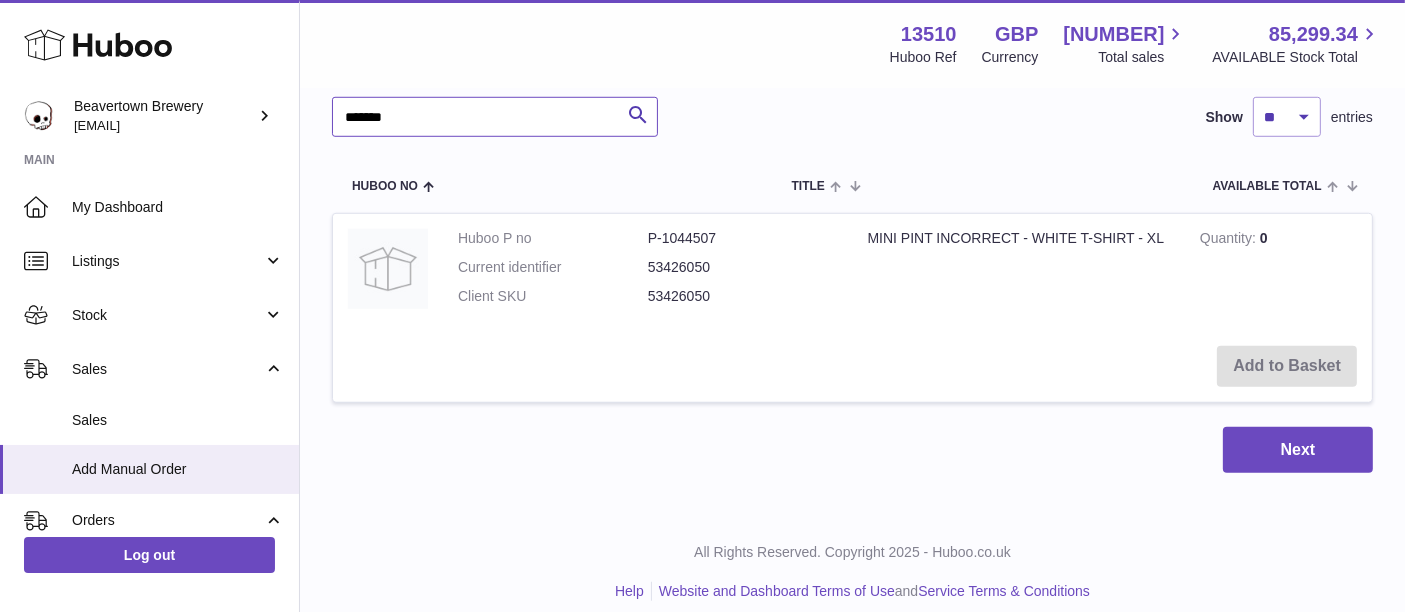 click on "*******" at bounding box center (495, 117) 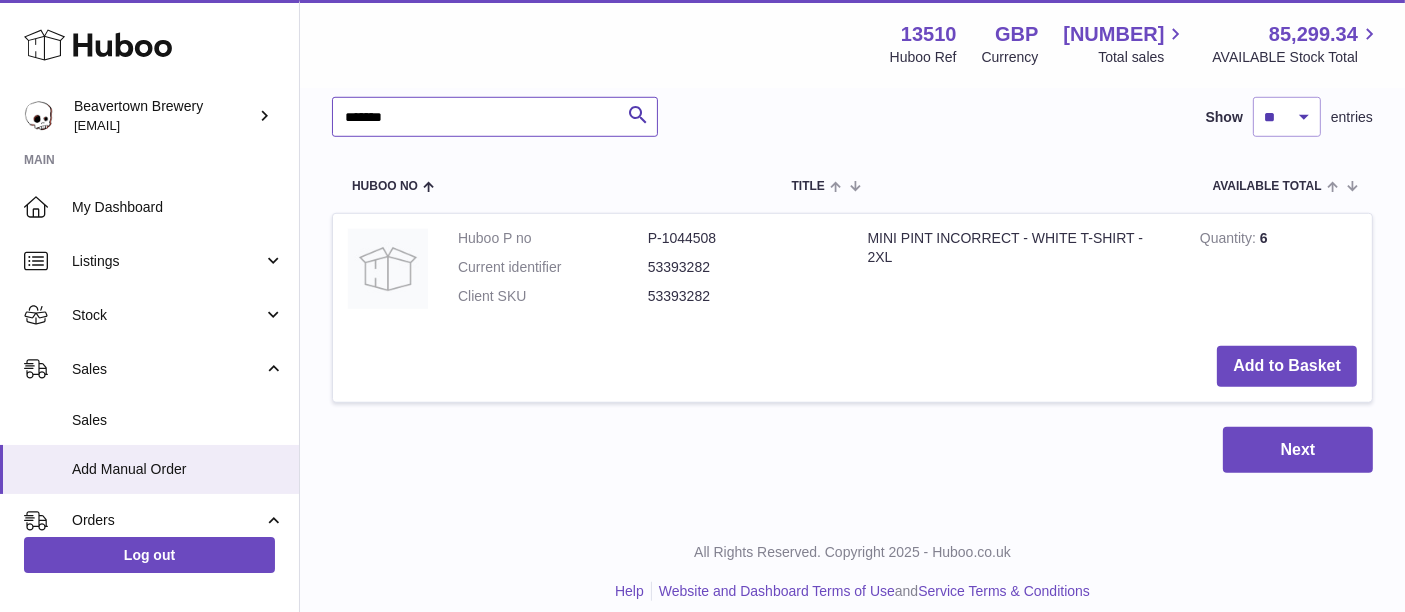 type on "*******" 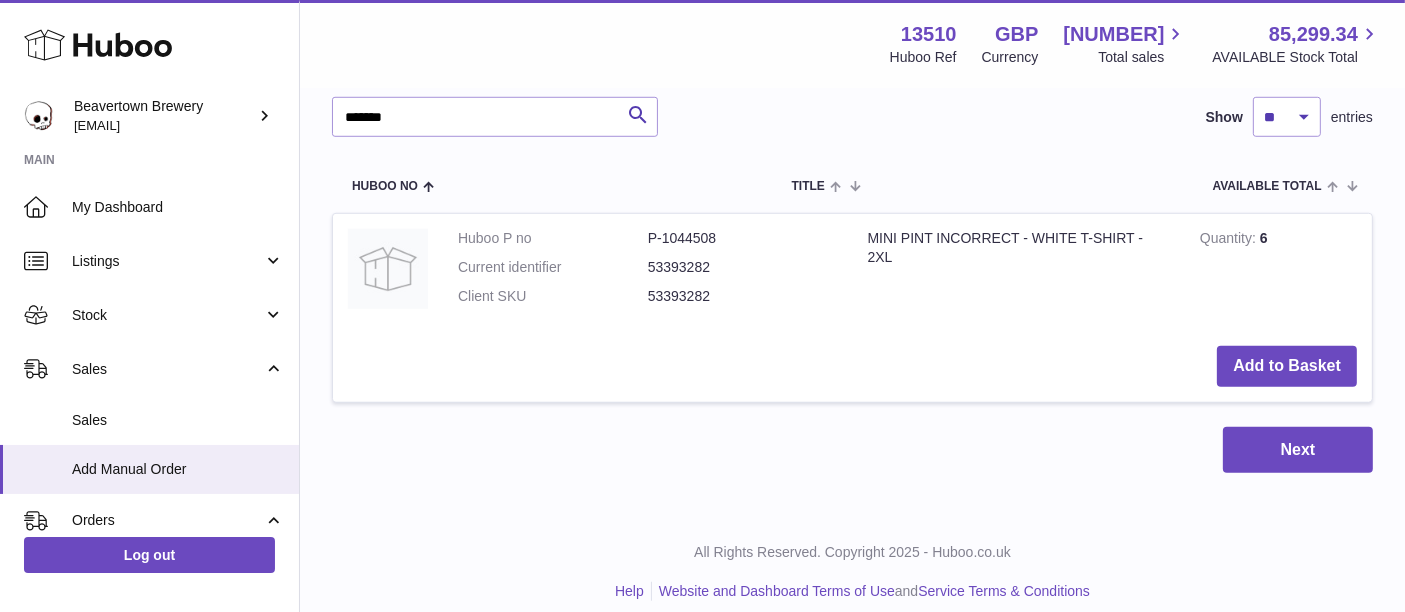 click on "Add to Basket" at bounding box center (852, 366) 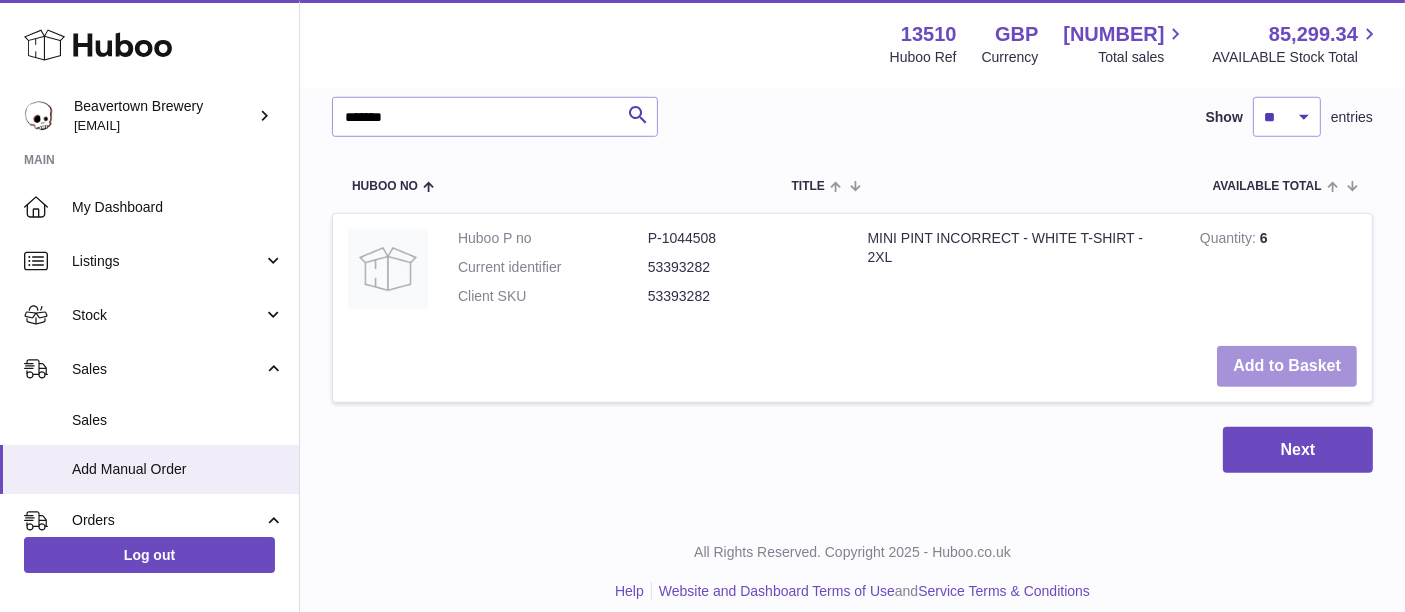click on "Add to Basket" at bounding box center (1287, 366) 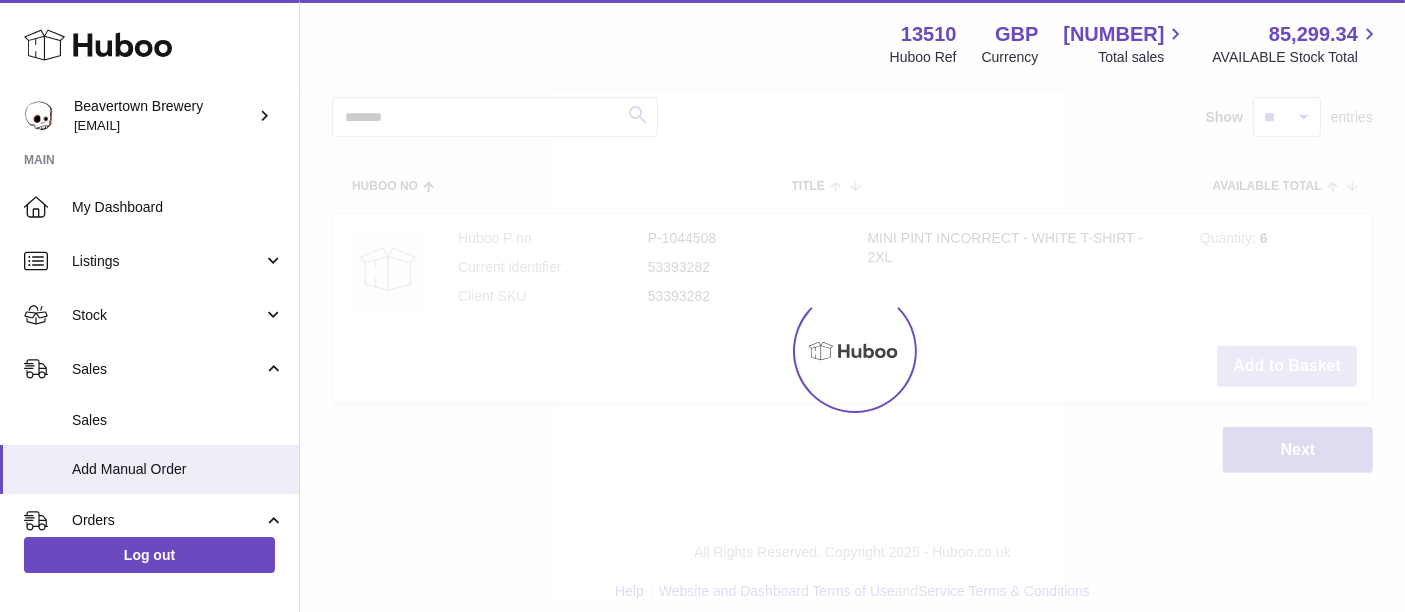 scroll, scrollTop: 1743, scrollLeft: 0, axis: vertical 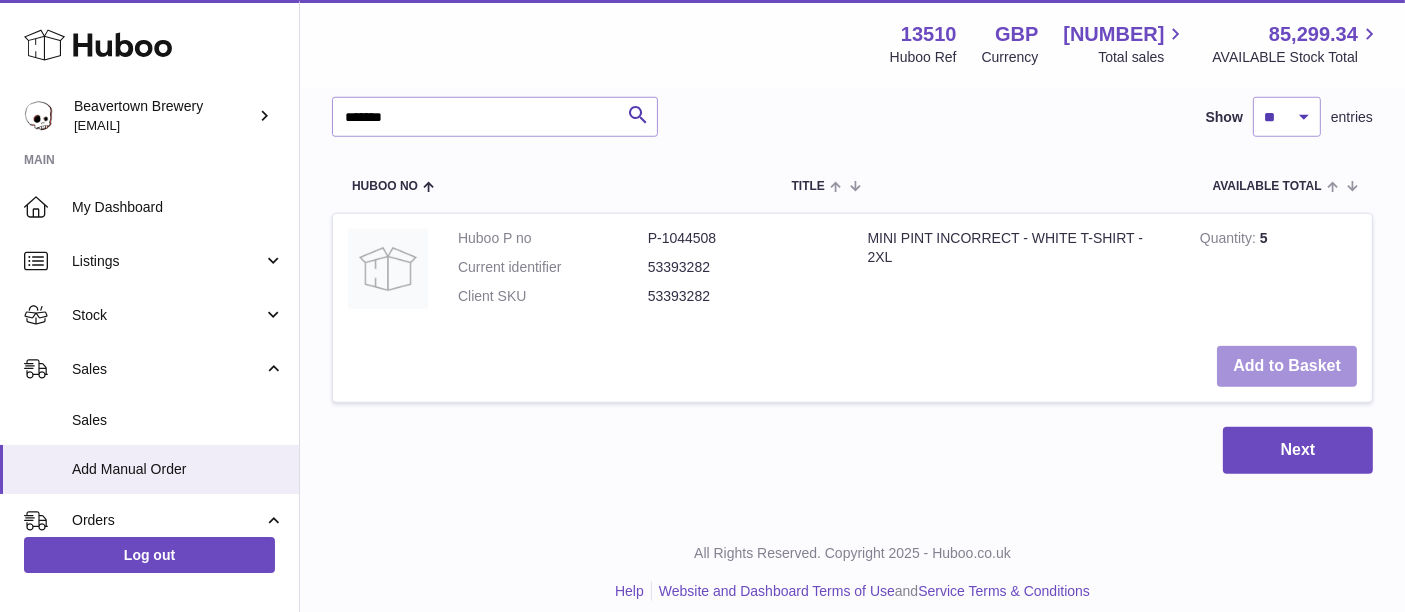 click on "Add to Basket" at bounding box center (1287, 366) 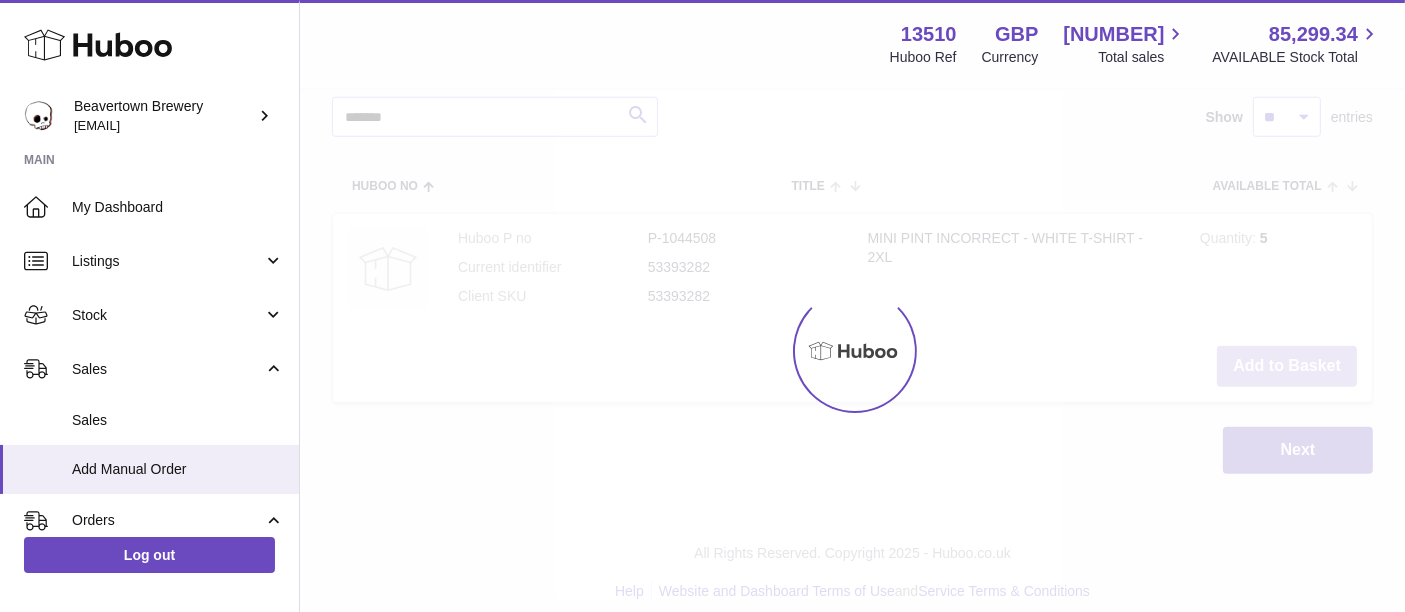 click on "Add to Basket" at bounding box center (1287, 366) 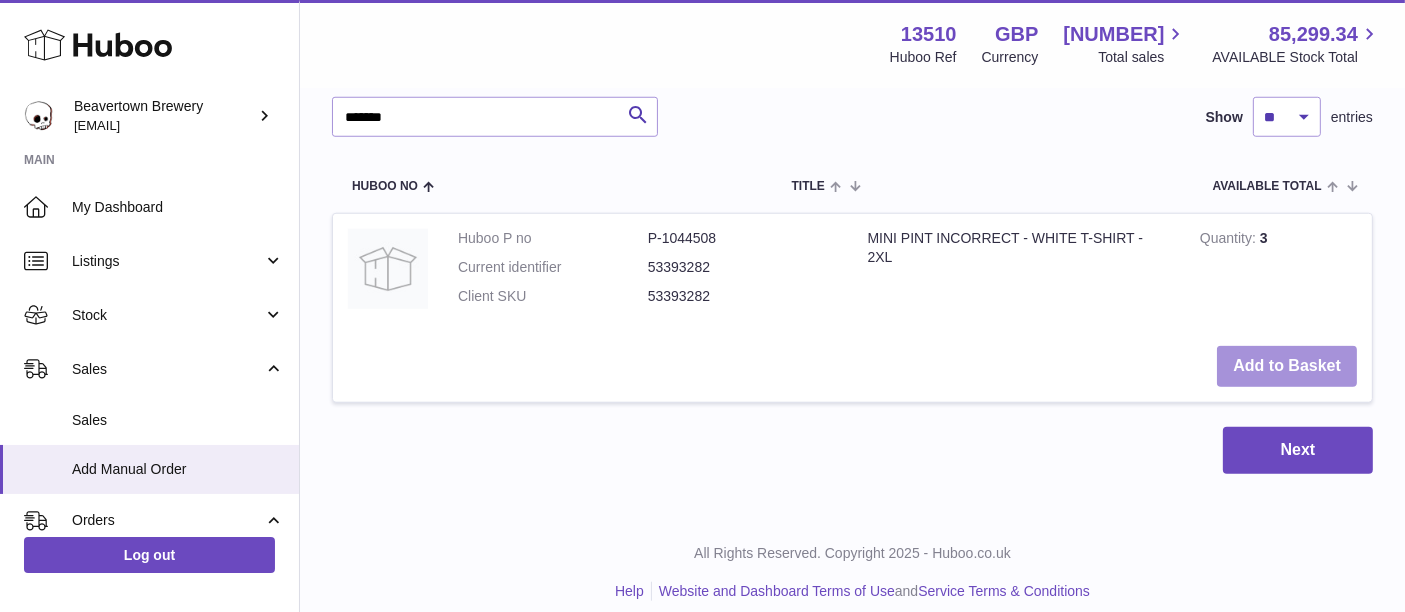 click on "Add to Basket" at bounding box center [1287, 366] 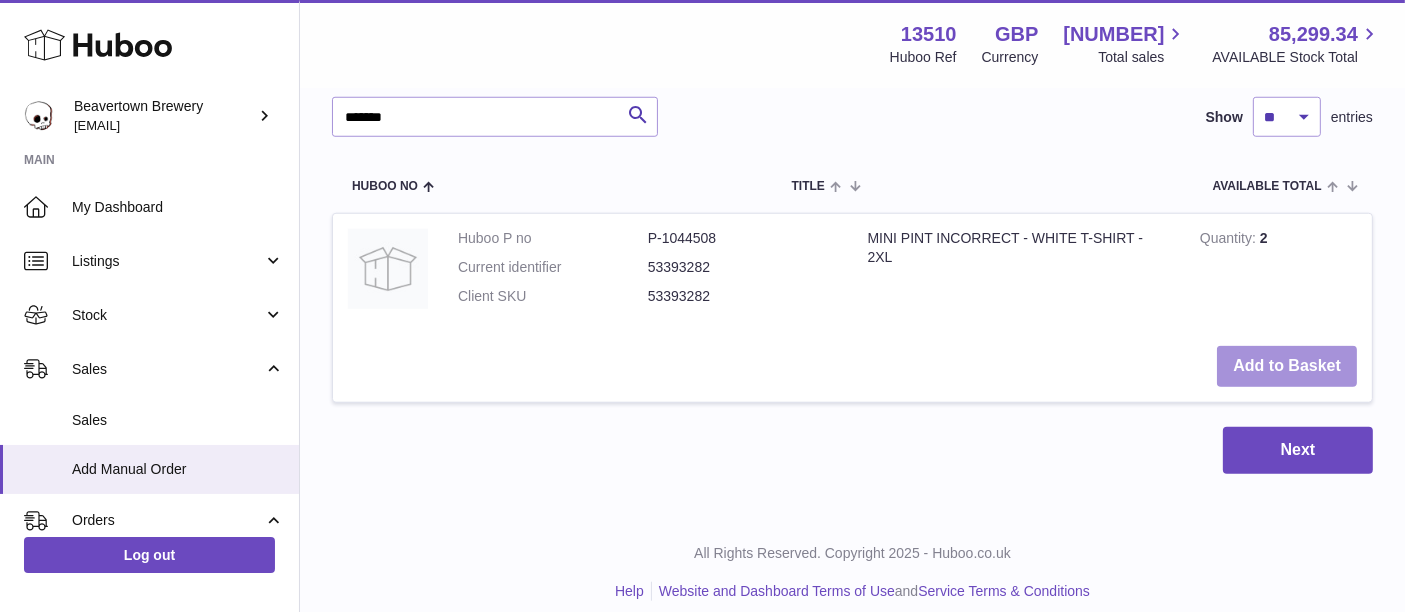 click on "Add to Basket" at bounding box center [1287, 366] 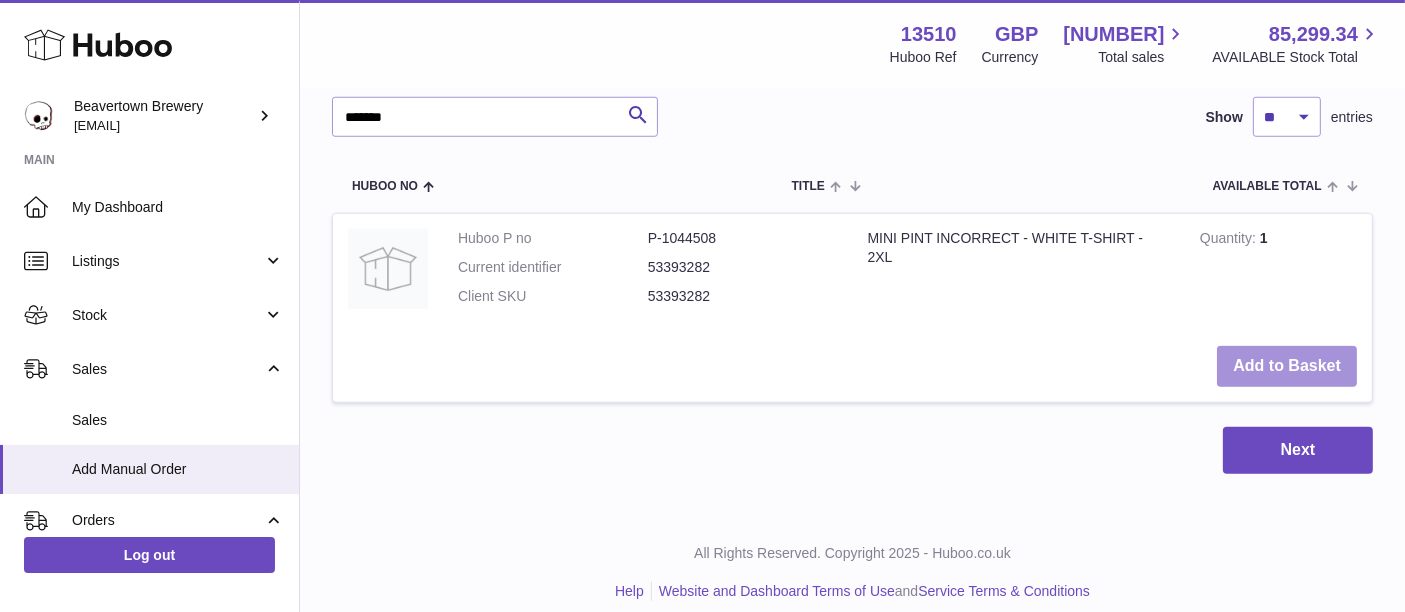 click on "Add to Basket" at bounding box center (1287, 366) 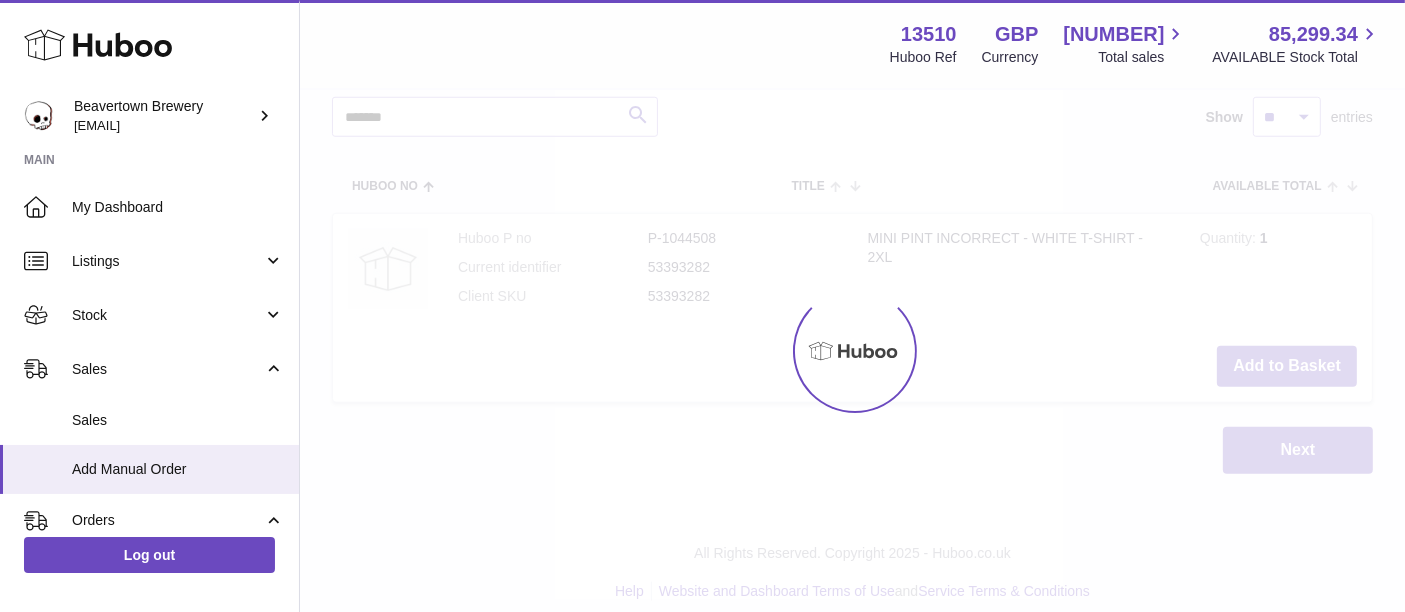 type on "*" 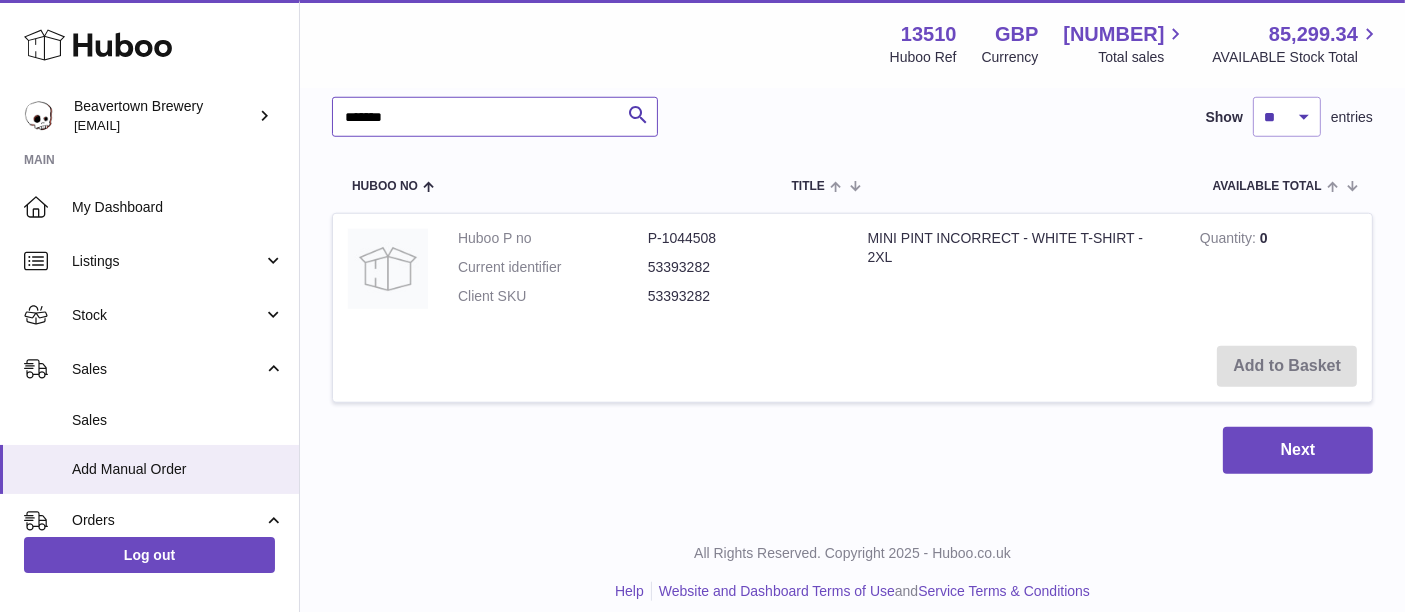 click on "*******" at bounding box center [495, 117] 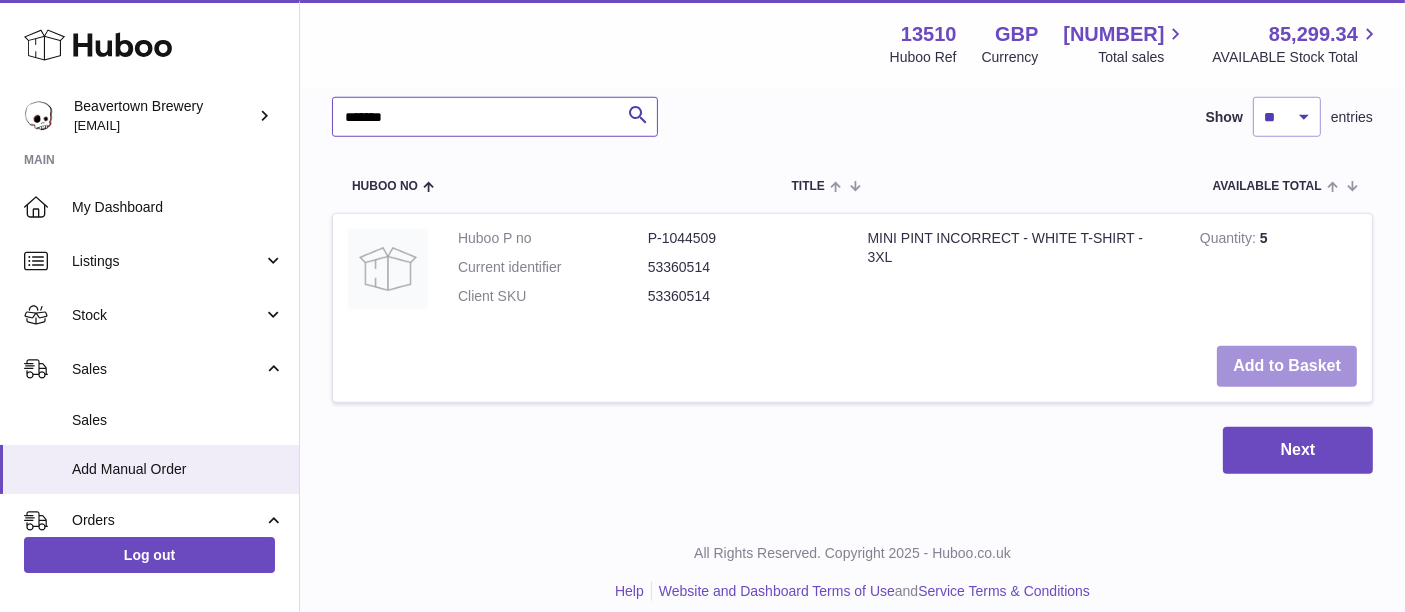 type on "*******" 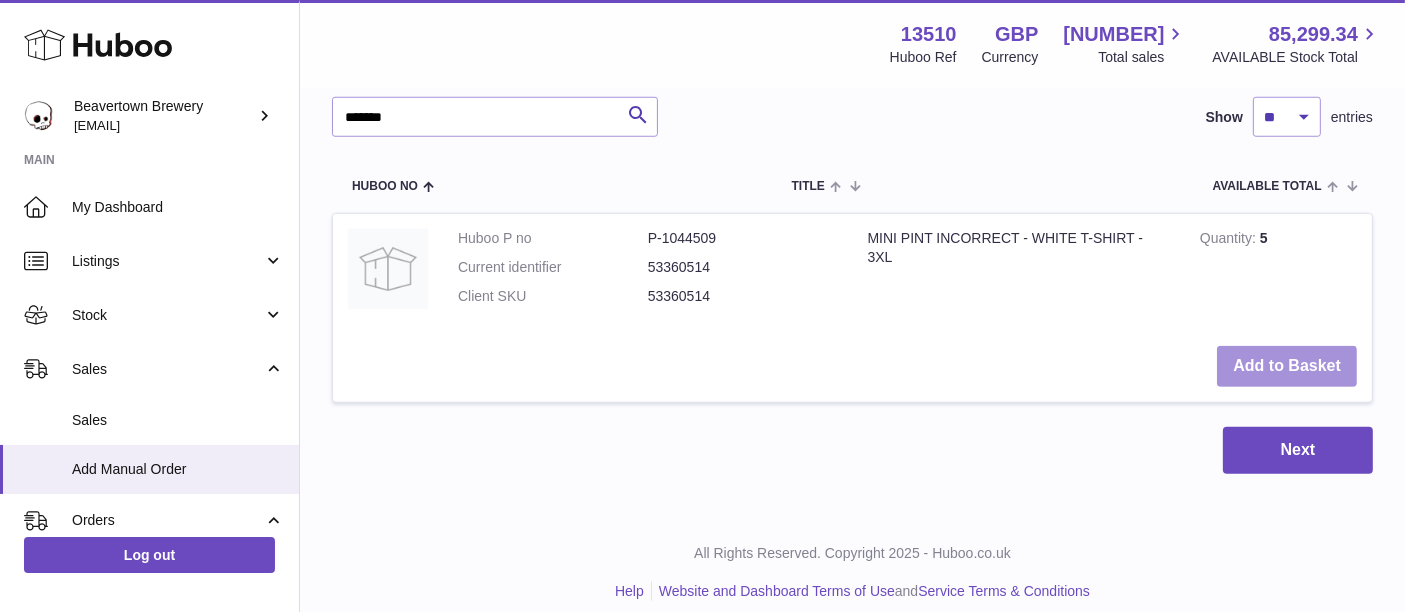 click on "Add to Basket" at bounding box center (1287, 366) 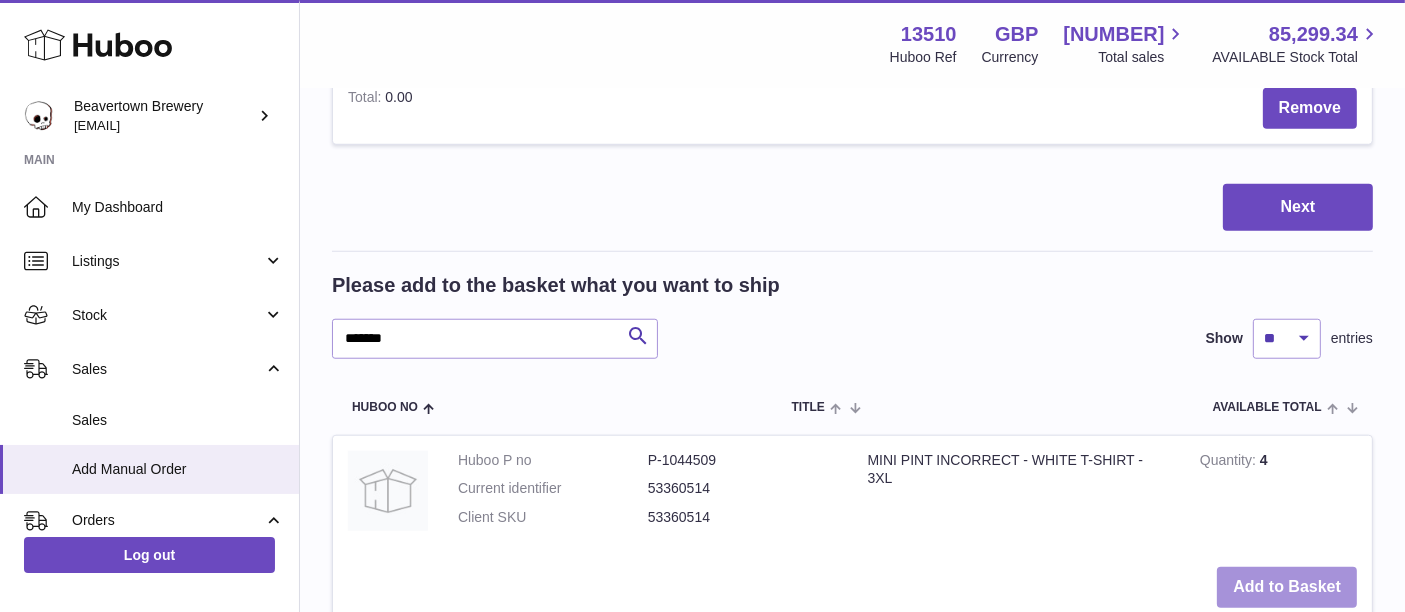 scroll, scrollTop: 1964, scrollLeft: 0, axis: vertical 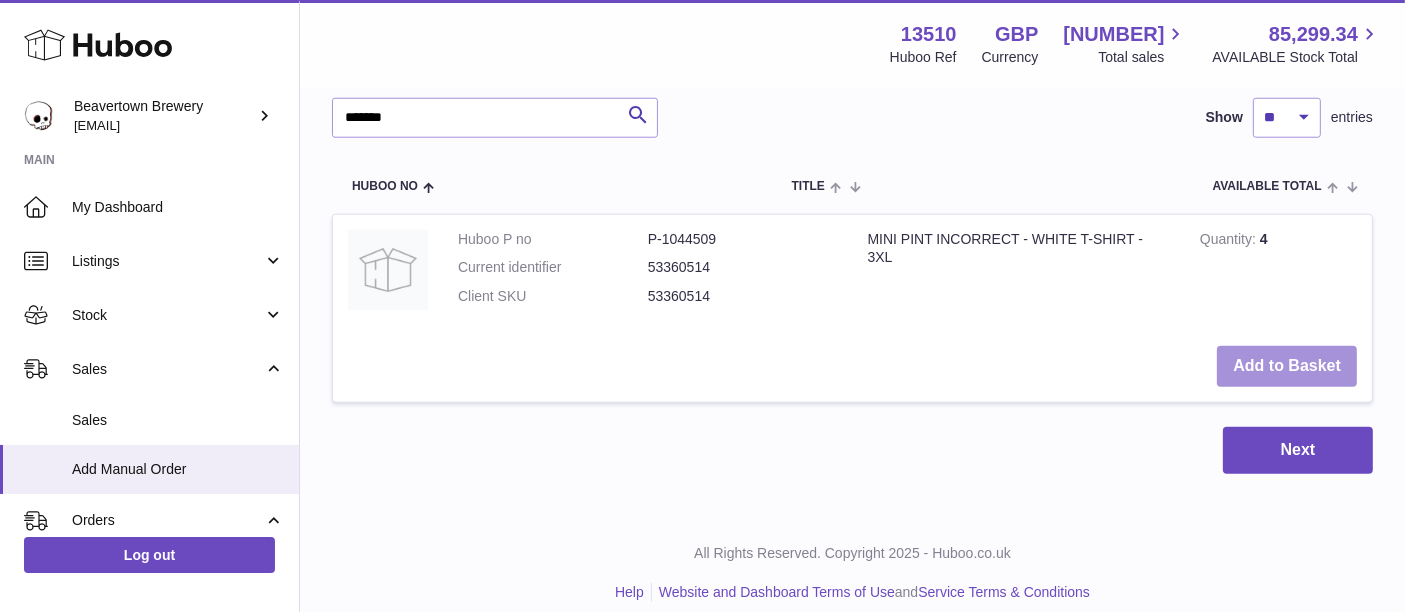 click on "Menu   Huboo     13510   Huboo Ref    GBP   Currency   1,361.60     Total sales   85,299.34     AVAILABLE Stock Total   Currency   GBP   Total sales   1,361.60   AVAILABLE Stock Total   85,299.34   My Huboo - Add manual order
Multiple/Batch Upload
Items in basket
Show
** ** ** ***
entries
Huboo no       Title       Unit Sales Price       AVAILABLE Total       Total       Minimum Life On Receipt (MLOR)
Action
Huboo P no   P-1044505   Current identifier   53491586
MINI PINT INCORRECT - WHITE T-SHIRT - M
Unit Sales Price
****
Quantity
**
Total   0.00
Remove
Huboo P no   P-1044506   Current identifier   53458818
MINI PINT INCORRECT - WHITE T-SHIRT - L" at bounding box center (852, -725) 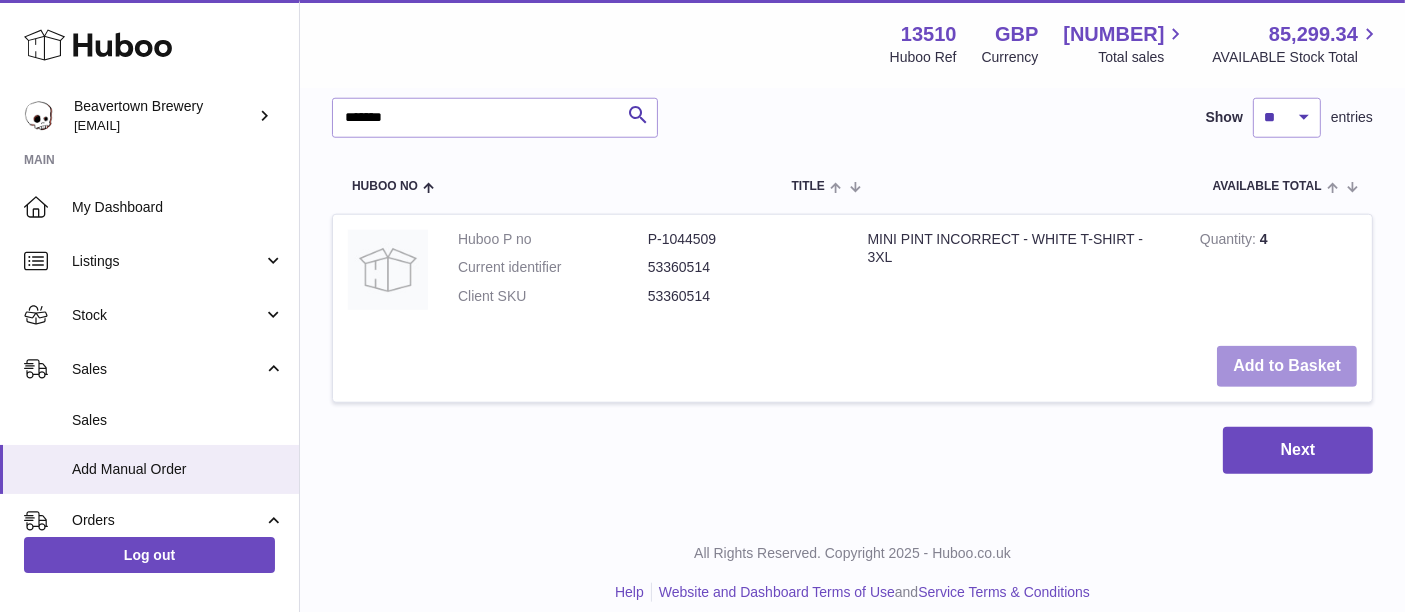 click on "Add to Basket" at bounding box center (1287, 366) 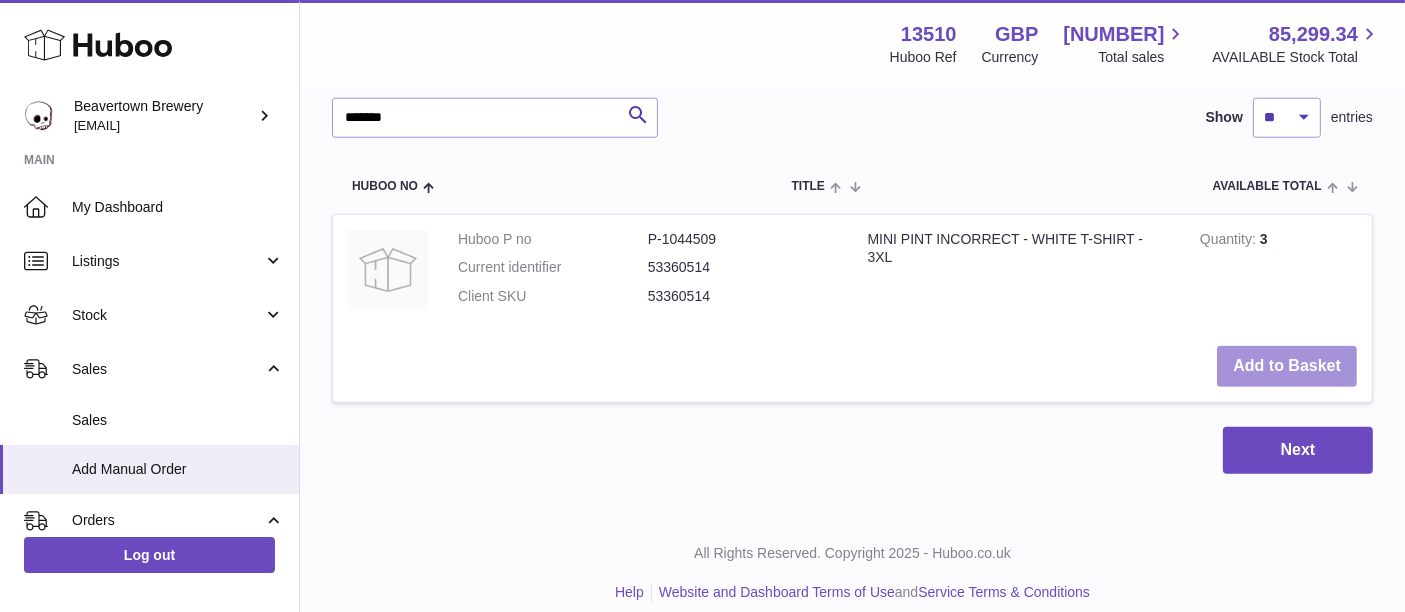 click on "Add to Basket" at bounding box center [1287, 366] 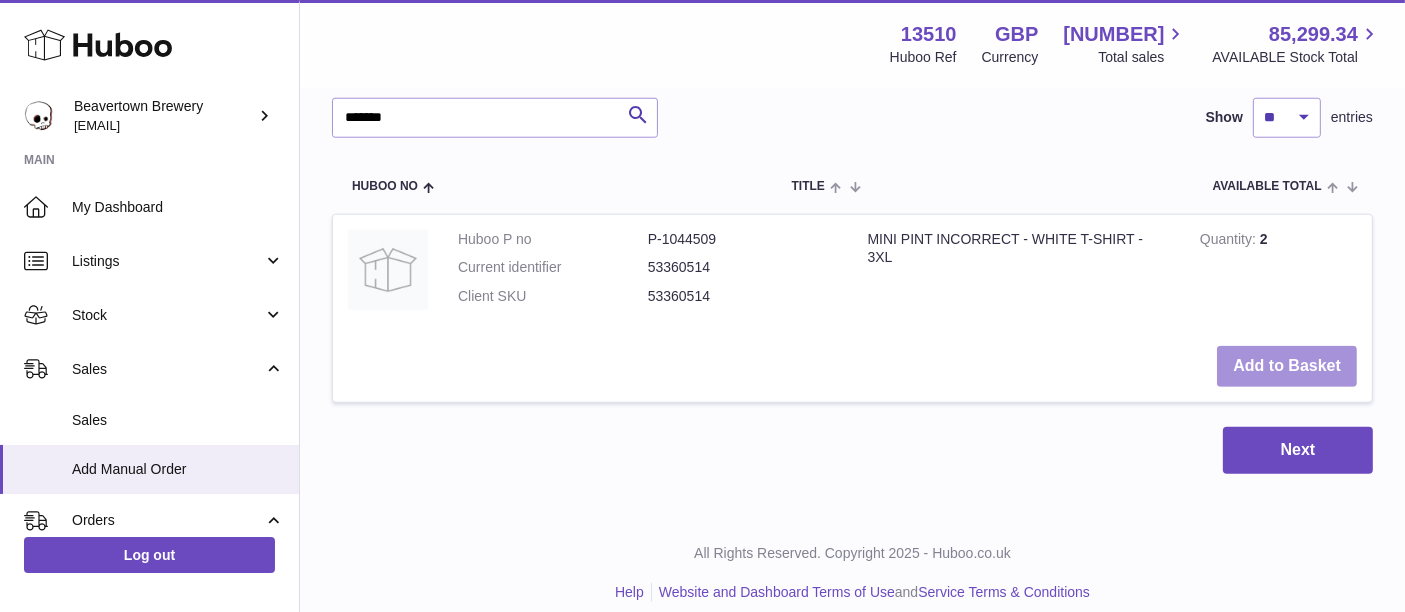 click on "Add to Basket" at bounding box center [1287, 366] 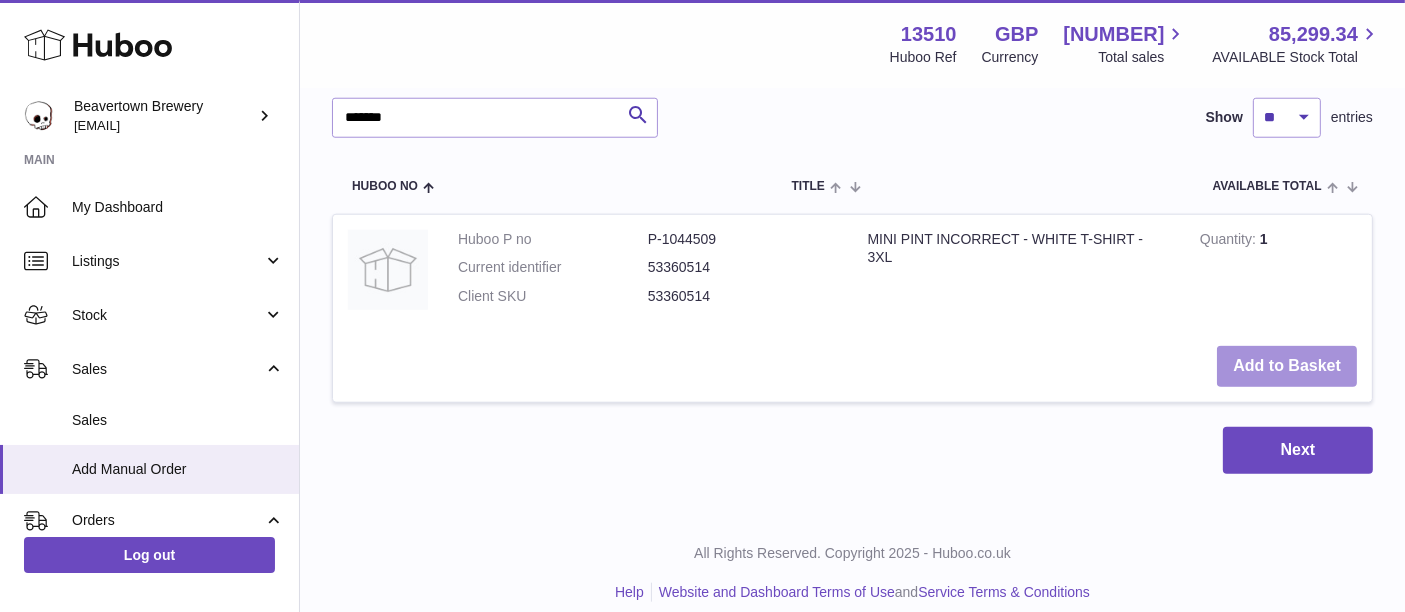 click on "Add to Basket" at bounding box center (1287, 366) 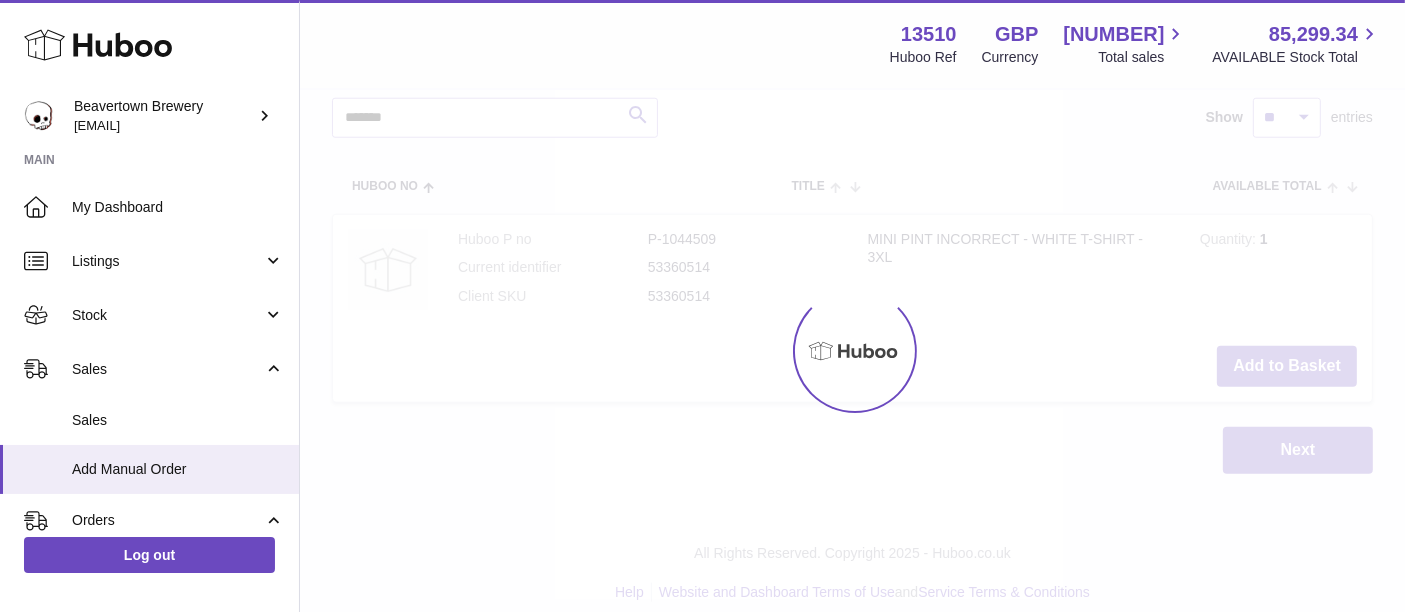 type on "*" 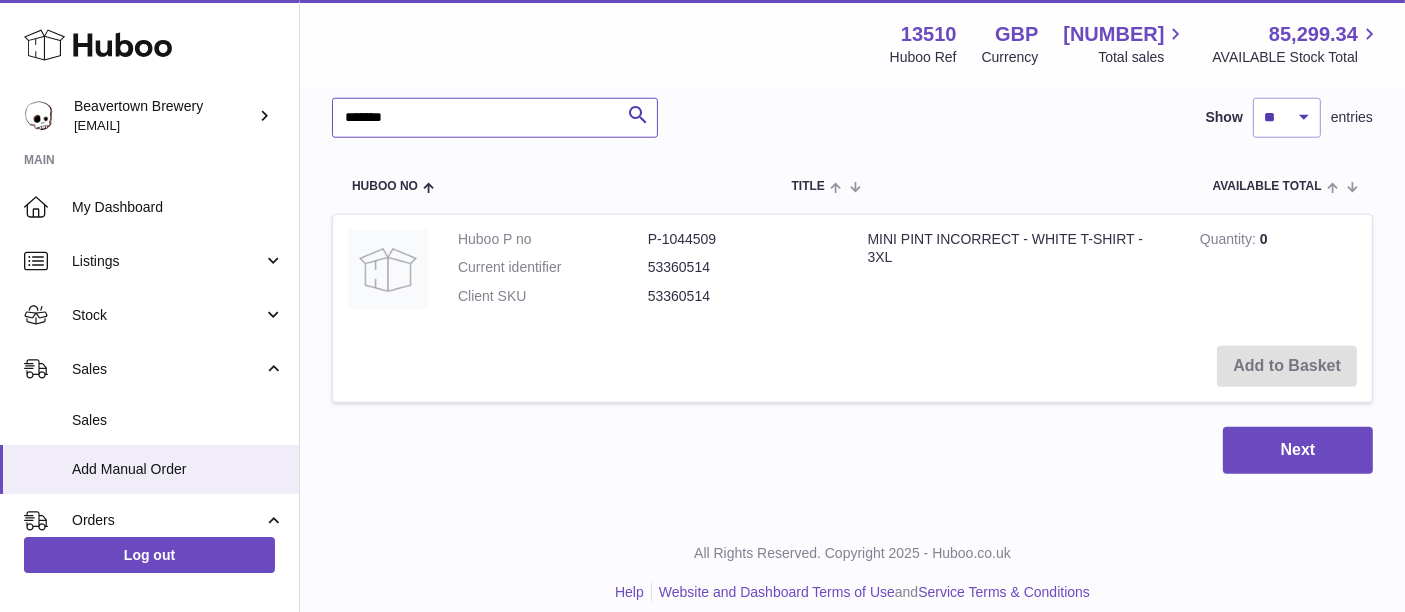 click on "*******" at bounding box center (495, 118) 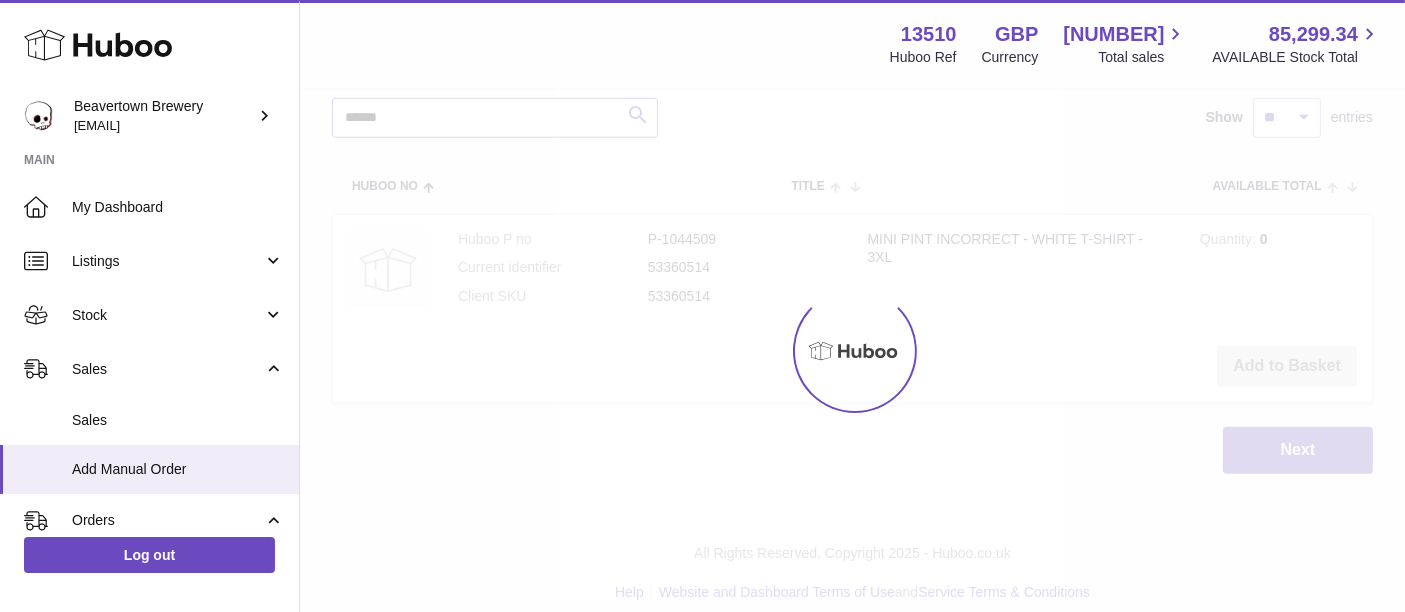 type on "******" 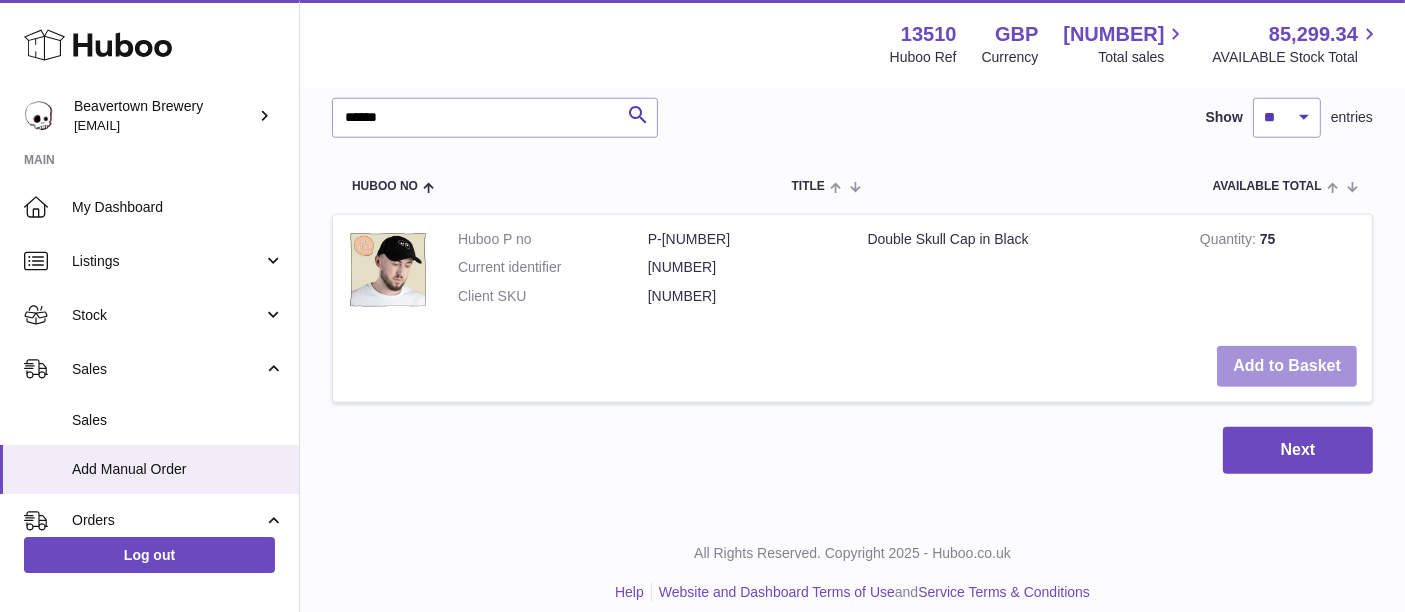 click on "Add to Basket" at bounding box center [1287, 366] 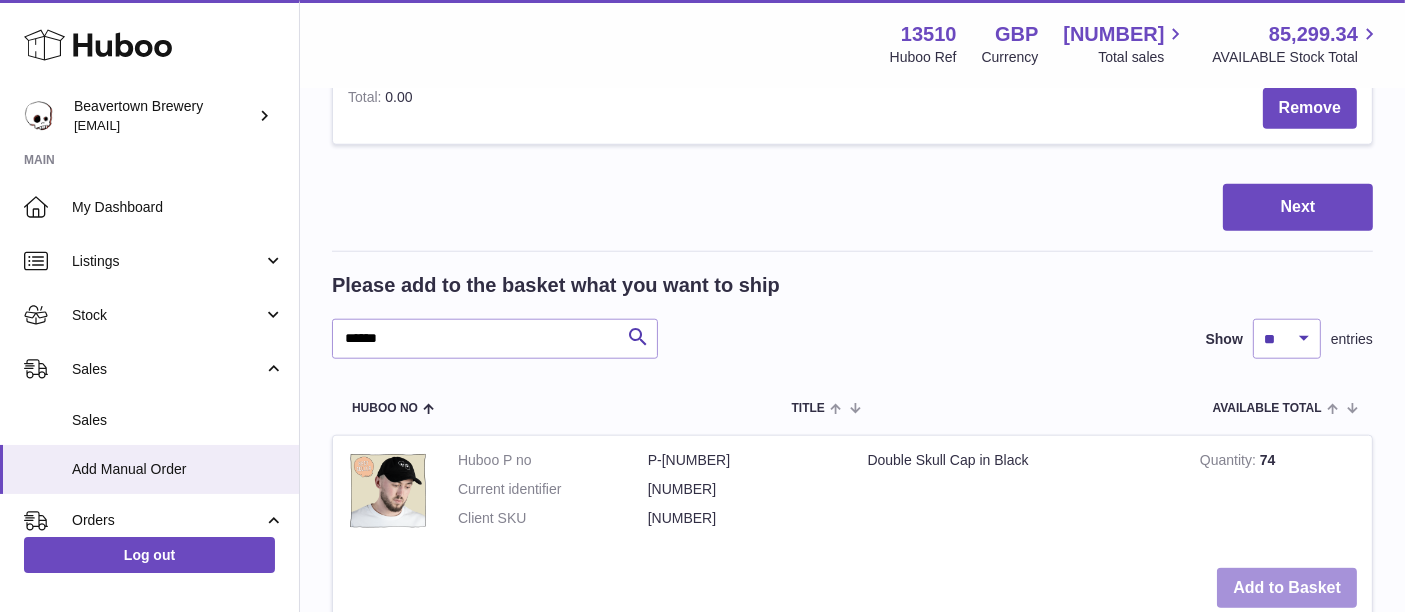 scroll, scrollTop: 2185, scrollLeft: 0, axis: vertical 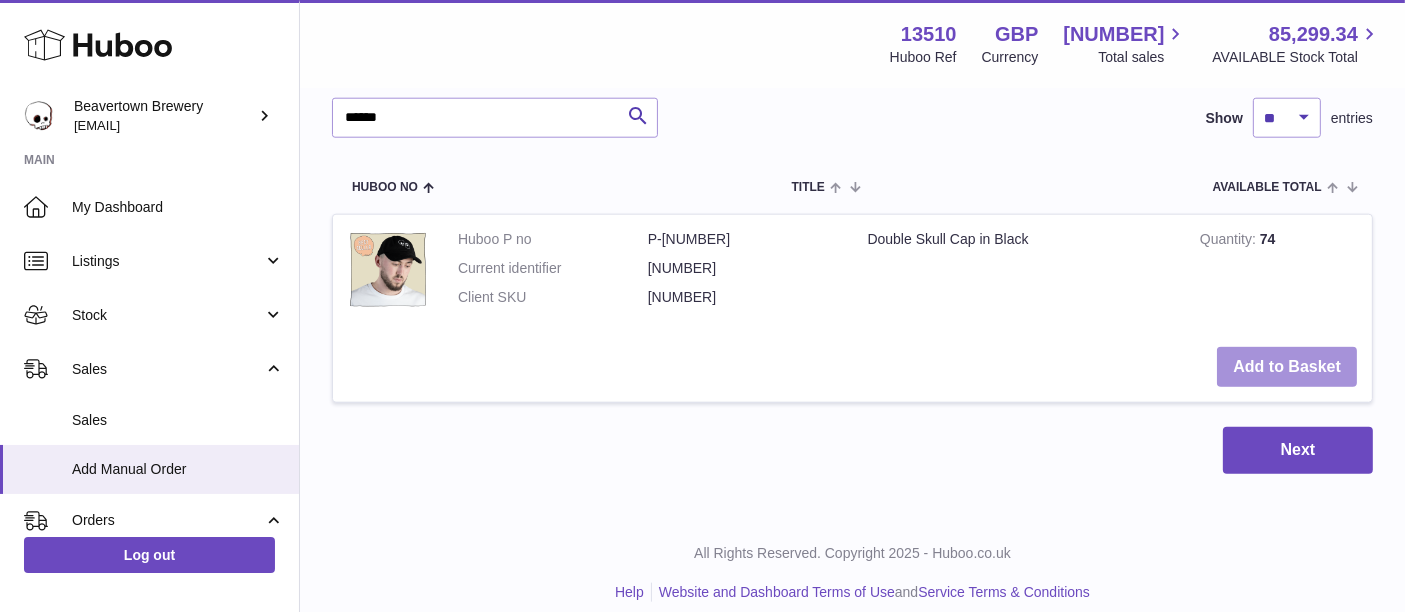 click on "Add to Basket" at bounding box center [1287, 367] 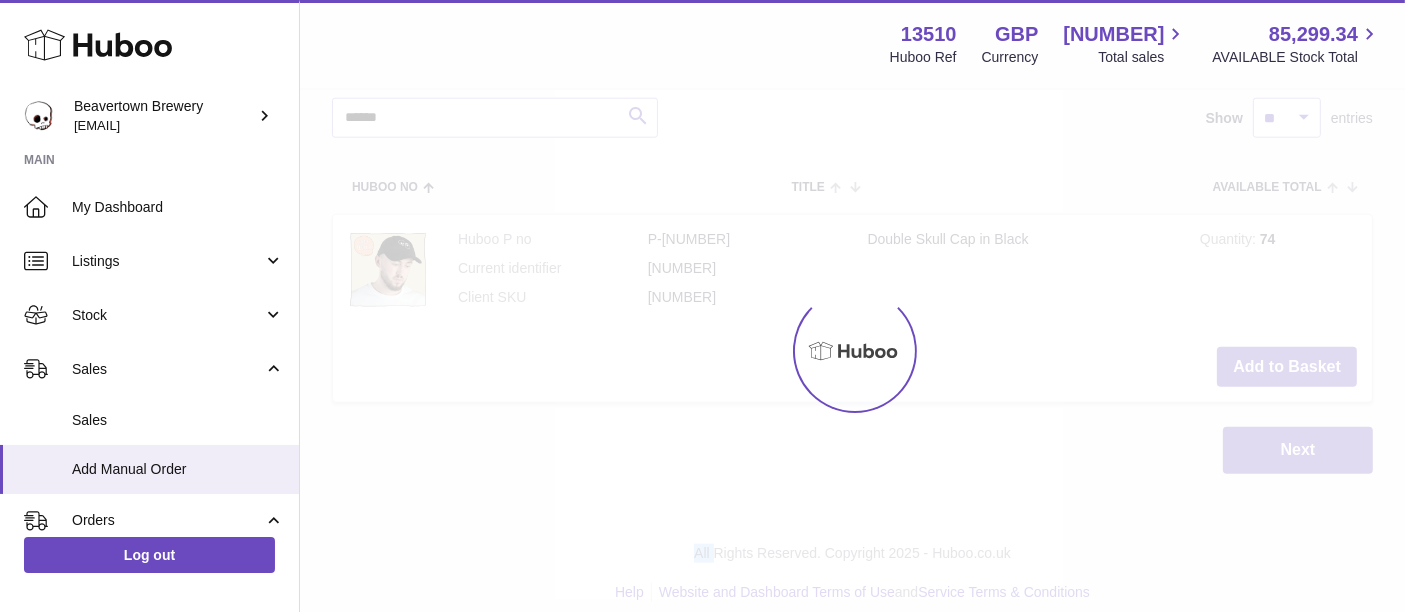 click at bounding box center (852, 351) 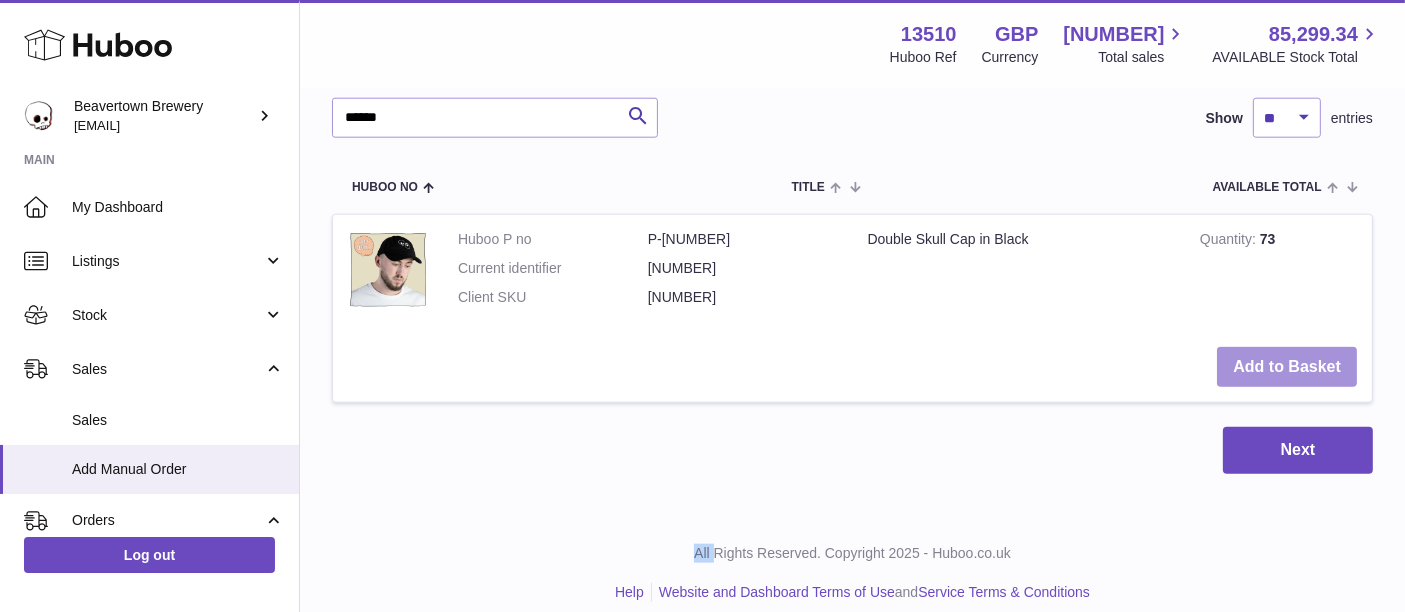 click on "Add to Basket" at bounding box center (1287, 367) 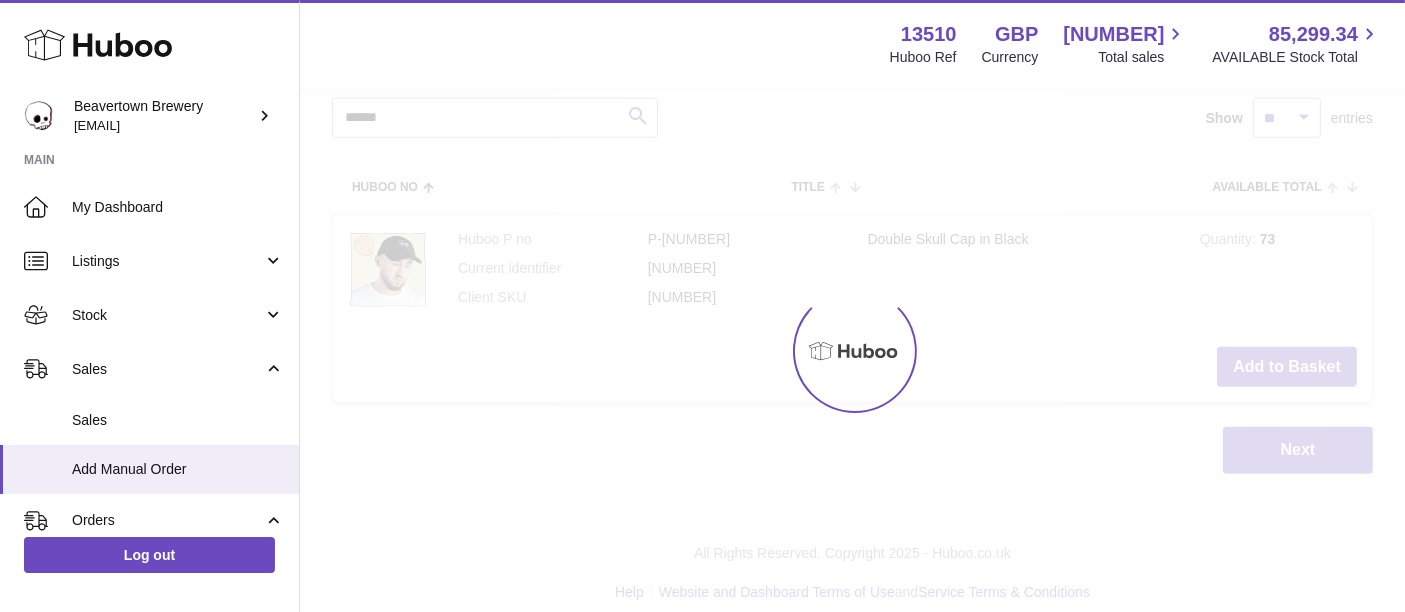 click on "Menu   Huboo     13510   Huboo Ref    GBP   Currency   1,361.60     Total sales   85,299.34     AVAILABLE Stock Total   Currency   GBP   Total sales   1,361.60   AVAILABLE Stock Total   85,299.34   My Huboo - Add manual order
Multiple/Batch Upload
Items in basket
Show
** ** ** ***
entries
Huboo no       Title       Unit Sales Price       AVAILABLE Total       Total       Minimum Life On Receipt (MLOR)
Action
Huboo P no   P-1044505   Current identifier   53491586
MINI PINT INCORRECT - WHITE T-SHIRT - M
Unit Sales Price
****
Quantity
**
Total   0.00
Remove
Huboo P no   P-1044506   Current identifier   53458818
MINI PINT INCORRECT - WHITE T-SHIRT - L" at bounding box center (852, -836) 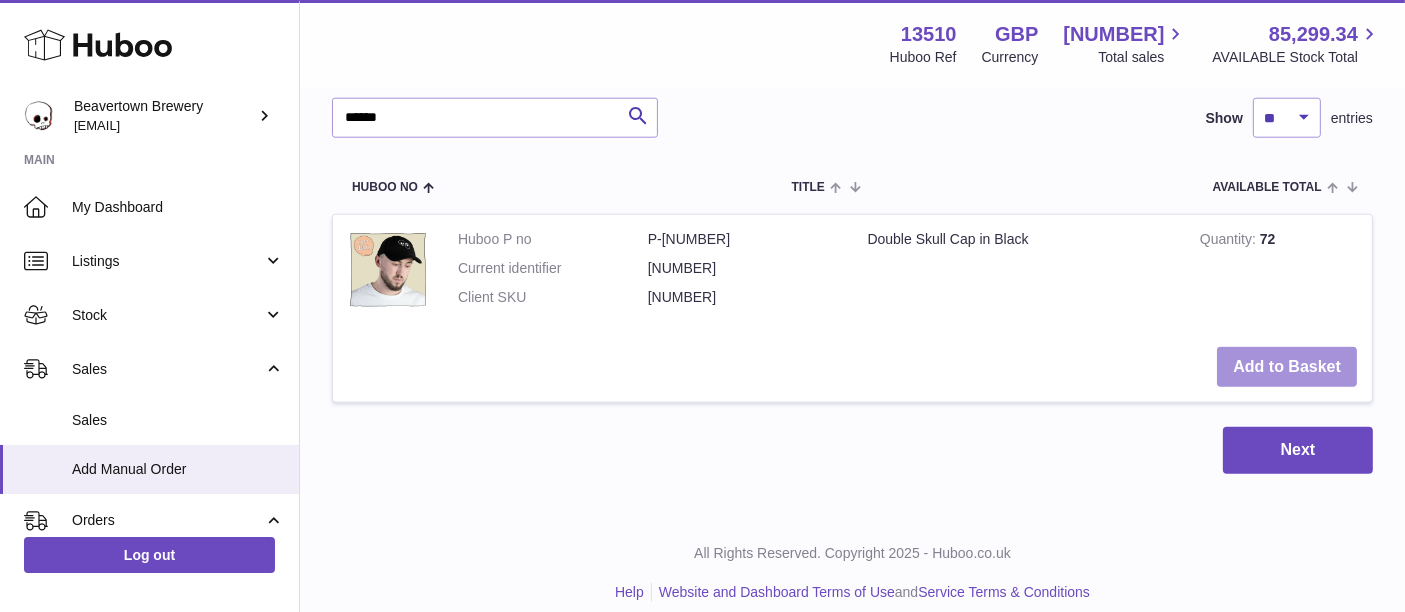 click on "Add to Basket" at bounding box center [1287, 367] 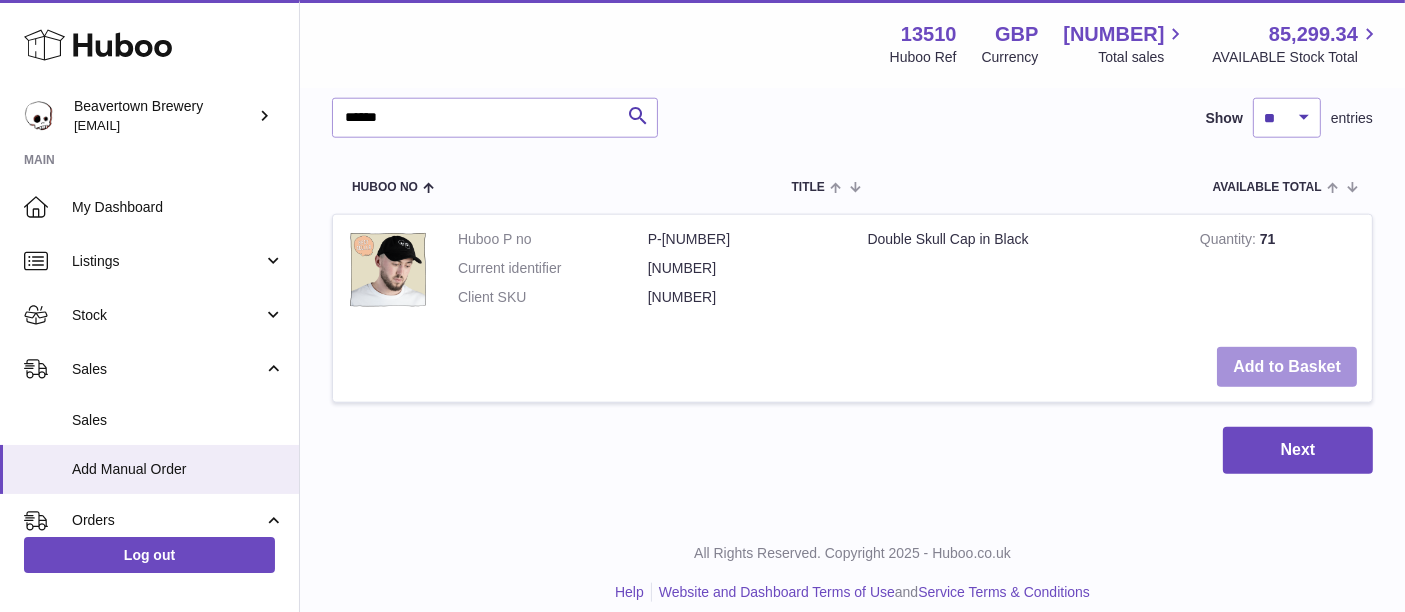 click on "Add to Basket" at bounding box center [1287, 367] 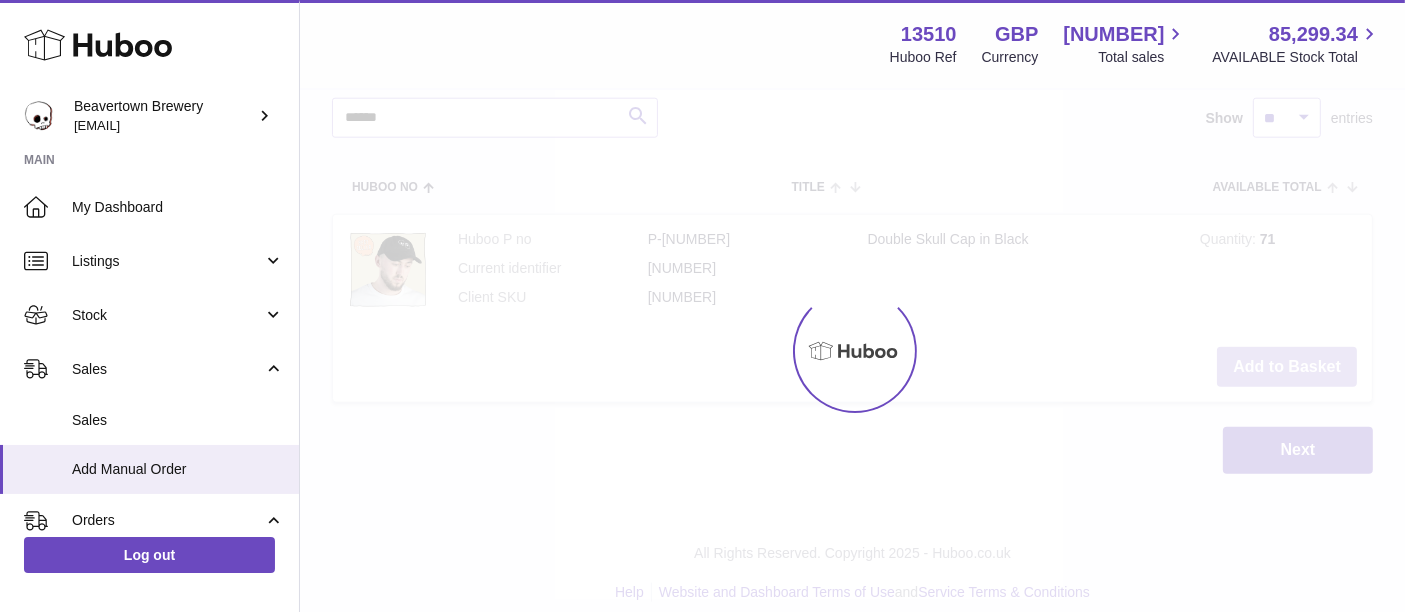 type on "*" 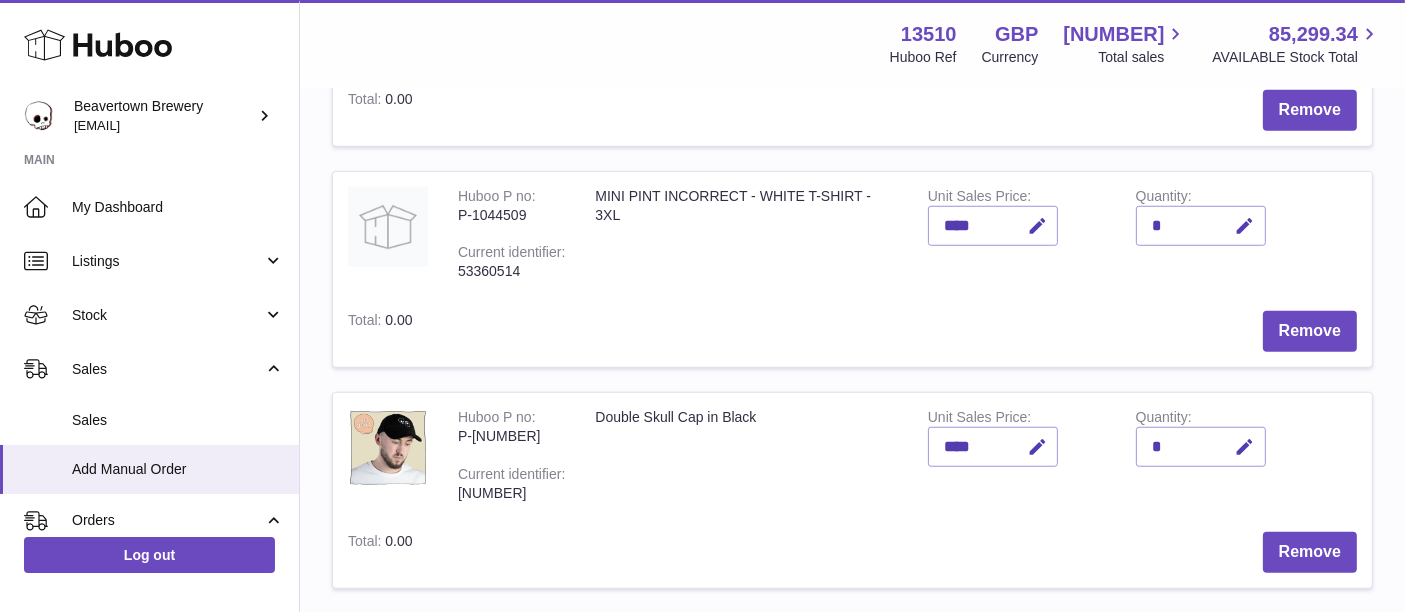 scroll, scrollTop: 1506, scrollLeft: 0, axis: vertical 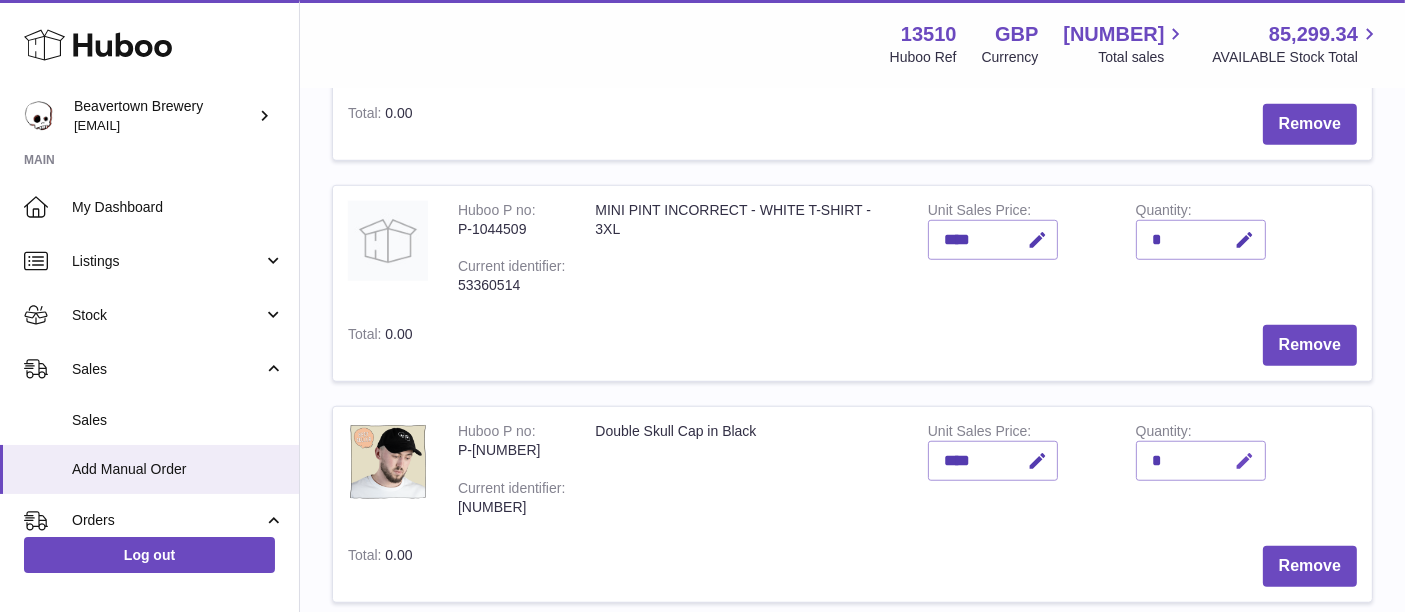 click at bounding box center (1242, 461) 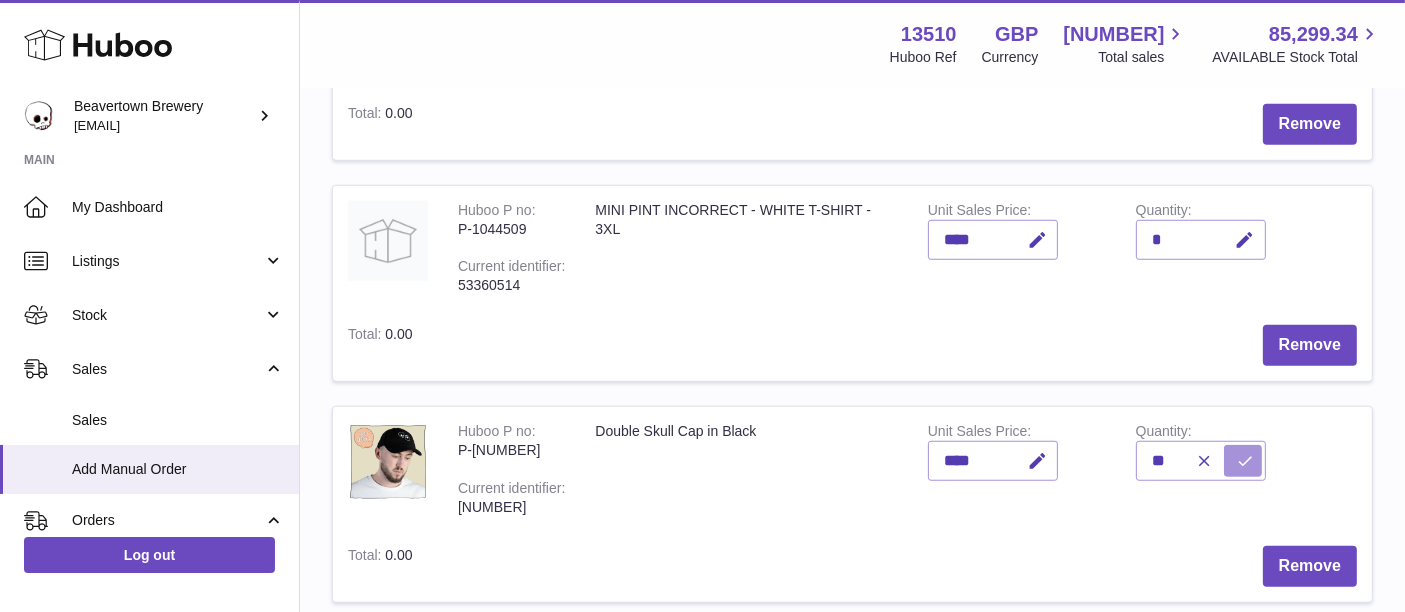 click at bounding box center [1243, 461] 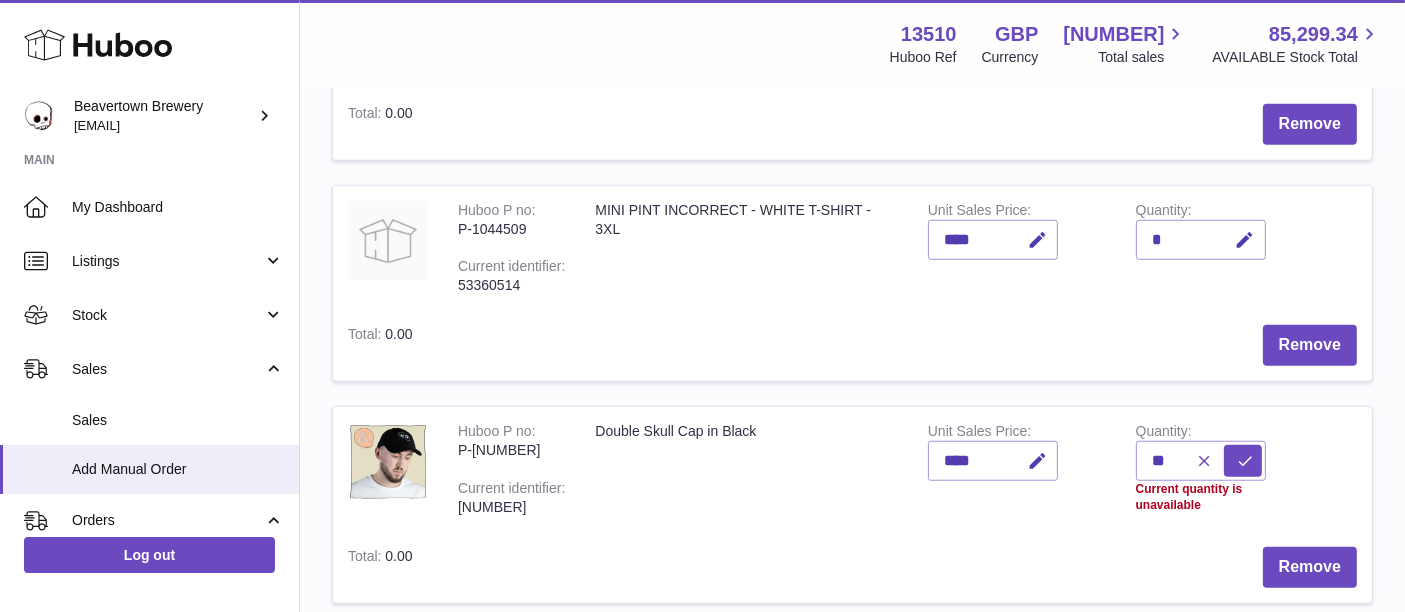 click at bounding box center [1205, 461] 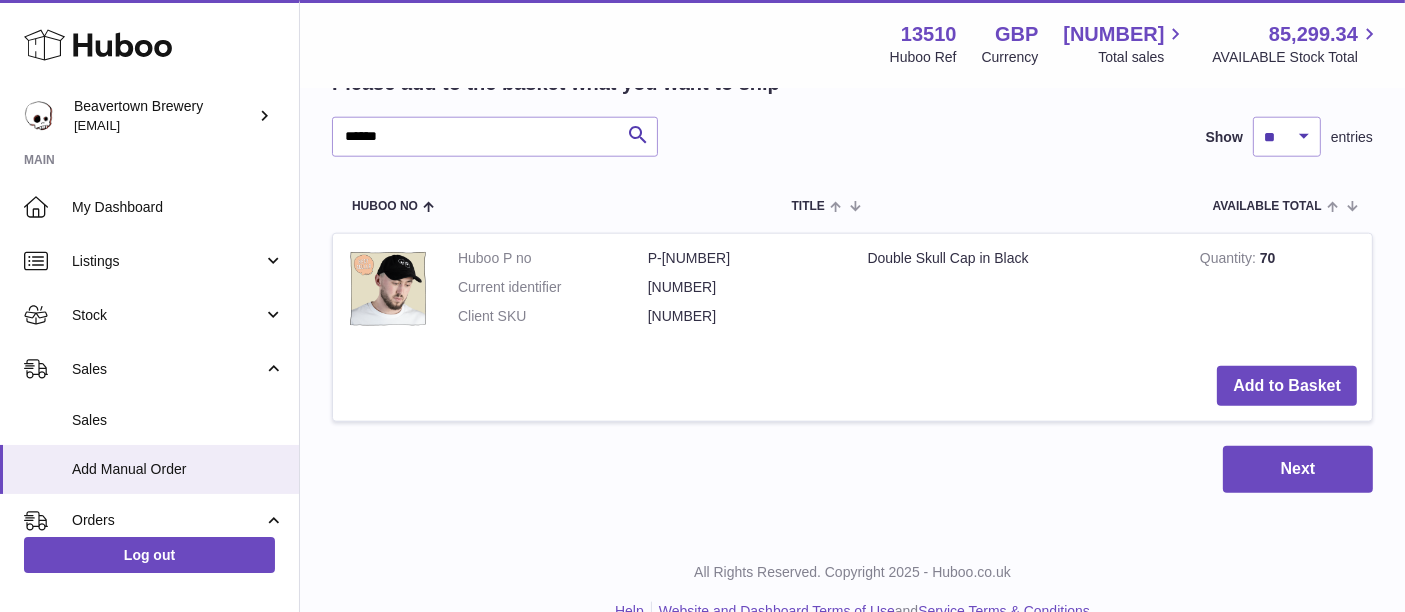 scroll, scrollTop: 2199, scrollLeft: 0, axis: vertical 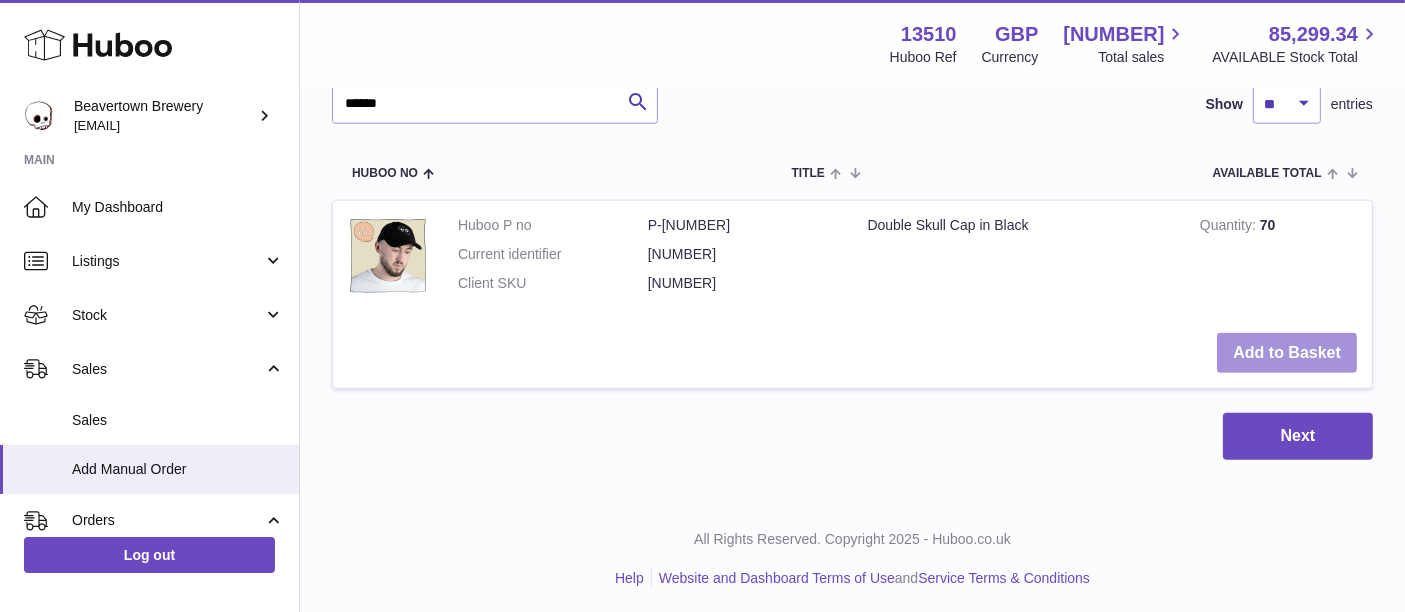 click on "Add to Basket" at bounding box center [1287, 353] 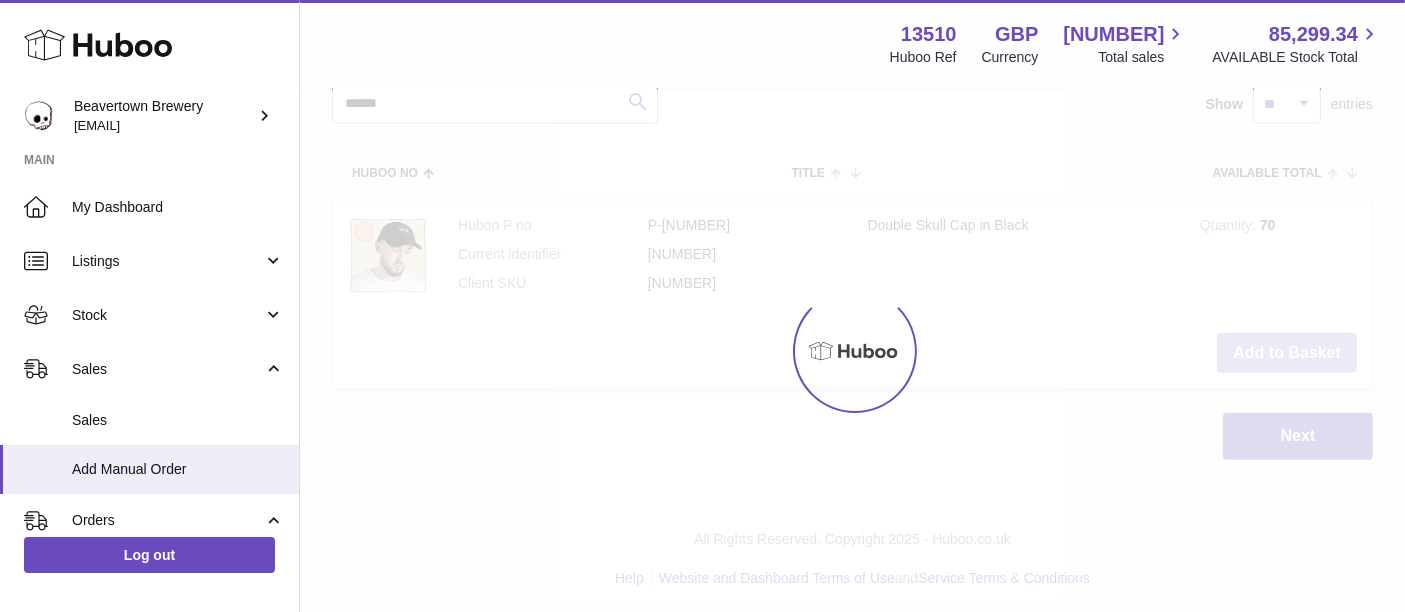 type on "*" 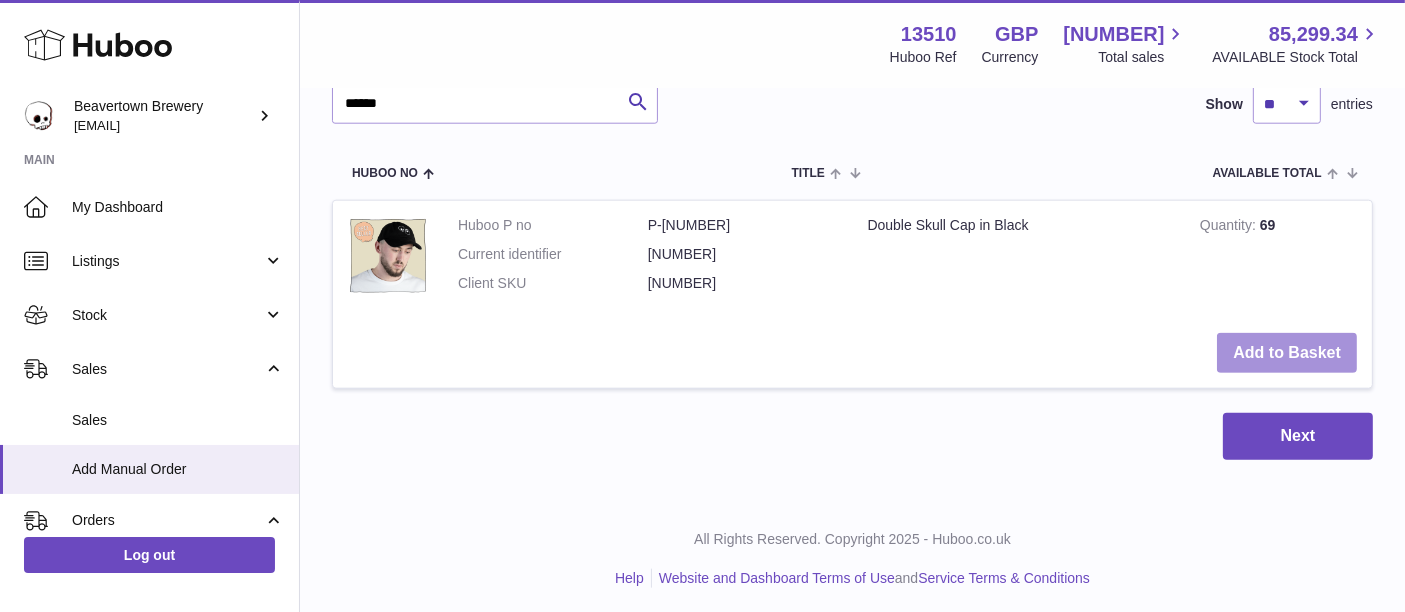 click on "Add to Basket" at bounding box center (1287, 353) 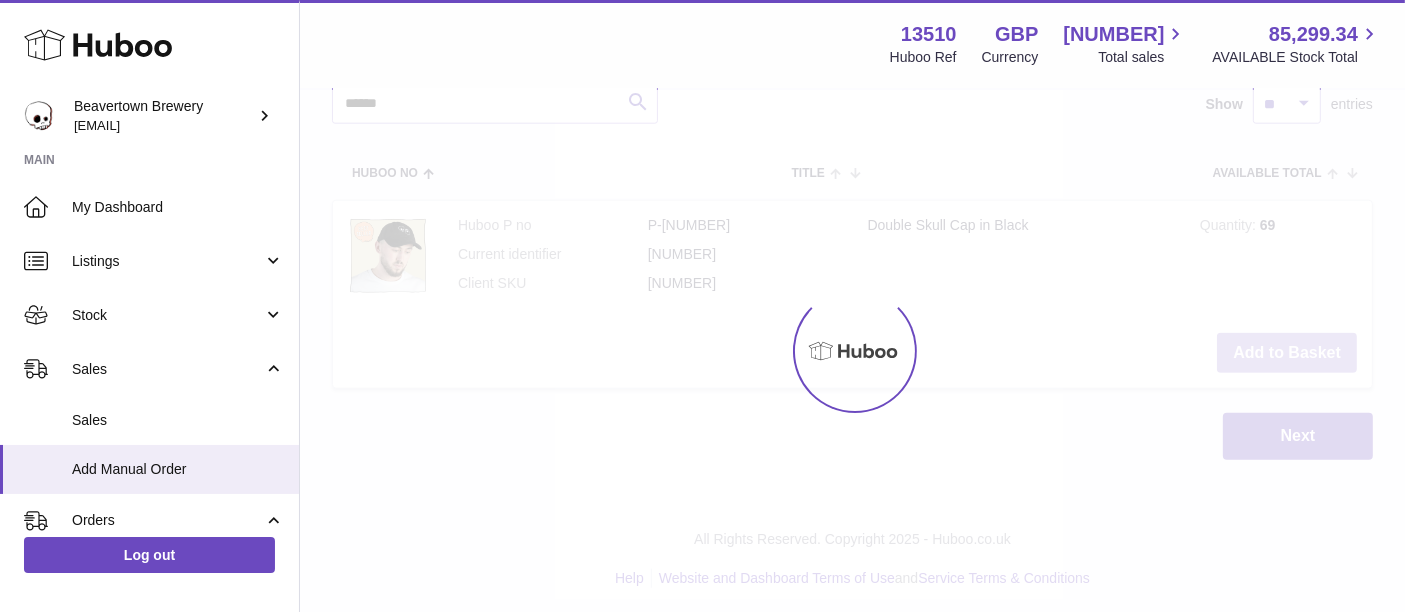 type on "*" 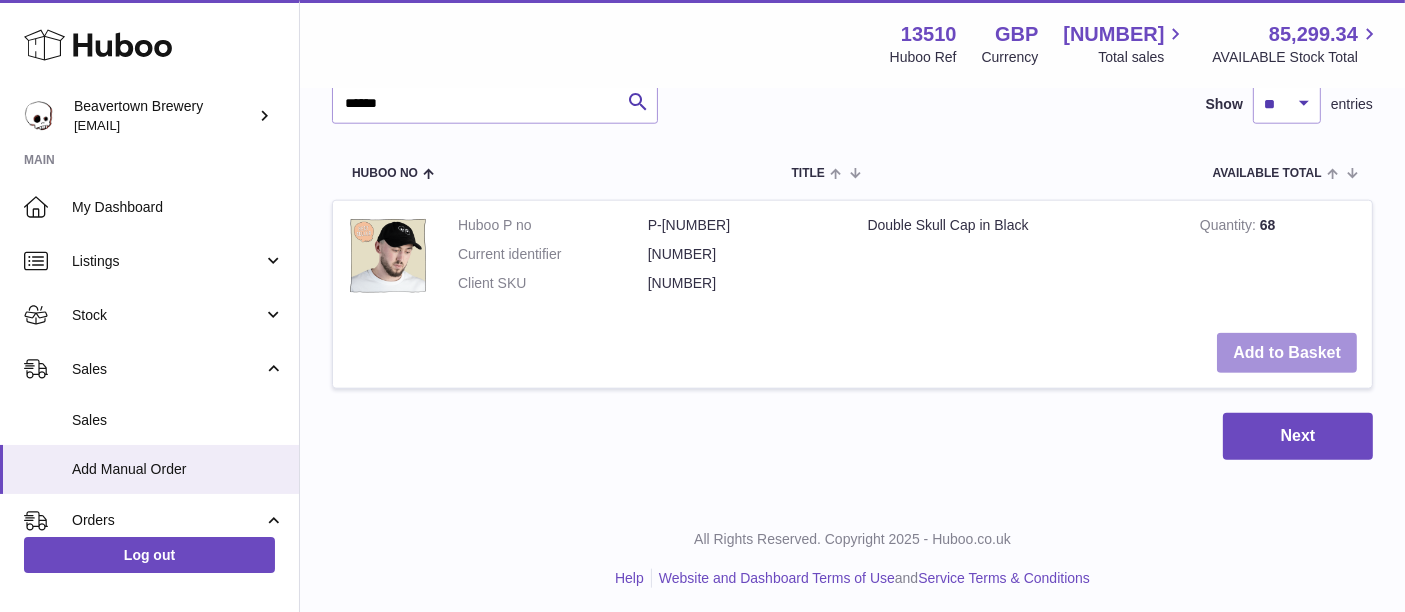 click on "Add to Basket" at bounding box center [1287, 353] 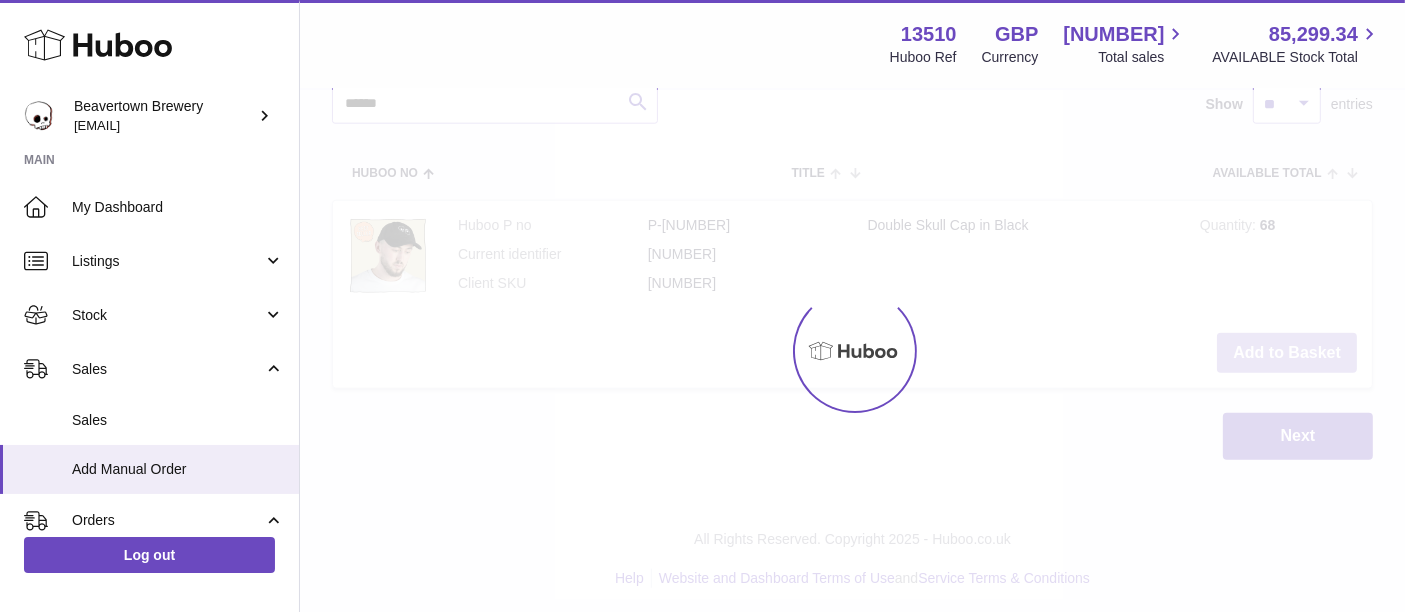 click on "Add to Basket" at bounding box center [1287, 353] 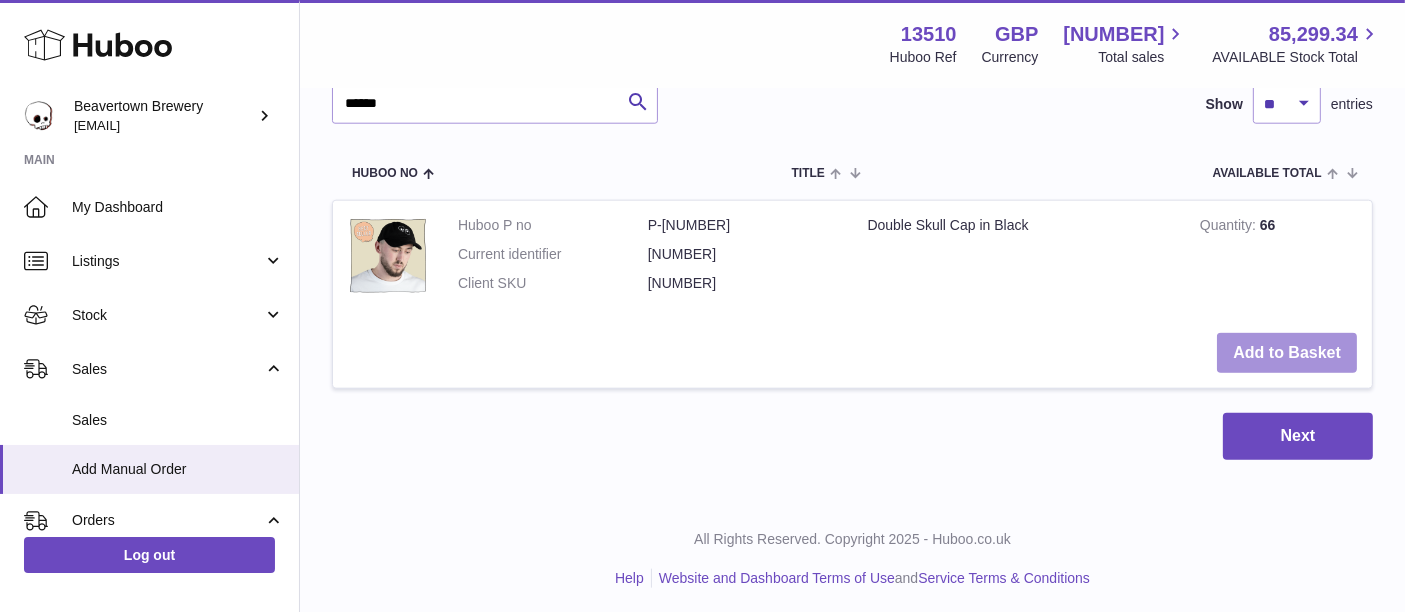 click on "Add to Basket" at bounding box center (1287, 353) 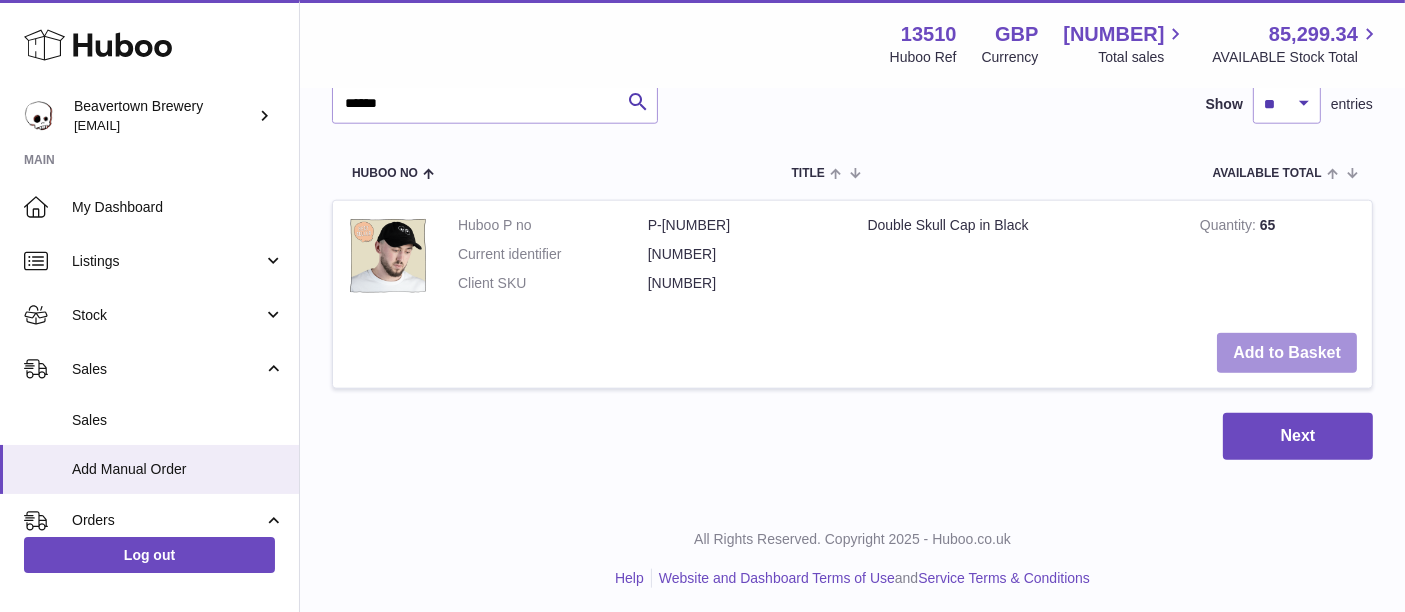 click on "Add to Basket" at bounding box center [1287, 353] 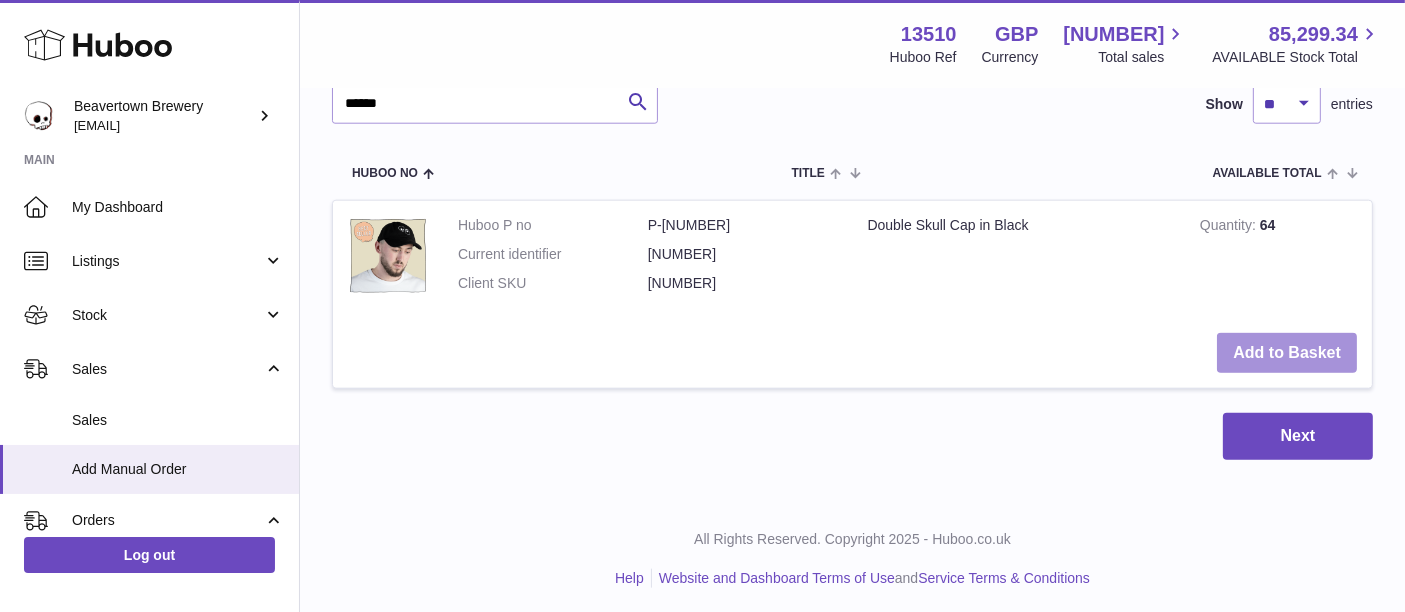 click on "Add to Basket" at bounding box center [1287, 353] 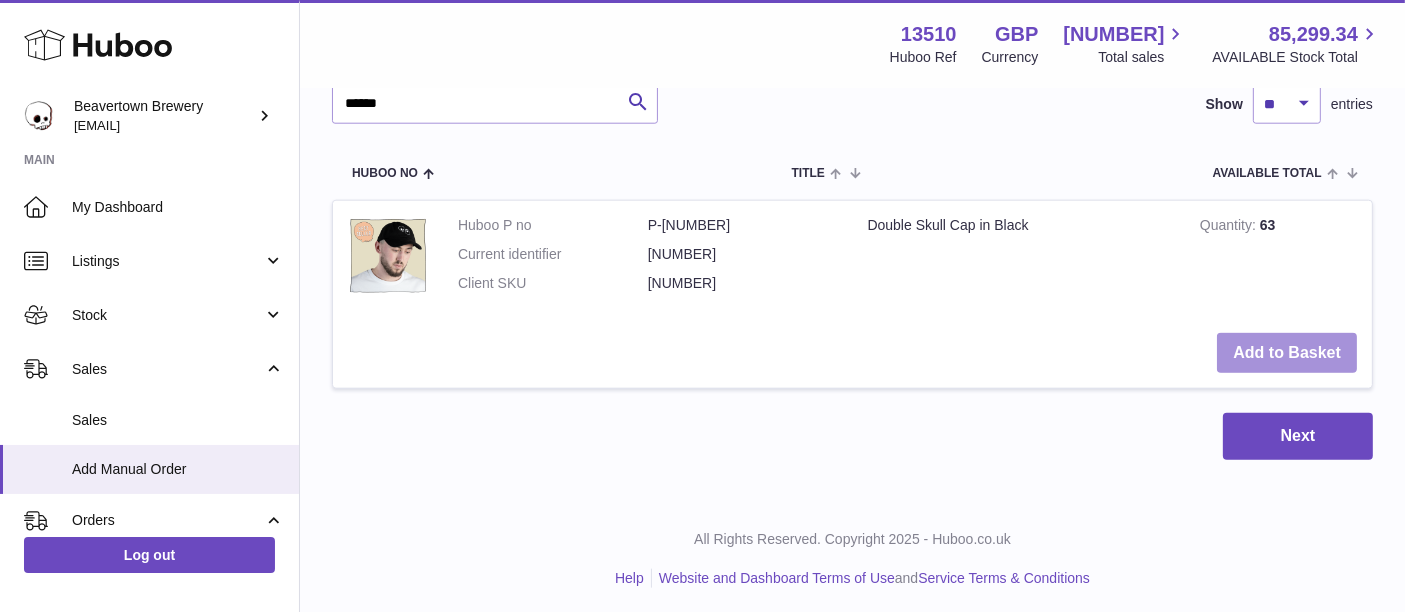 click on "Add to Basket" at bounding box center (1287, 353) 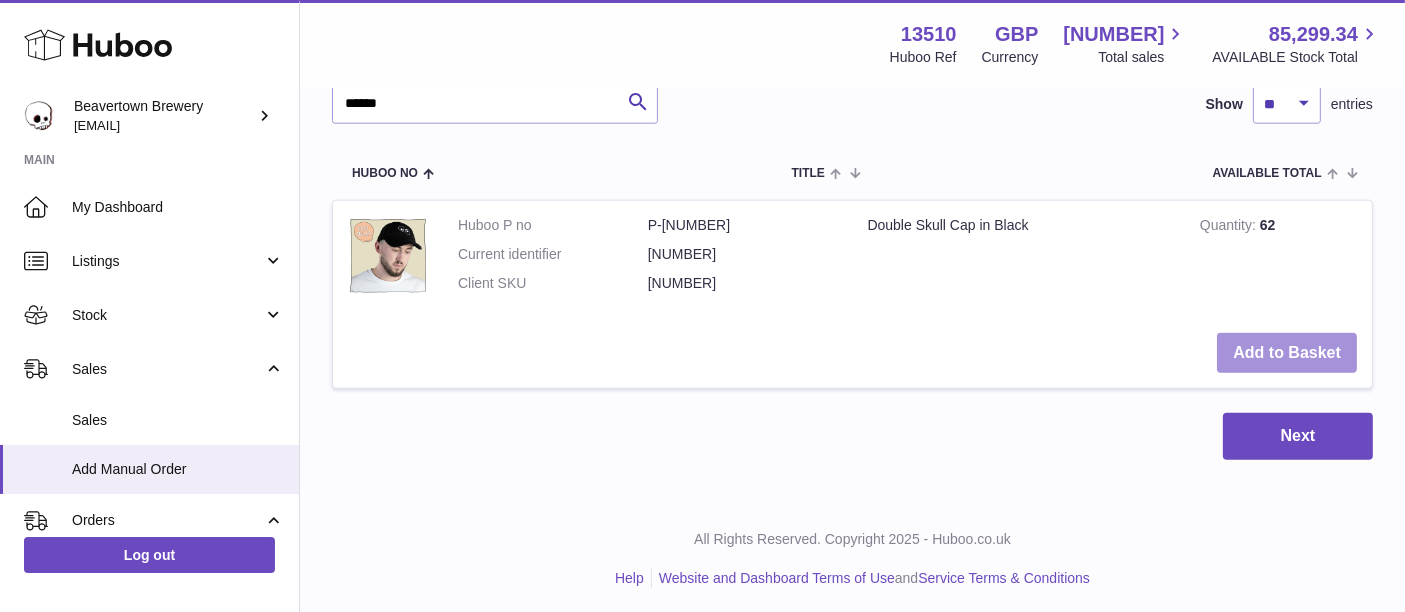 click on "Add to Basket" at bounding box center [1287, 353] 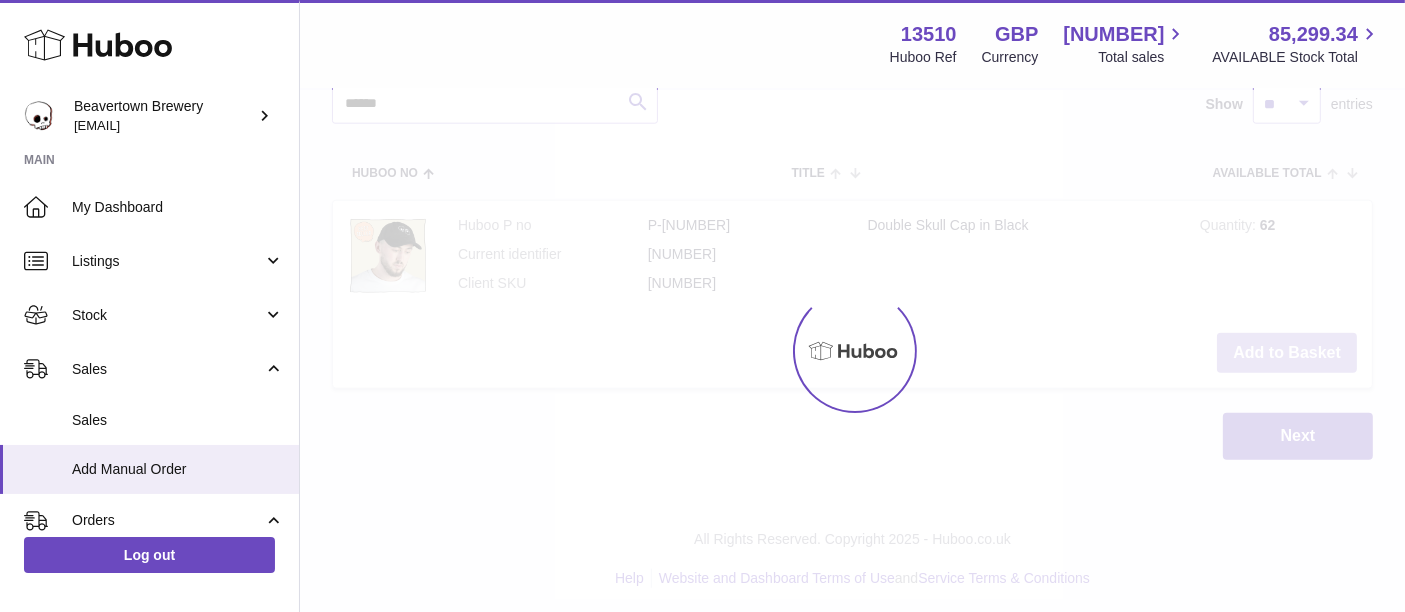click on "Add to Basket" at bounding box center [1287, 353] 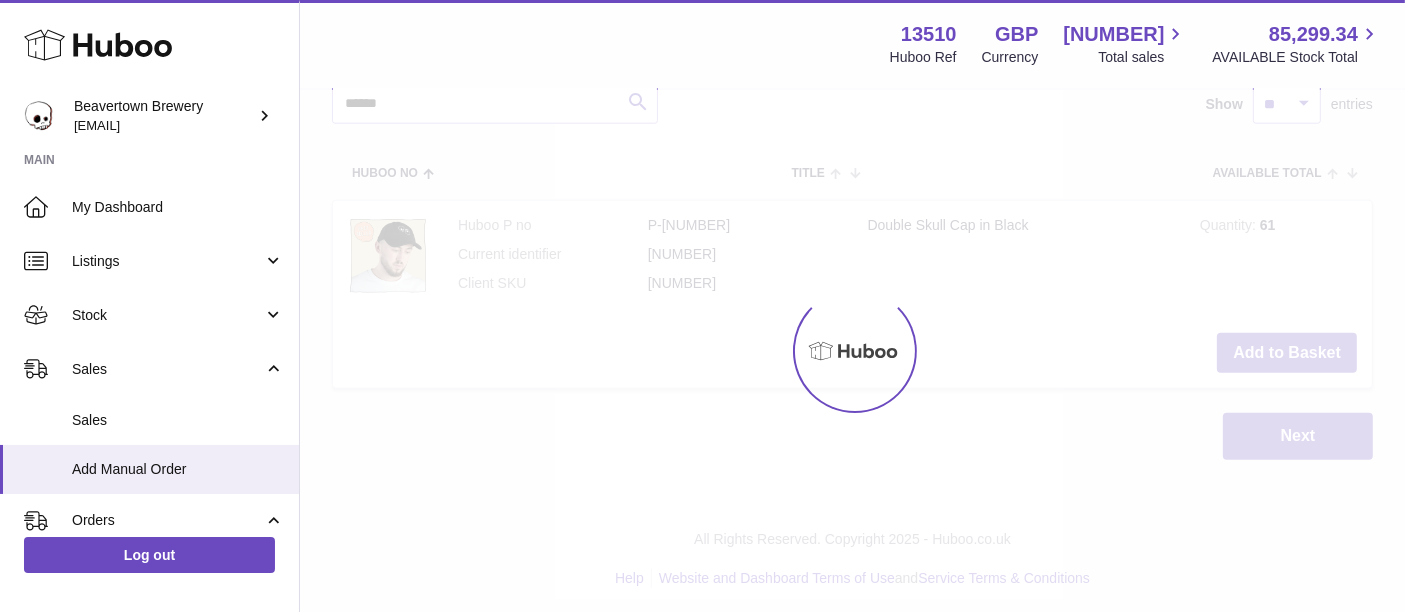 click at bounding box center (852, 351) 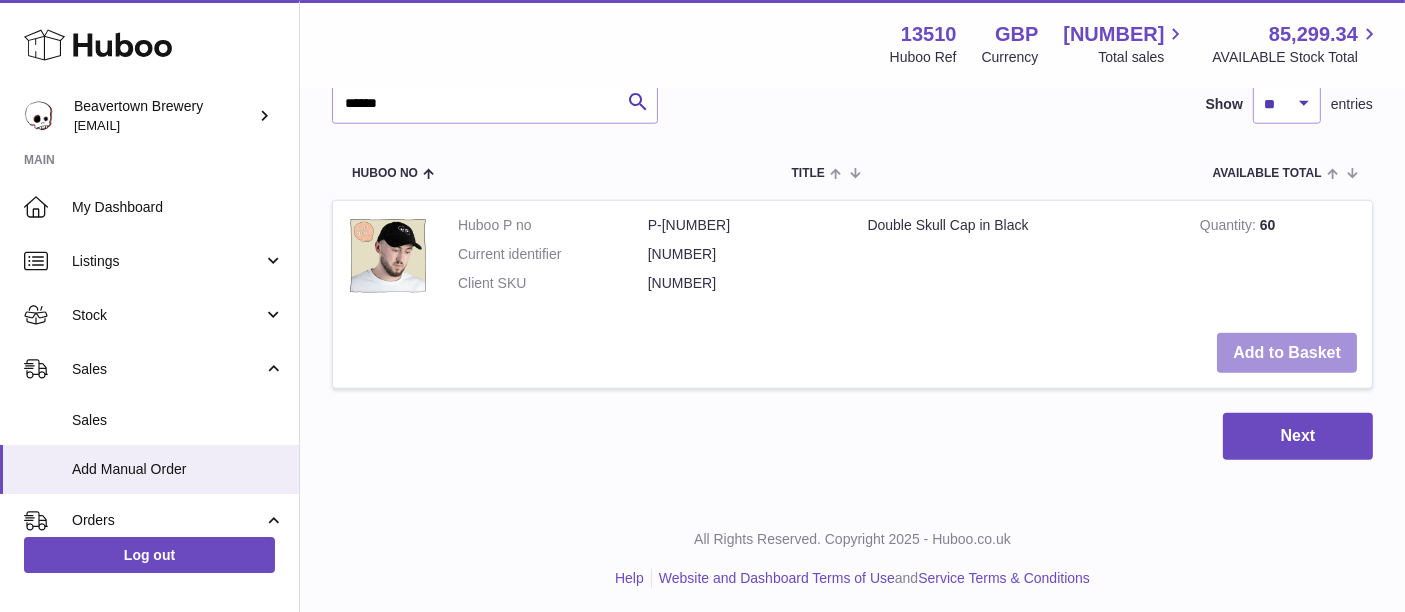 click on "Add to Basket" at bounding box center [1287, 353] 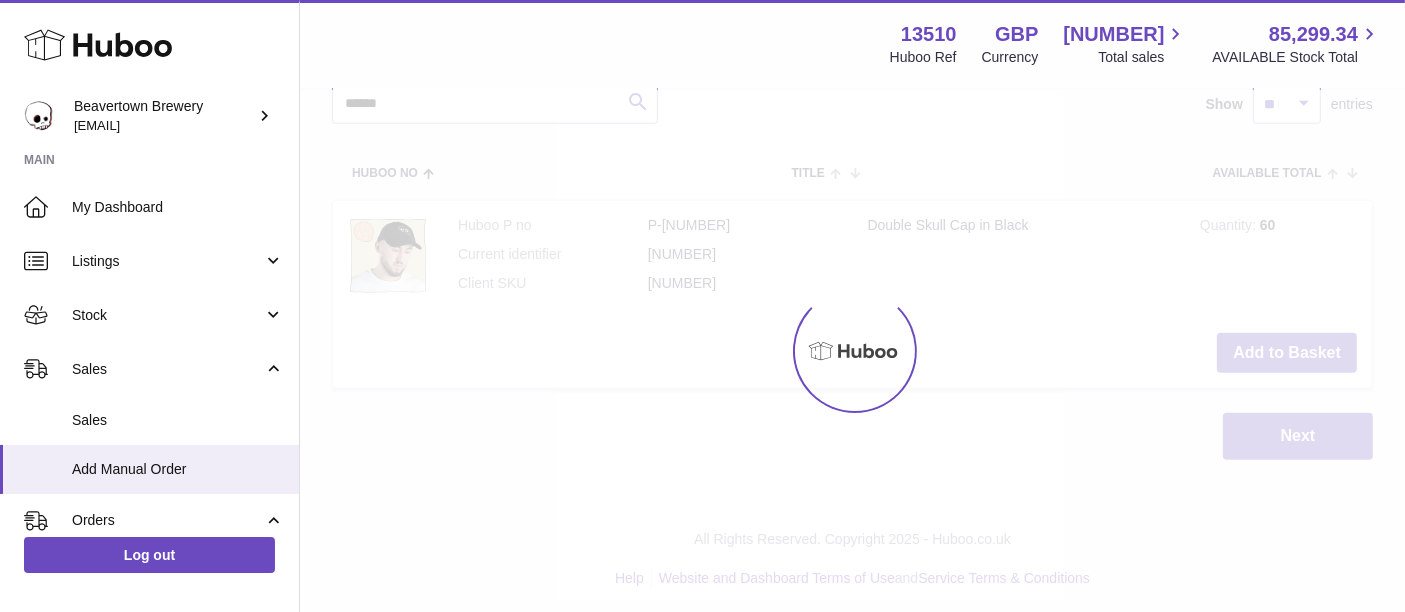click on "Menu   Huboo     13510   Huboo Ref    GBP   Currency   1,361.60     Total sales   85,299.34     AVAILABLE Stock Total   Currency   GBP   Total sales   1,361.60   AVAILABLE Stock Total   85,299.34   My Huboo - Add manual order
Multiple/Batch Upload
Items in basket
Show
** ** ** ***
entries
Huboo no       Title       Unit Sales Price       AVAILABLE Total       Total       Minimum Life On Receipt (MLOR)
Action
Huboo P no   P-1044505   Current identifier   53491586
MINI PINT INCORRECT - WHITE T-SHIRT - M
Unit Sales Price
****
Quantity
**
Total   0.00
Remove
Huboo P no   P-1044506   Current identifier   53458818
MINI PINT INCORRECT - WHITE T-SHIRT - L" at bounding box center [852, -850] 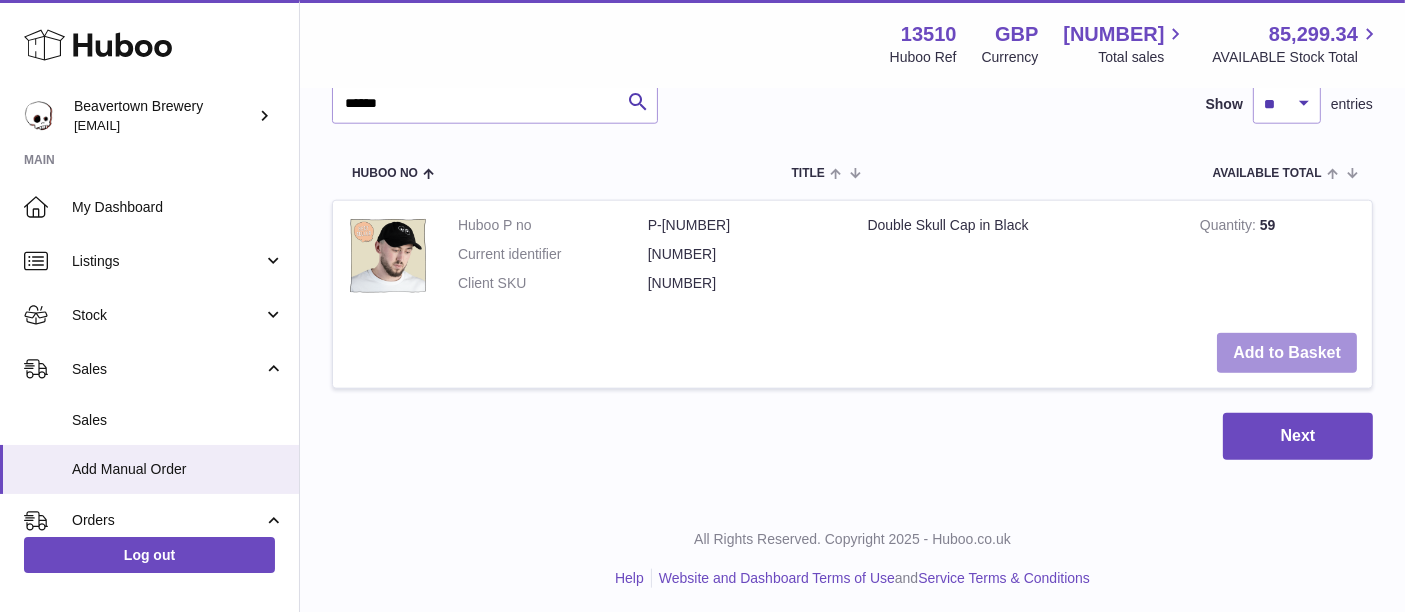 click on "Add to Basket" at bounding box center [1287, 353] 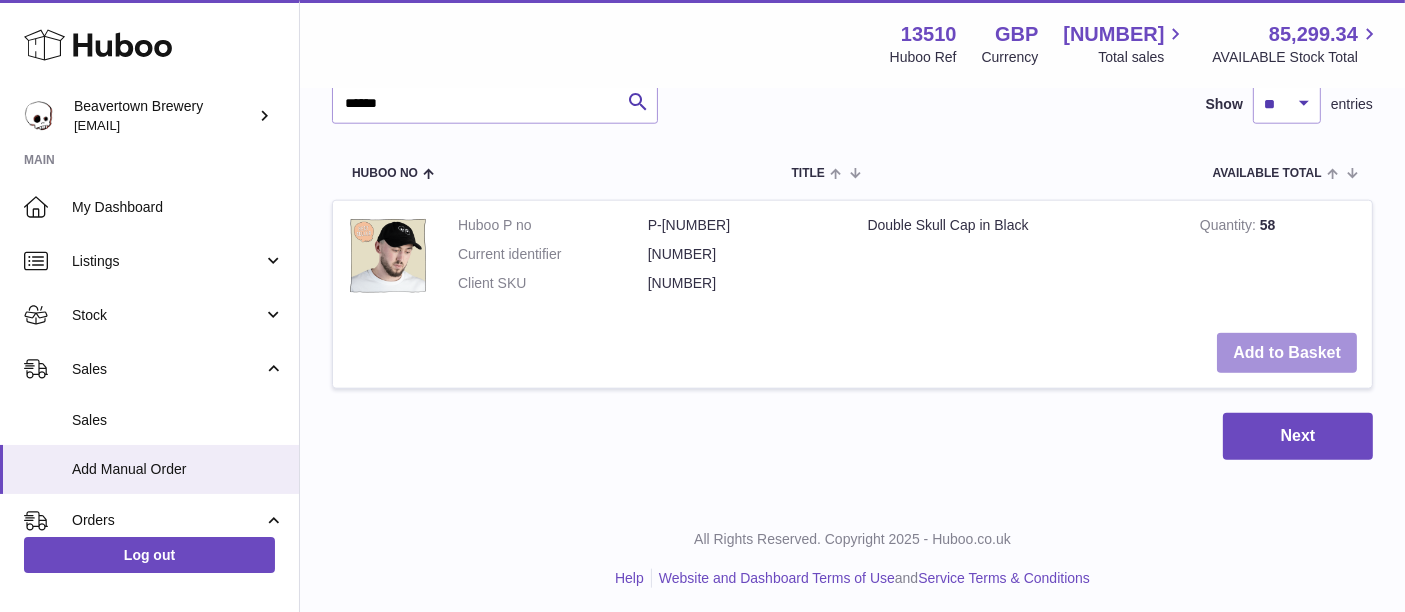 click on "Add to Basket" at bounding box center (1287, 353) 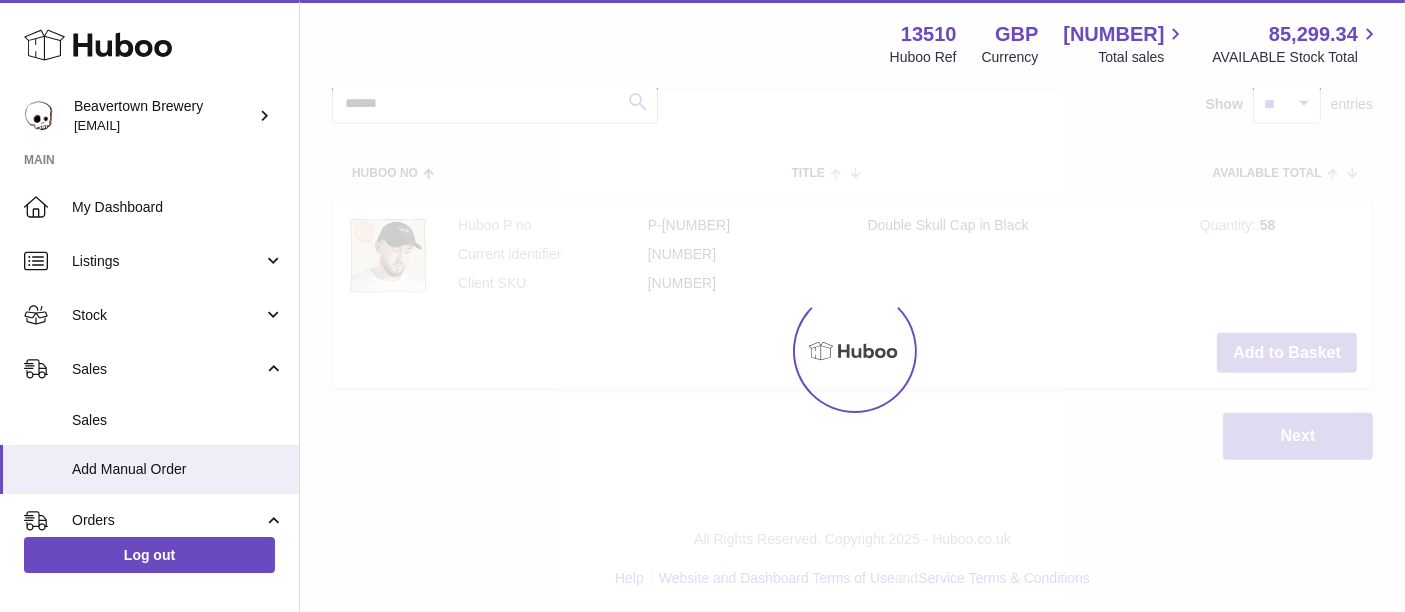 click at bounding box center [852, 351] 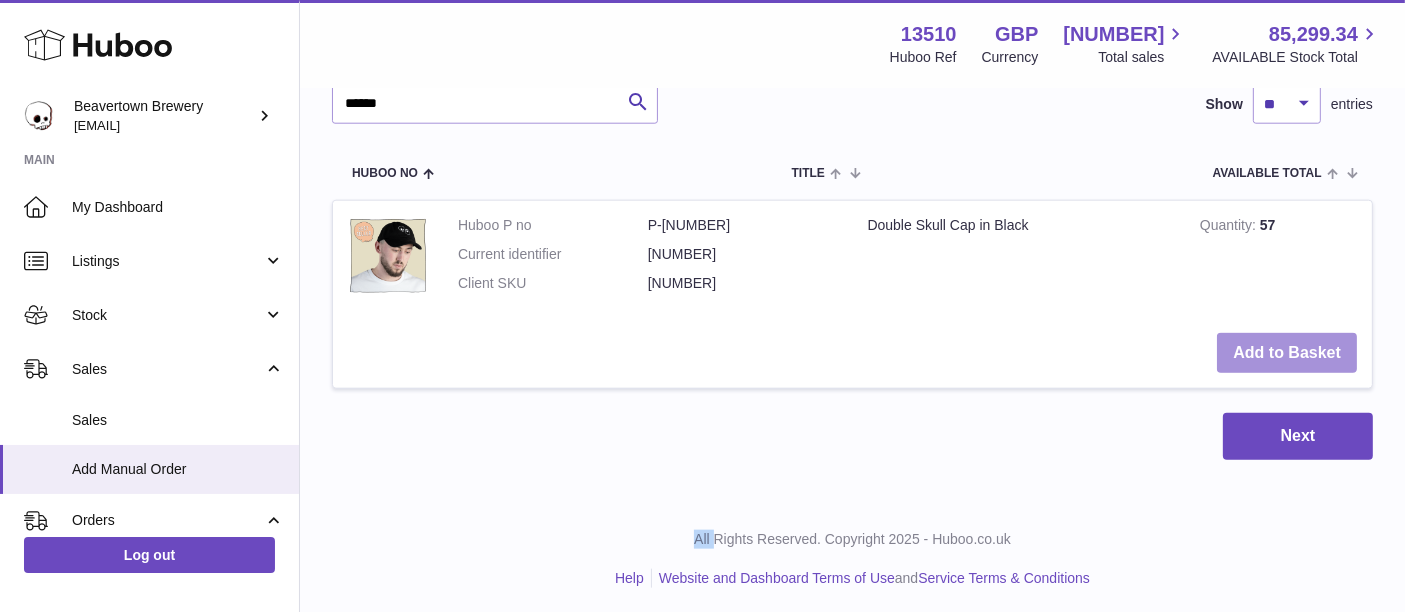 click on "Add to Basket" at bounding box center (1287, 353) 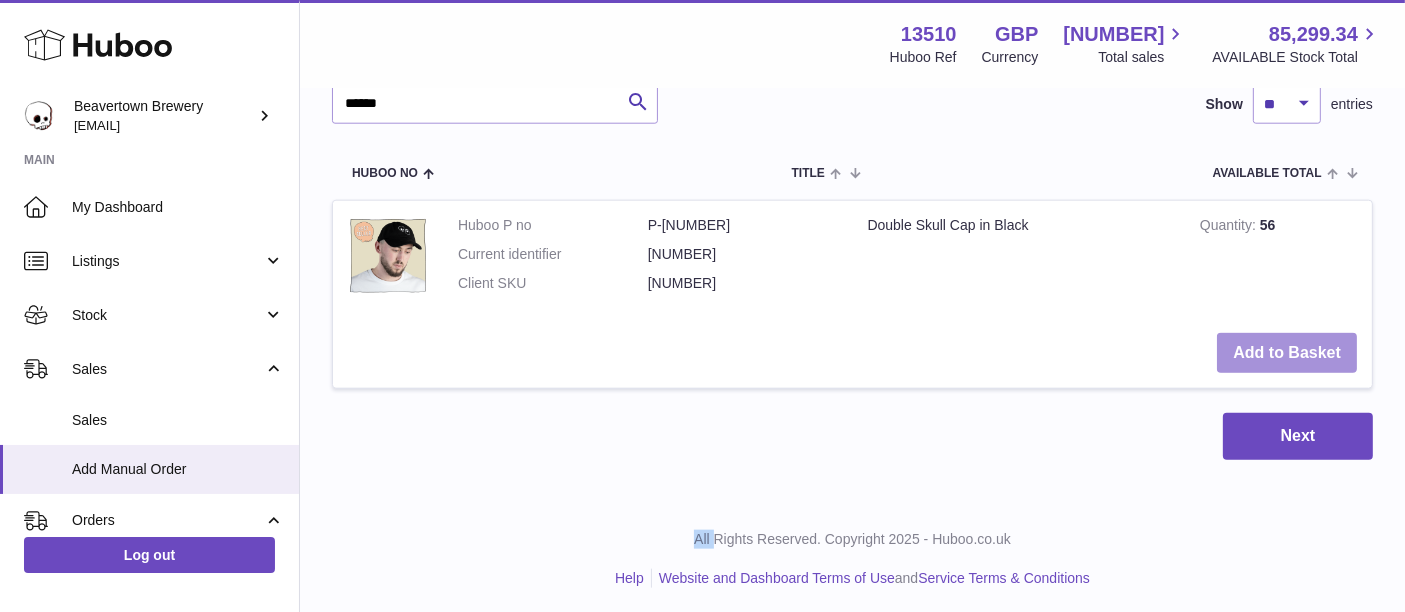 click on "Add to Basket" at bounding box center (1287, 353) 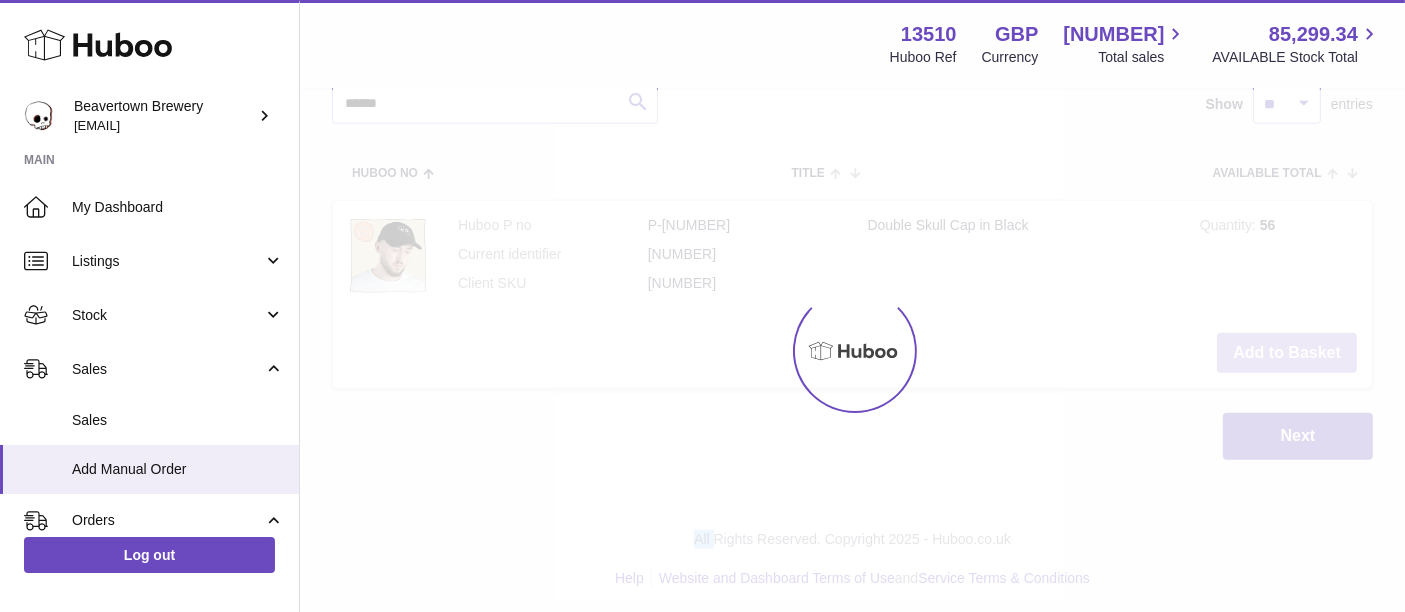 type on "**" 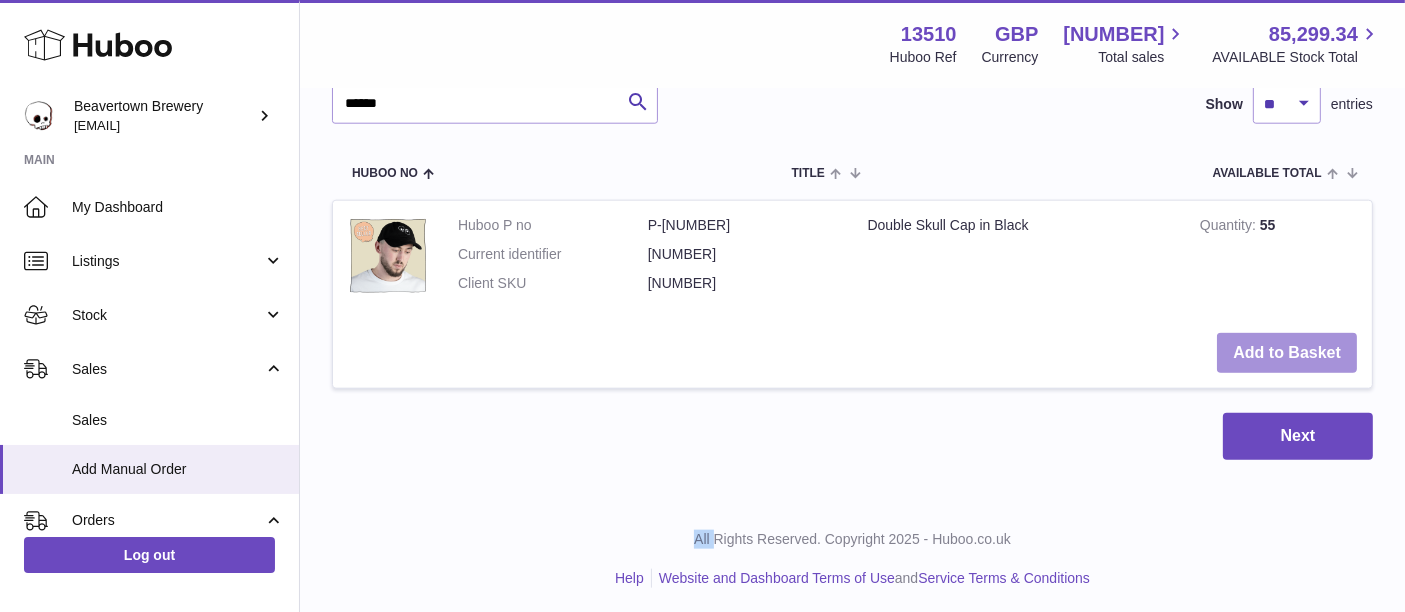 click on "Add to Basket" at bounding box center (1287, 353) 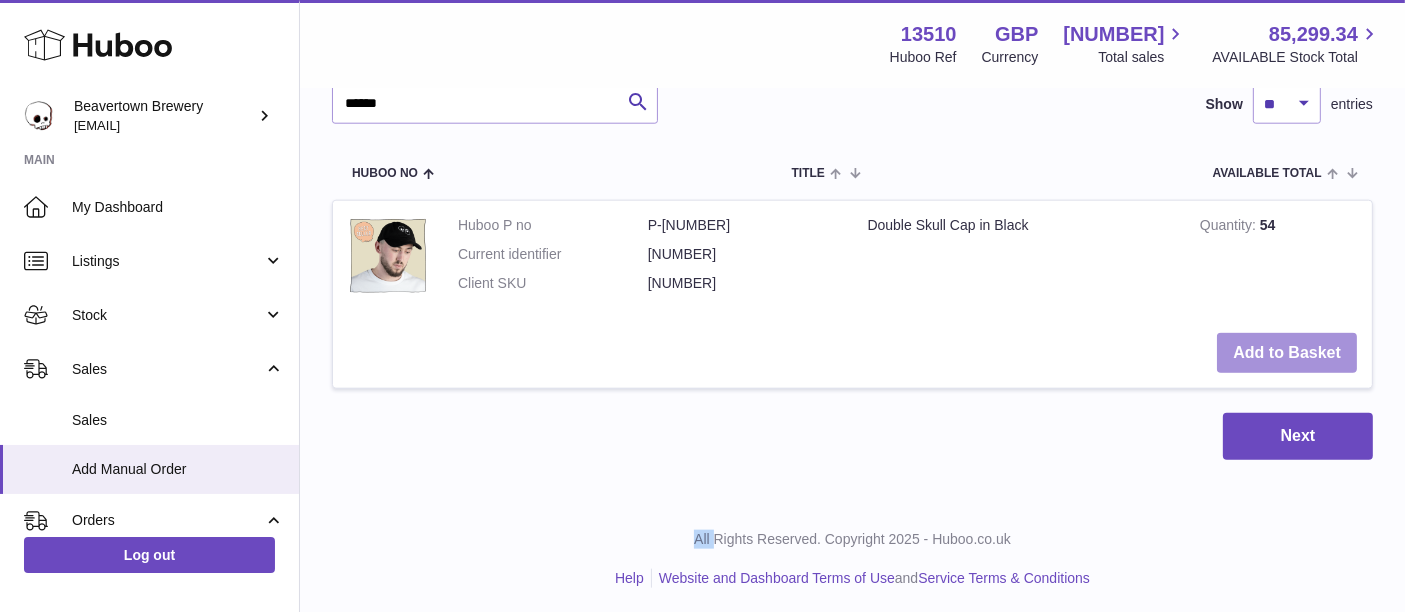 click on "Add to Basket" at bounding box center [1287, 353] 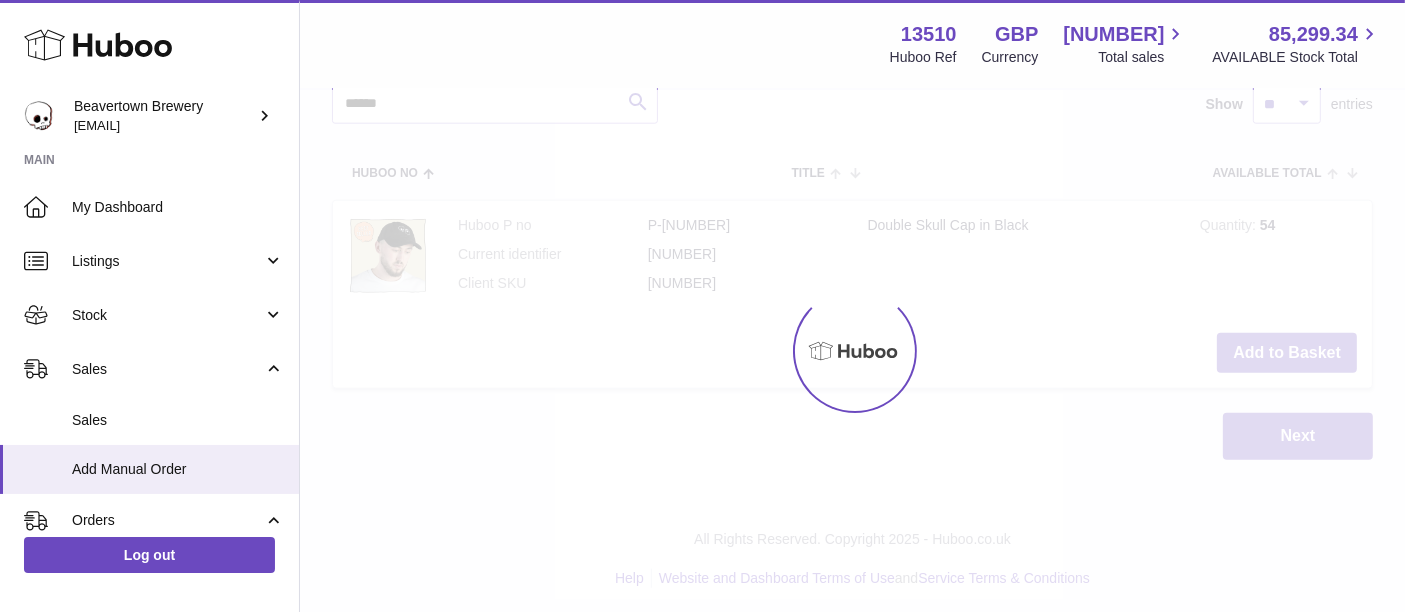 click at bounding box center (852, 351) 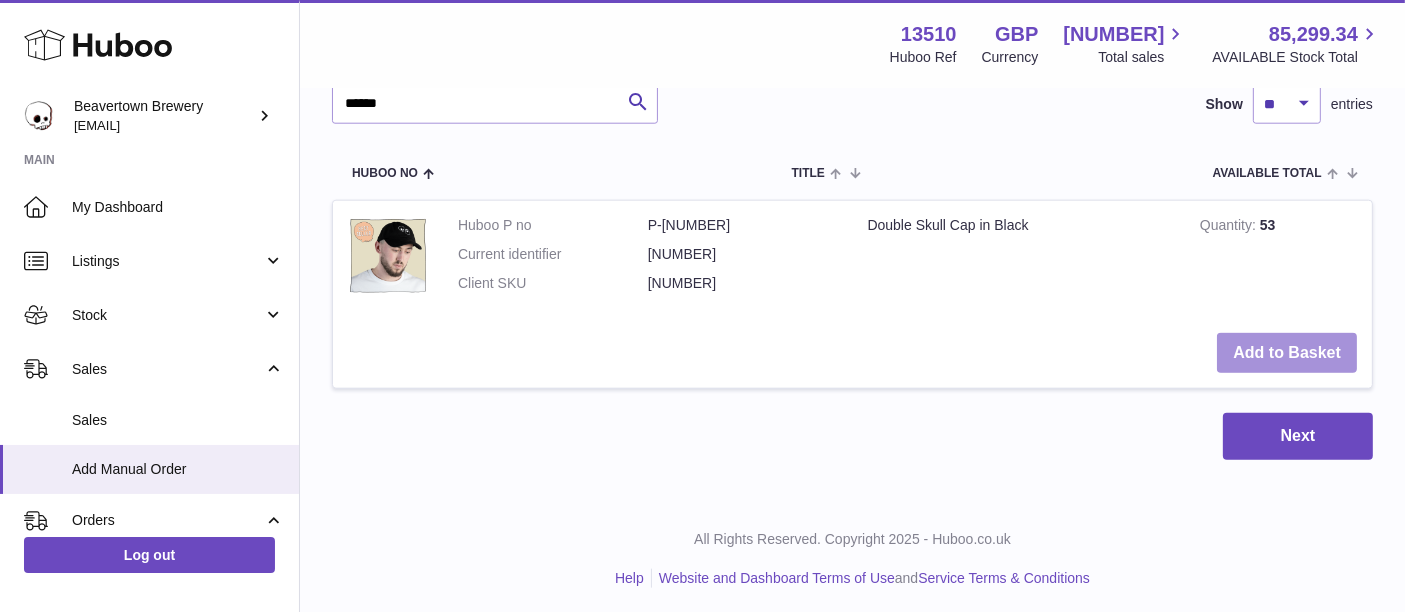 click on "Add to Basket" at bounding box center (1287, 353) 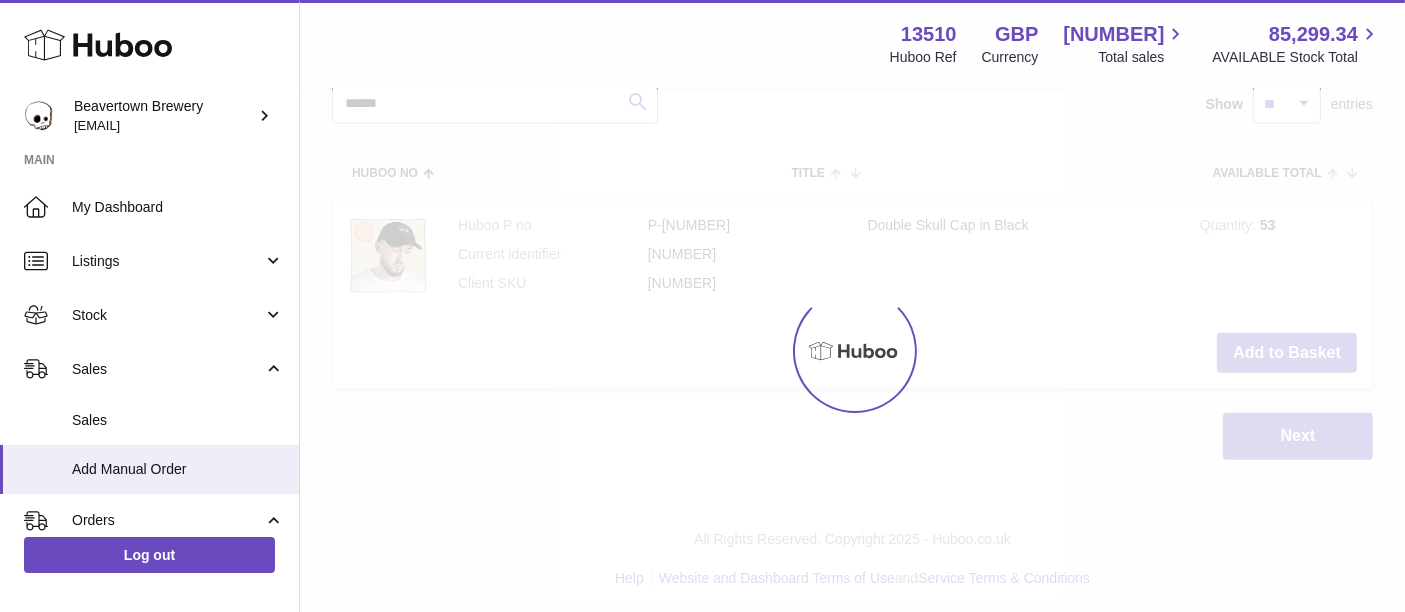 click on "Menu   Huboo     13510   Huboo Ref    GBP   Currency   1,361.60     Total sales   85,299.34     AVAILABLE Stock Total   Currency   GBP   Total sales   1,361.60   AVAILABLE Stock Total   85,299.34   My Huboo - Add manual order
Multiple/Batch Upload
Items in basket
Show
** ** ** ***
entries
Huboo no       Title       Unit Sales Price       AVAILABLE Total       Total       Minimum Life On Receipt (MLOR)
Action
Huboo P no   P-972660   Current identifier   19209259
Double Skull Cap in Black
Unit Sales Price
****
Quantity
**
Total   0.00
Remove
Huboo P no   P-1044505   Current identifier   53491586
MINI PINT INCORRECT - WHITE T-SHIRT - M
****" at bounding box center (852, -850) 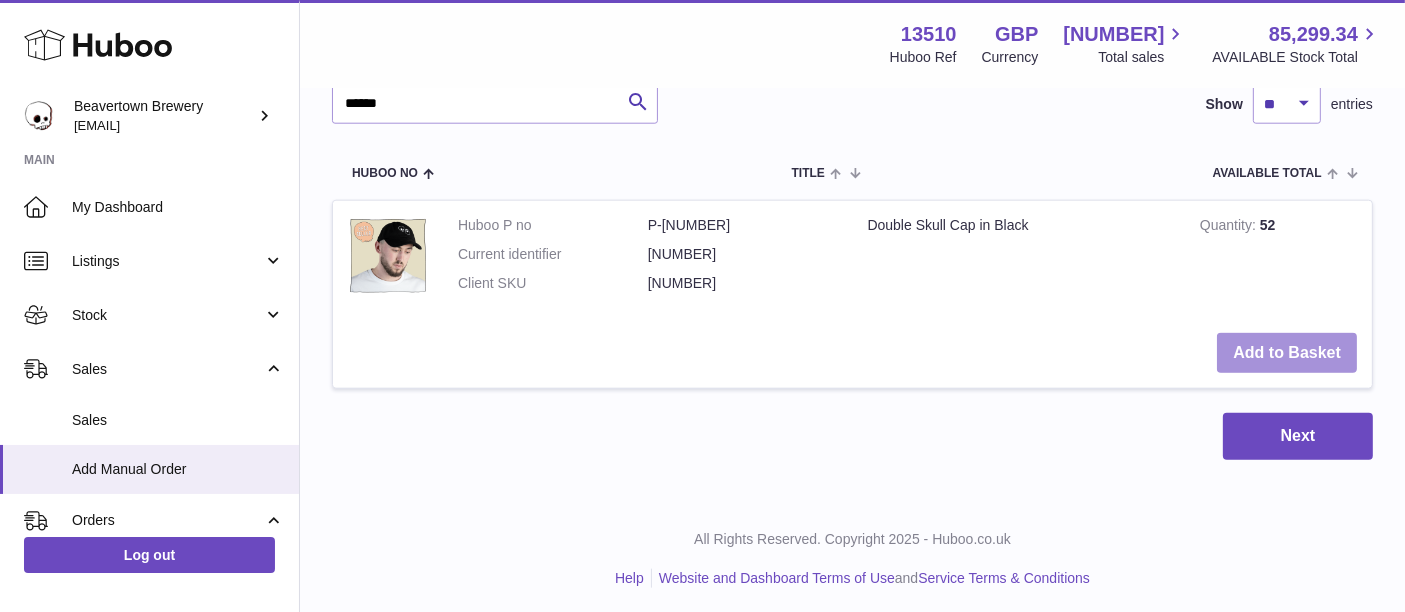 click on "Add to Basket" at bounding box center (1287, 353) 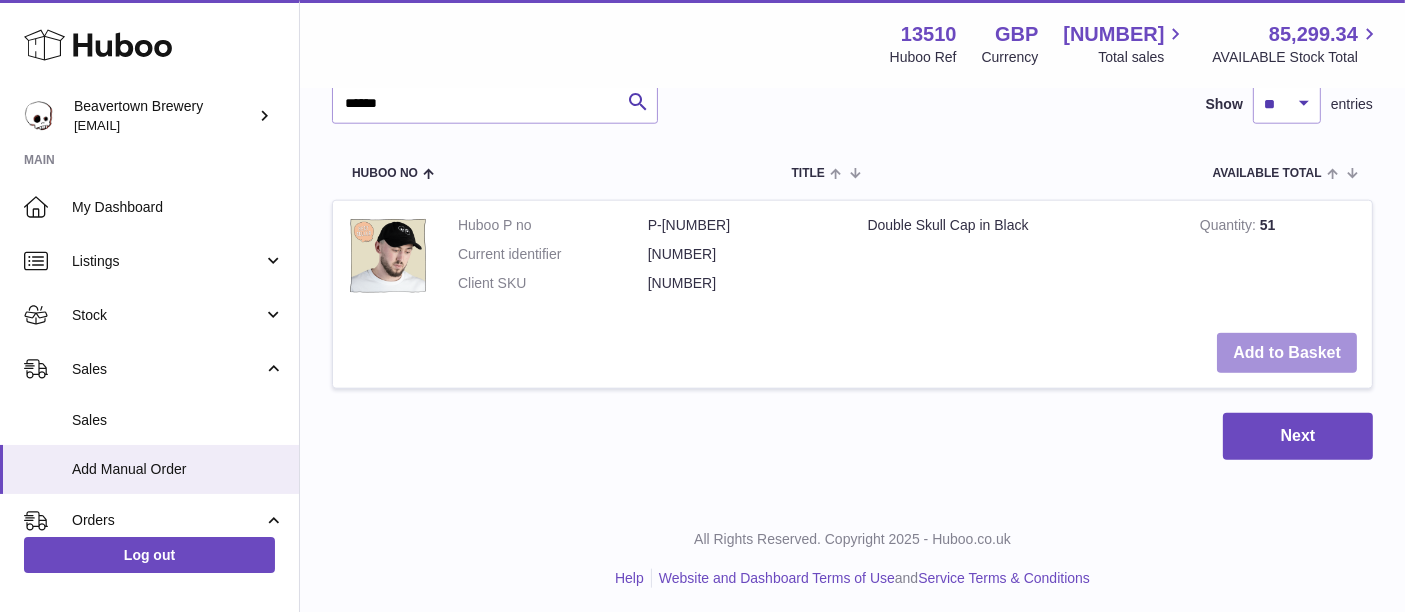 click on "Add to Basket" at bounding box center [1287, 353] 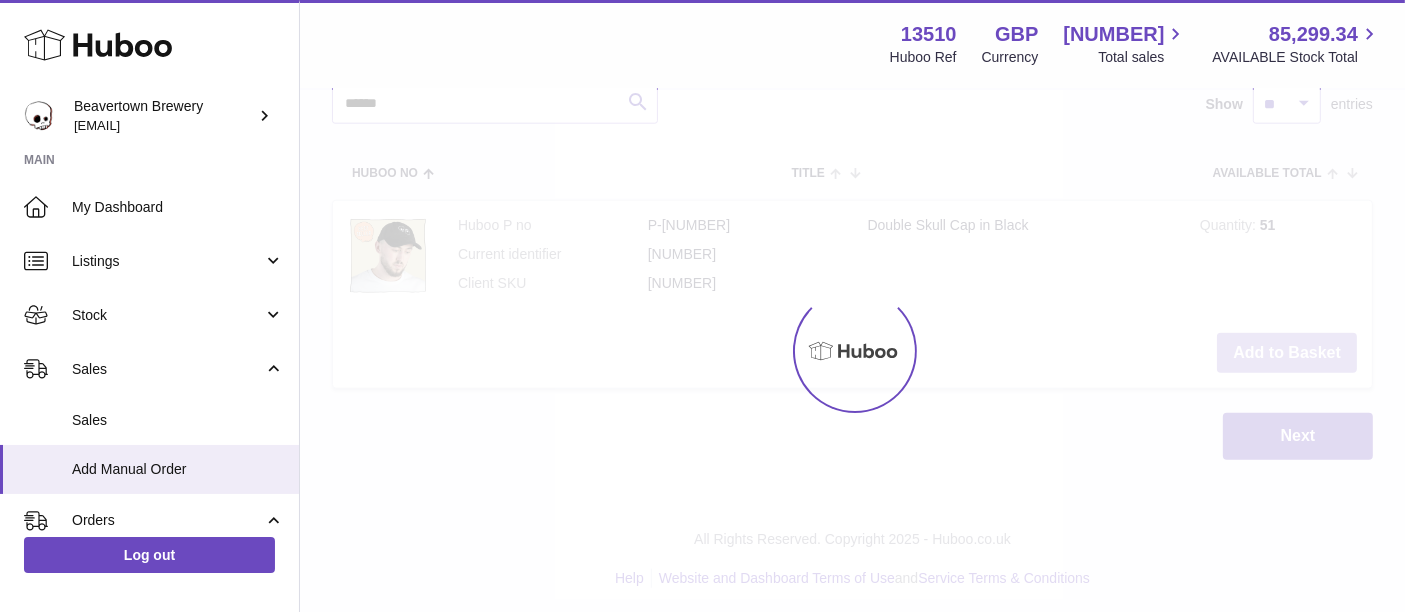 click on "Add to Basket" at bounding box center (1287, 353) 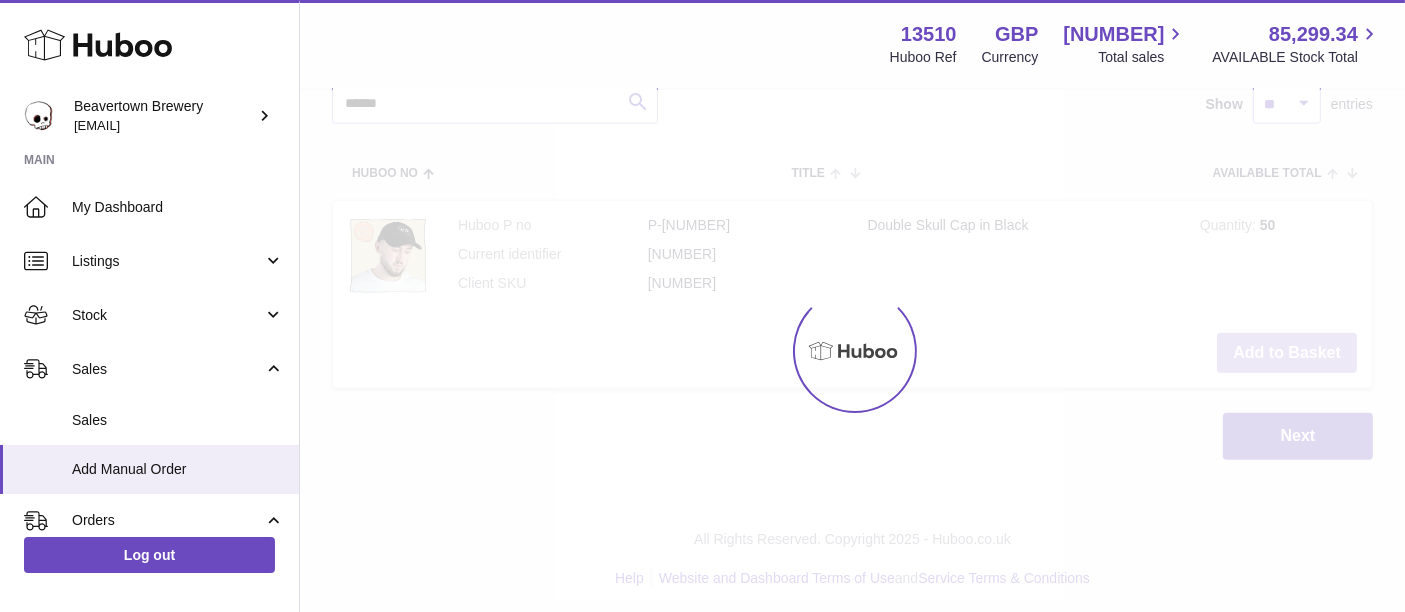 click on "Add to Basket" at bounding box center (1287, 353) 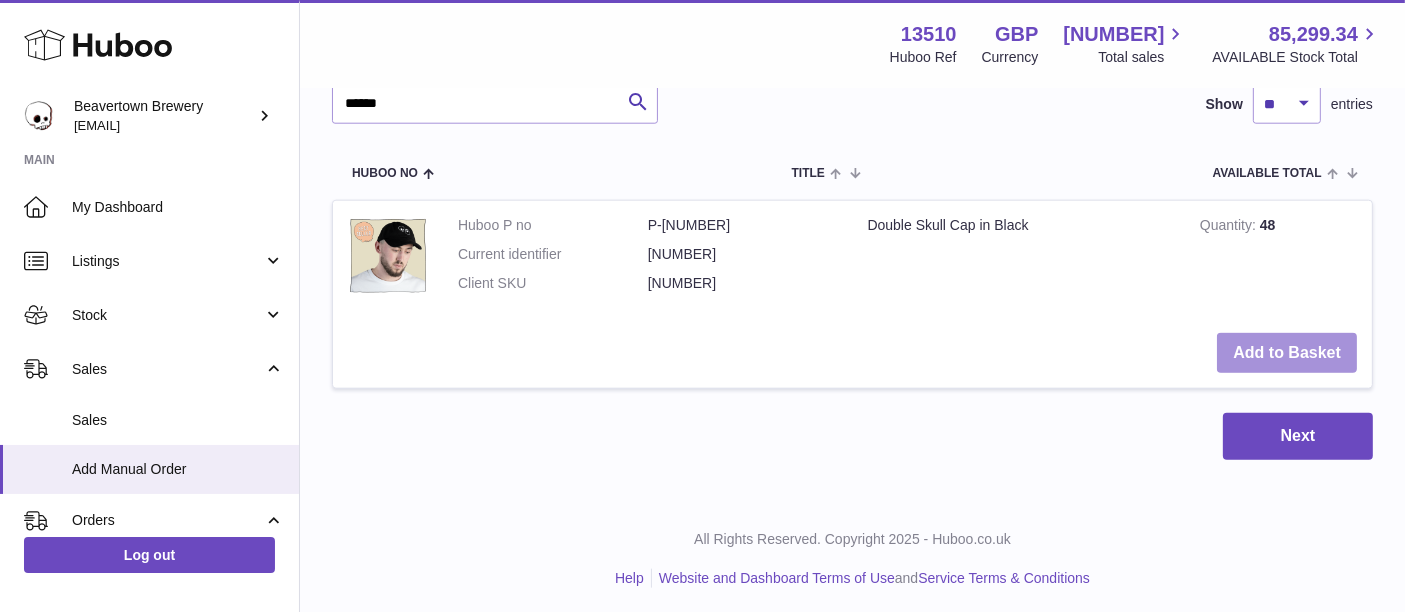 click on "Add to Basket" at bounding box center (1287, 353) 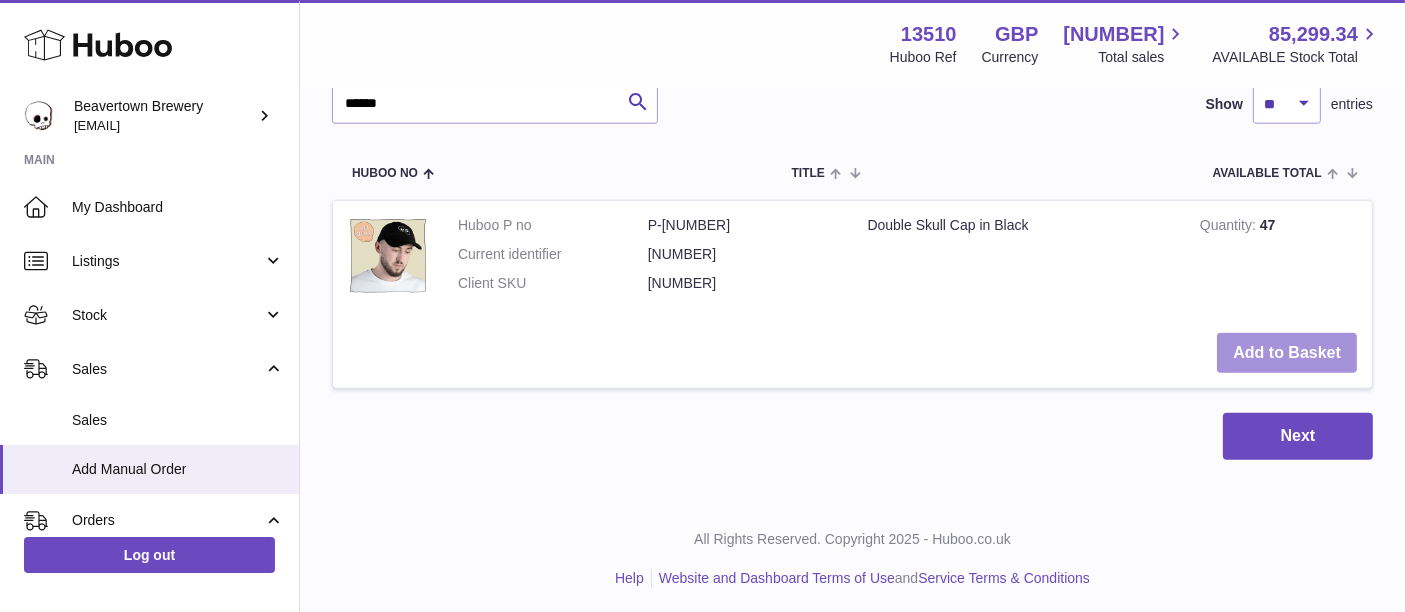 click on "Add to Basket" at bounding box center (1287, 353) 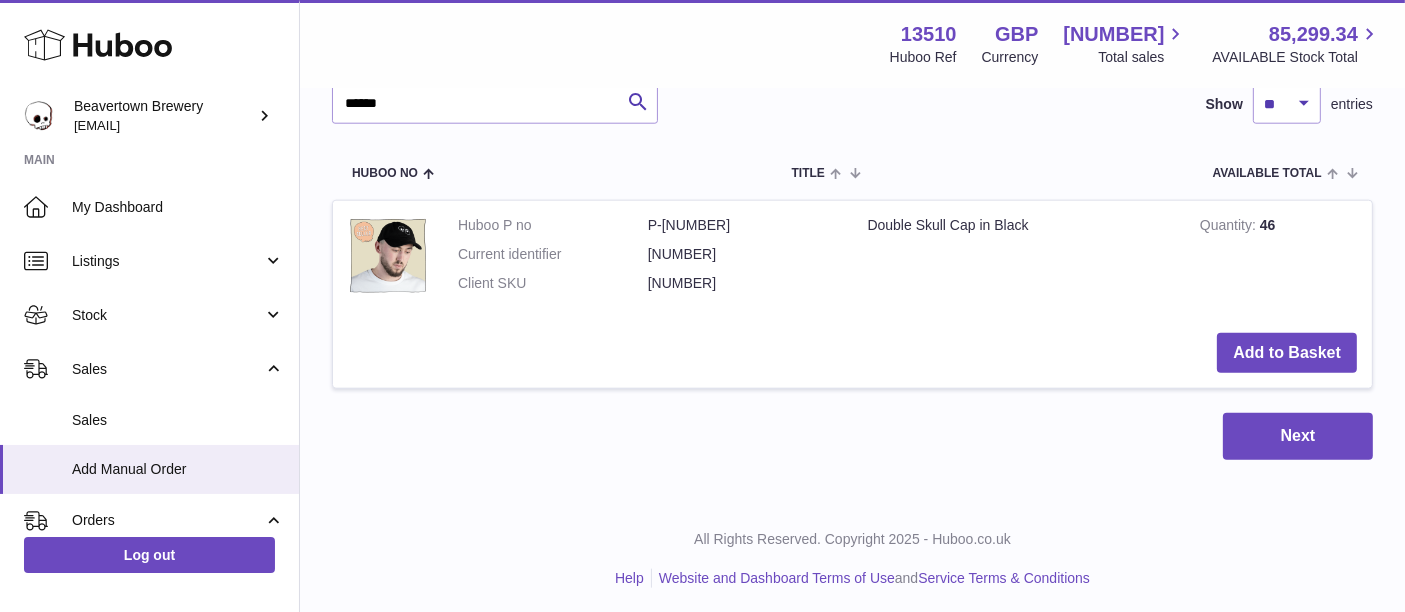 click on "Menu   Huboo     13510   Huboo Ref    GBP   Currency   1,361.60     Total sales   85,299.34     AVAILABLE Stock Total   Currency   GBP   Total sales   1,361.60   AVAILABLE Stock Total   85,299.34   My Huboo - Add manual order
Multiple/Batch Upload
Items in basket
Show
** ** ** ***
entries
Huboo no       Title       Unit Sales Price       AVAILABLE Total       Total       Minimum Life On Receipt (MLOR)
Action
Huboo P no   P-972660   Current identifier   19209259
Double Skull Cap in Black
Unit Sales Price
****
Quantity
**
Total   0.00
Remove
Huboo P no   P-1044505   Current identifier   53491586
MINI PINT INCORRECT - WHITE T-SHIRT - M
****" at bounding box center (852, -850) 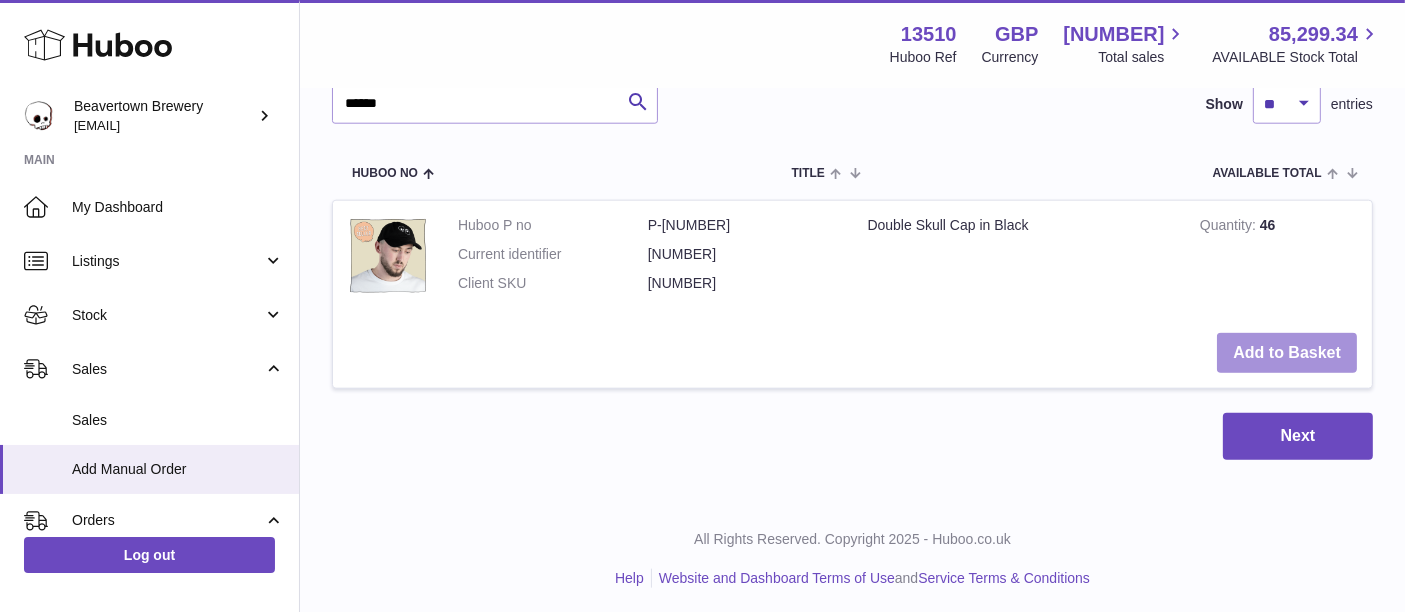 click on "Add to Basket" at bounding box center (1287, 353) 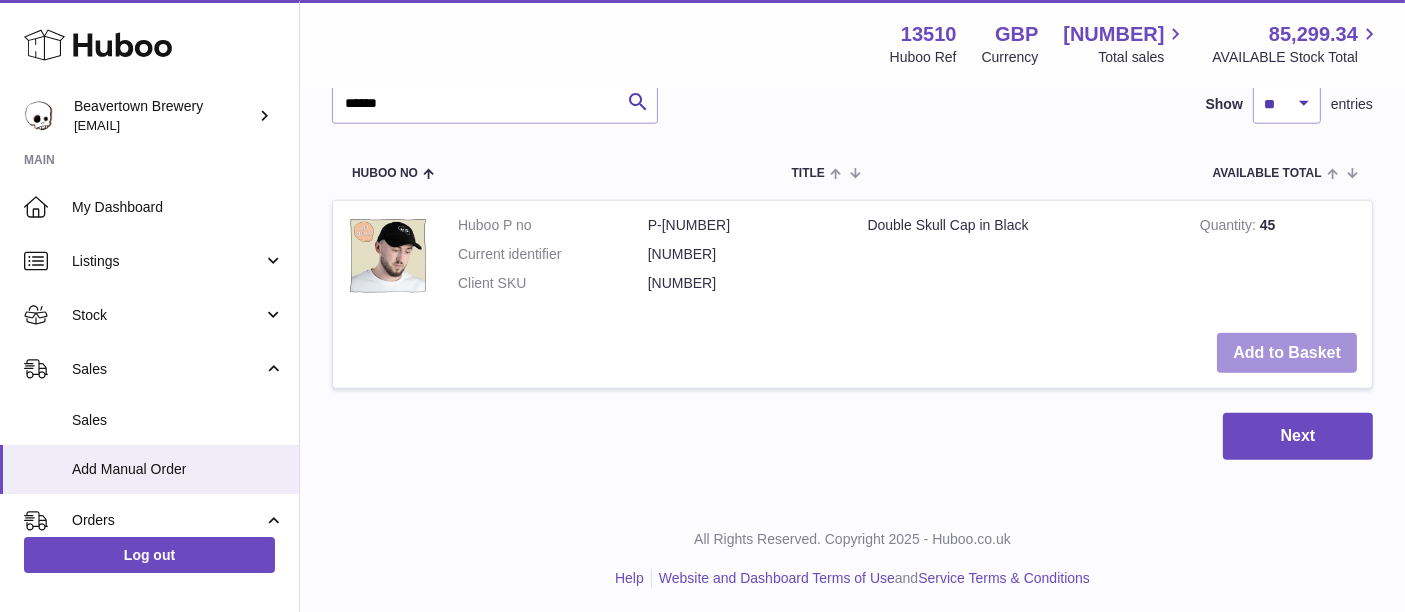 click on "Add to Basket" at bounding box center [1287, 353] 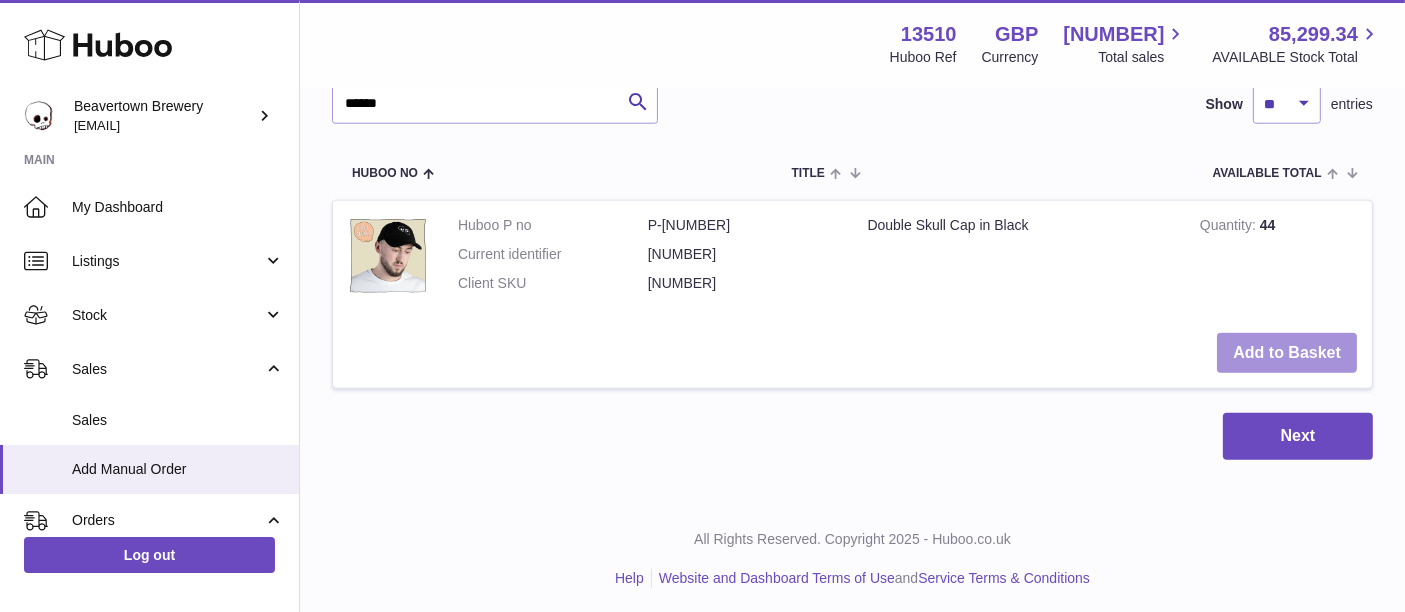click on "Add to Basket" at bounding box center [1287, 353] 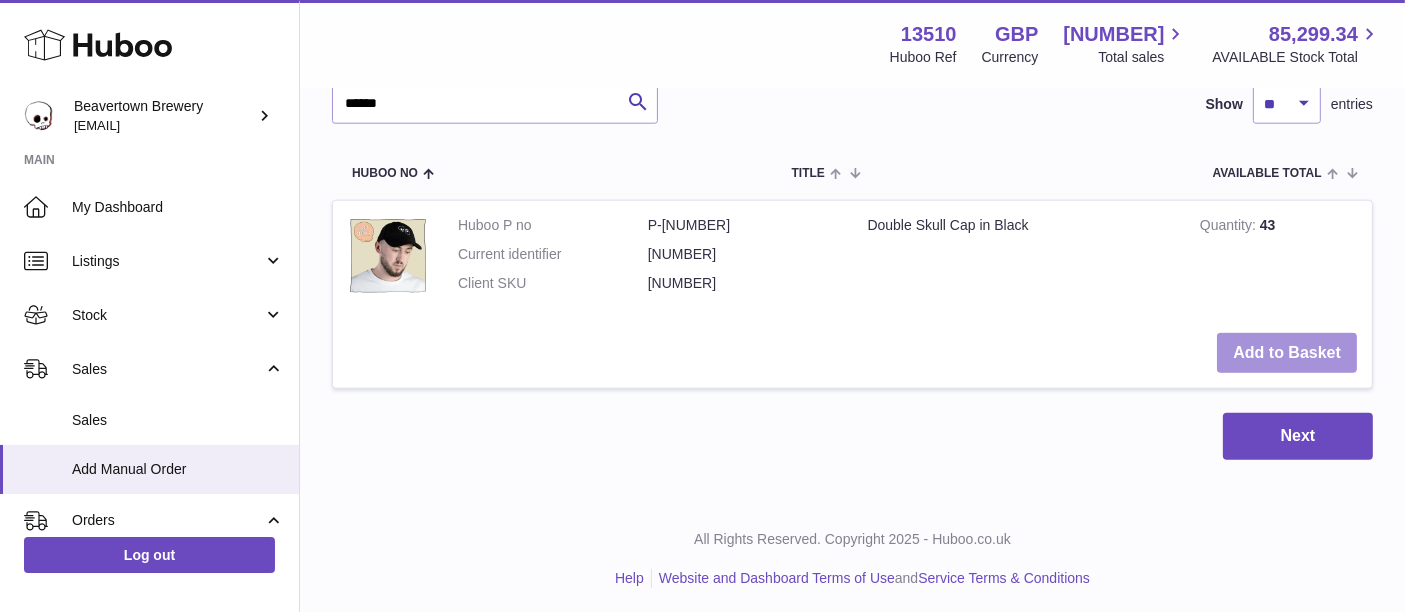 click on "Add to Basket" at bounding box center (1287, 353) 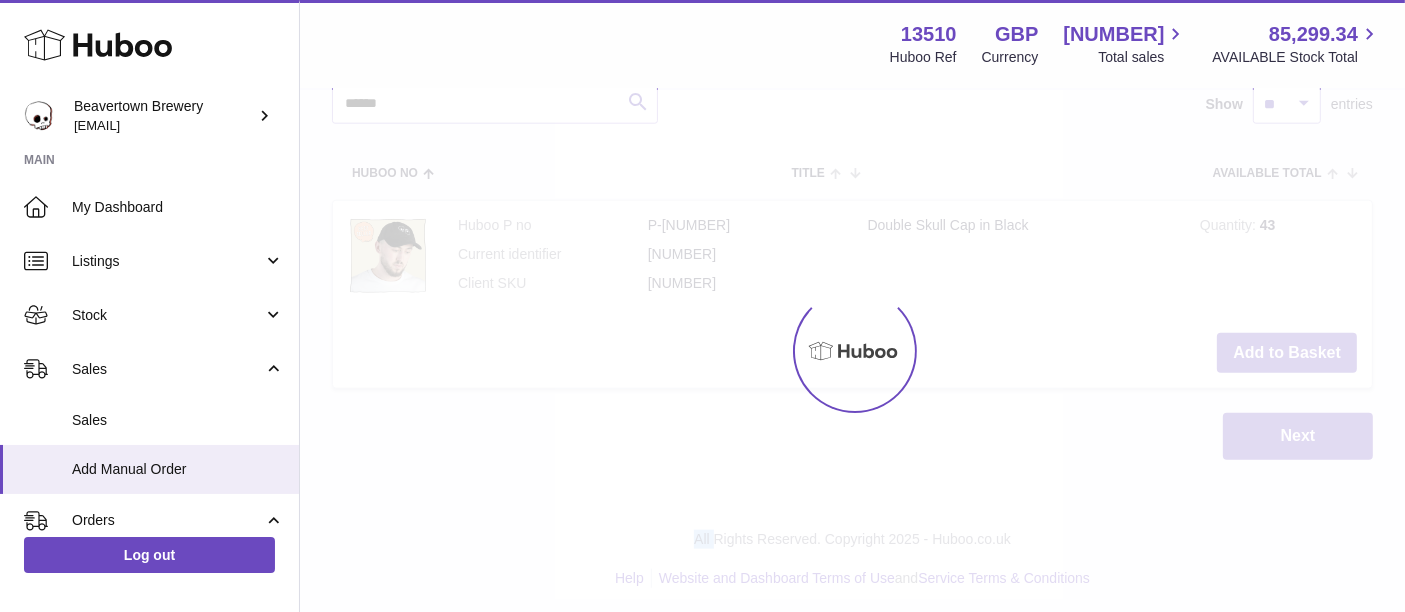 click at bounding box center [852, 351] 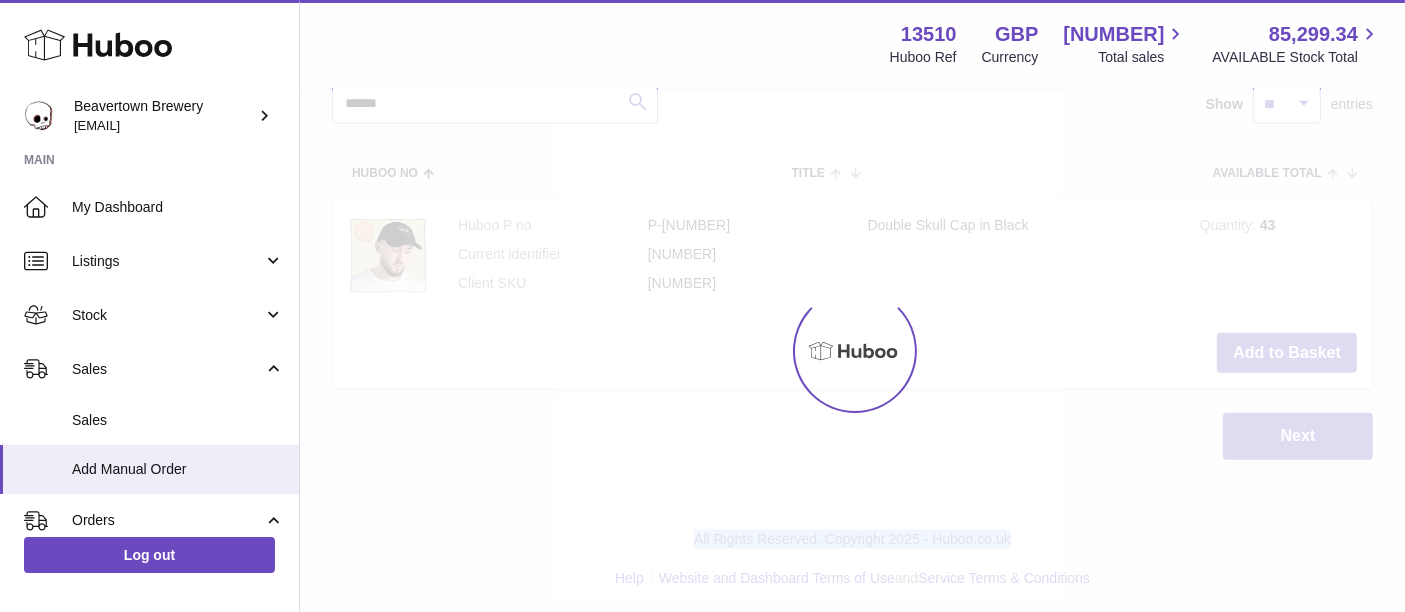 click at bounding box center (852, 351) 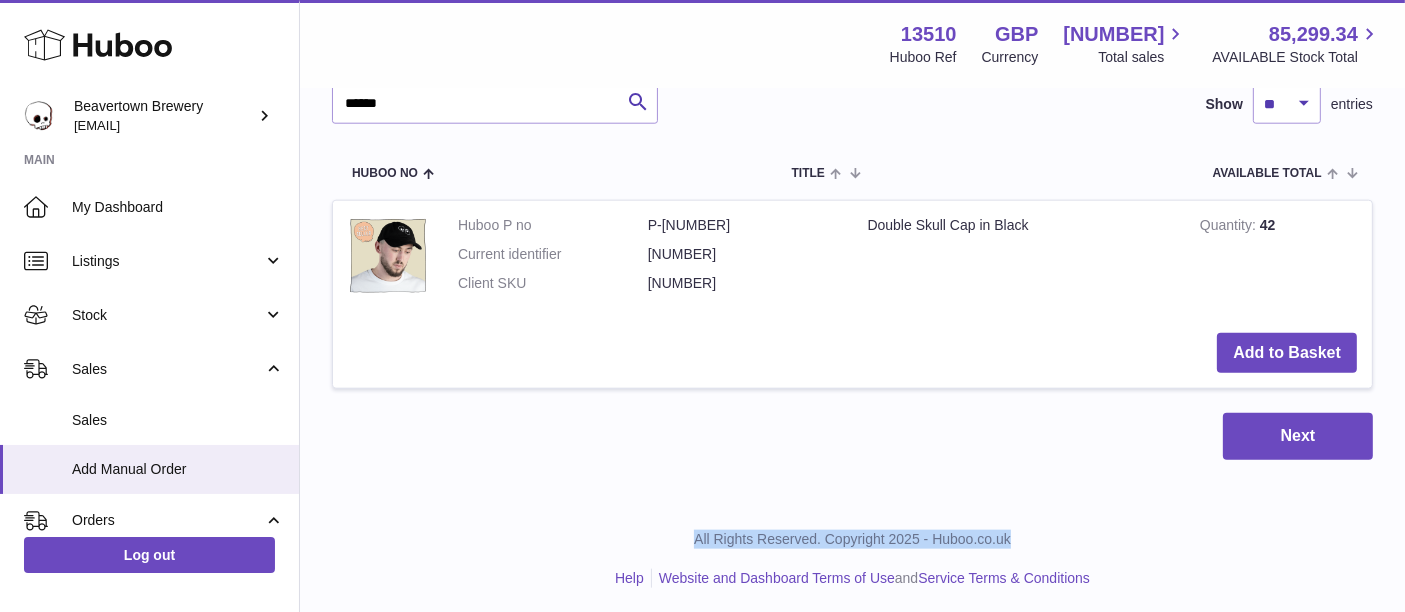 click on "Menu   Huboo     13510   Huboo Ref    GBP   Currency   1,361.60     Total sales   85,299.34     AVAILABLE Stock Total   Currency   GBP   Total sales   1,361.60   AVAILABLE Stock Total   85,299.34   My Huboo - Add manual order
Multiple/Batch Upload
Items in basket
Show
** ** ** ***
entries
Huboo no       Title       Unit Sales Price       AVAILABLE Total       Total       Minimum Life On Receipt (MLOR)
Action
Huboo P no   P-972660   Current identifier   19209259
Double Skull Cap in Black
Unit Sales Price
****
Quantity
**
Total   0.00
Remove
Huboo P no   P-1044505   Current identifier   53491586
MINI PINT INCORRECT - WHITE T-SHIRT - M
****" at bounding box center (852, -850) 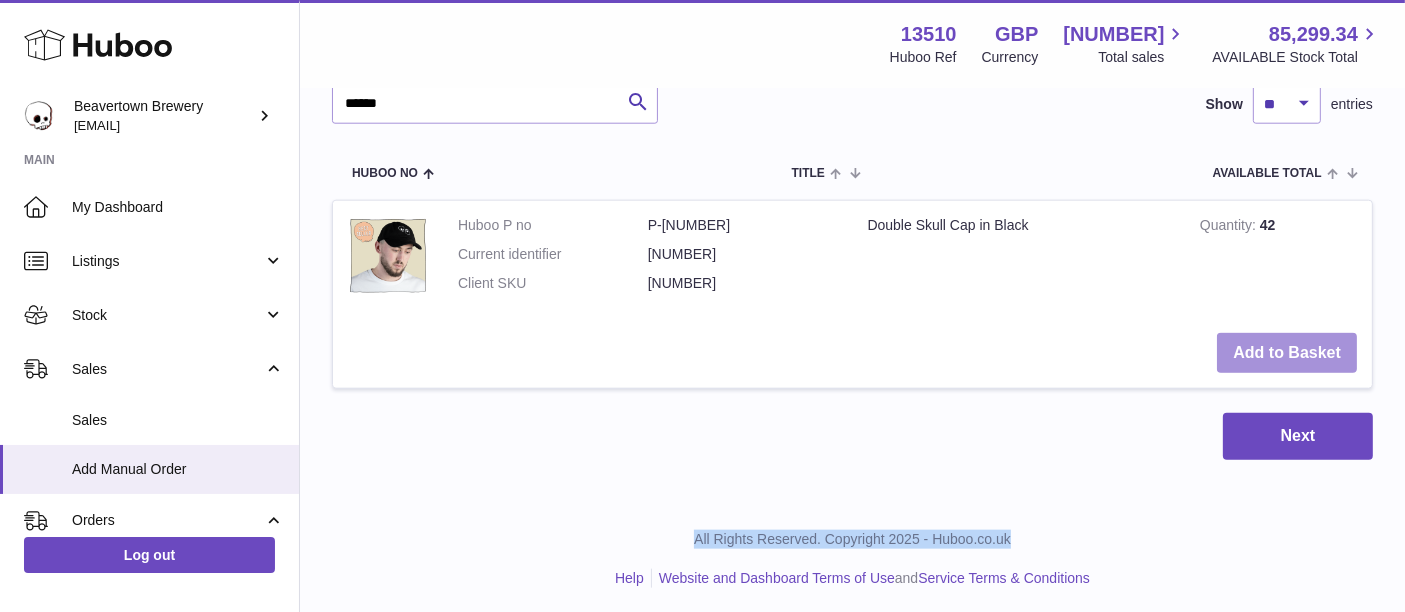 click on "Add to Basket" at bounding box center [1287, 353] 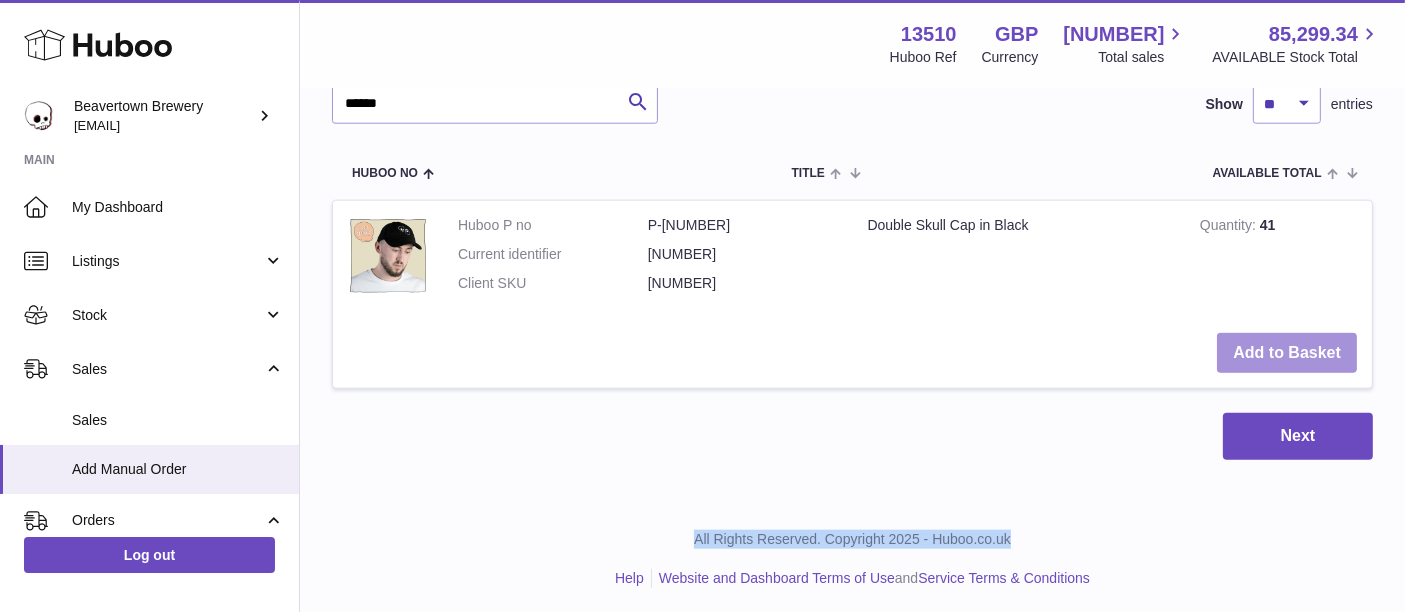 click on "Add to Basket" at bounding box center (1287, 353) 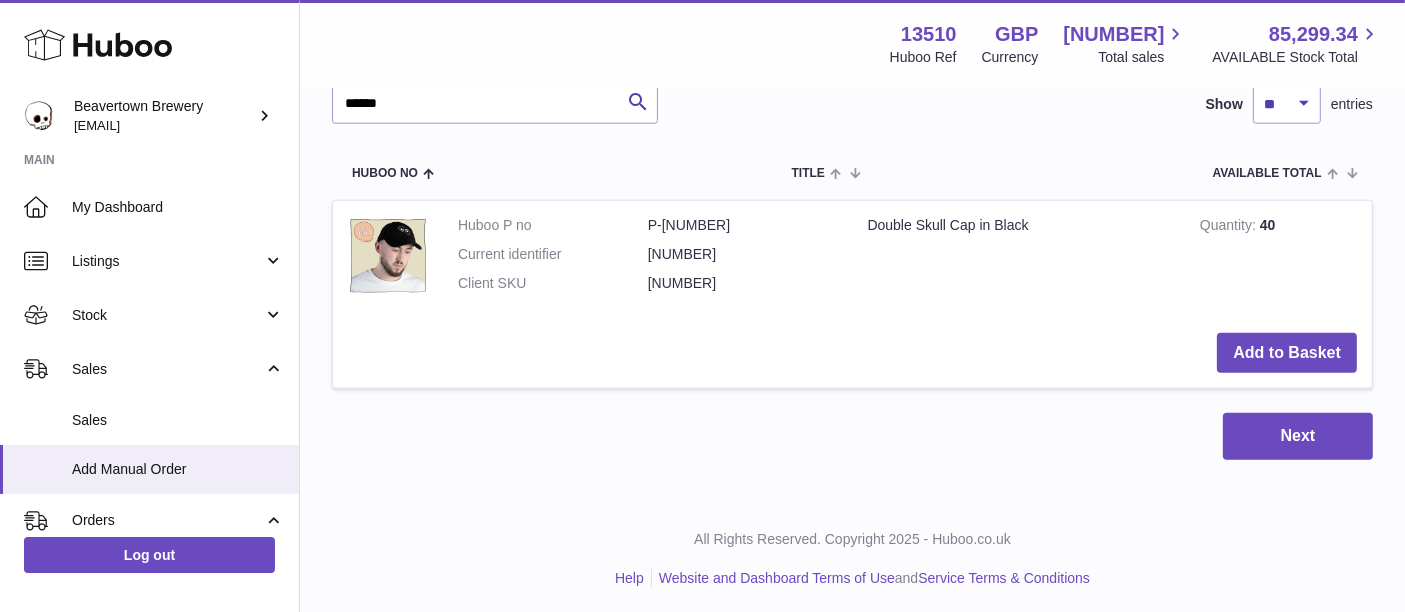 click on "Menu   Huboo     13510   Huboo Ref    GBP   Currency   1,361.60     Total sales   85,299.34     AVAILABLE Stock Total   Currency   GBP   Total sales   1,361.60   AVAILABLE Stock Total   85,299.34   My Huboo - Add manual order
Multiple/Batch Upload
Items in basket
Show
** ** ** ***
entries
Huboo no       Title       Unit Sales Price       AVAILABLE Total       Total       Minimum Life On Receipt (MLOR)
Action
Huboo P no   P-972660   Current identifier   19209259
Double Skull Cap in Black
Unit Sales Price
****
Quantity
**
Total   0.00
Remove
Huboo P no   P-1044505   Current identifier   53491586
MINI PINT INCORRECT - WHITE T-SHIRT - M
****" at bounding box center [852, -850] 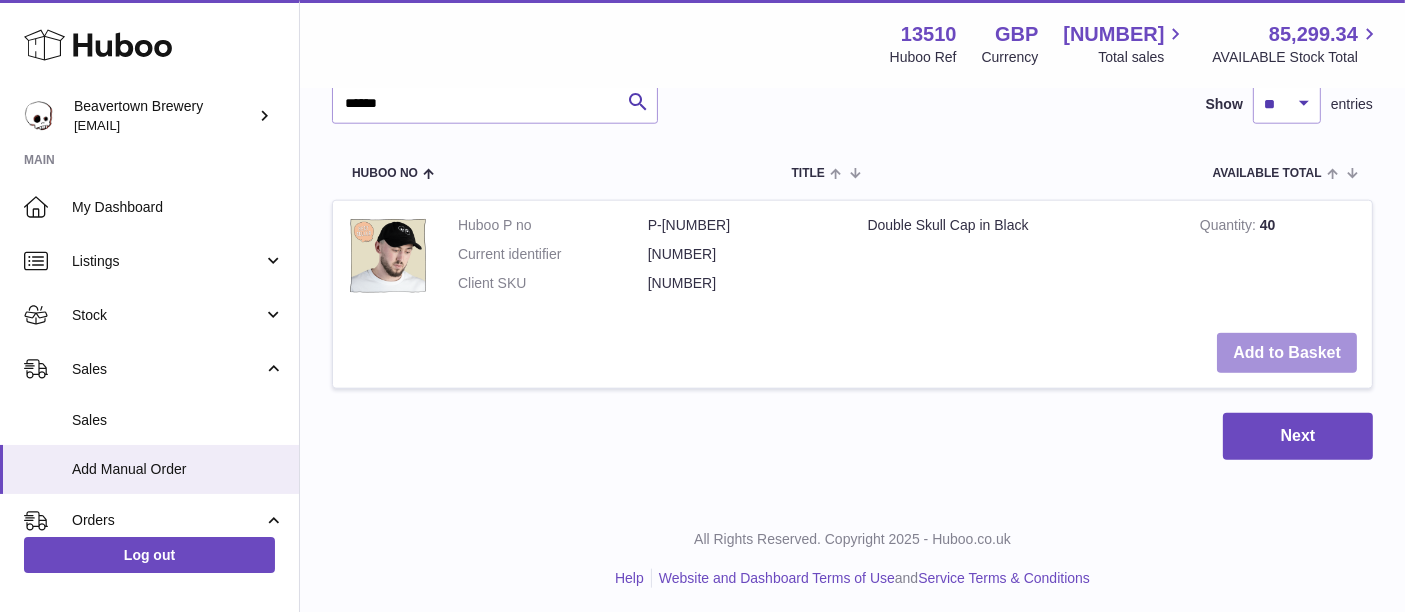click on "Add to Basket" at bounding box center (1287, 353) 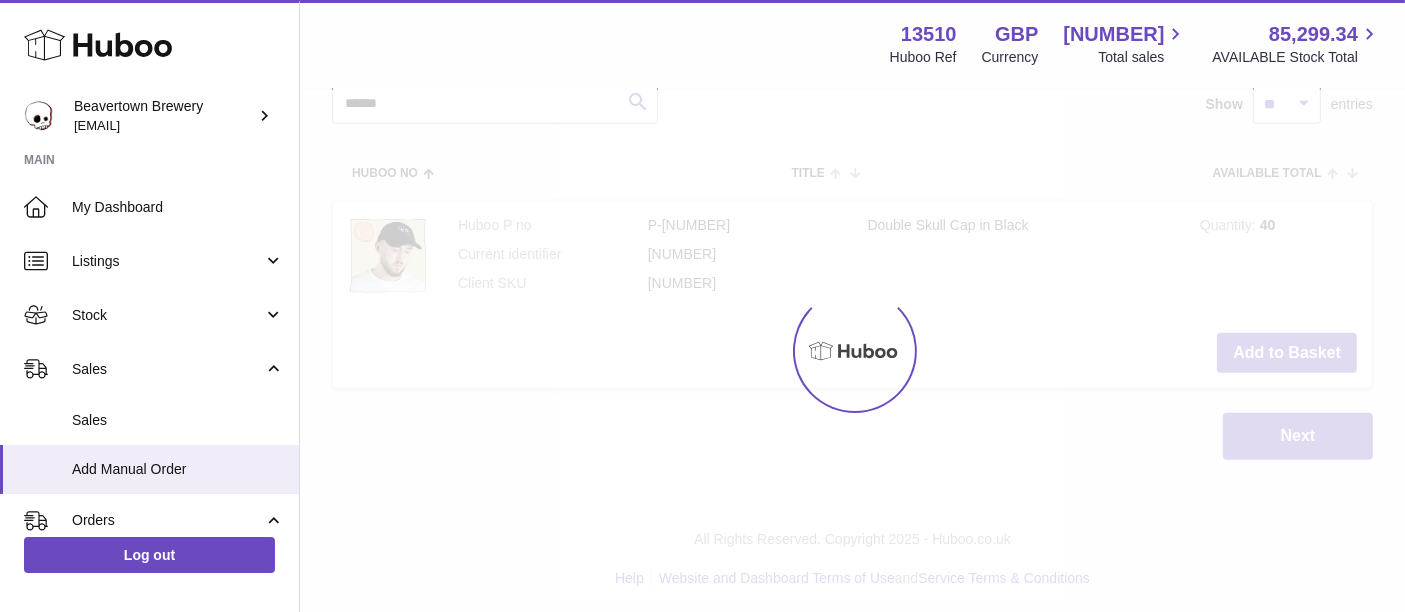click at bounding box center [852, 351] 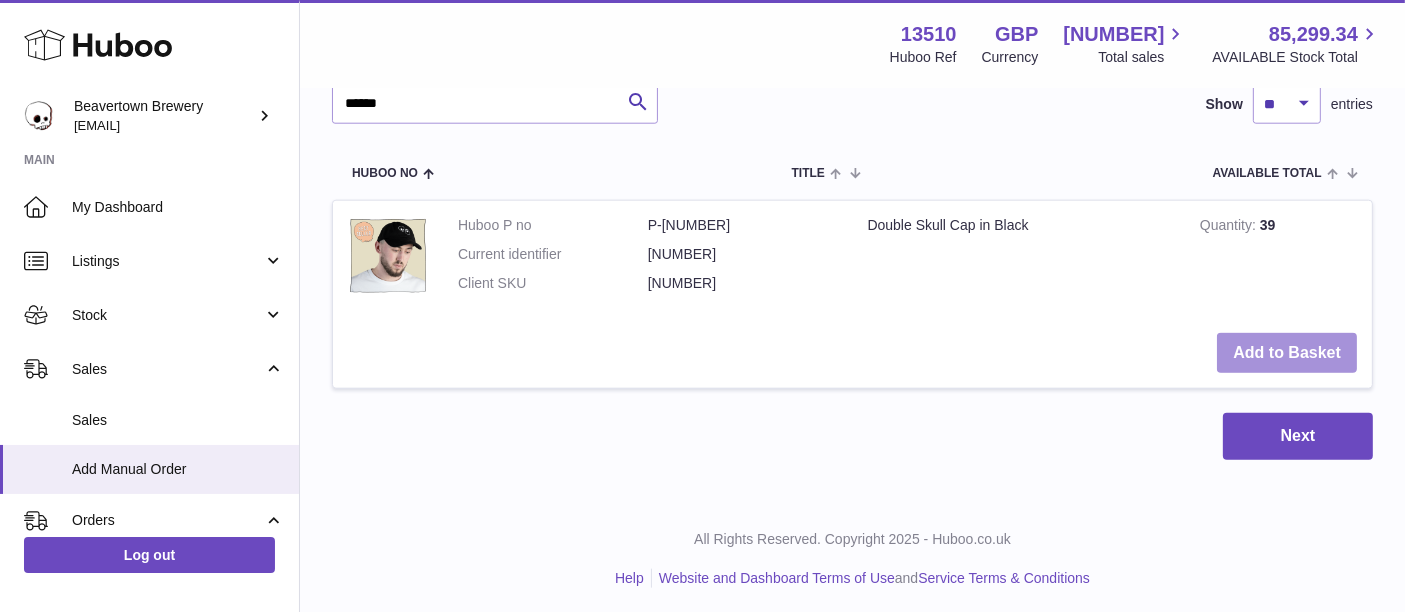 click on "Add to Basket" at bounding box center (1287, 353) 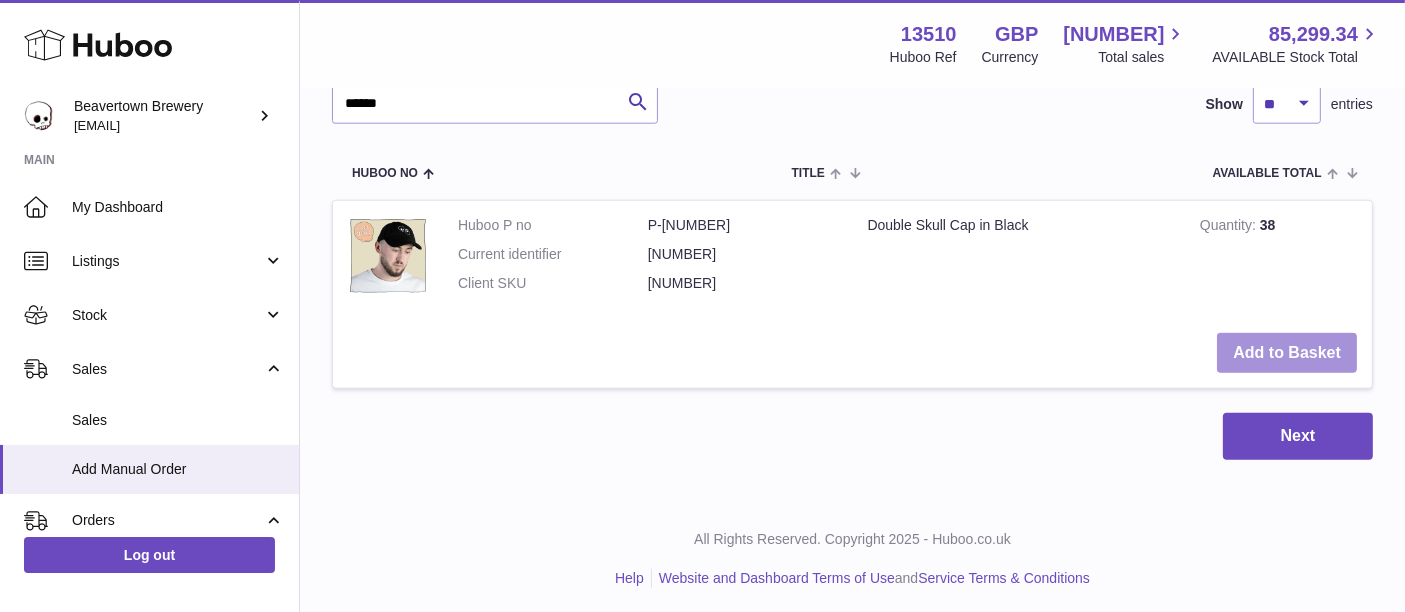 click on "Add to Basket" at bounding box center (1287, 353) 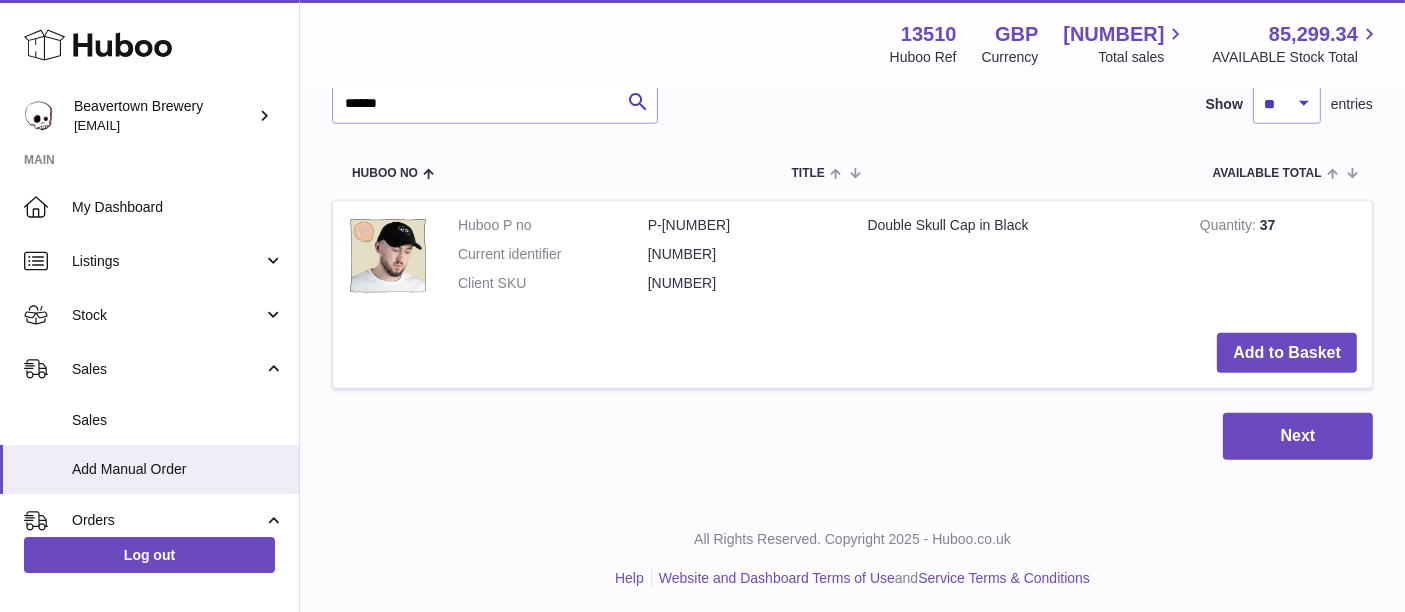 click on "Menu   Huboo     13510   Huboo Ref    GBP   Currency   1,361.60     Total sales   85,299.34     AVAILABLE Stock Total   Currency   GBP   Total sales   1,361.60   AVAILABLE Stock Total   85,299.34   My Huboo - Add manual order
Multiple/Batch Upload
Items in basket
Show
** ** ** ***
entries
Huboo no       Title       Unit Sales Price       AVAILABLE Total       Total       Minimum Life On Receipt (MLOR)
Action
Huboo P no   P-972660   Current identifier   19209259
Double Skull Cap in Black
Unit Sales Price
****
Quantity
**
Total   0.00
Remove
Huboo P no   P-1044505   Current identifier   53491586
MINI PINT INCORRECT - WHITE T-SHIRT - M
****" at bounding box center [852, -850] 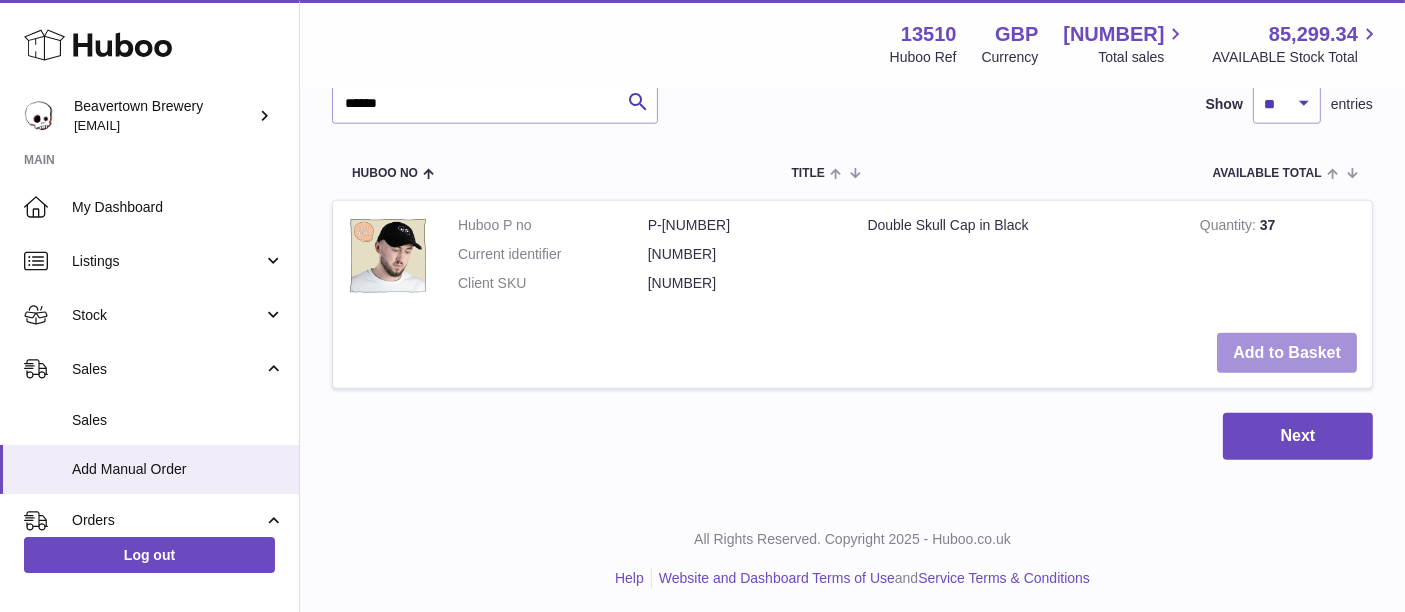 click on "Add to Basket" at bounding box center [1287, 353] 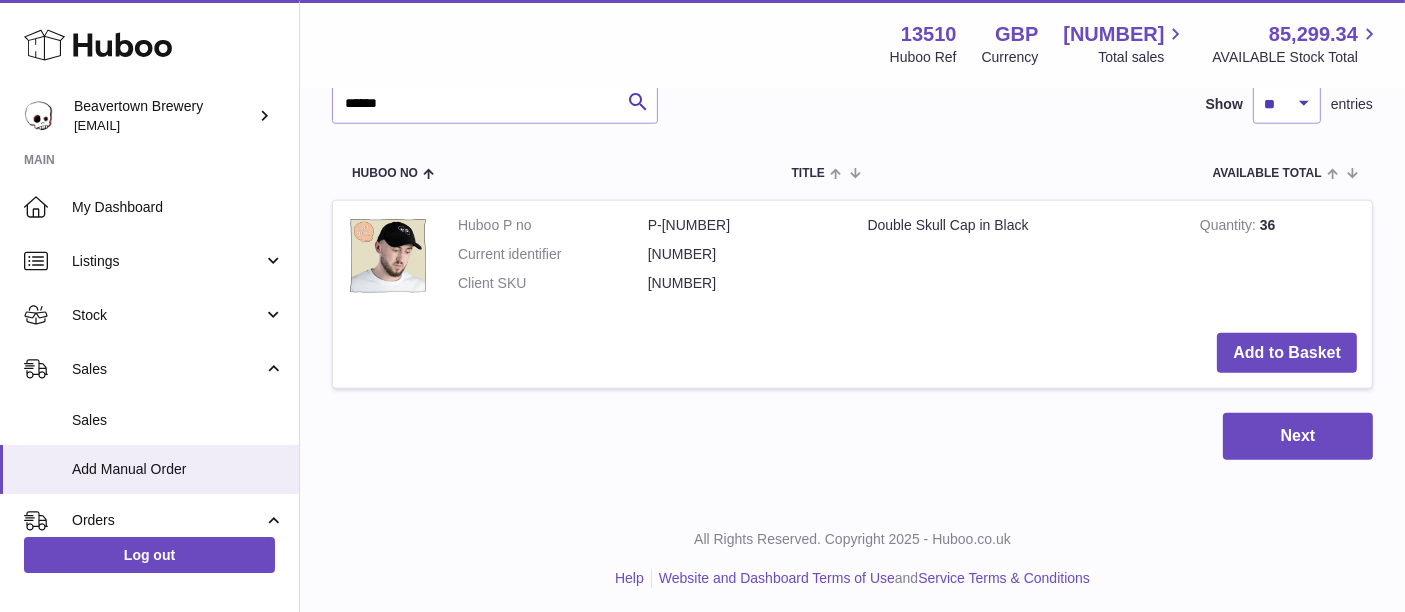 click on "Menu   Huboo     13510   Huboo Ref    GBP   Currency   1,361.60     Total sales   85,299.34     AVAILABLE Stock Total   Currency   GBP   Total sales   1,361.60   AVAILABLE Stock Total   85,299.34   My Huboo - Add manual order
Multiple/Batch Upload
Items in basket
Show
** ** ** ***
entries
Huboo no       Title       Unit Sales Price       AVAILABLE Total       Total       Minimum Life On Receipt (MLOR)
Action
Huboo P no   P-972660   Current identifier   19209259
Double Skull Cap in Black
Unit Sales Price
****
Quantity
**
Total   0.00
Remove
Huboo P no   P-1044505   Current identifier   53491586
MINI PINT INCORRECT - WHITE T-SHIRT - M
****" at bounding box center [852, -850] 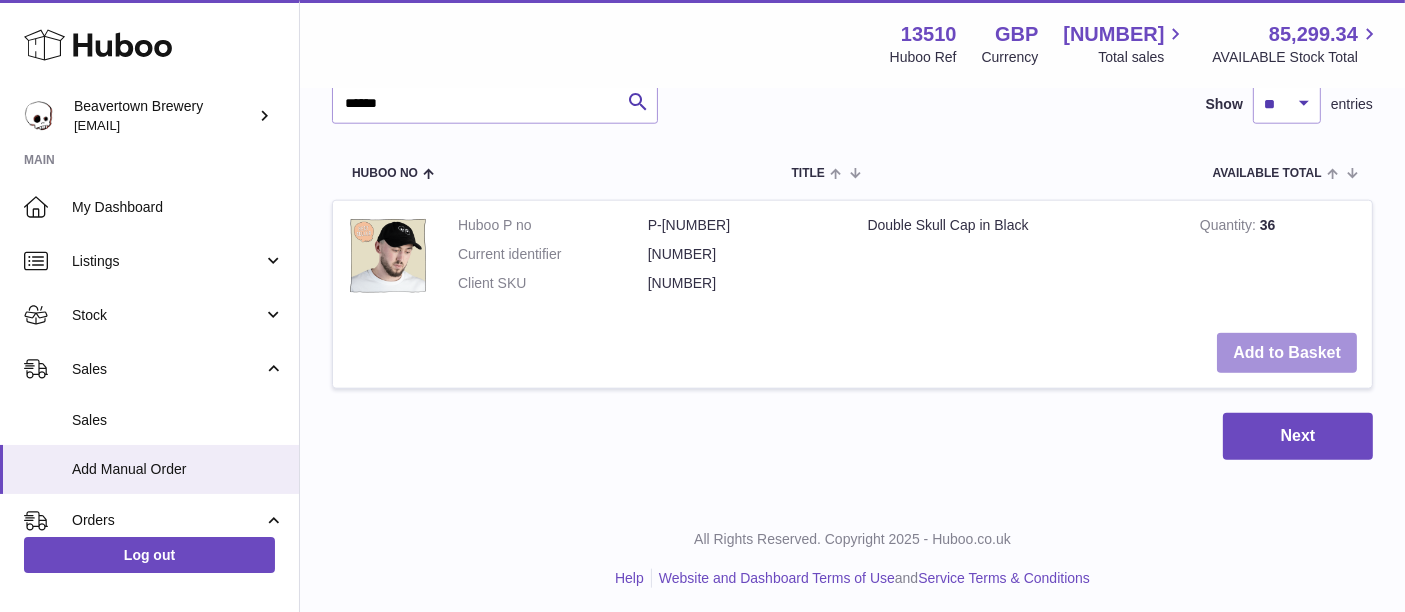 click on "Add to Basket" at bounding box center (1287, 353) 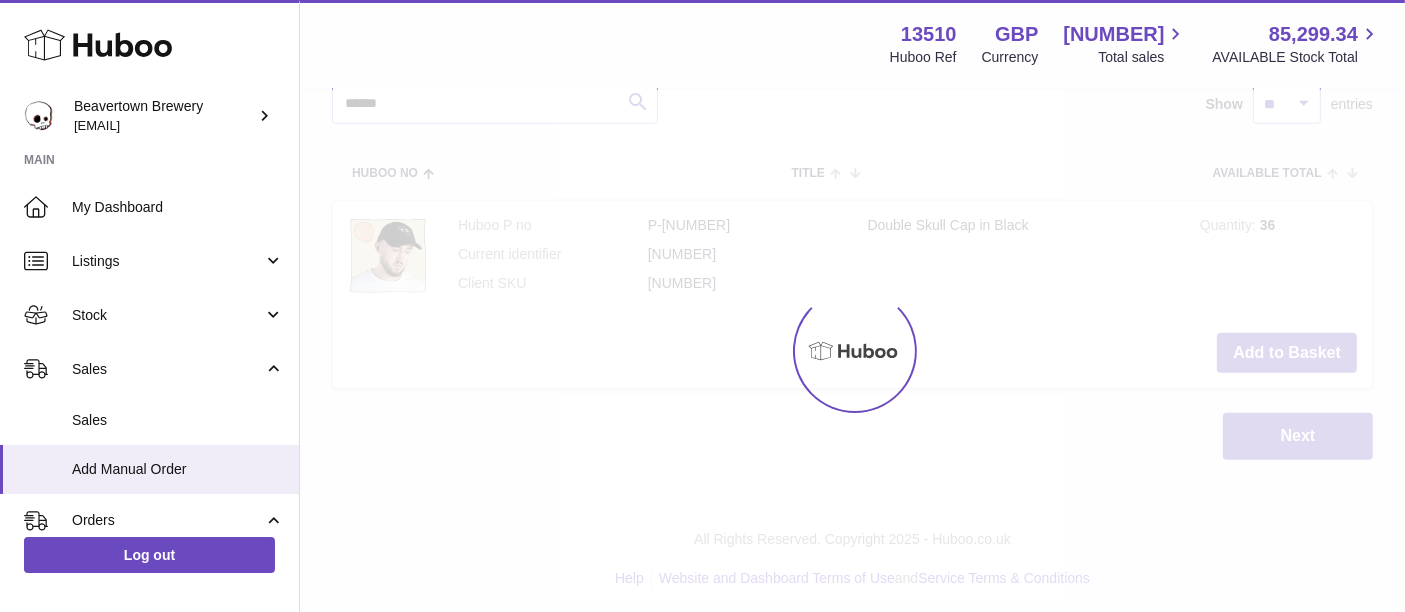 click on "Menu   Huboo     13510   Huboo Ref    GBP   Currency   1,361.60     Total sales   85,299.34     AVAILABLE Stock Total   Currency   GBP   Total sales   1,361.60   AVAILABLE Stock Total   85,299.34   My Huboo - Add manual order
Multiple/Batch Upload
Items in basket
Show
** ** ** ***
entries
Huboo no       Title       Unit Sales Price       AVAILABLE Total       Total       Minimum Life On Receipt (MLOR)
Action
Huboo P no   P-972660   Current identifier   19209259
Double Skull Cap in Black
Unit Sales Price
****
Quantity
**
Total   0.00
Remove
Huboo P no   P-1044505   Current identifier   53491586
MINI PINT INCORRECT - WHITE T-SHIRT - M
****" at bounding box center (852, -850) 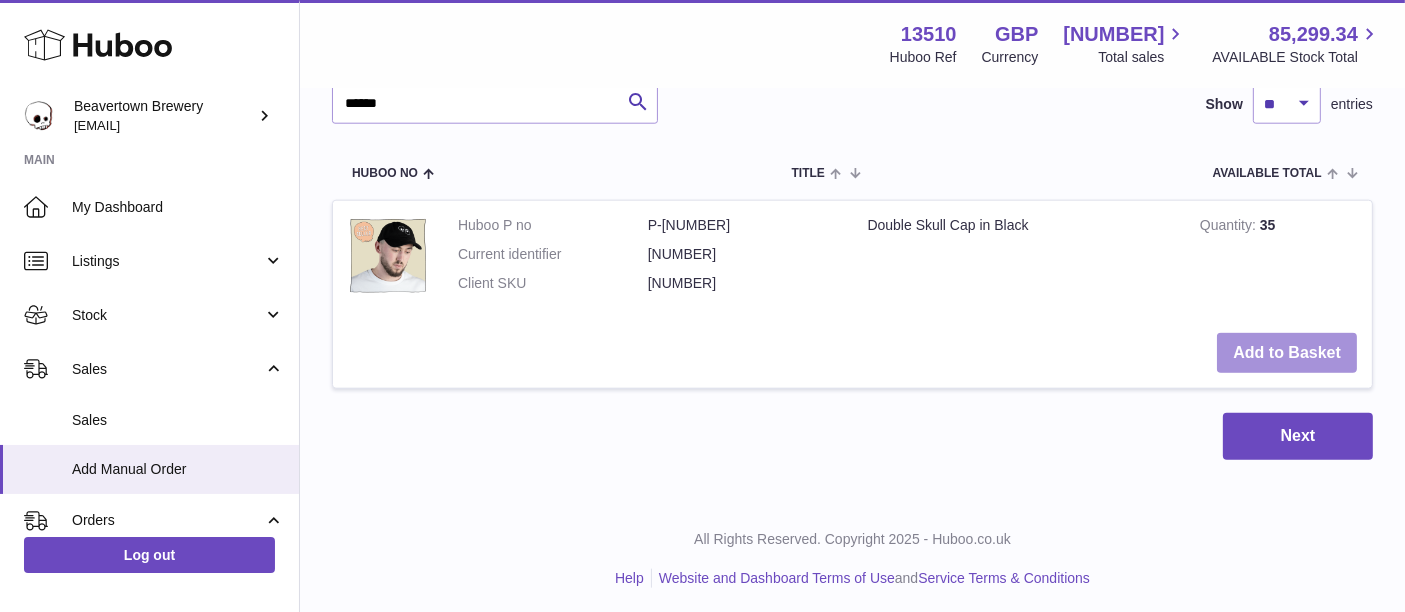 click on "Add to Basket" at bounding box center [1287, 353] 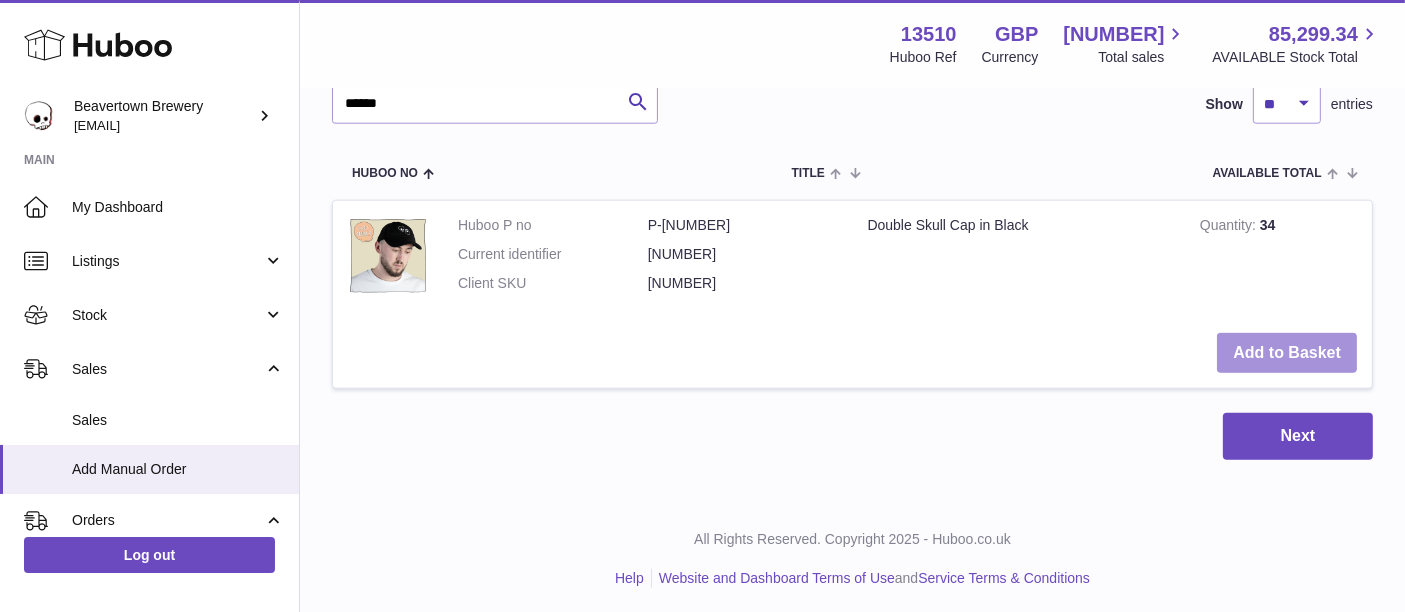 click on "Add to Basket" at bounding box center (1287, 353) 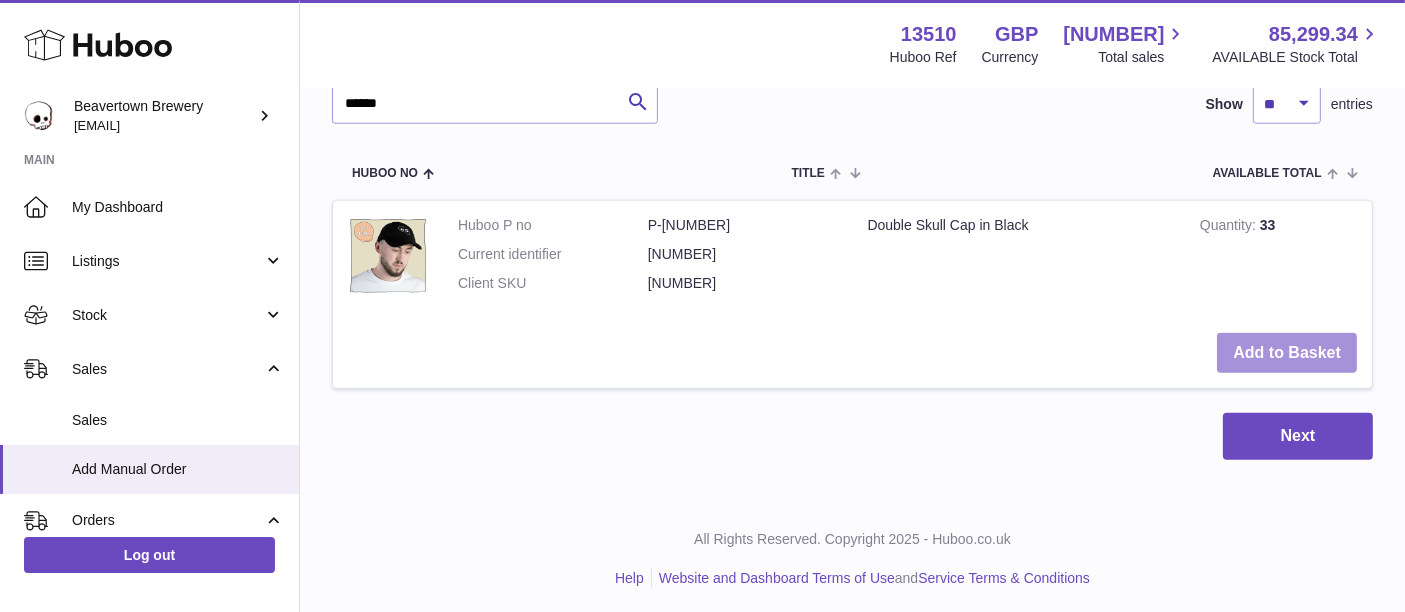 click on "Add to Basket" at bounding box center (1287, 353) 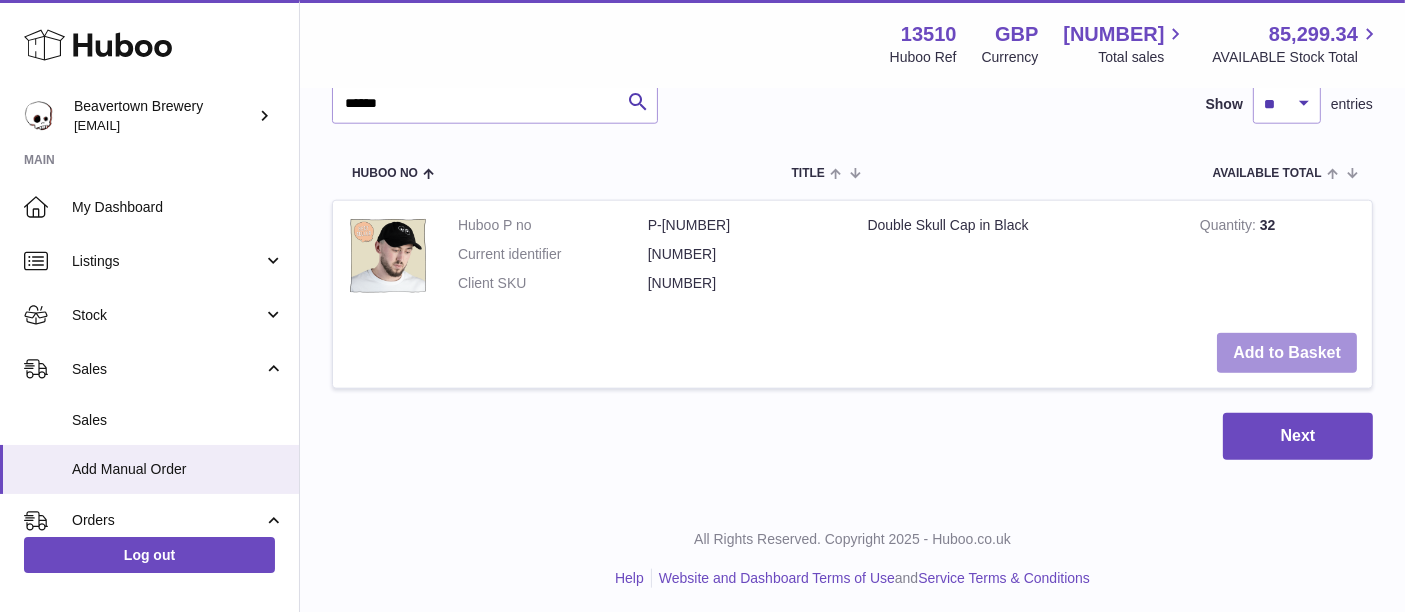 click on "Add to Basket" at bounding box center (1287, 353) 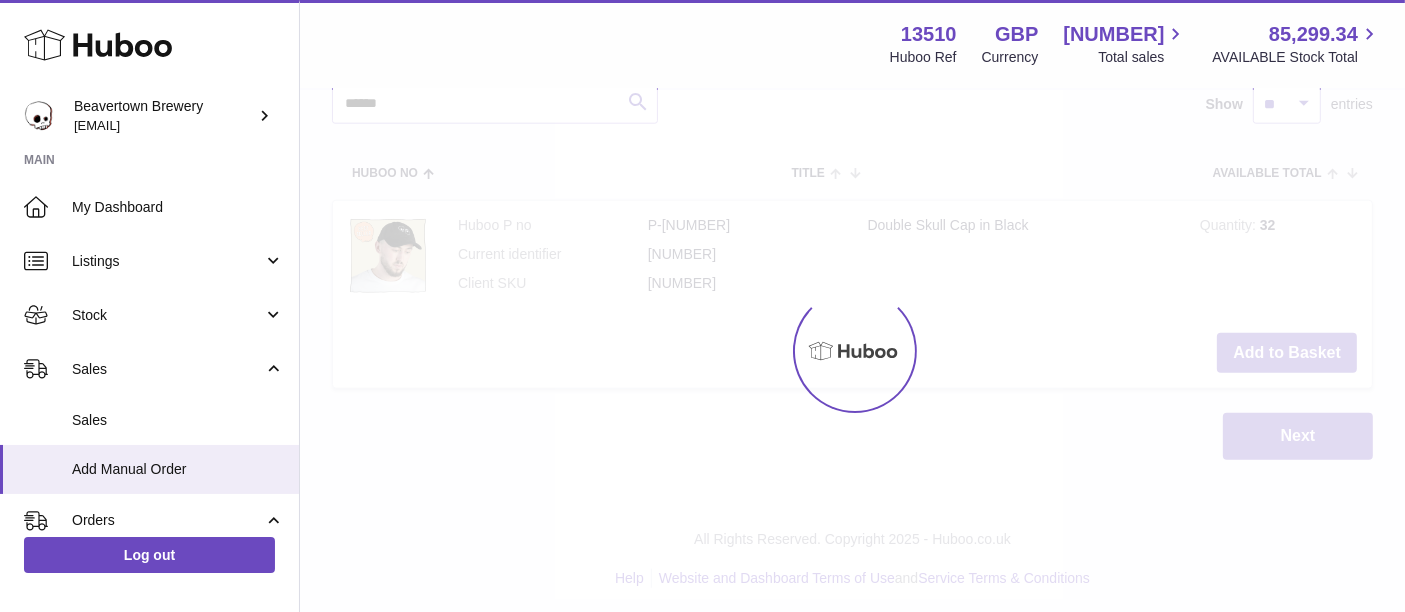 click on "Menu   Huboo     13510   Huboo Ref    GBP   Currency   1,361.60     Total sales   85,299.34     AVAILABLE Stock Total   Currency   GBP   Total sales   1,361.60   AVAILABLE Stock Total   85,299.34   My Huboo - Add manual order
Multiple/Batch Upload
Items in basket
Show
** ** ** ***
entries
Huboo no       Title       Unit Sales Price       AVAILABLE Total       Total       Minimum Life On Receipt (MLOR)
Action
Huboo P no   P-972660   Current identifier   19209259
Double Skull Cap in Black
Unit Sales Price
****
Quantity
**
Total   0.00
Remove
Huboo P no   P-1044505   Current identifier   53491586
MINI PINT INCORRECT - WHITE T-SHIRT - M
****" at bounding box center [852, -850] 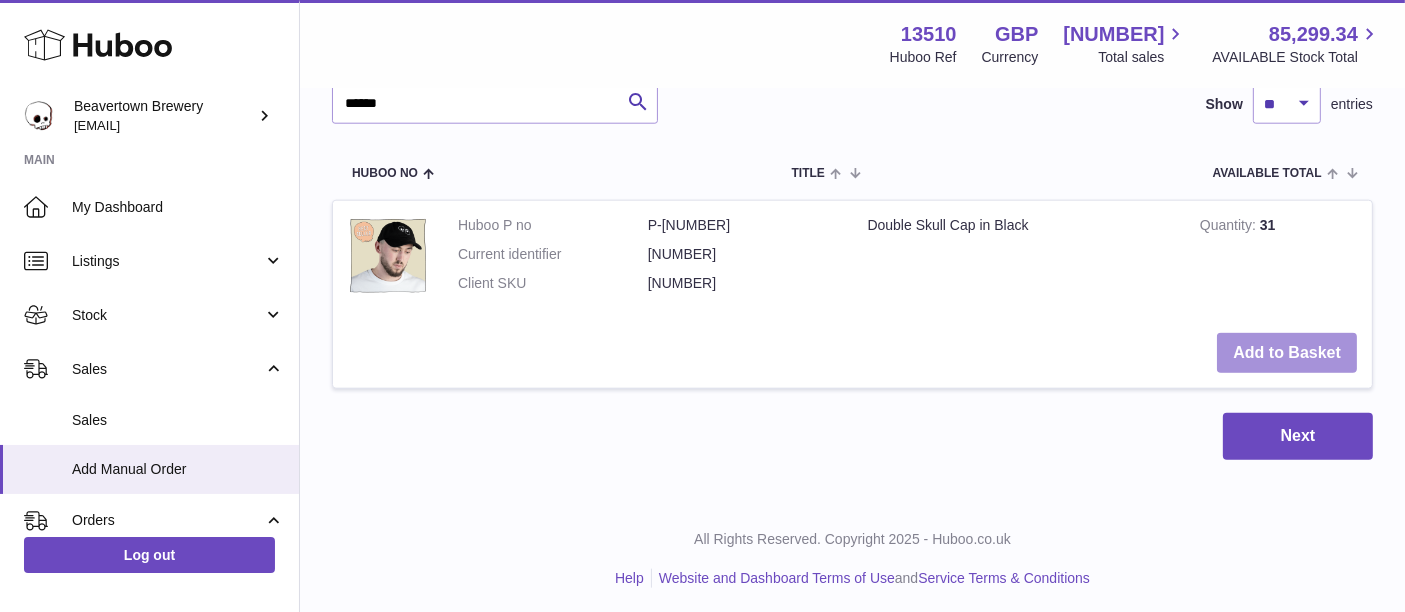 click on "Add to Basket" at bounding box center [1287, 353] 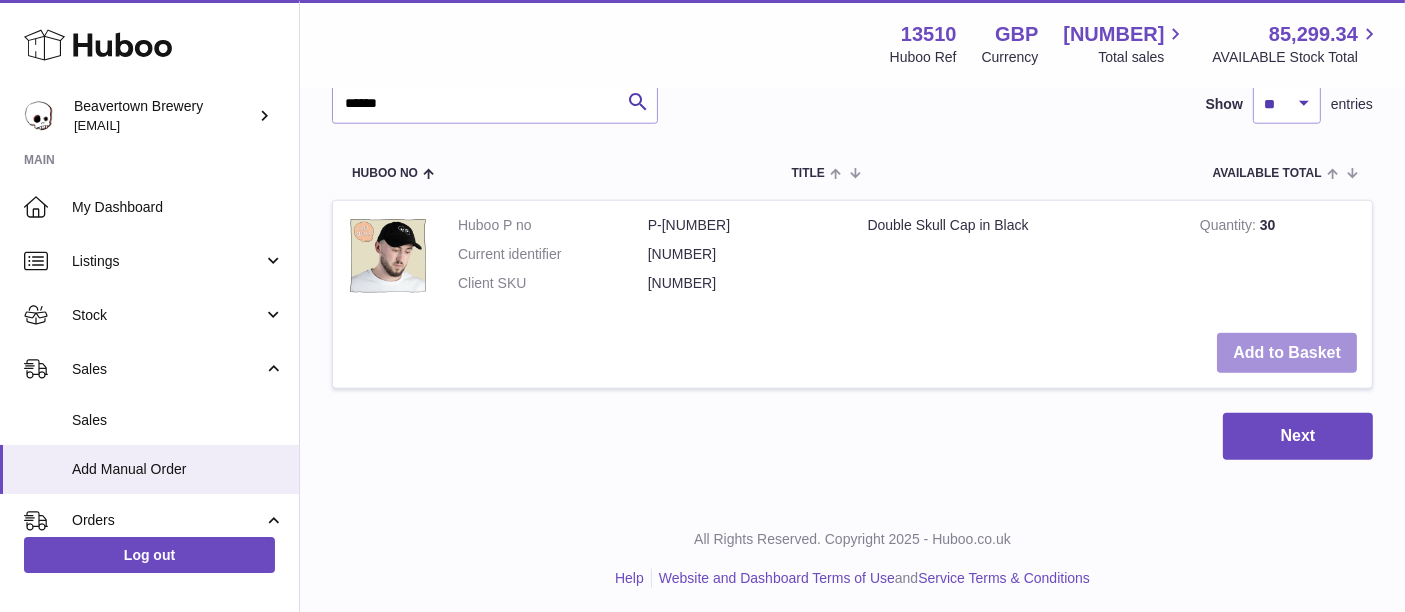 click on "Add to Basket" at bounding box center [1287, 353] 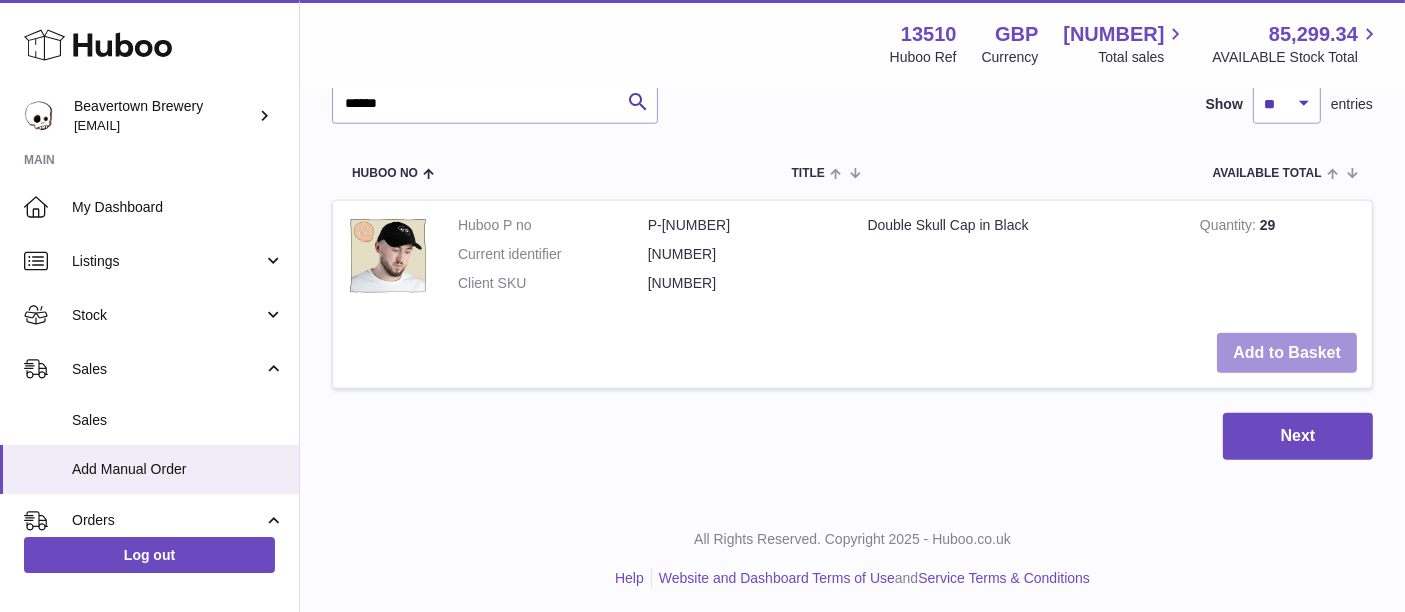 click on "Add to Basket" at bounding box center [1287, 353] 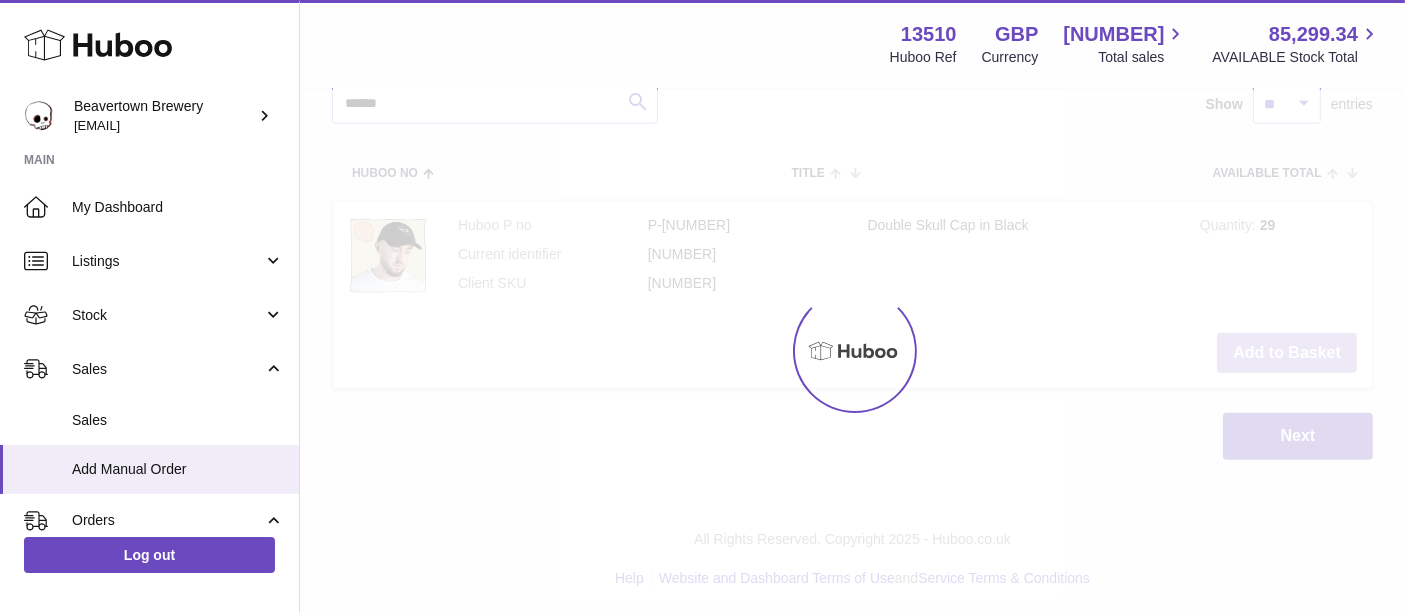 click on "Add to Basket" at bounding box center (1287, 353) 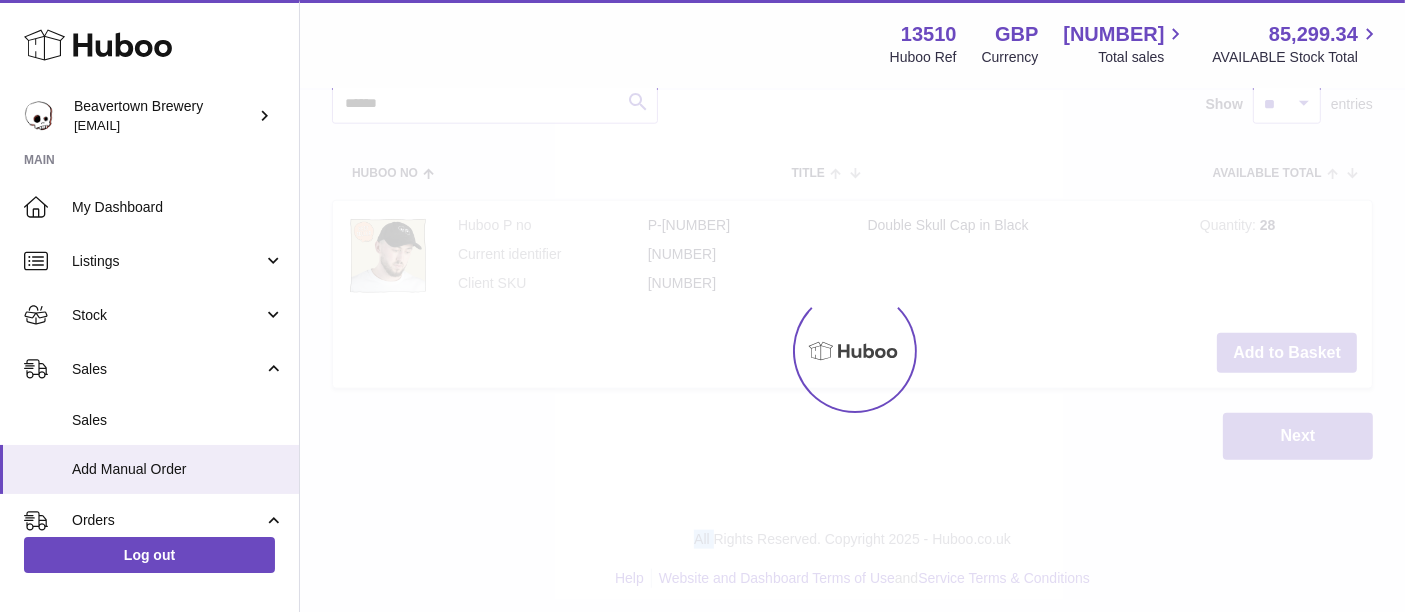 click at bounding box center (852, 351) 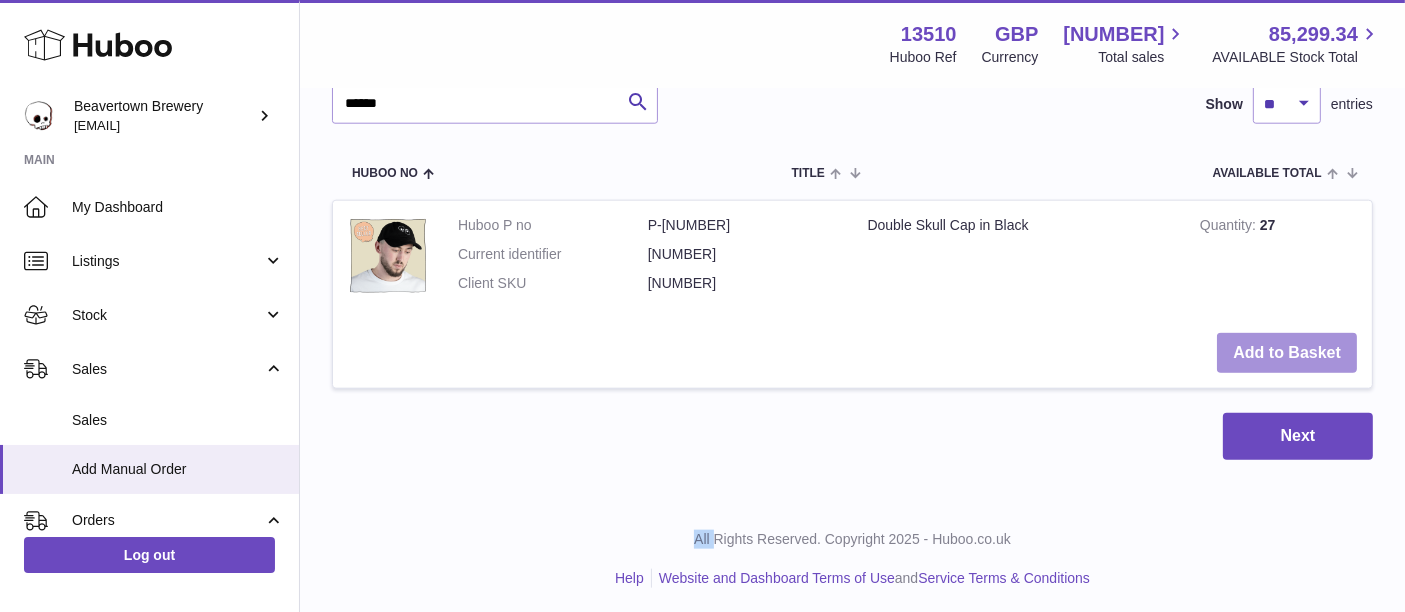 click on "Add to Basket" at bounding box center [1287, 353] 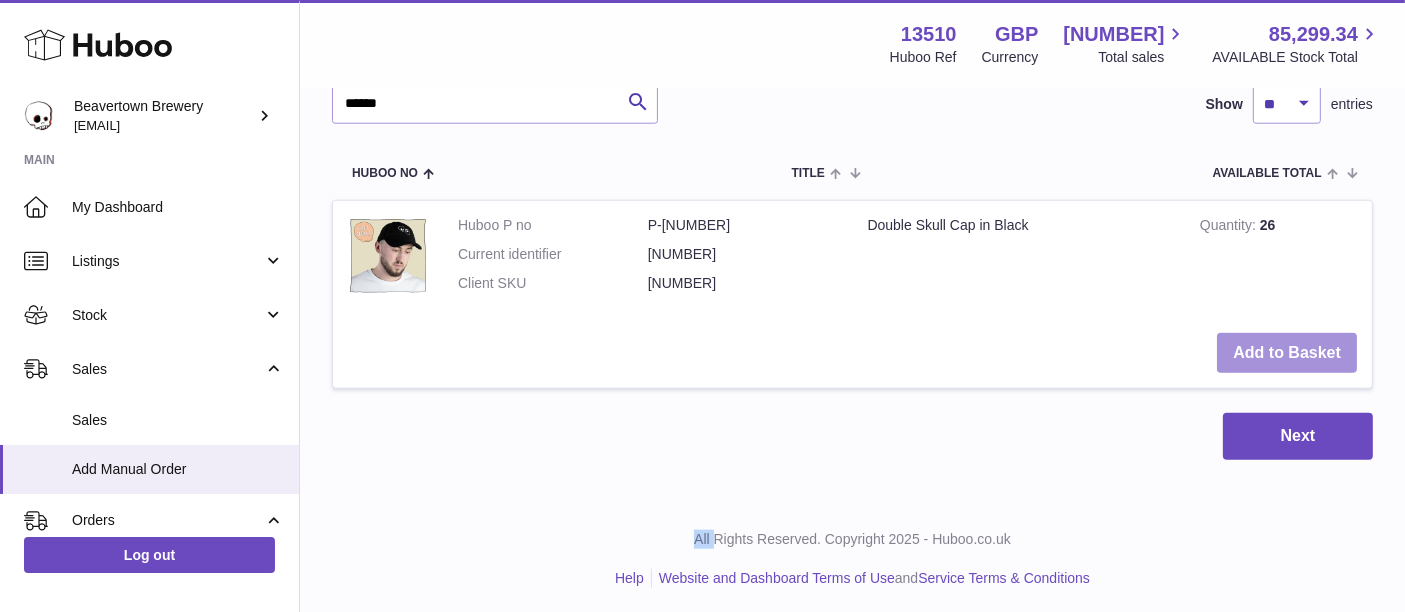 click on "Add to Basket" at bounding box center [1287, 353] 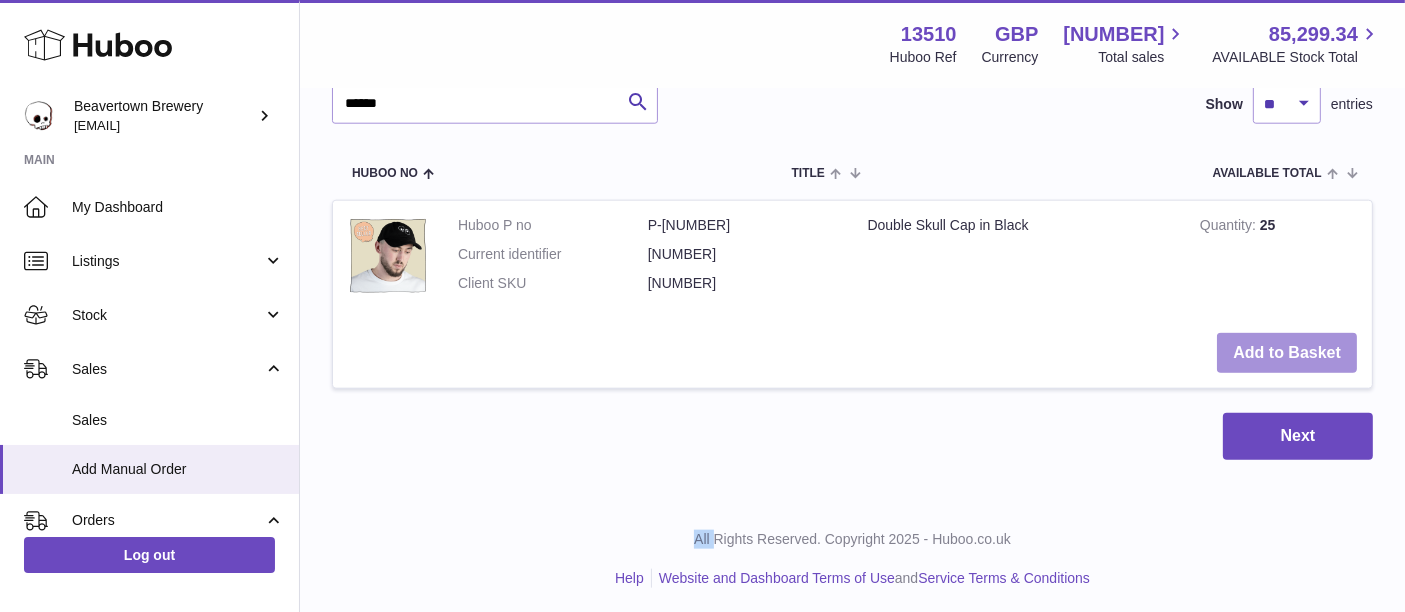 click on "Add to Basket" at bounding box center [1287, 353] 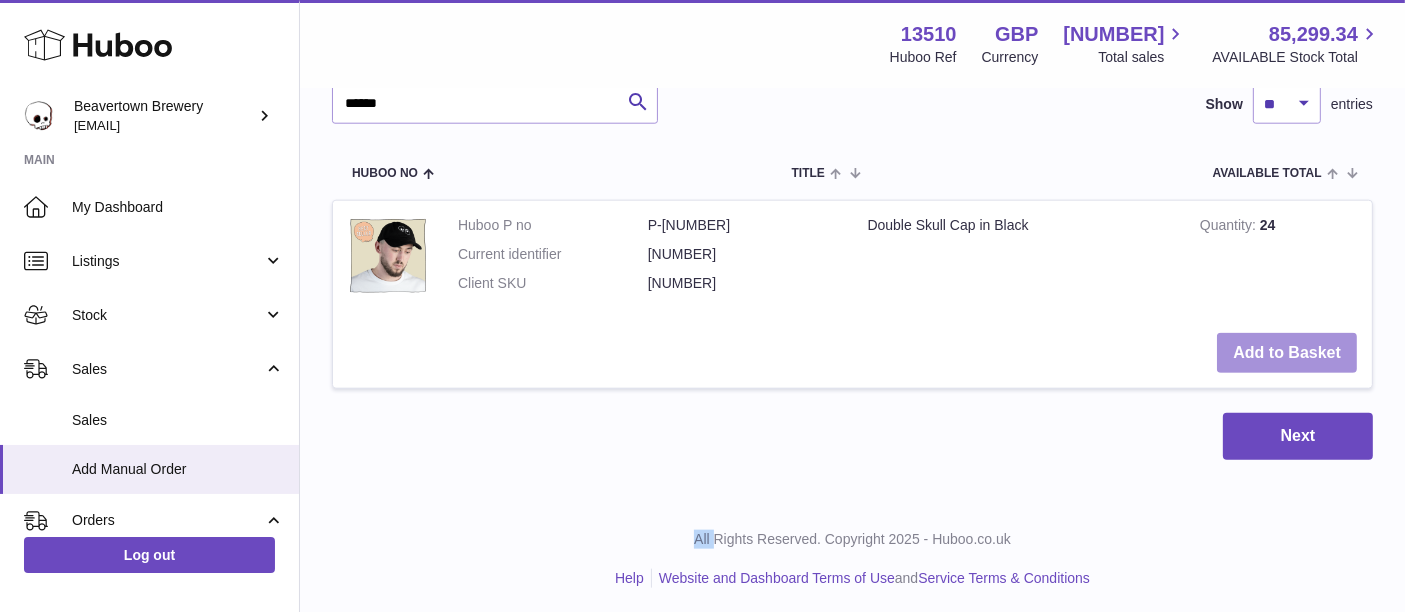 click on "Add to Basket" at bounding box center [1287, 353] 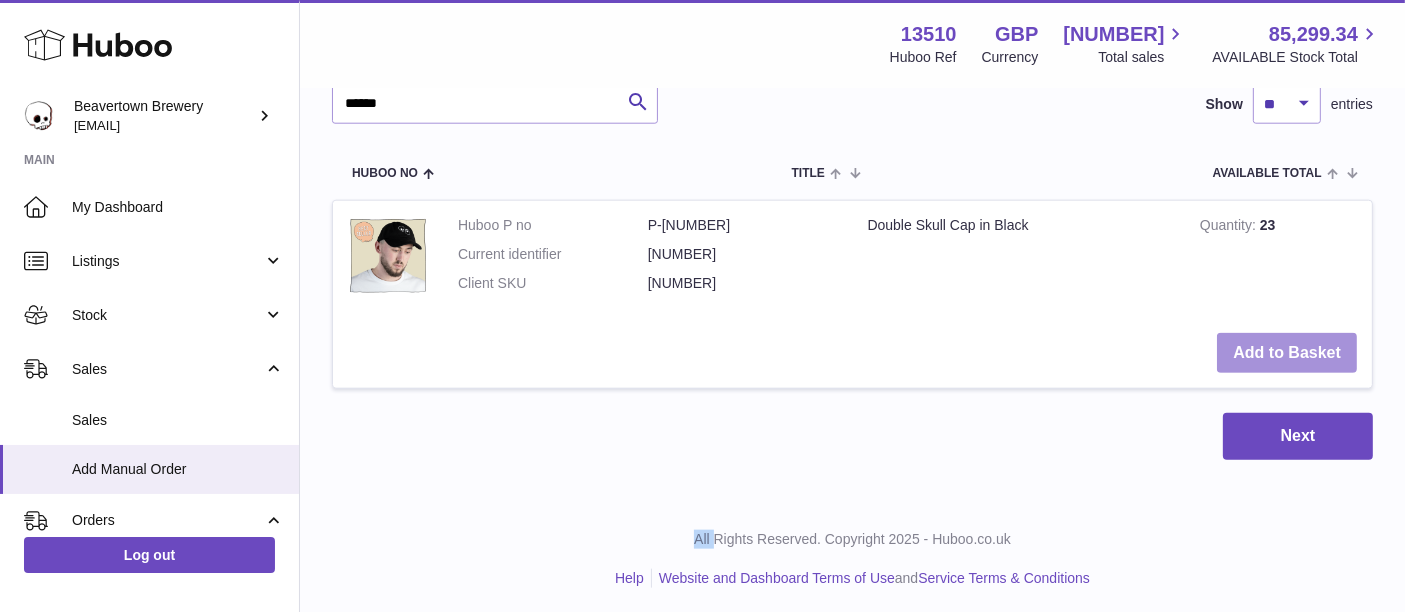 click on "Add to Basket" at bounding box center (1287, 353) 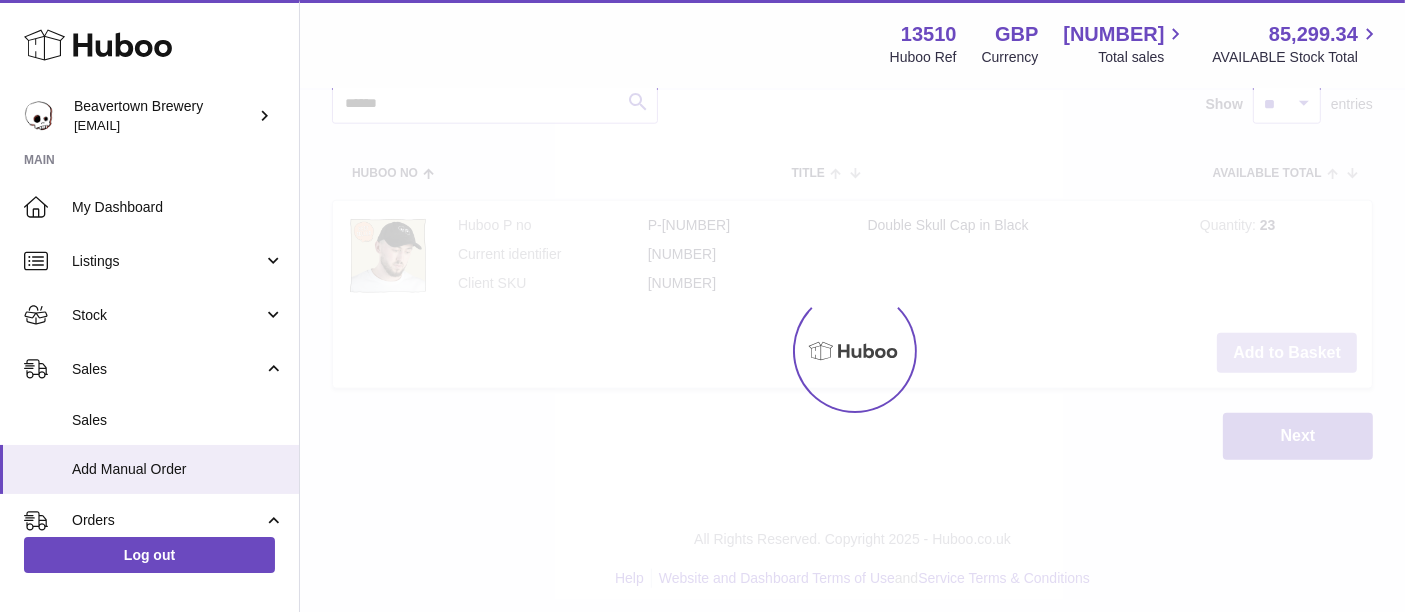 click at bounding box center [852, 351] 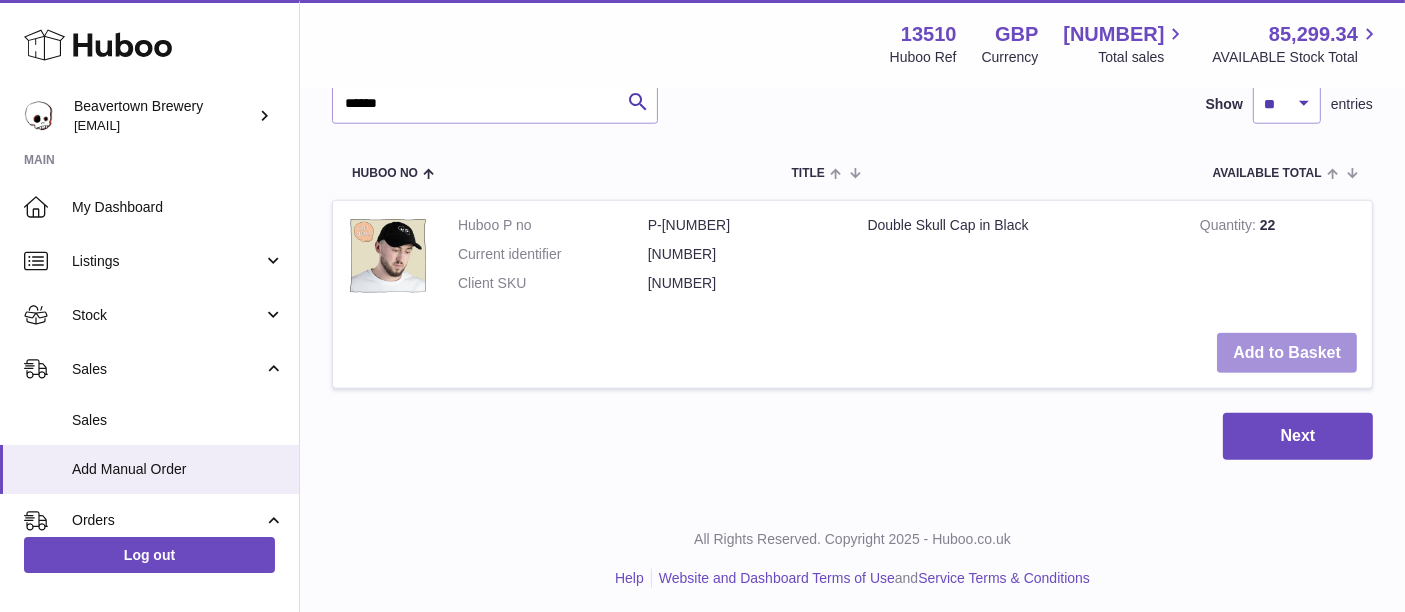 click on "Add to Basket" at bounding box center [1287, 353] 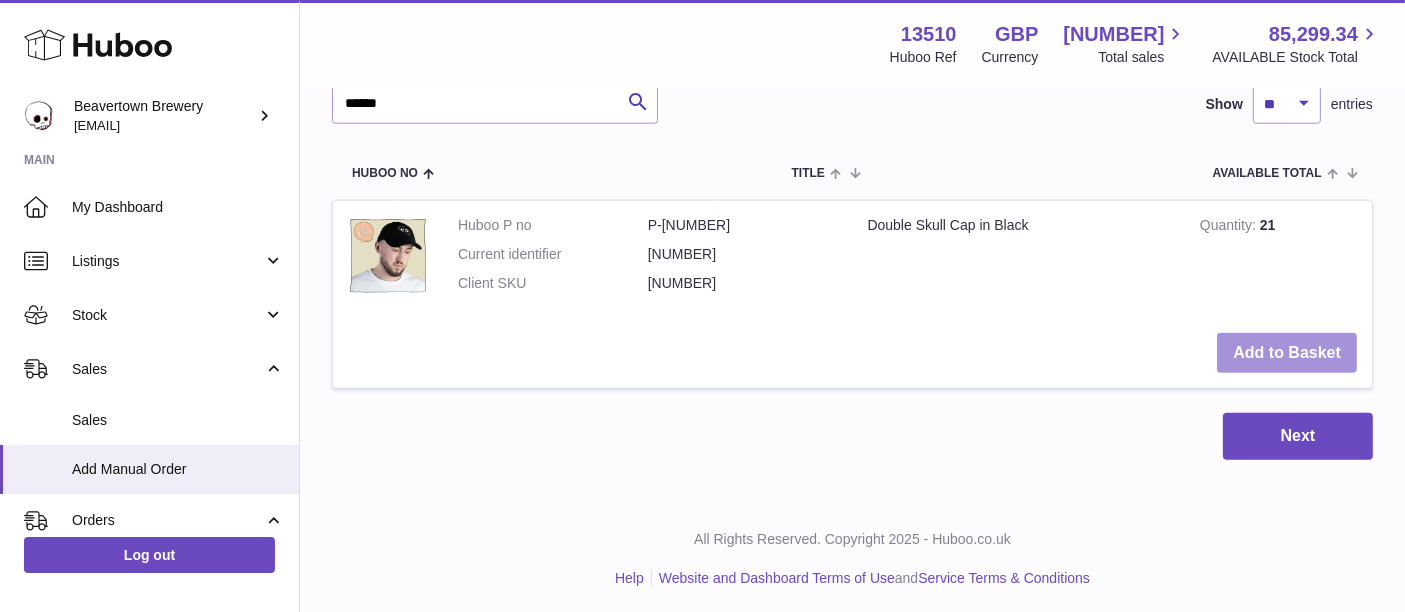 click on "Add to Basket" at bounding box center [1287, 353] 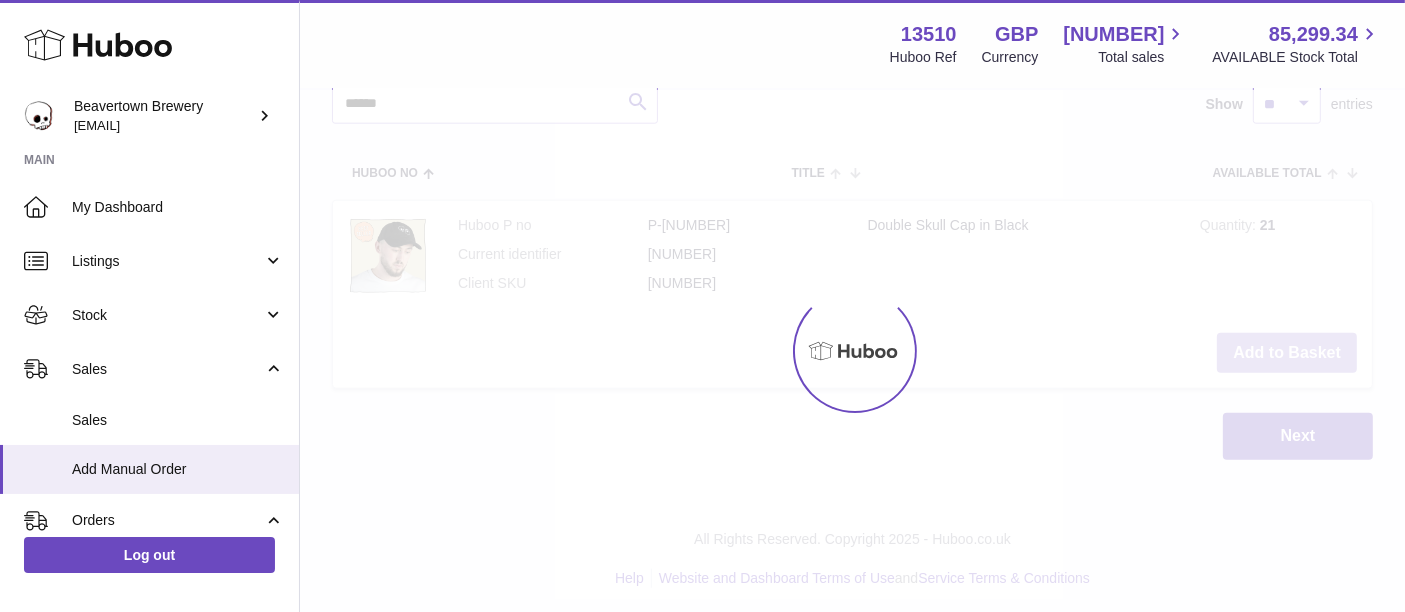 click at bounding box center (852, 351) 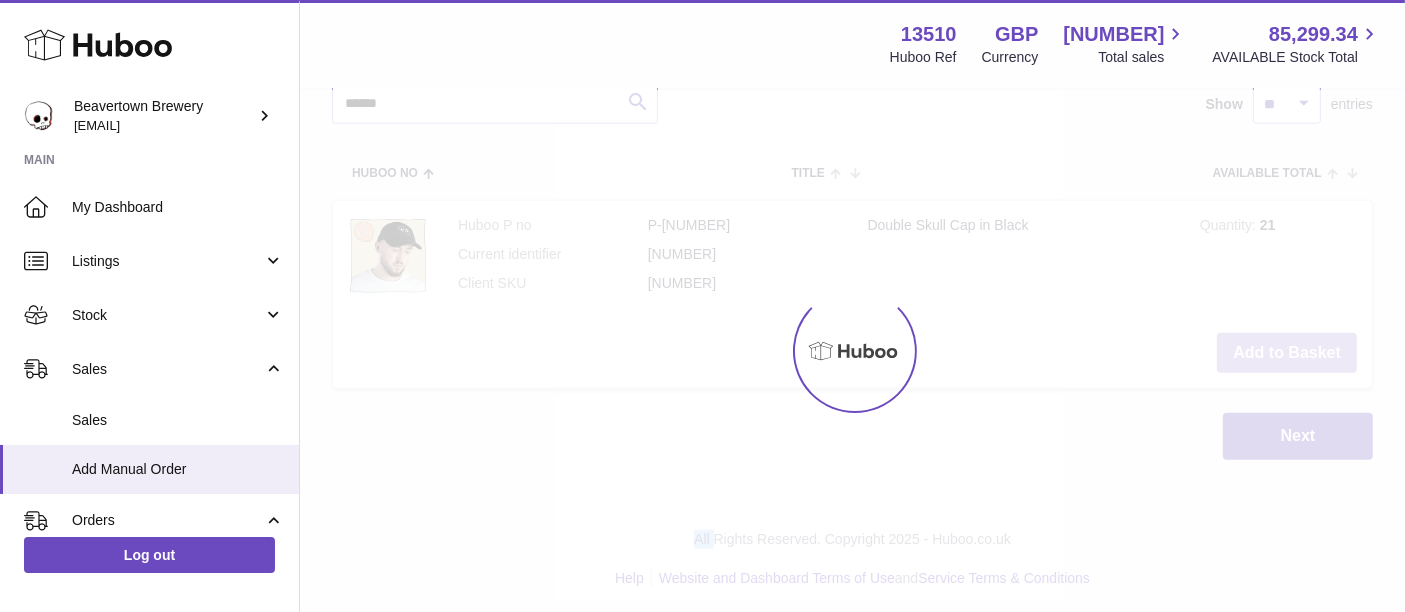 click on "Menu   Huboo     13510   Huboo Ref    GBP   Currency   1,361.60     Total sales   85,299.34     AVAILABLE Stock Total   Currency   GBP   Total sales   1,361.60   AVAILABLE Stock Total   85,299.34   My Huboo - Add manual order
Multiple/Batch Upload
Items in basket
Show
** ** ** ***
entries
Huboo no       Title       Unit Sales Price       AVAILABLE Total       Total       Minimum Life On Receipt (MLOR)
Action
Huboo P no   P-972660   Current identifier   19209259
Double Skull Cap in Black
Unit Sales Price
****
Quantity
**
Total   0.00
Remove
Huboo P no   P-1044505   Current identifier   53491586
MINI PINT INCORRECT - WHITE T-SHIRT - M
****" at bounding box center [852, -850] 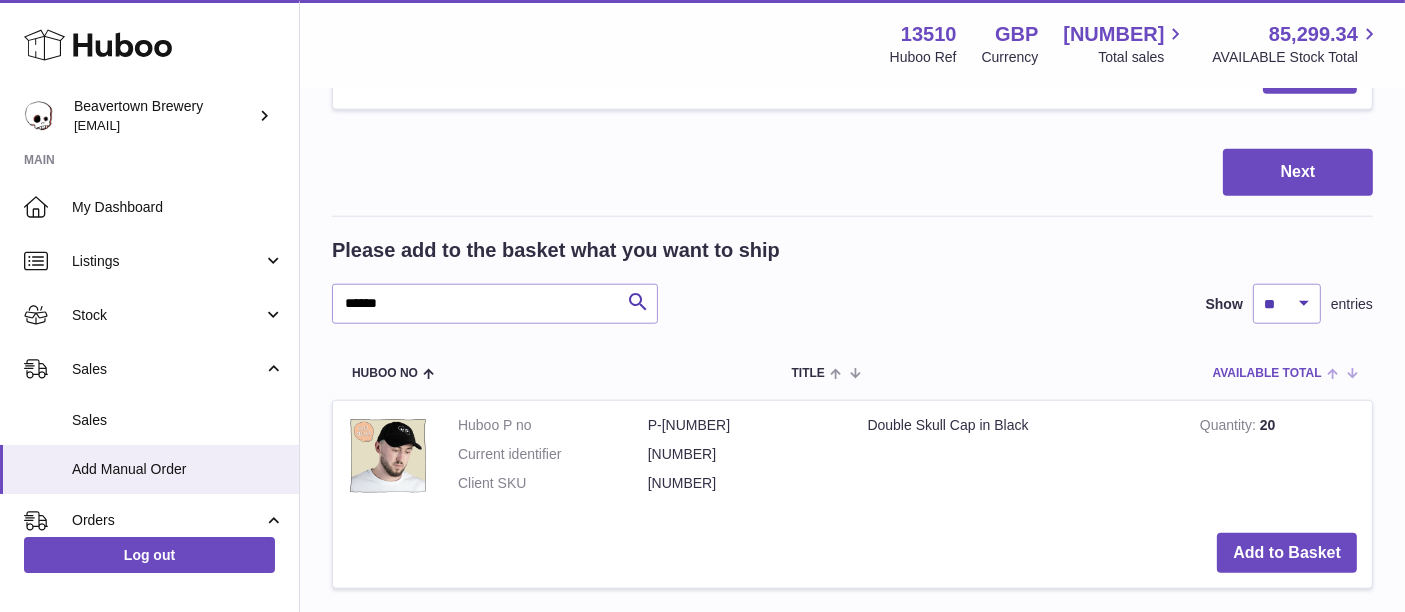 scroll, scrollTop: 2039, scrollLeft: 0, axis: vertical 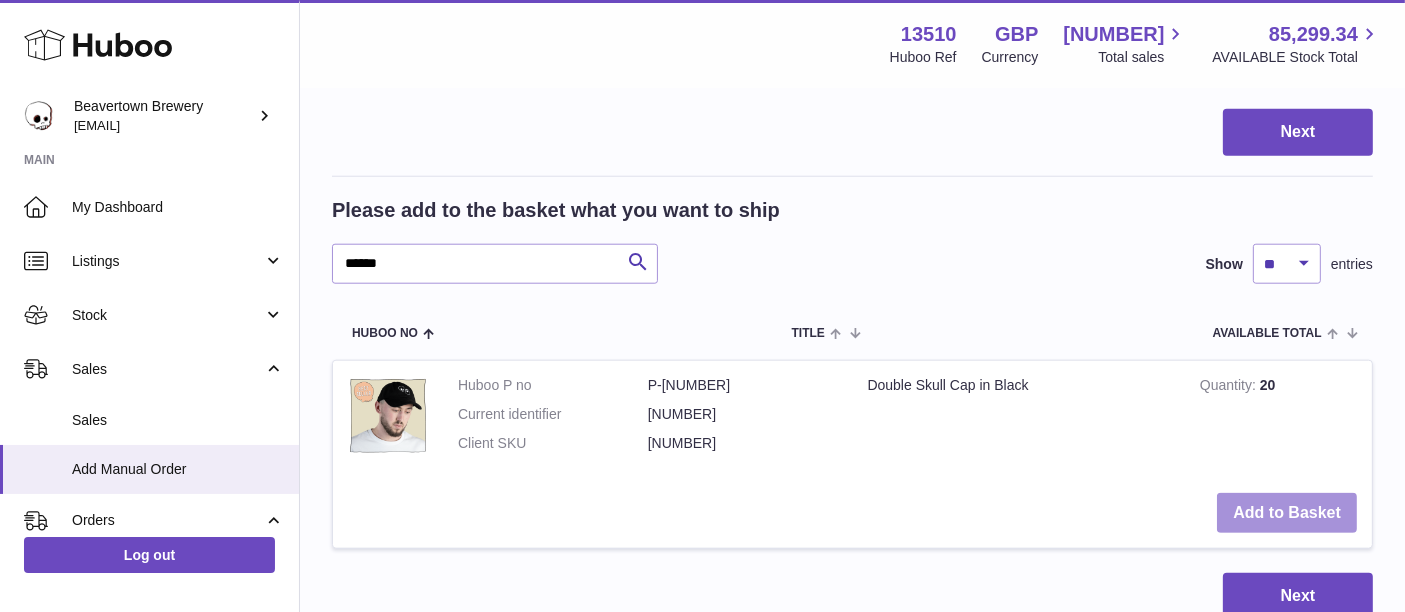 click on "Add to Basket" at bounding box center [1287, 513] 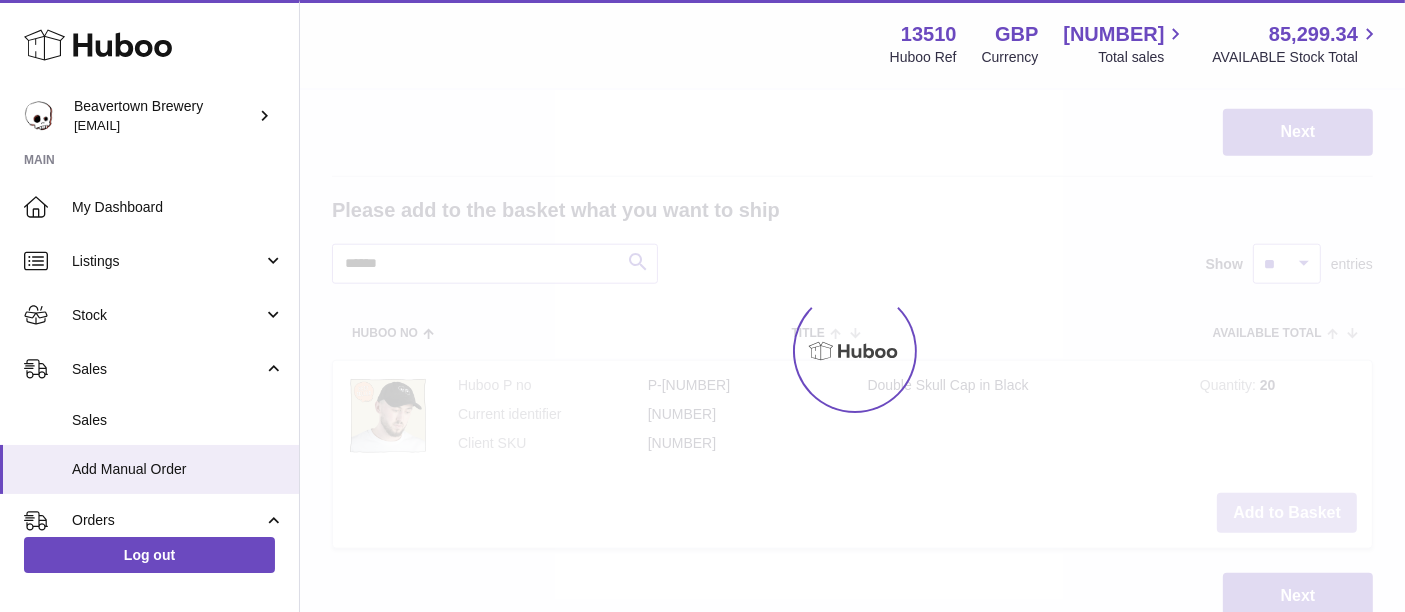 click at bounding box center [852, 351] 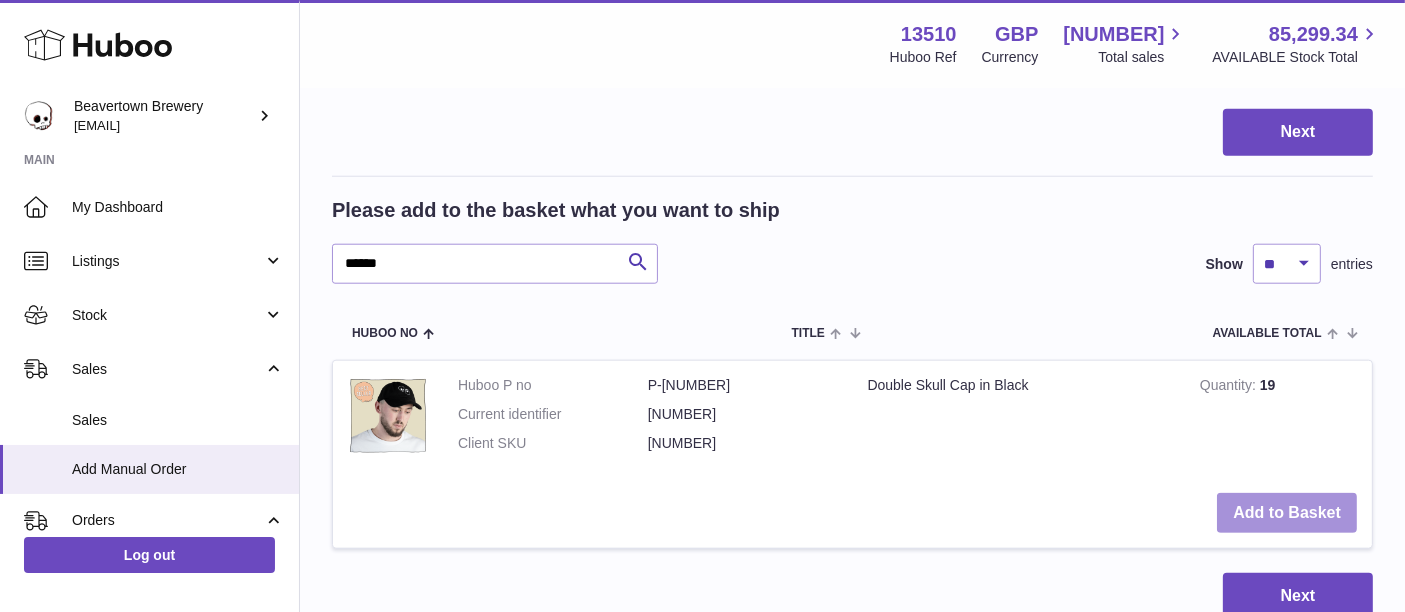 click on "Add to Basket" at bounding box center (1287, 513) 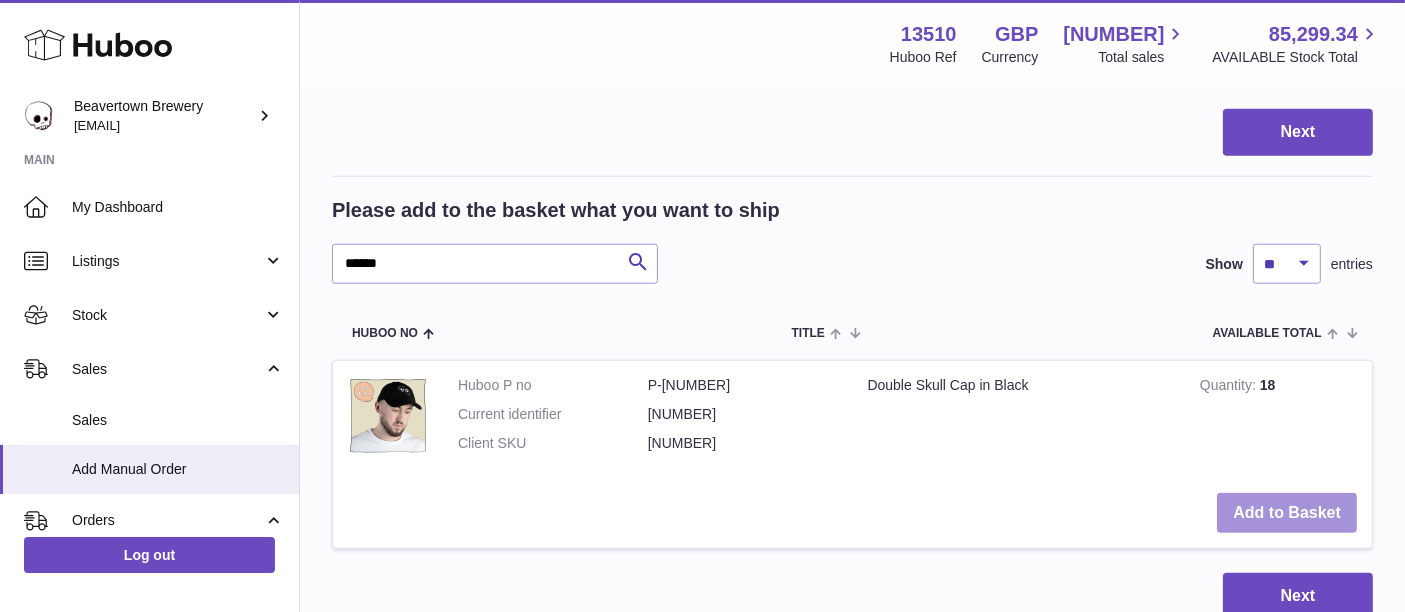 click on "Add to Basket" at bounding box center (1287, 513) 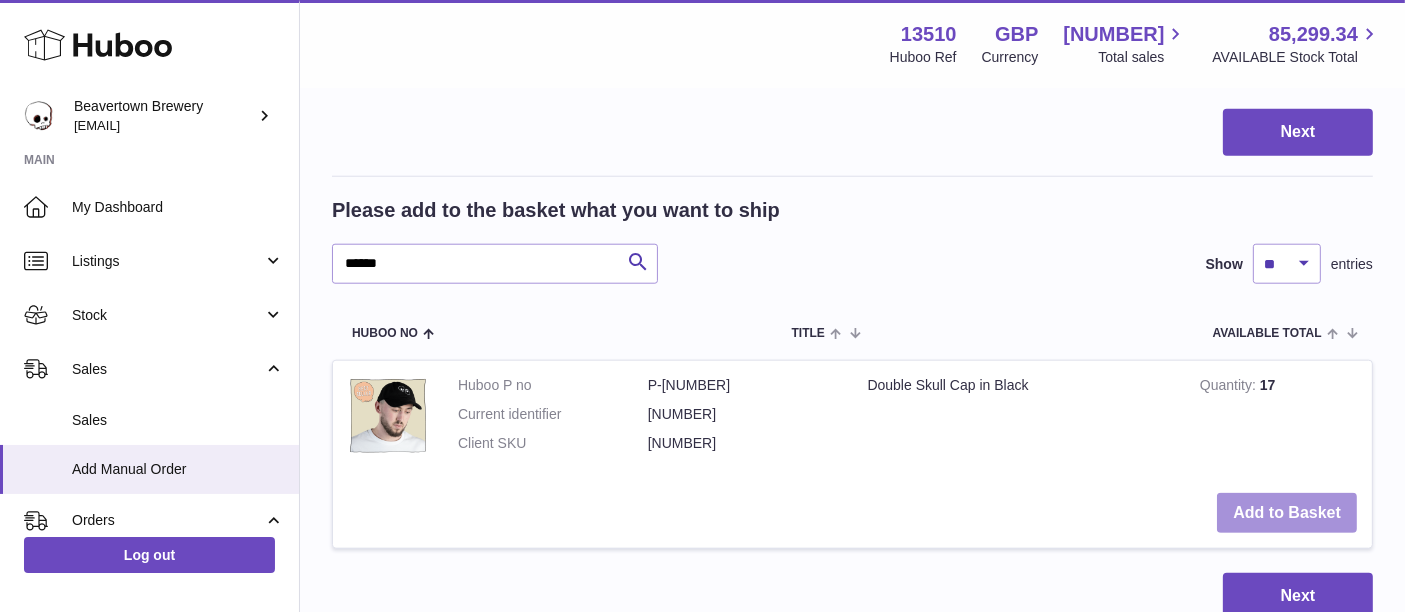 click on "Add to Basket" at bounding box center [1287, 513] 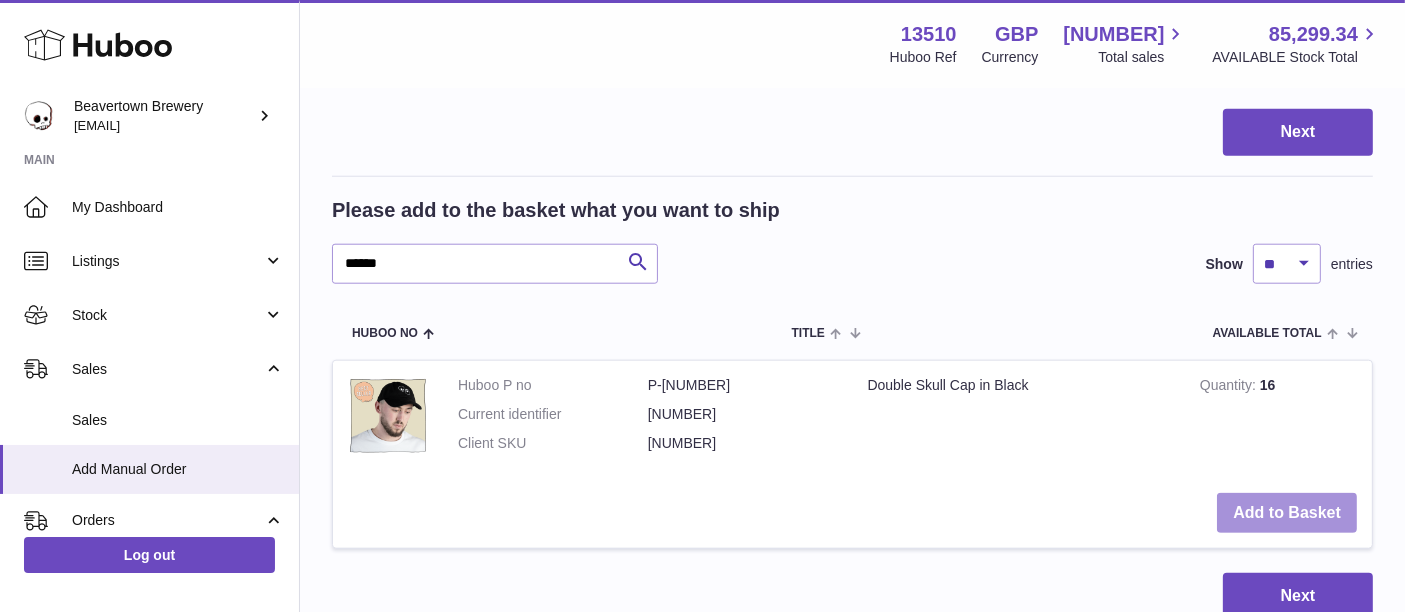 click on "Add to Basket" at bounding box center [1287, 513] 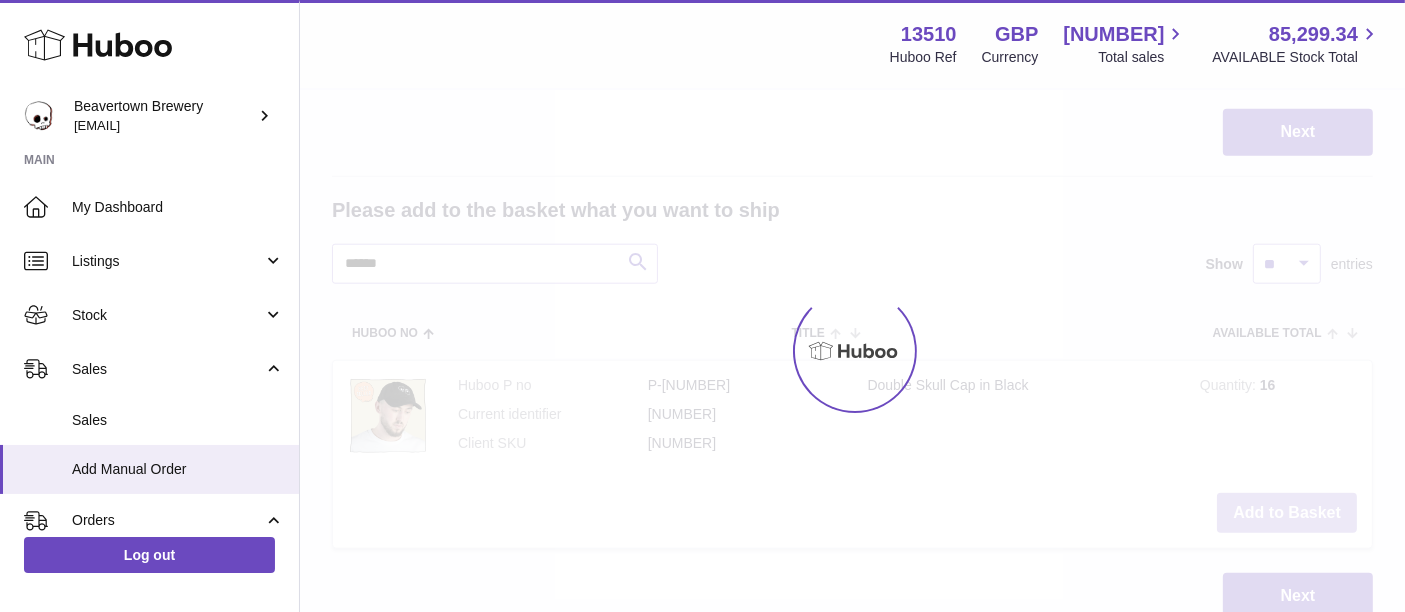 type on "**" 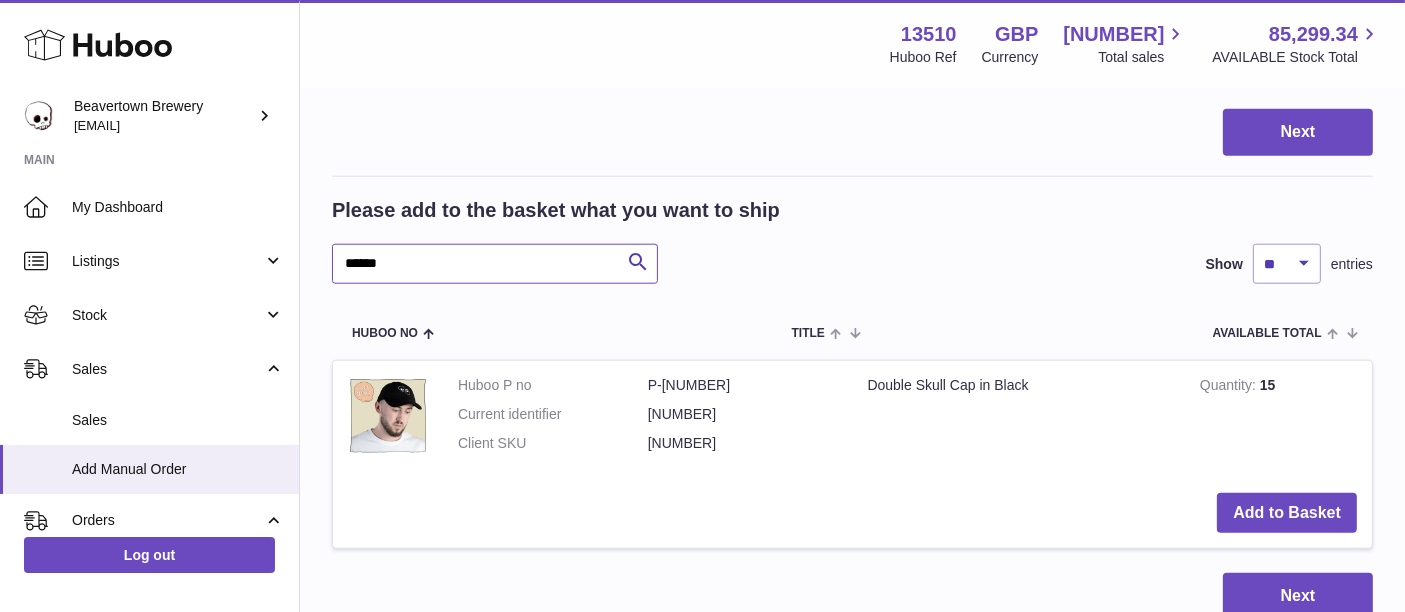 click on "******" at bounding box center (495, 264) 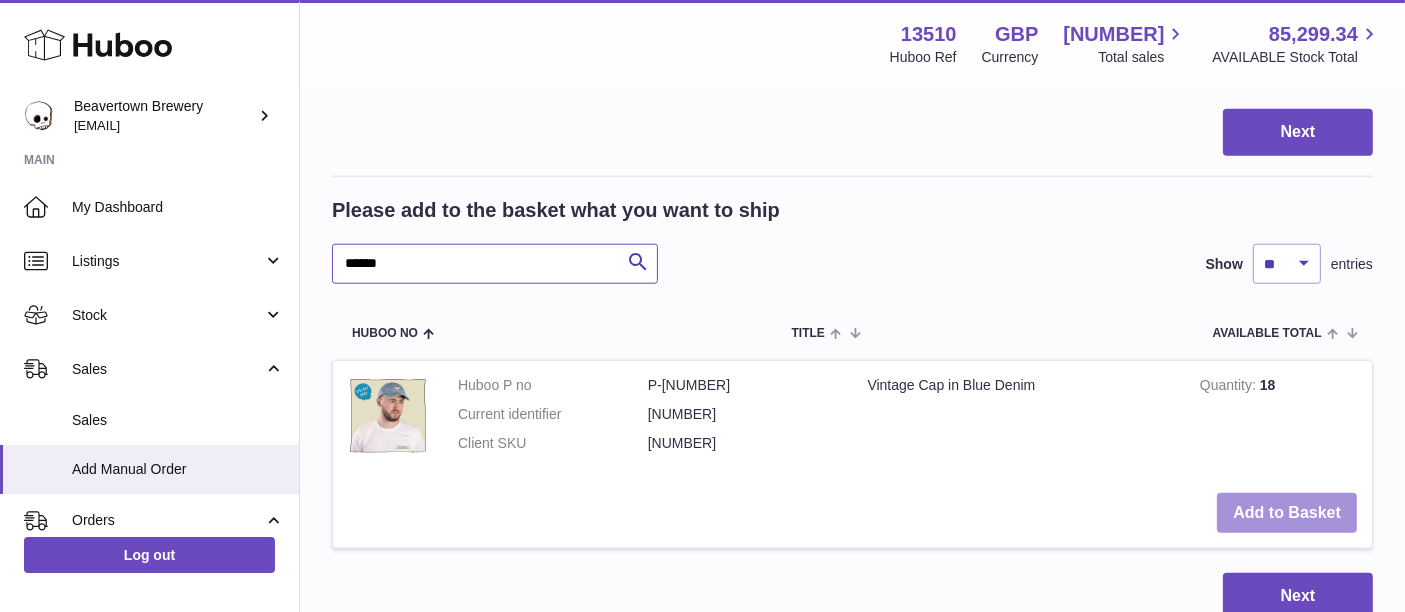 type on "******" 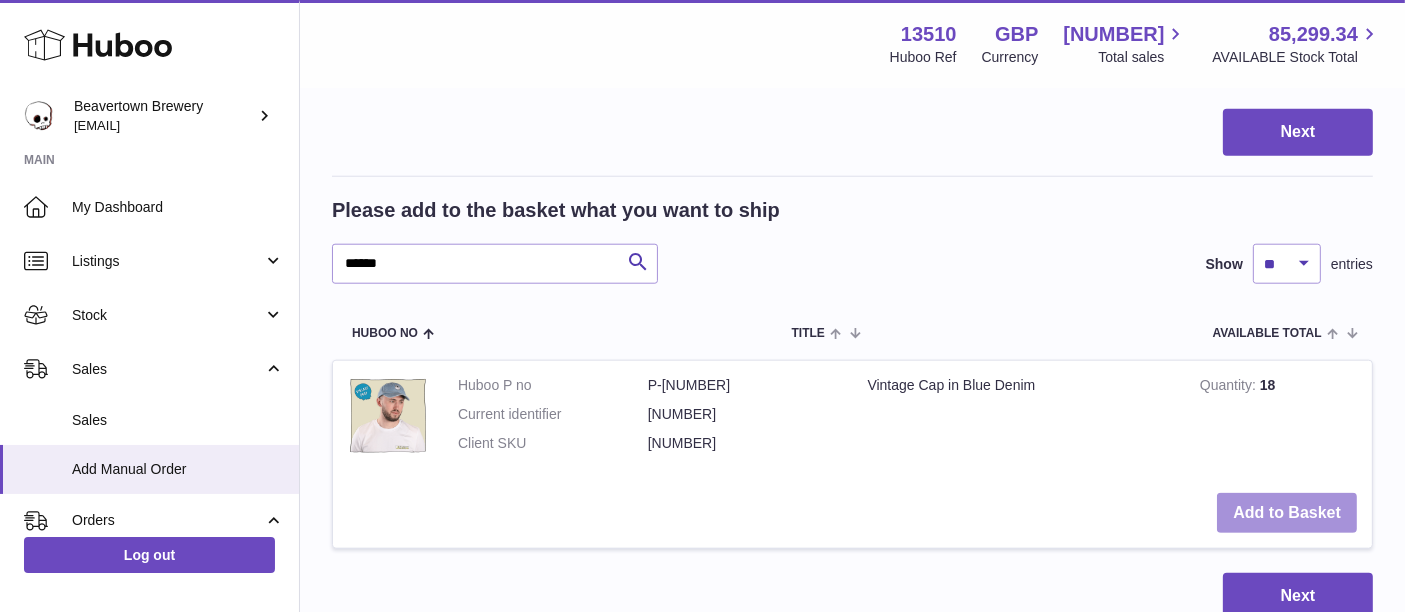 click on "Add to Basket" at bounding box center [1287, 513] 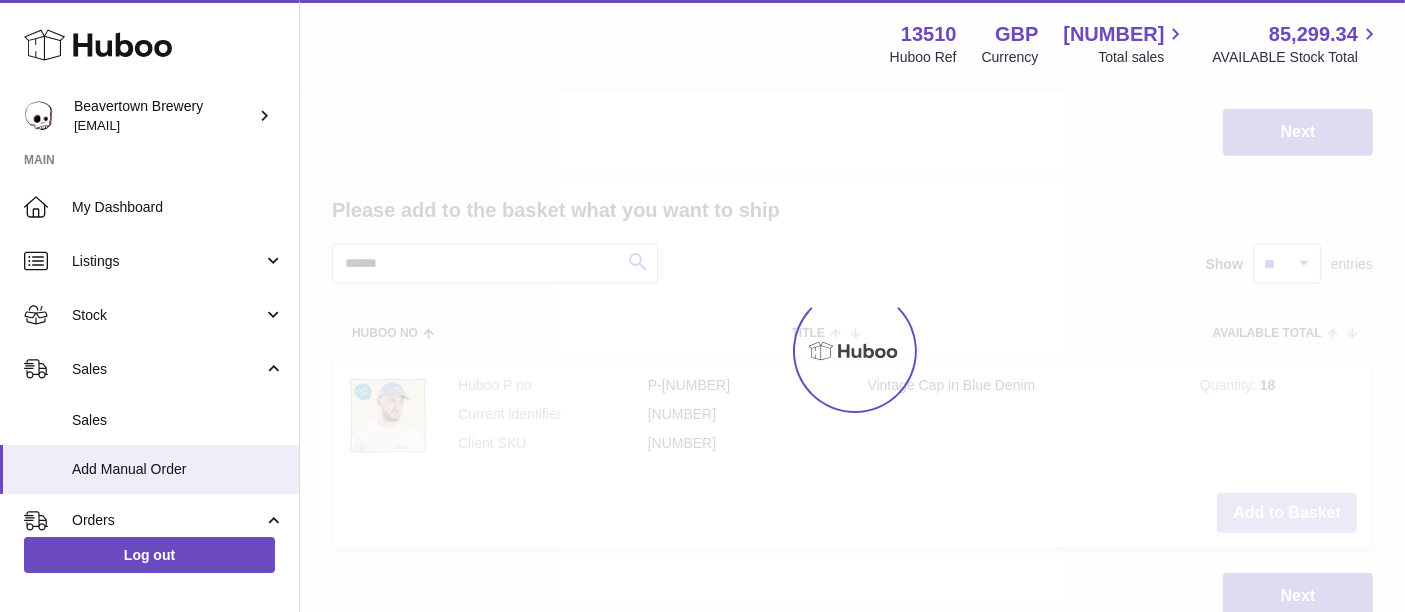 click on "AVAILABLE Total" at bounding box center [1283, 332] 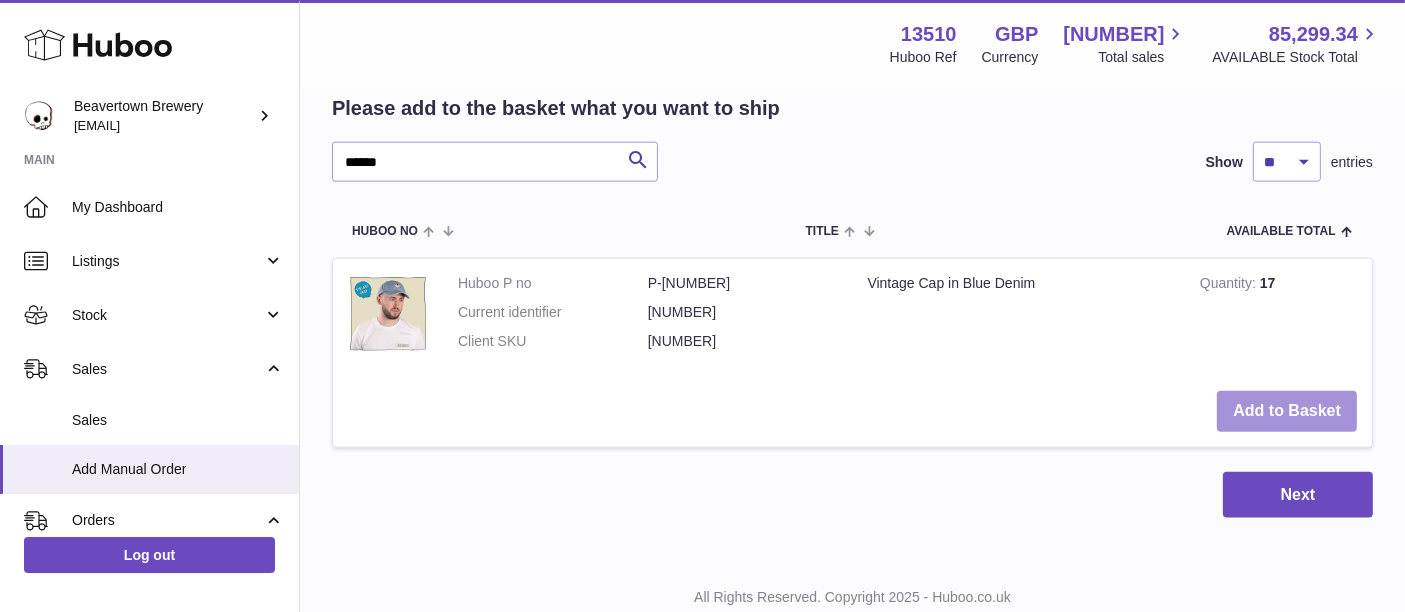 scroll, scrollTop: 2375, scrollLeft: 0, axis: vertical 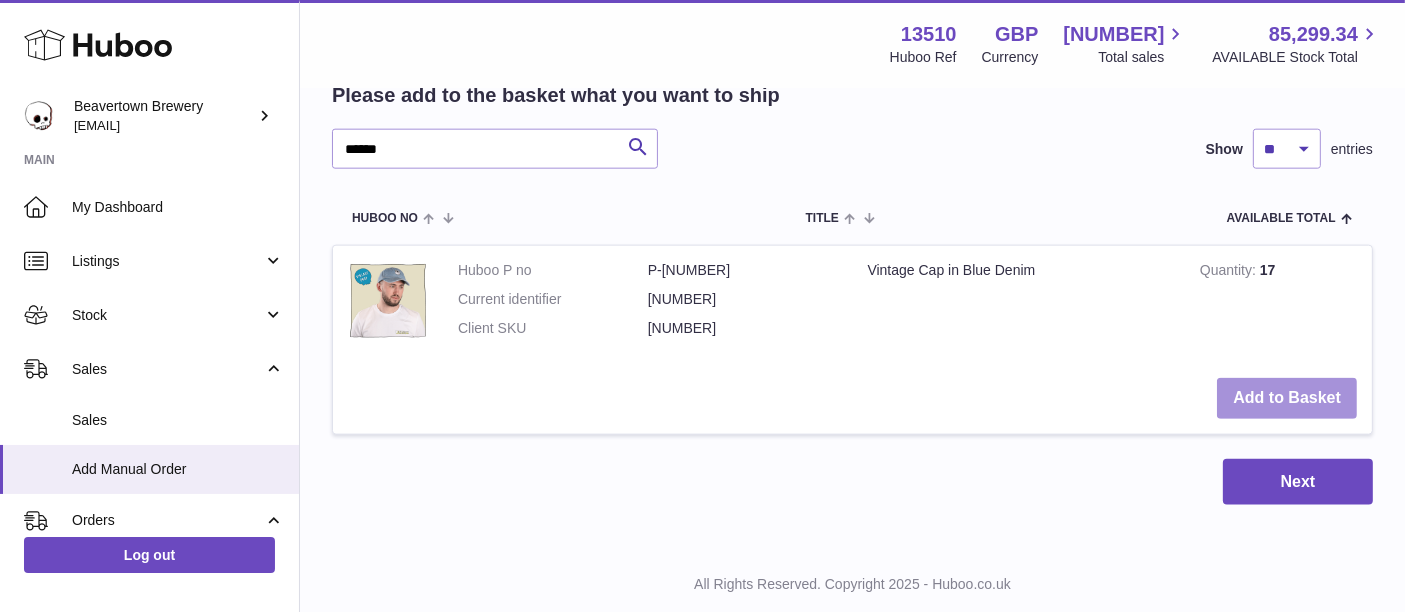 click on "Add to Basket" at bounding box center [1287, 398] 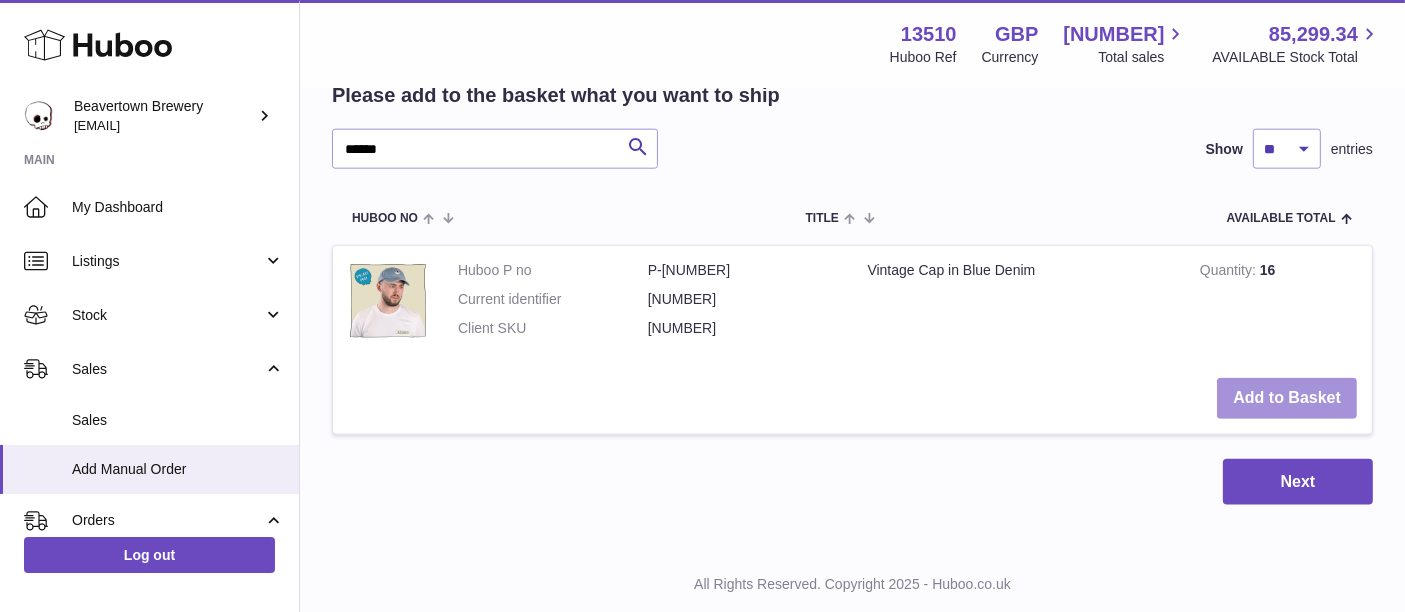 click on "Add to Basket" at bounding box center [1287, 398] 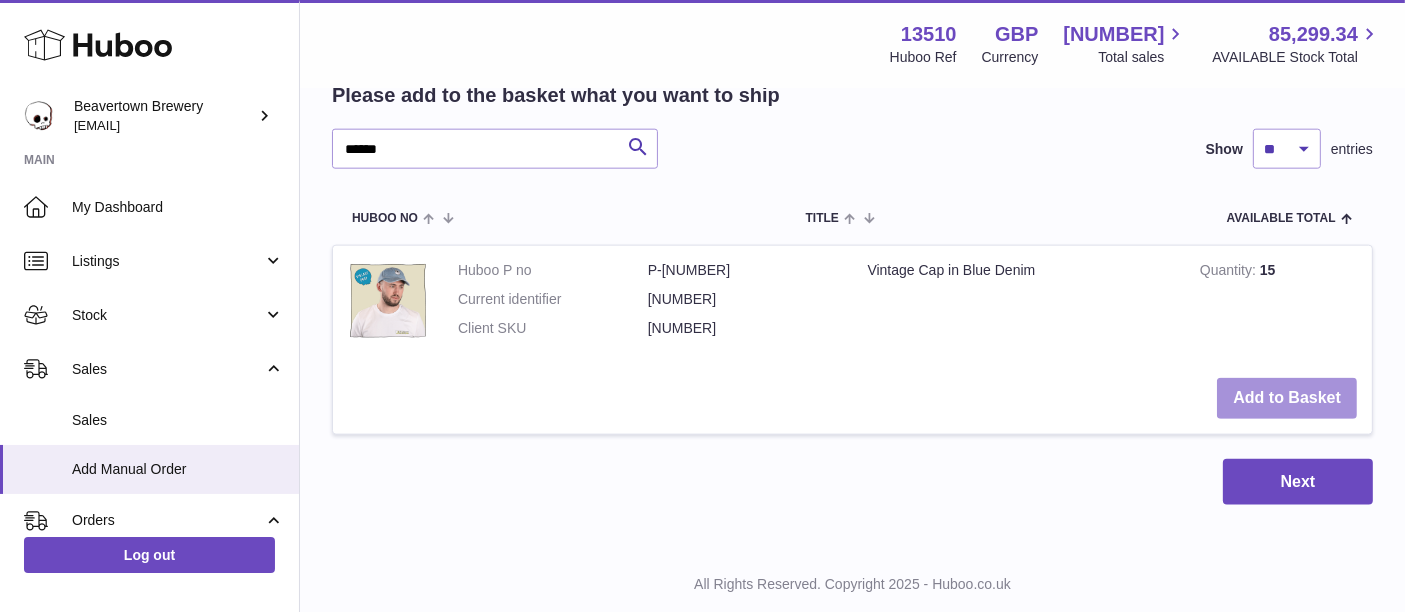 click on "Add to Basket" at bounding box center (1287, 398) 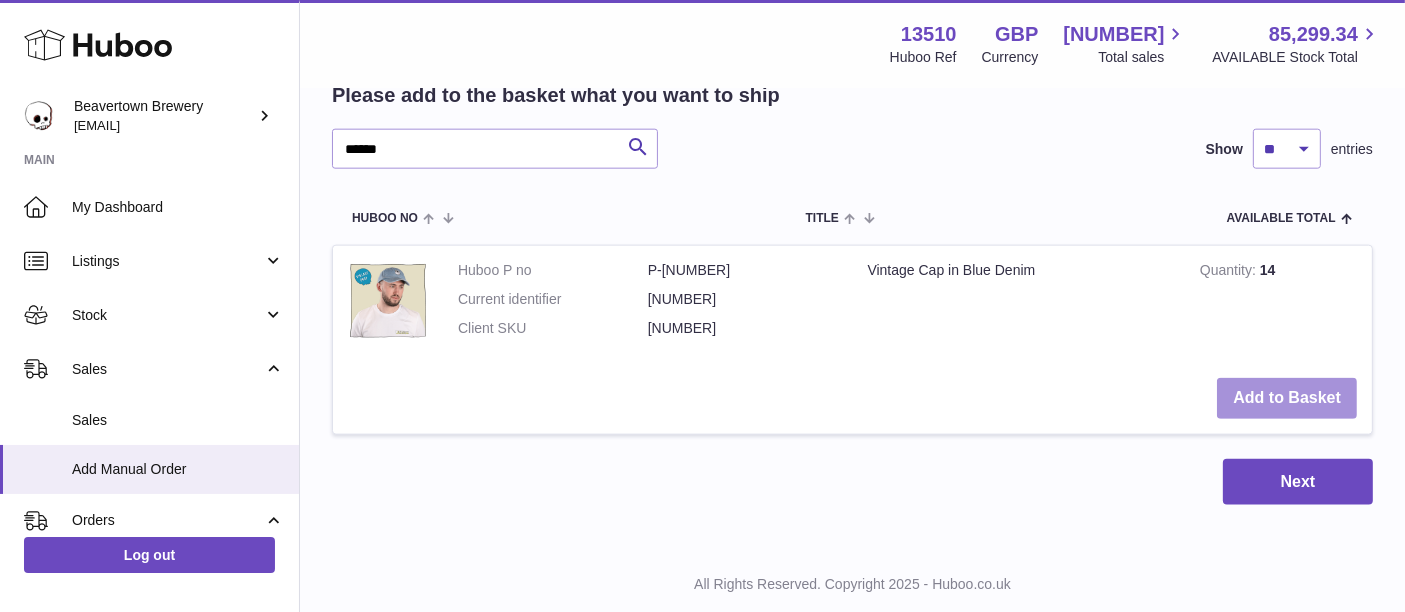 click on "Add to Basket" at bounding box center [1287, 398] 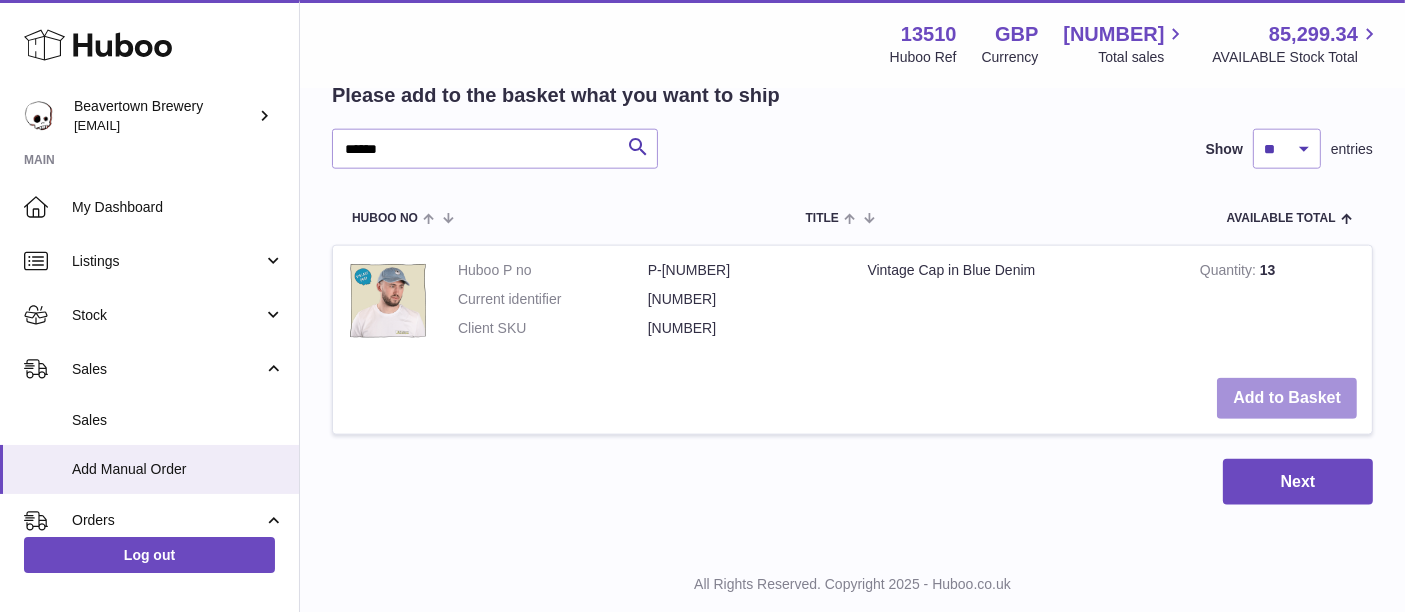 click on "Add to Basket" at bounding box center (1287, 398) 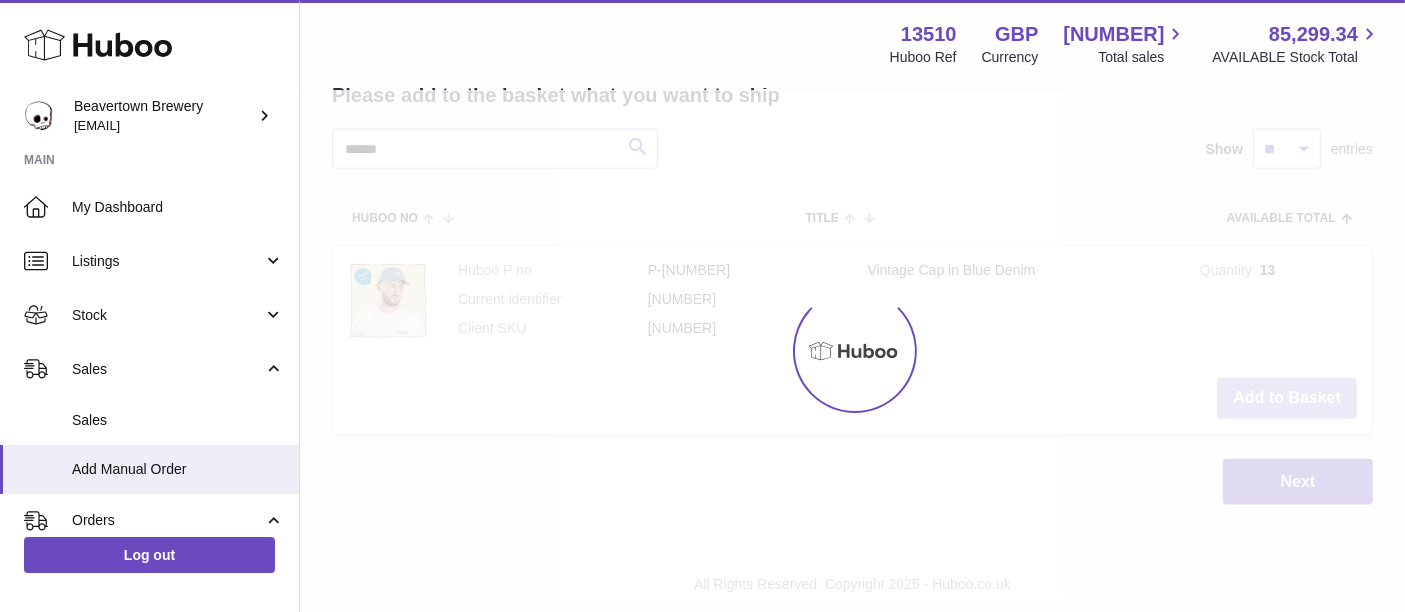 type on "*" 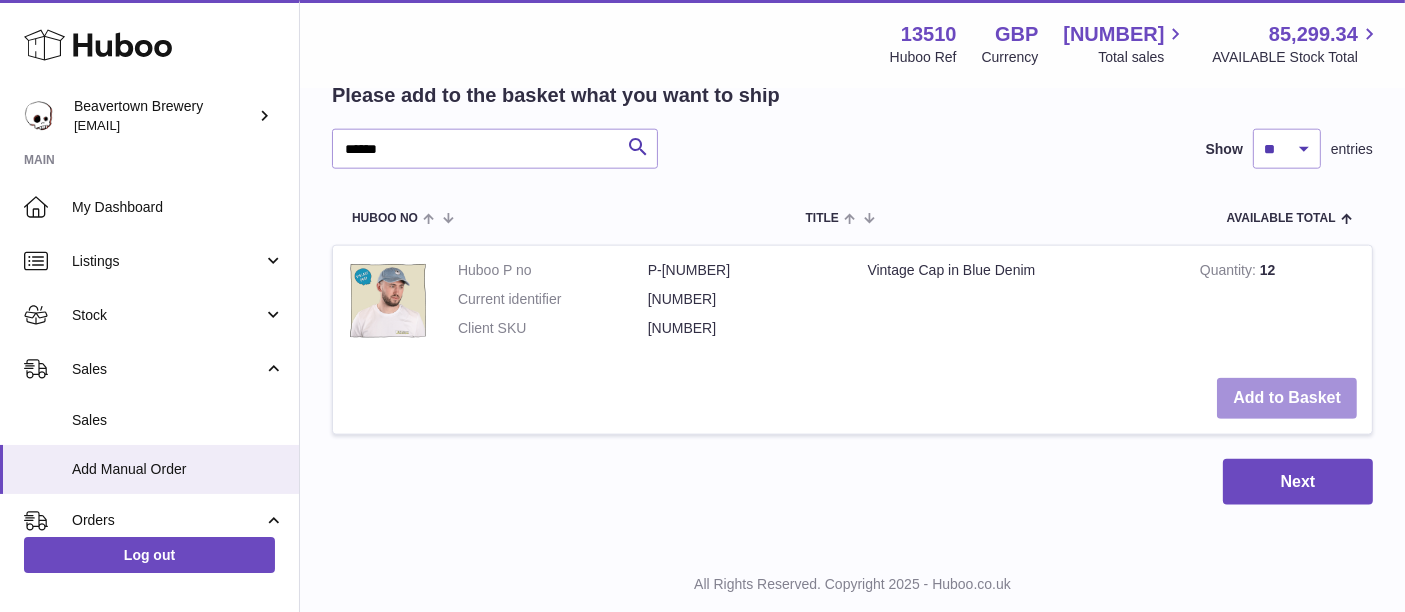 click on "Add to Basket" at bounding box center (1287, 398) 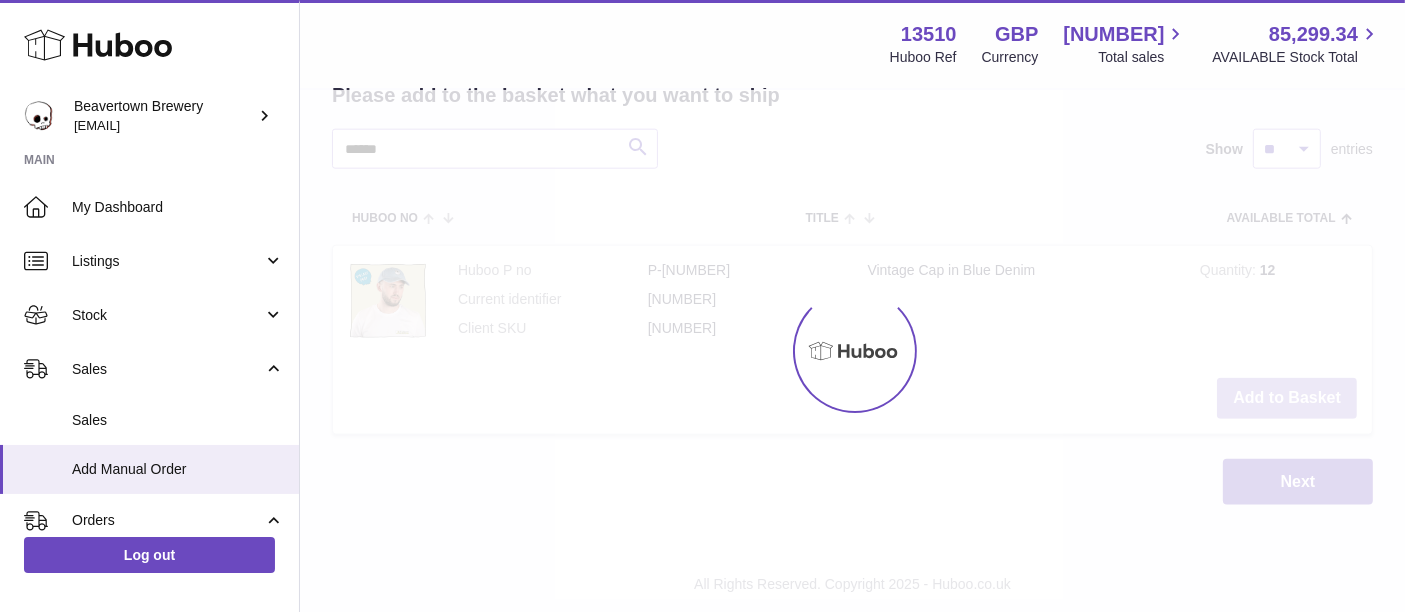 type on "*" 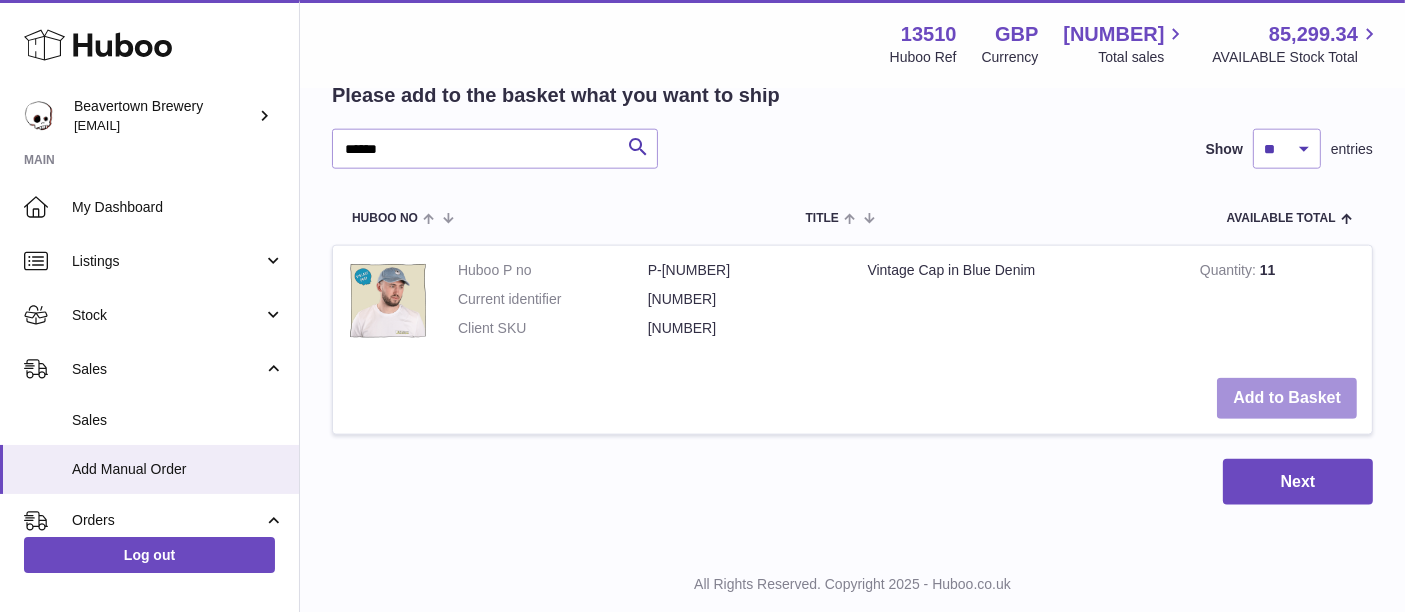 click on "Add to Basket" at bounding box center (1287, 398) 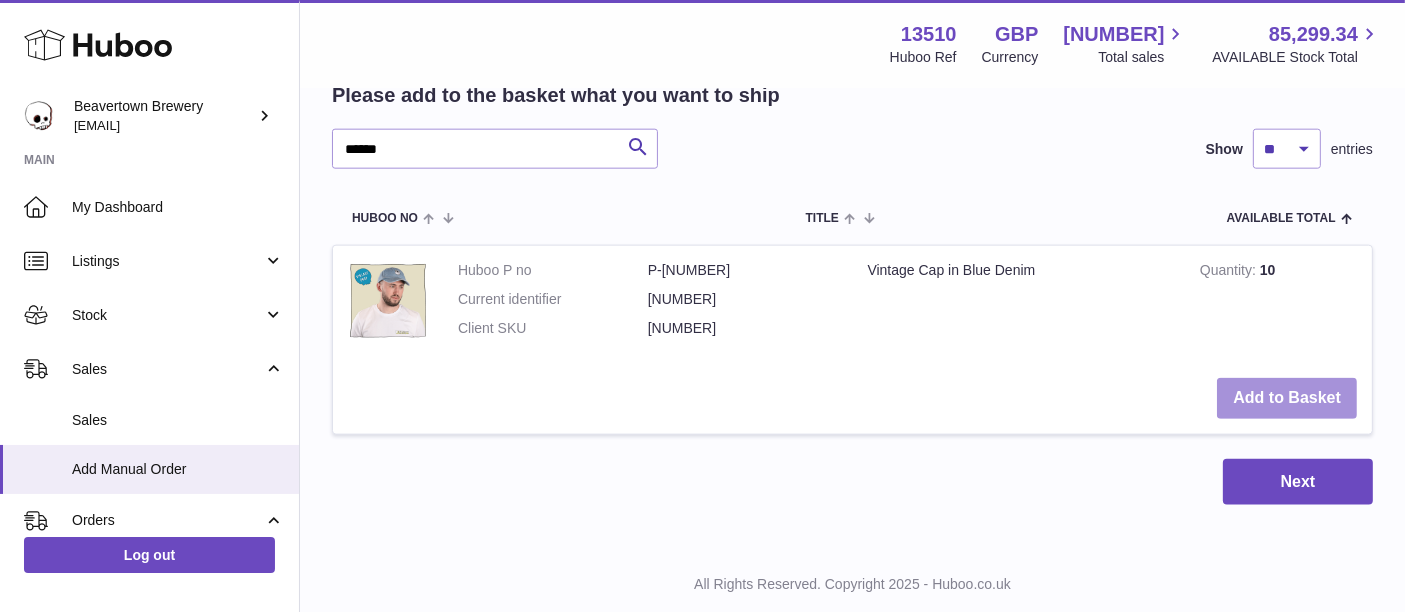 click on "Add to Basket" at bounding box center [1287, 398] 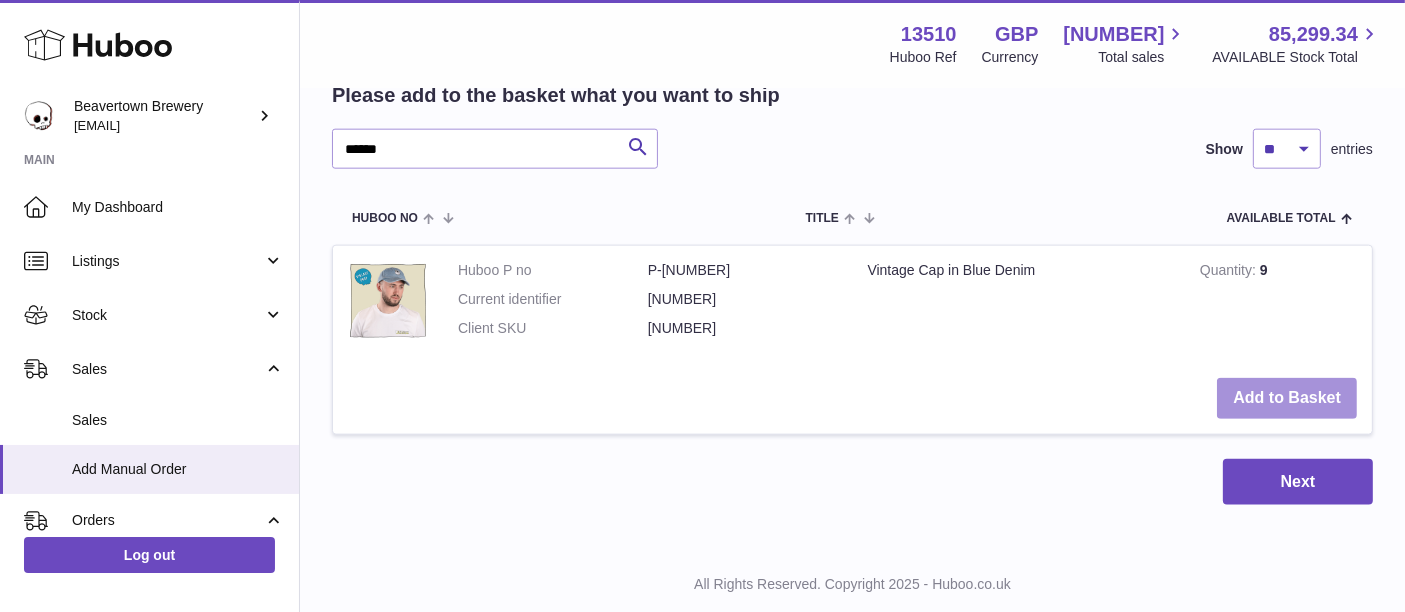 click on "Add to Basket" at bounding box center (1287, 398) 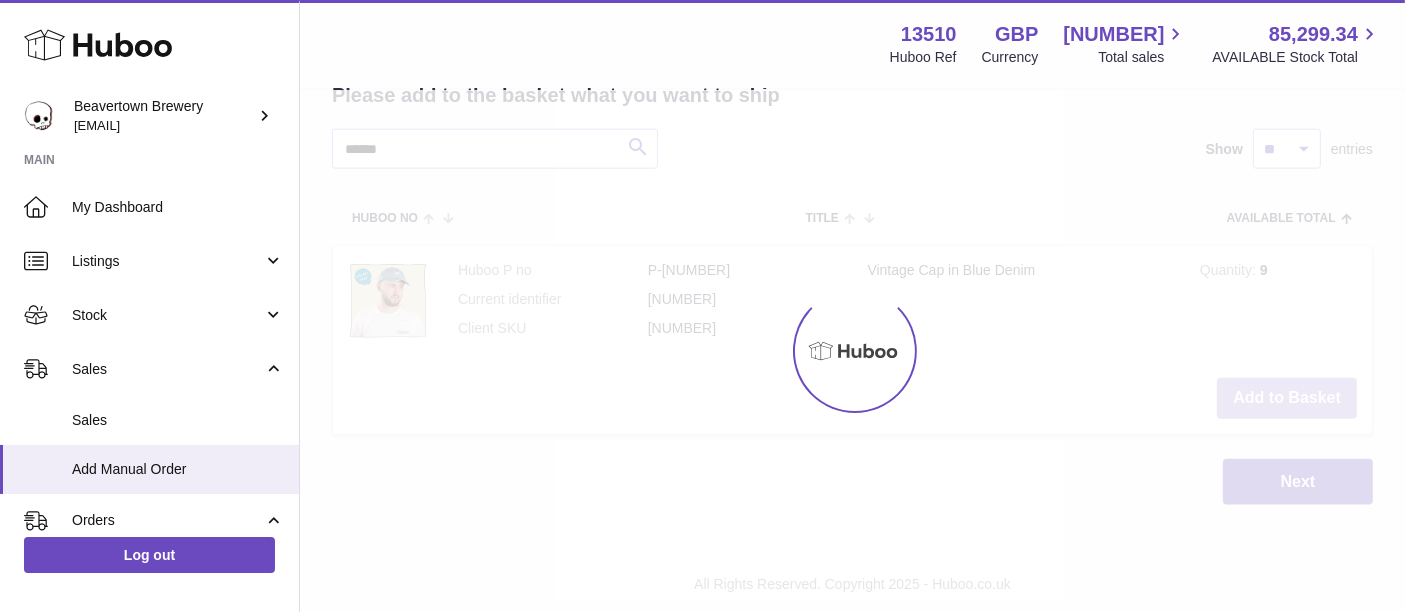 click on "Menu   Huboo     13510   Huboo Ref    GBP   Currency   1,361.60     Total sales   85,299.34     AVAILABLE Stock Total   Currency   GBP   Total sales   1,361.60   AVAILABLE Stock Total   85,299.34   My Huboo - Add manual order
Multiple/Batch Upload
Items in basket
Show
** ** ** ***
entries
Huboo no       Title       Unit Sales Price       AVAILABLE Total       Total       Minimum Life On Receipt (MLOR)
Action
Huboo P no   P-972660   Current identifier   19209259
Double Skull Cap in Black
Unit Sales Price
****
Quantity
**
Total   0.00
Remove
Huboo P no   P-1044505   Current identifier   53491586
MINI PINT INCORRECT - WHITE T-SHIRT - M
****" at bounding box center [852, -915] 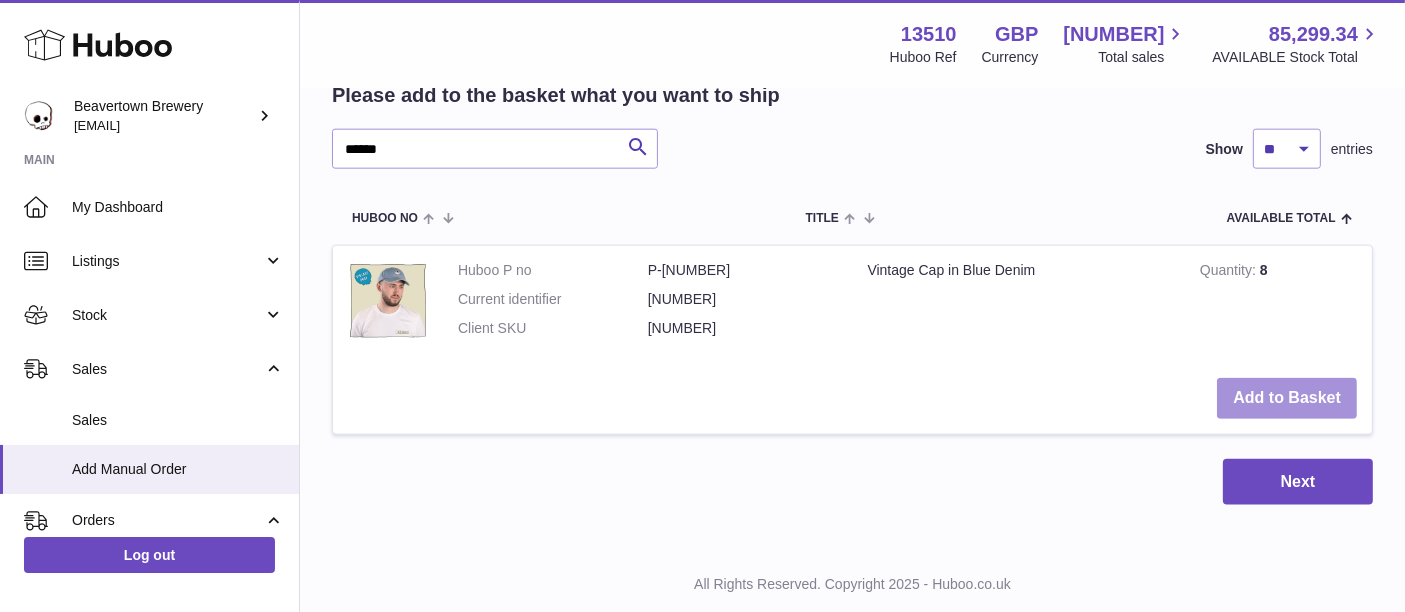 click on "Add to Basket" at bounding box center (1287, 398) 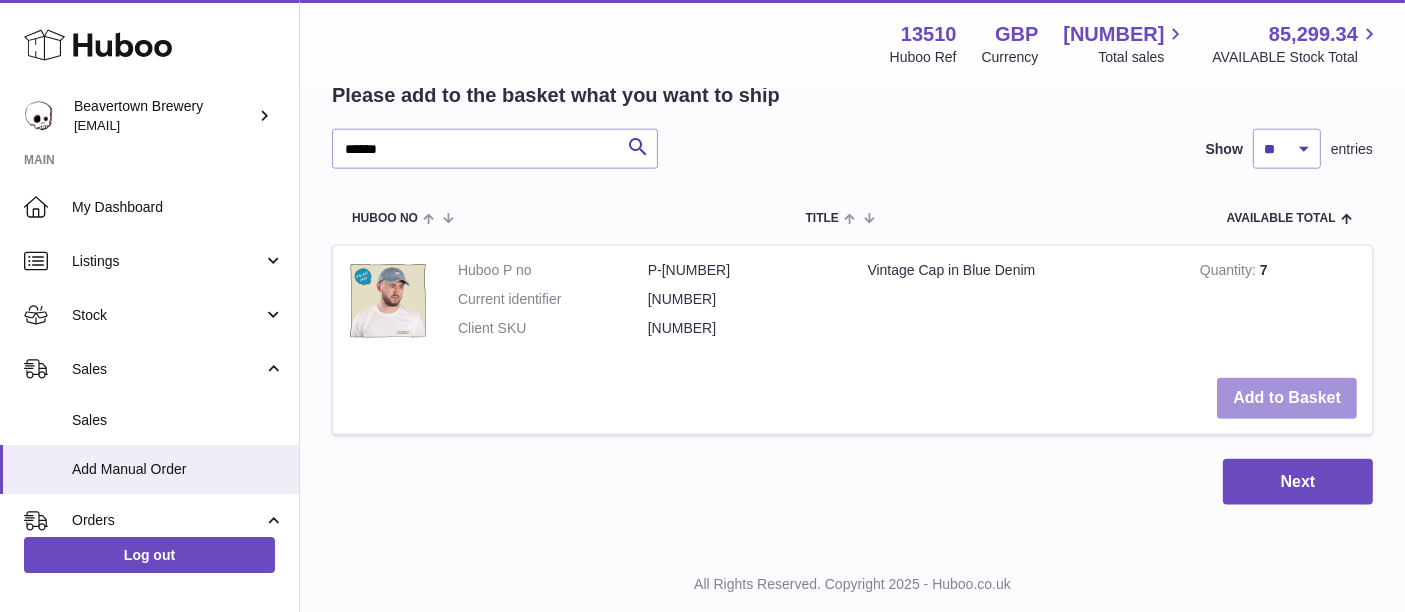 click on "Add to Basket" at bounding box center (1287, 398) 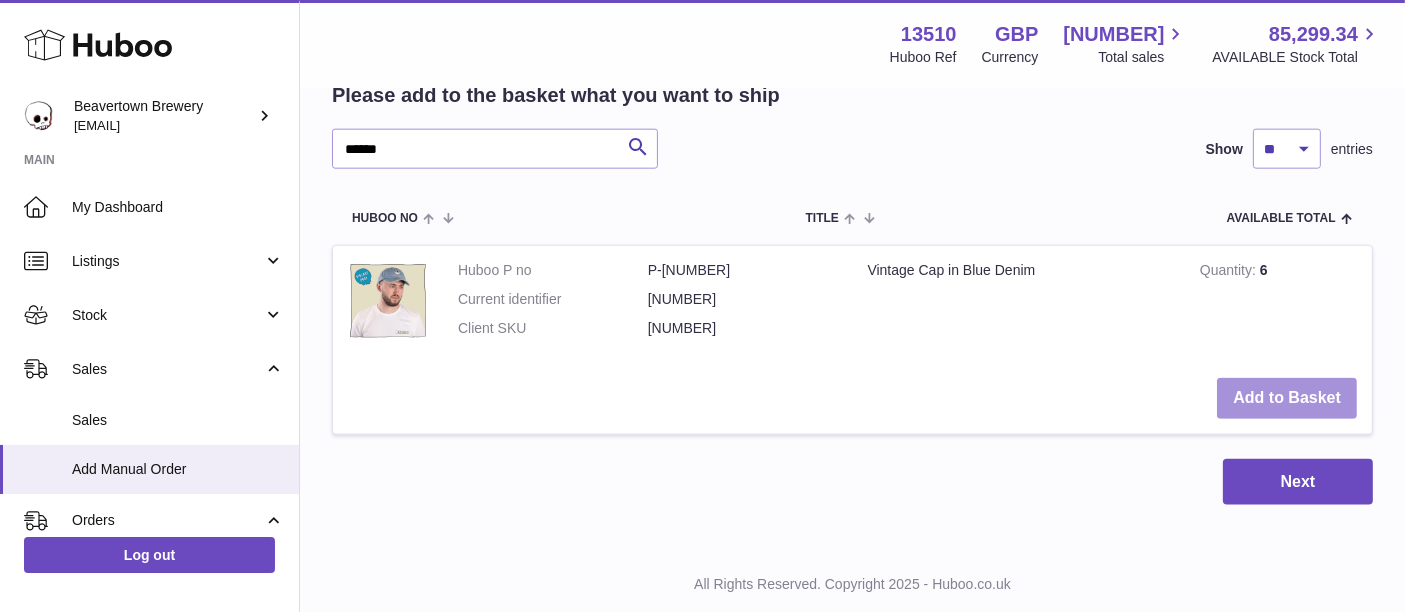 click on "Add to Basket" at bounding box center (1287, 398) 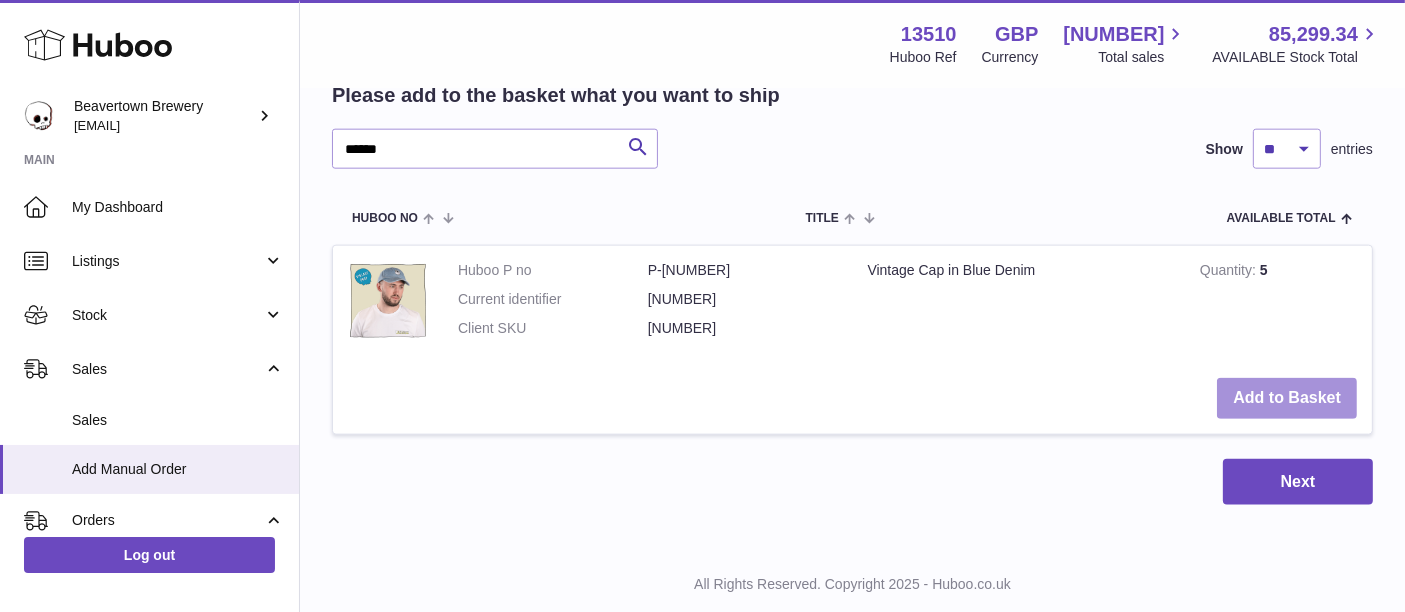 click on "Add to Basket" at bounding box center [1287, 398] 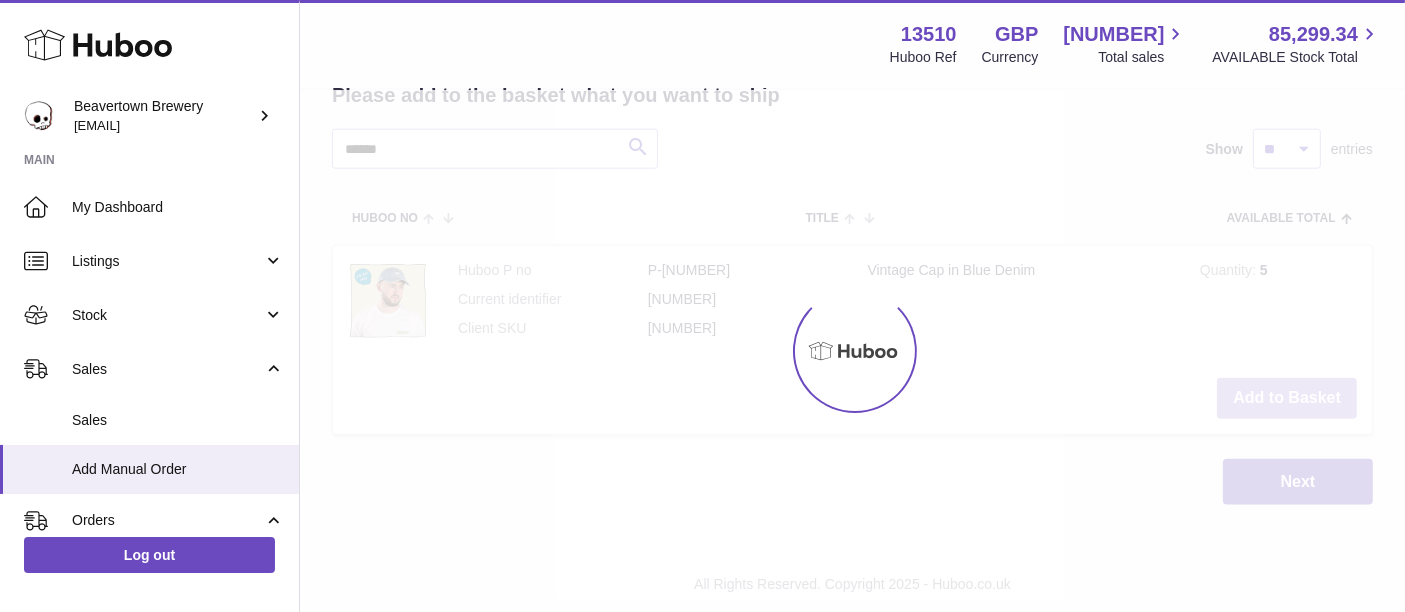 type on "**" 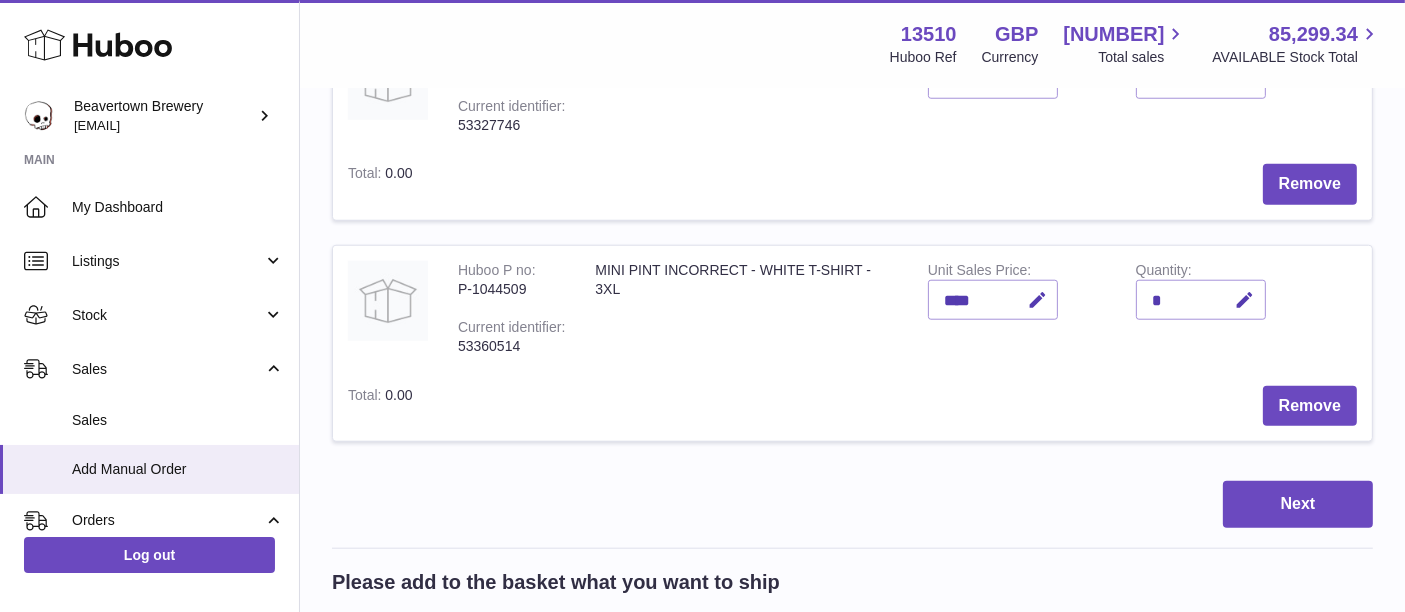 scroll, scrollTop: 2420, scrollLeft: 0, axis: vertical 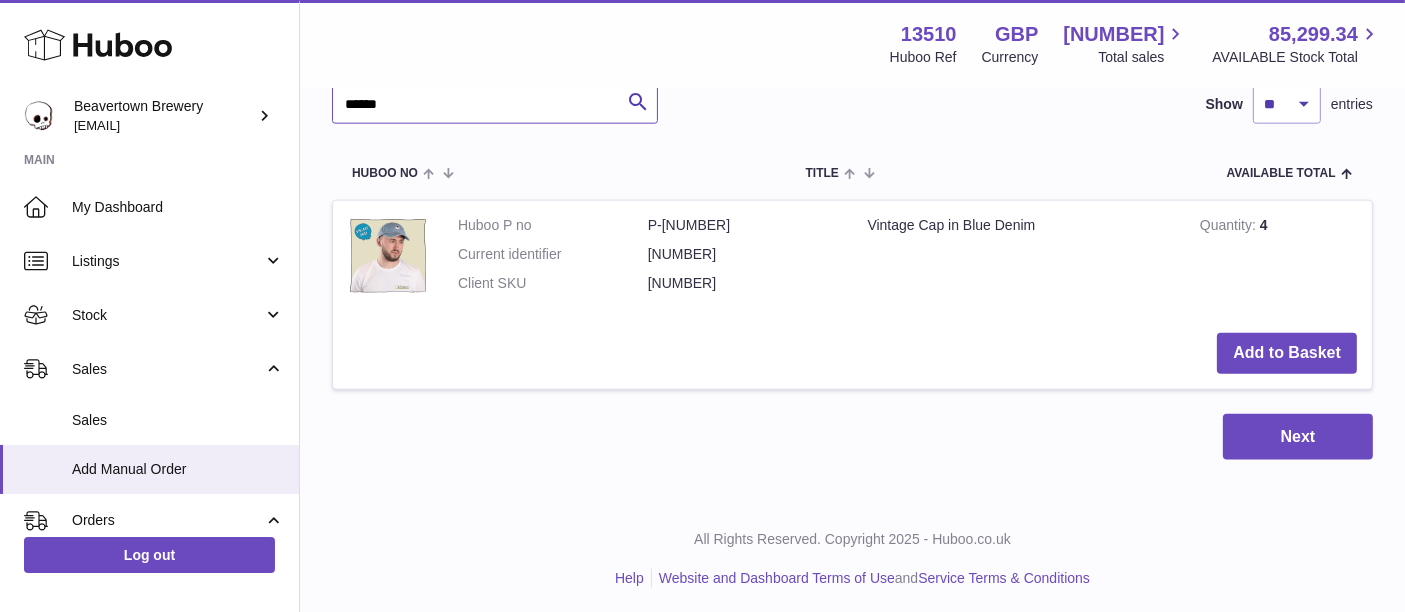 click on "******" at bounding box center (495, 104) 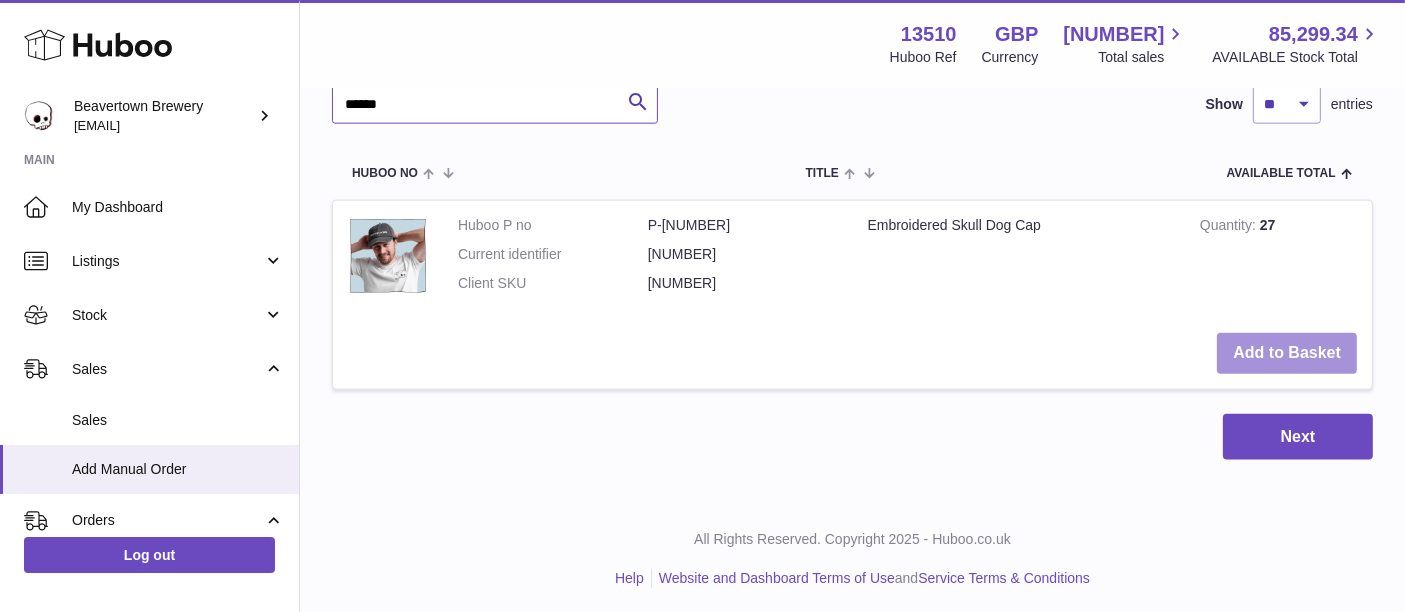 type on "******" 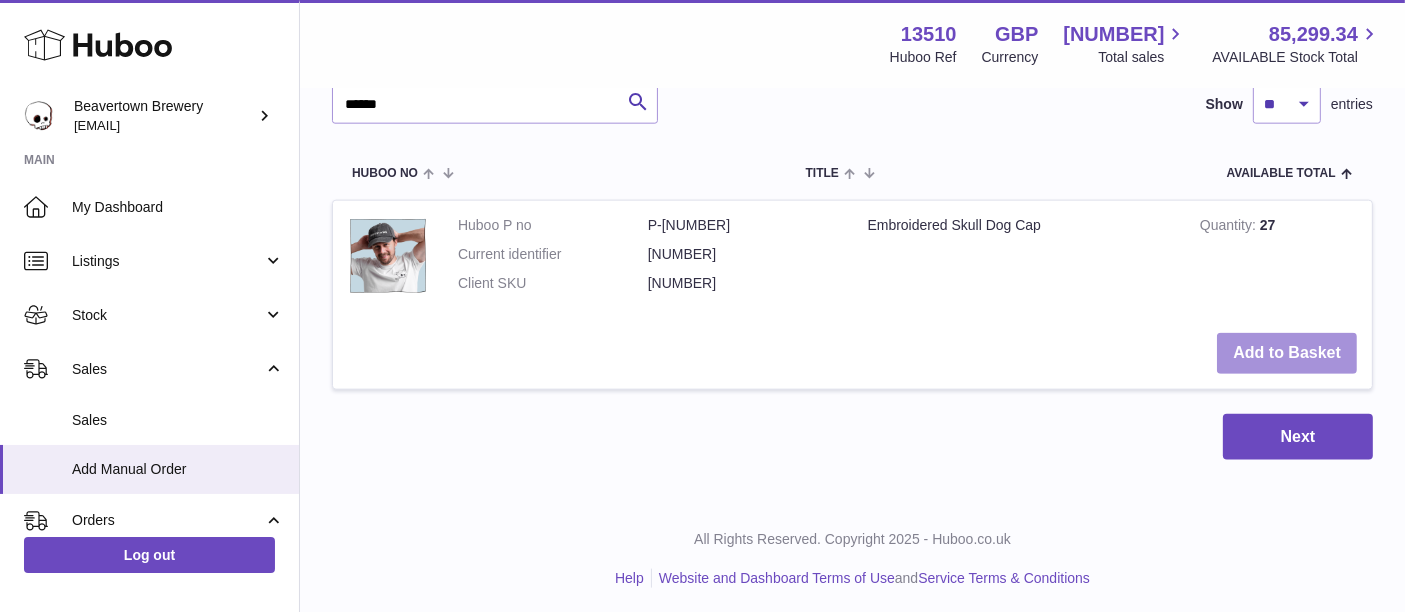 click on "Add to Basket" at bounding box center (1287, 353) 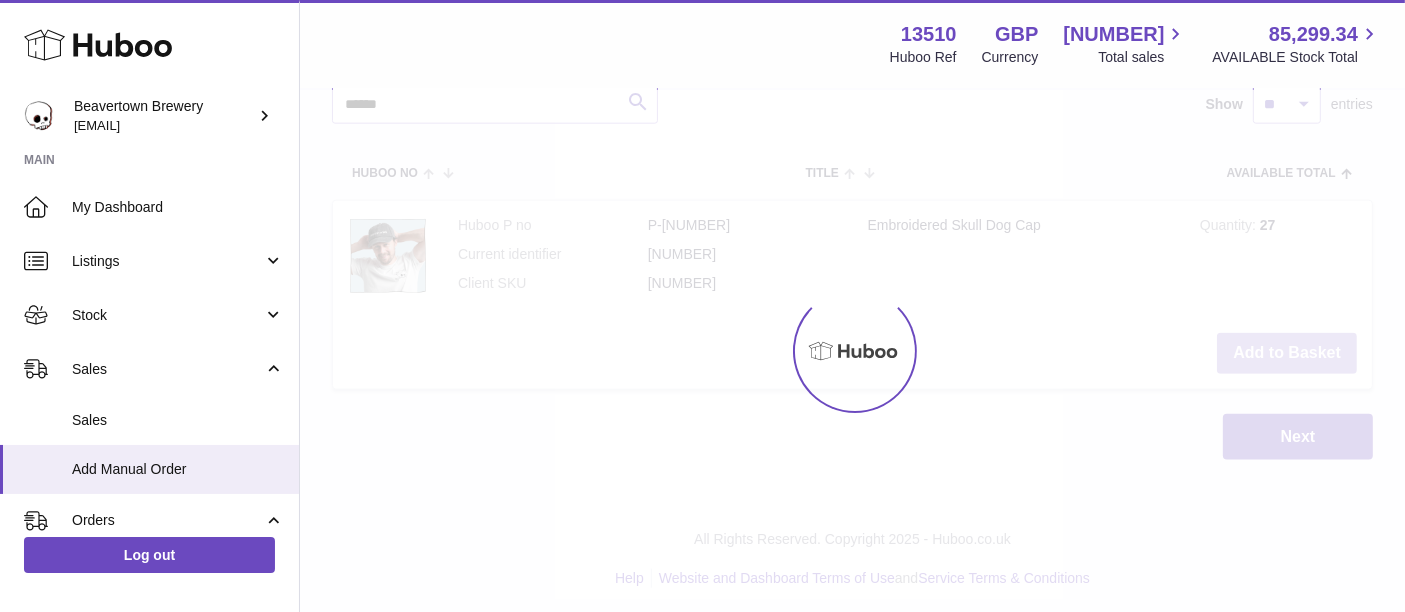 scroll, scrollTop: 2640, scrollLeft: 0, axis: vertical 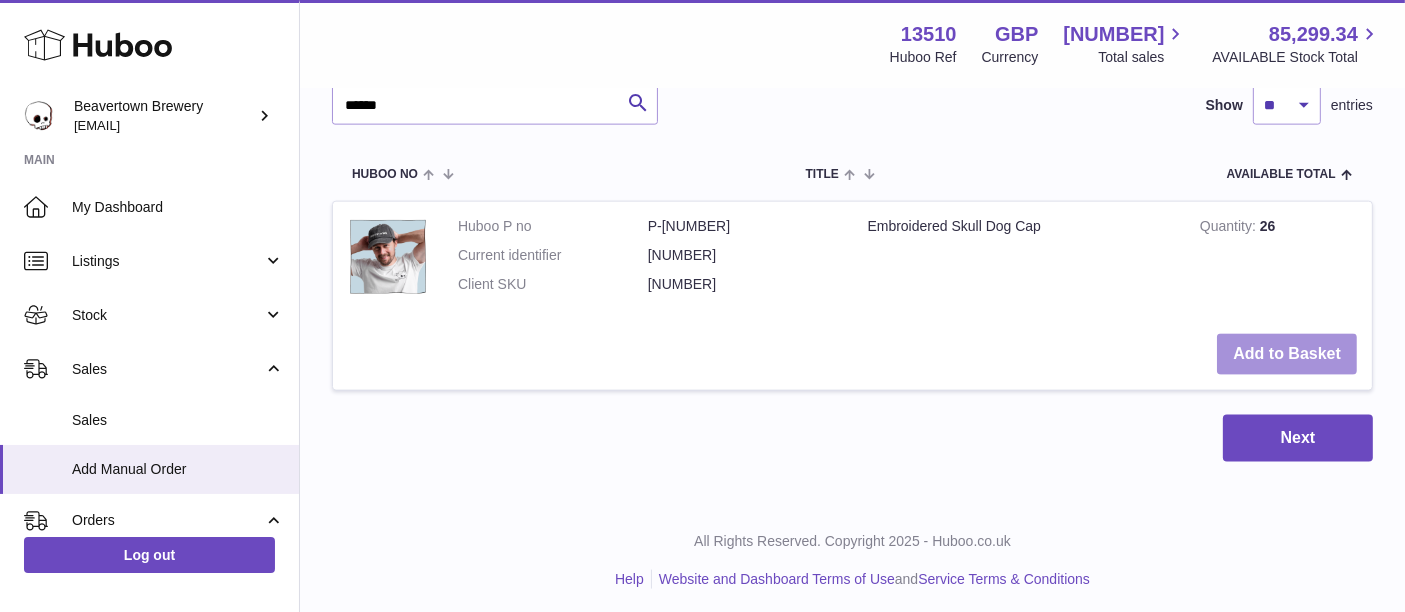click on "Add to Basket" at bounding box center [1287, 354] 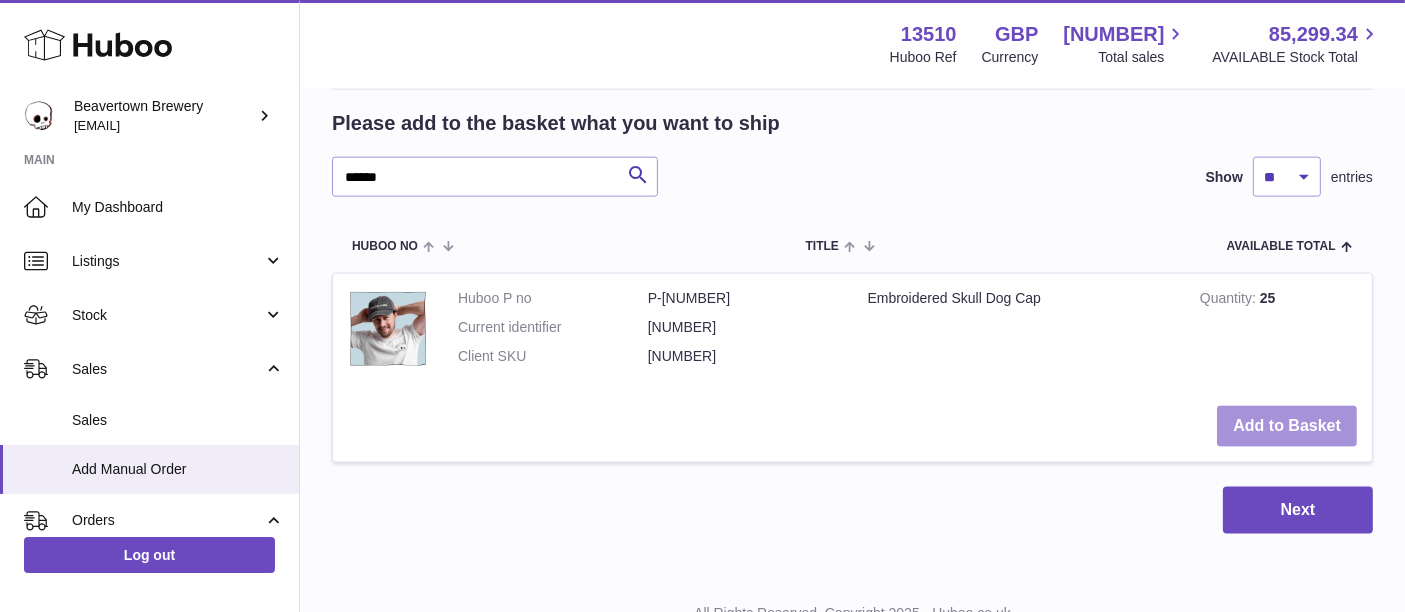 scroll, scrollTop: 2584, scrollLeft: 0, axis: vertical 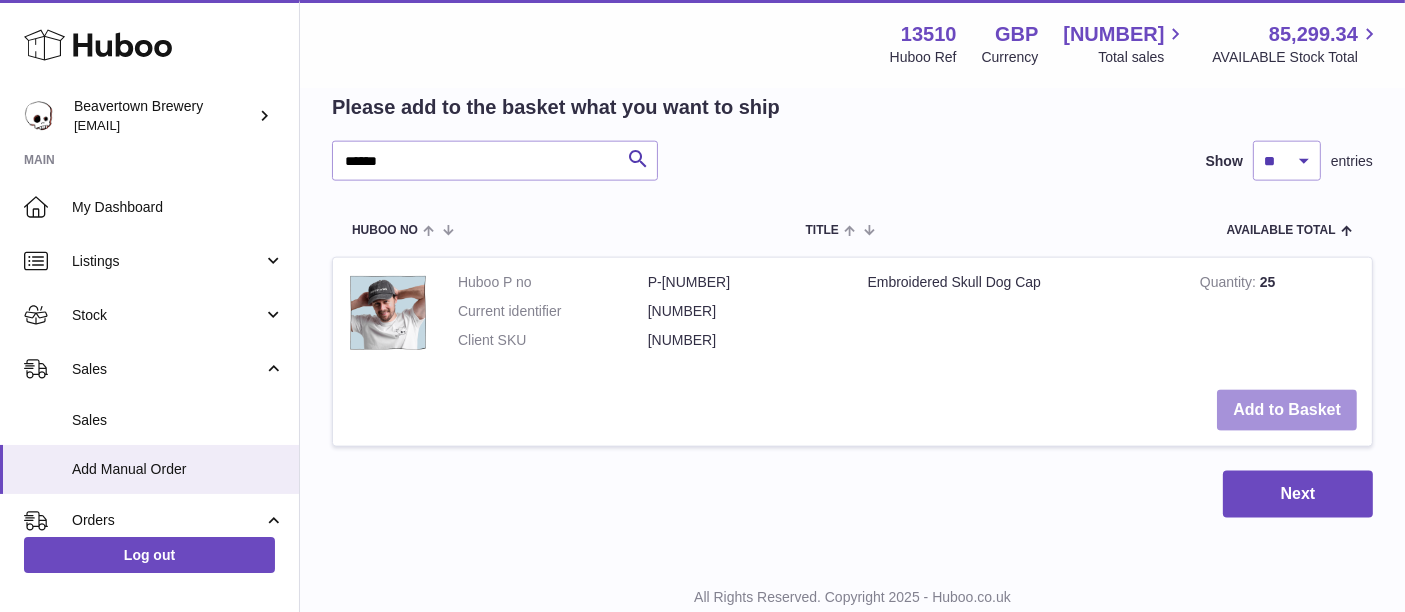 click on "Add to Basket" at bounding box center (1287, 410) 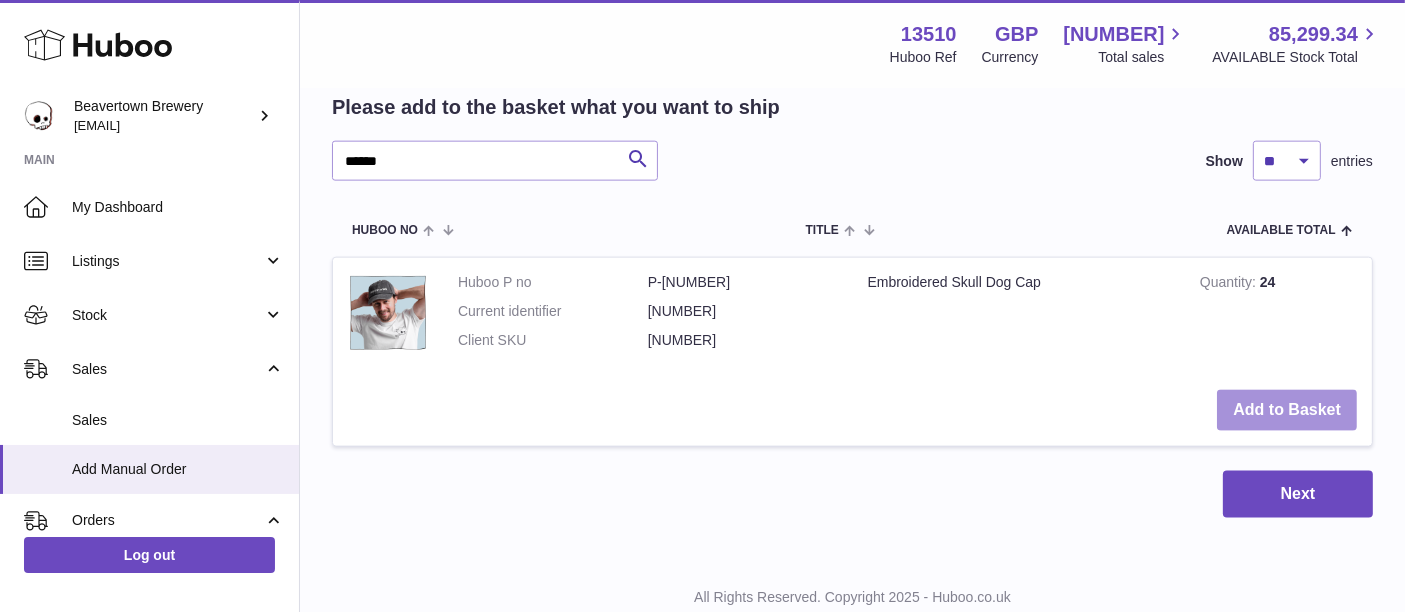 click on "Add to Basket" at bounding box center (1287, 410) 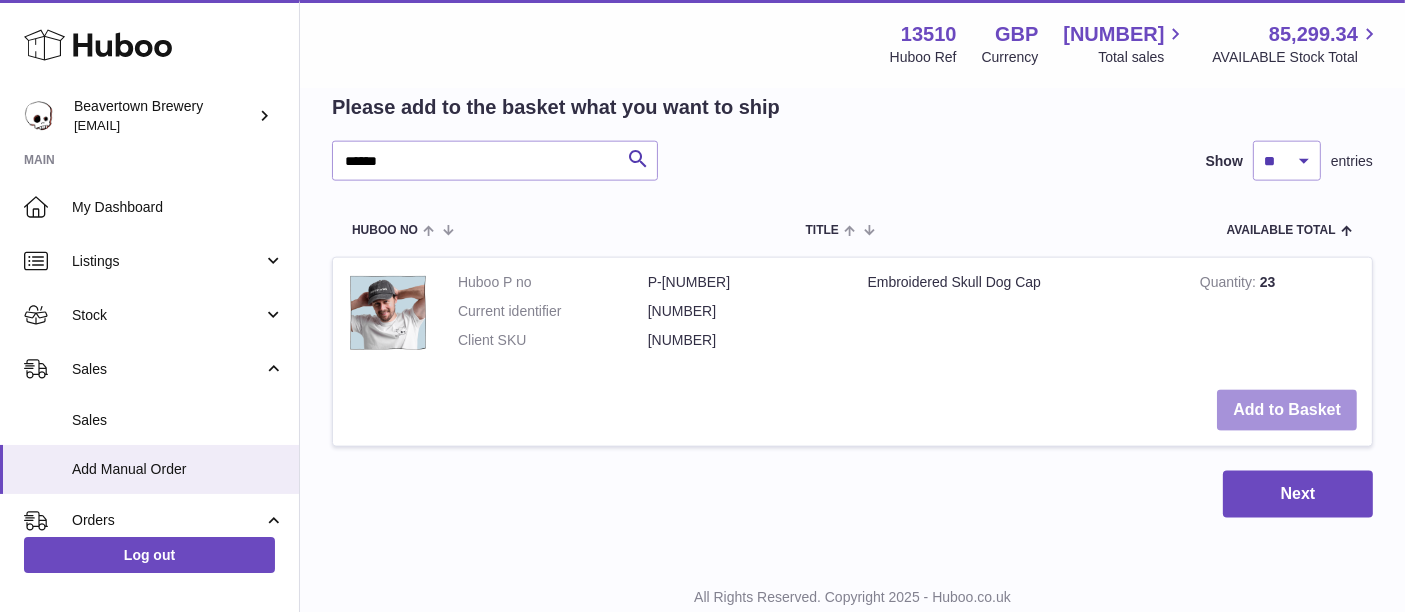 click on "Add to Basket" at bounding box center [1287, 410] 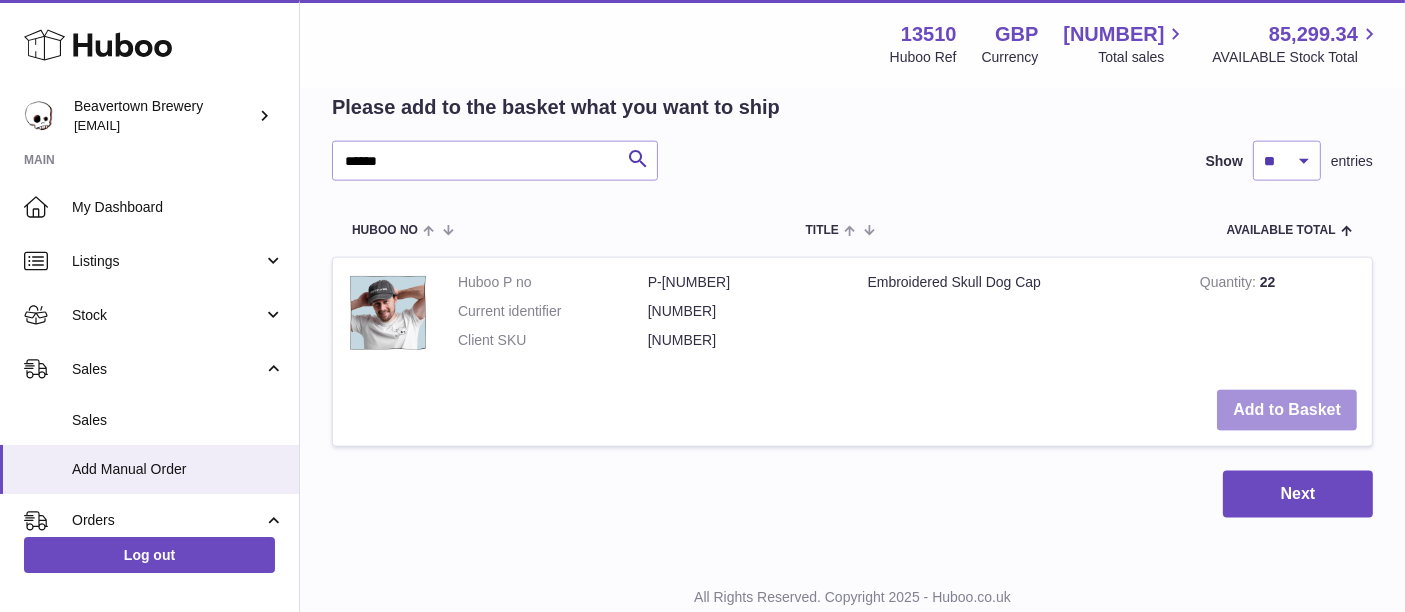 click on "Add to Basket" at bounding box center [1287, 410] 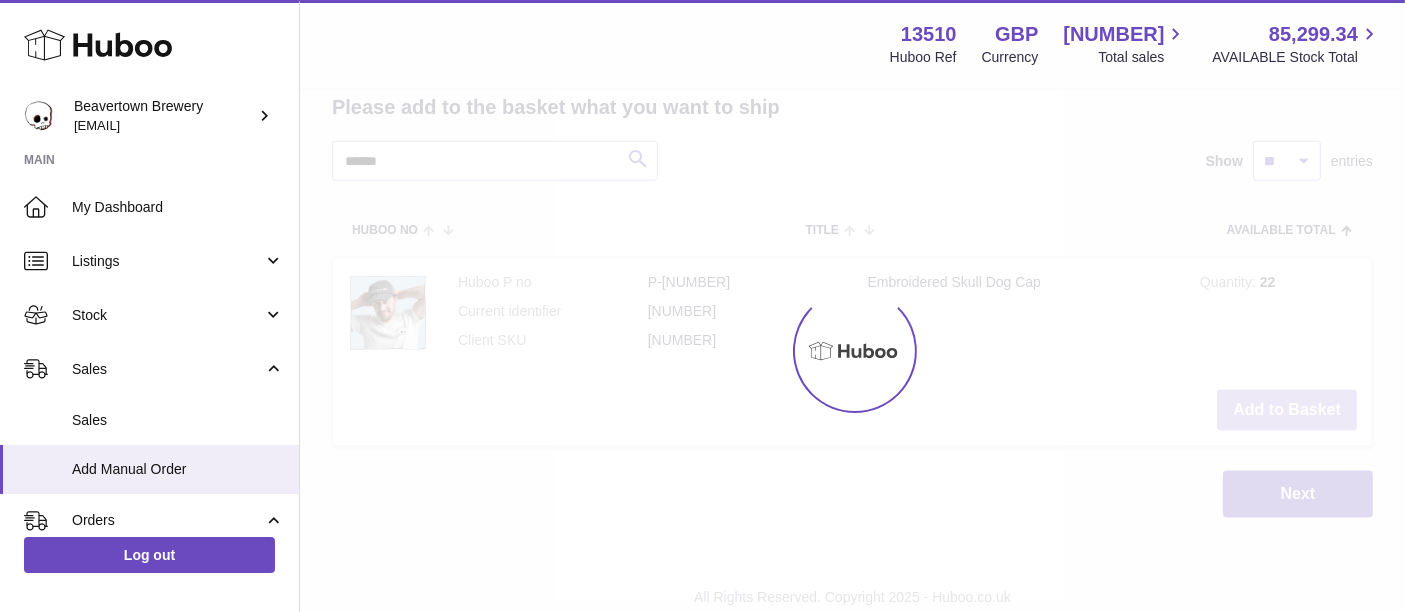 type on "*" 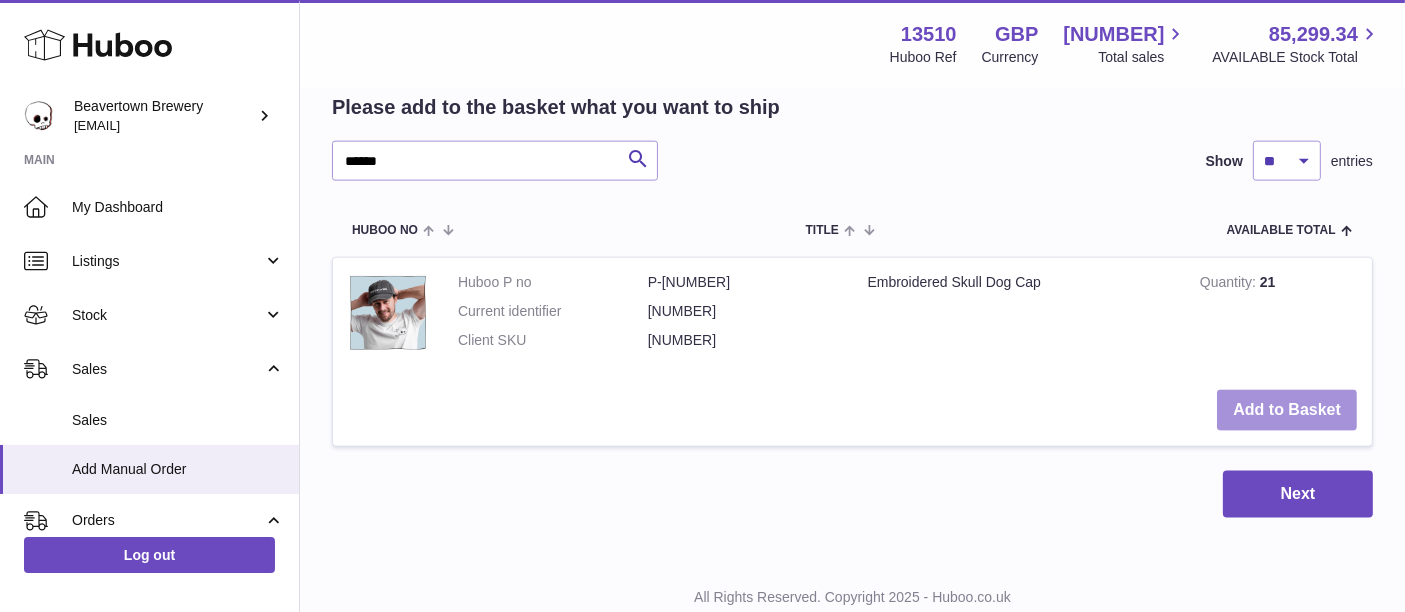 click on "Add to Basket" at bounding box center [1287, 410] 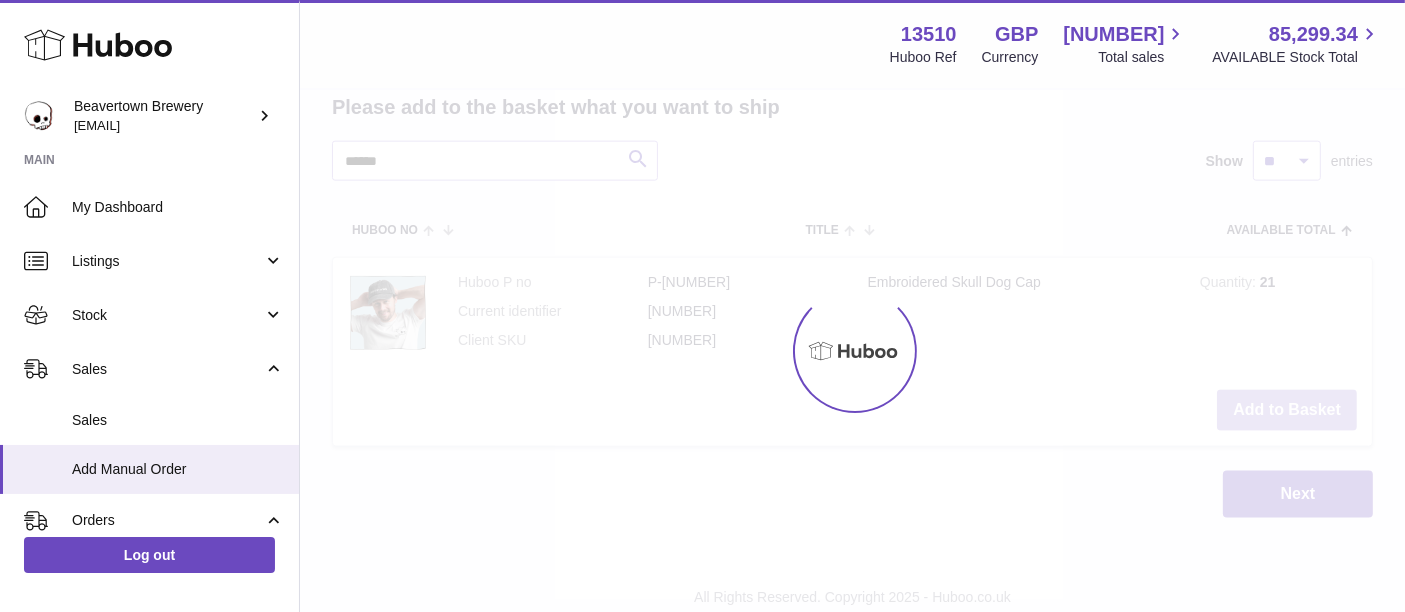 type on "*" 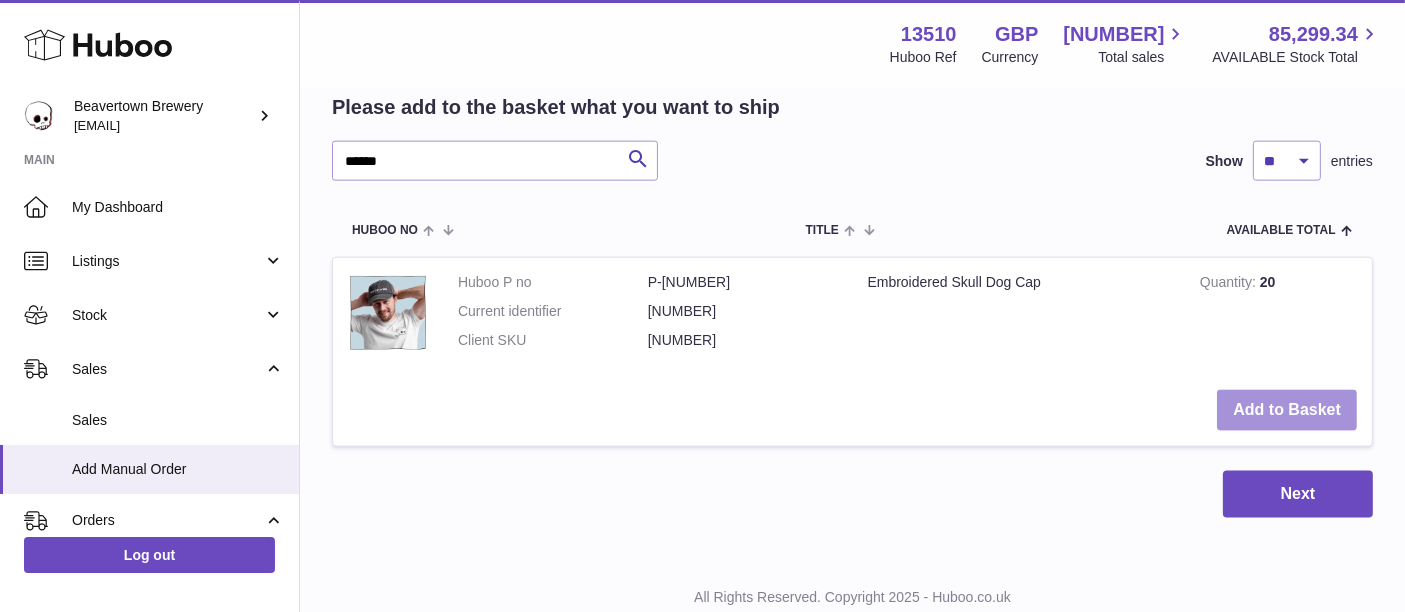 click on "Add to Basket" at bounding box center [1287, 410] 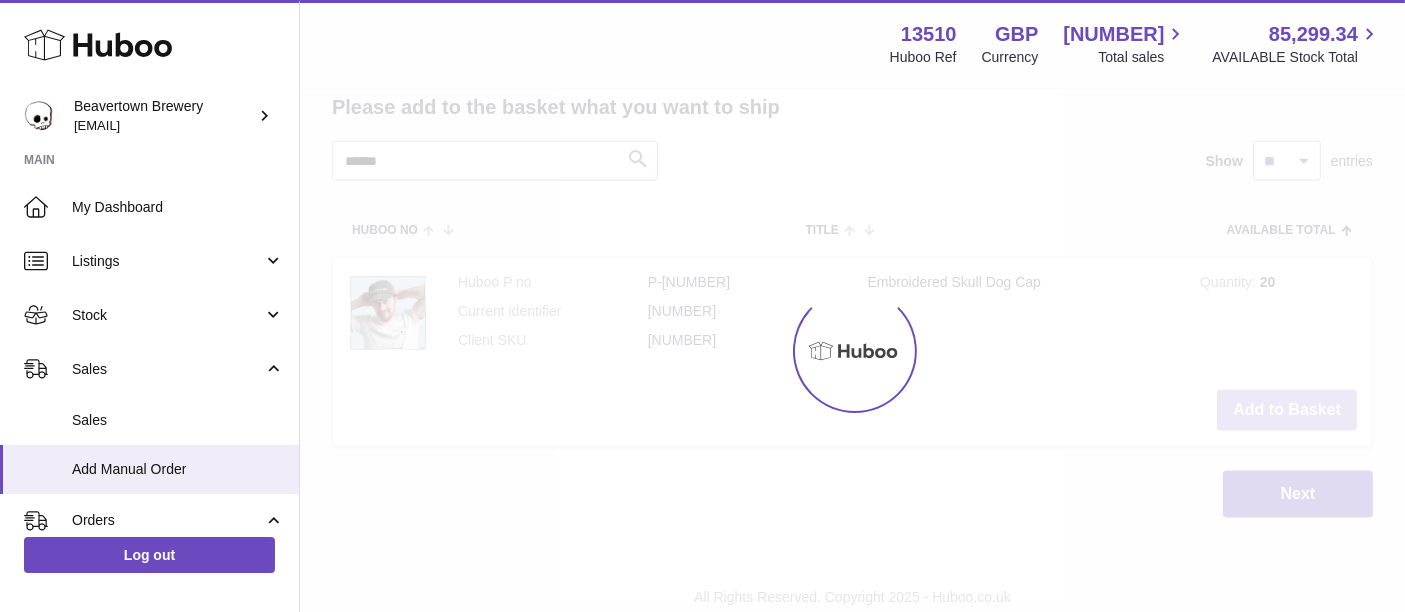 click on "Add to Basket" at bounding box center (1287, 410) 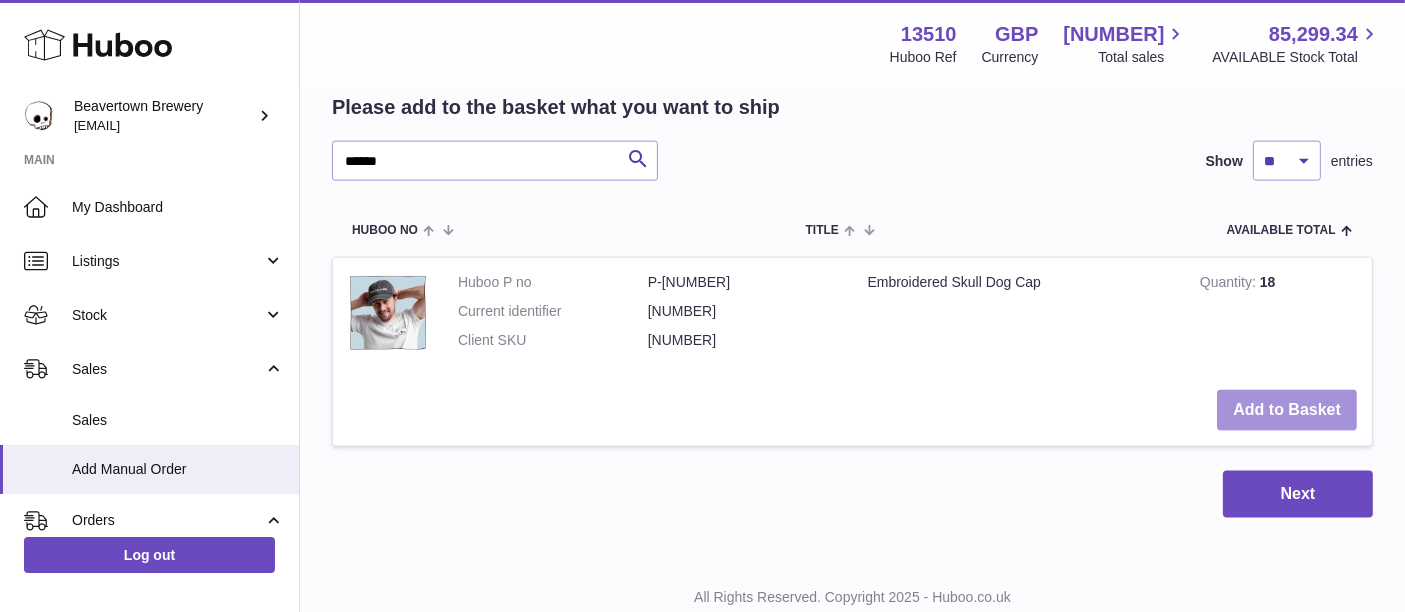 click on "Add to Basket" at bounding box center (1287, 410) 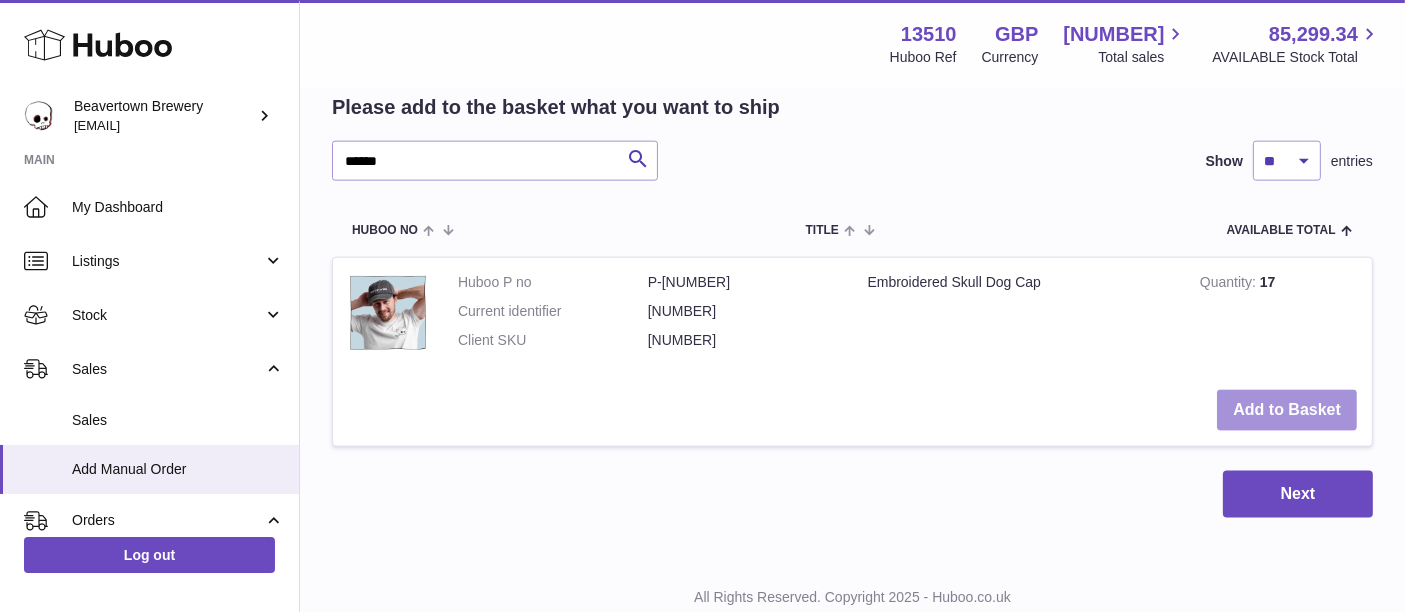 click on "Add to Basket" at bounding box center [1287, 410] 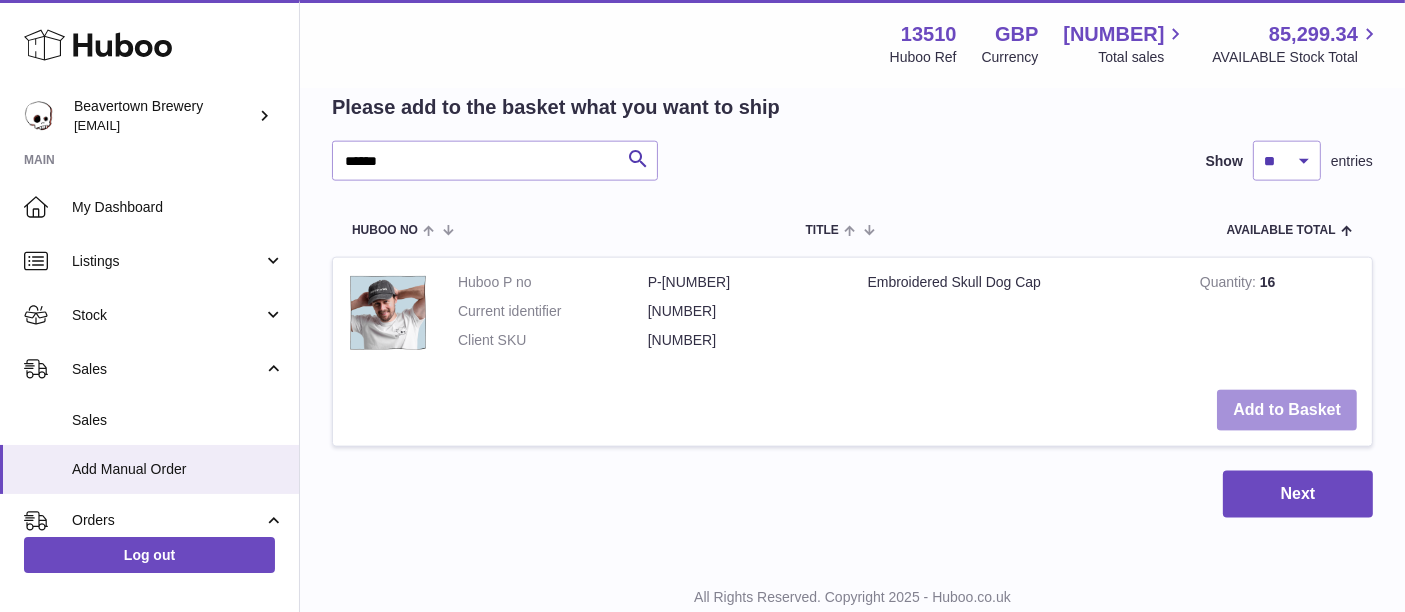 click on "Add to Basket" at bounding box center [1287, 410] 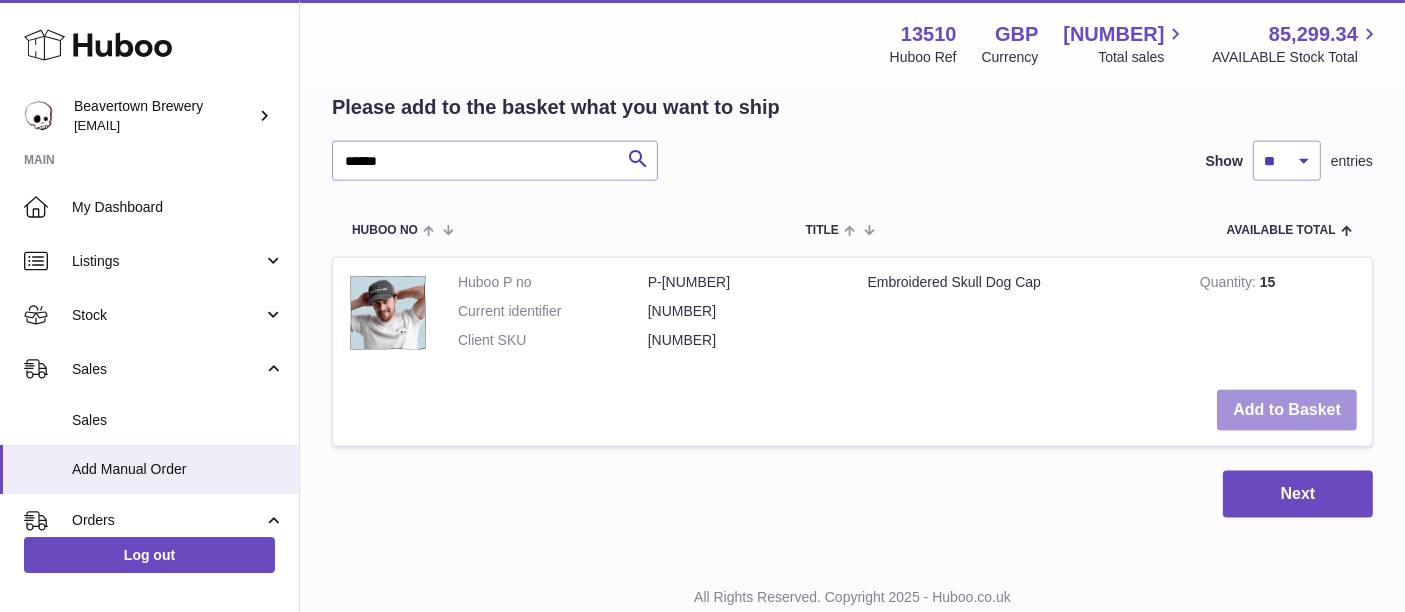click on "Add to Basket" at bounding box center (1287, 410) 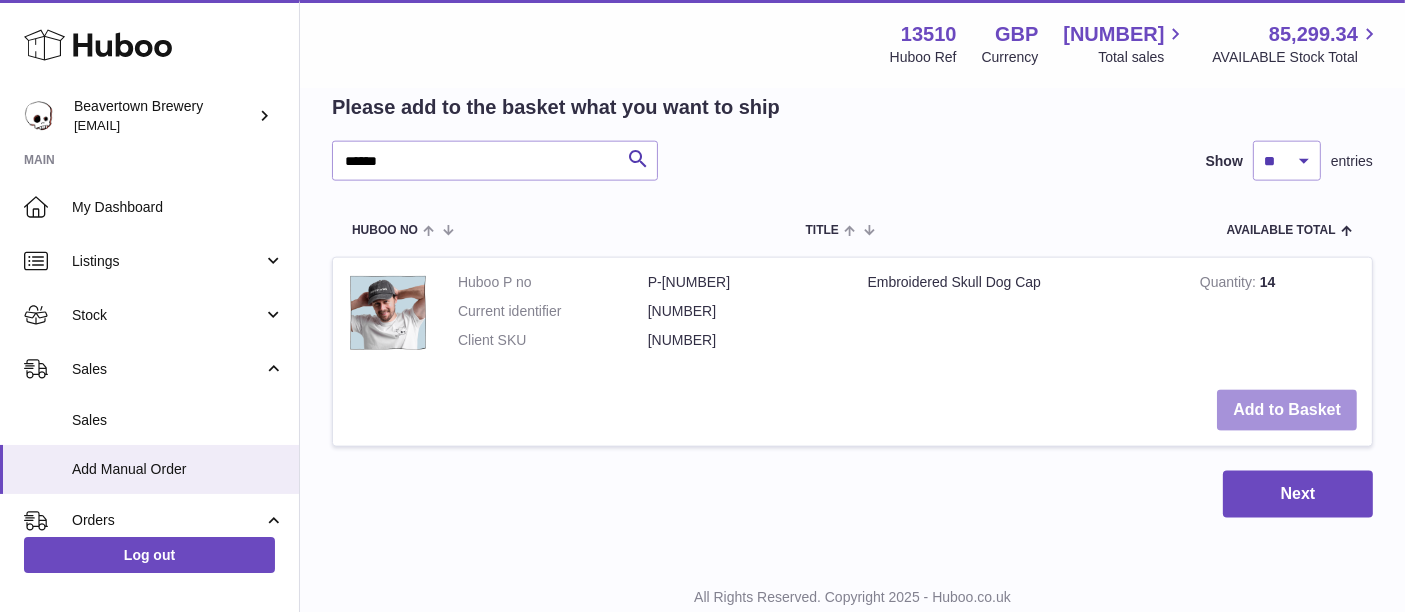 click on "Add to Basket" at bounding box center (1287, 410) 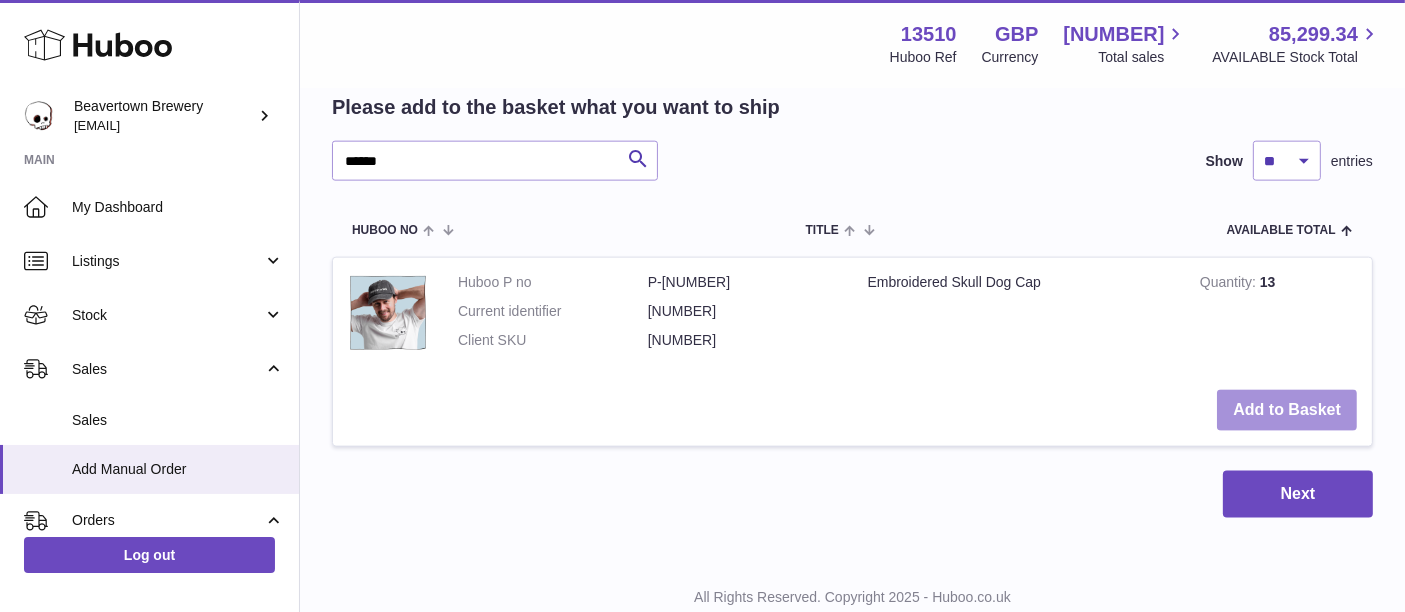 click on "Add to Basket" at bounding box center [1287, 410] 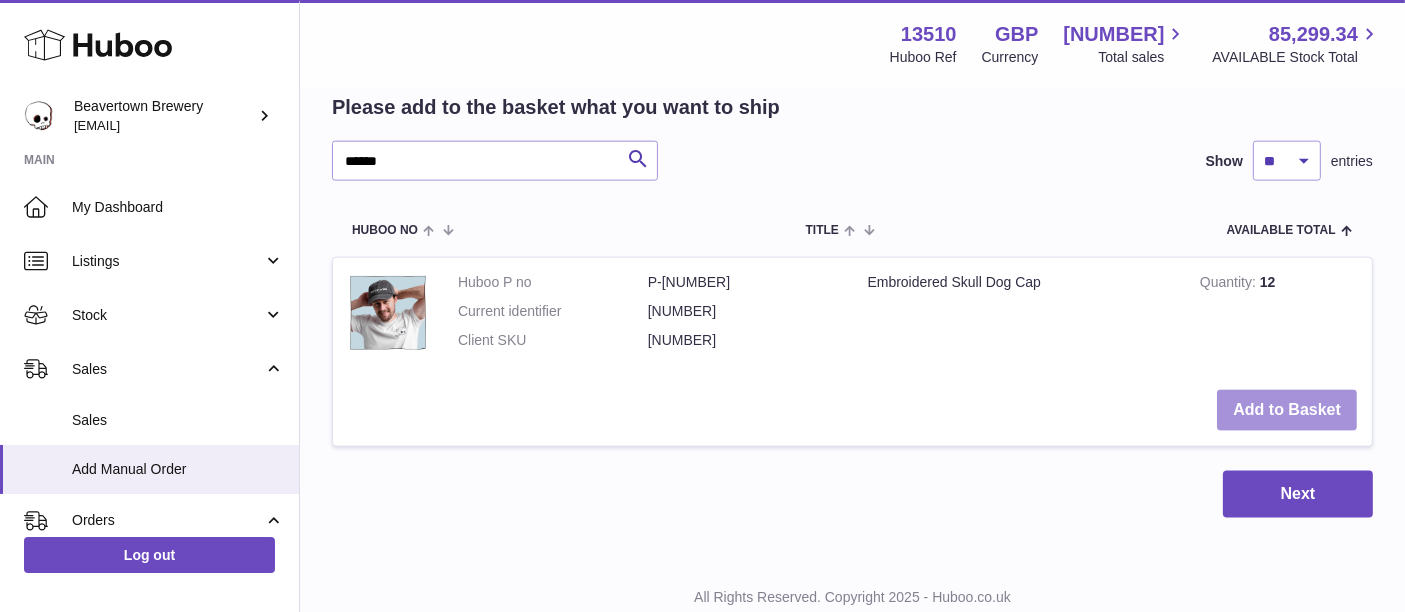 click on "Add to Basket" at bounding box center (1287, 410) 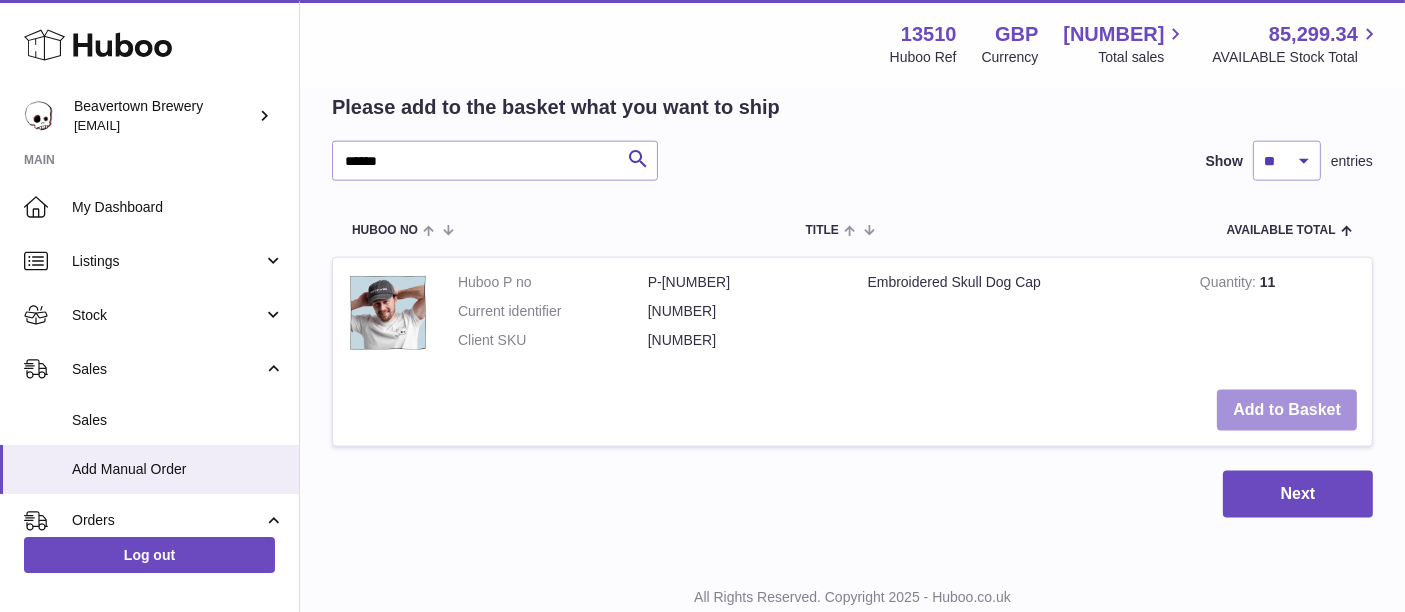 click on "Menu   Huboo     13510   Huboo Ref    GBP   Currency   1,361.60     Total sales   85,299.34     AVAILABLE Stock Total   Currency   GBP   Total sales   1,361.60   AVAILABLE Stock Total   85,299.34   My Huboo - Add manual order
Multiple/Batch Upload
Items in basket
Show
** ** ** ***
entries
Huboo no       Title       Unit Sales Price       AVAILABLE Total       Total       Minimum Life On Receipt (MLOR)
Action
Huboo P no   P-972660   Current identifier   19209259
Double Skull Cap in Black
Unit Sales Price
****
Quantity
**
Total   0.00
Remove
Huboo P no   P-1044505   Current identifier   53491586
MINI PINT INCORRECT - WHITE T-SHIRT - M
****" at bounding box center [852, -1013] 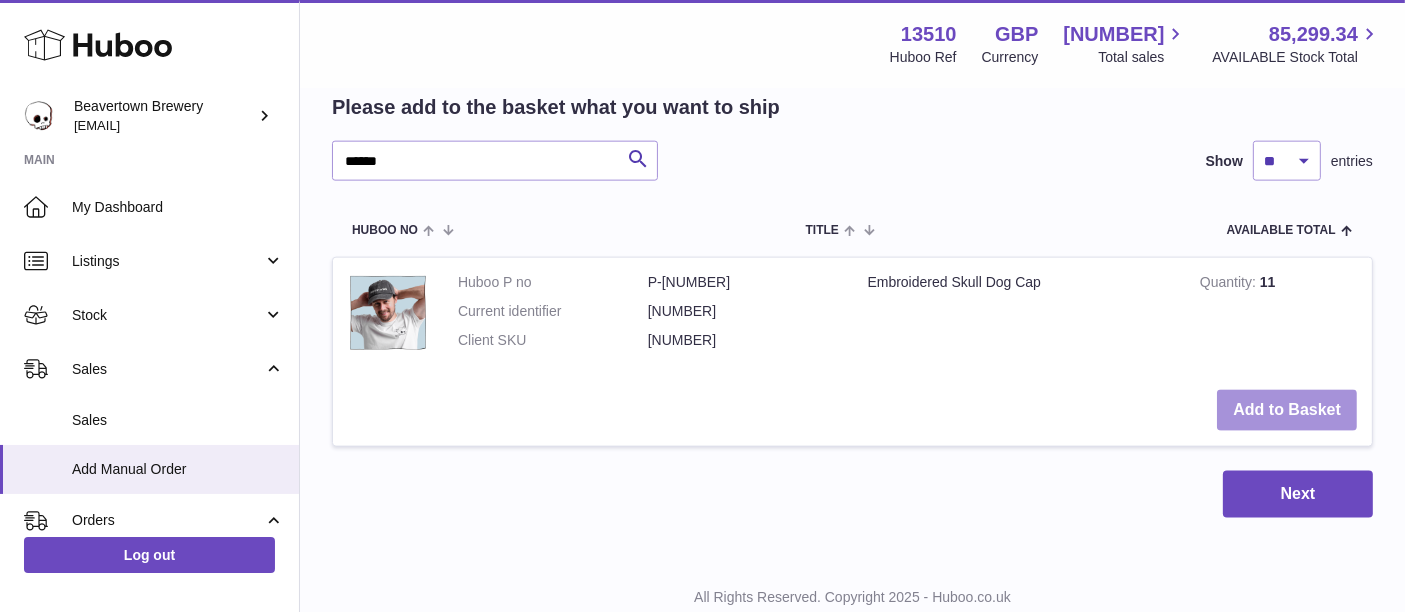 click on "Add to Basket" at bounding box center (1287, 410) 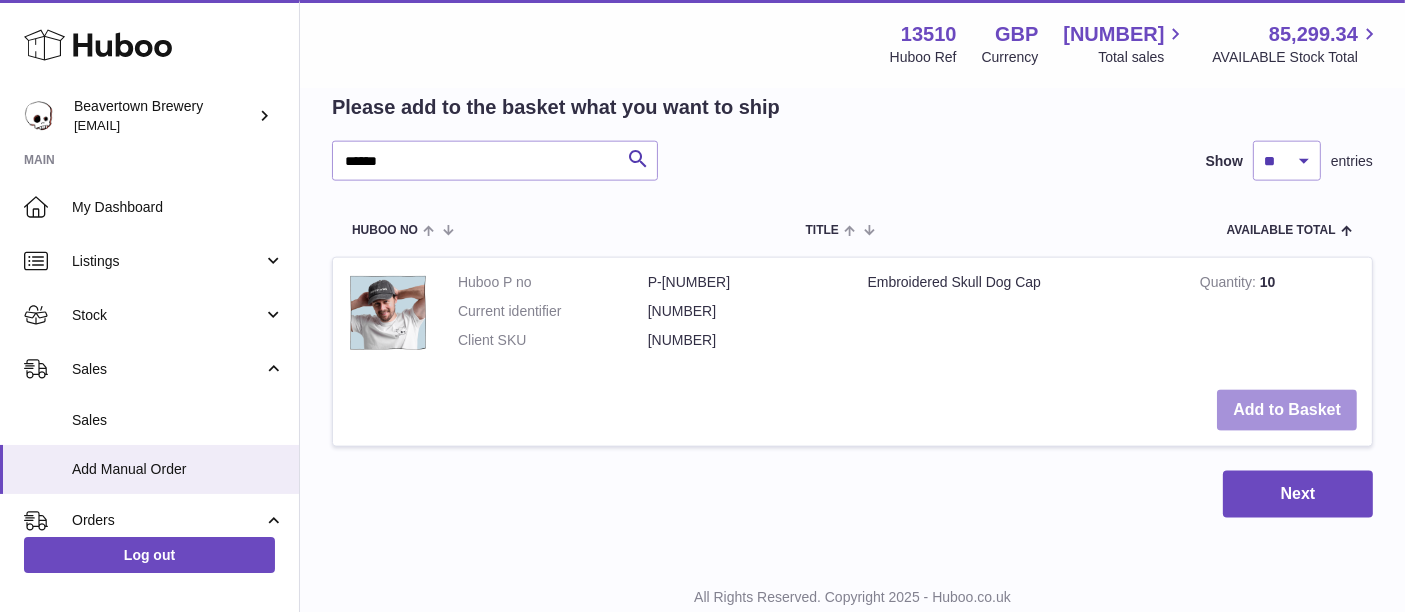 click on "Add to Basket" at bounding box center [1287, 410] 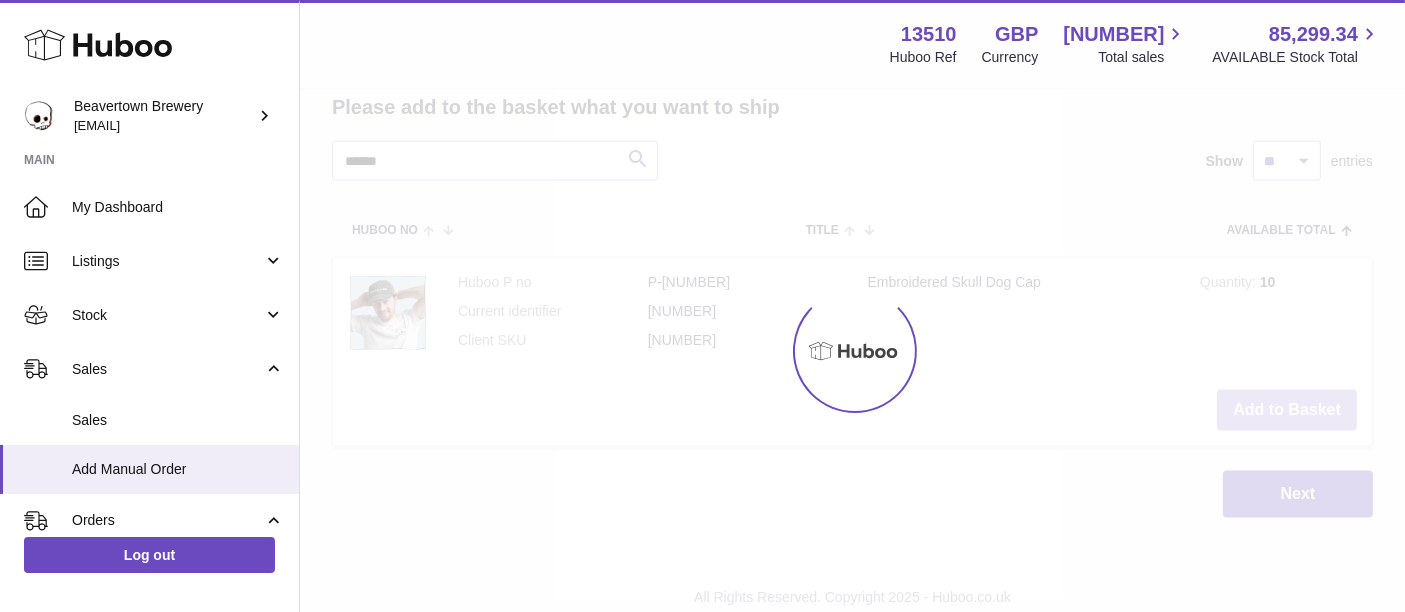 click at bounding box center (852, 351) 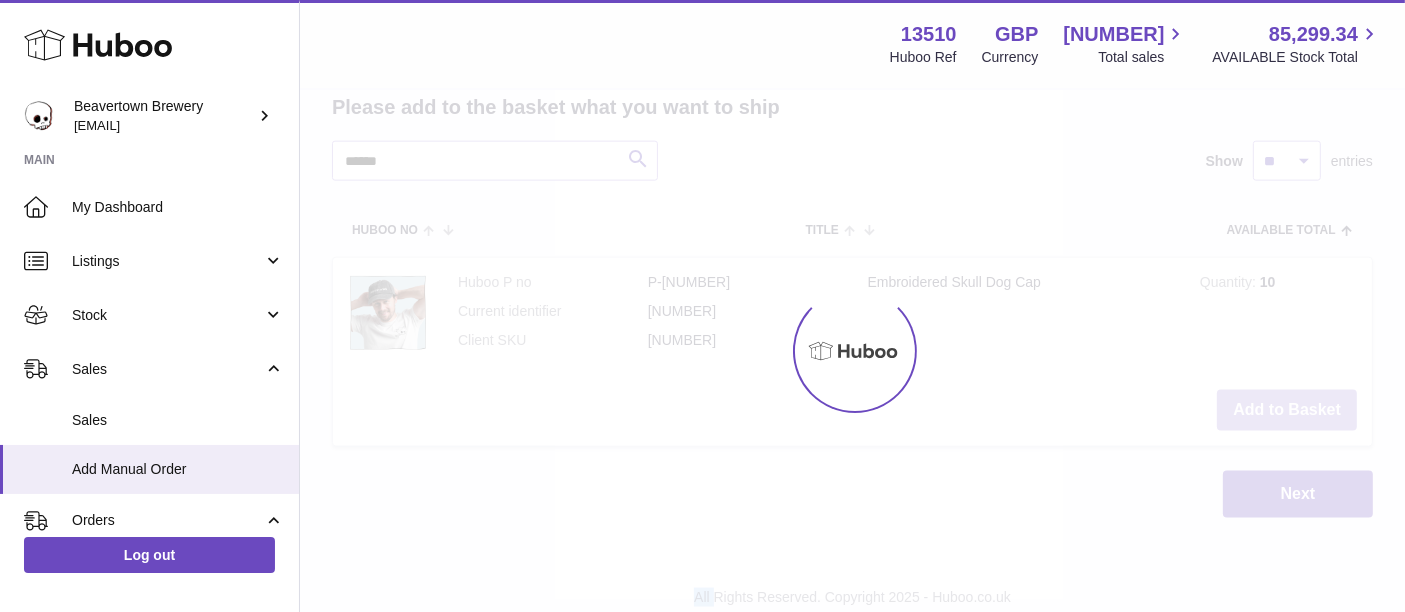 click at bounding box center (852, 351) 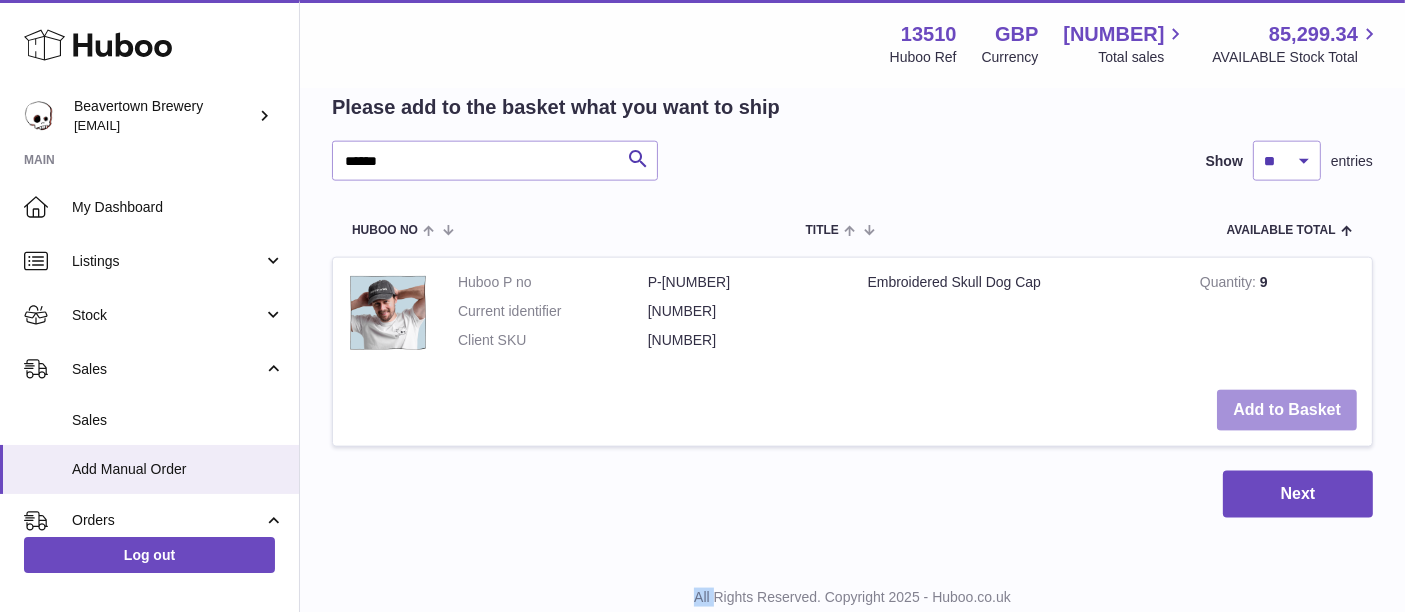 click on "Add to Basket" at bounding box center [1287, 410] 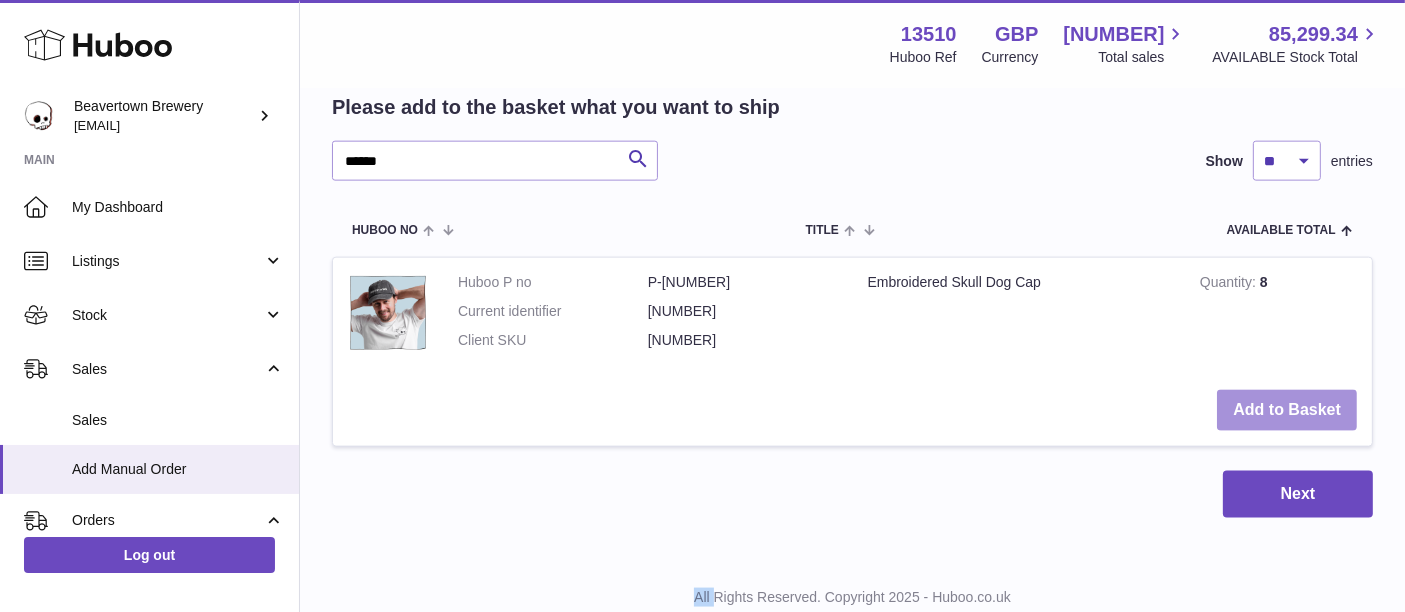 click on "Add to Basket" at bounding box center [1287, 410] 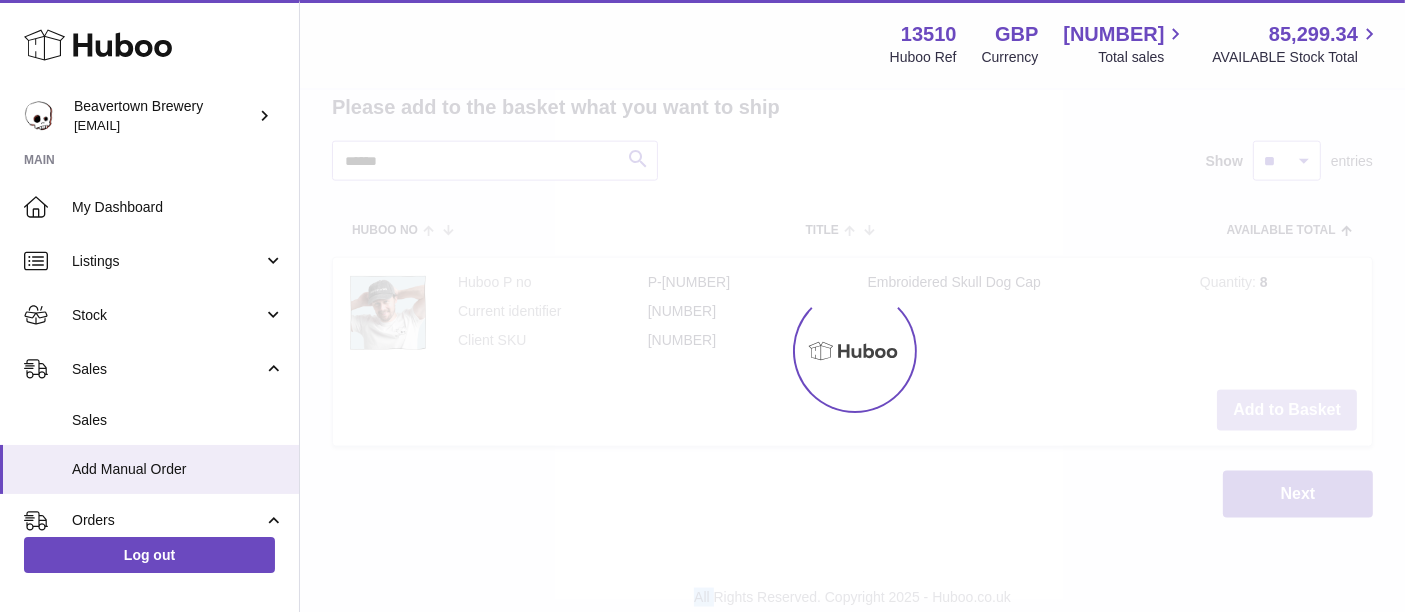 type on "**" 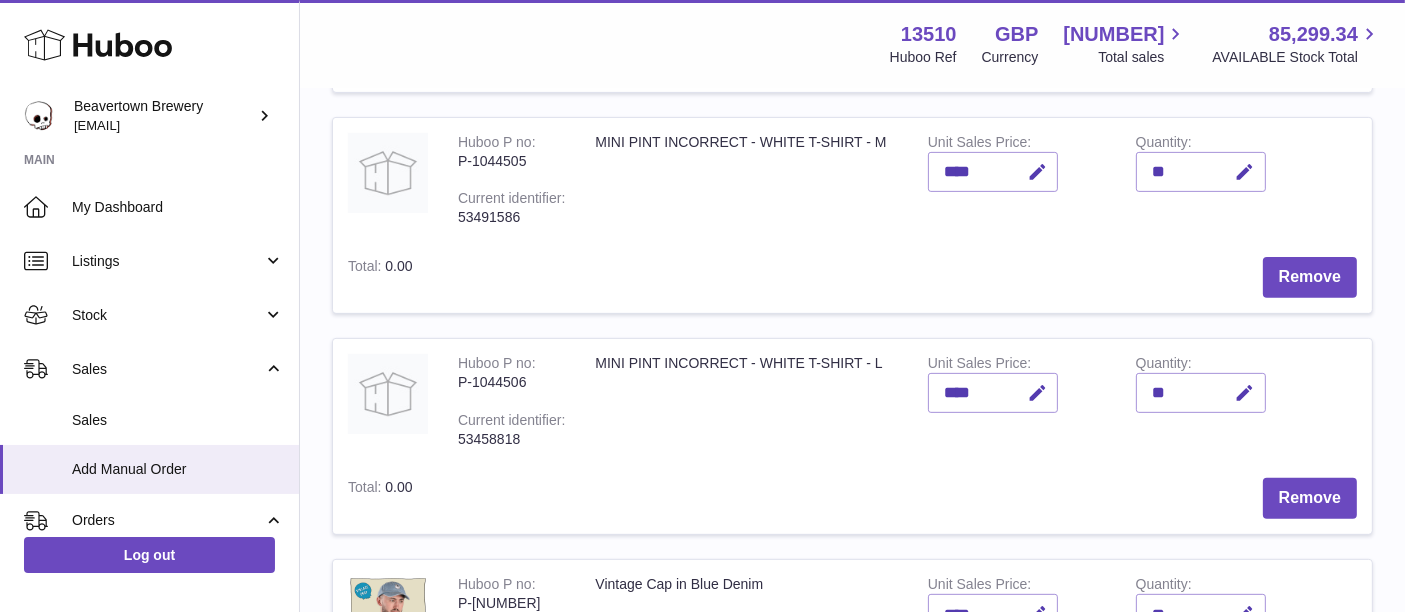 scroll, scrollTop: 691, scrollLeft: 0, axis: vertical 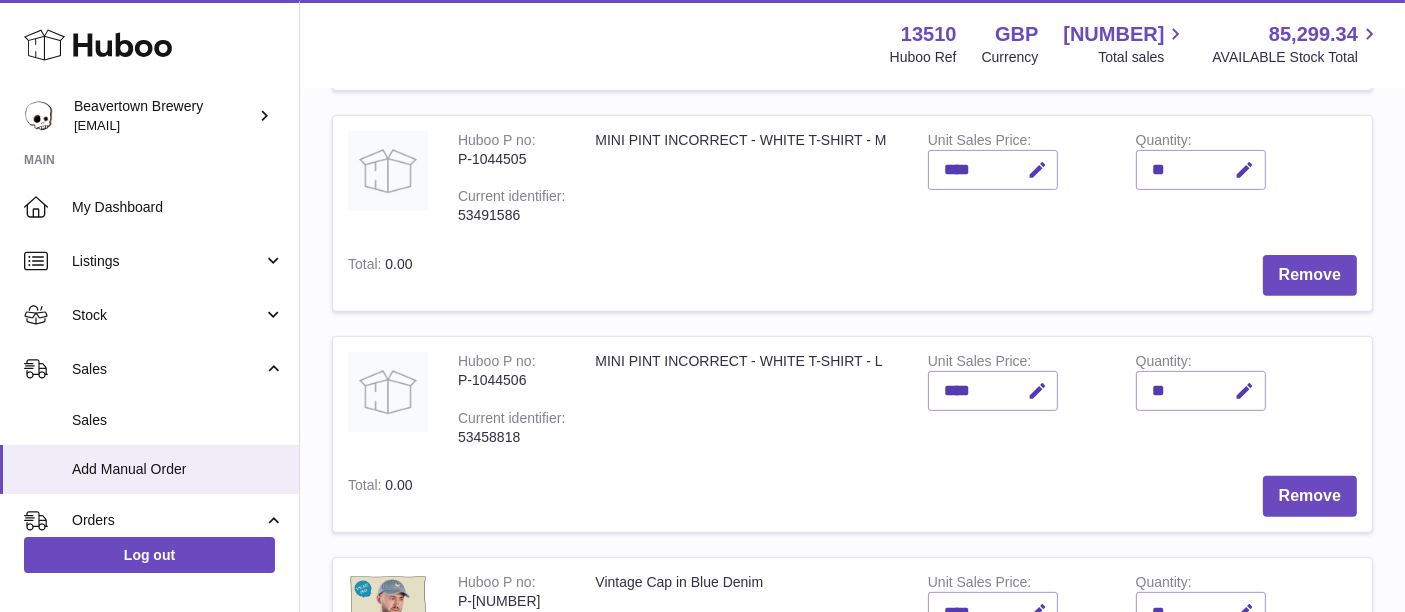 type 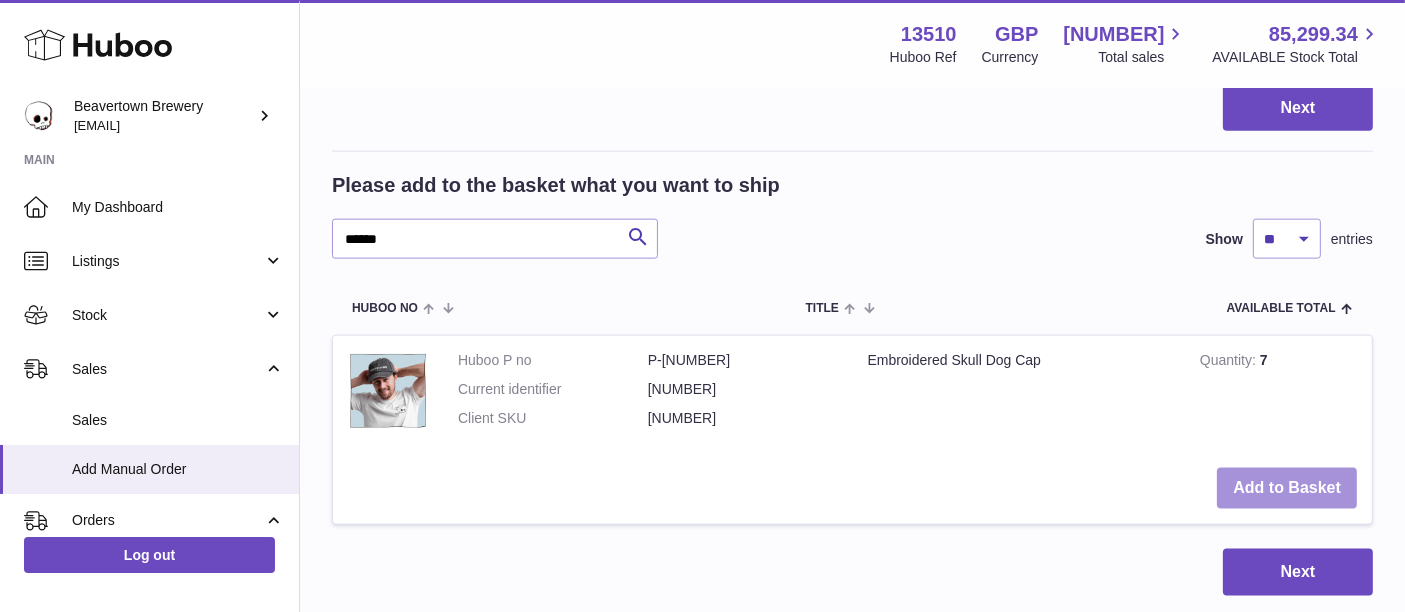 scroll, scrollTop: 2640, scrollLeft: 0, axis: vertical 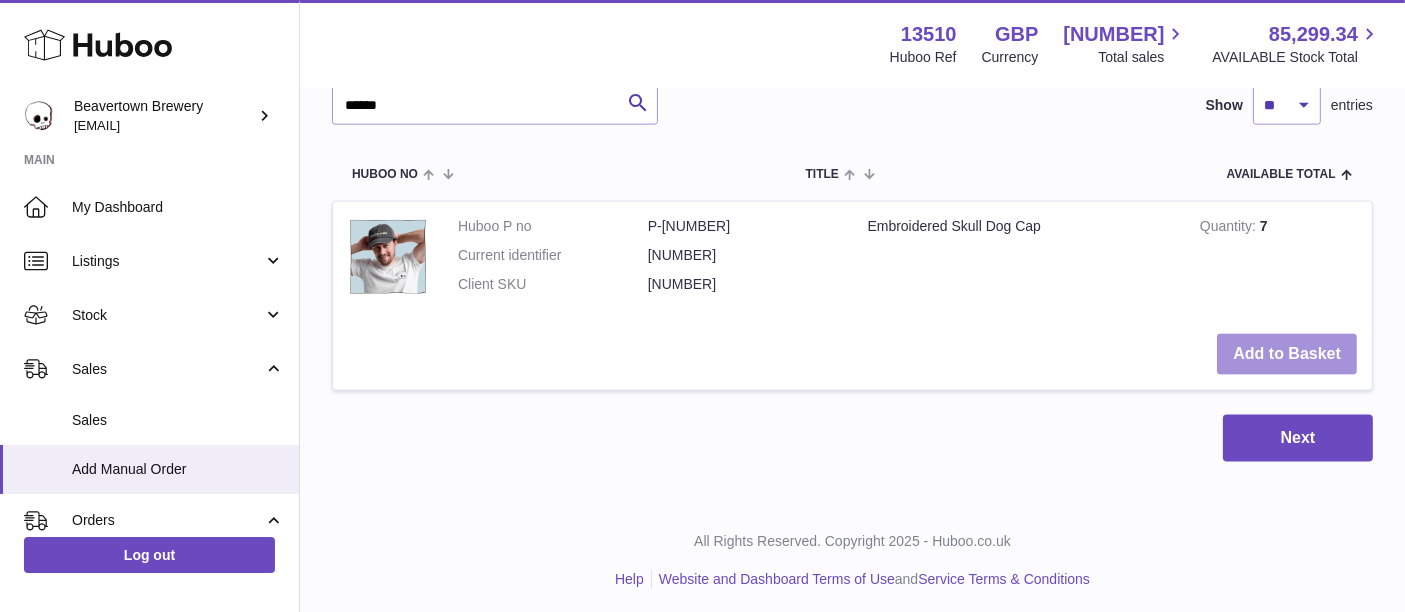 click on "Add to Basket" at bounding box center [1287, 354] 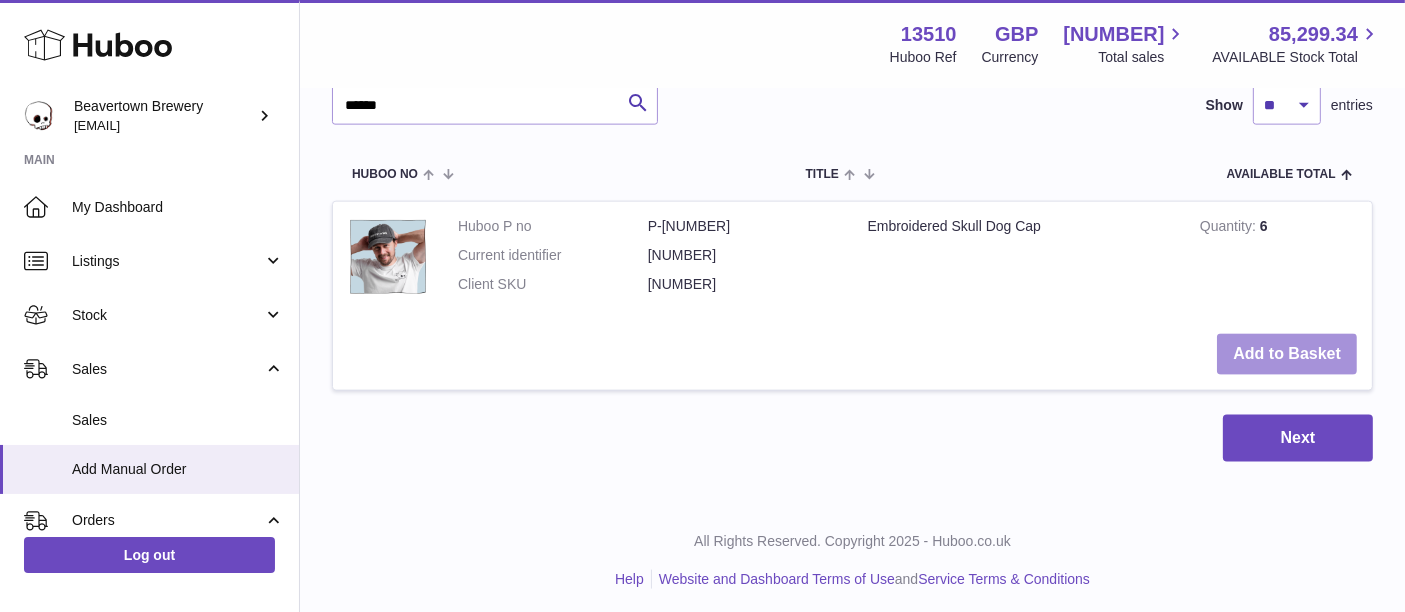 click on "Add to Basket" at bounding box center [1287, 354] 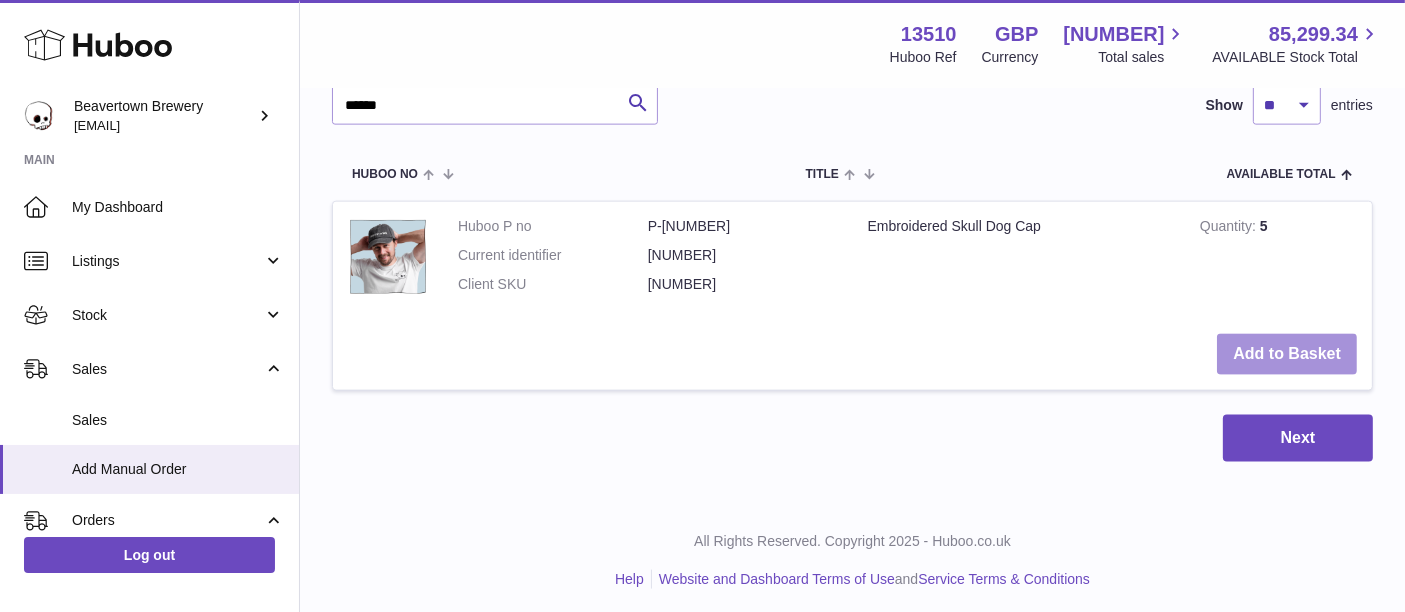 click on "Add to Basket" at bounding box center [1287, 354] 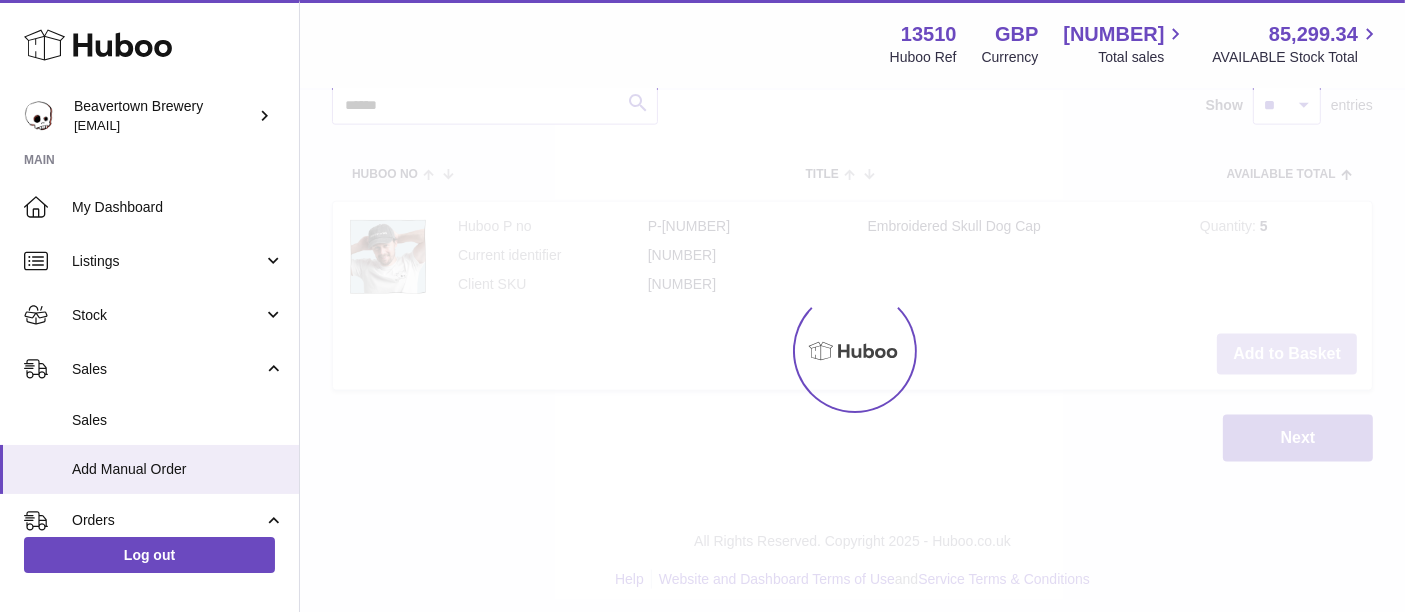 click at bounding box center [852, 351] 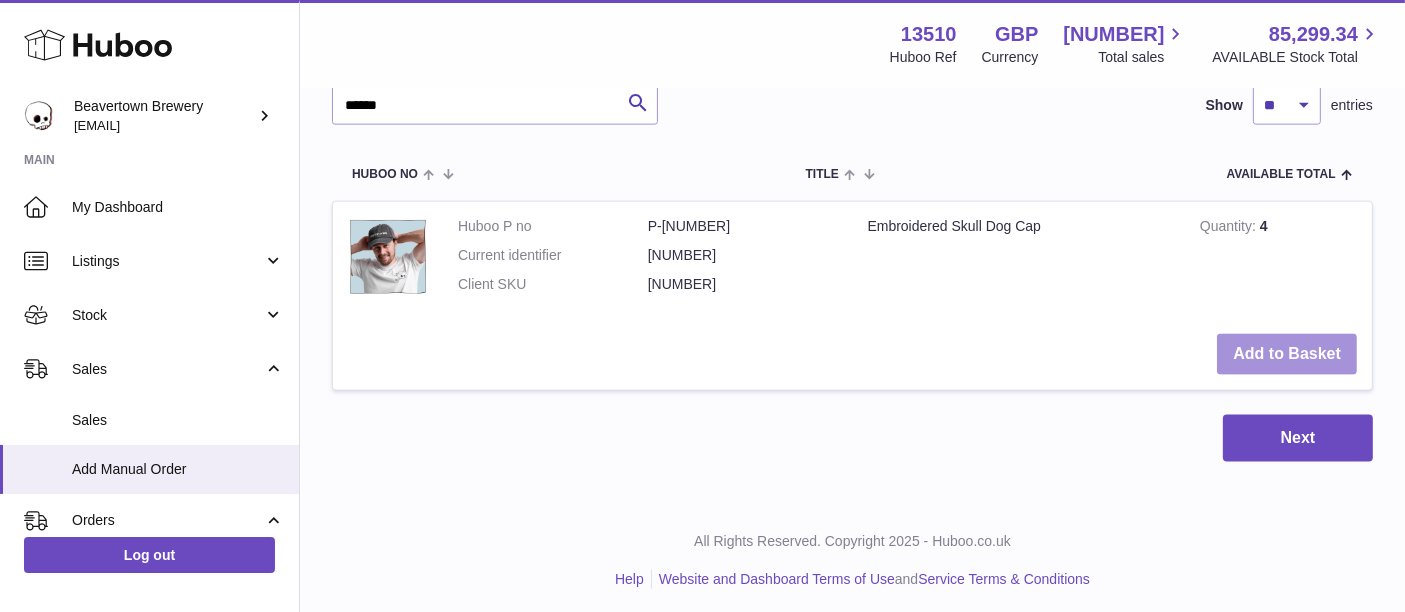 click on "Add to Basket" at bounding box center [1287, 354] 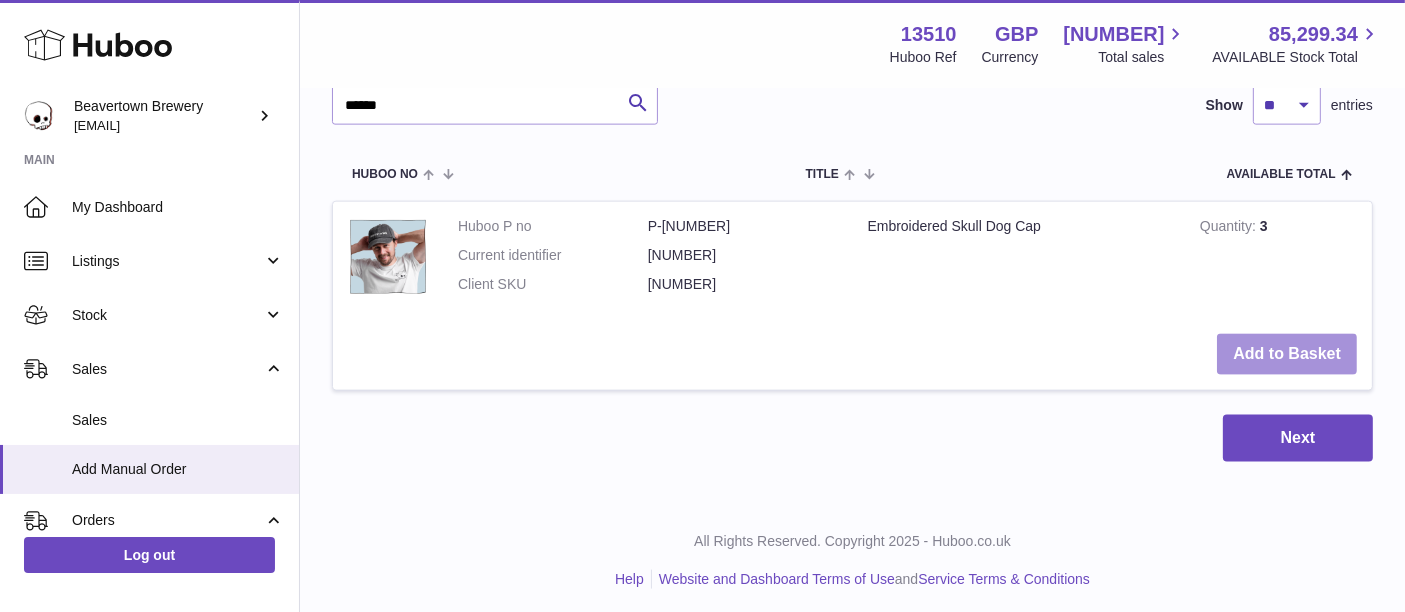 click on "Add to Basket" at bounding box center (1287, 354) 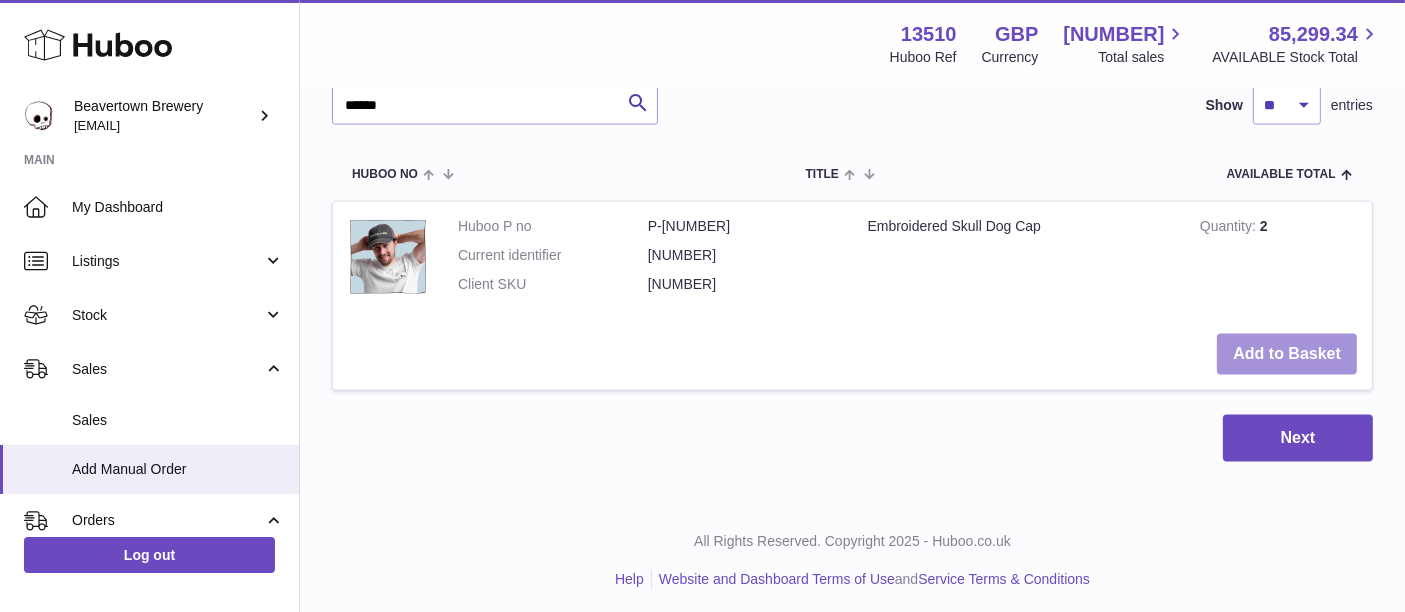 click on "Menu   Huboo     13510   Huboo Ref    GBP   Currency   1,361.60     Total sales   85,299.34     AVAILABLE Stock Total   Currency   GBP   Total sales   1,361.60   AVAILABLE Stock Total   85,299.34   My Huboo - Add manual order
Multiple/Batch Upload
Items in basket
Show
** ** ** ***
entries
Huboo no       Title       Unit Sales Price       AVAILABLE Total       Total       Minimum Life On Receipt (MLOR)
Action
Huboo P no   P-972660   Current identifier   19209259
Double Skull Cap in Black
Unit Sales Price
****
Quantity
**
Total   0.00
Remove
Huboo P no   P-972684   Current identifier   13775790
Embroidered  Skull Dog Cap
****         **     Total" at bounding box center (852, -1069) 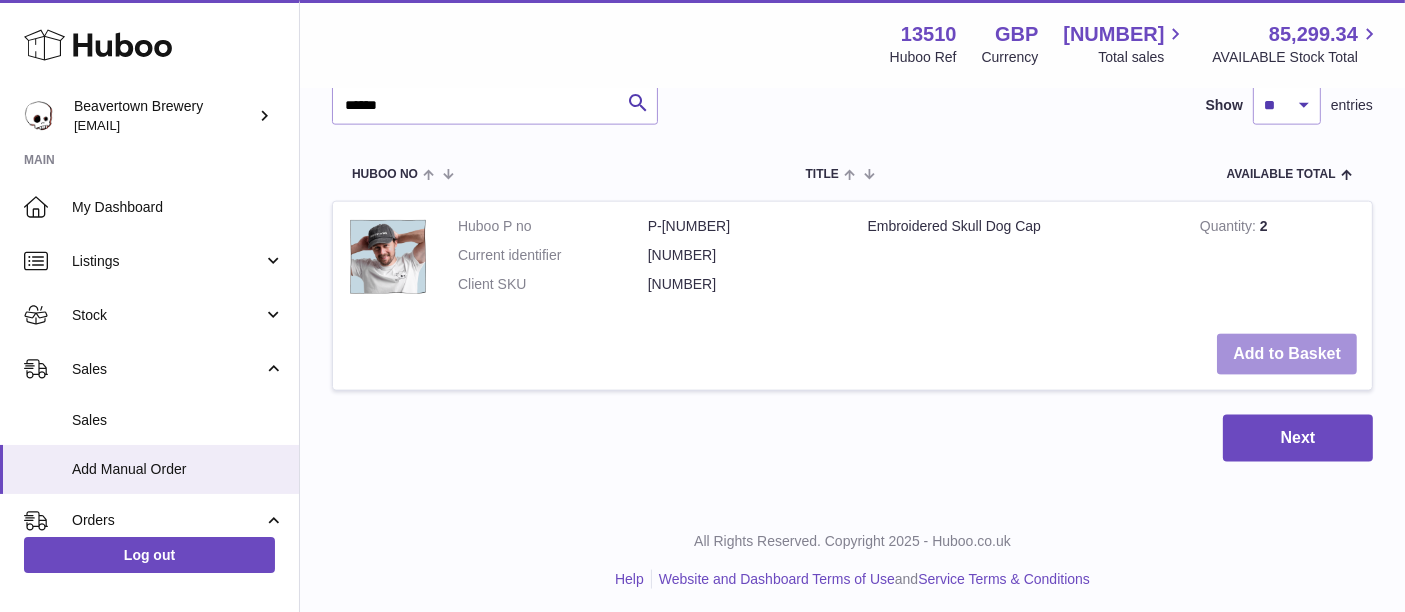 click on "Add to Basket" at bounding box center [1287, 354] 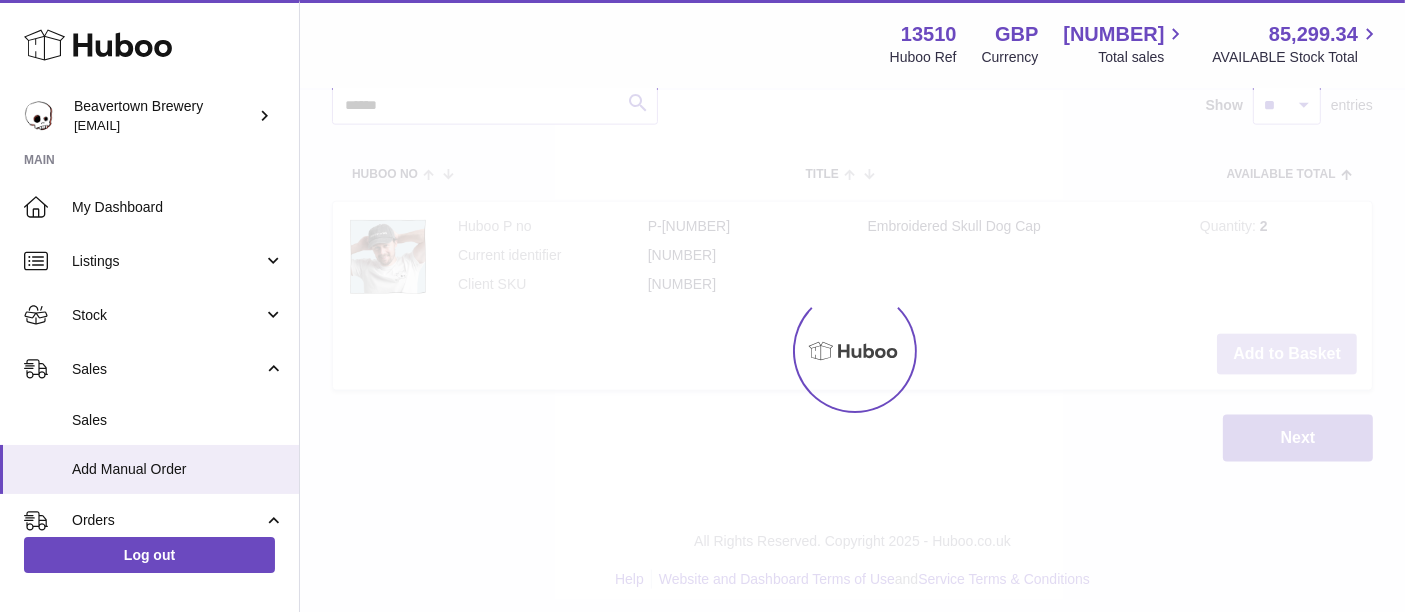 type on "**" 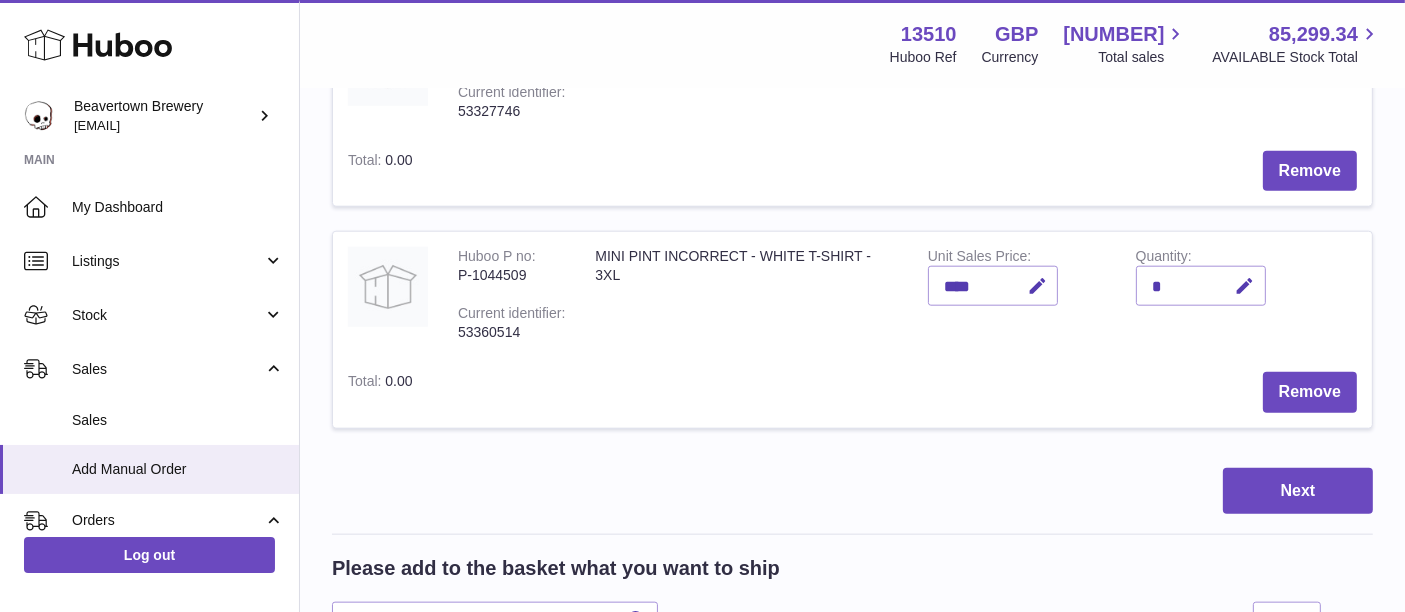 scroll, scrollTop: 2170, scrollLeft: 0, axis: vertical 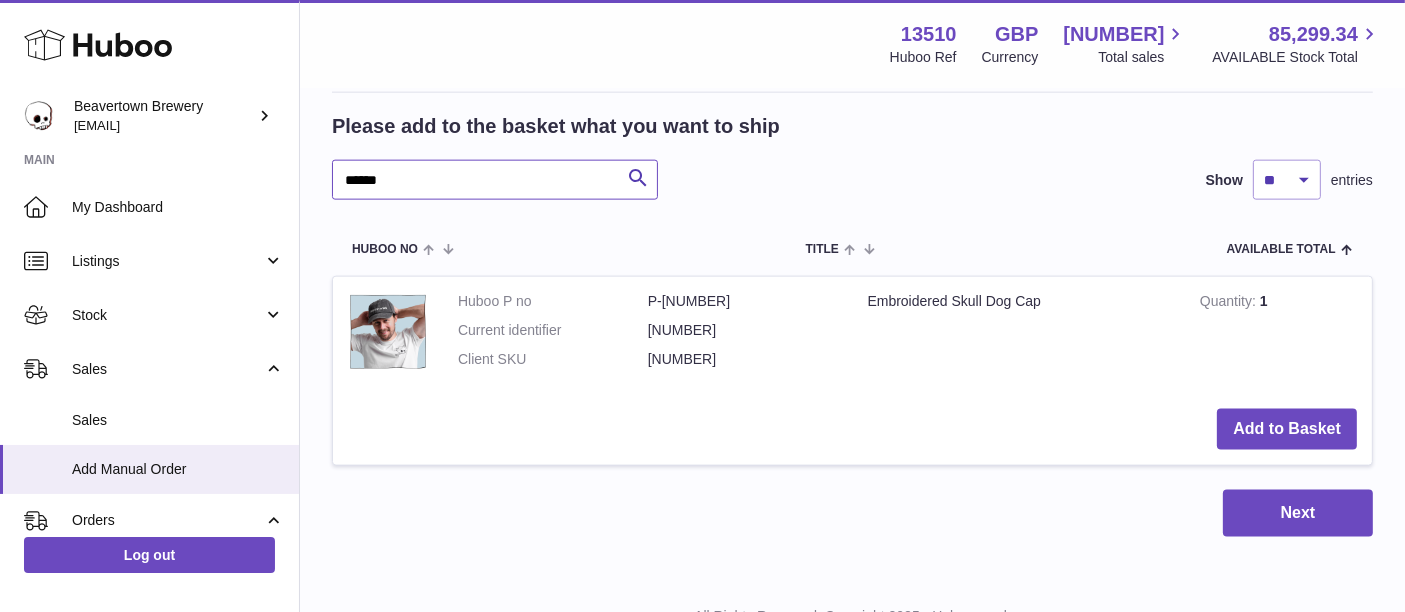 click on "******" at bounding box center [495, 180] 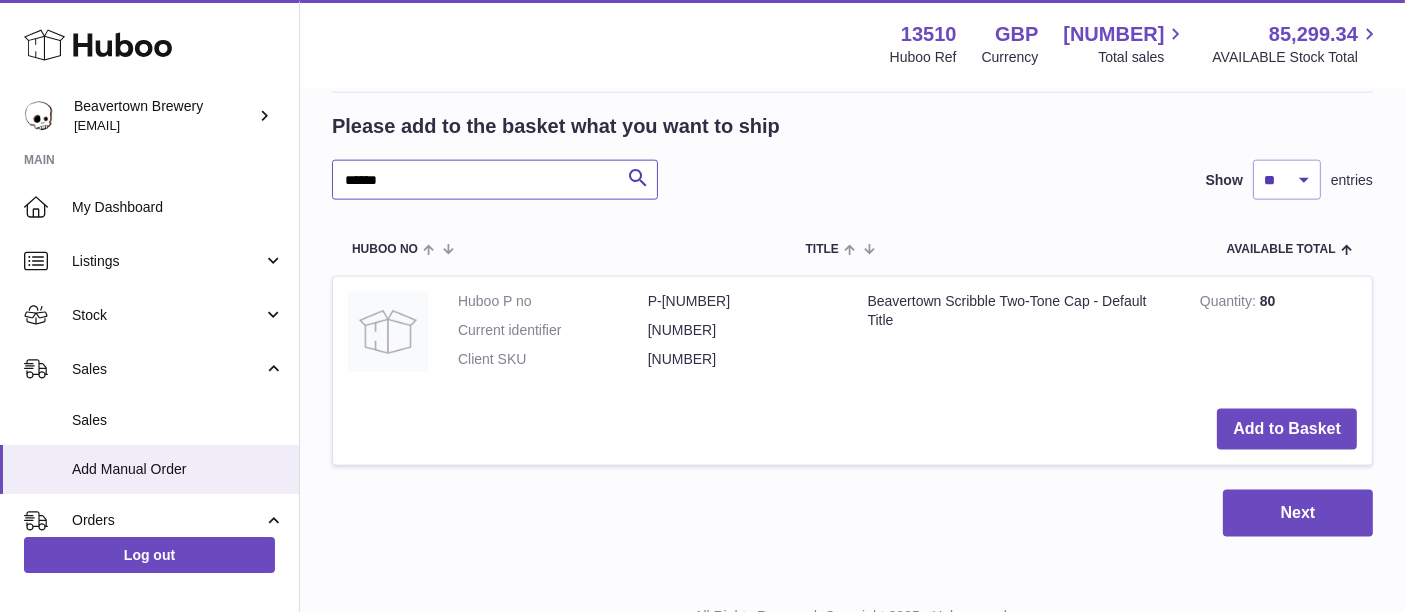 type on "******" 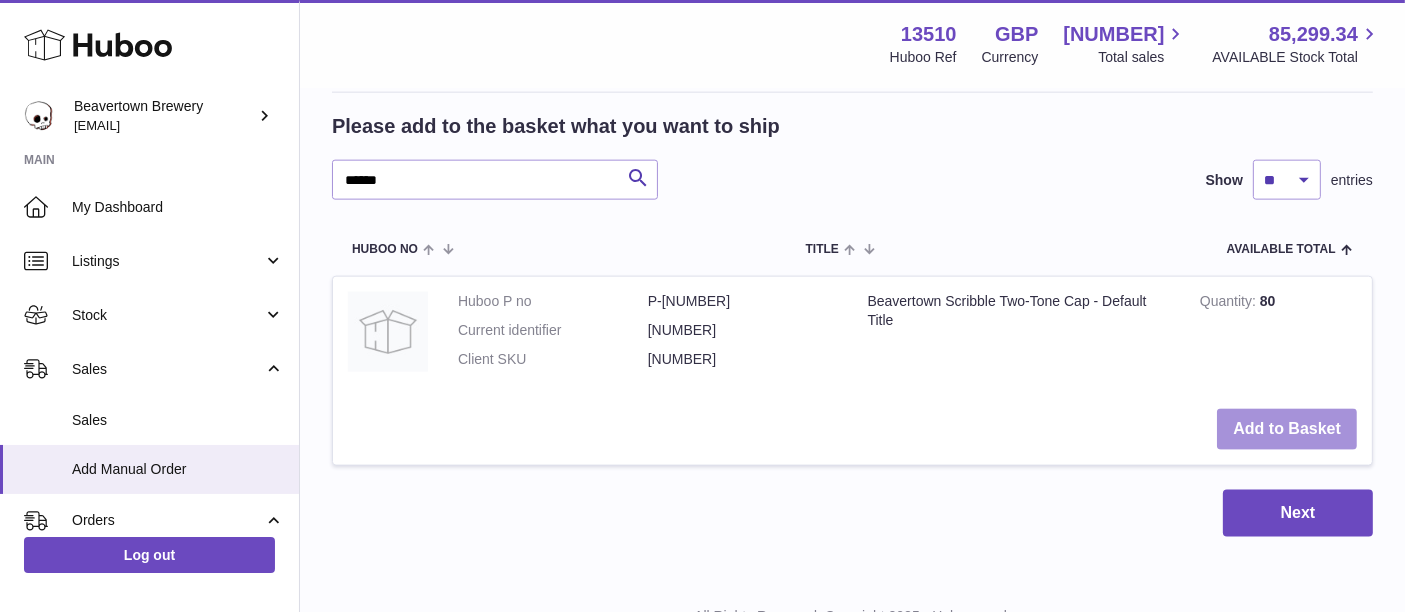click on "Add to Basket" at bounding box center [1287, 429] 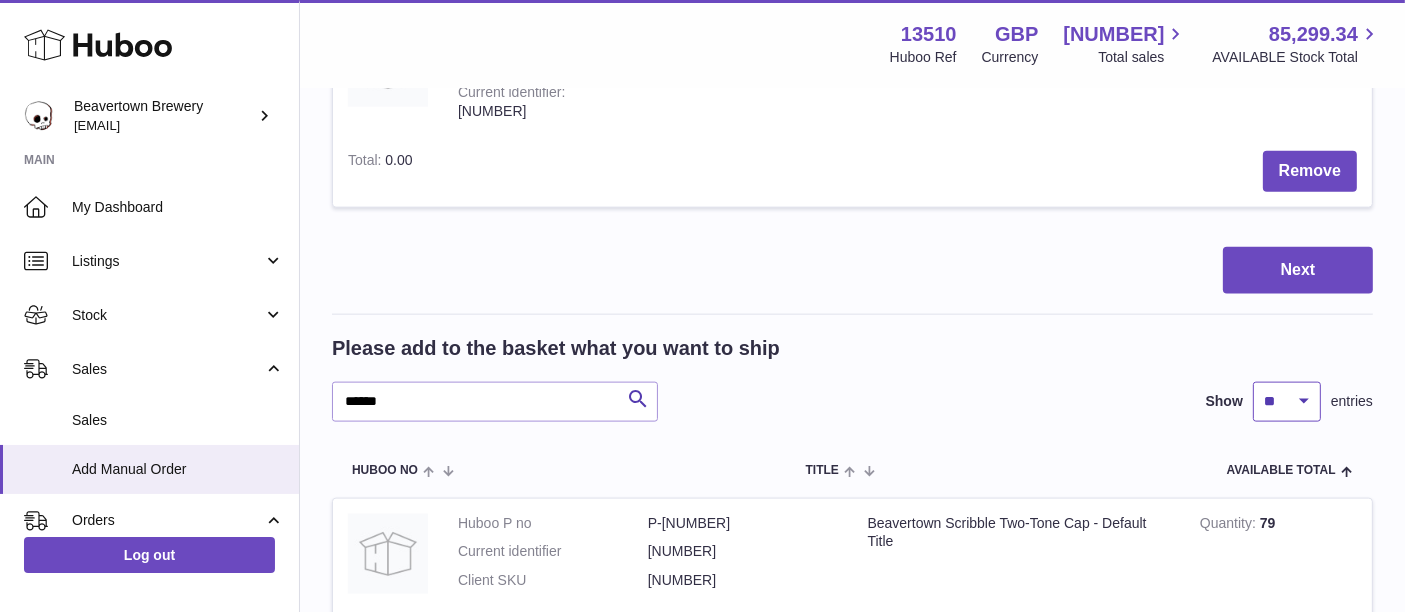 click on "** ** ** ***" at bounding box center [1287, 402] 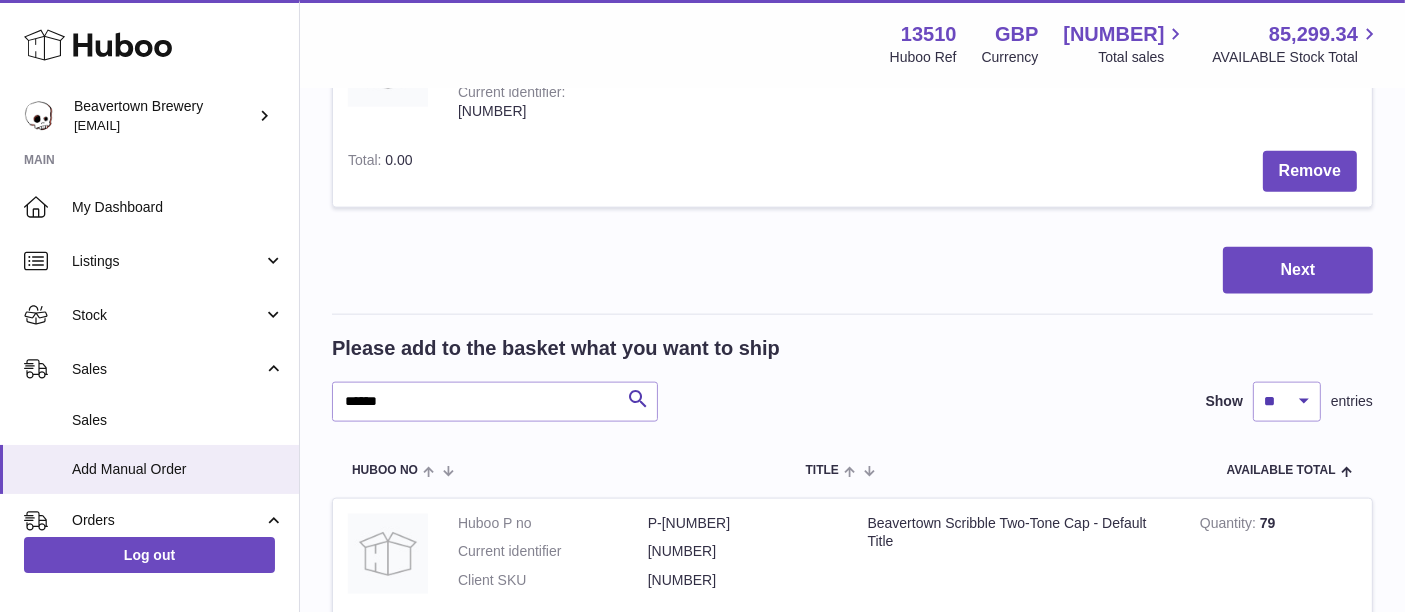 click on "******     Search
Show
** ** ** ***
entries" at bounding box center (852, 402) 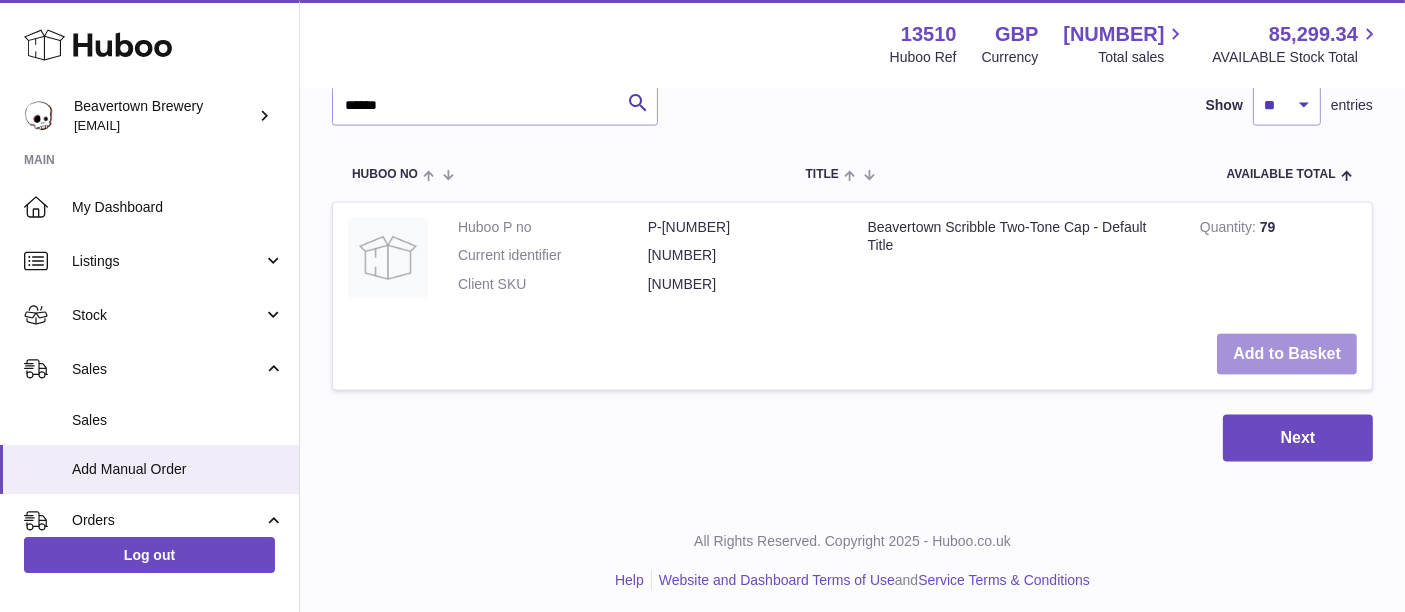 click on "Add to Basket" at bounding box center [1287, 354] 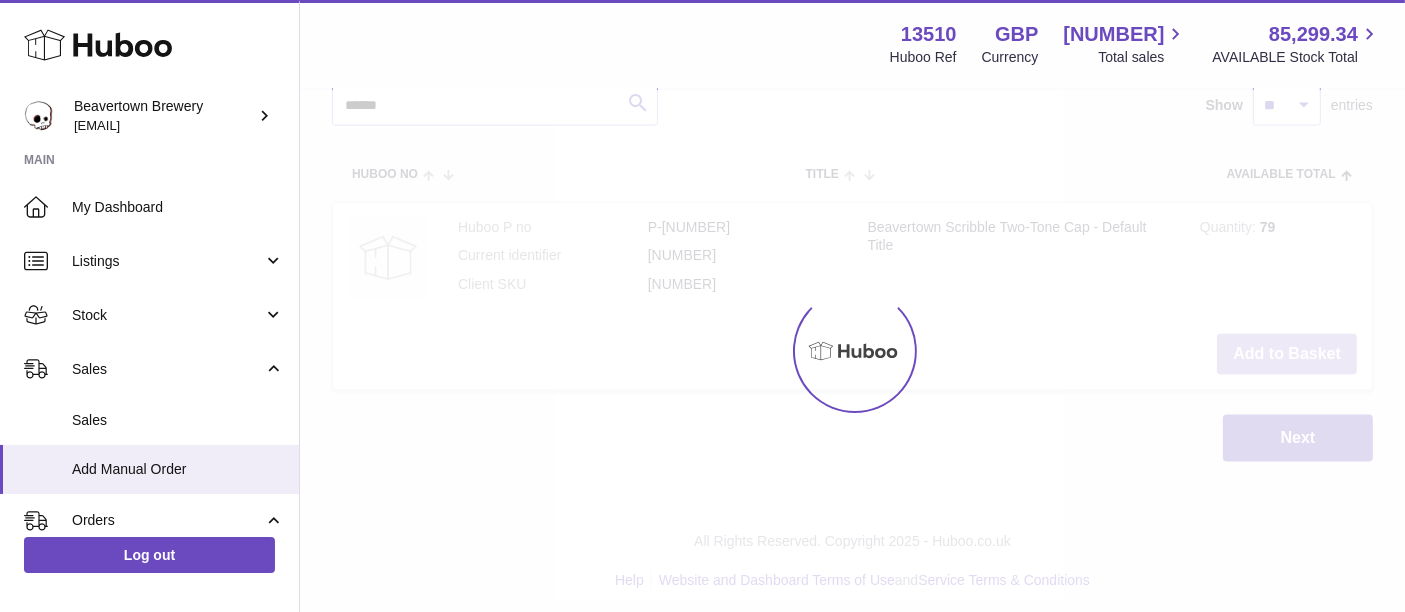 click on "Add to Basket" at bounding box center (1287, 354) 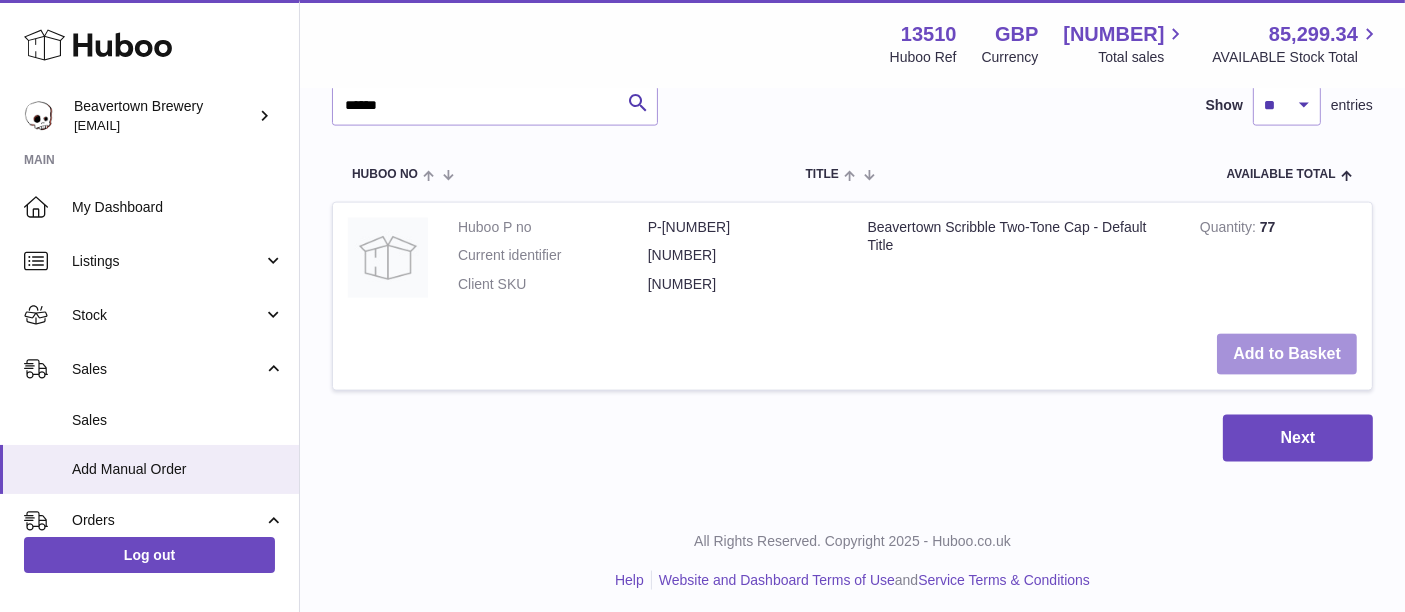 click on "Add to Basket" at bounding box center (1287, 354) 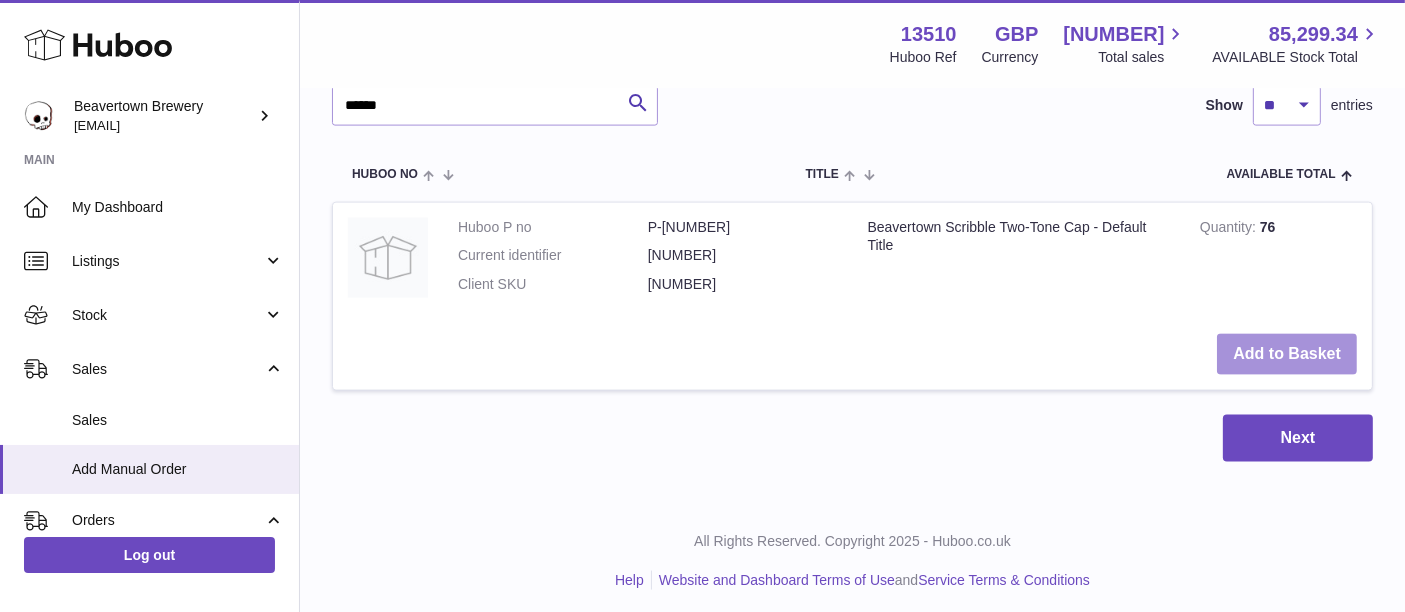 click on "Add to Basket" at bounding box center [1287, 354] 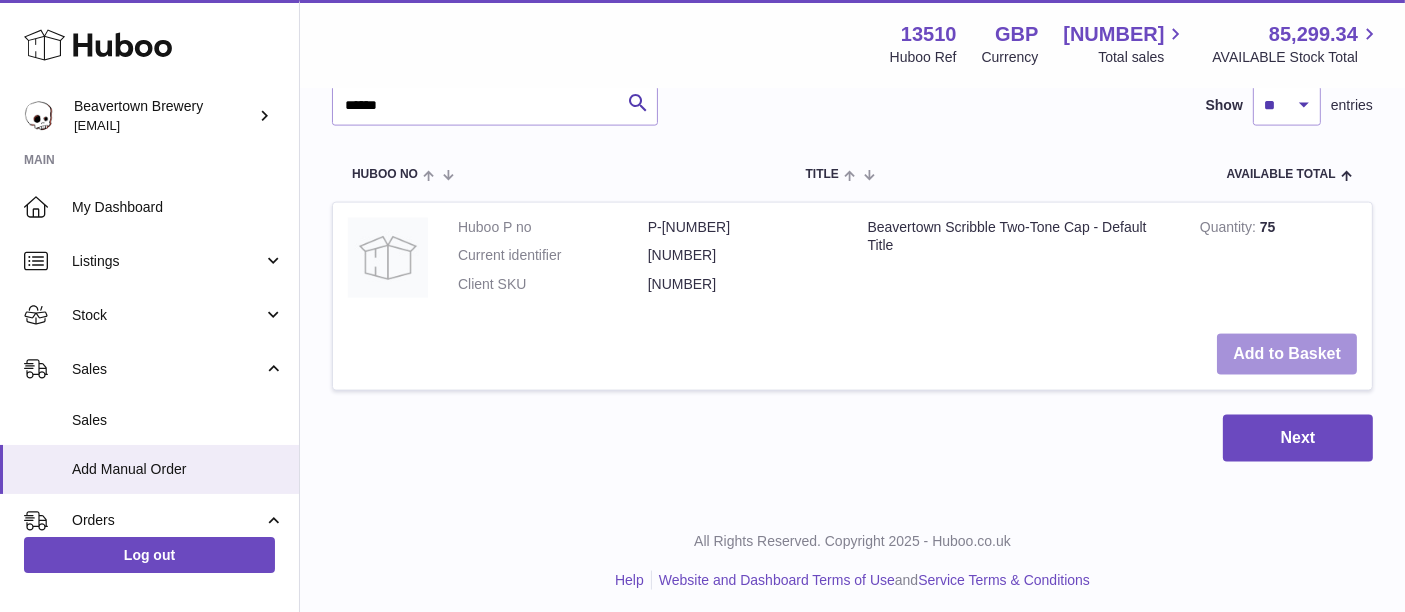 click on "Add to Basket" at bounding box center (1287, 354) 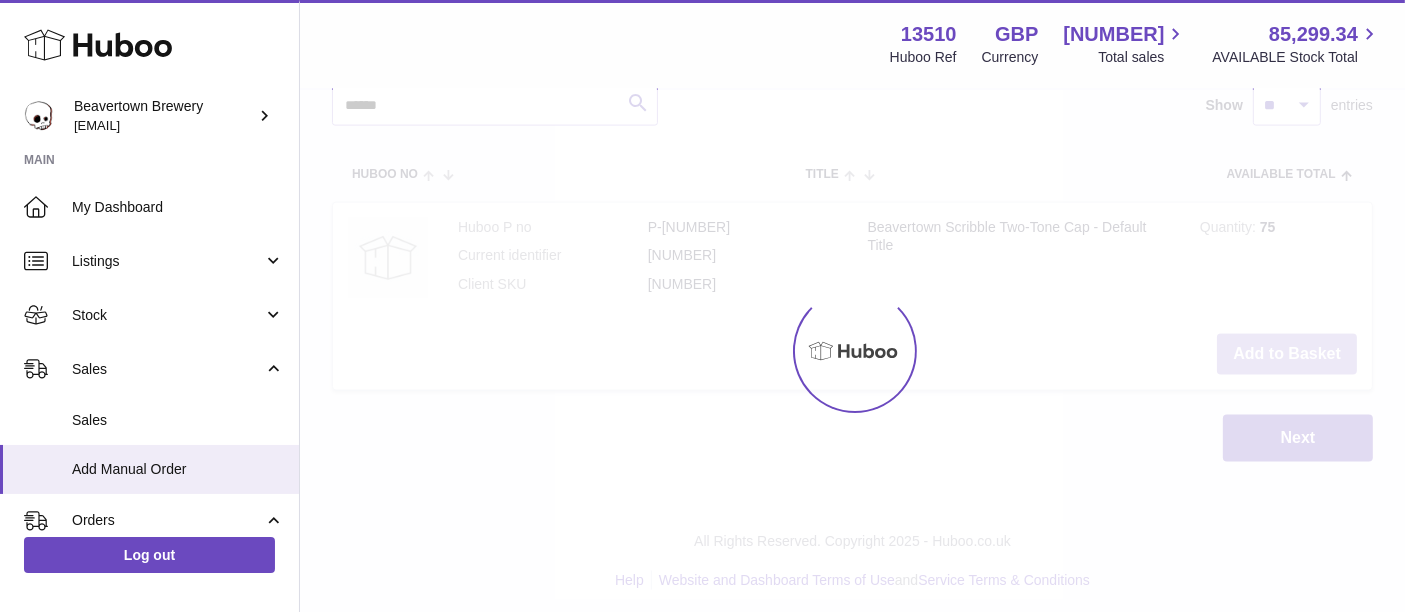 type on "*" 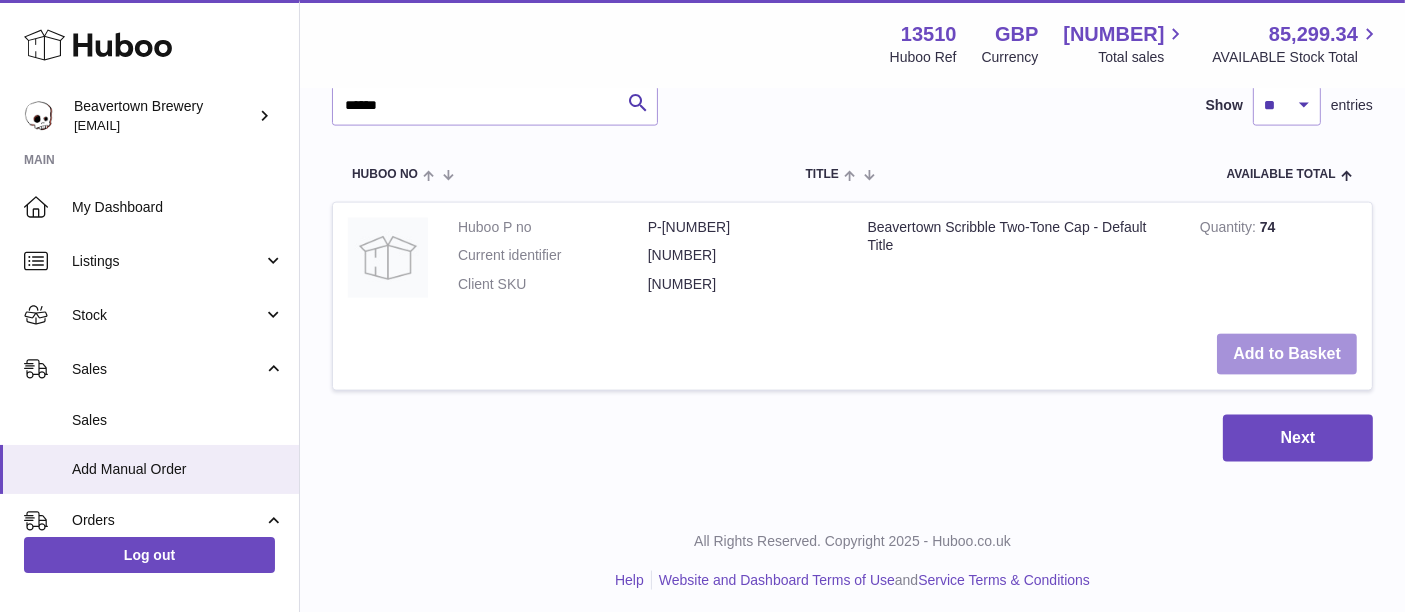 click on "Add to Basket" at bounding box center (1287, 354) 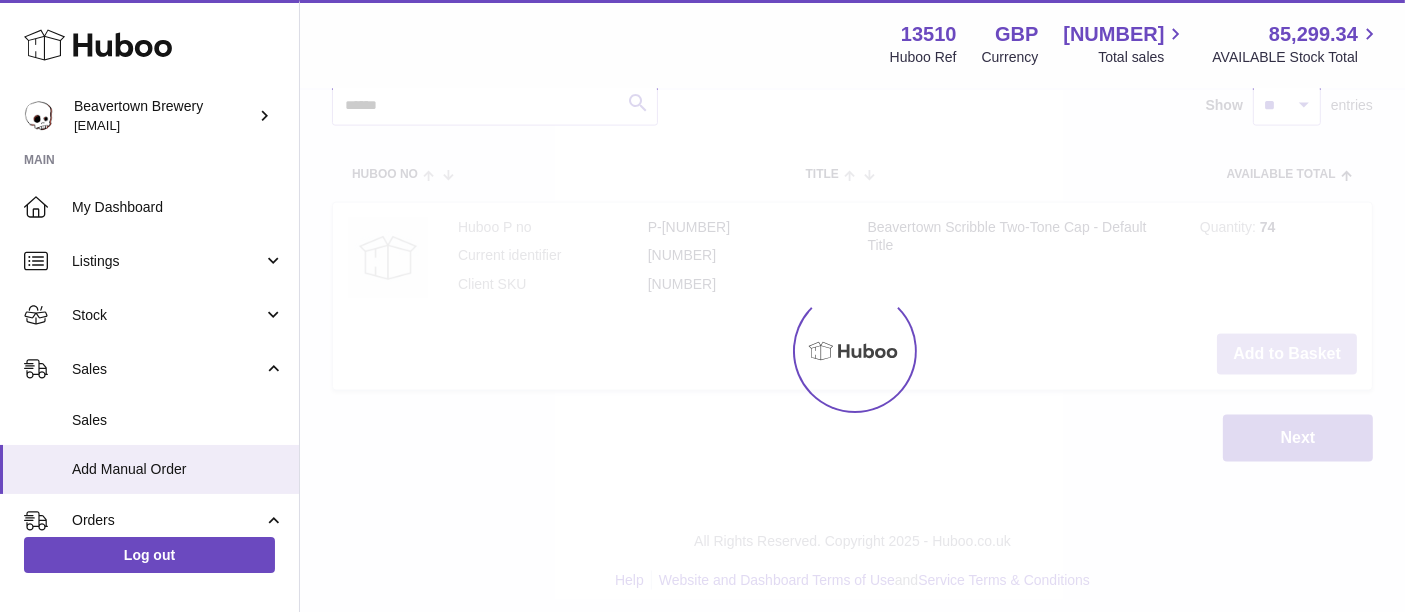type on "*" 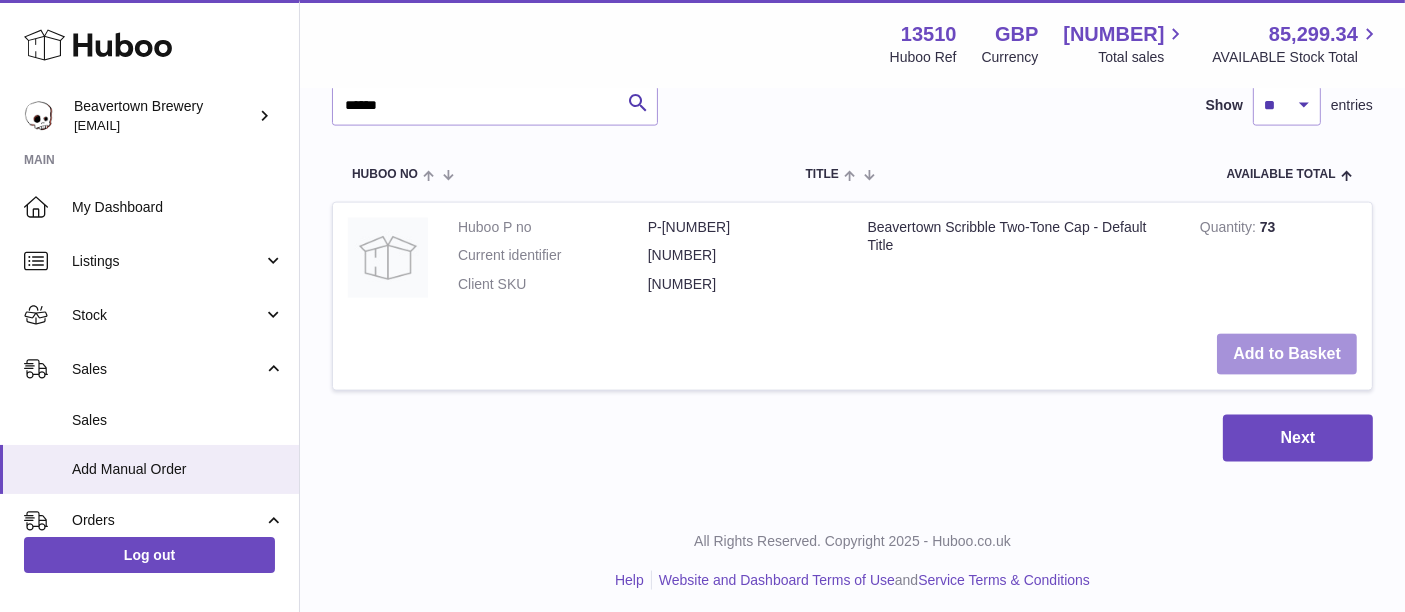 click on "Add to Basket" at bounding box center [1287, 354] 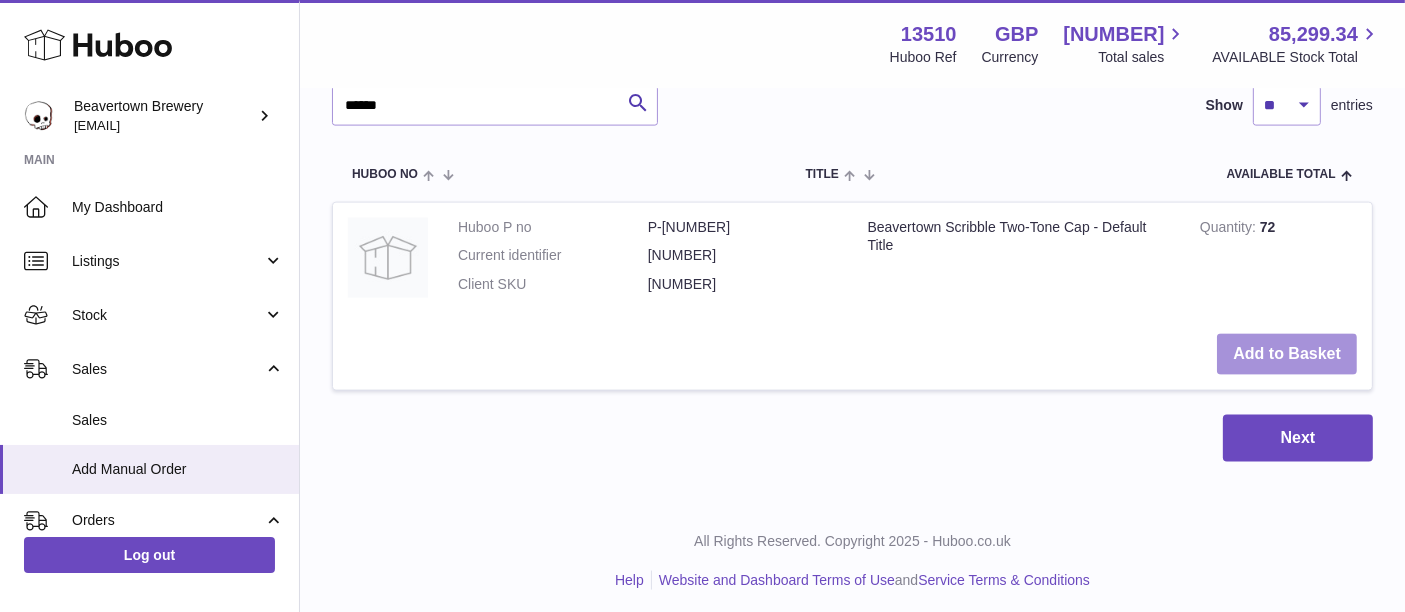 click on "Add to Basket" at bounding box center [1287, 354] 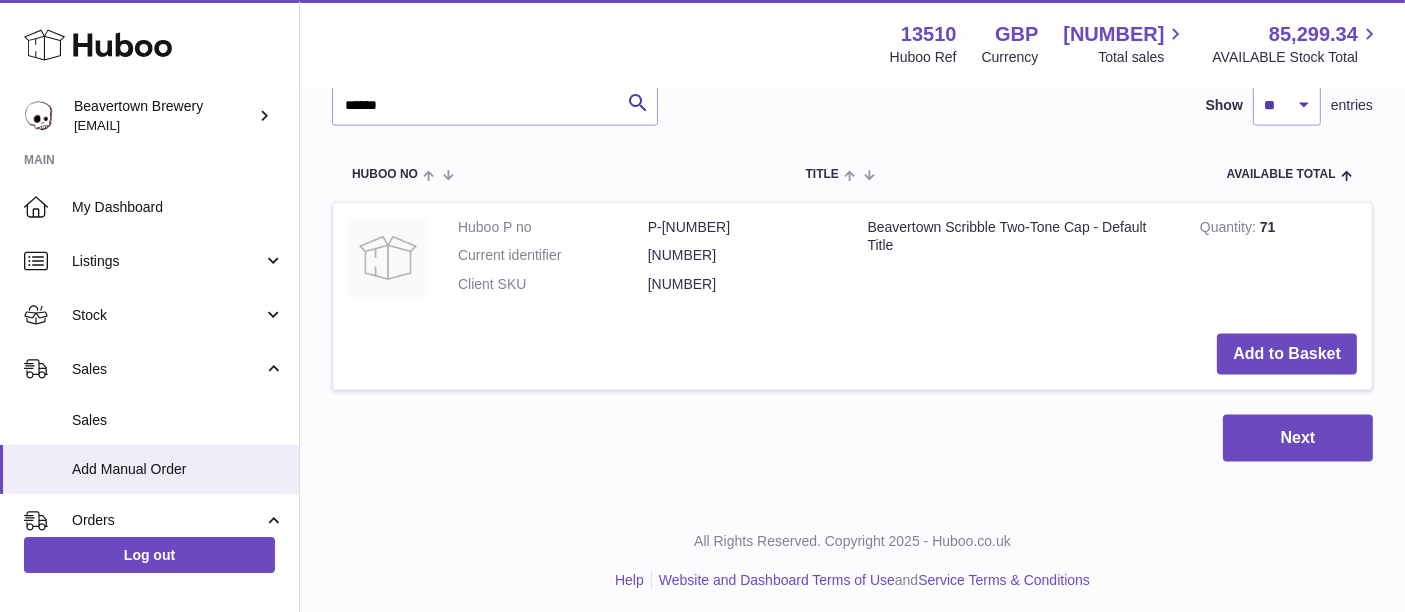 click on "Add to Basket" at bounding box center [852, 354] 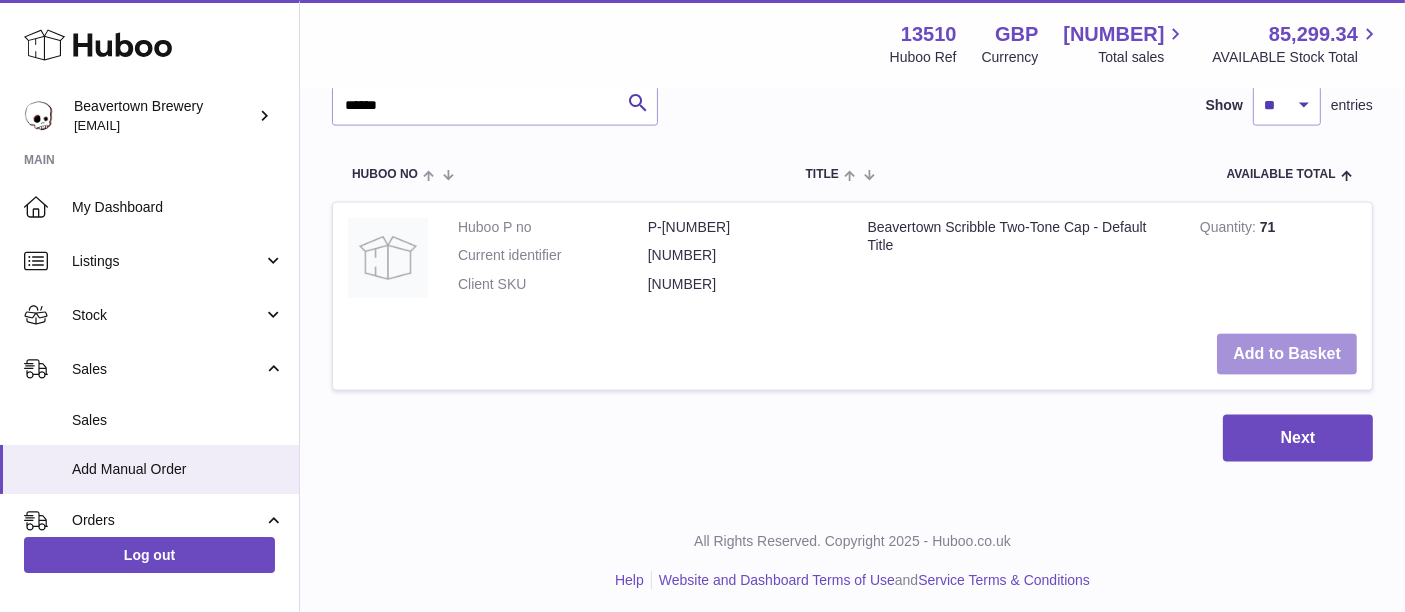click on "Add to Basket" at bounding box center [1287, 354] 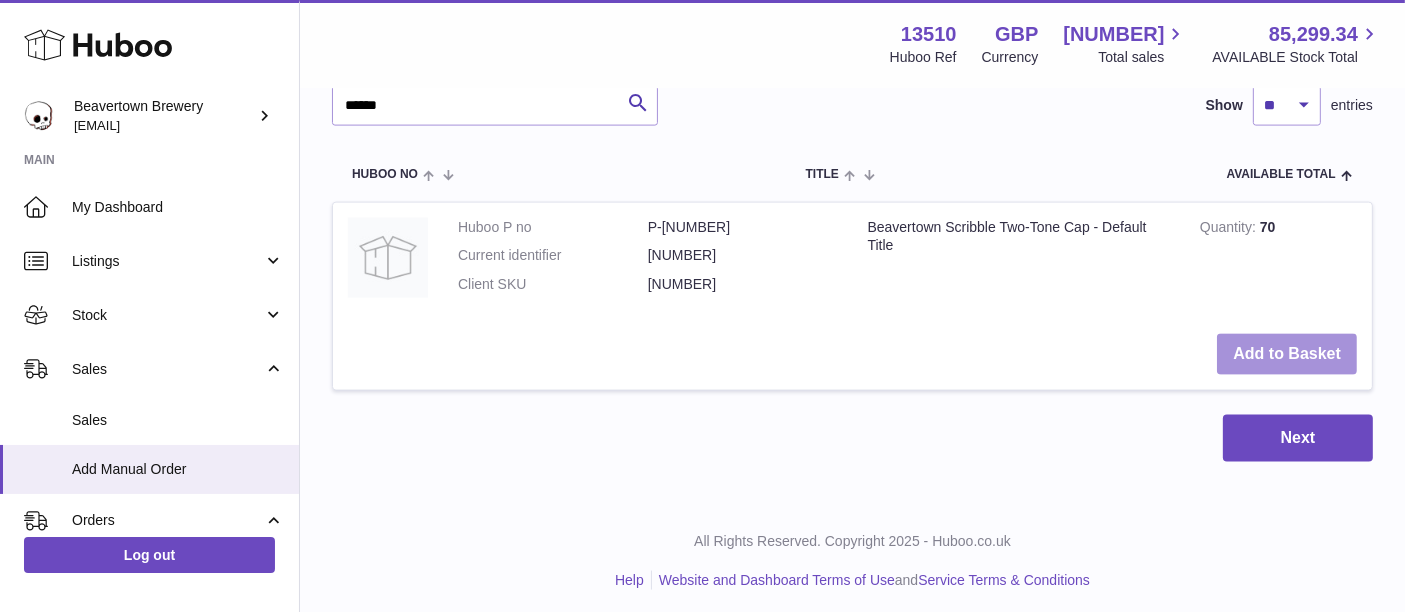 click on "Add to Basket" at bounding box center [1287, 354] 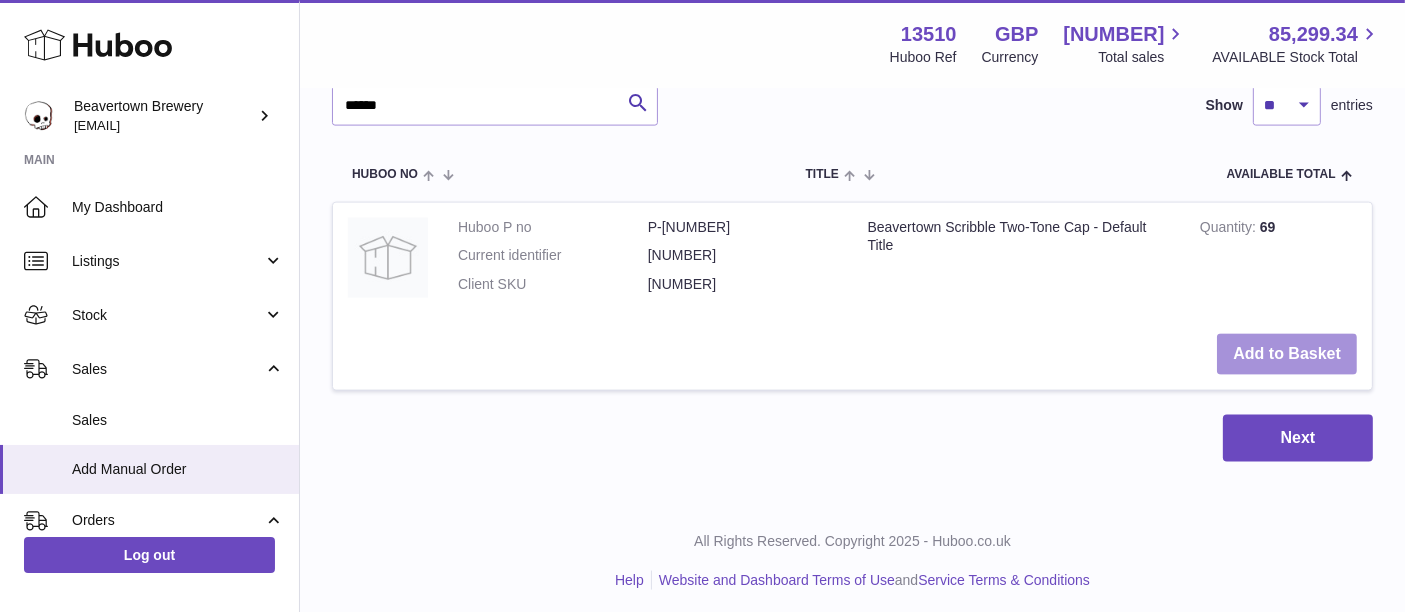 click on "Add to Basket" at bounding box center [1287, 354] 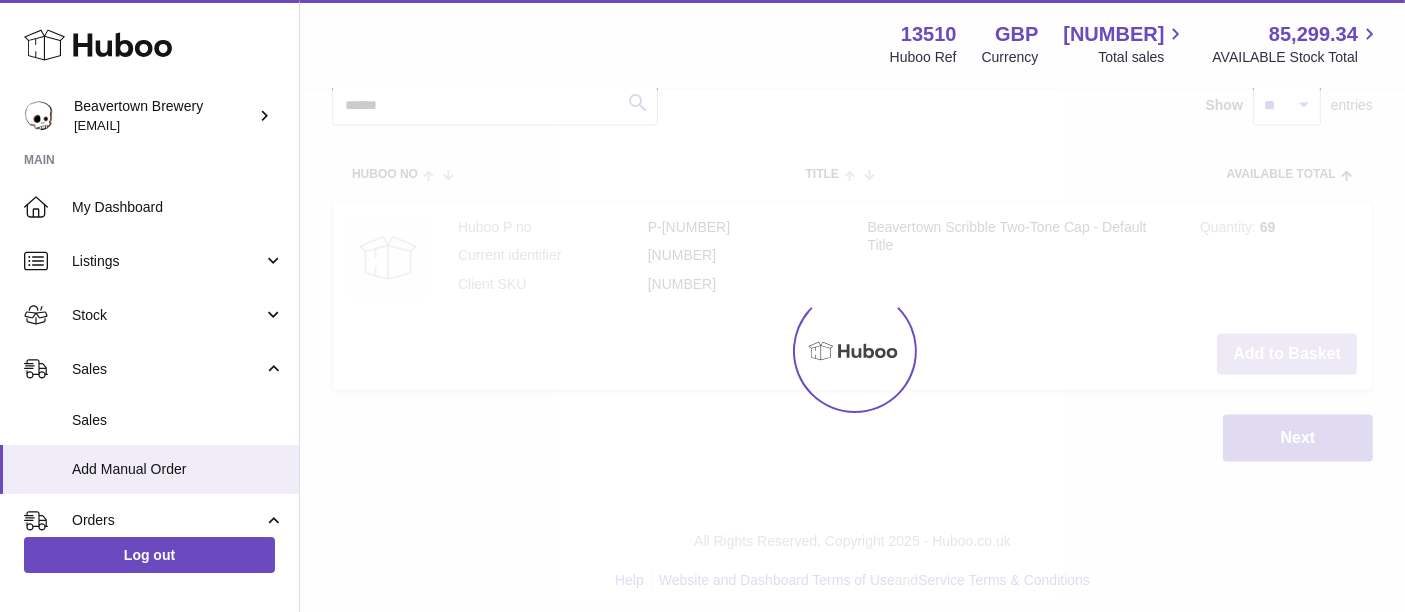 click at bounding box center [852, 351] 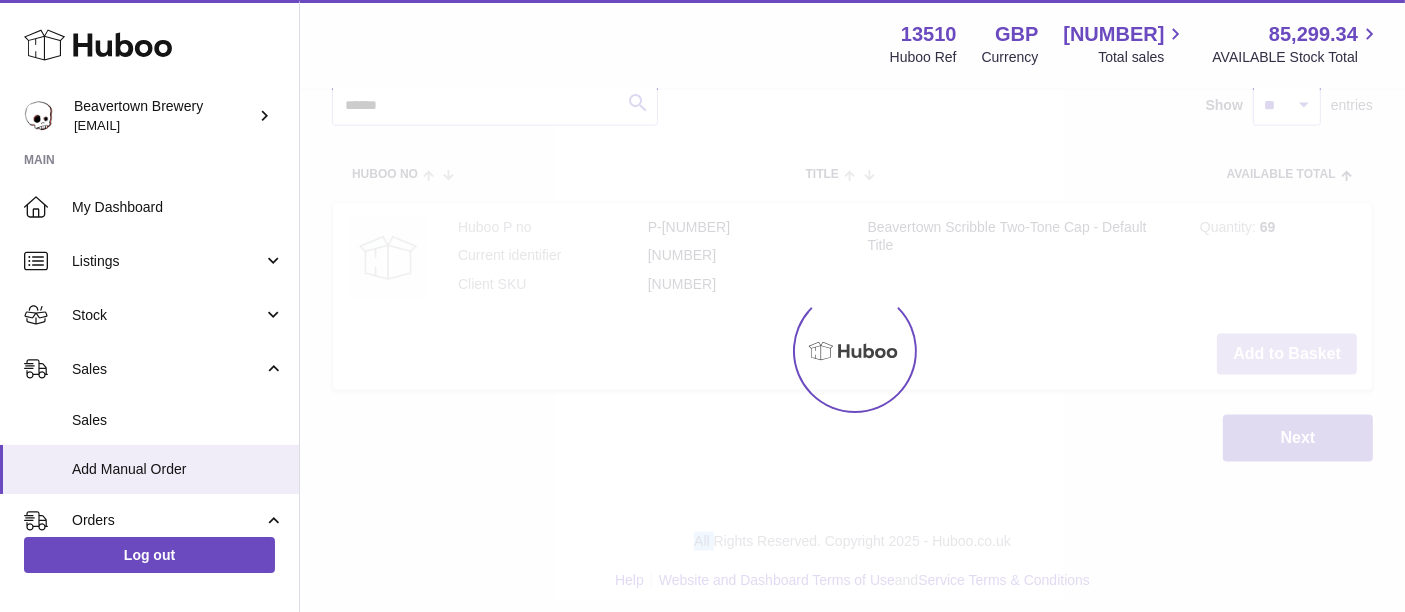 click at bounding box center [852, 351] 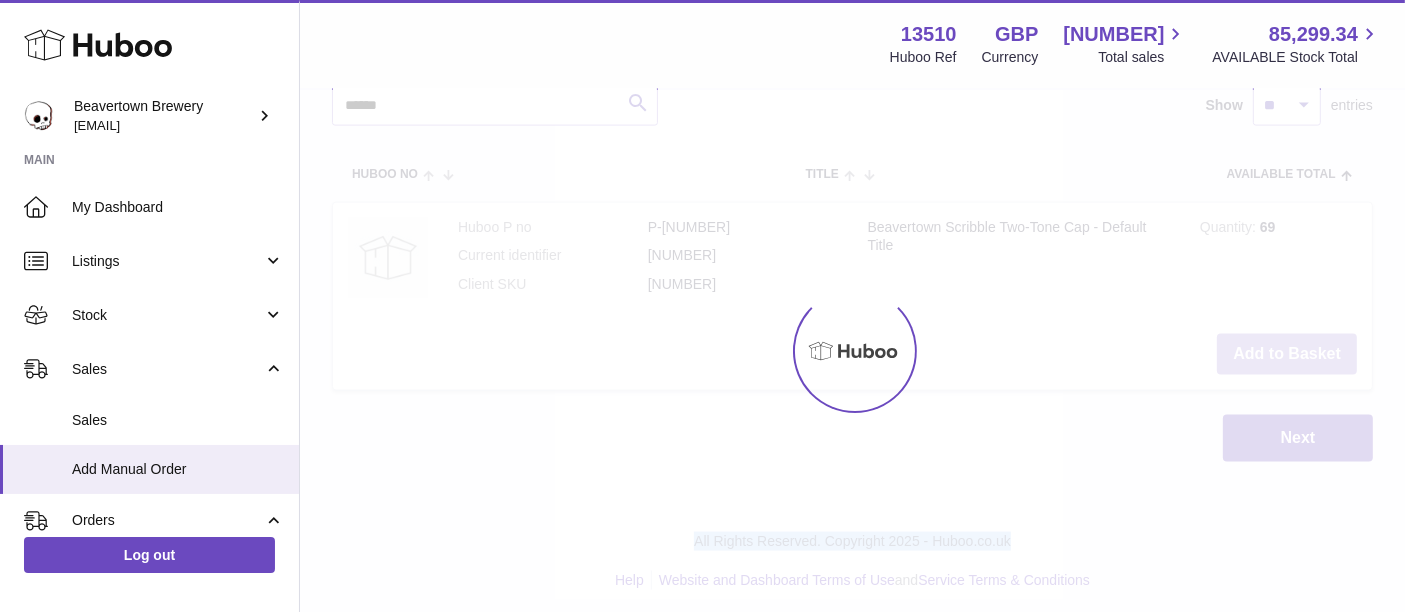 click at bounding box center (852, 351) 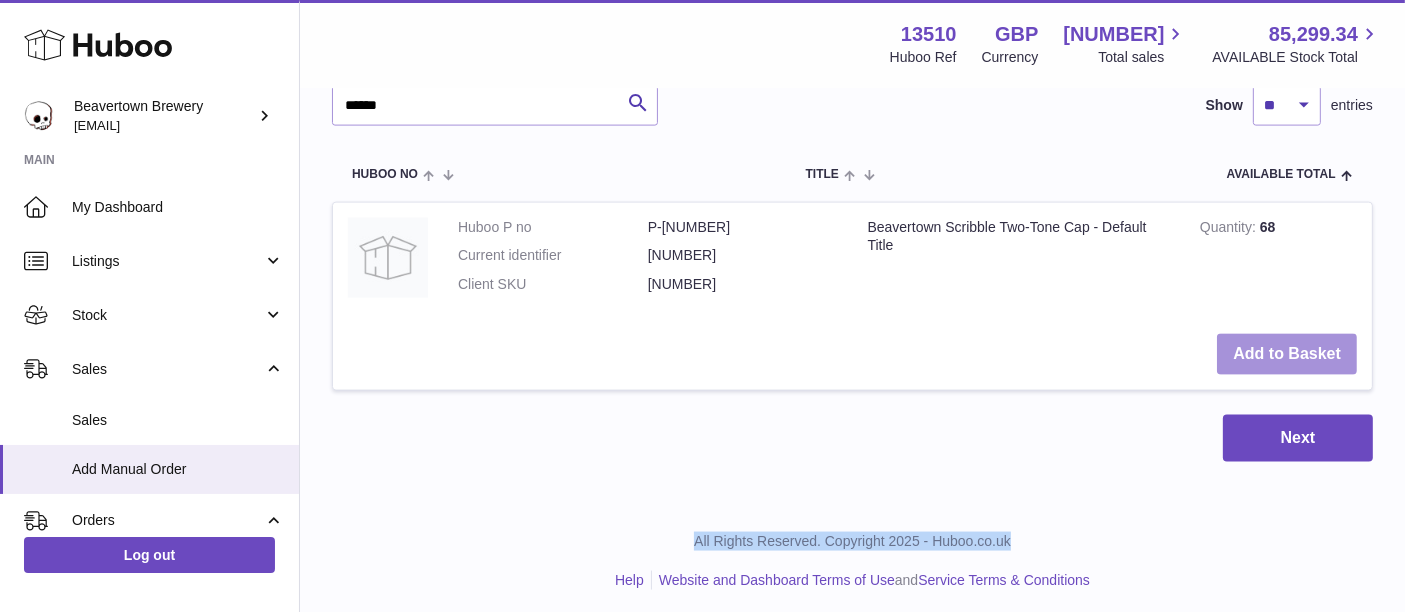 click on "Add to Basket" at bounding box center (1287, 354) 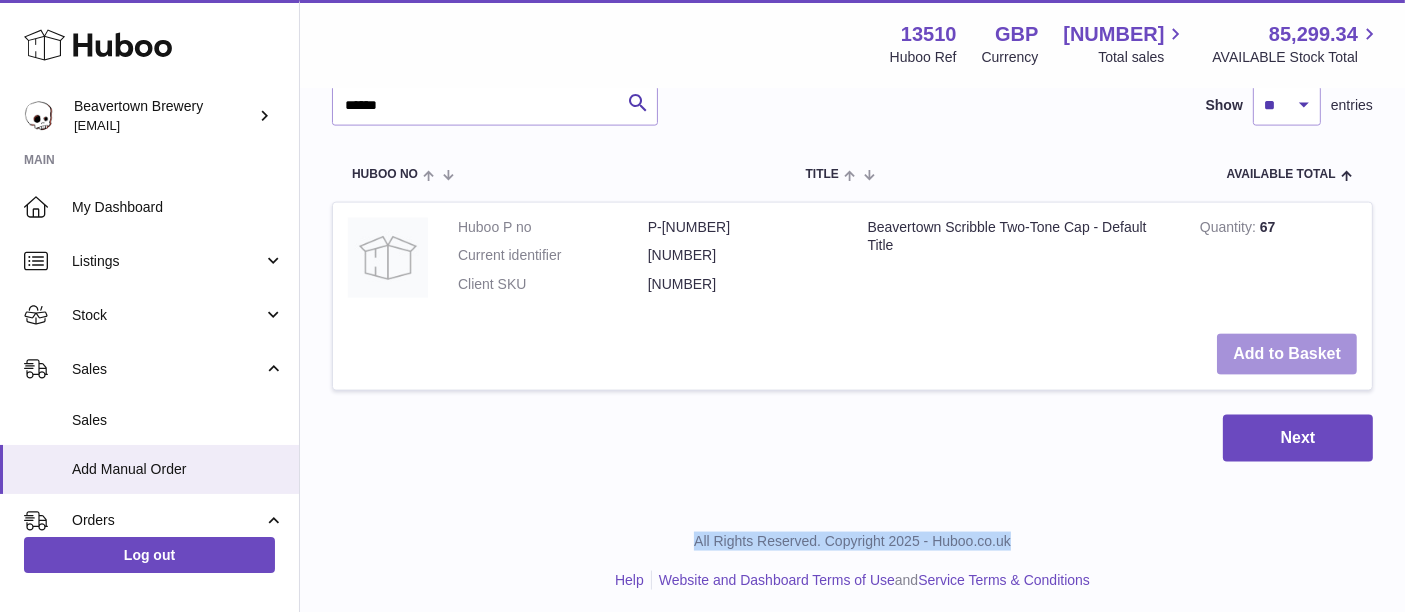 click on "Add to Basket" at bounding box center [1287, 354] 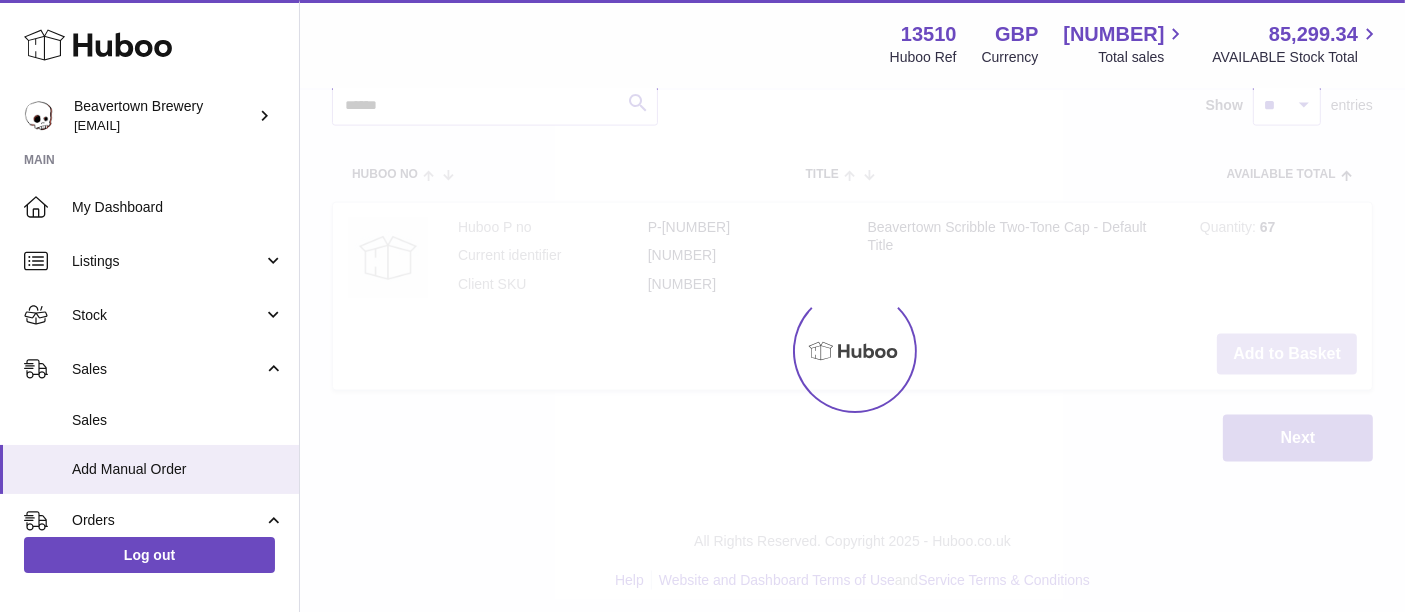 click at bounding box center (852, 351) 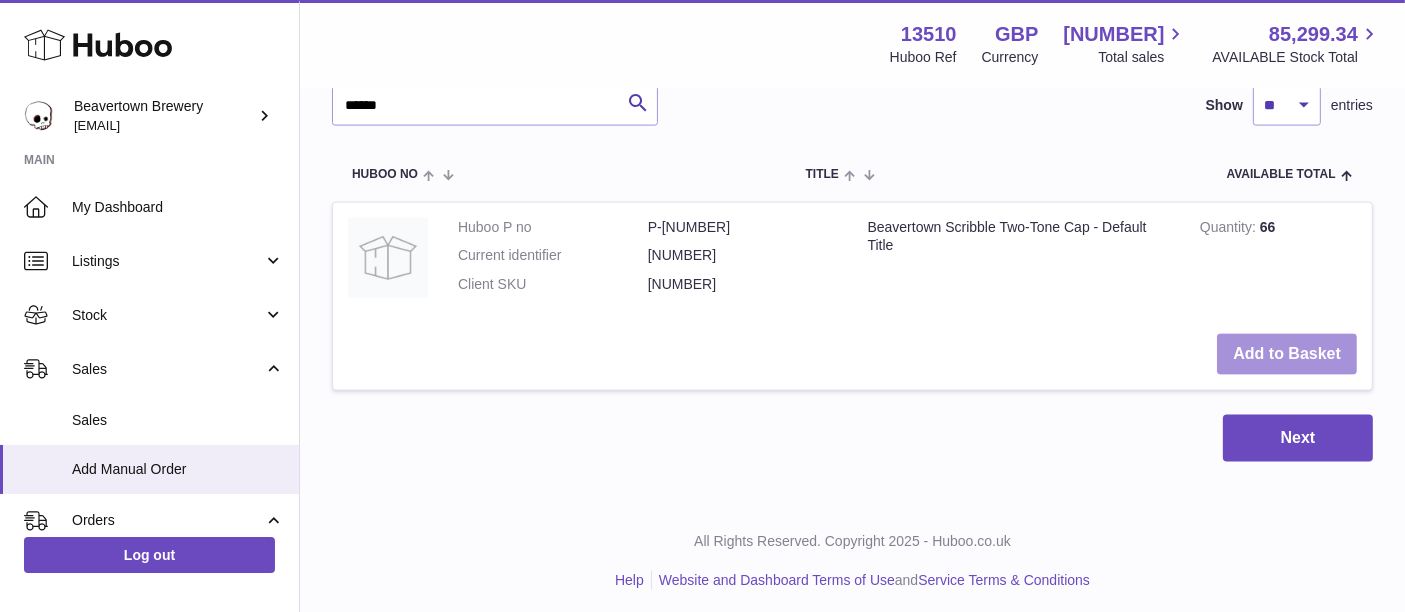 click on "Add to Basket" at bounding box center (1287, 354) 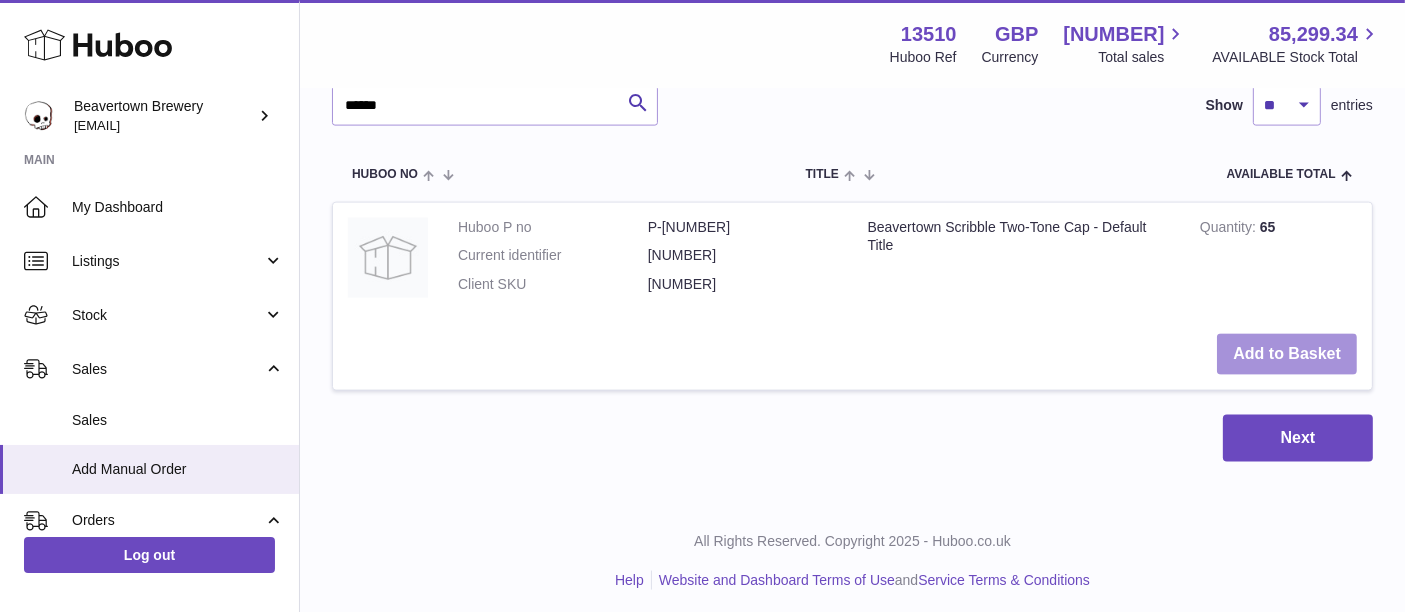 click on "Add to Basket" at bounding box center [1287, 354] 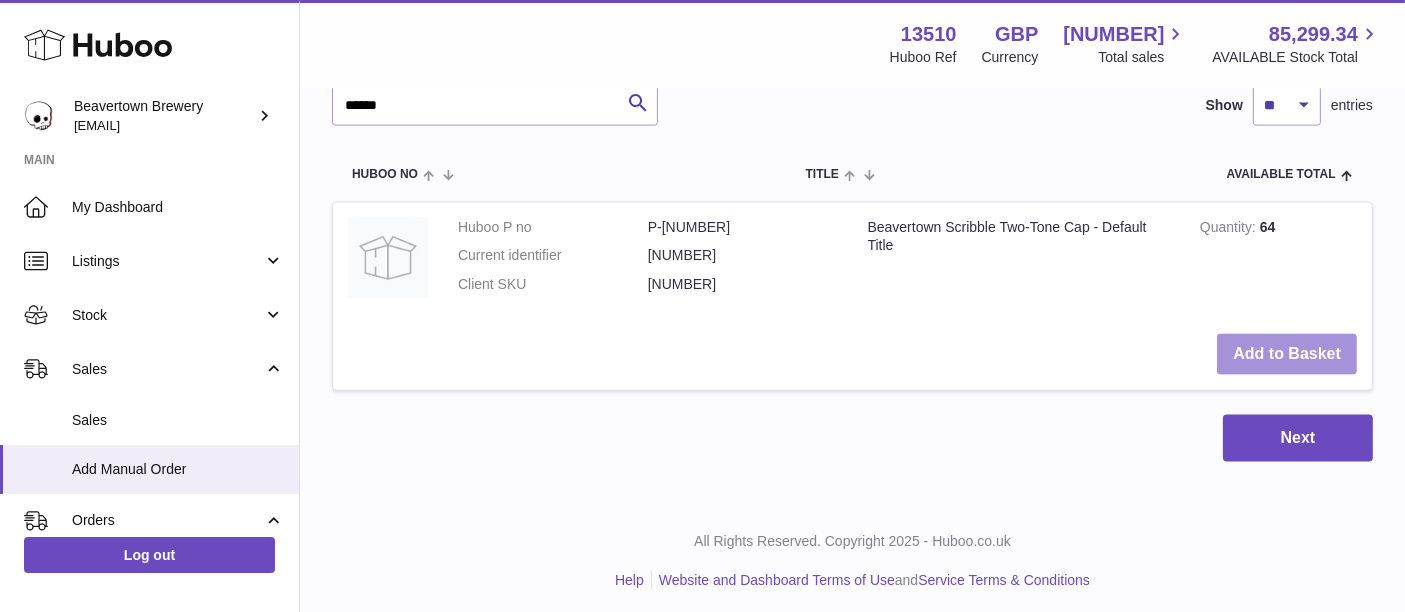 click on "Add to Basket" at bounding box center (1287, 354) 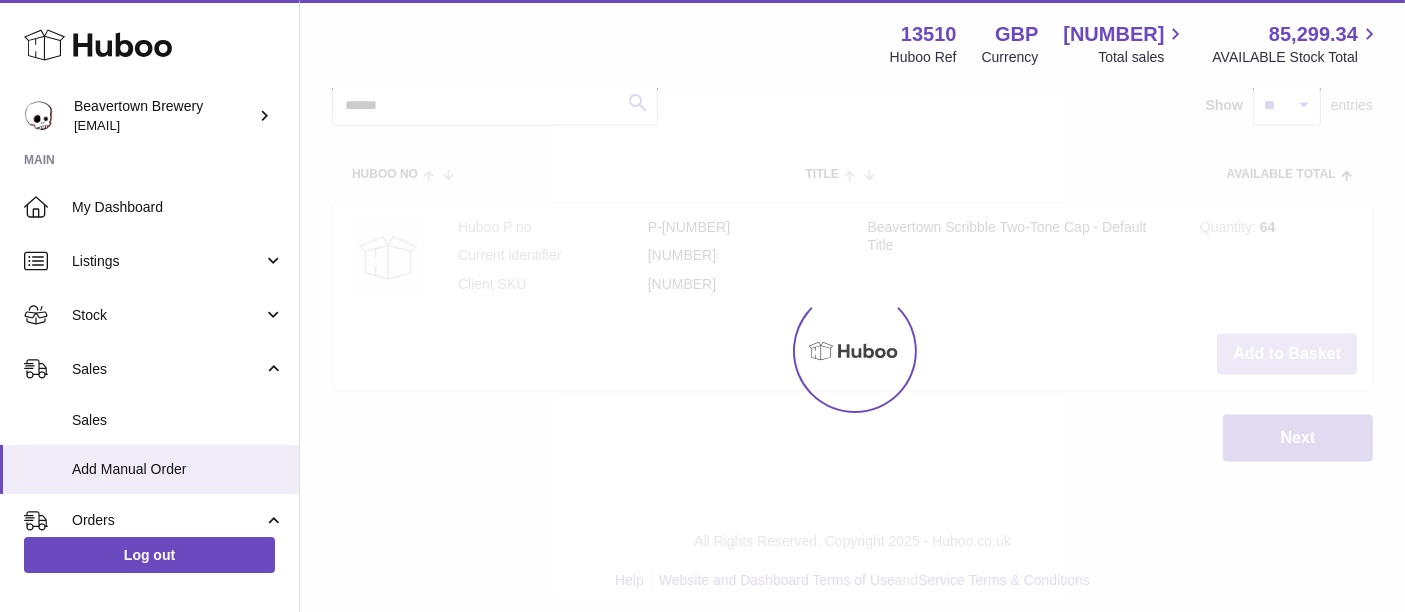 click at bounding box center [852, 351] 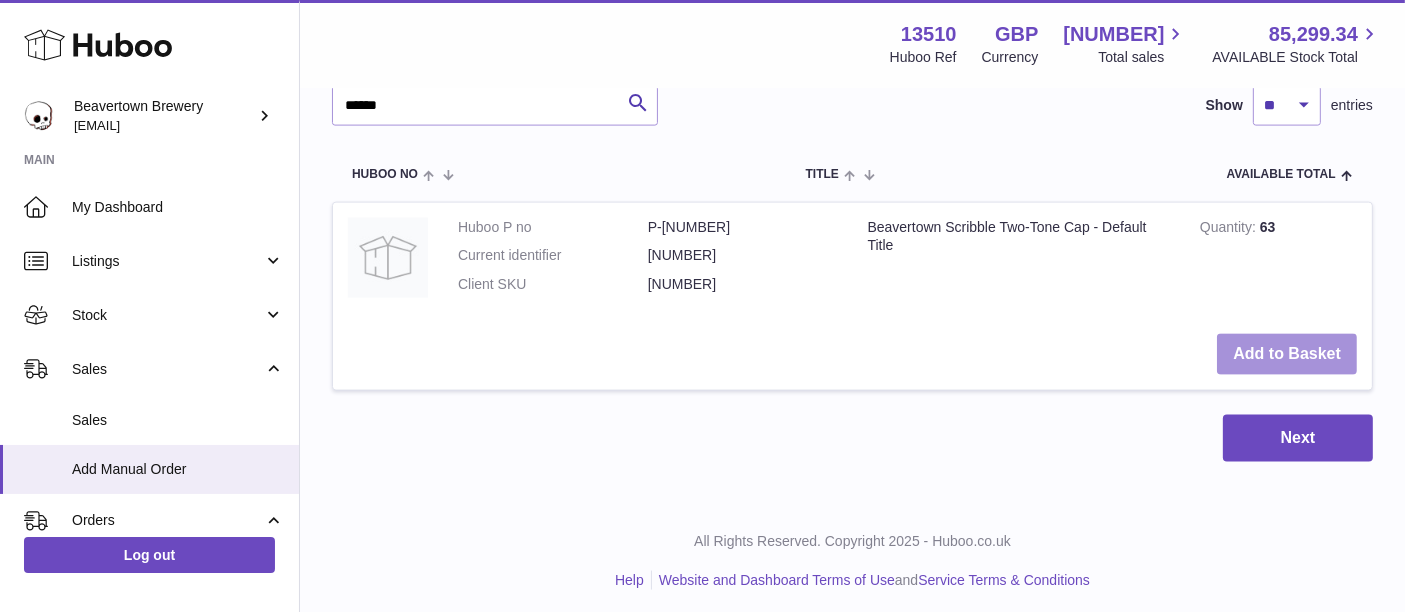 click on "Add to Basket" at bounding box center [1287, 354] 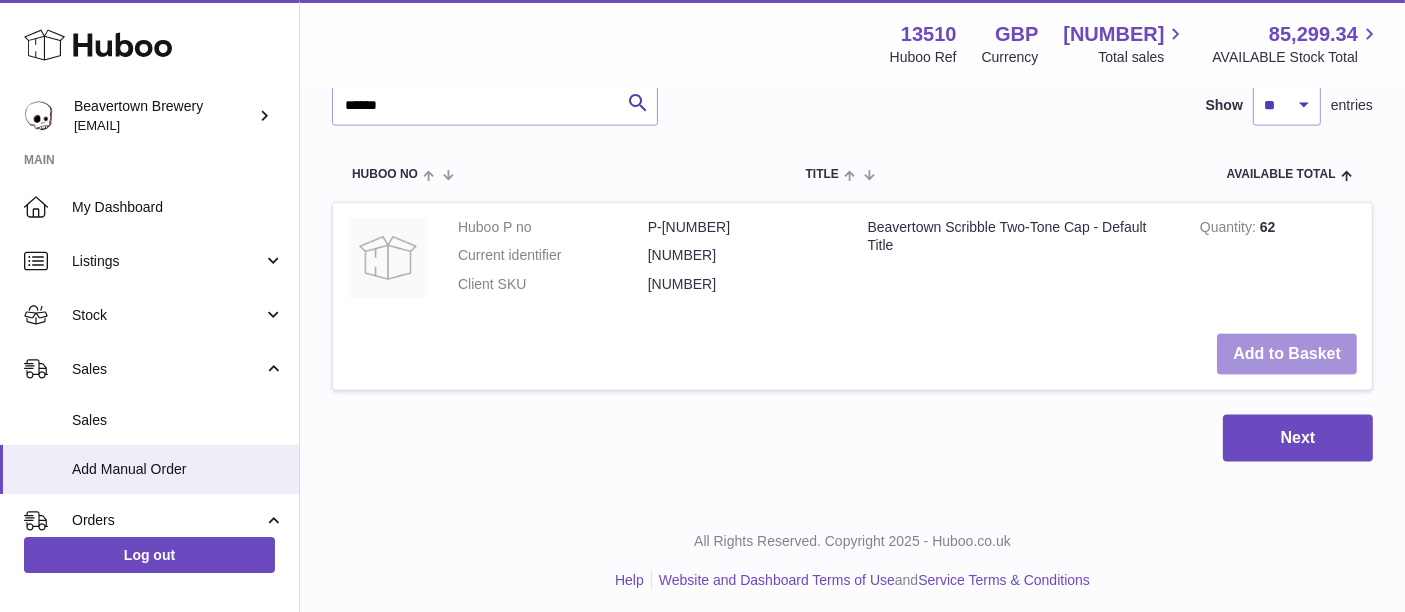 click on "Add to Basket" at bounding box center (1287, 354) 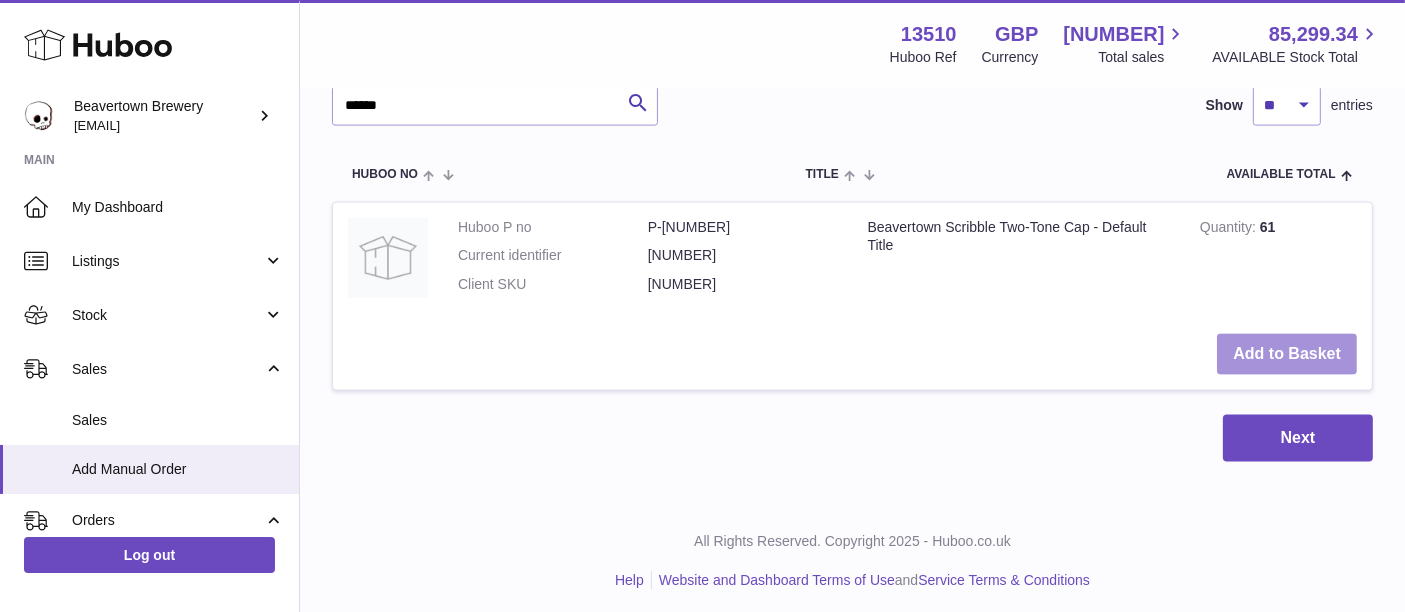 click on "Add to Basket" at bounding box center [1287, 354] 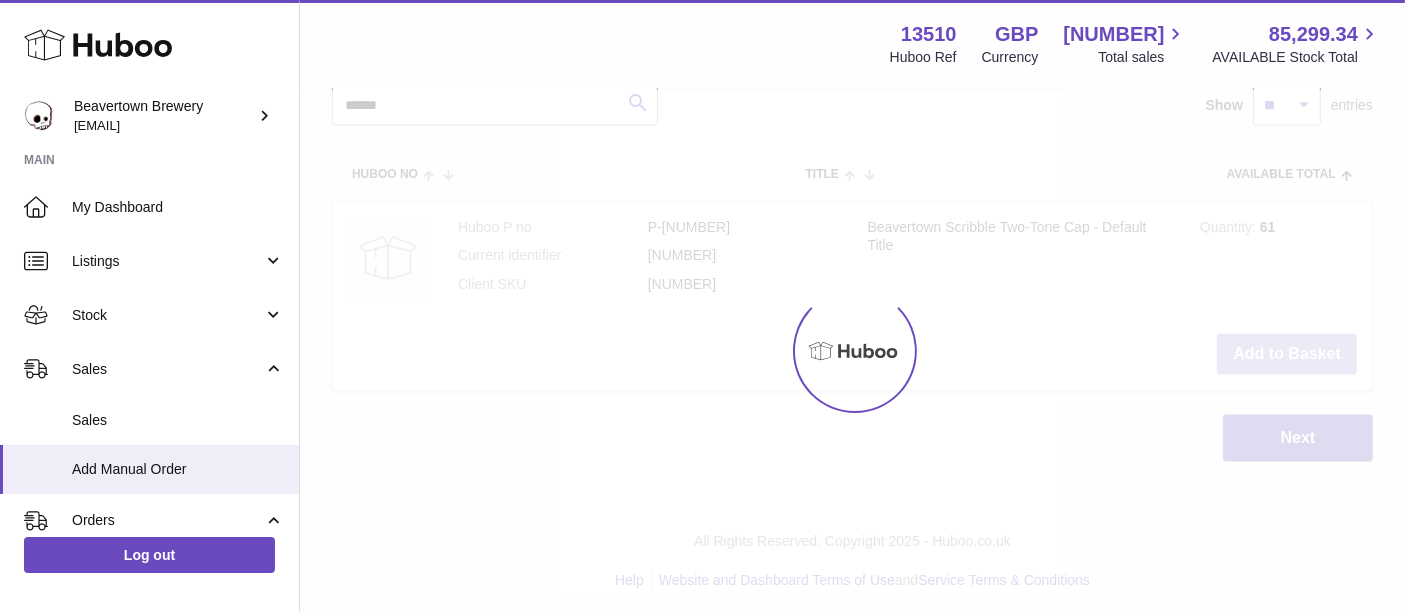 type on "**" 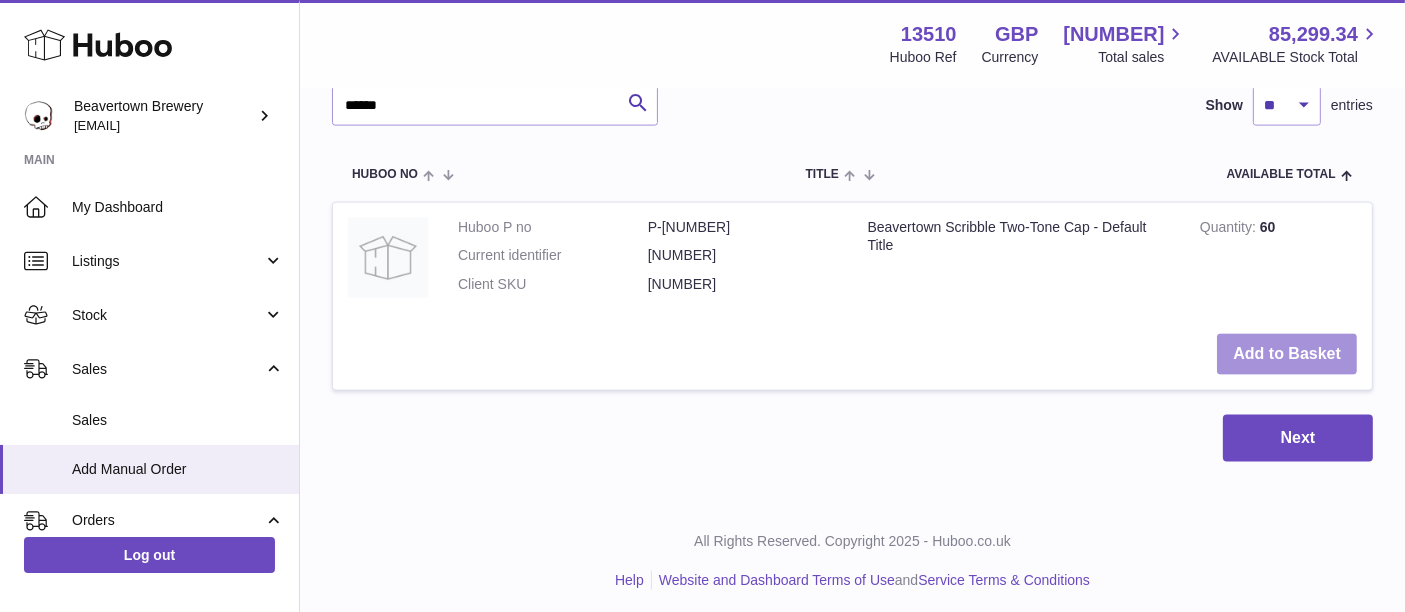 click on "Add to Basket" at bounding box center [1287, 354] 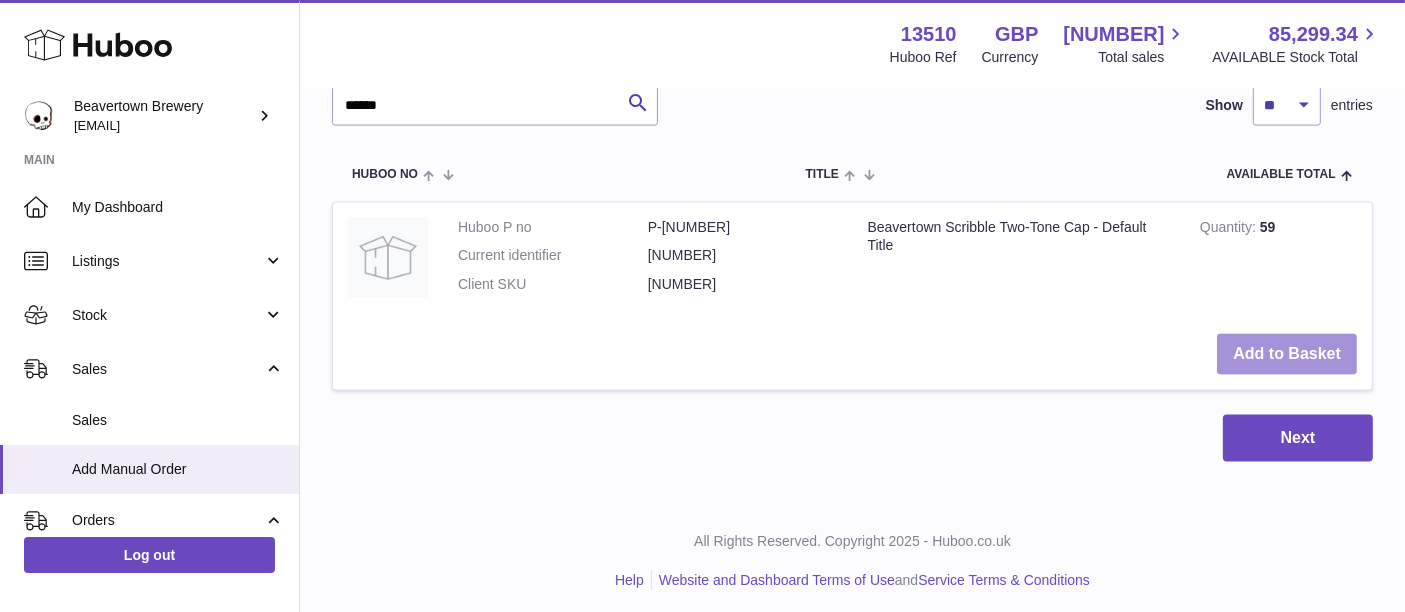 click on "Add to Basket" at bounding box center [1287, 354] 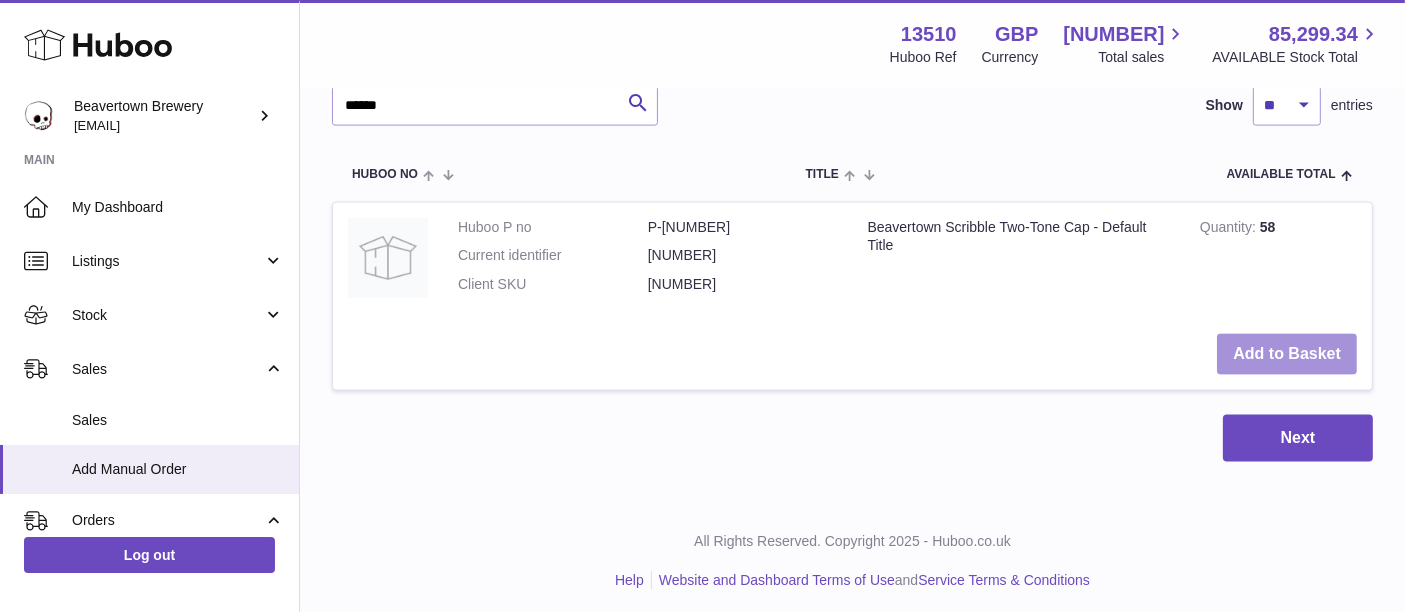 click on "Add to Basket" at bounding box center [1287, 354] 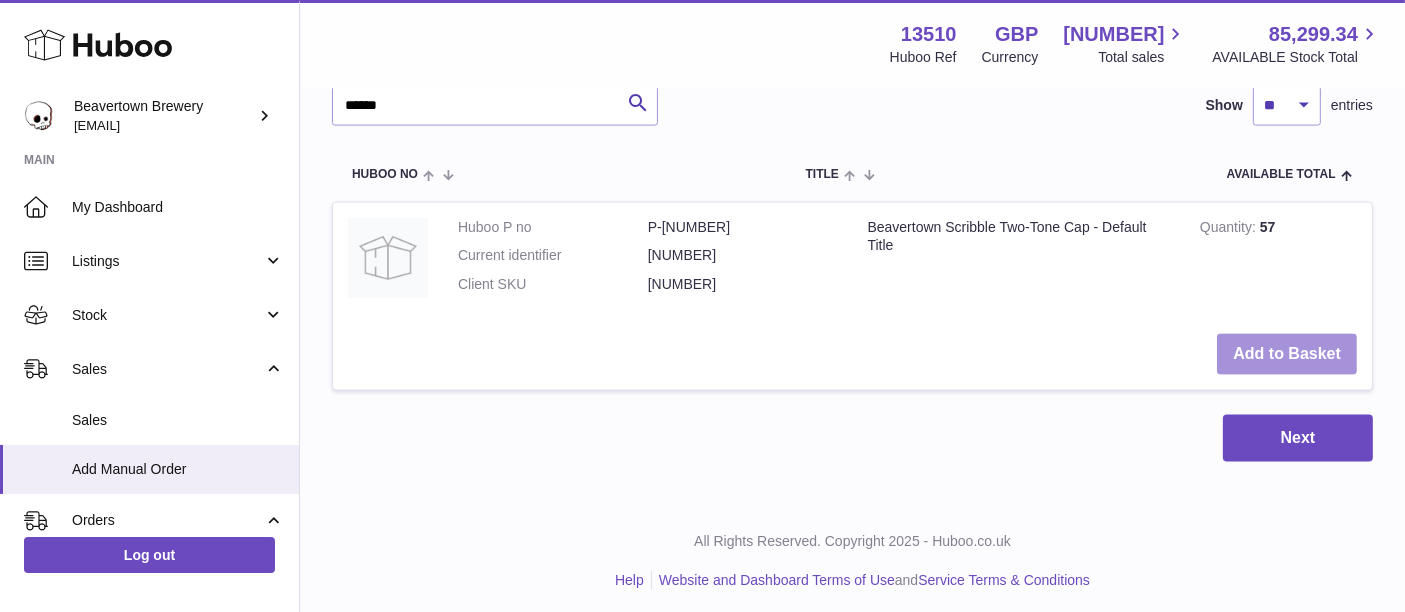 click on "Add to Basket" at bounding box center (1287, 354) 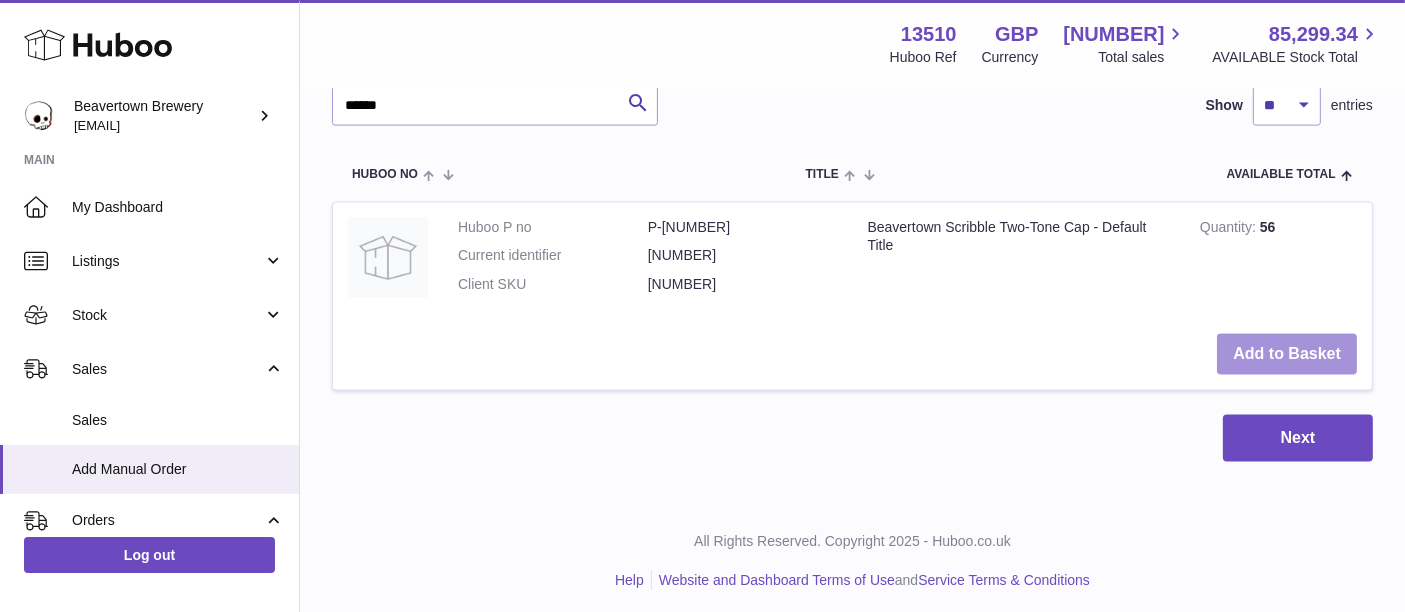 click on "Add to Basket" at bounding box center [1287, 354] 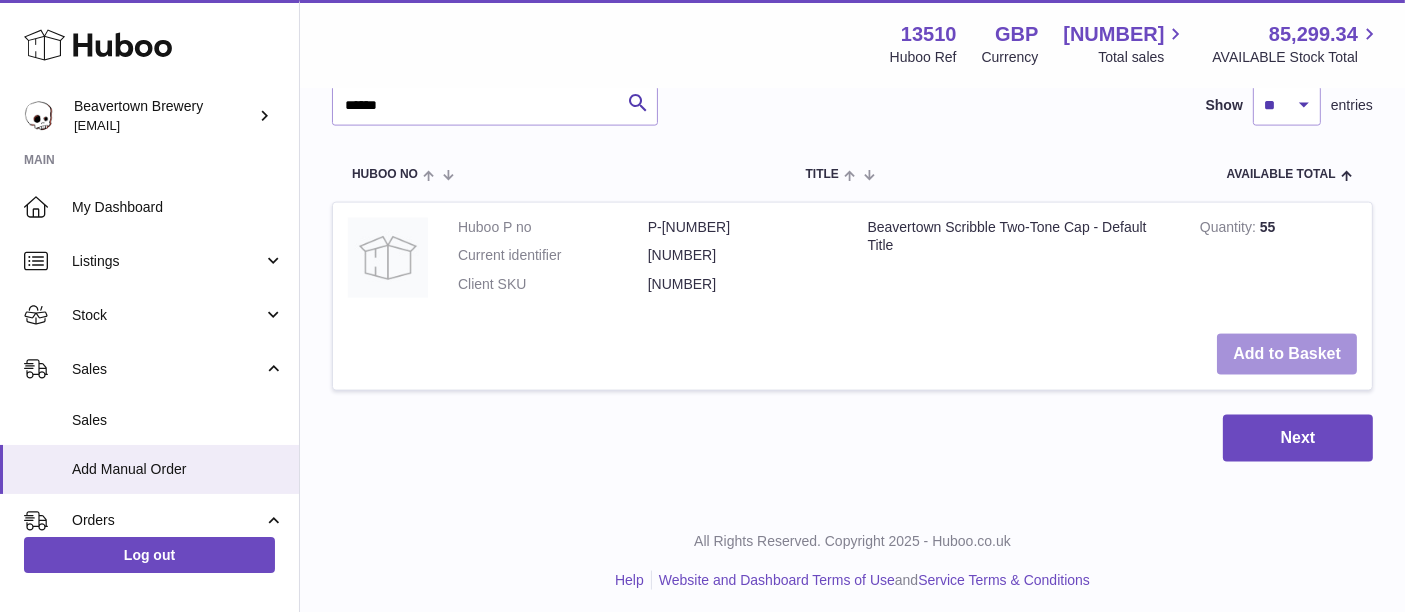 click on "Add to Basket" at bounding box center [1287, 354] 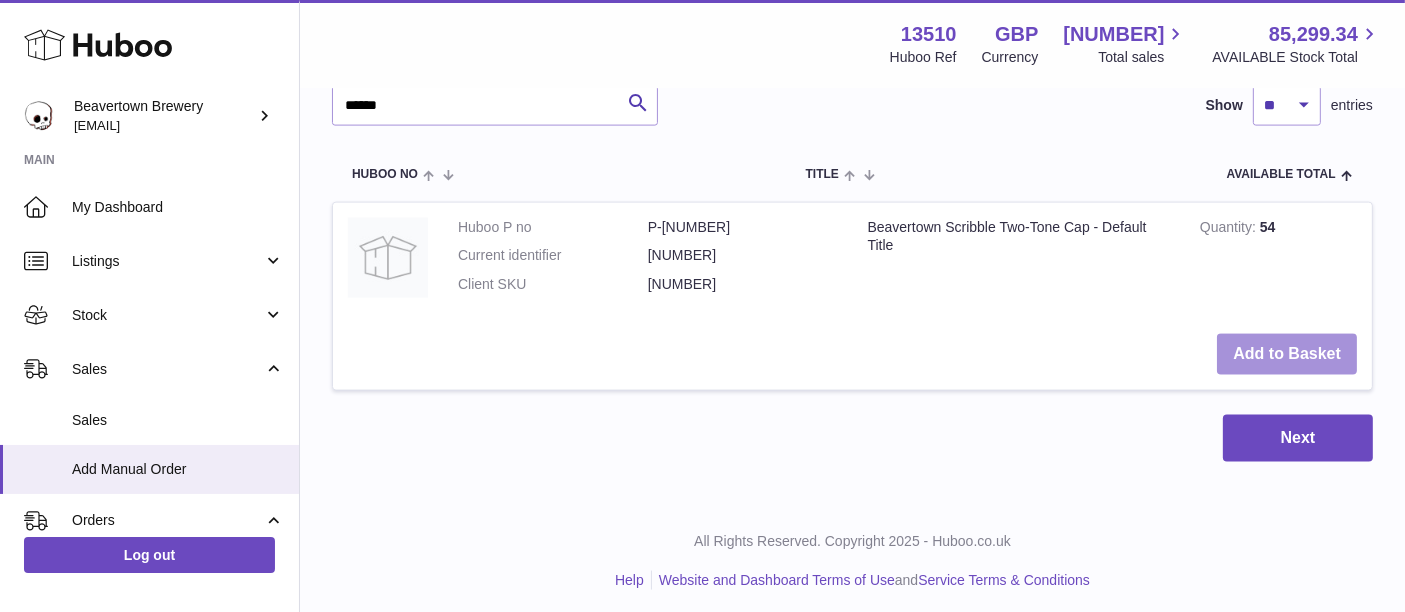 click on "Add to Basket" at bounding box center [1287, 354] 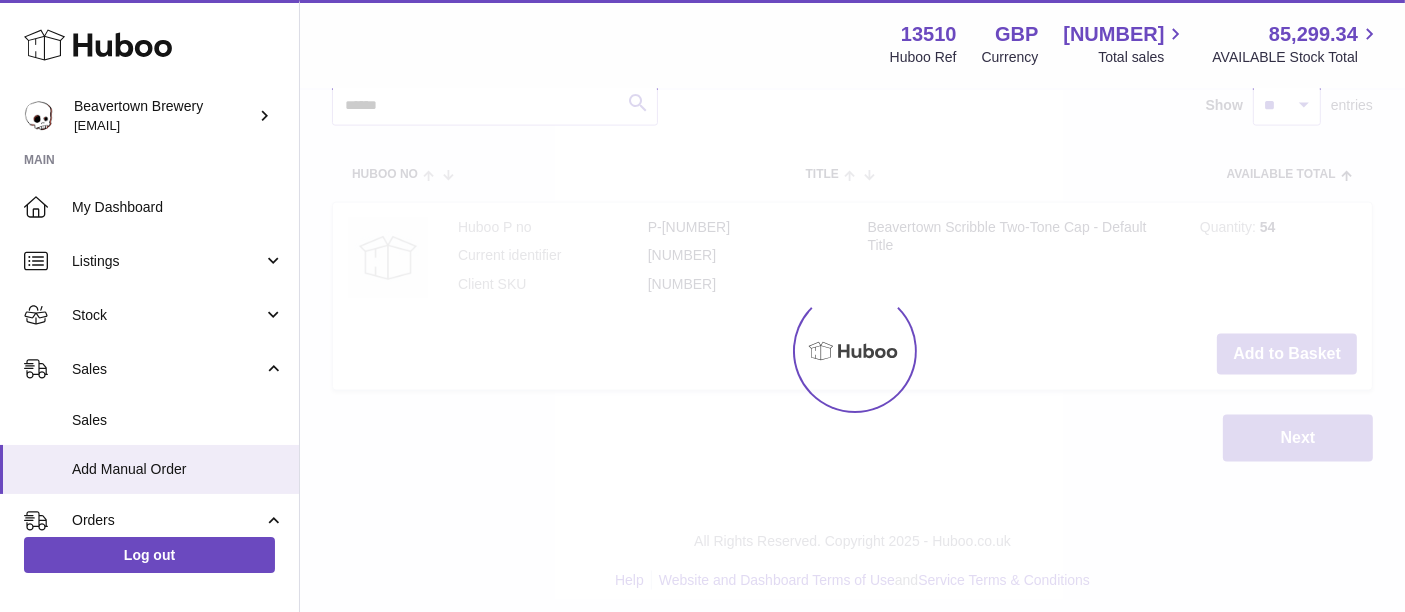 click on "Menu   Huboo     13510   Huboo Ref    GBP   Currency   1,361.60     Total sales   85,299.34     AVAILABLE Stock Total   Currency   GBP   Total sales   1,361.60   AVAILABLE Stock Total   85,299.34   My Huboo - Add manual order
Multiple/Batch Upload
Items in basket
Show
** ** ** ***
entries
Huboo no       Title       Unit Sales Price       AVAILABLE Total       Total       Minimum Life On Receipt (MLOR)
Action
Huboo P no   P-972660   Current identifier   19209259
Double Skull Cap in Black
Unit Sales Price
****
Quantity
**
Total   0.00
Remove
Huboo P no   P-972684   Current identifier   13775790
Embroidered  Skull Dog Cap
****         **     Total" at bounding box center (852, -1180) 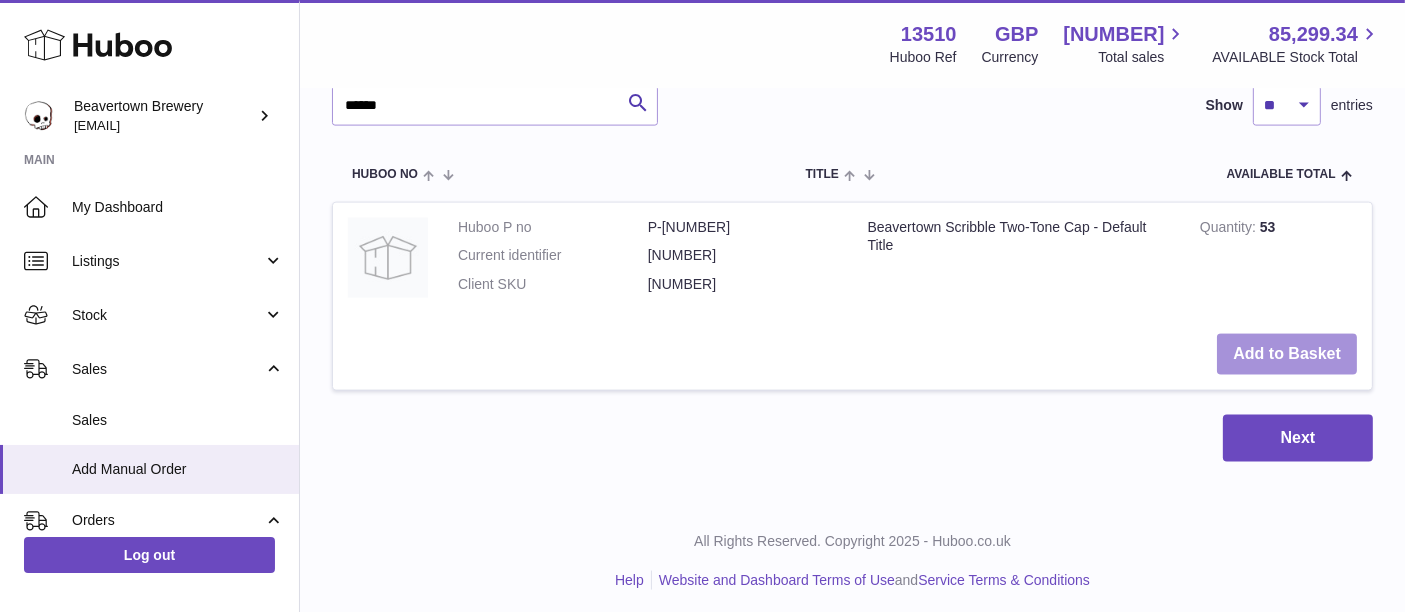 click on "Add to Basket" at bounding box center (1287, 354) 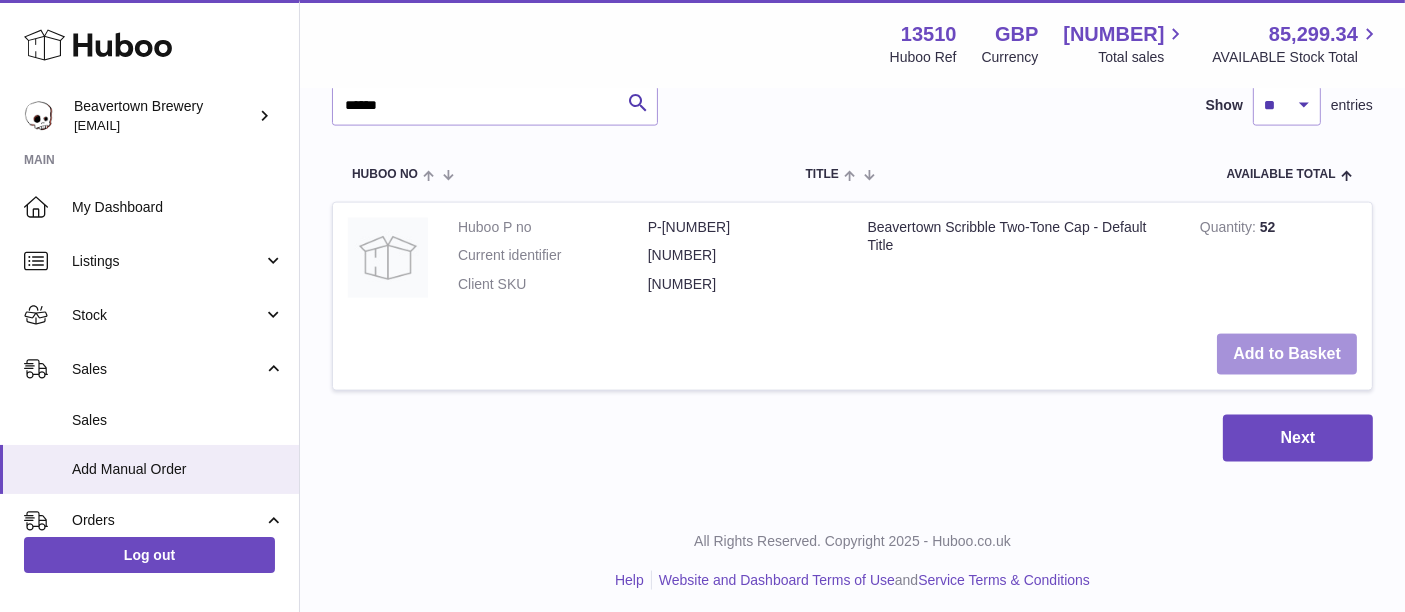 click on "Add to Basket" at bounding box center [1287, 354] 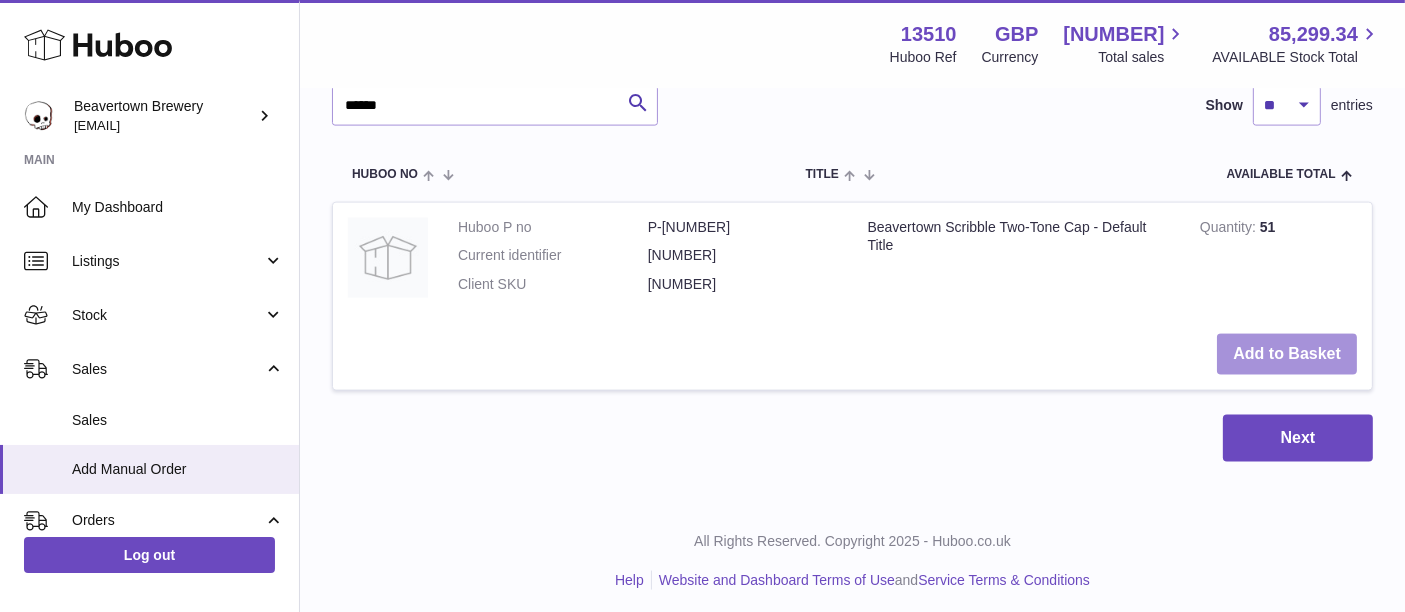 click on "Add to Basket" at bounding box center [1287, 354] 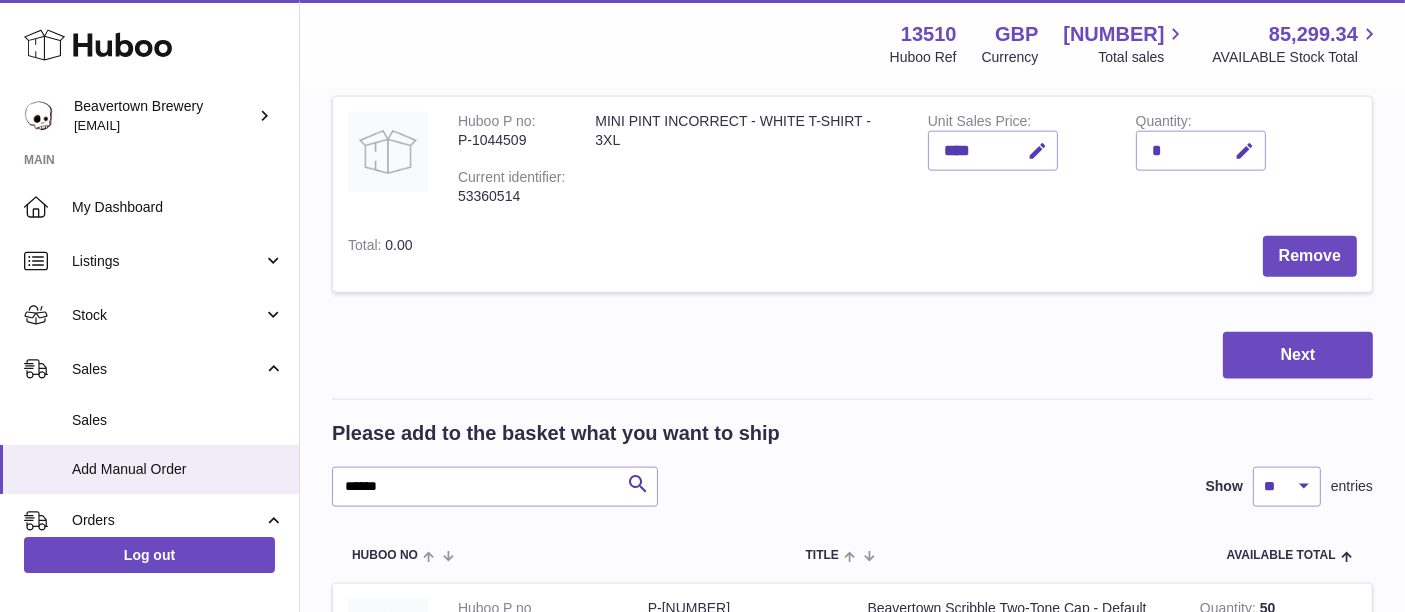 scroll, scrollTop: 2861, scrollLeft: 0, axis: vertical 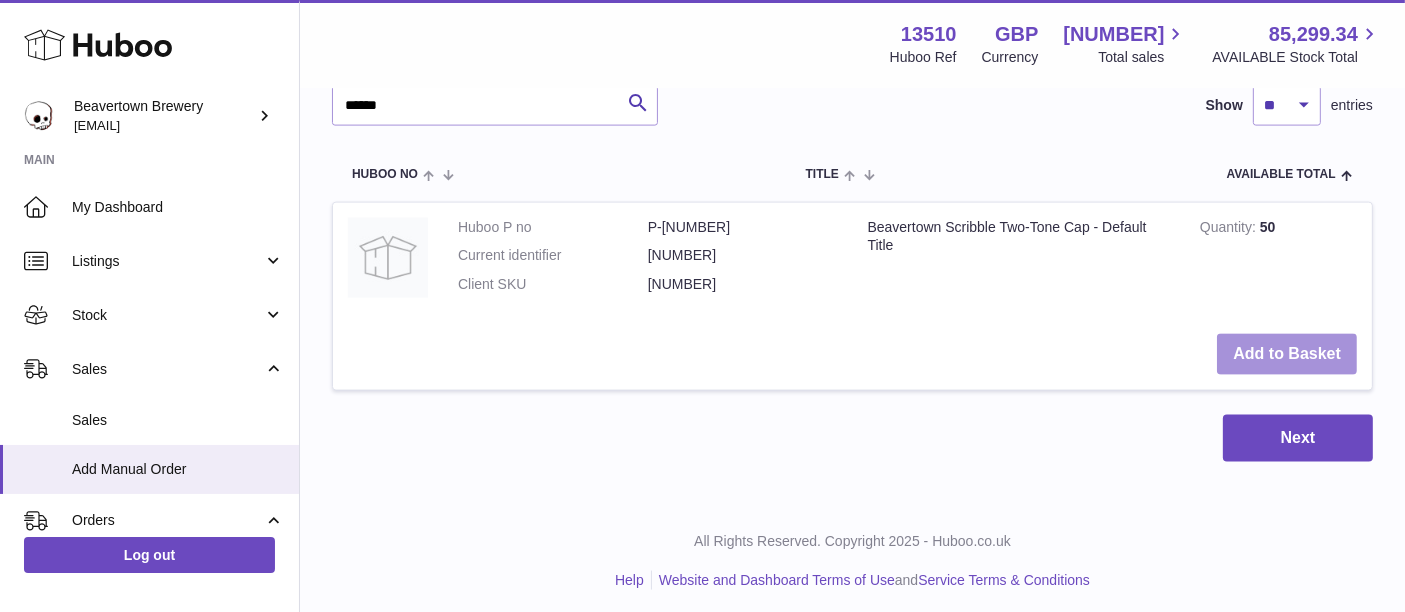click on "Add to Basket" at bounding box center [1287, 354] 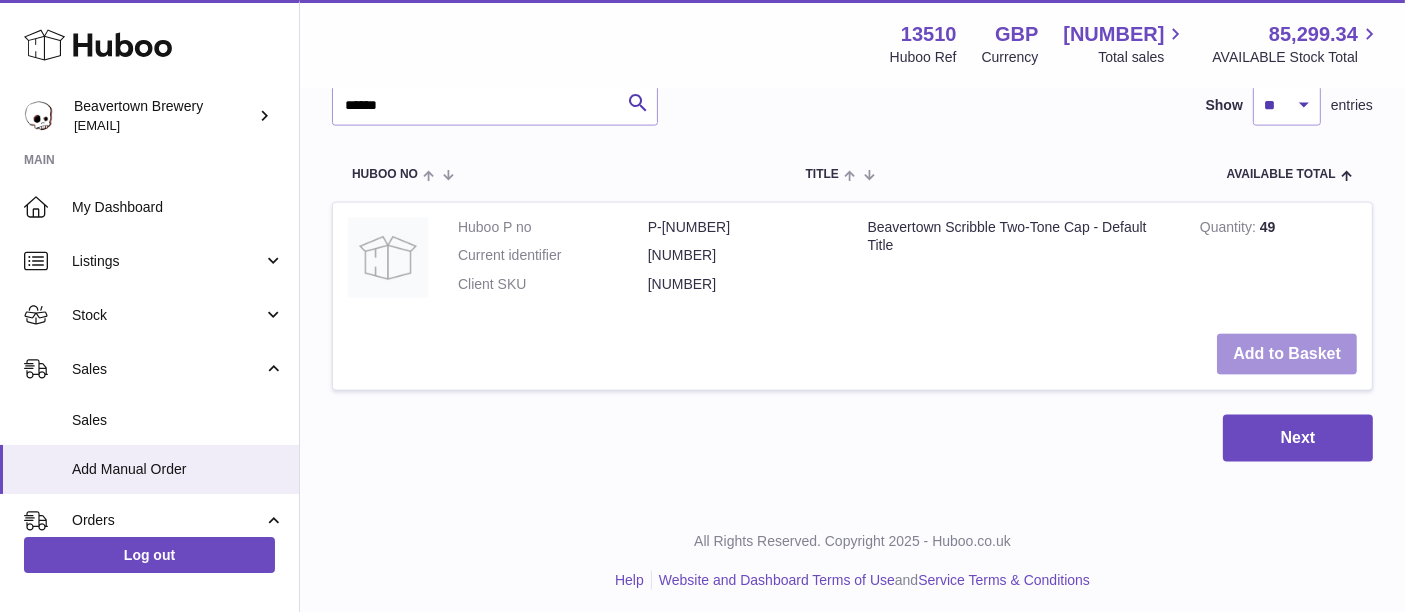 click on "Add to Basket" at bounding box center (1287, 354) 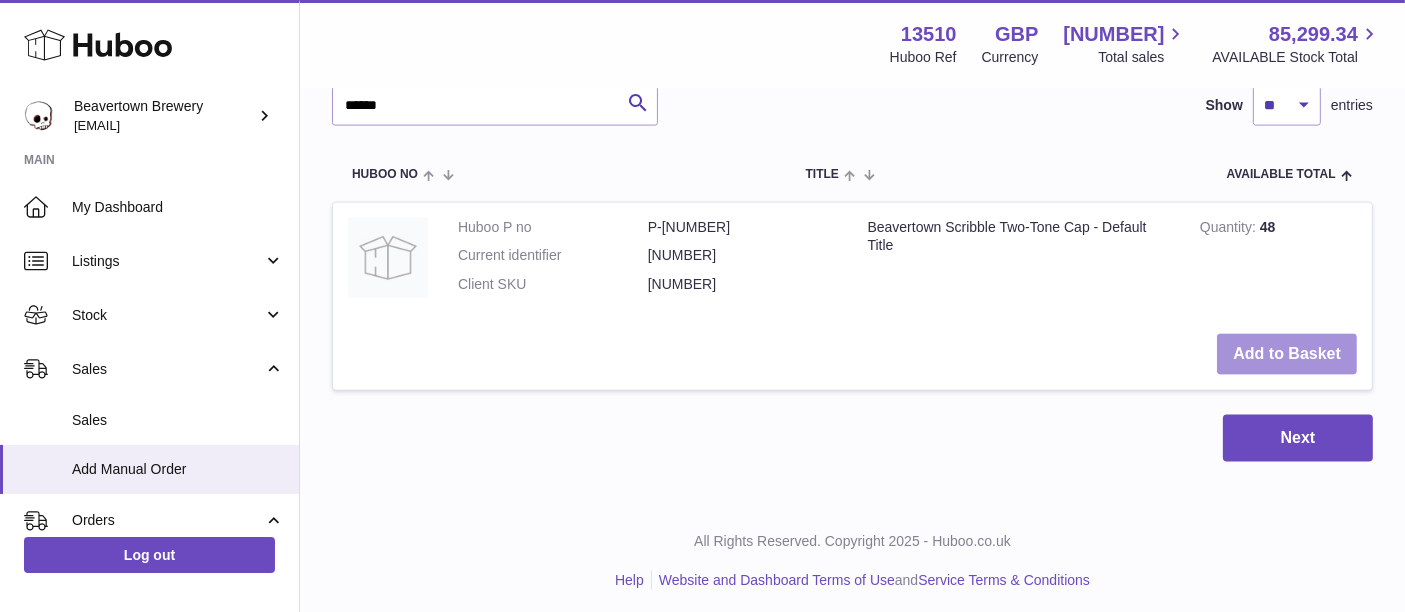 click on "Add to Basket" at bounding box center [1287, 354] 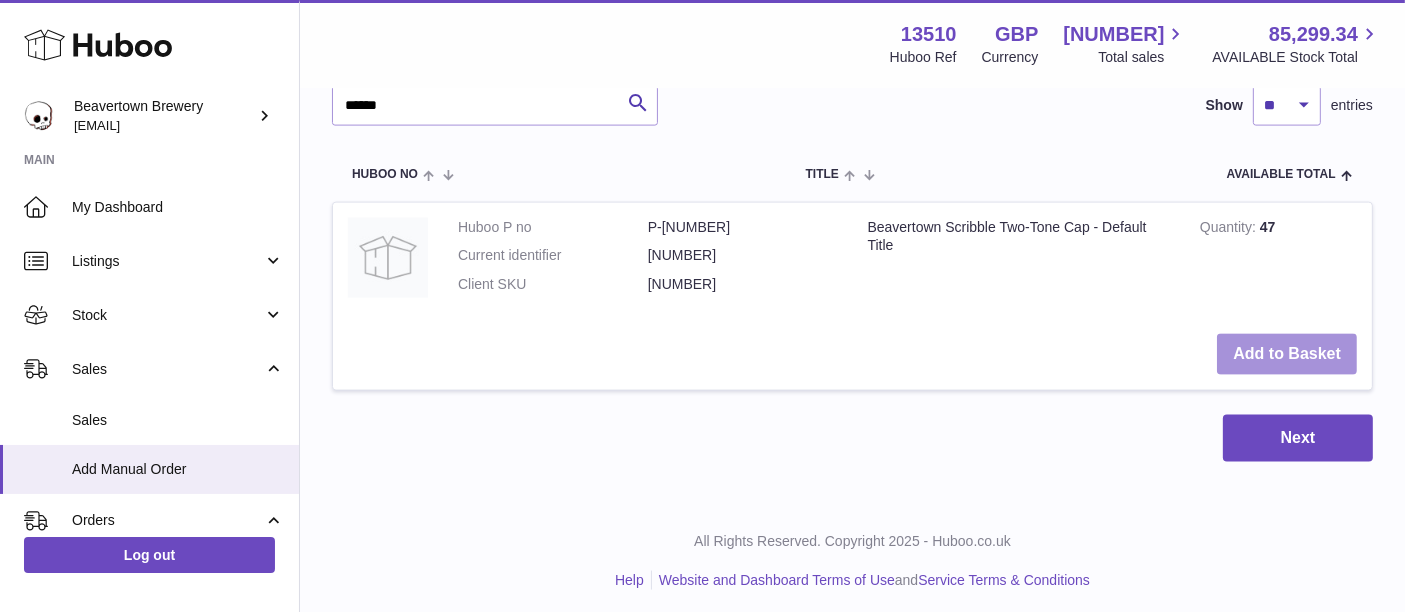 click on "Add to Basket" at bounding box center (1287, 354) 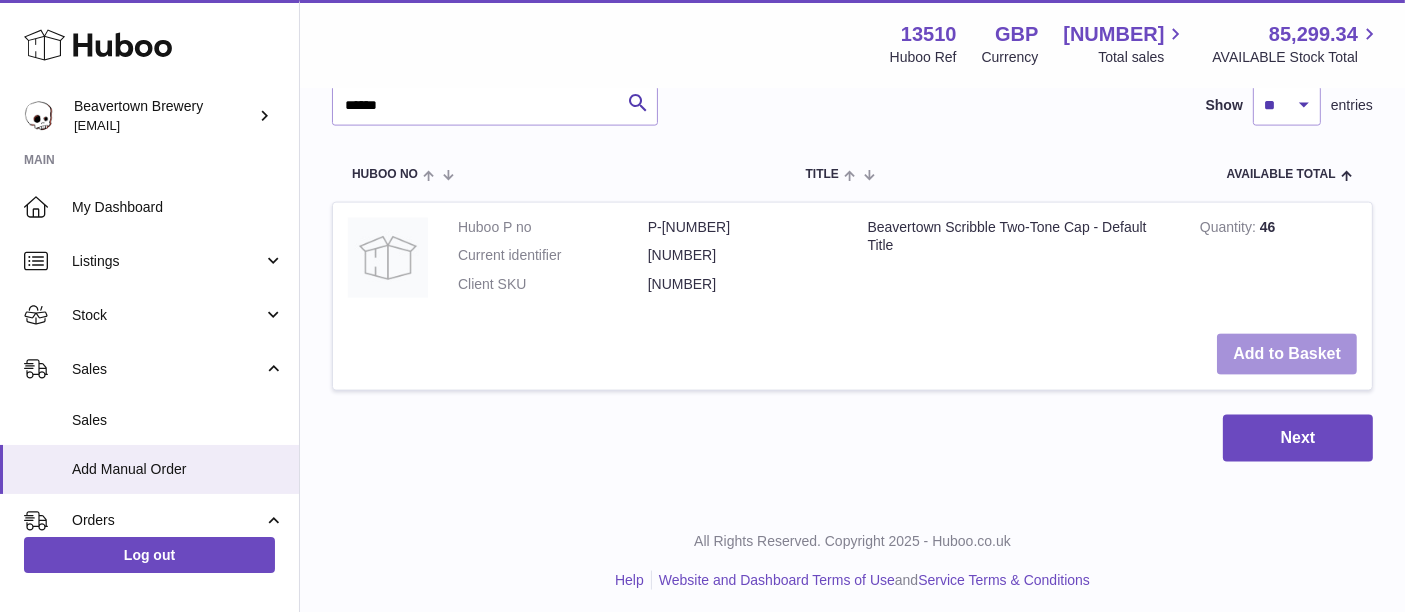 click on "Add to Basket" at bounding box center (1287, 354) 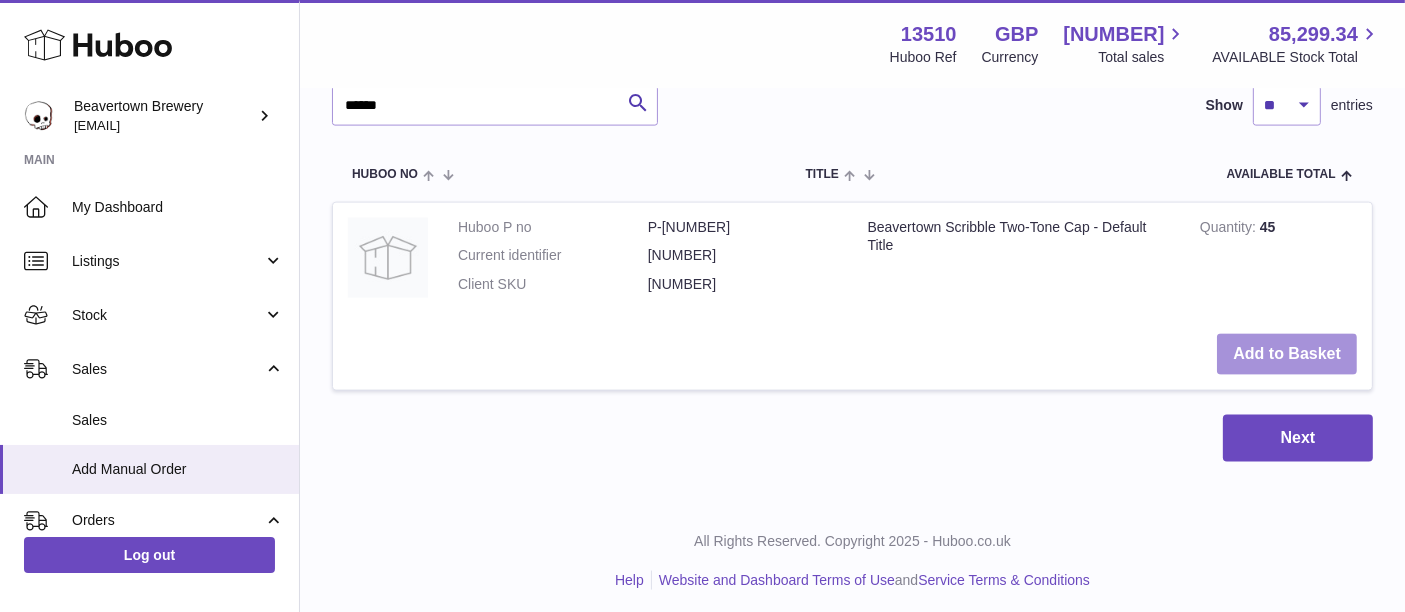 click on "Add to Basket" at bounding box center (1287, 354) 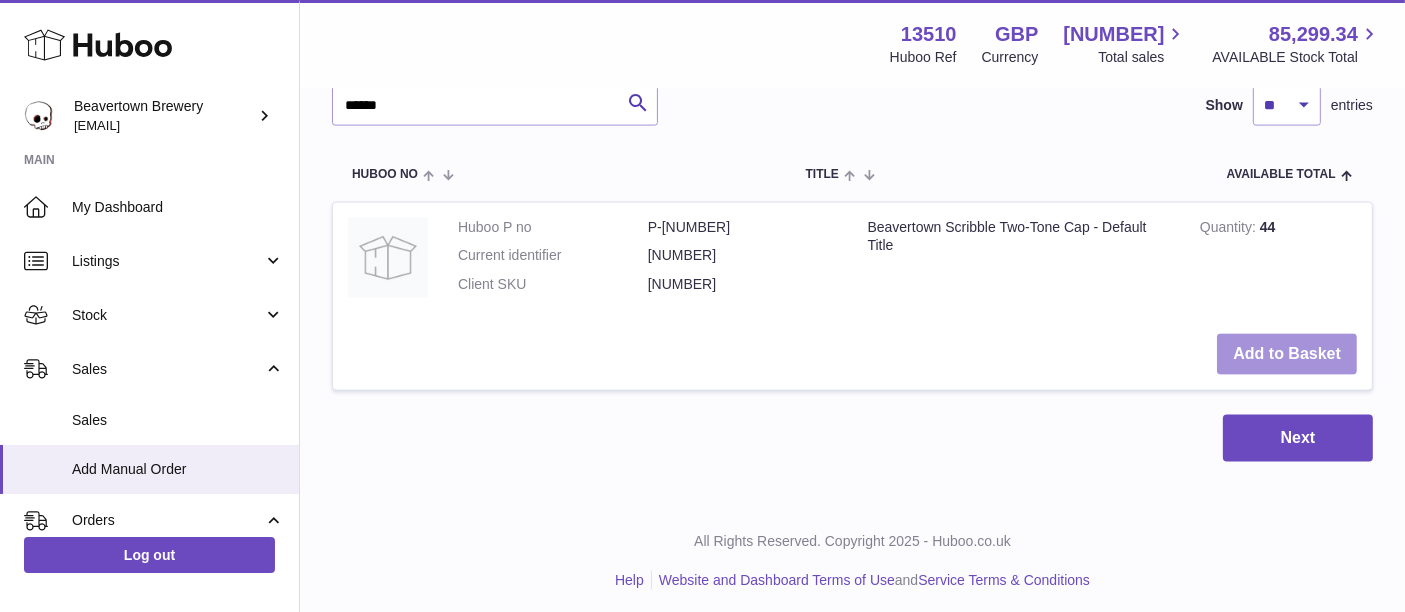click on "Add to Basket" at bounding box center (1287, 354) 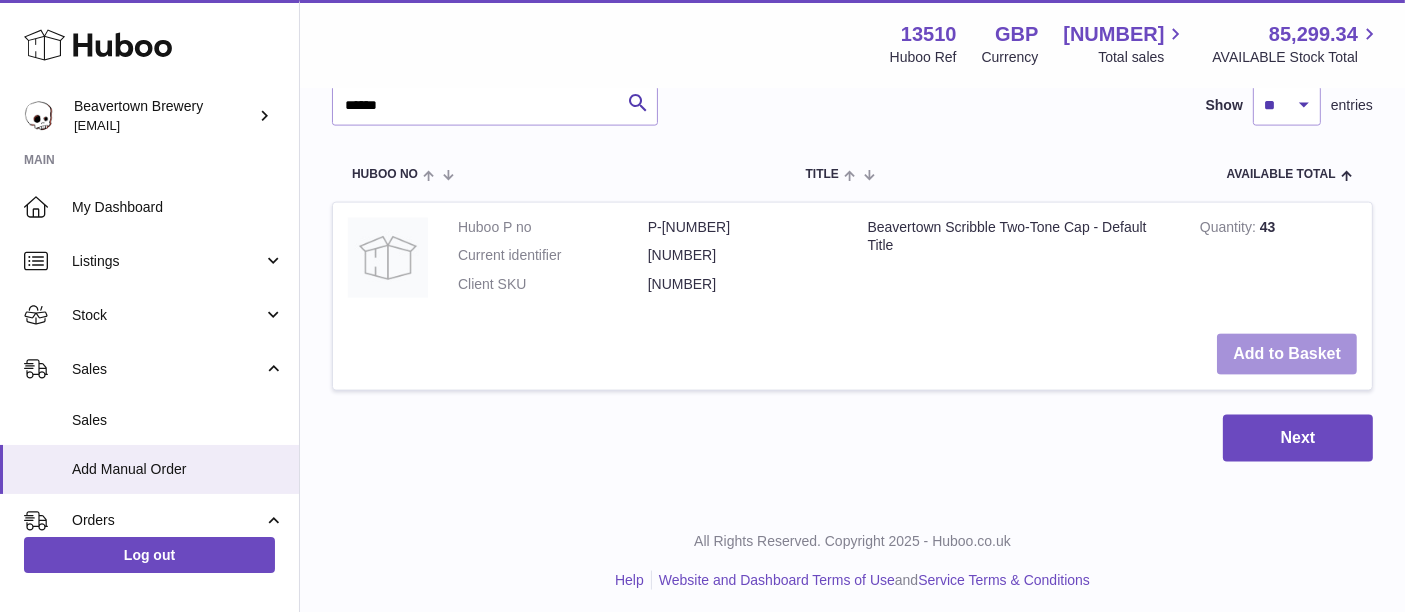 click on "Add to Basket" at bounding box center (1287, 354) 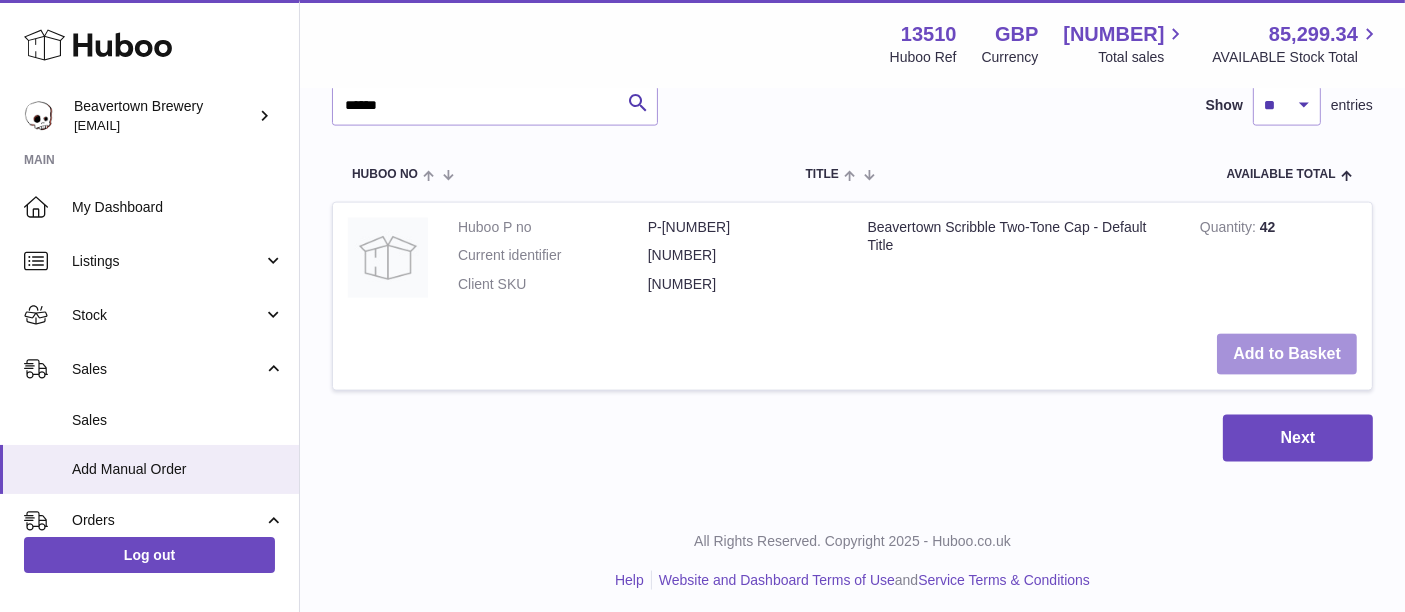 click on "Add to Basket" at bounding box center [1287, 354] 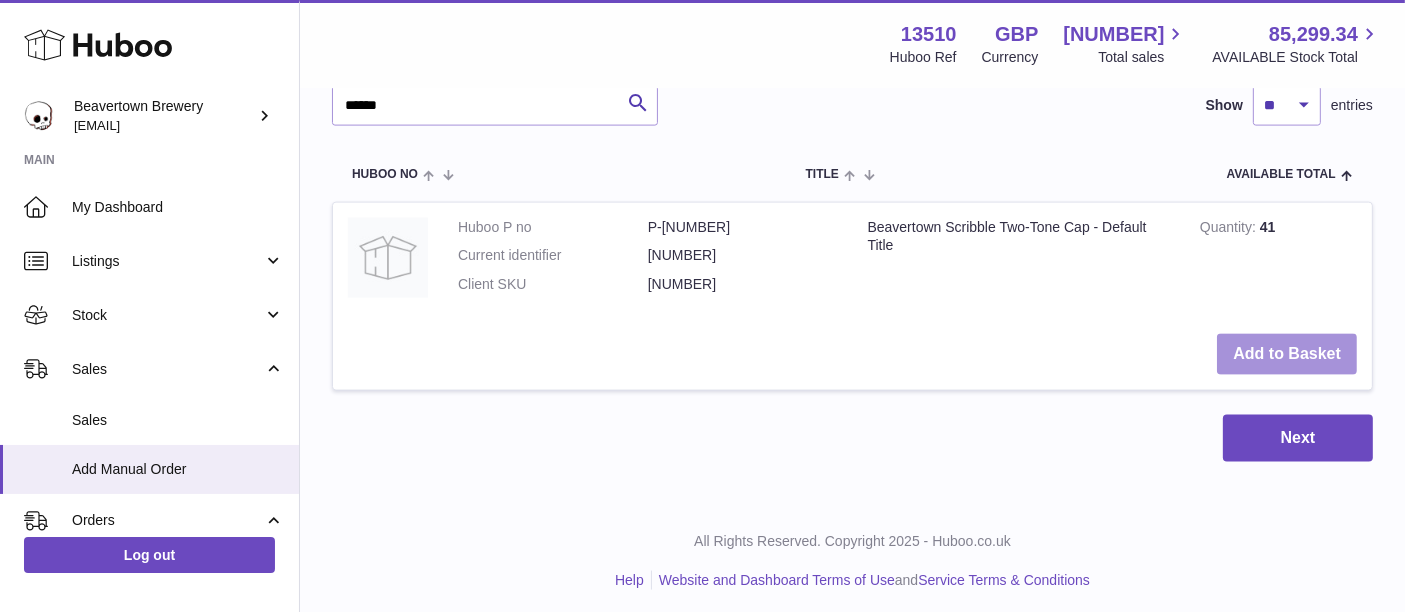 click on "Add to Basket" at bounding box center [1287, 354] 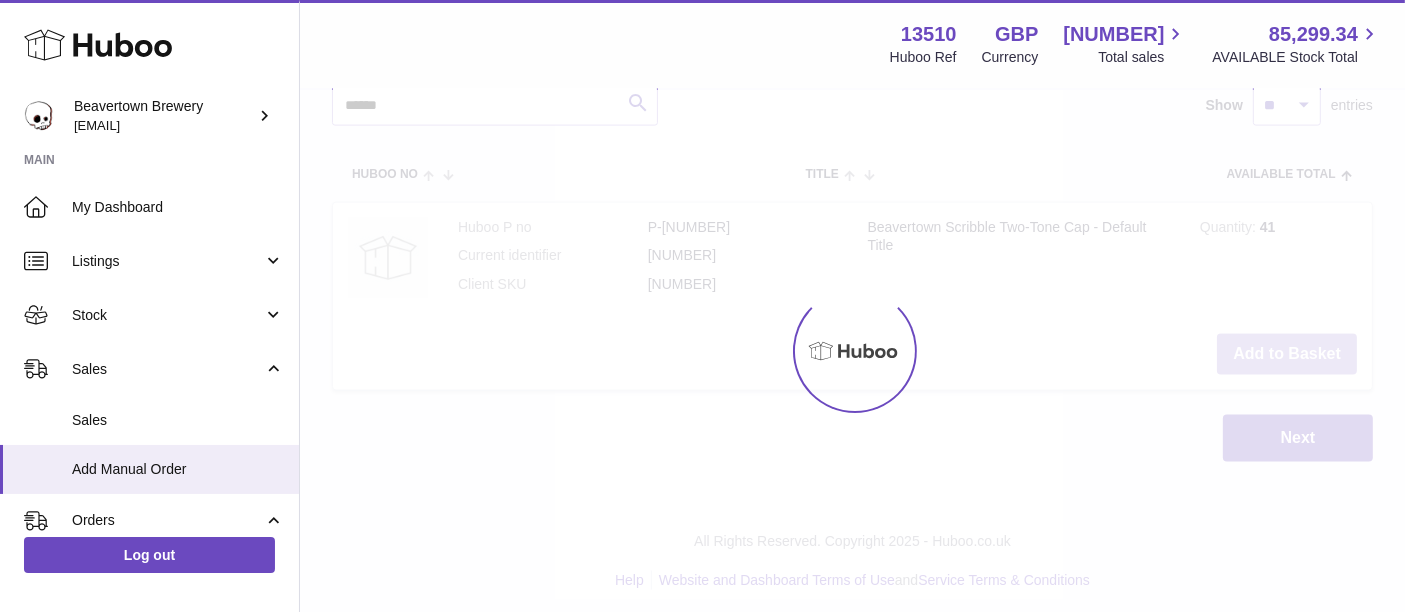 type on "**" 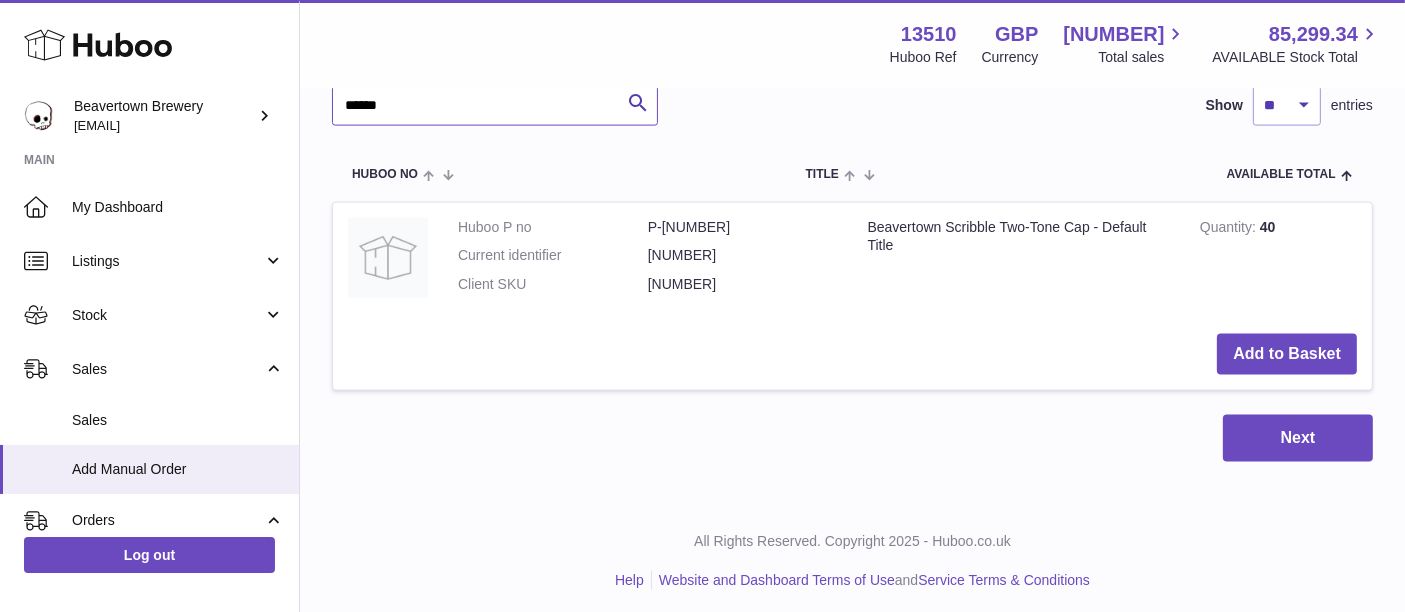 click on "******" at bounding box center (495, 106) 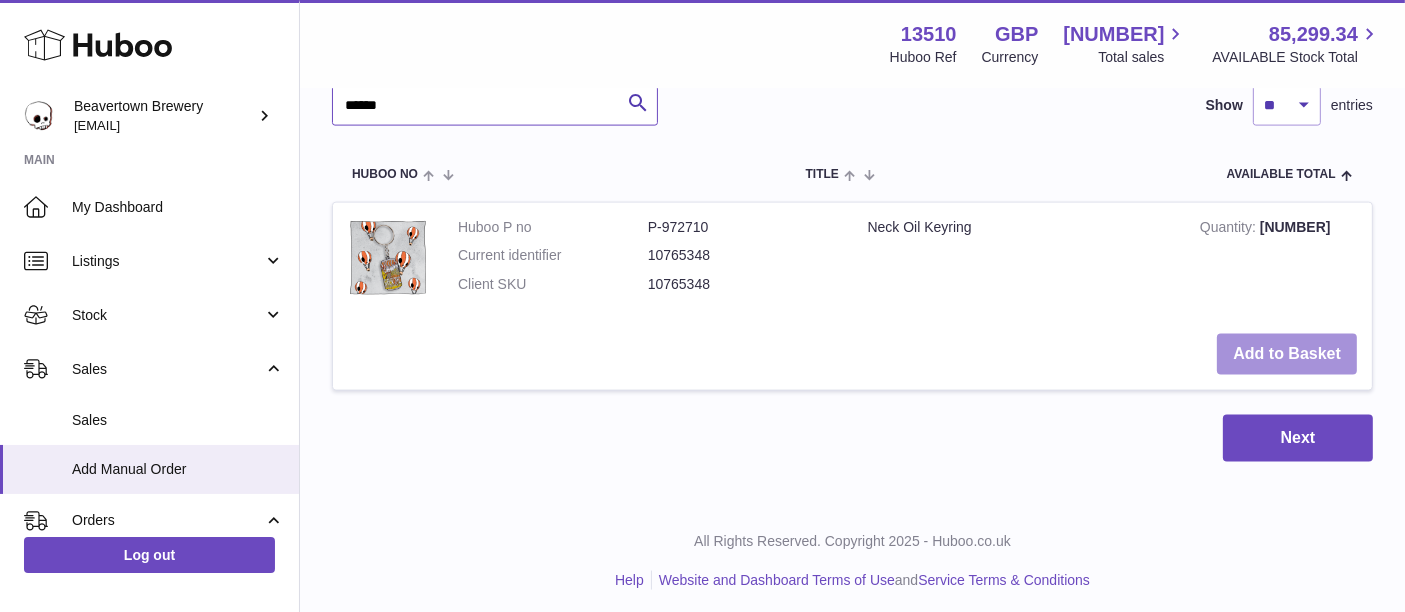 type on "******" 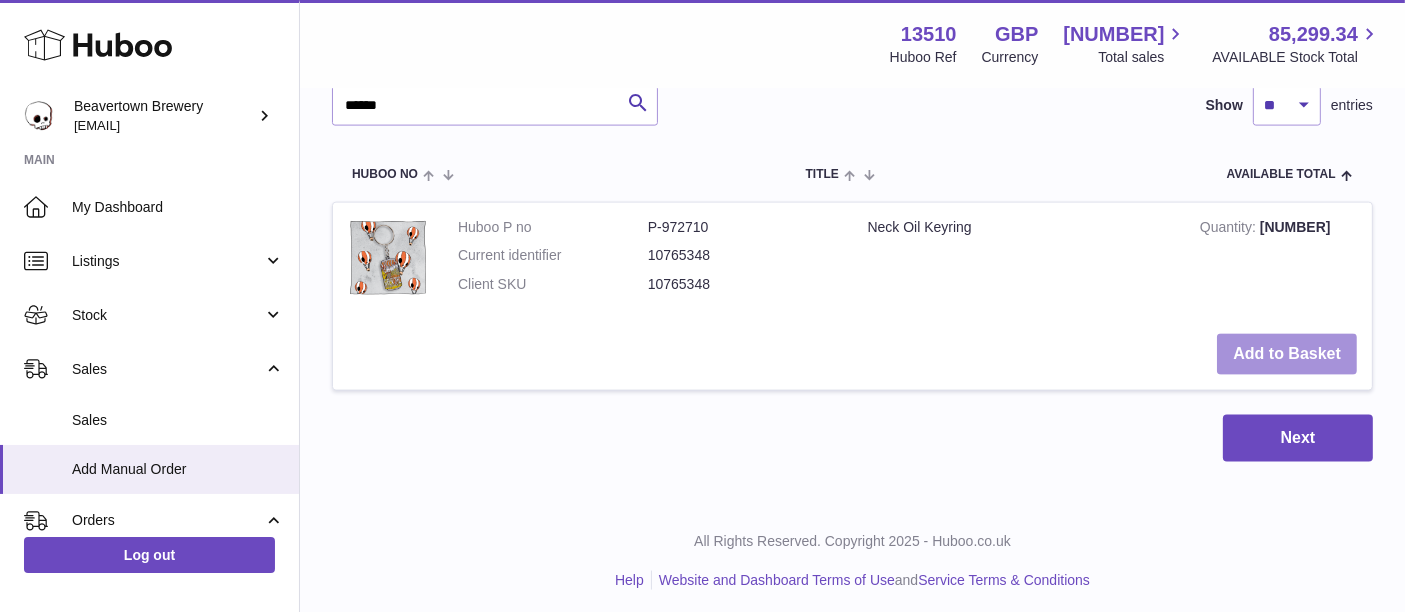 click on "Add to Basket" at bounding box center (1287, 354) 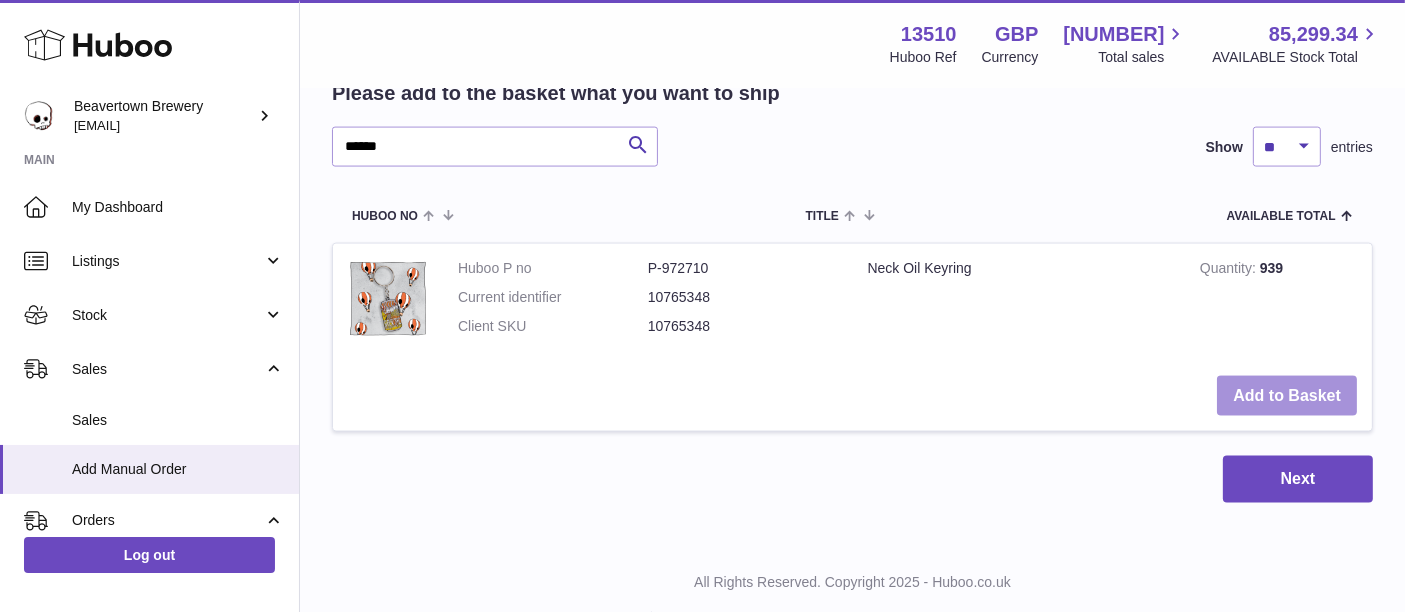 scroll, scrollTop: 3082, scrollLeft: 0, axis: vertical 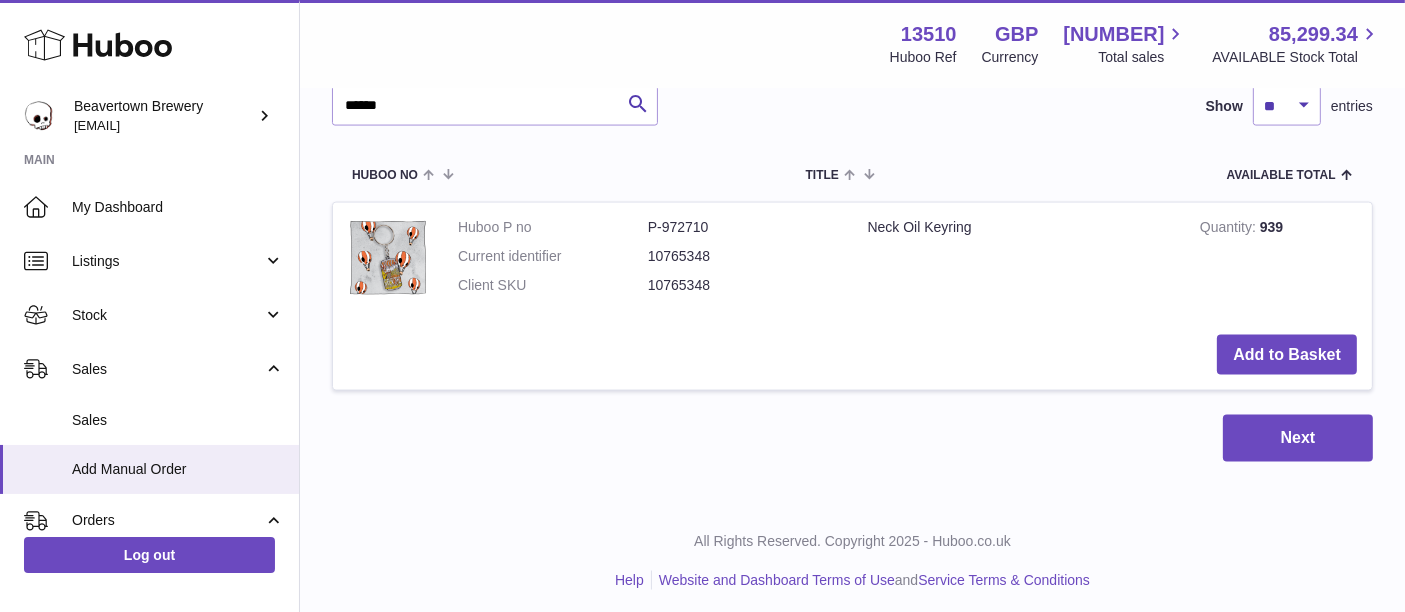 click on "Add to Basket" at bounding box center (852, 355) 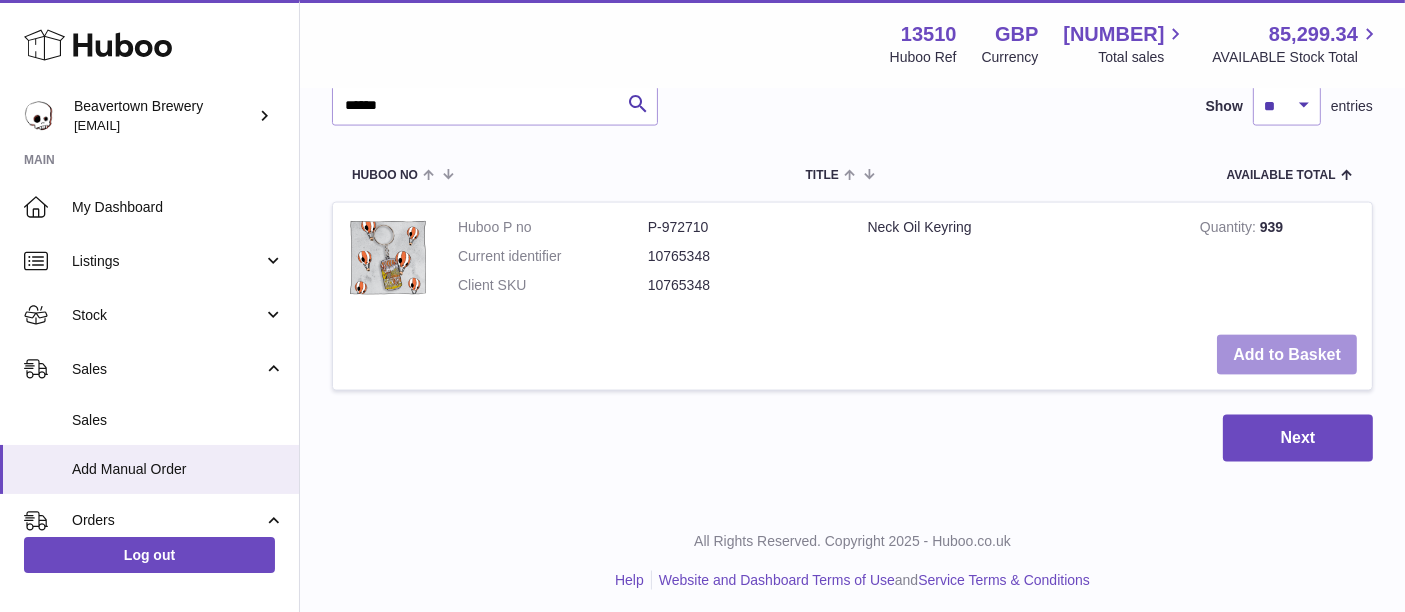 click on "Add to Basket" at bounding box center [1287, 355] 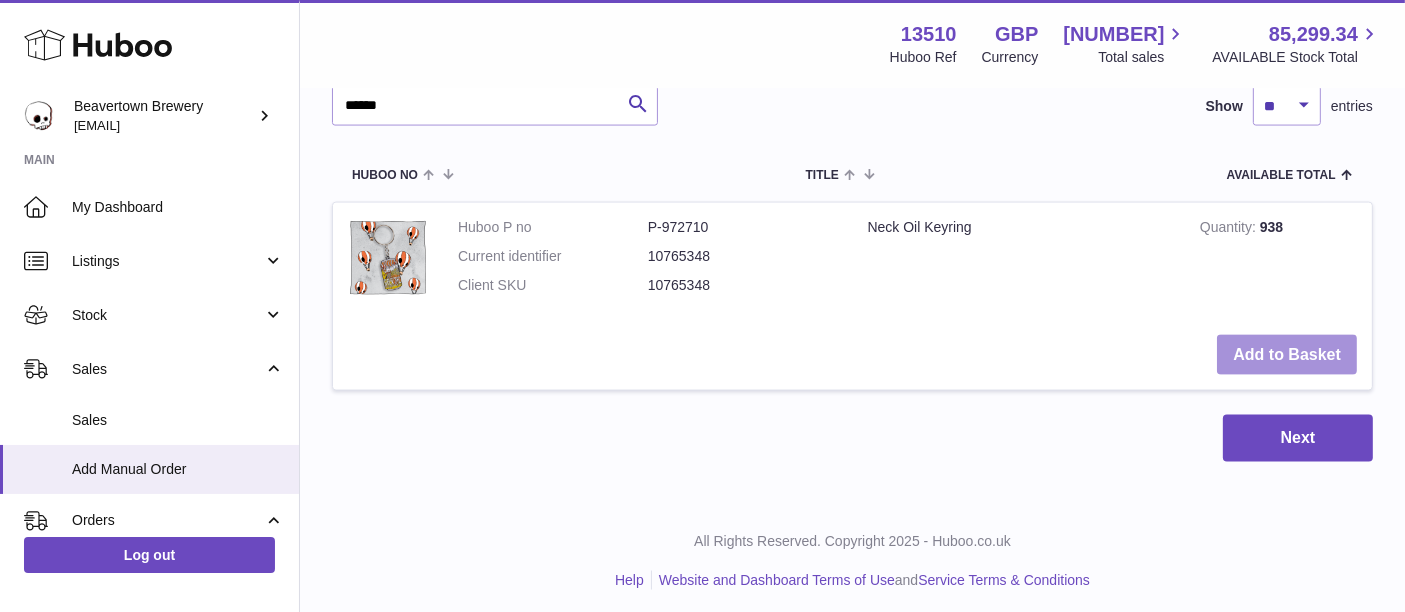 click on "Add to Basket" at bounding box center [1287, 355] 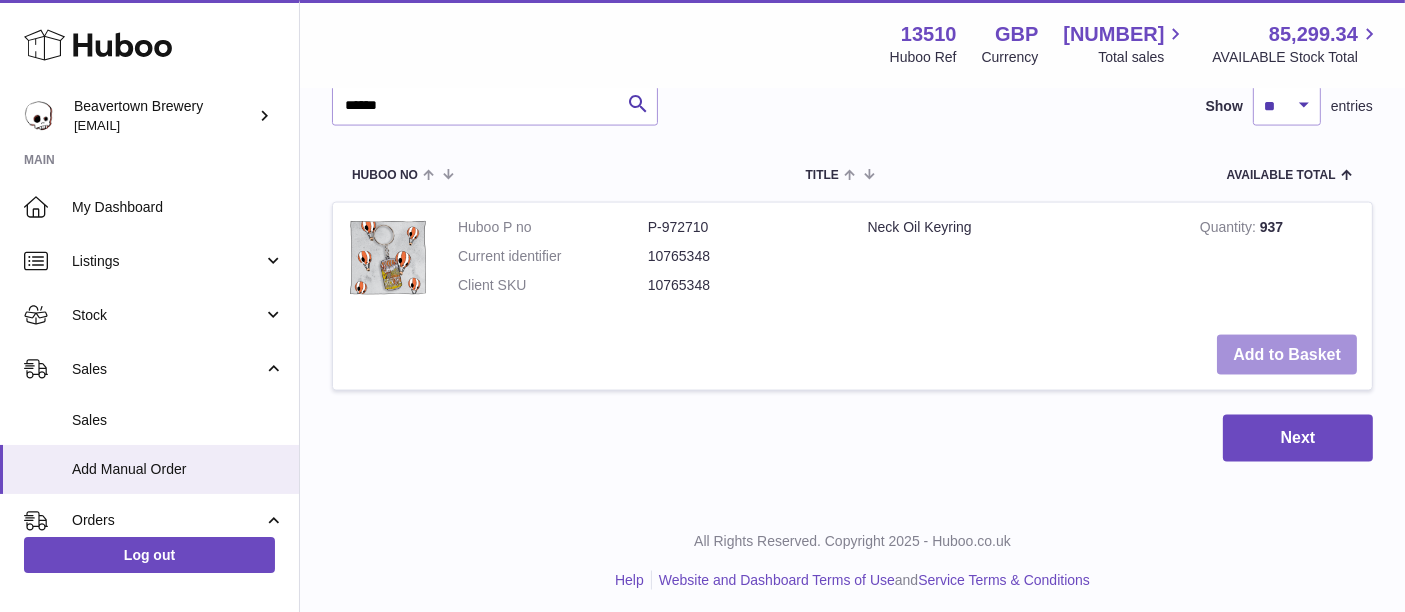 click on "Add to Basket" at bounding box center [1287, 355] 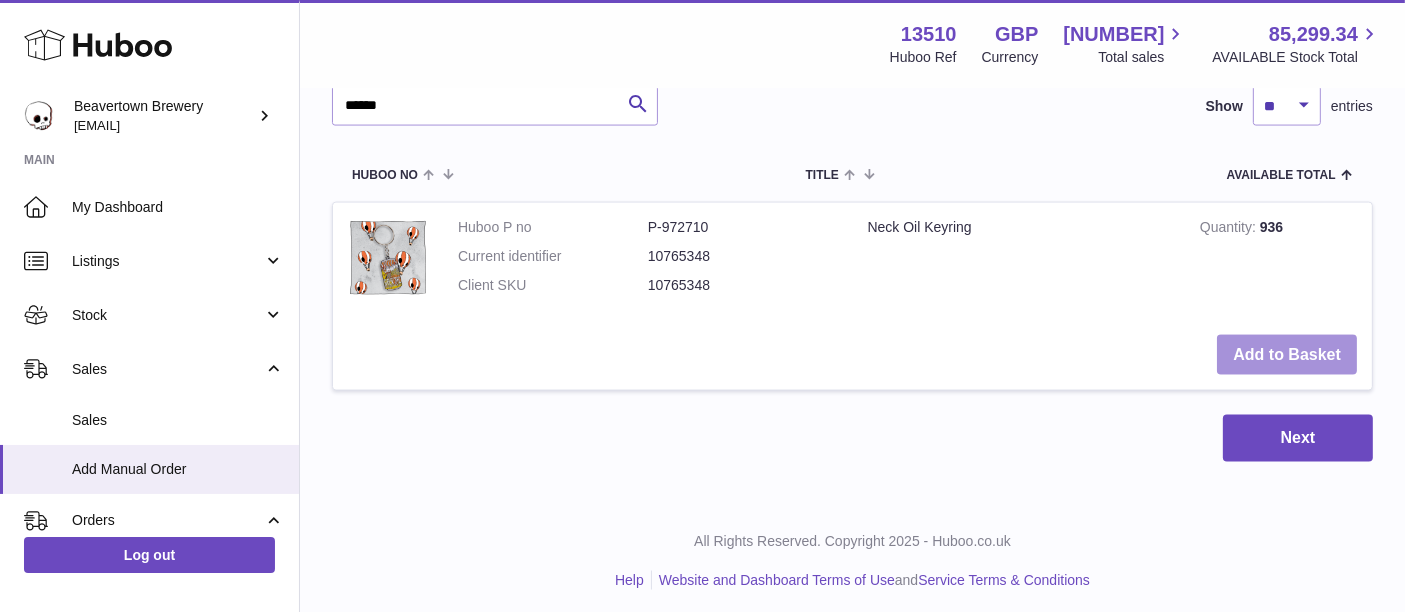 click on "Add to Basket" at bounding box center (1287, 355) 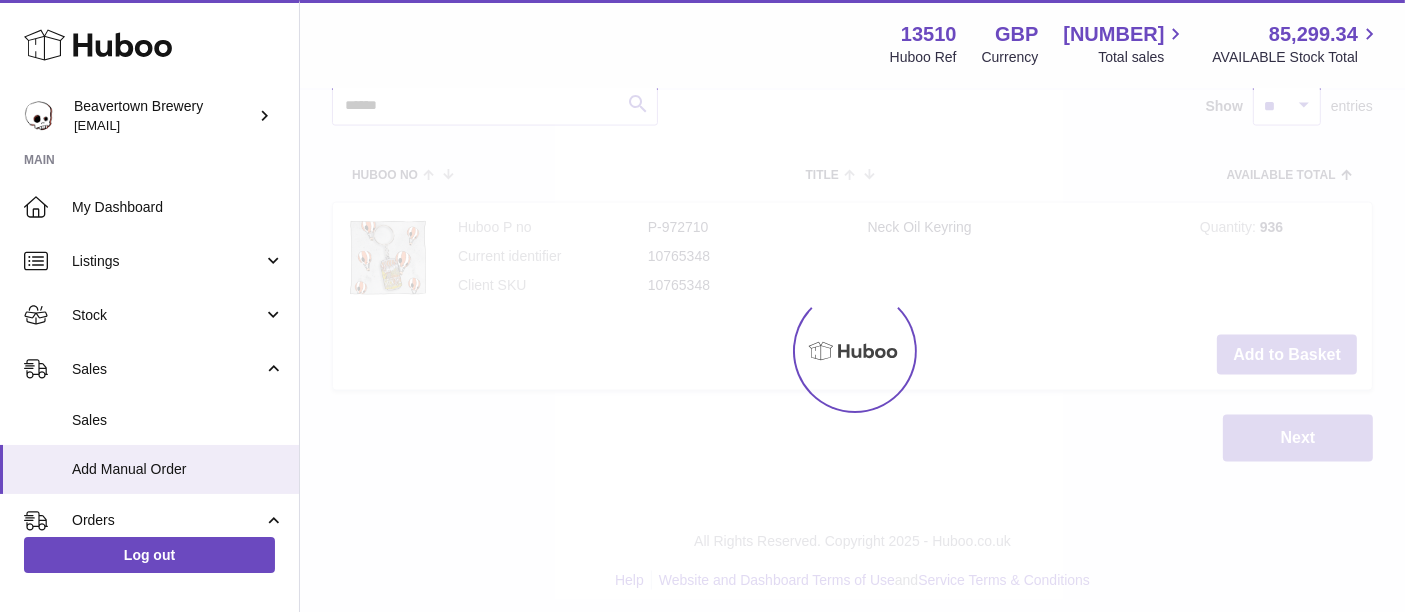 click on "Menu   Huboo     13510   Huboo Ref    GBP   Currency   1,361.60     Total sales   85,299.34     AVAILABLE Stock Total   Currency   GBP   Total sales   1,361.60   AVAILABLE Stock Total   85,299.34   My Huboo - Add manual order
Multiple/Batch Upload
Items in basket
Show
** ** ** ***
entries
Huboo no       Title       Unit Sales Price       AVAILABLE Total       Total       Minimum Life On Receipt (MLOR)
Action
Huboo P no   P-972660   Current identifier   19209259
Double Skull Cap in Black
Unit Sales Price
****
Quantity
**
Total   0.00
Remove
Huboo P no   P-978293   Current identifier   51645483
Beavertown Scribble Two-Tone Cap - Default Title
****" at bounding box center (852, -1290) 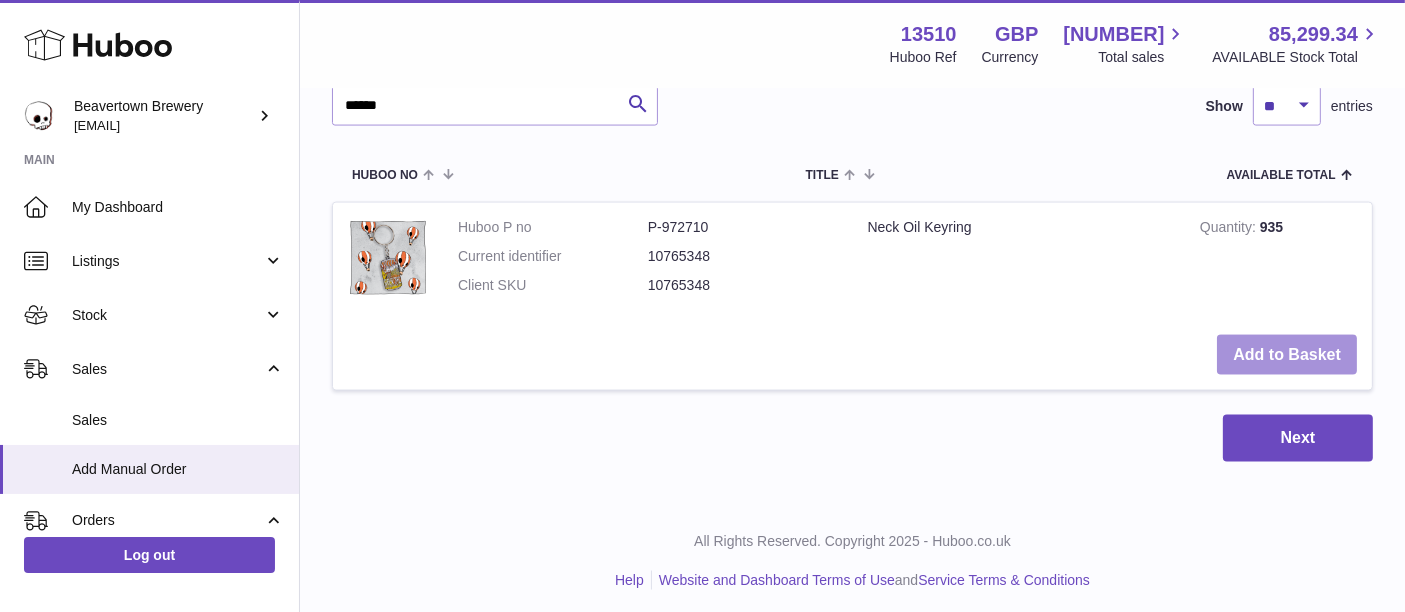 click on "Add to Basket" at bounding box center [1287, 355] 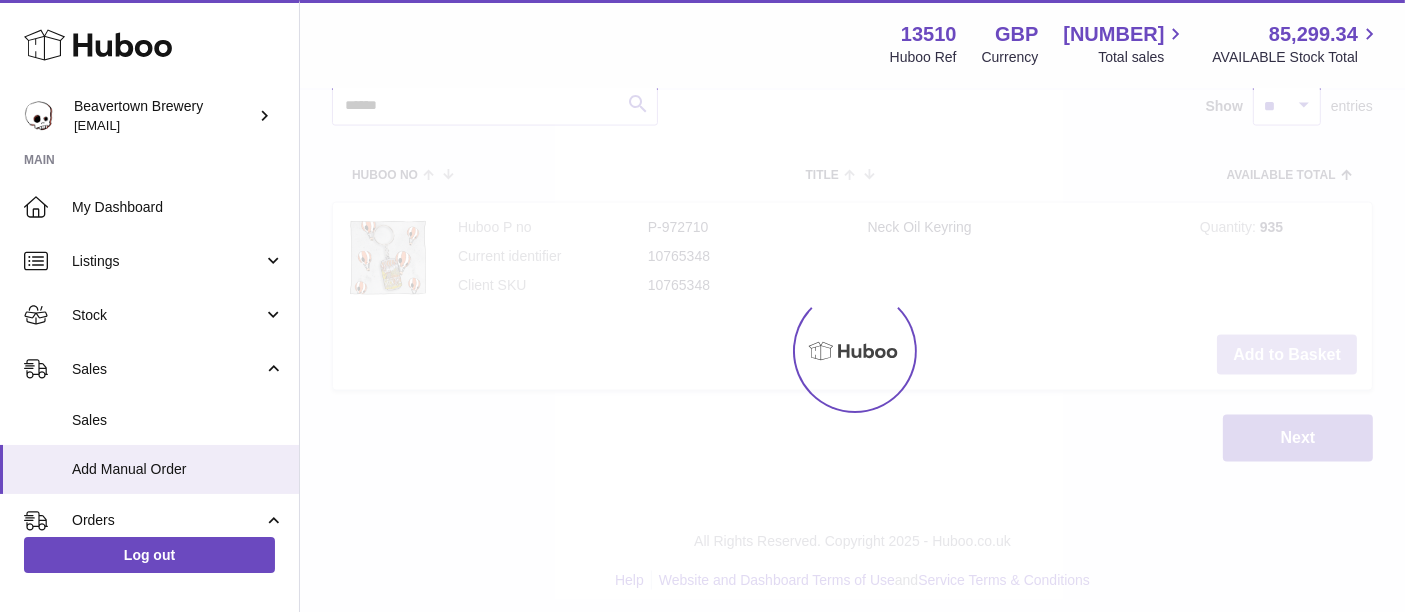 type on "*" 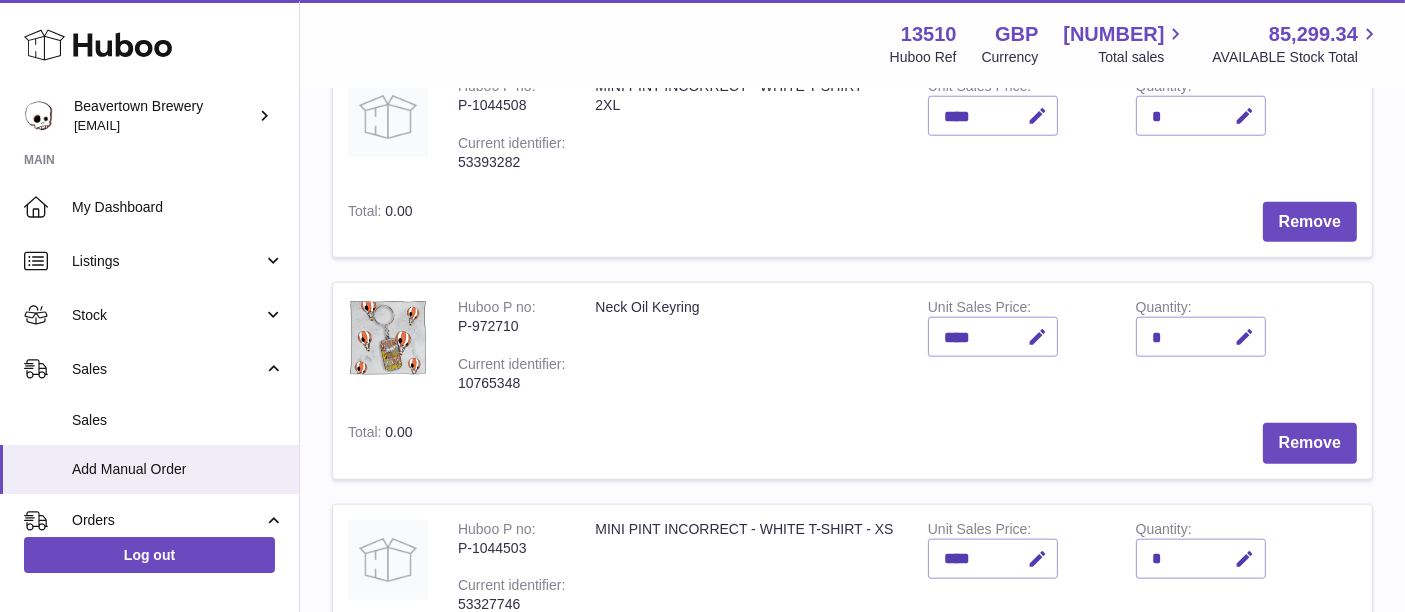 scroll, scrollTop: 2071, scrollLeft: 0, axis: vertical 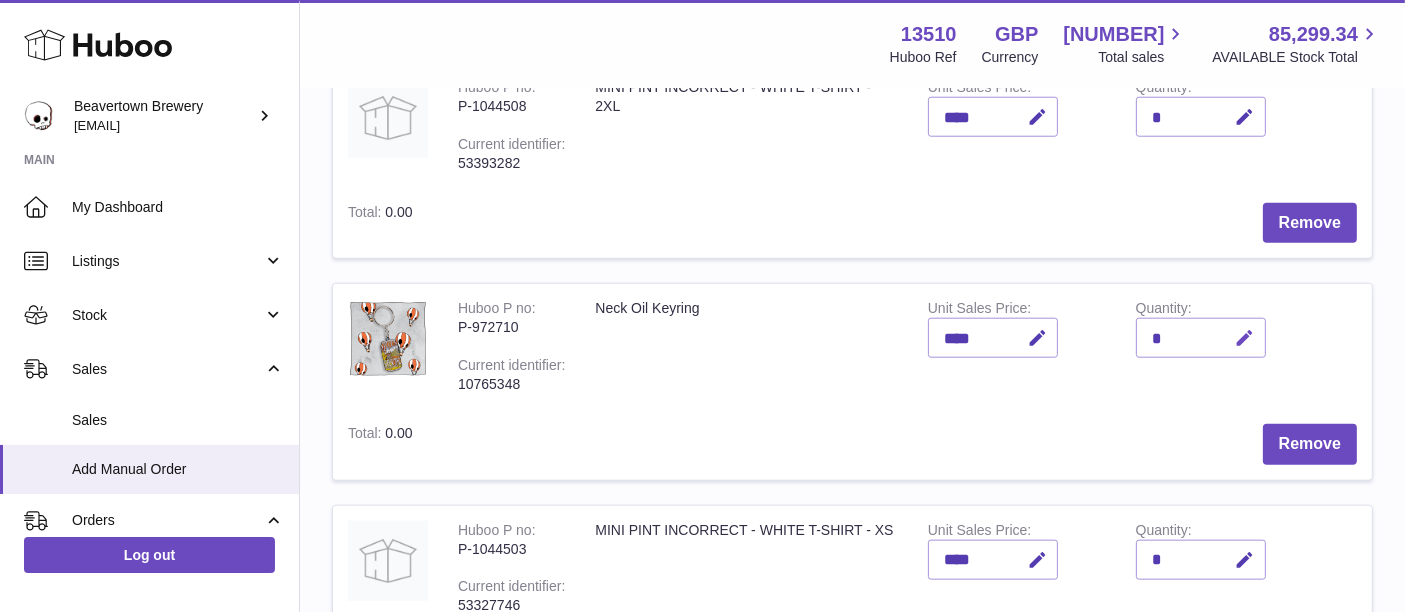 click at bounding box center (1245, 338) 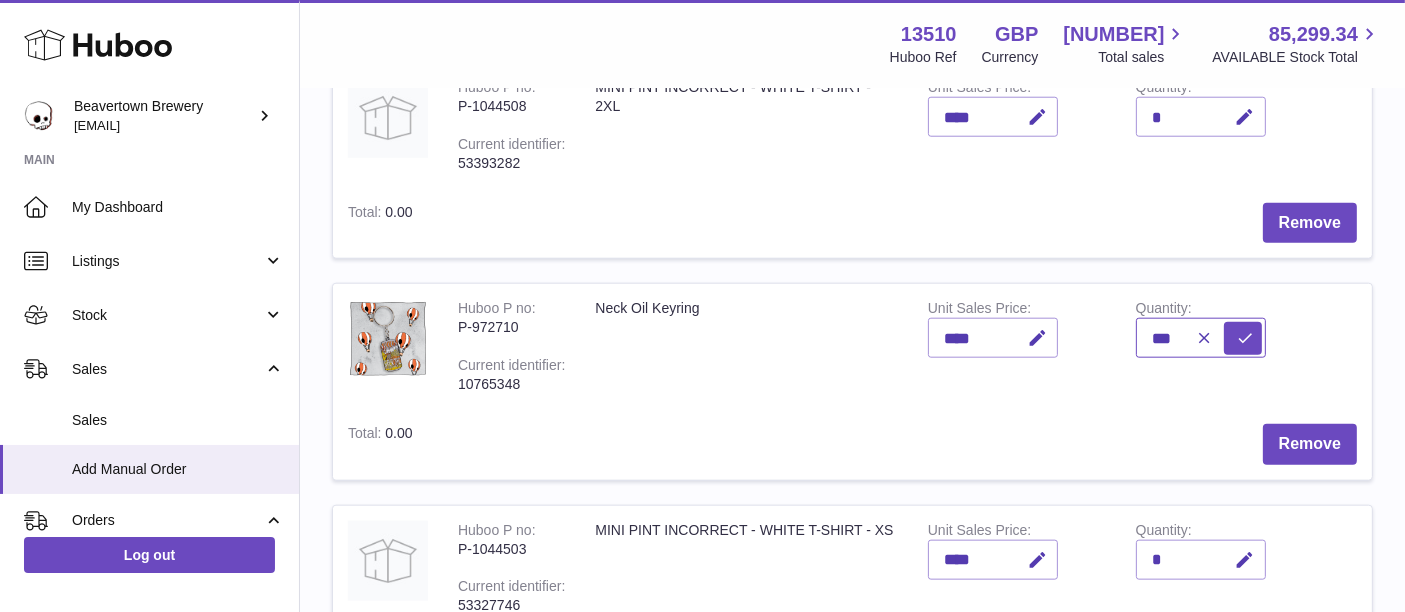 type on "***" 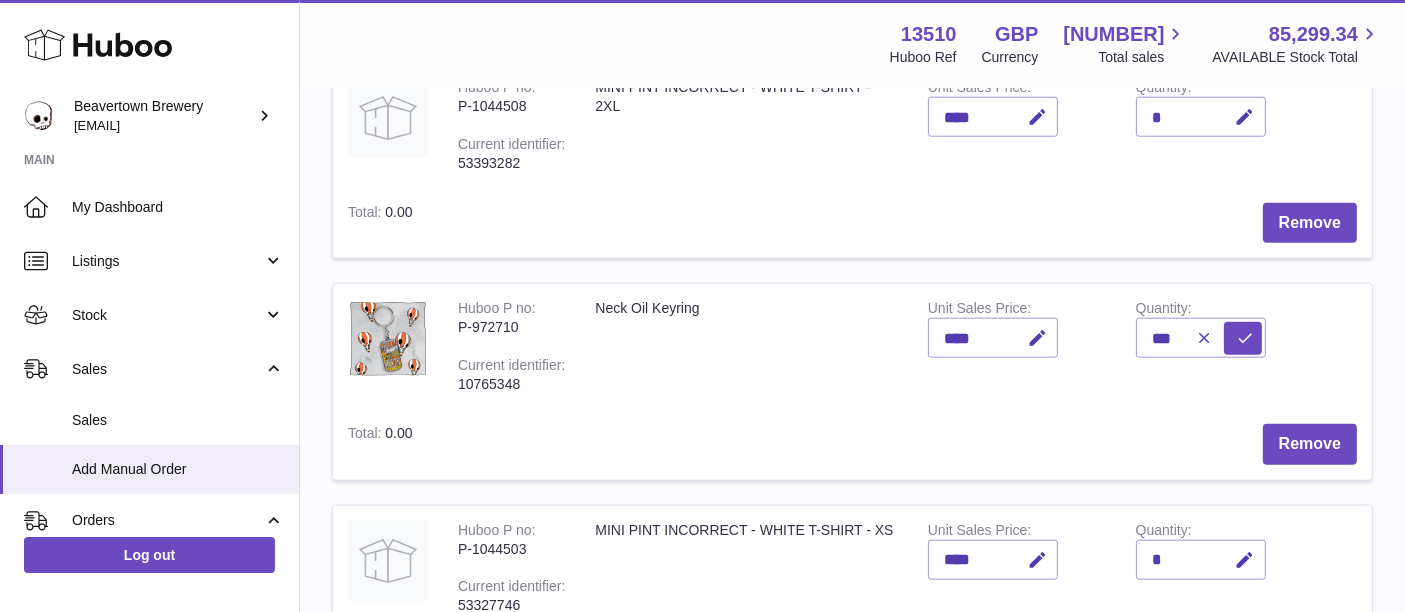 drag, startPoint x: 1250, startPoint y: 324, endPoint x: 1398, endPoint y: 278, distance: 154.98387 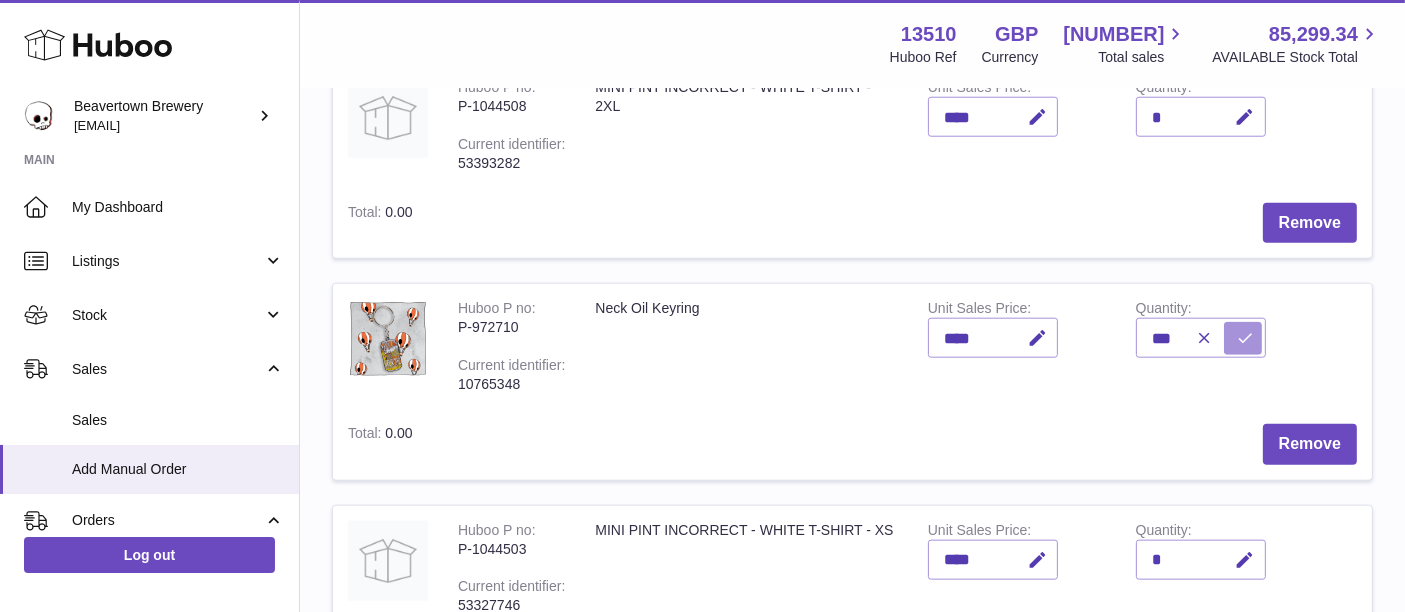 click at bounding box center [1246, 338] 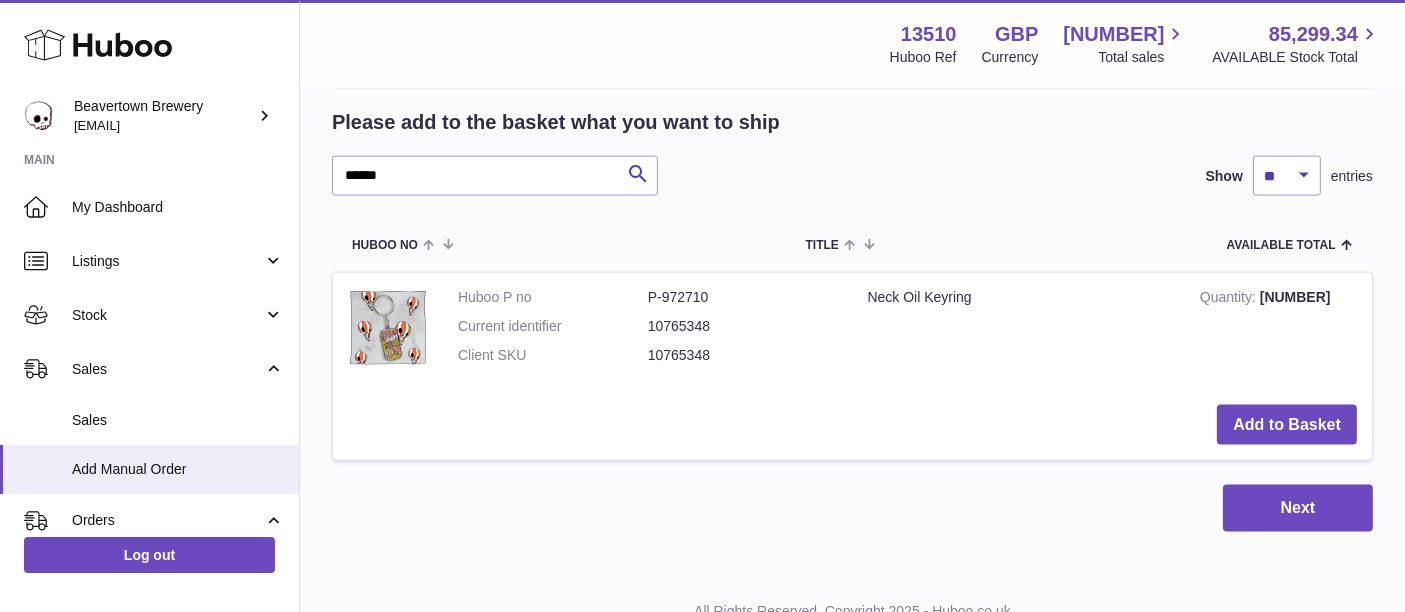 scroll, scrollTop: 3082, scrollLeft: 0, axis: vertical 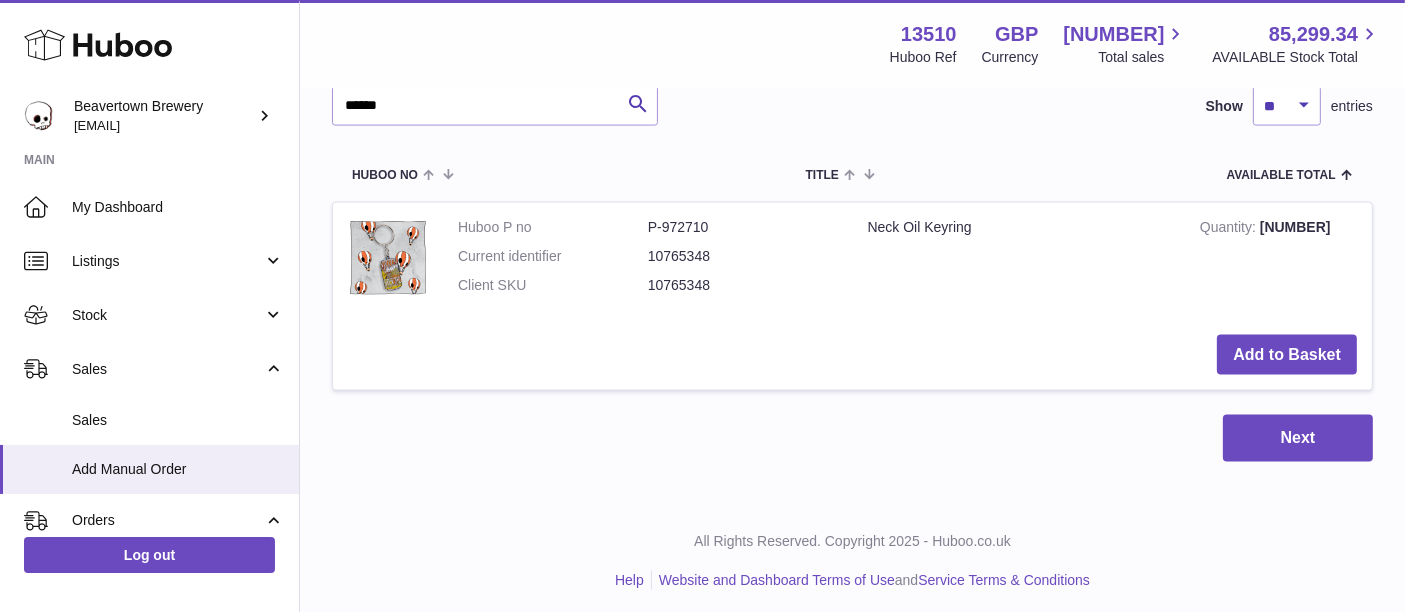 click on "My Huboo - Add manual order
Multiple/Batch Upload
Items in basket
Show
** ** ** ***
entries
Huboo no       Title       Unit Sales Price       AVAILABLE Total       Total       Minimum Life On Receipt (MLOR)
Action
Huboo P no   P-972710   Current identifier   10765348
Neck Oil Keyring
Unit Sales Price
****
Quantity
***
Total   0.00
Remove
Huboo P no   P-972660   Current identifier   19209259
Double Skull Cap in Black
Unit Sales Price
****
Quantity
**
Total   0.00
Remove" at bounding box center (852, -1245) 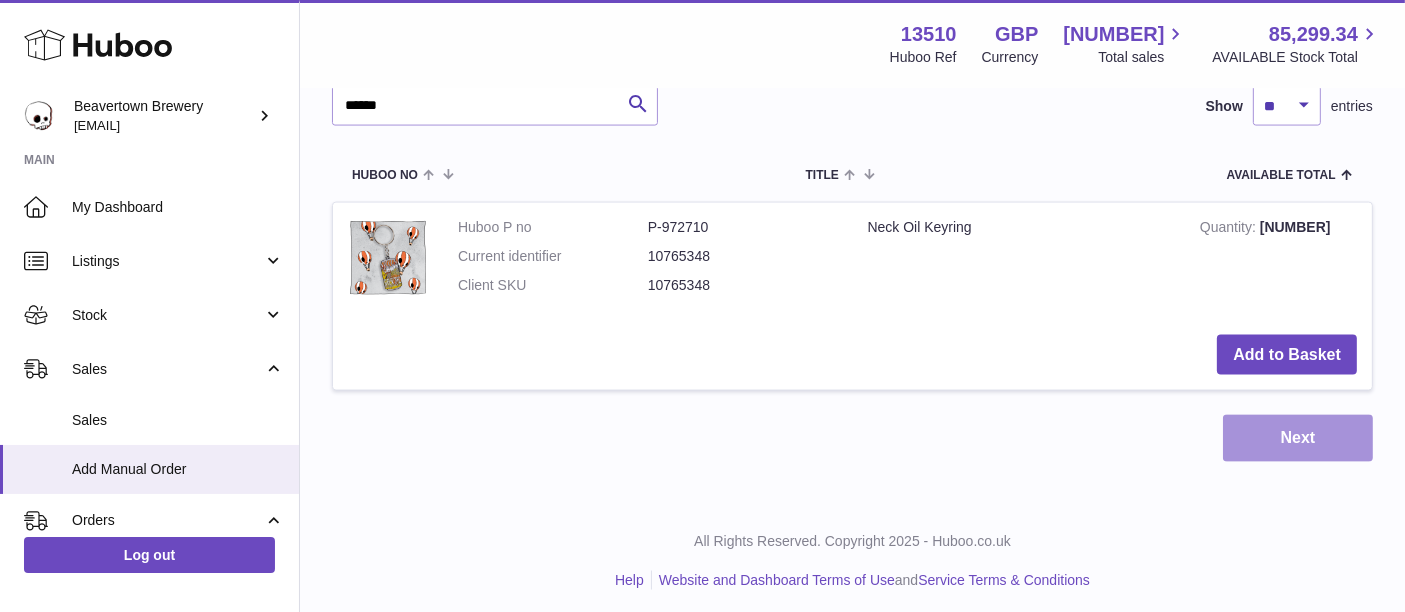 click on "Next" at bounding box center [1298, 438] 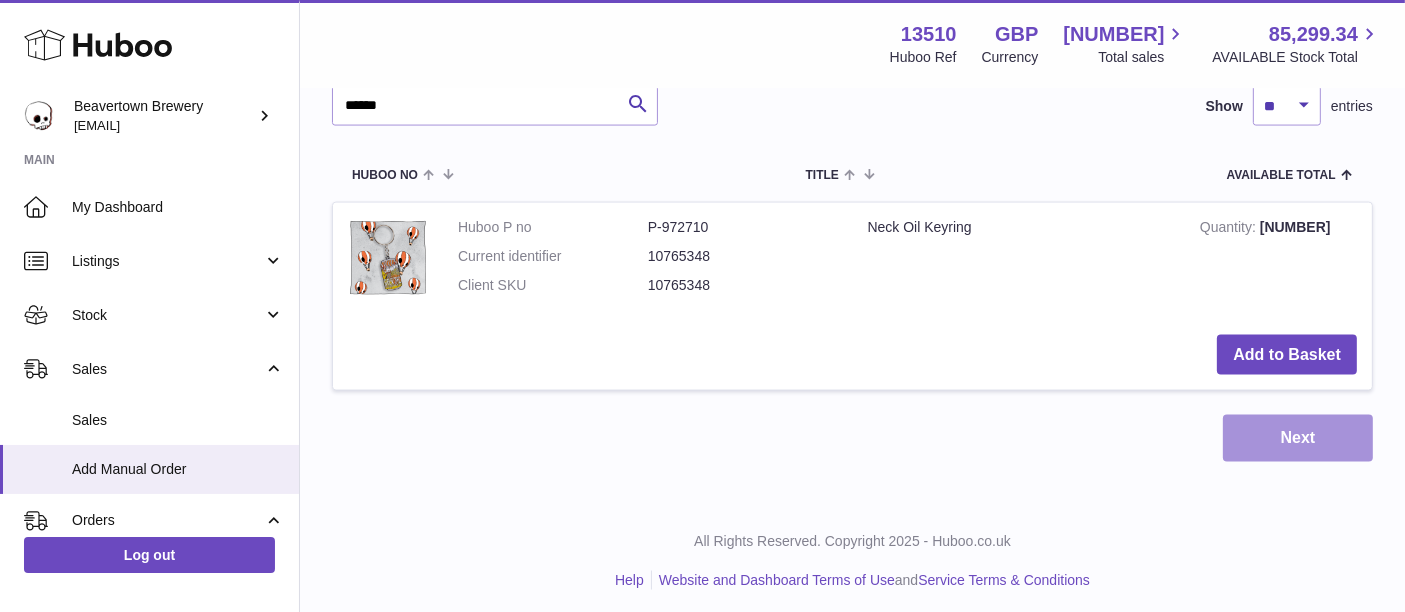 scroll, scrollTop: 0, scrollLeft: 0, axis: both 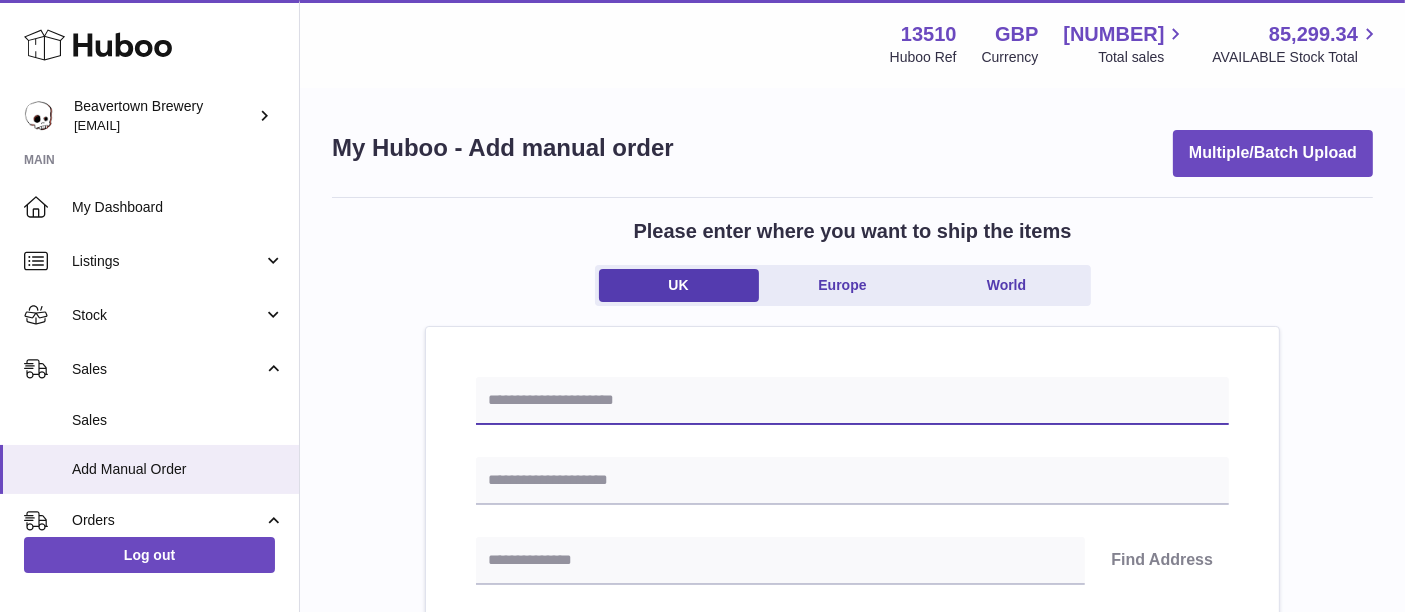 click at bounding box center (852, 401) 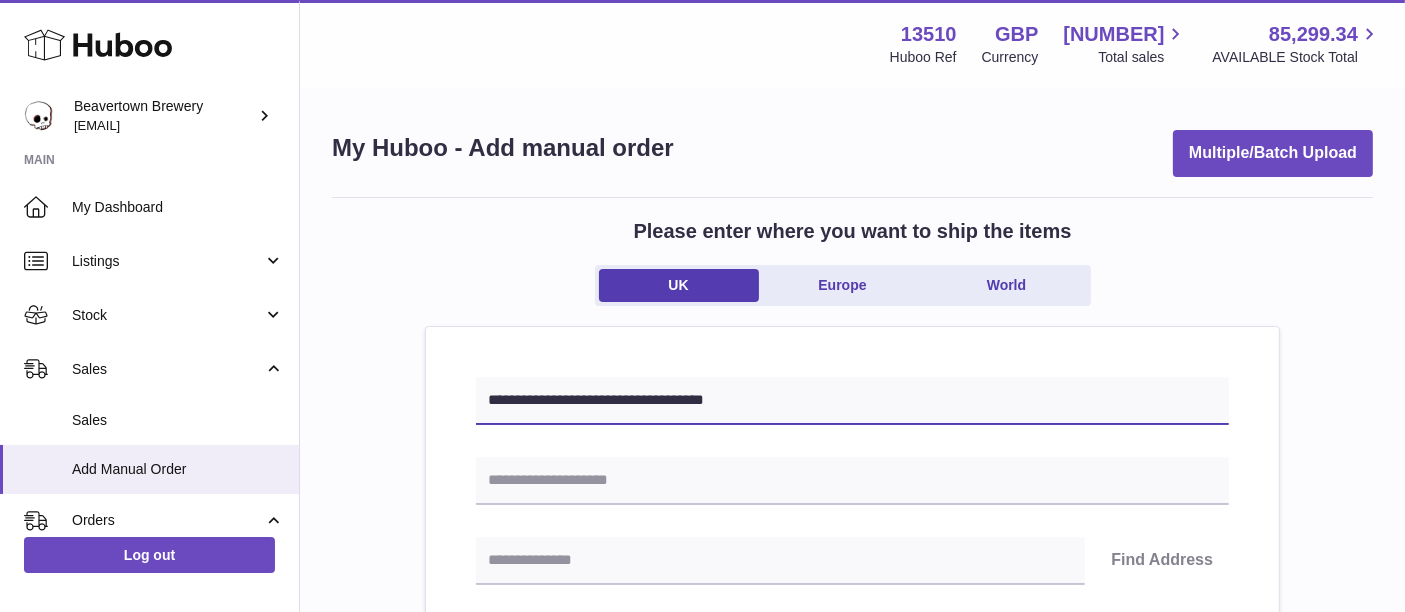 drag, startPoint x: 700, startPoint y: 400, endPoint x: 782, endPoint y: 406, distance: 82.219215 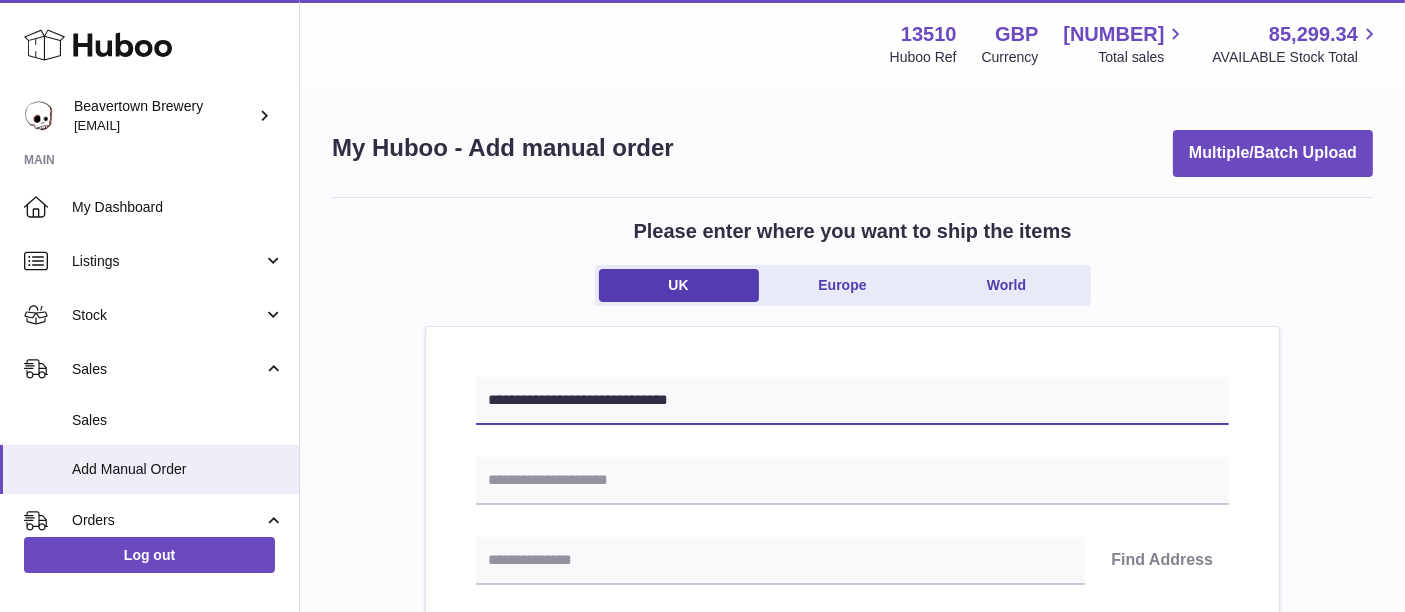 click on "**********" at bounding box center (852, 401) 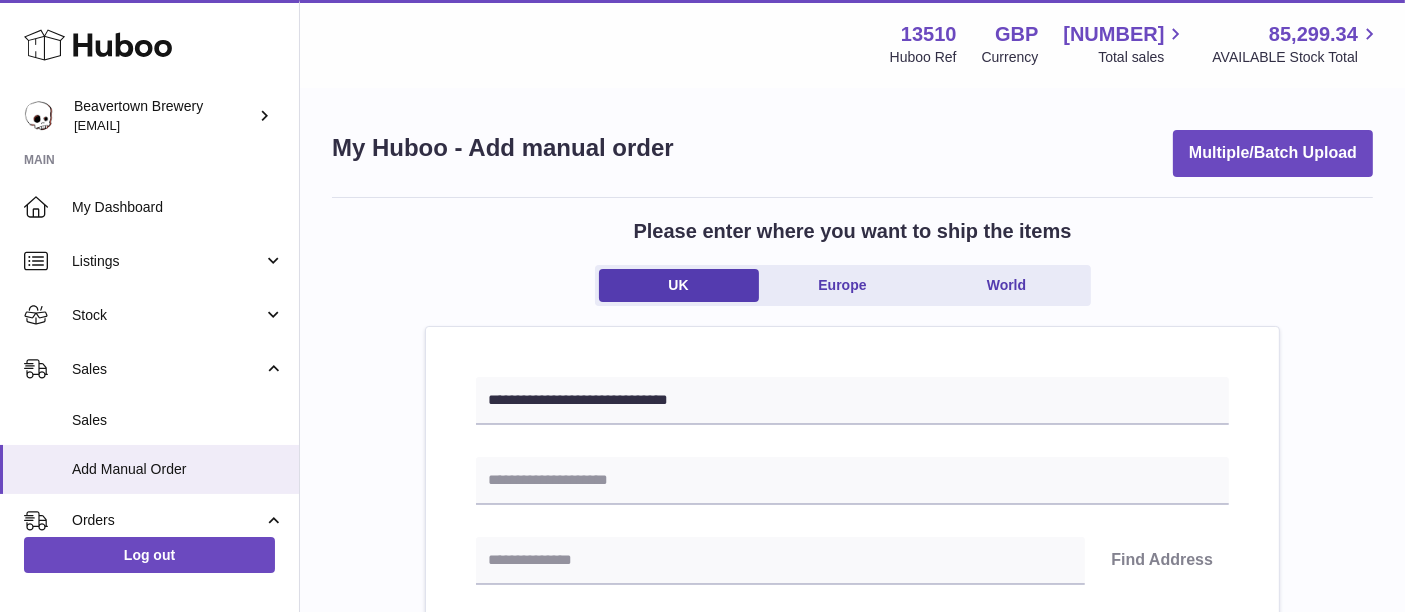 click on "**********" at bounding box center [852, 922] 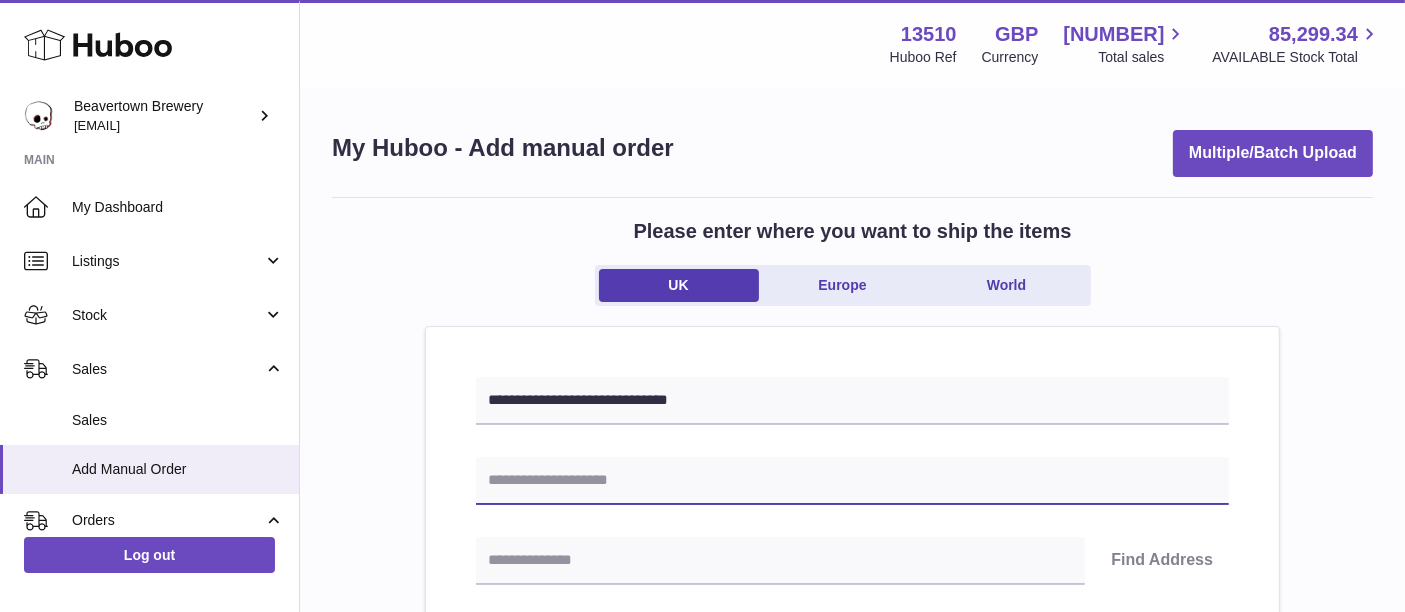 click at bounding box center [852, 481] 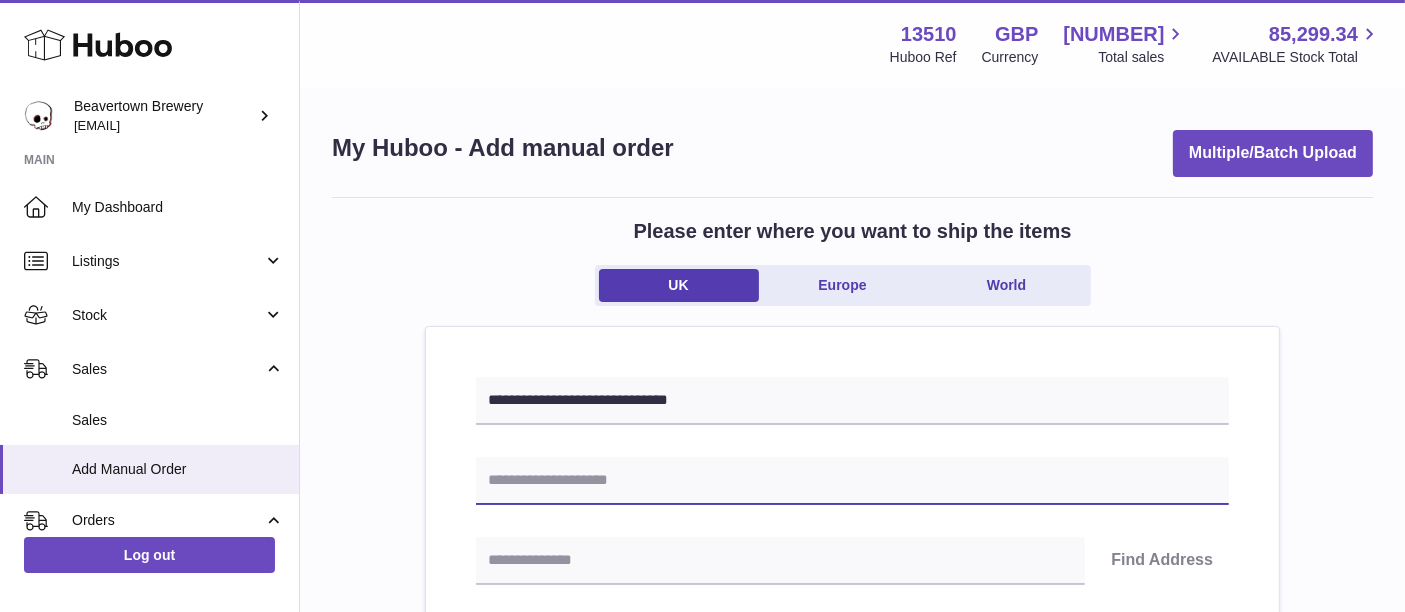 paste on "**********" 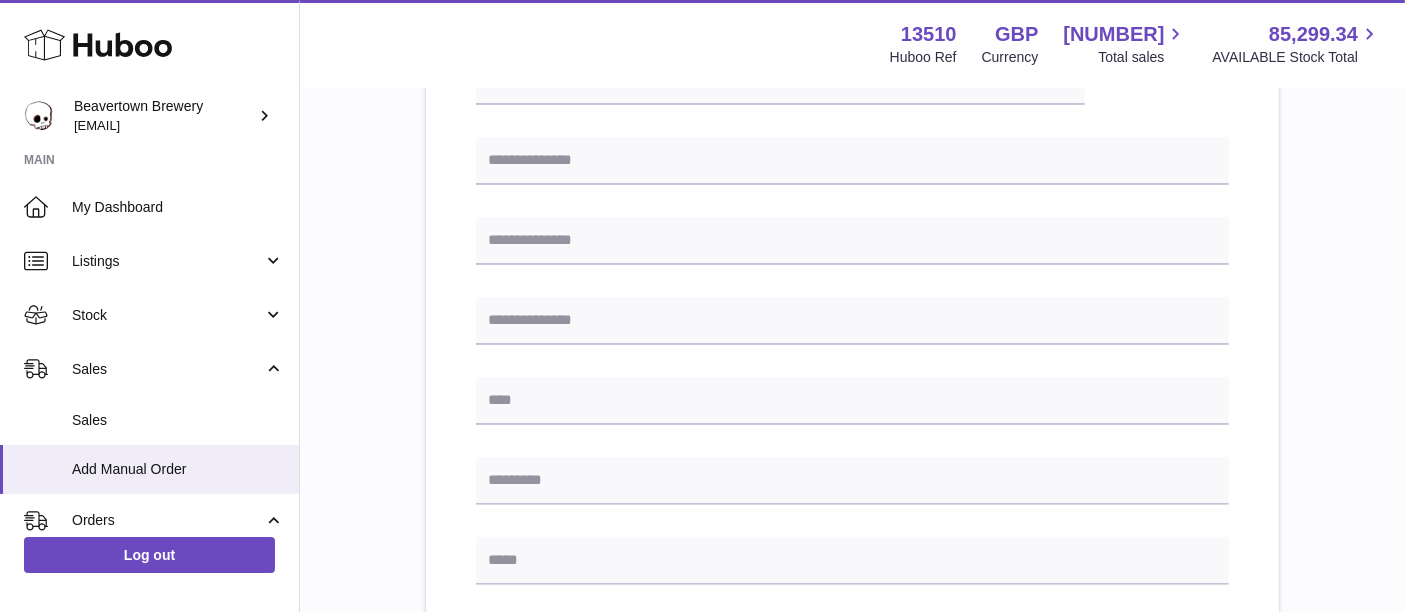 scroll, scrollTop: 481, scrollLeft: 0, axis: vertical 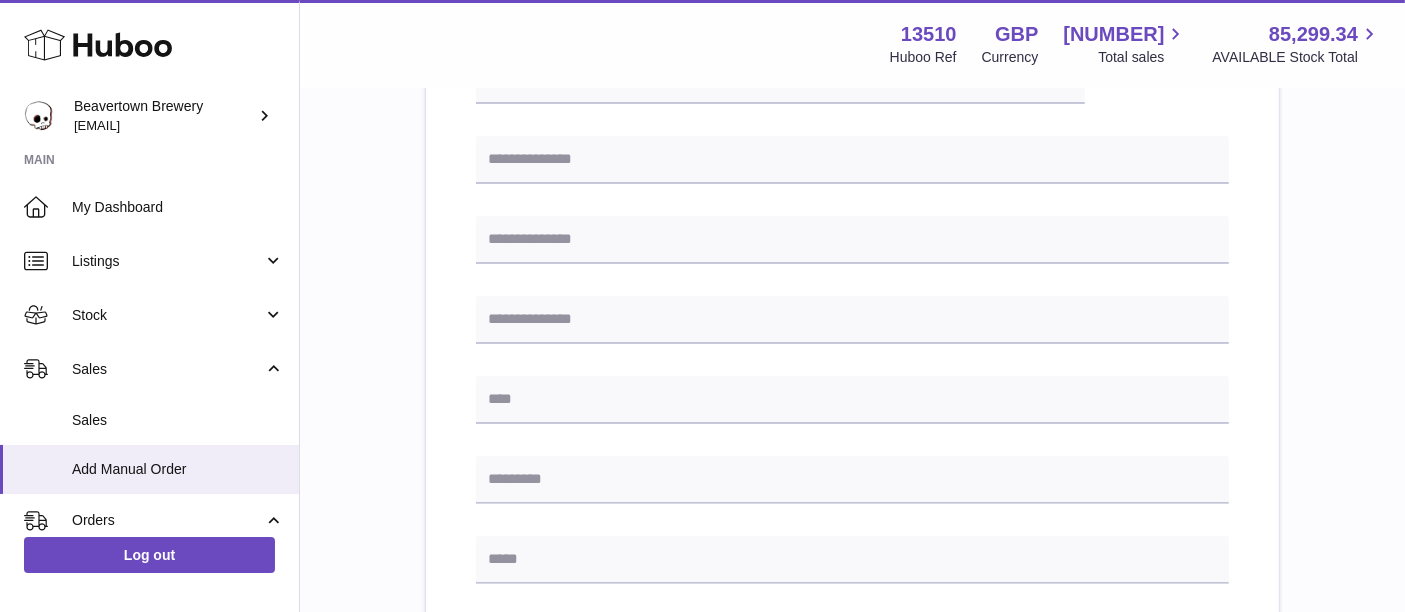 type on "**********" 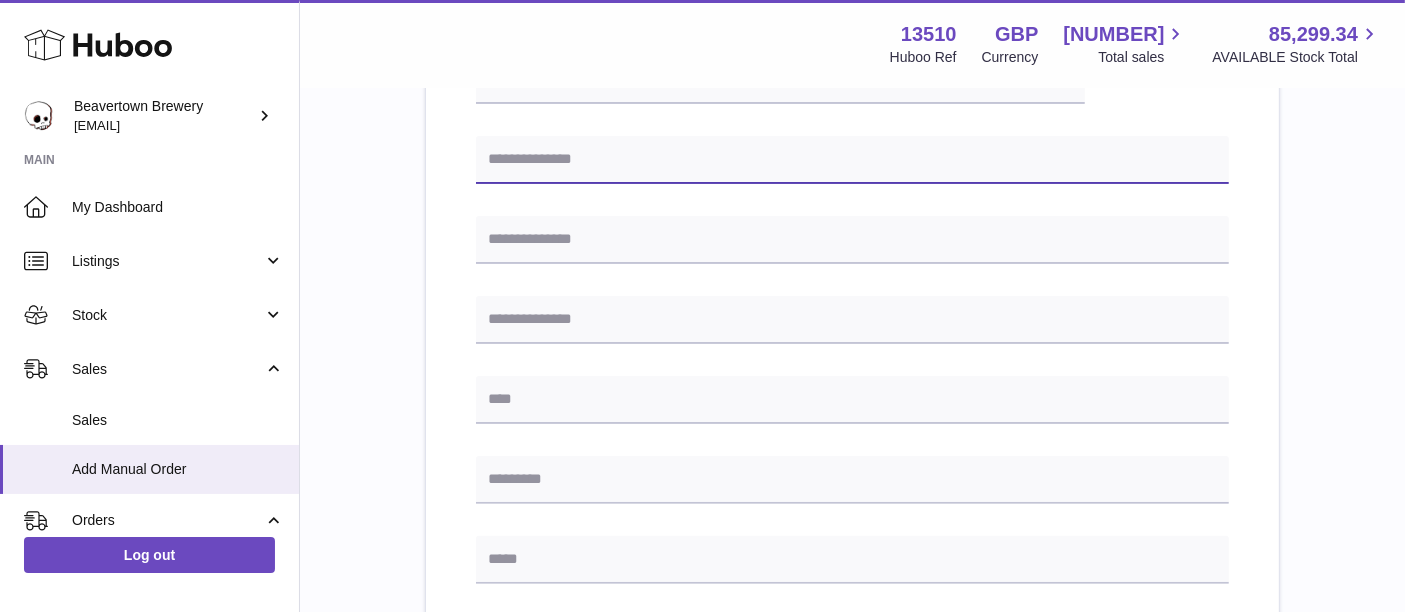 click at bounding box center (852, 160) 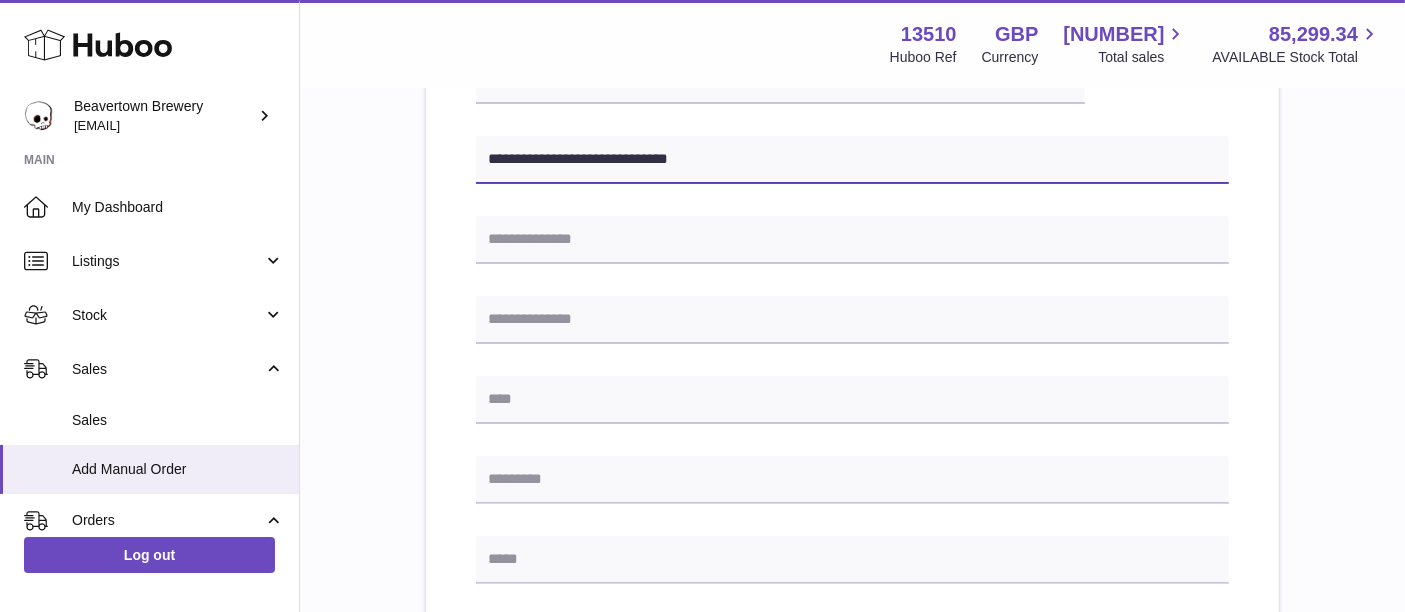click on "**********" at bounding box center (852, 160) 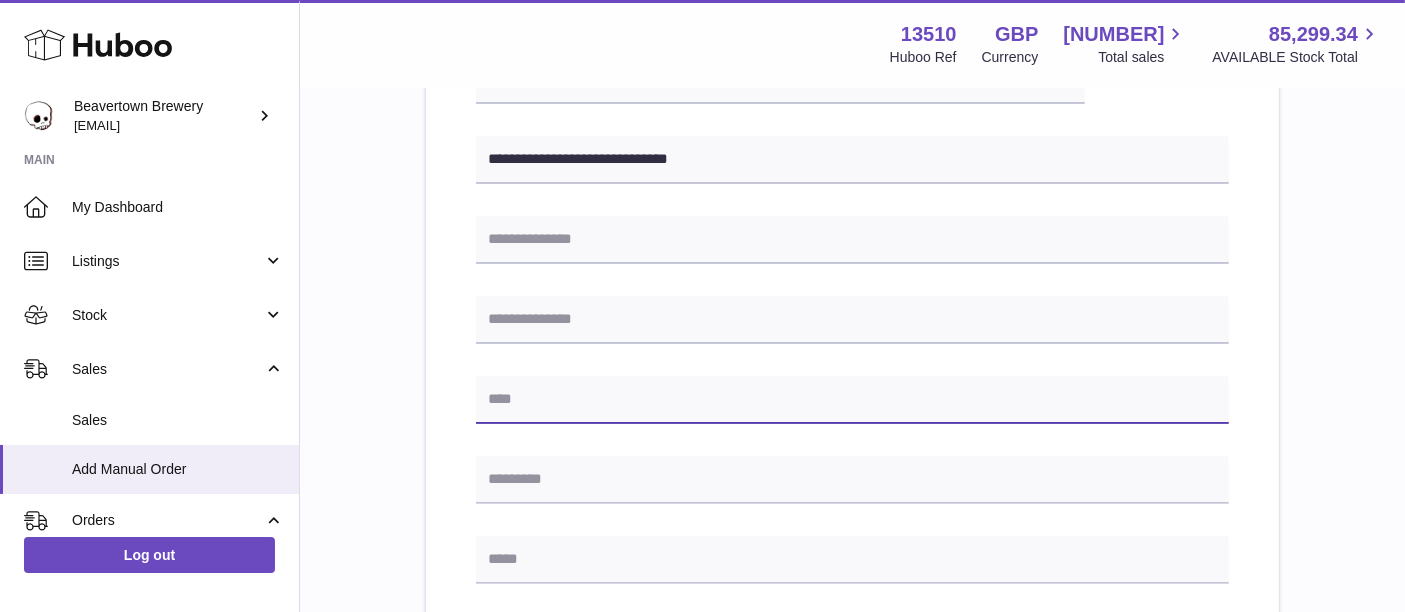click at bounding box center [852, 400] 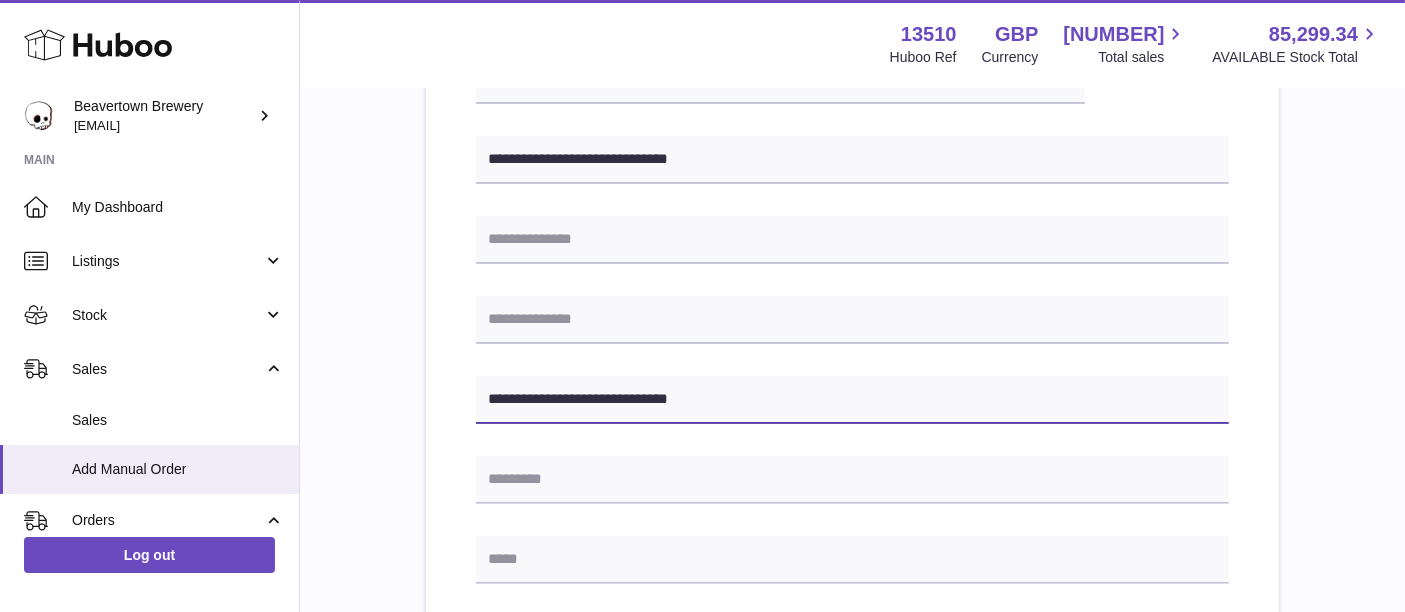 type on "**********" 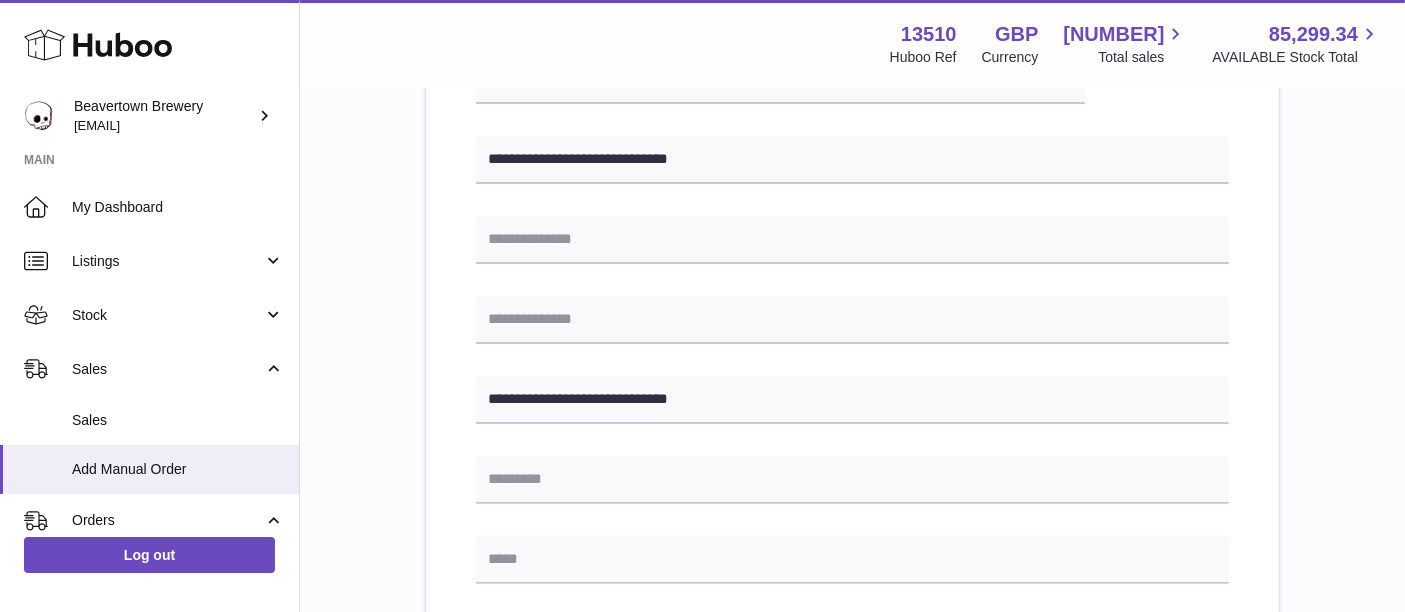 click on "**********" at bounding box center (852, 441) 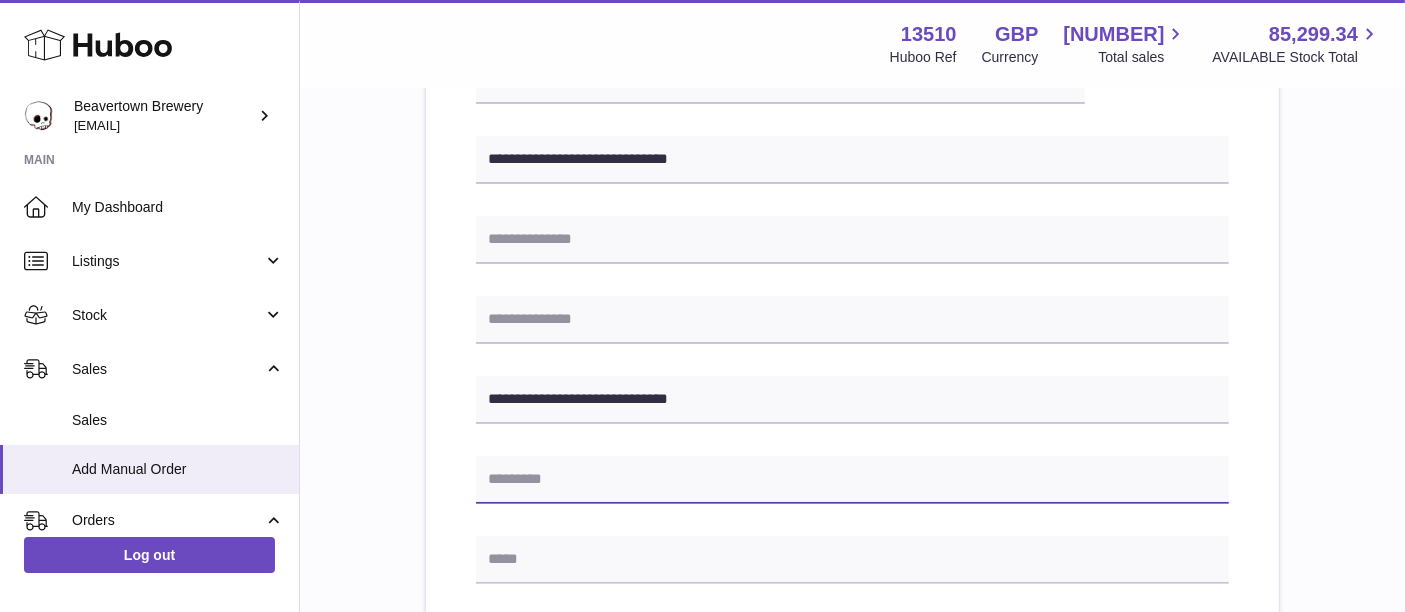 click at bounding box center (852, 480) 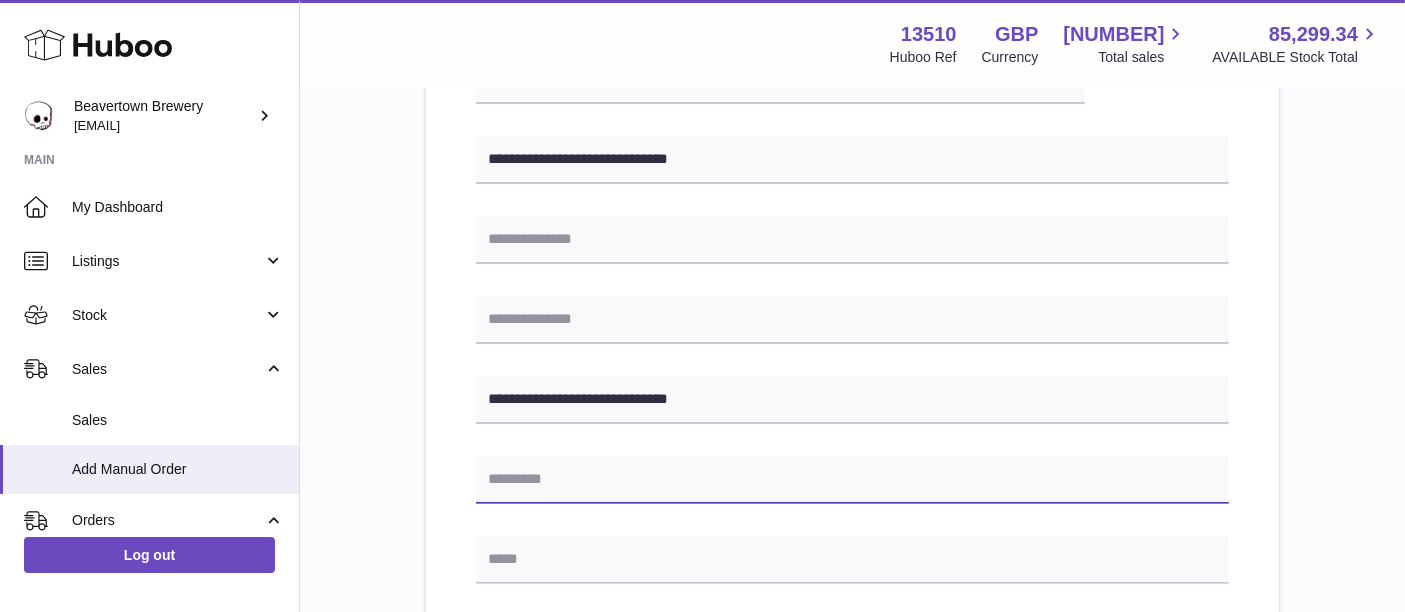 type on "********" 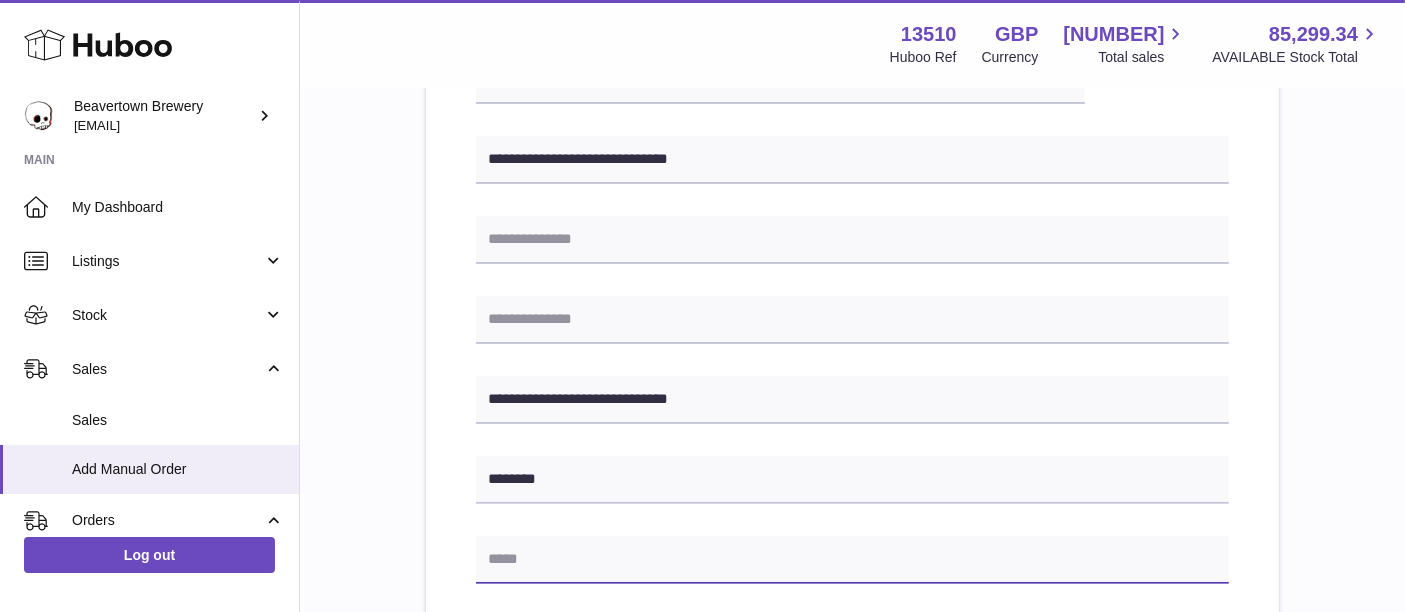 click at bounding box center (852, 560) 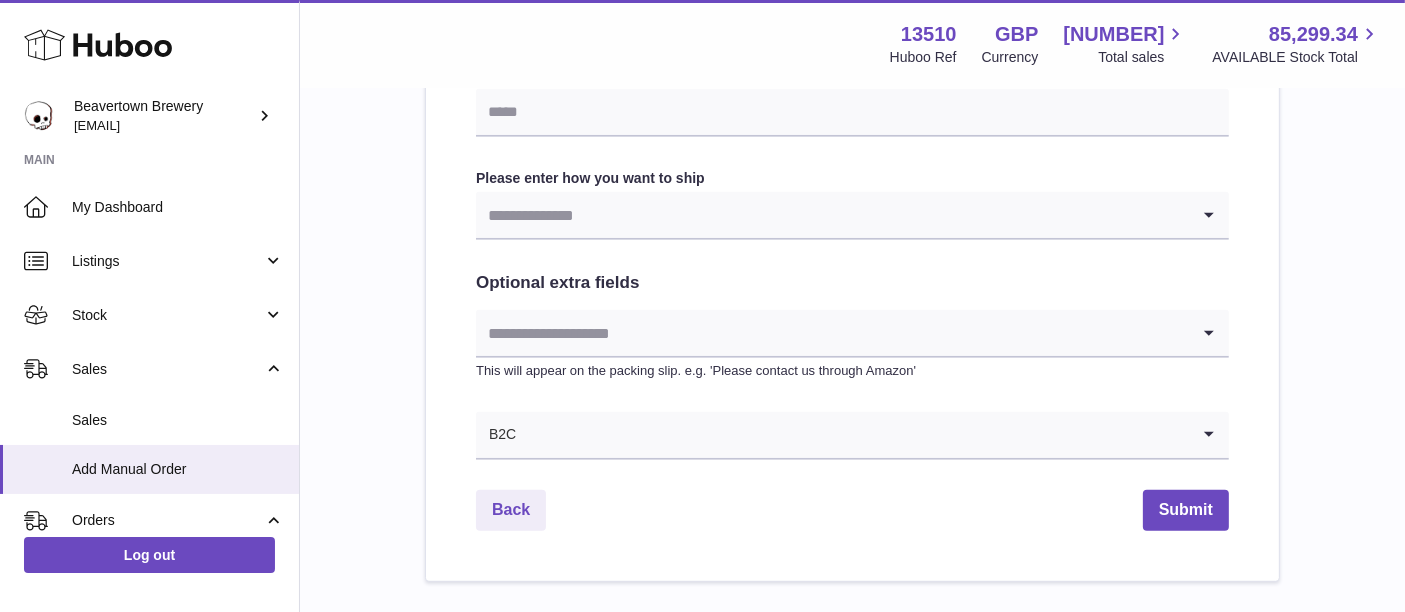 scroll, scrollTop: 1010, scrollLeft: 0, axis: vertical 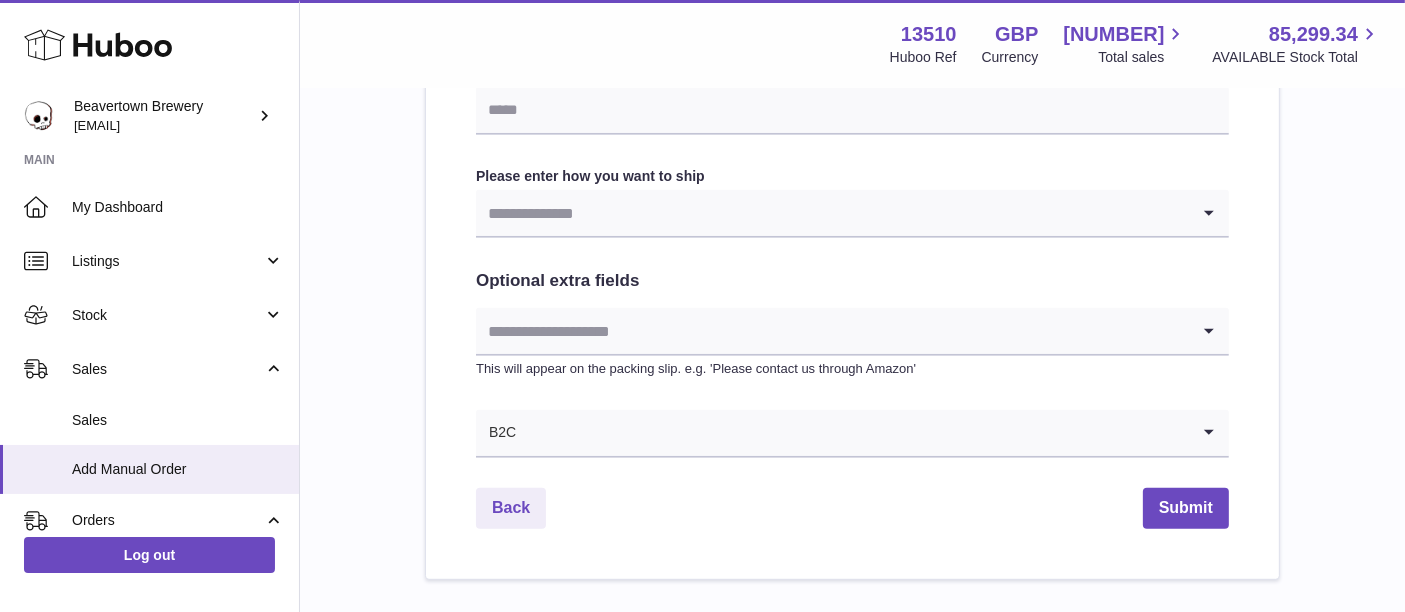 click at bounding box center (853, 433) 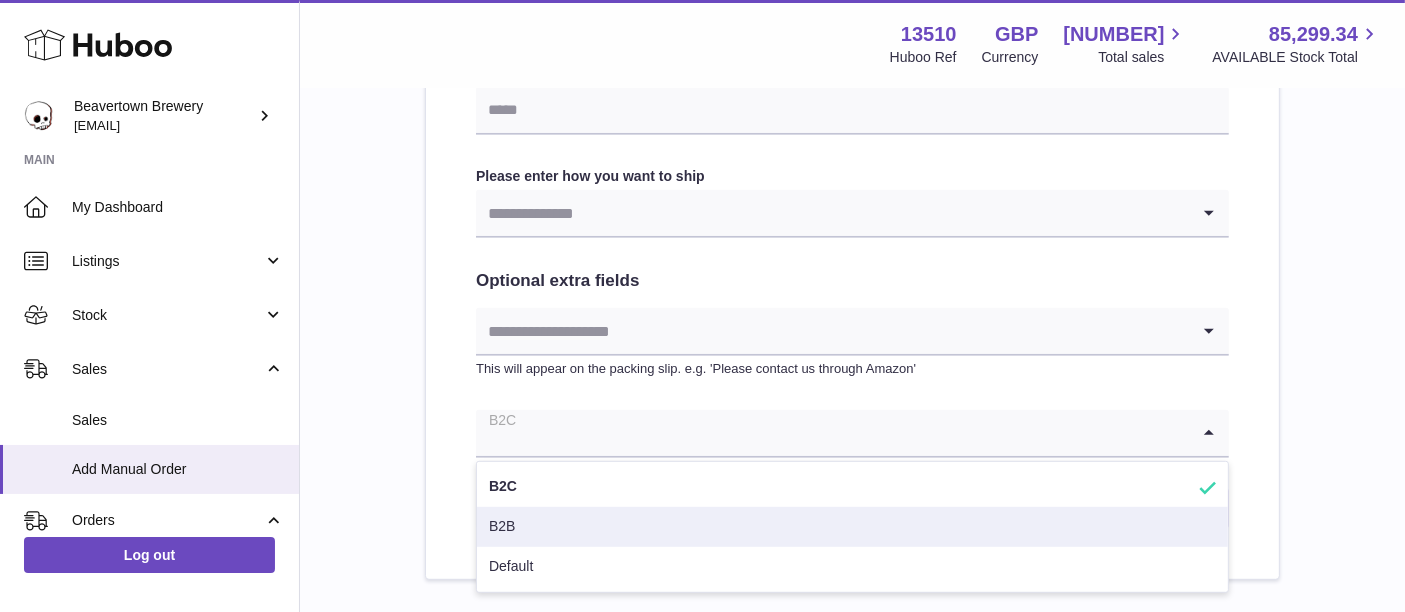 click on "B2B" at bounding box center (852, 527) 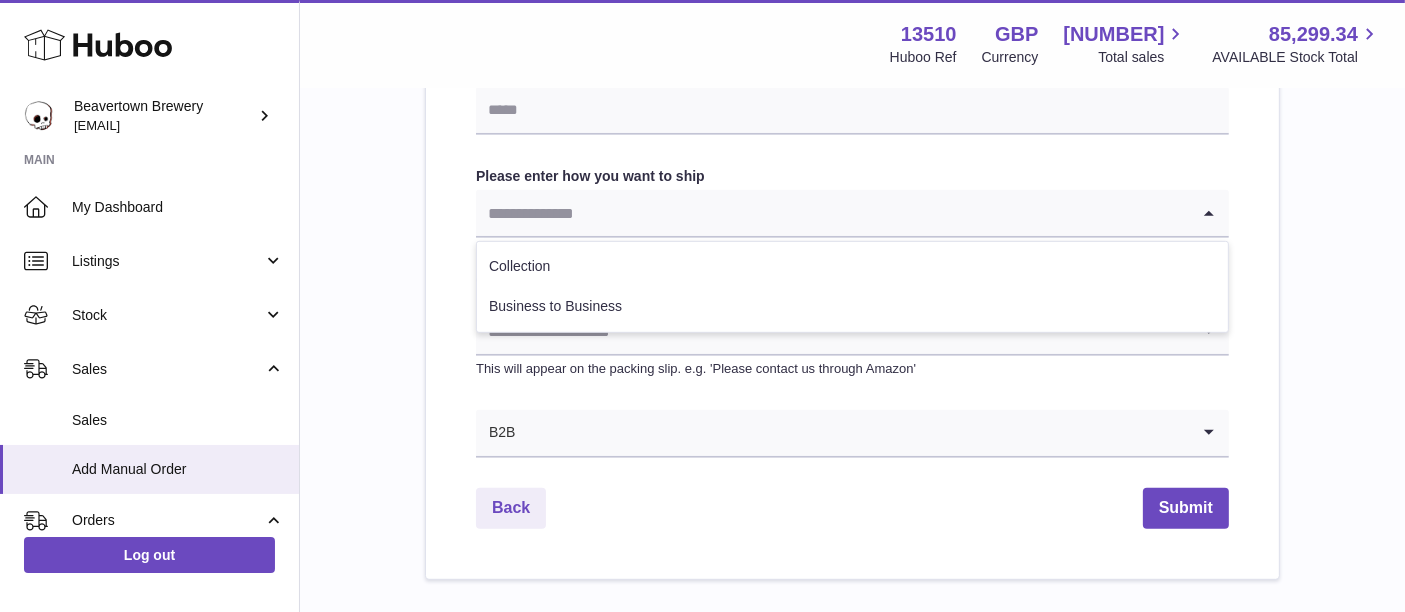 click at bounding box center [832, 213] 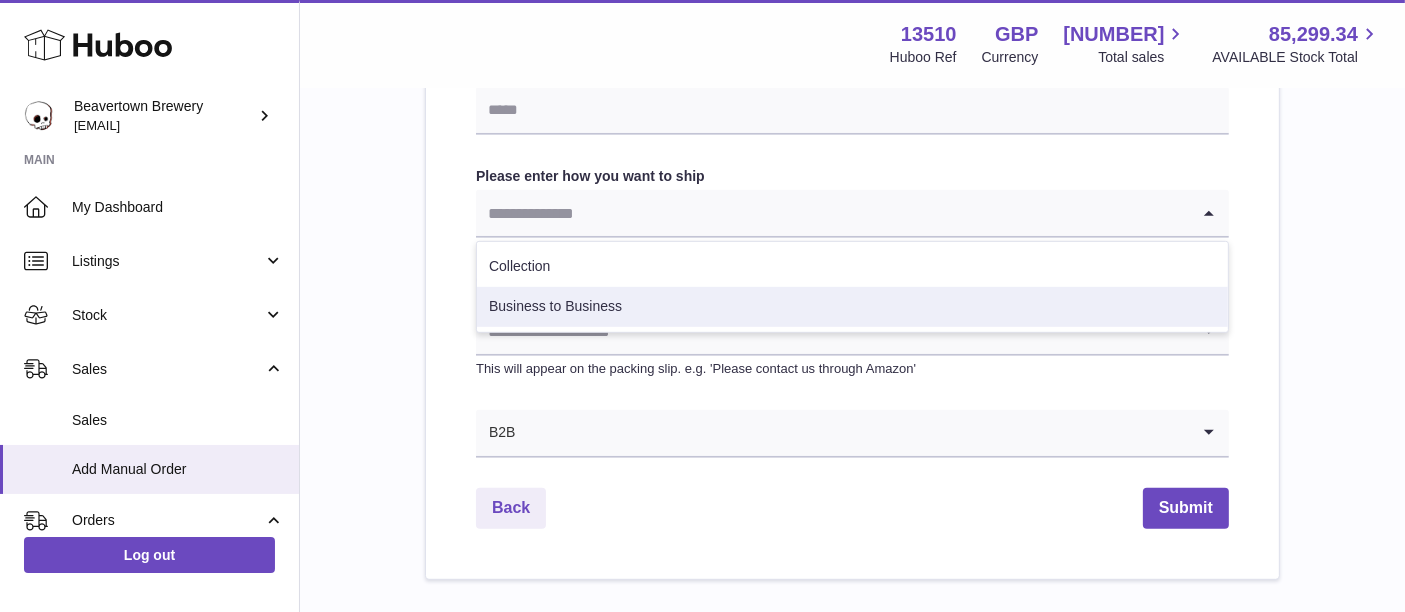 click on "Business to Business" at bounding box center [852, 307] 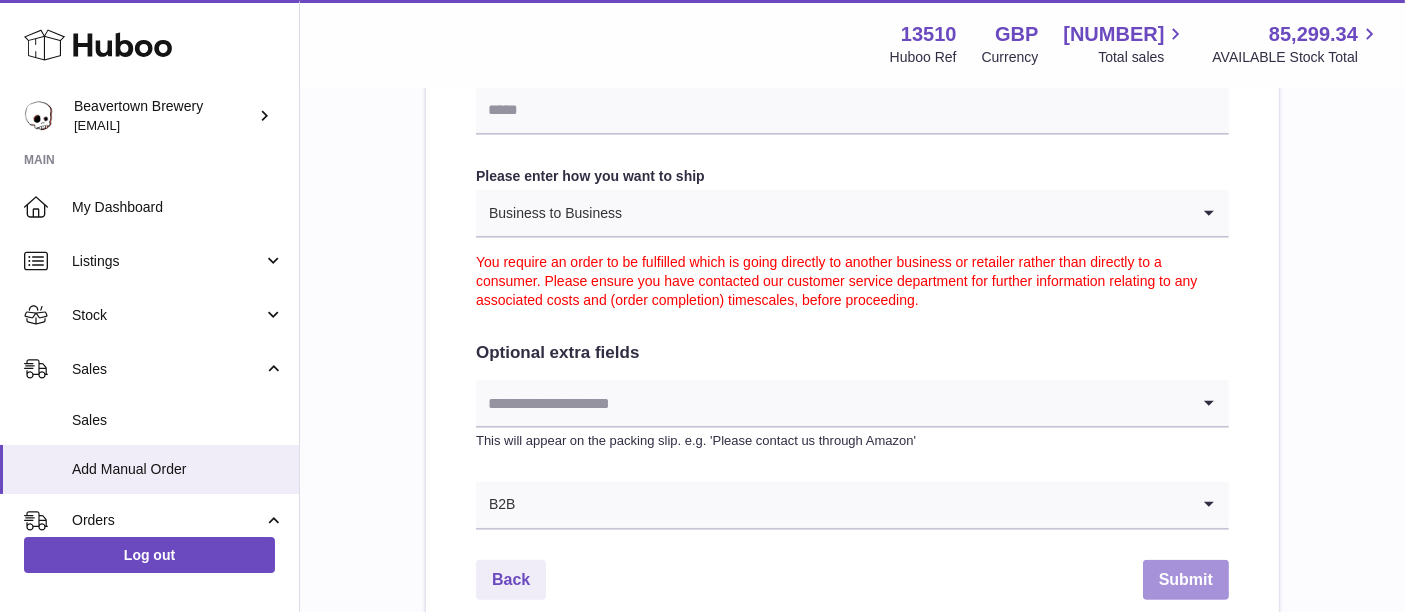click on "Submit" at bounding box center (1186, 580) 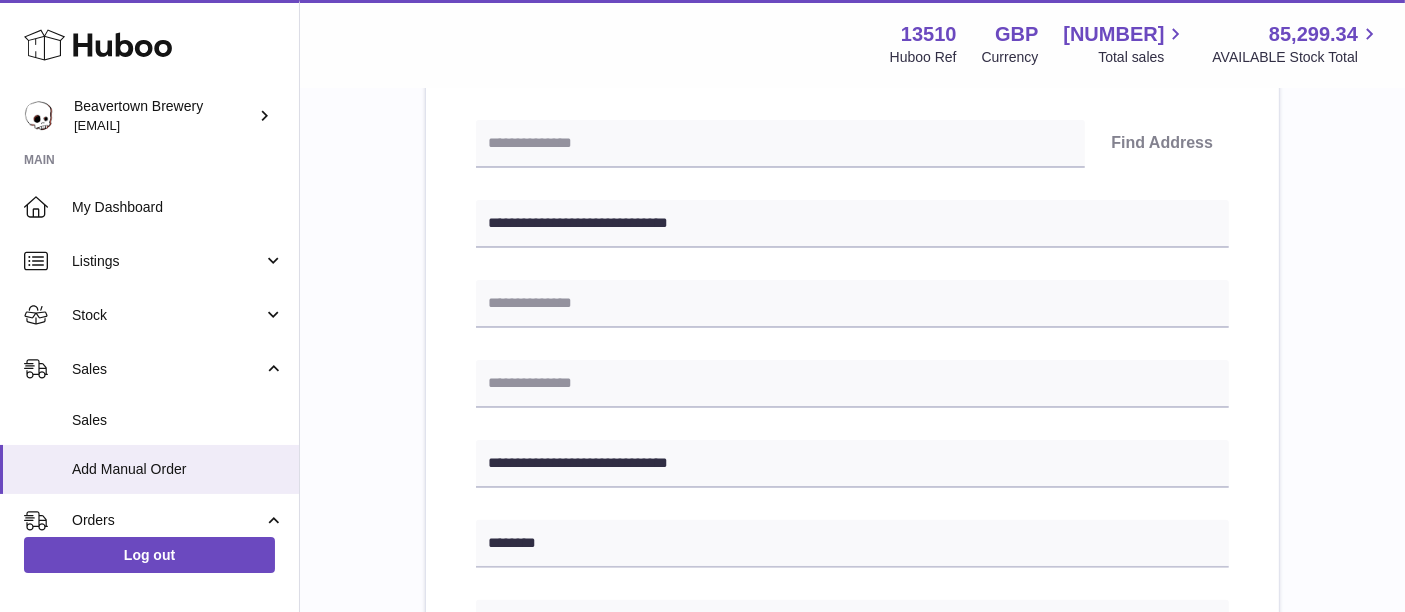 scroll, scrollTop: 0, scrollLeft: 0, axis: both 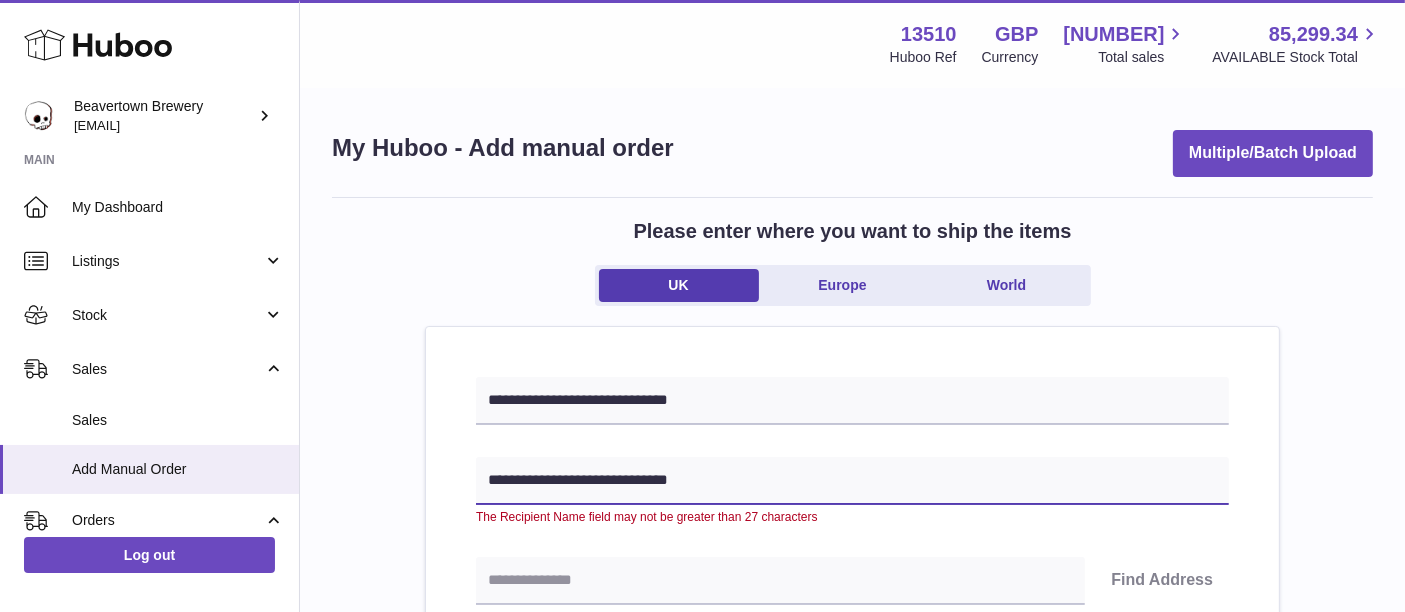 drag, startPoint x: 631, startPoint y: 481, endPoint x: 925, endPoint y: 455, distance: 295.14743 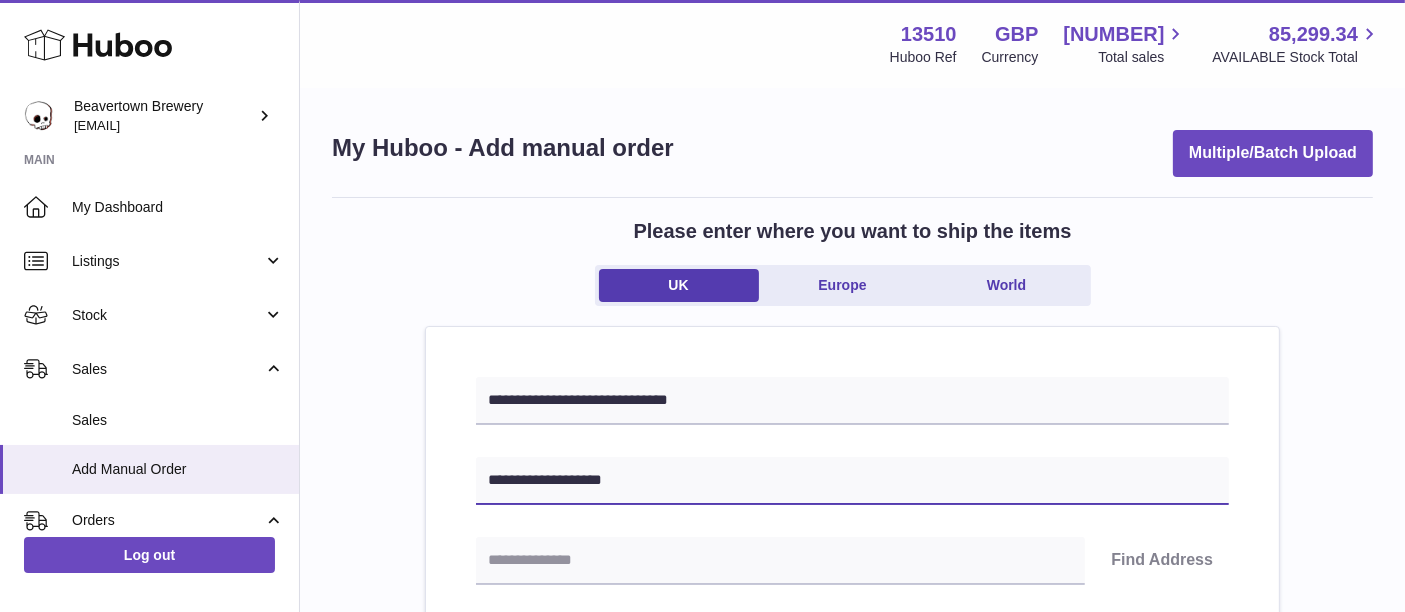click on "**********" at bounding box center [852, 481] 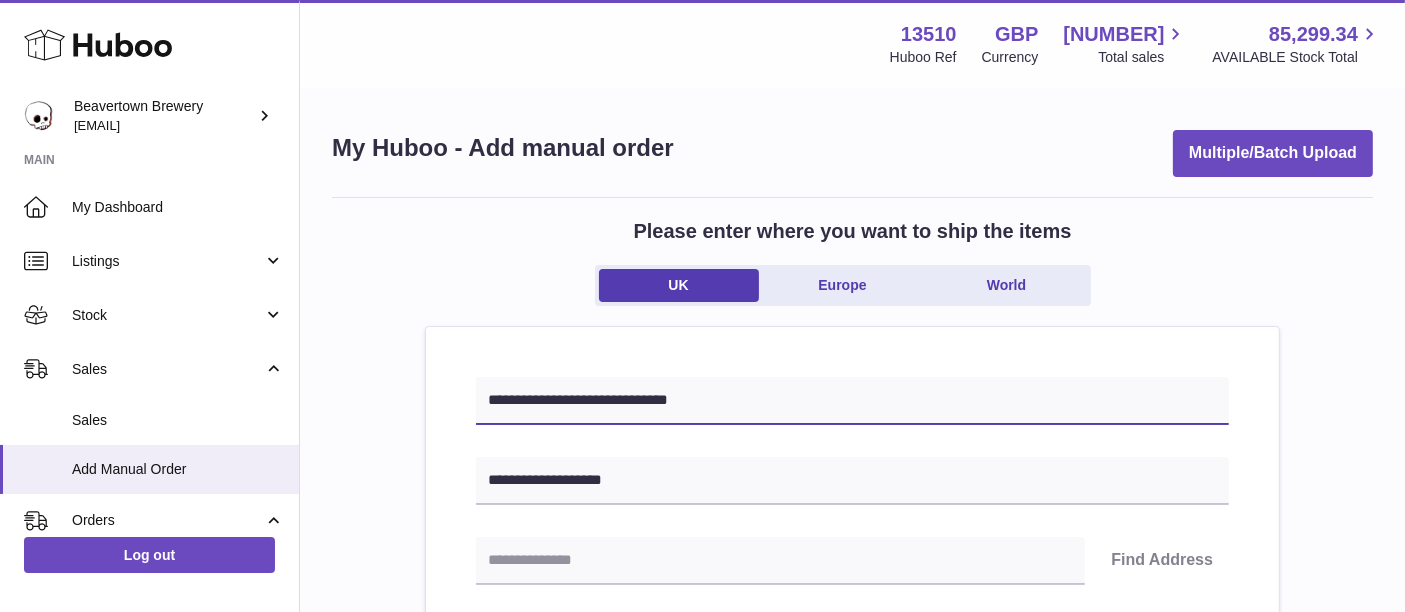 click on "**********" at bounding box center [852, 401] 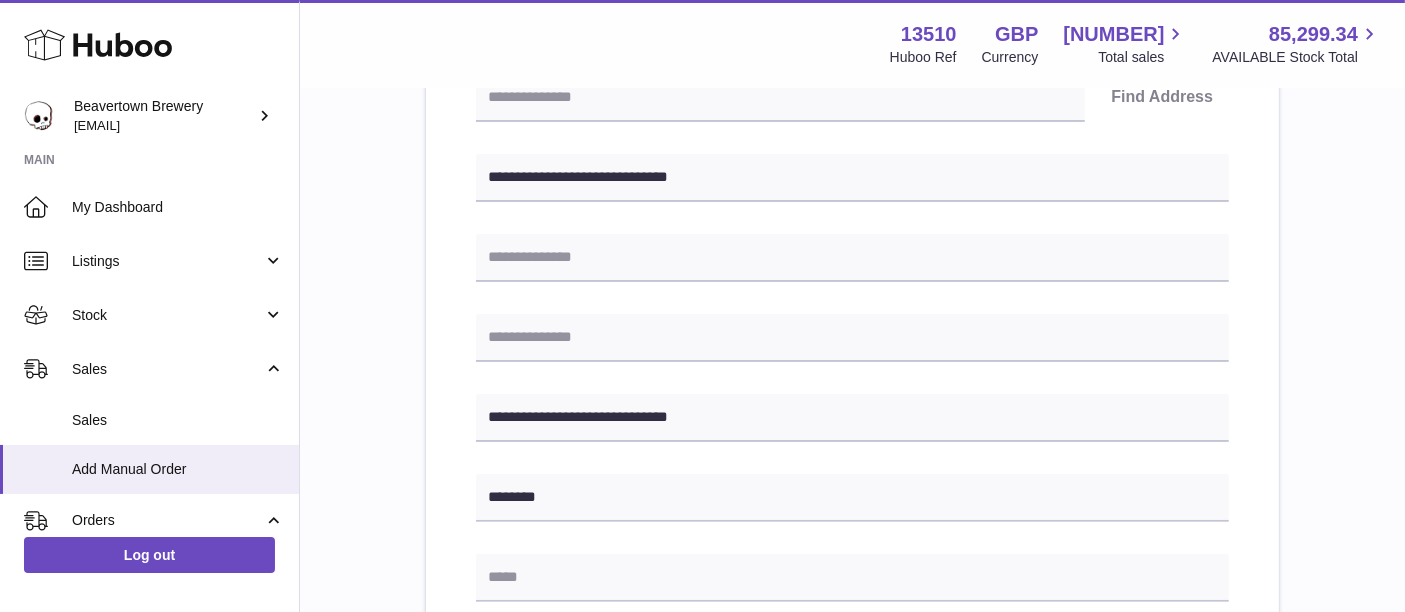 scroll, scrollTop: 466, scrollLeft: 0, axis: vertical 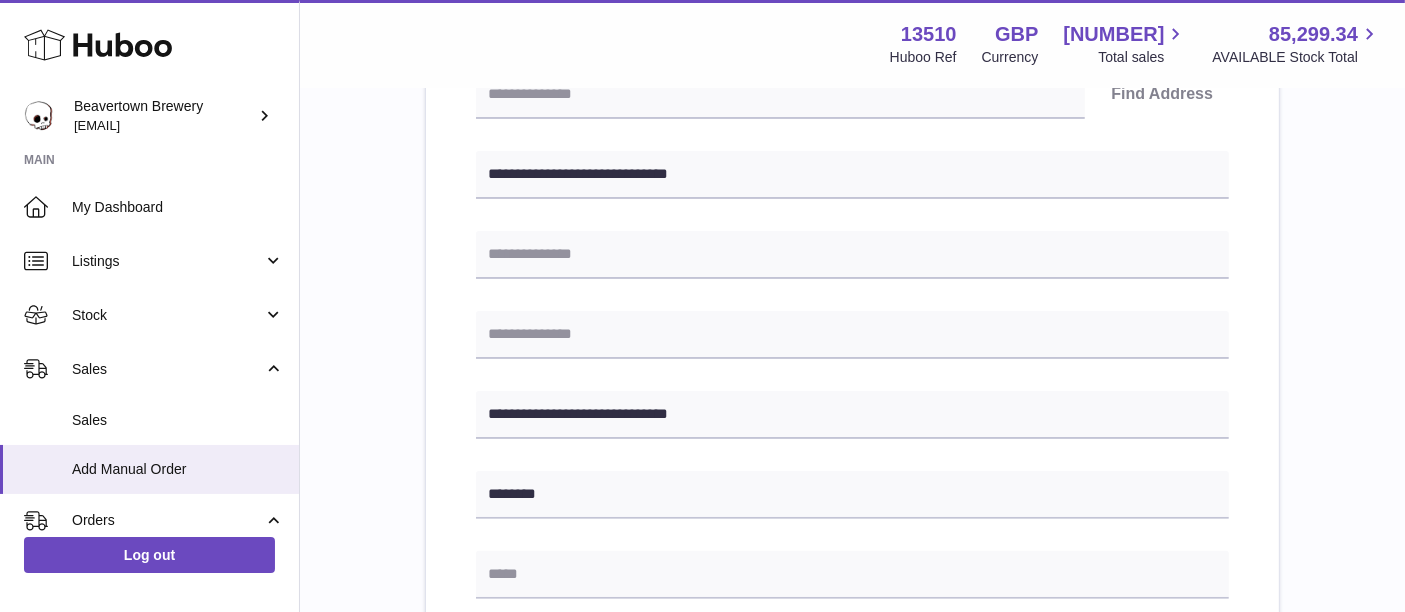 type on "**********" 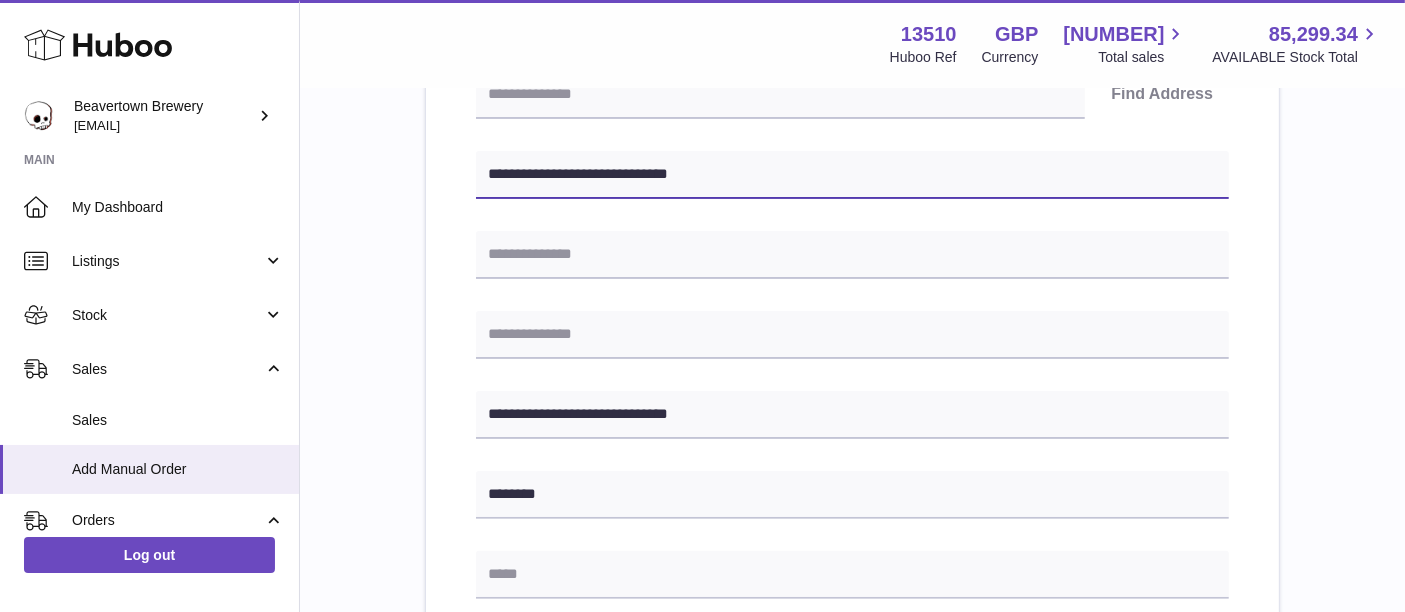 click on "**********" at bounding box center (852, 175) 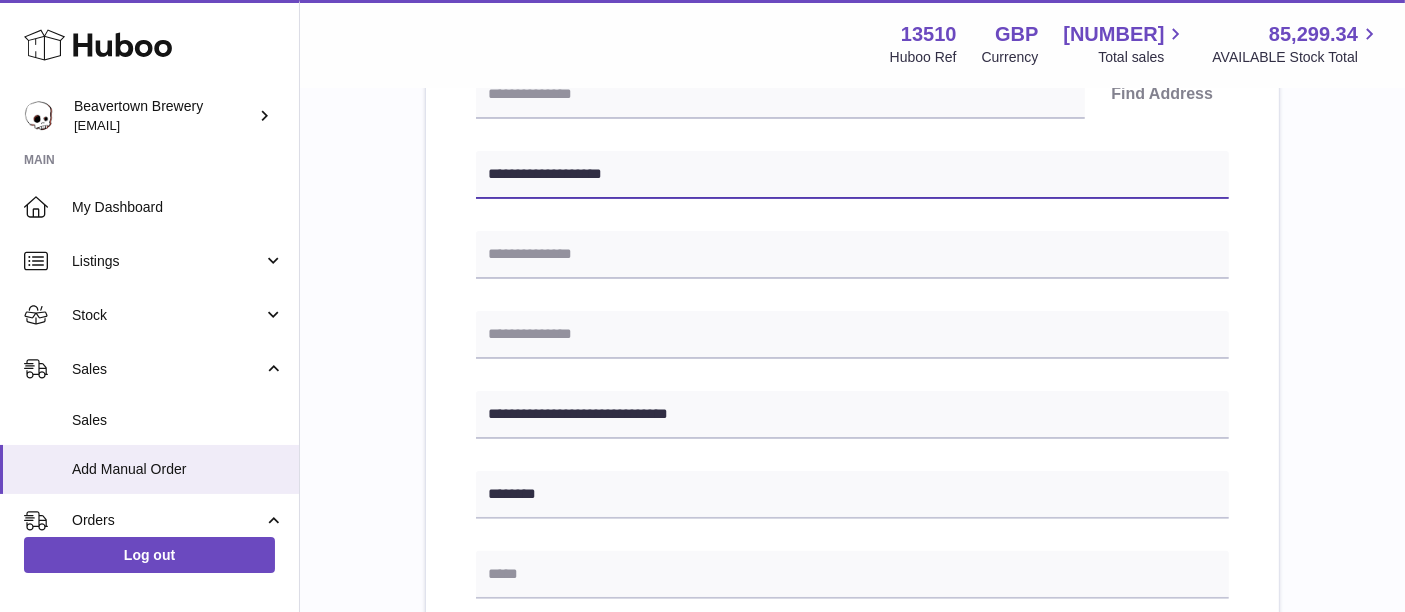 scroll, scrollTop: 657, scrollLeft: 0, axis: vertical 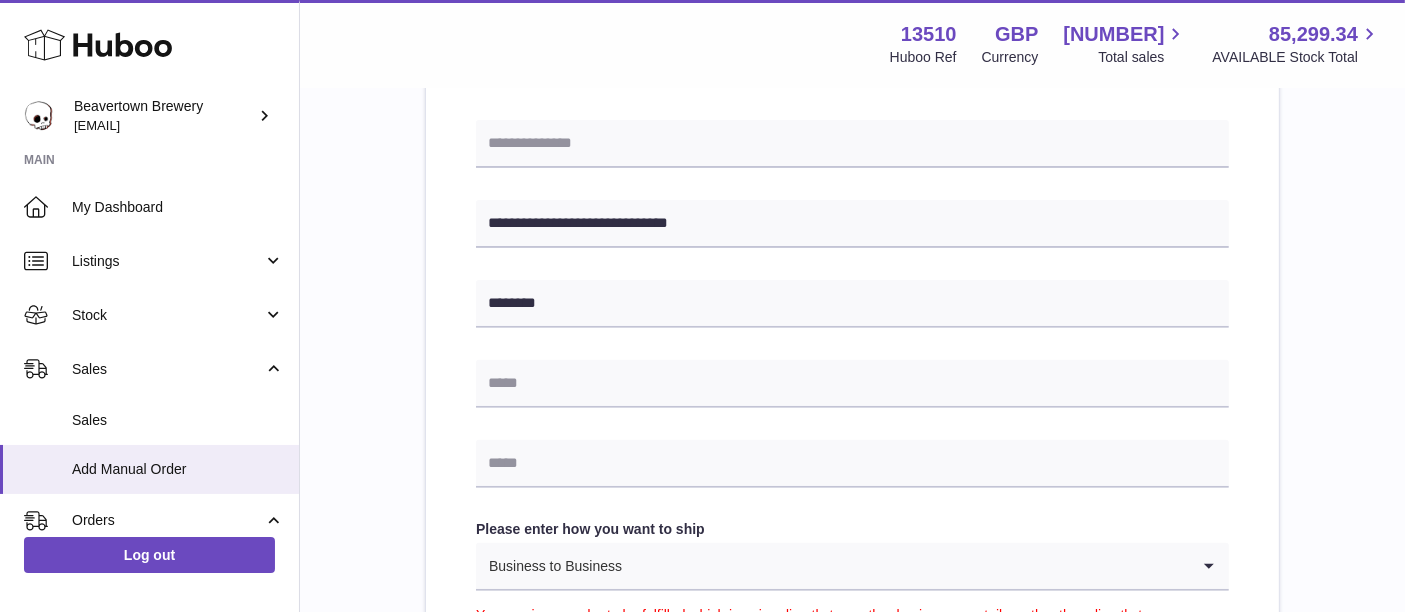 type on "**********" 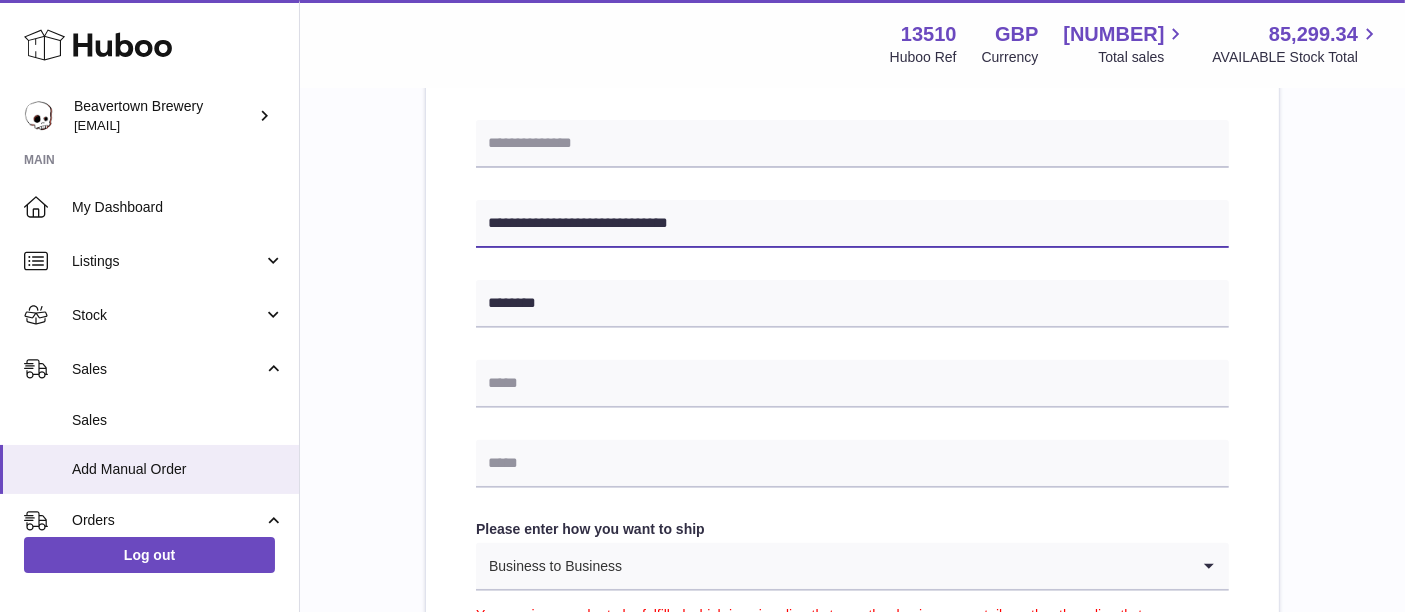 click on "**********" at bounding box center (852, 224) 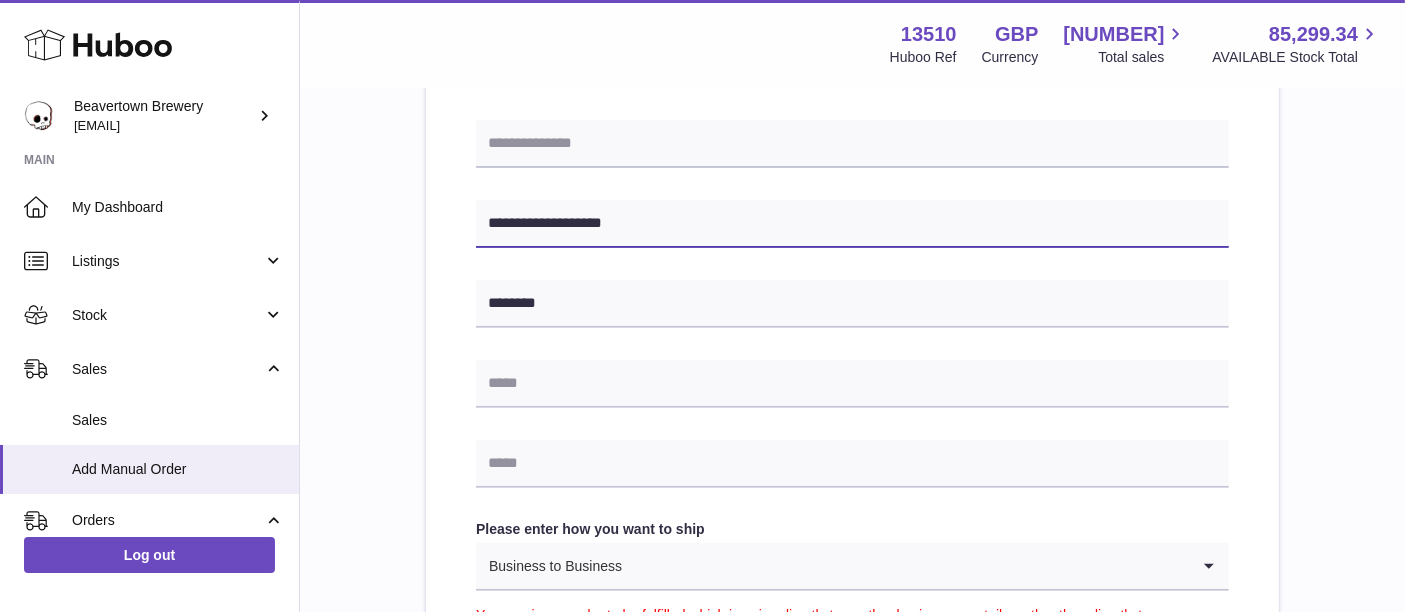 scroll, scrollTop: 1205, scrollLeft: 0, axis: vertical 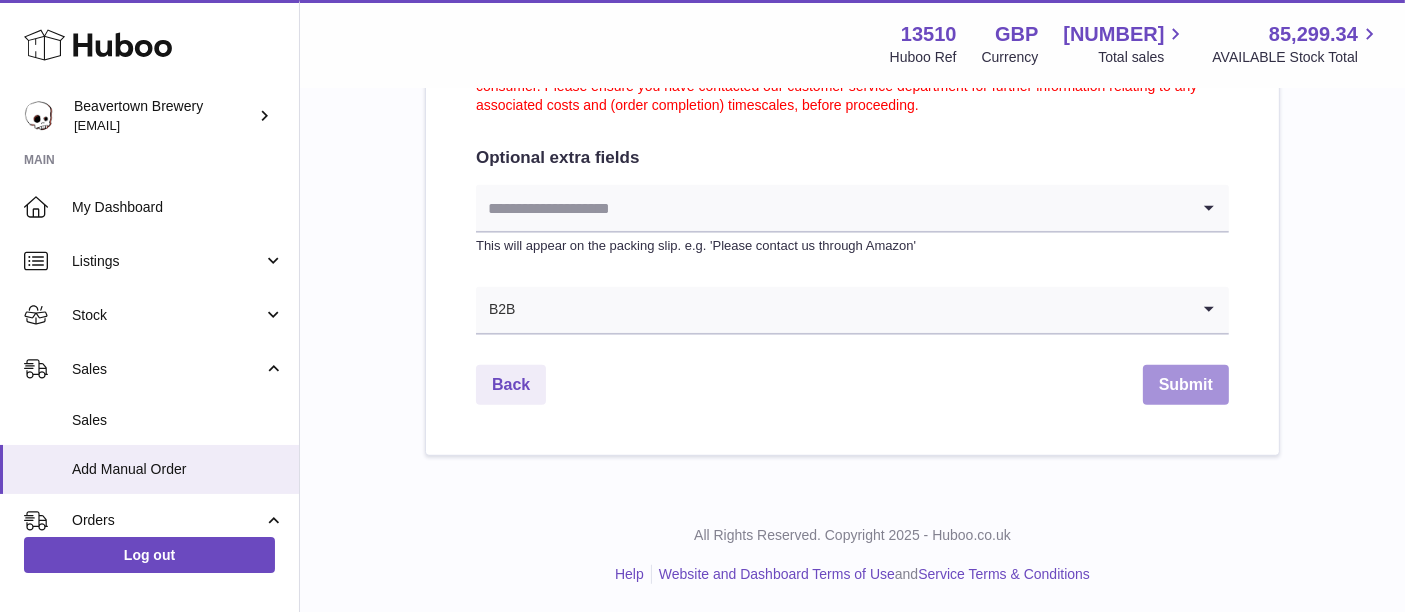 type on "**********" 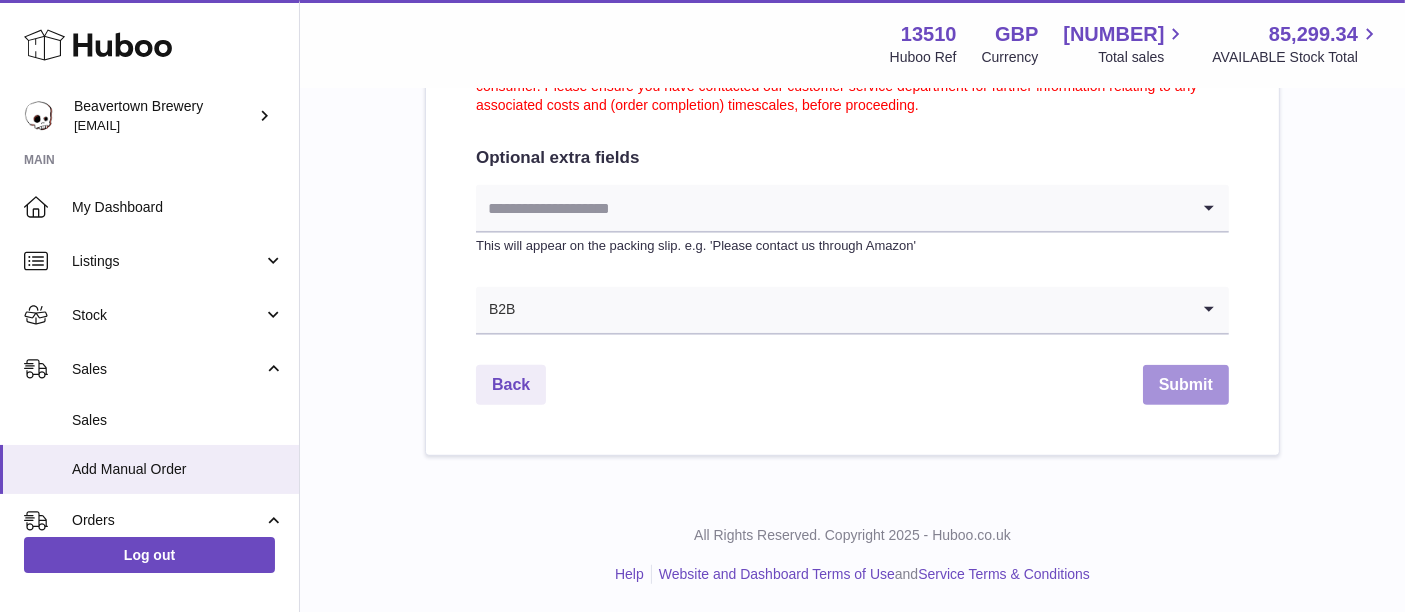 click on "Submit" at bounding box center (1186, 385) 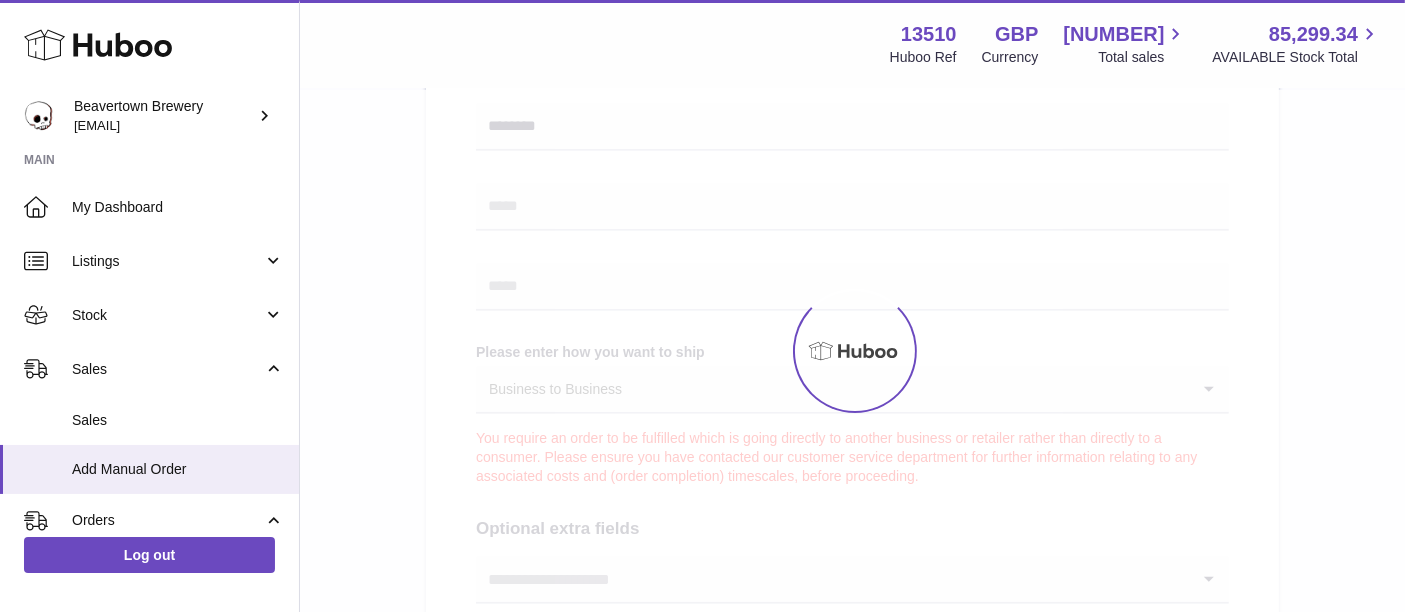 scroll, scrollTop: 829, scrollLeft: 0, axis: vertical 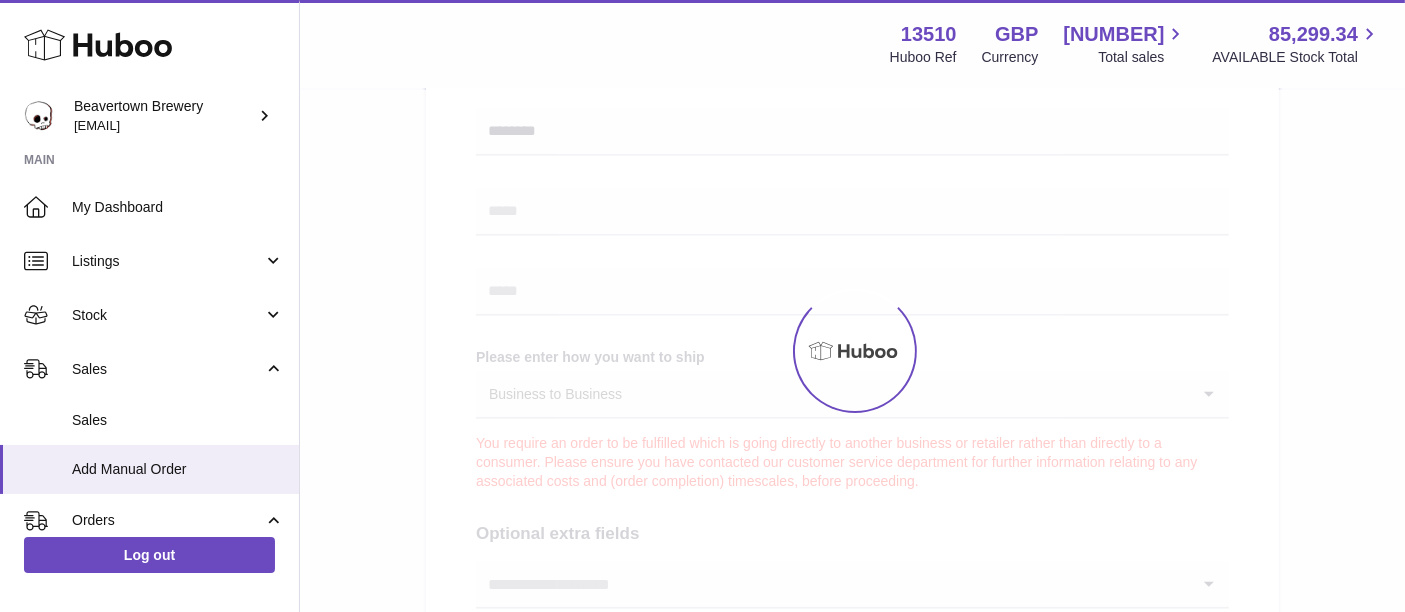 select on "**" 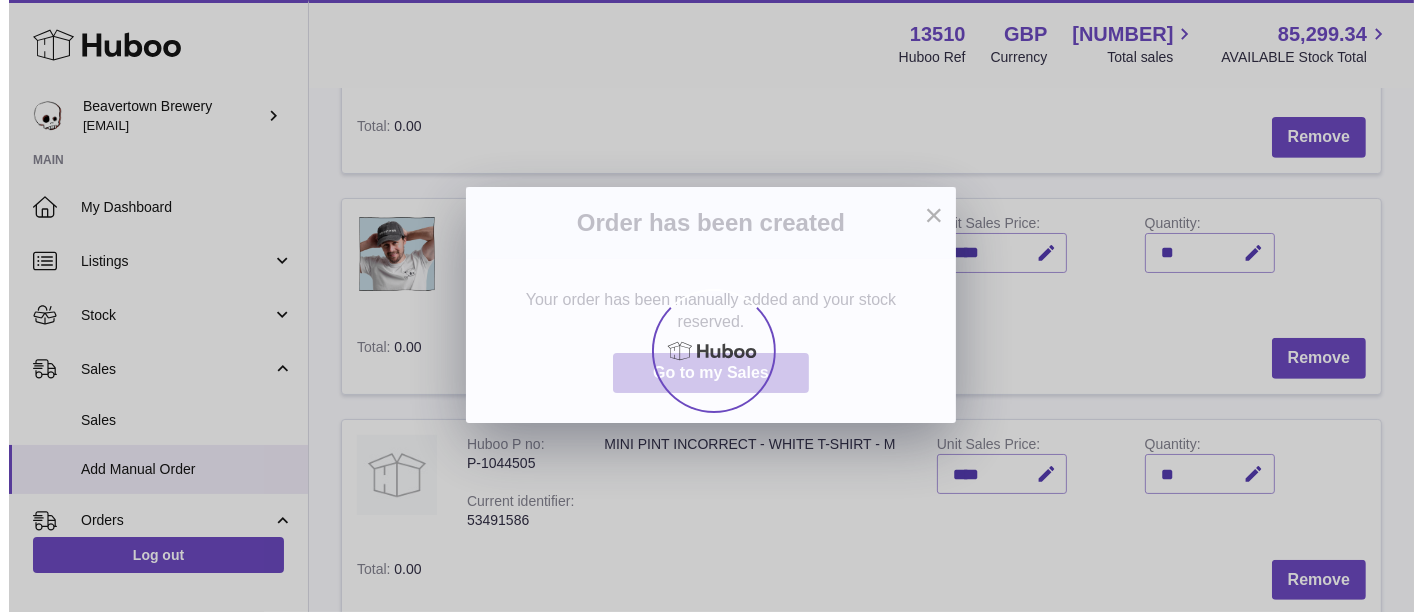 scroll, scrollTop: 0, scrollLeft: 0, axis: both 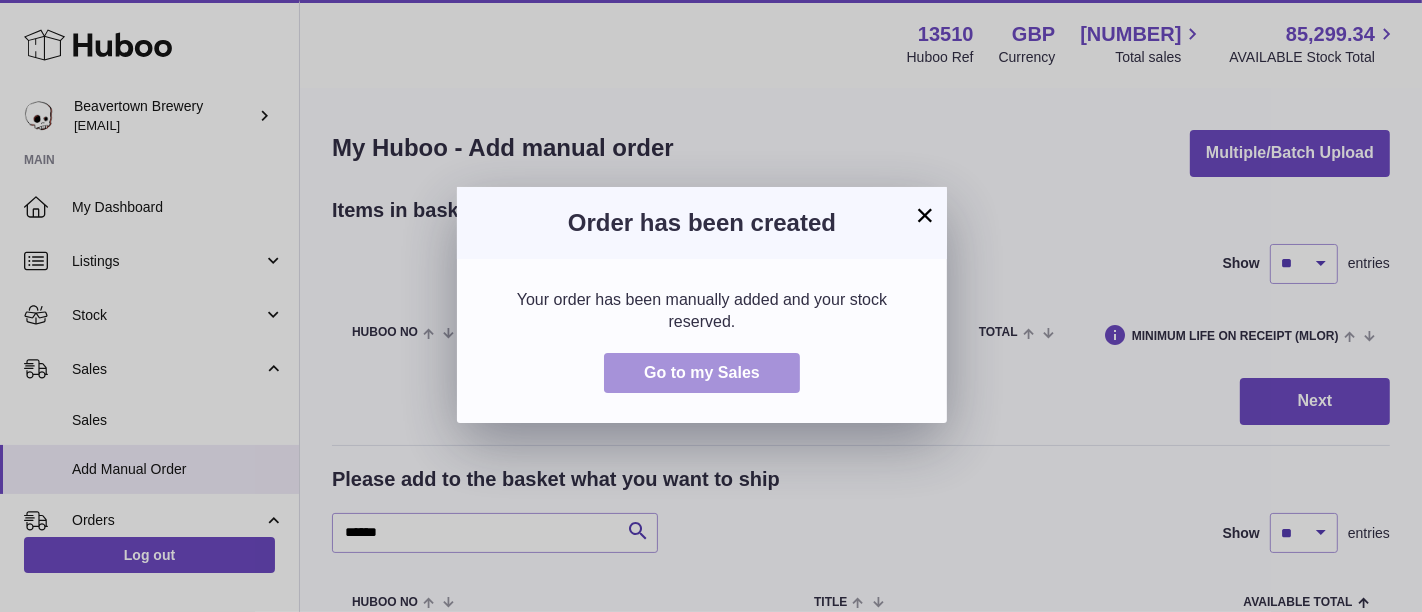 click on "Go to my Sales" at bounding box center (702, 373) 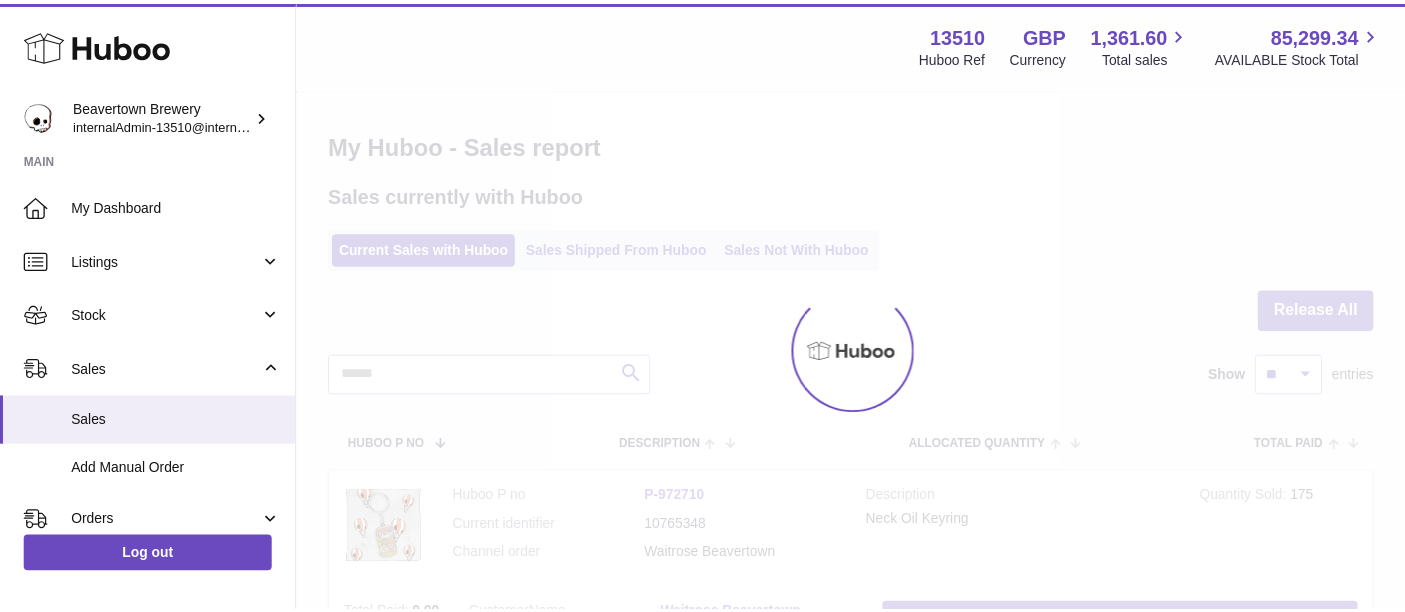 scroll, scrollTop: 0, scrollLeft: 0, axis: both 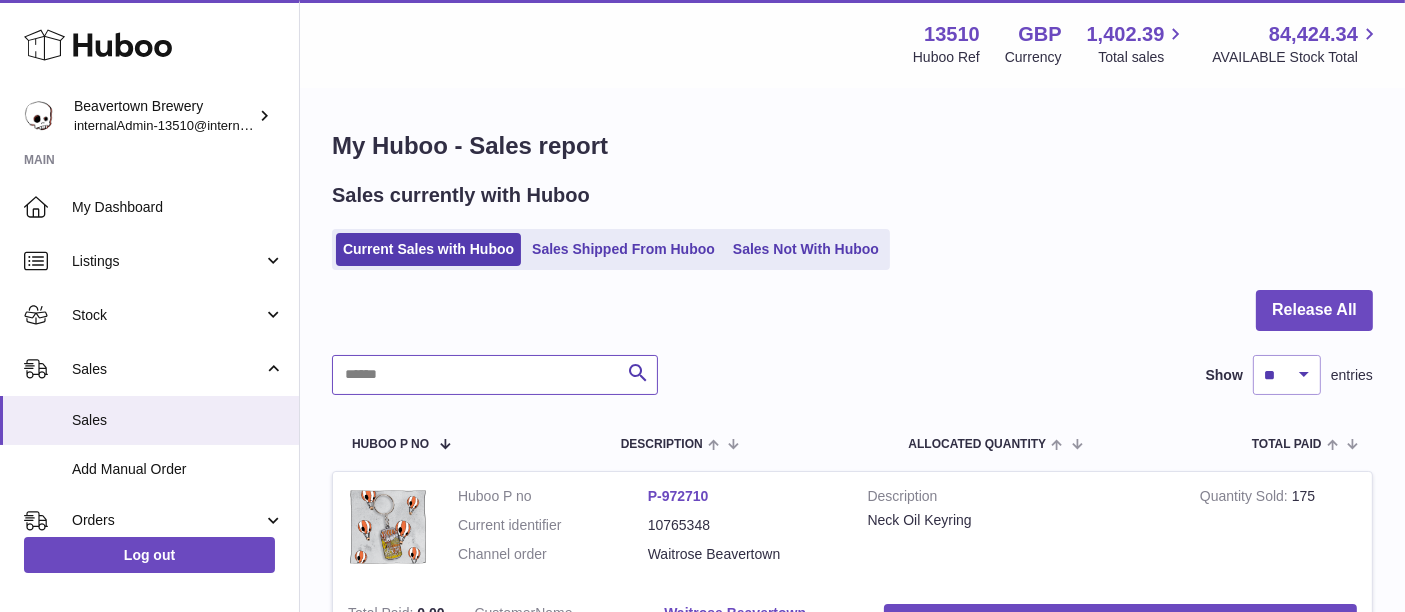 click at bounding box center (495, 375) 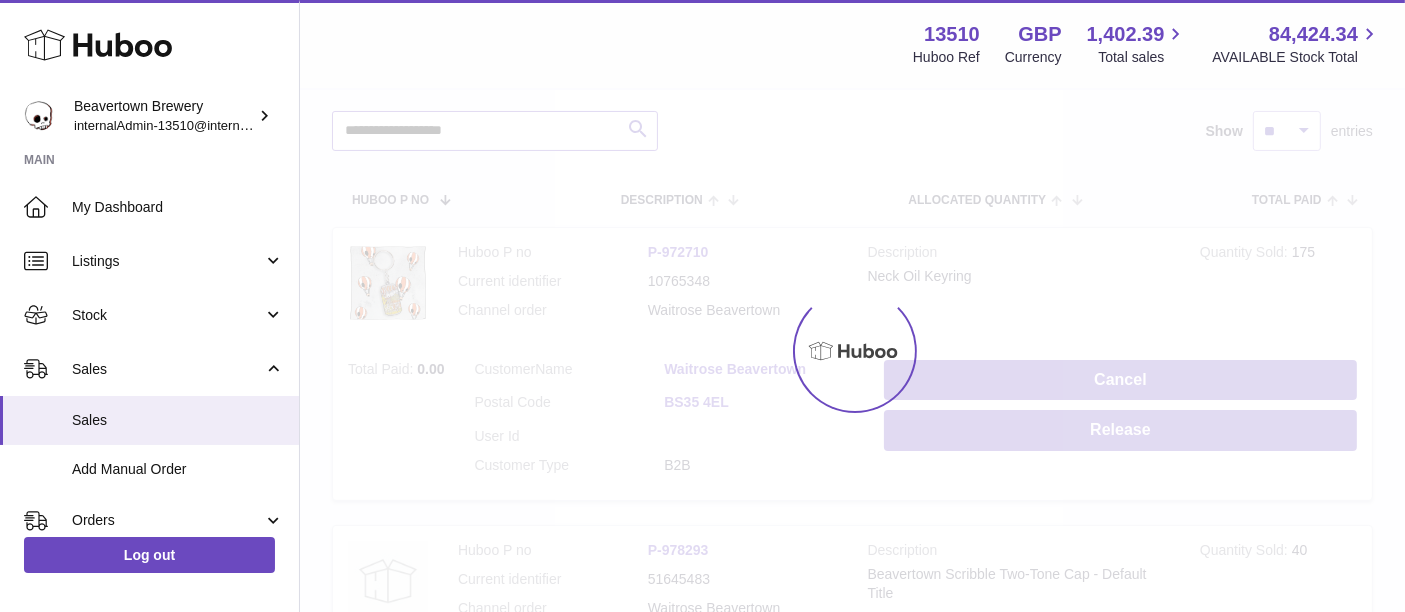 scroll, scrollTop: 248, scrollLeft: 0, axis: vertical 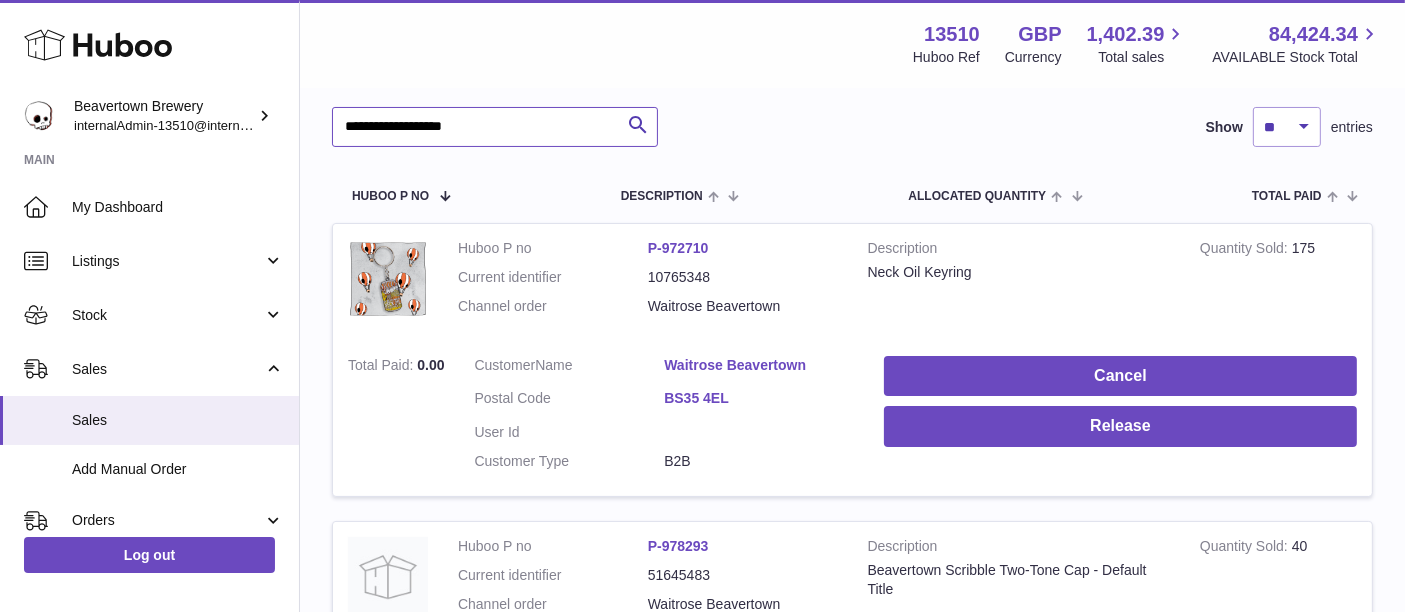 type on "**********" 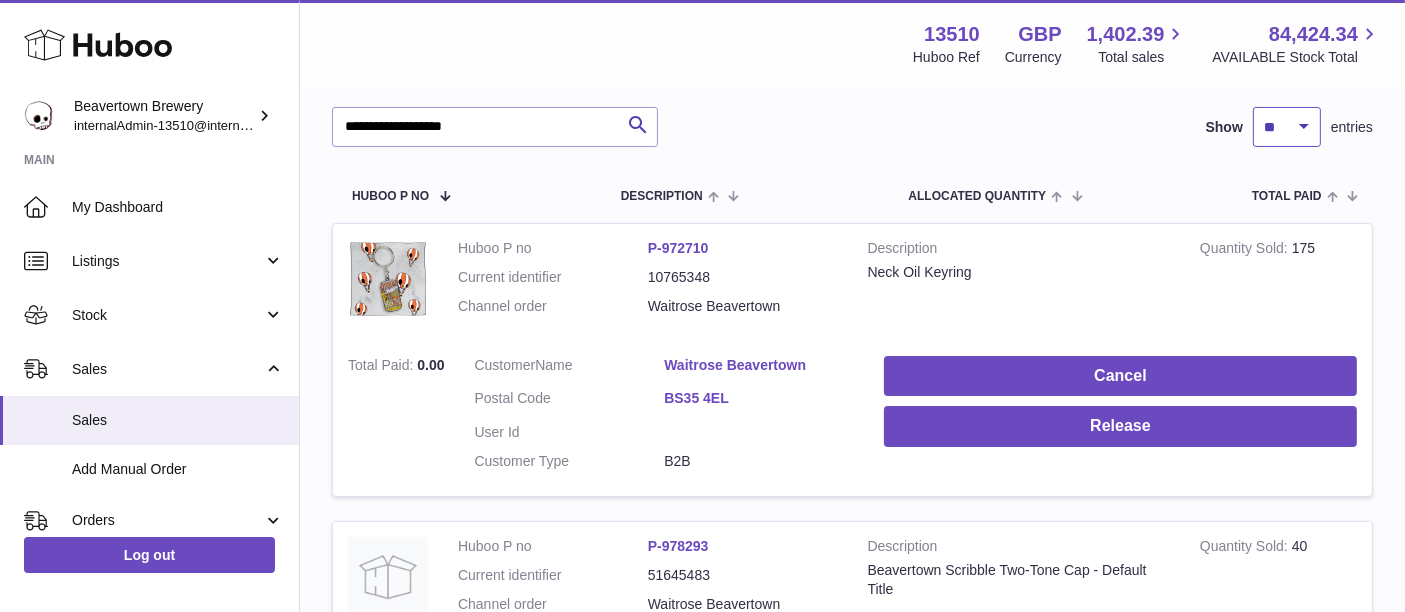 click on "** ** ** ***" at bounding box center [1287, 127] 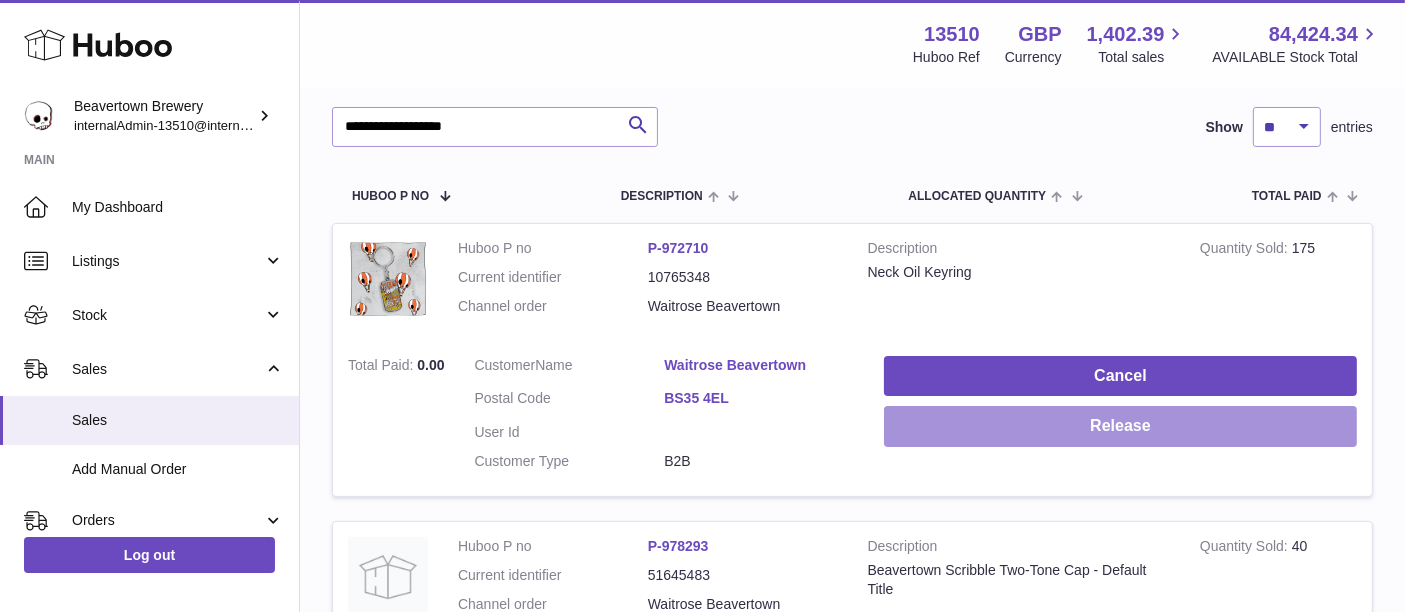 click on "Release" at bounding box center [1120, 426] 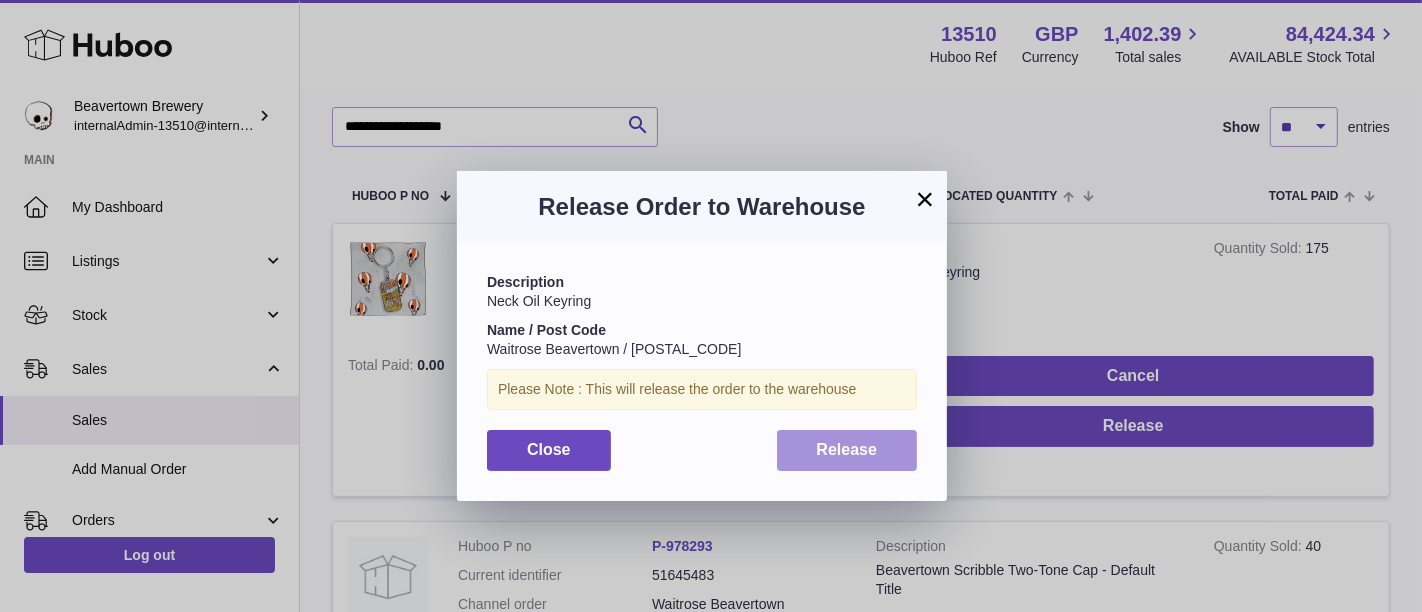 click on "Release" at bounding box center [847, 450] 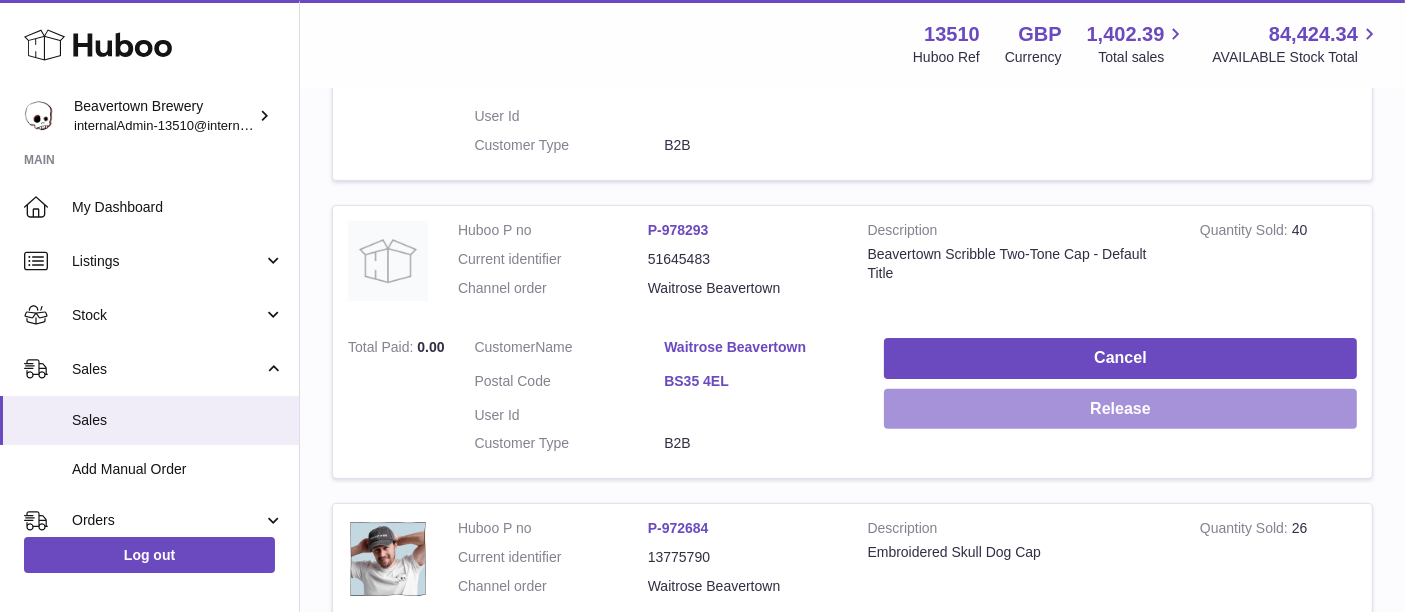 scroll, scrollTop: 565, scrollLeft: 0, axis: vertical 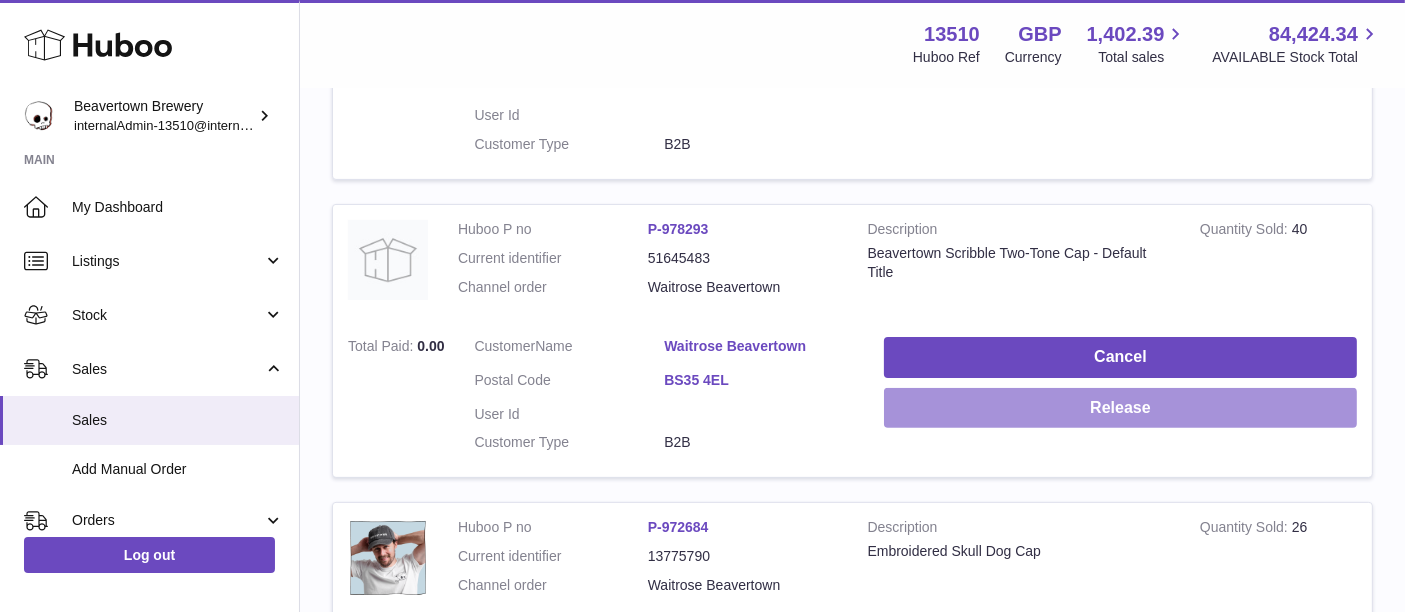 click on "Release" at bounding box center [1120, 408] 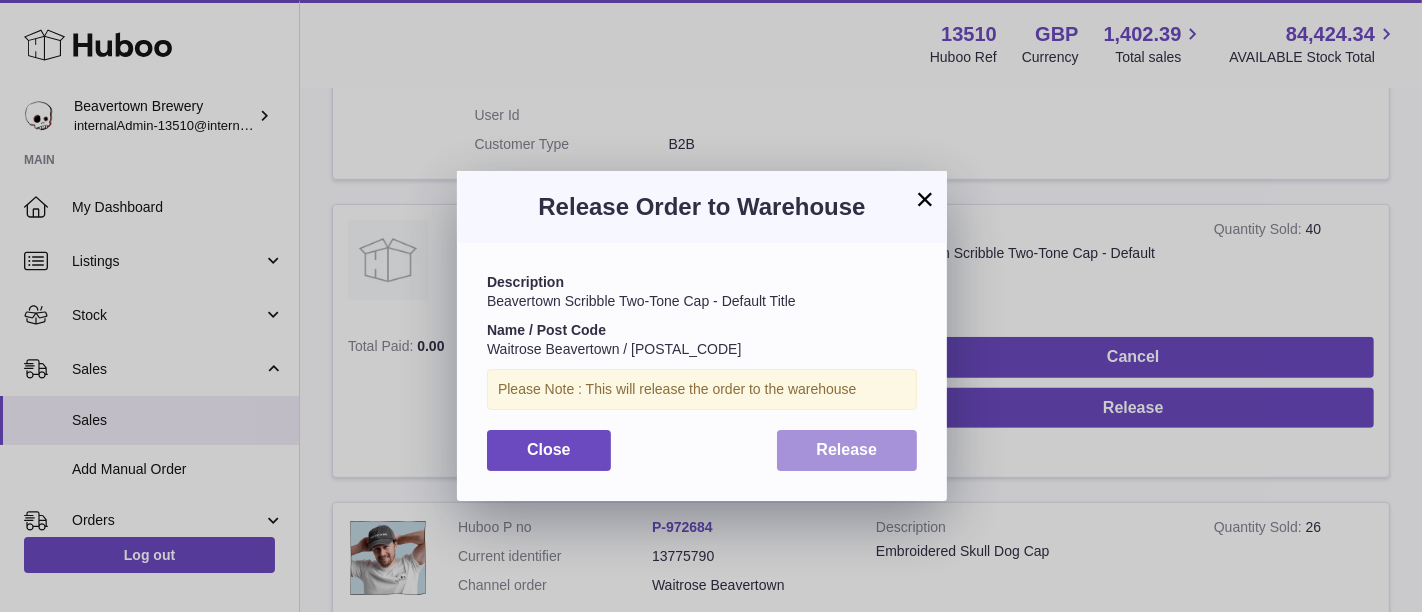 click on "Release" at bounding box center (847, 450) 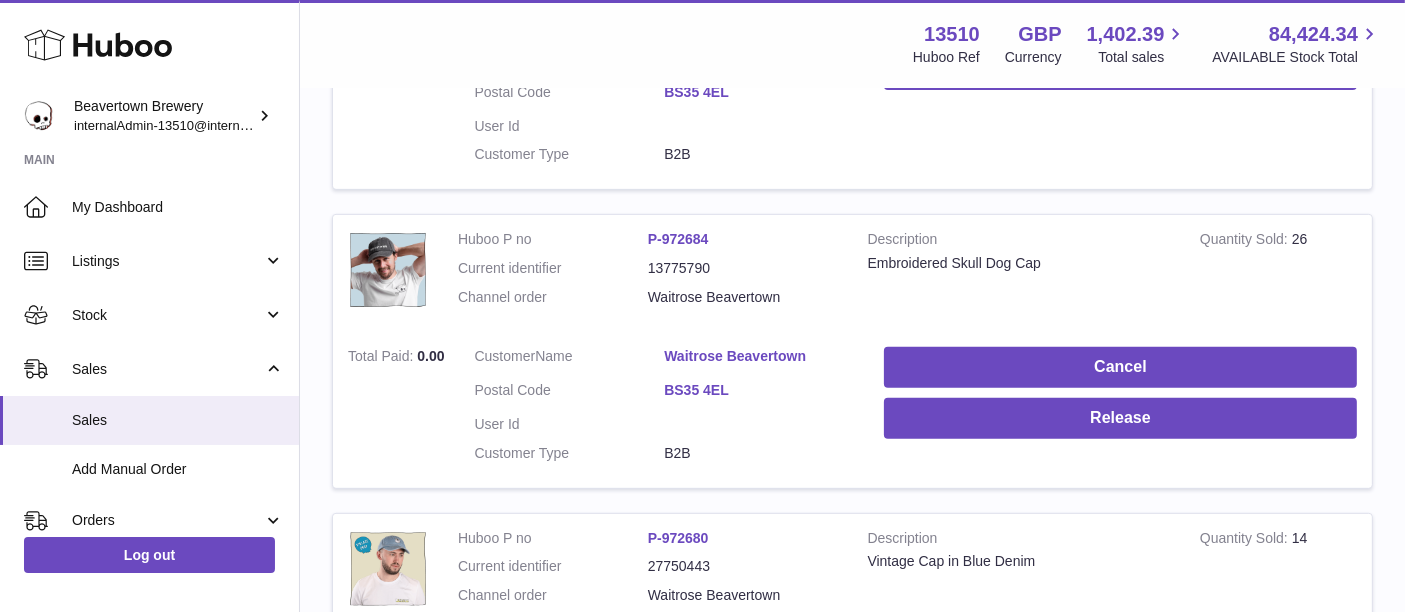 scroll, scrollTop: 854, scrollLeft: 0, axis: vertical 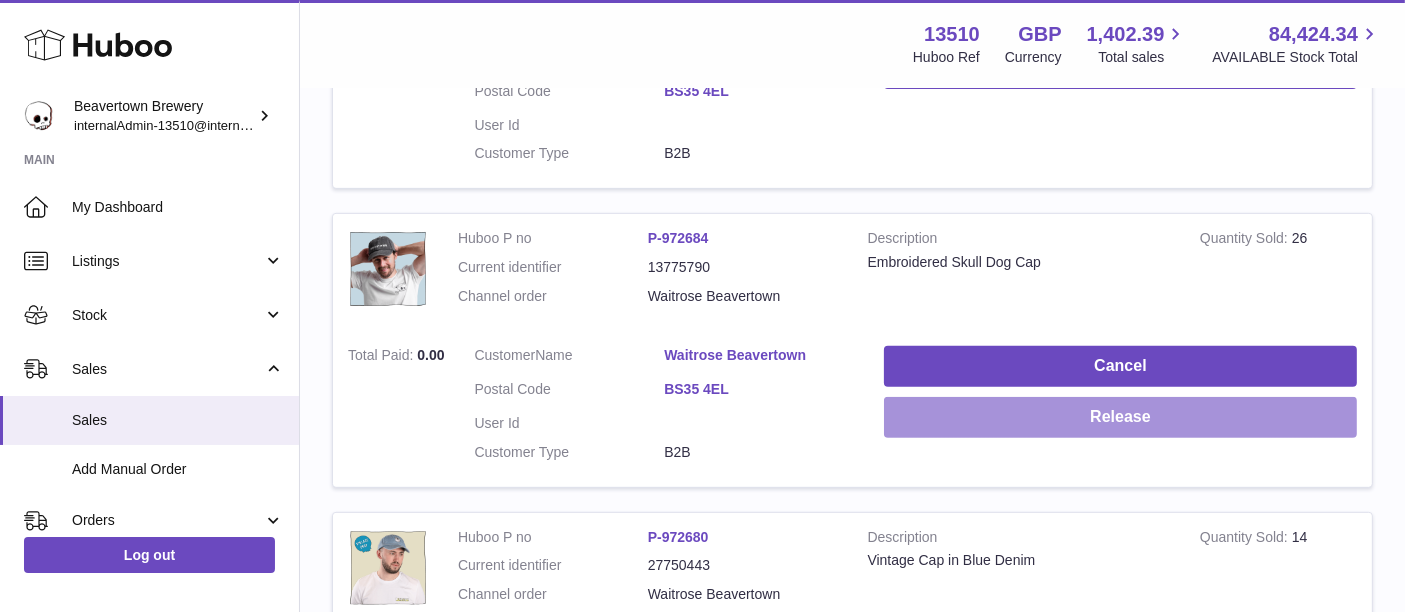 click on "Release" at bounding box center (1120, 417) 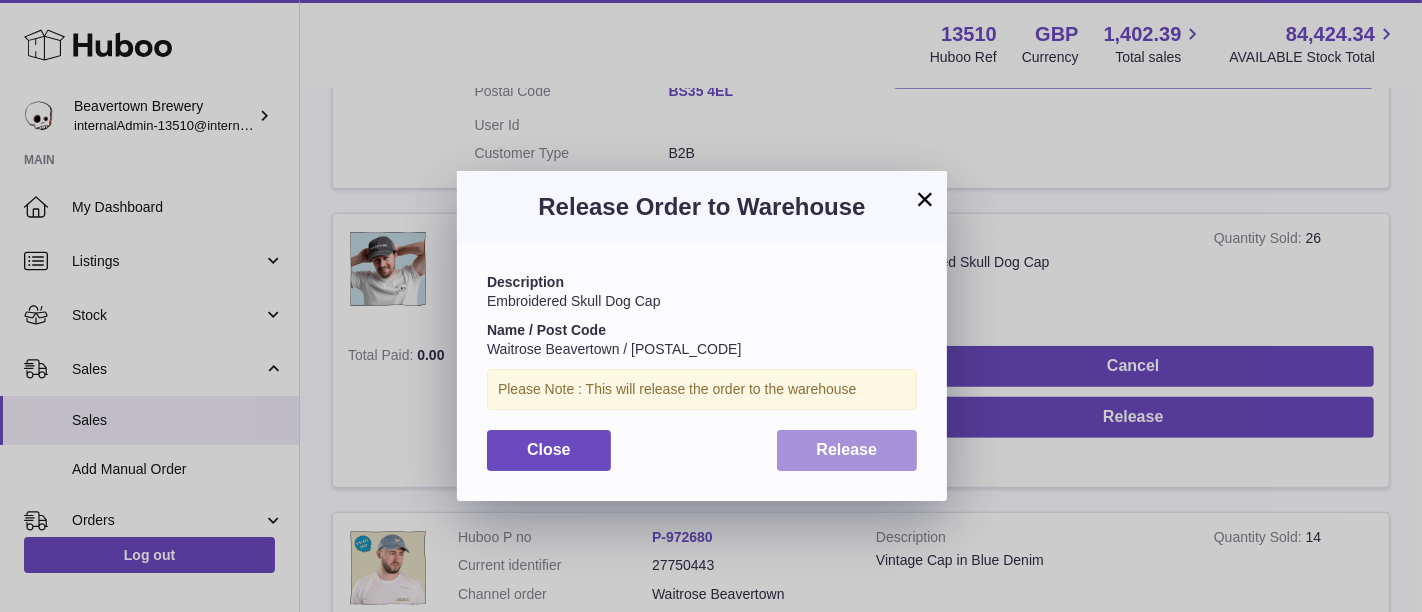 click on "Release" at bounding box center (847, 450) 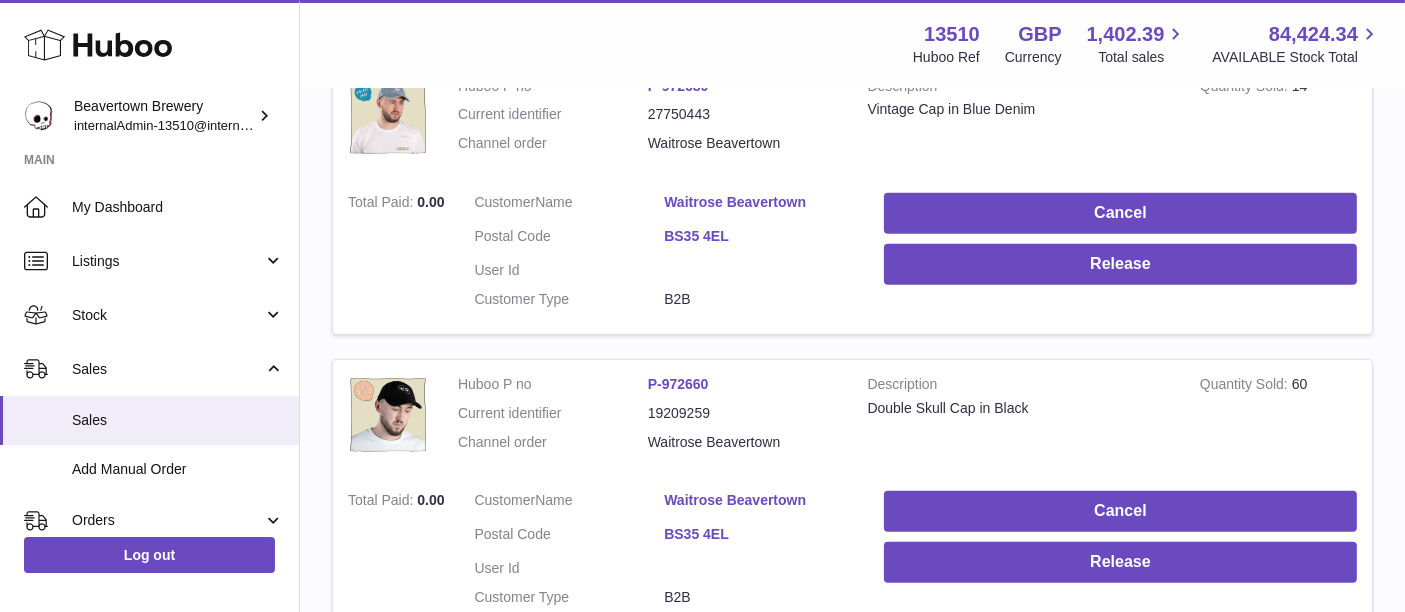 scroll, scrollTop: 1365, scrollLeft: 0, axis: vertical 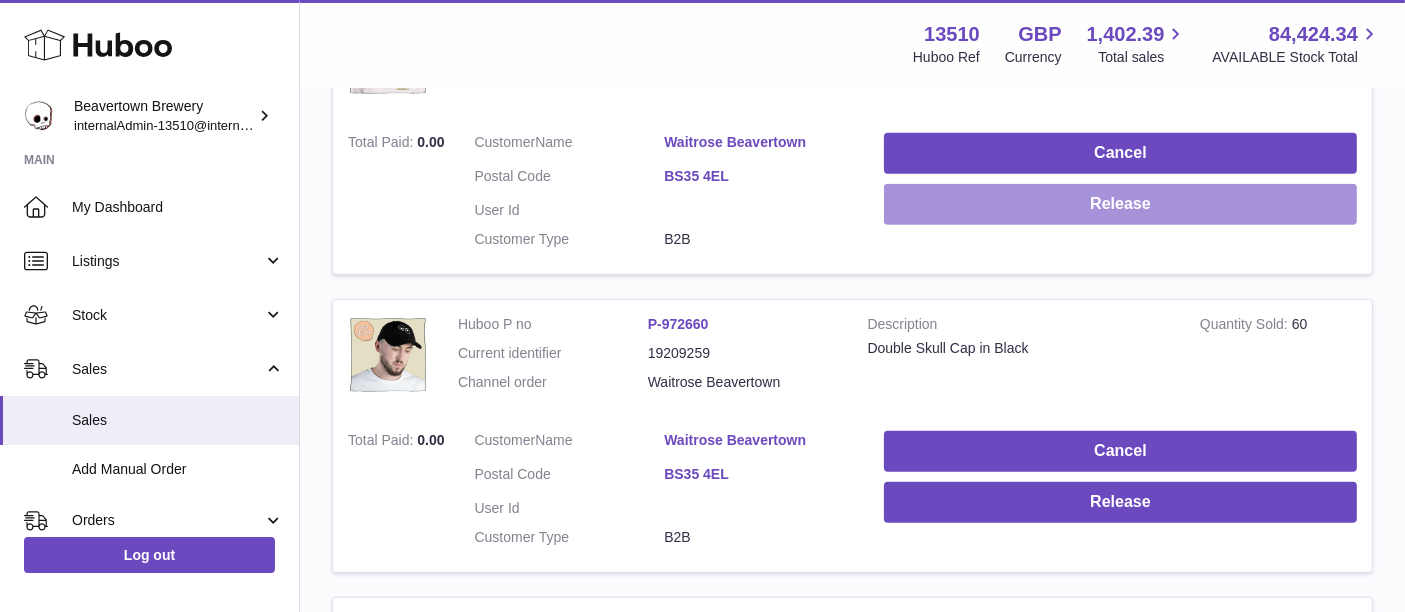 click on "Release" at bounding box center [1120, 204] 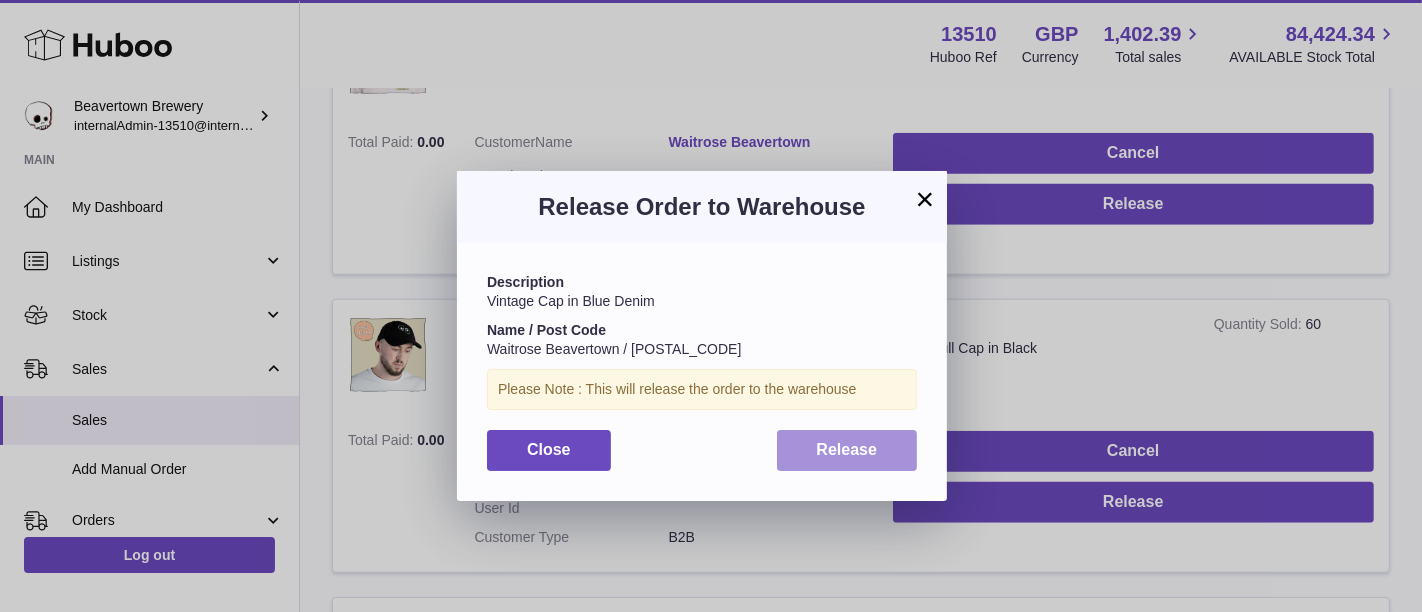 click on "Release" at bounding box center (847, 450) 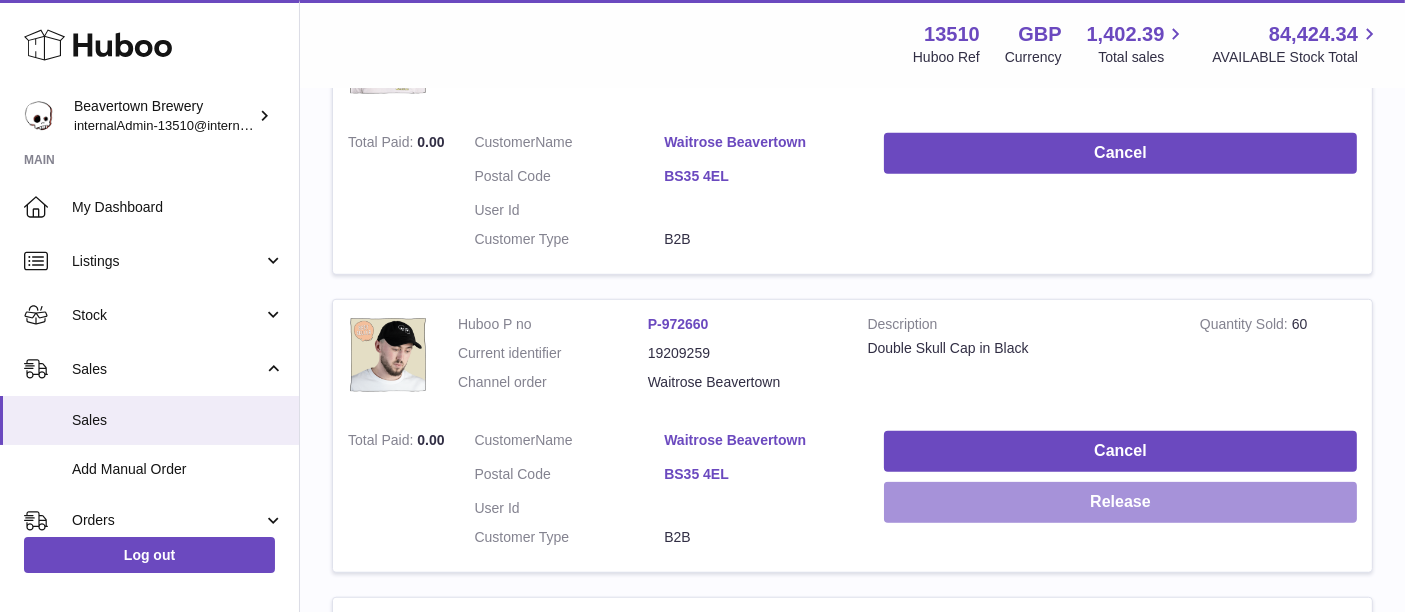 click on "Release" at bounding box center [1120, 502] 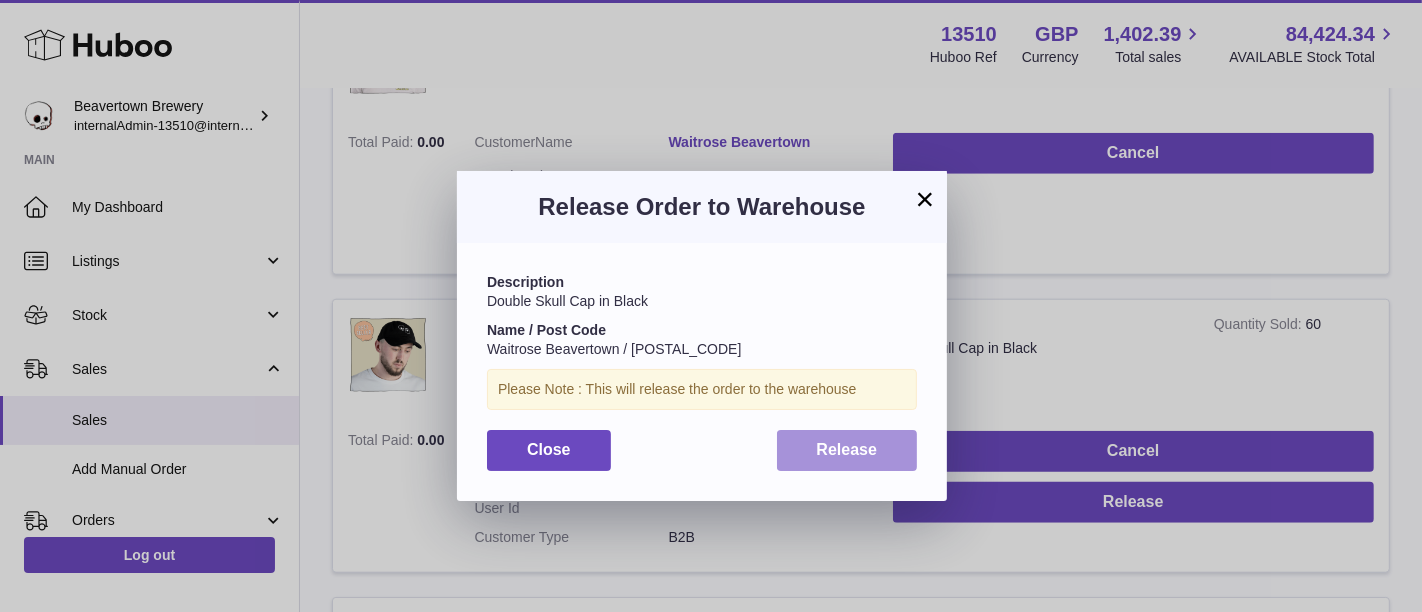 click on "Release" at bounding box center [847, 449] 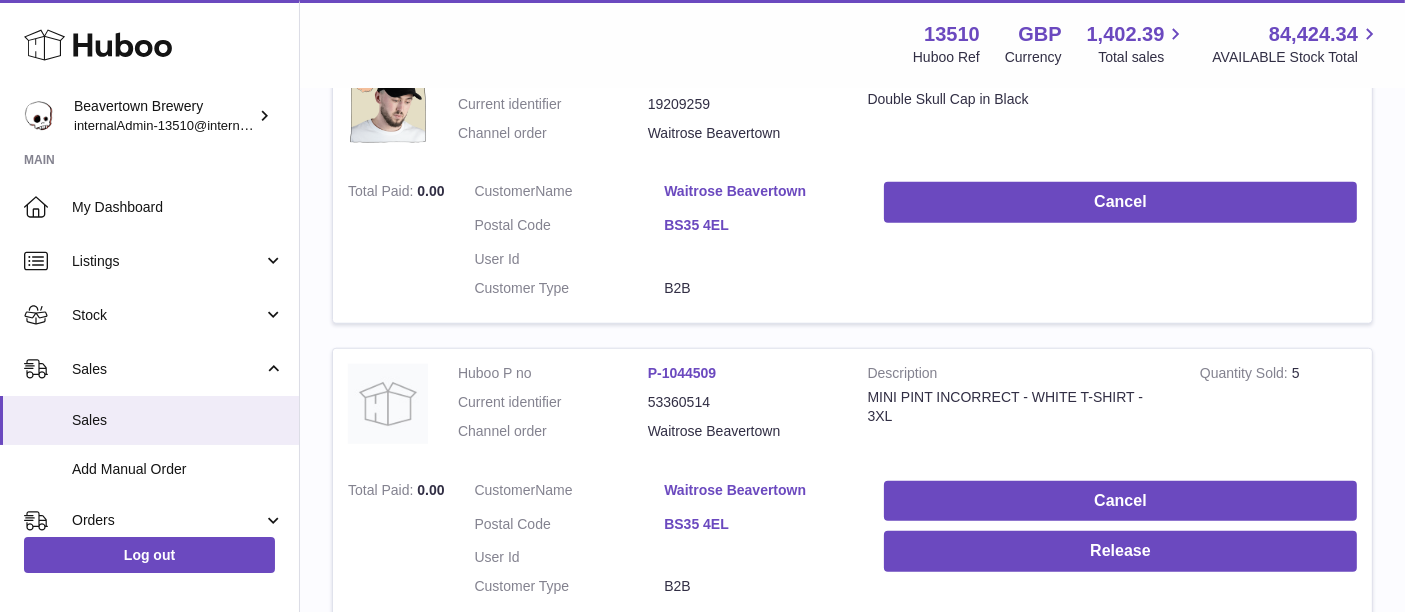 scroll, scrollTop: 1623, scrollLeft: 0, axis: vertical 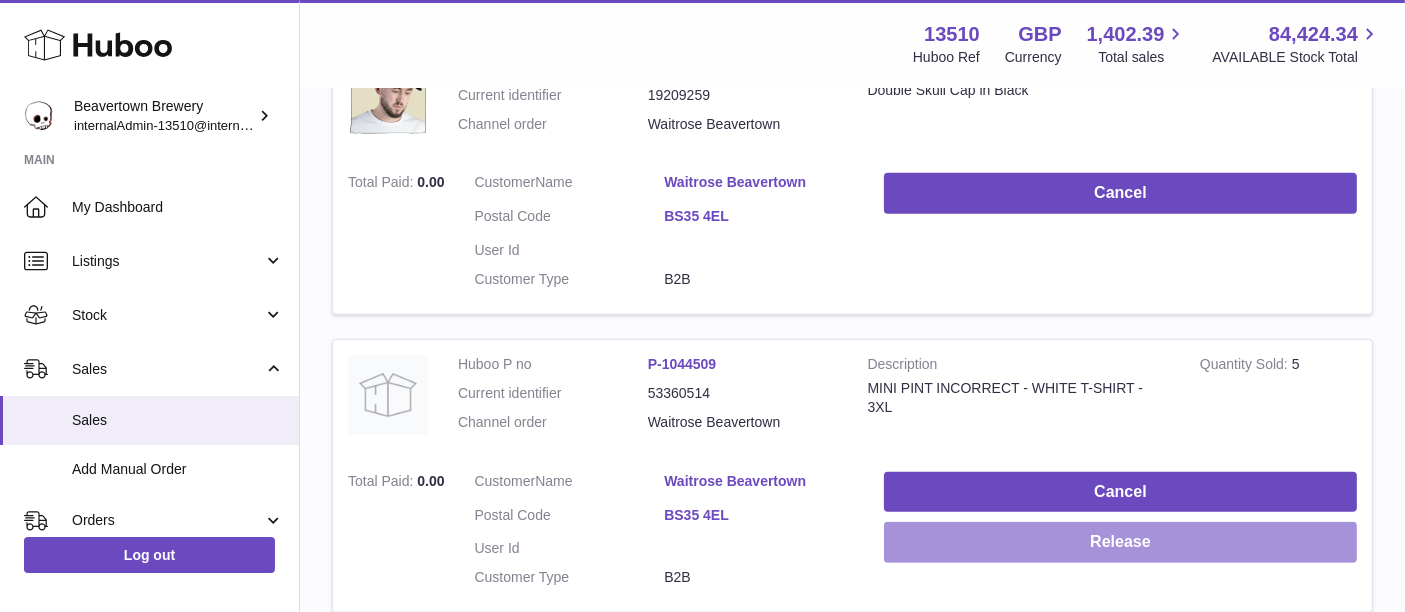 click on "Release" at bounding box center [1120, 542] 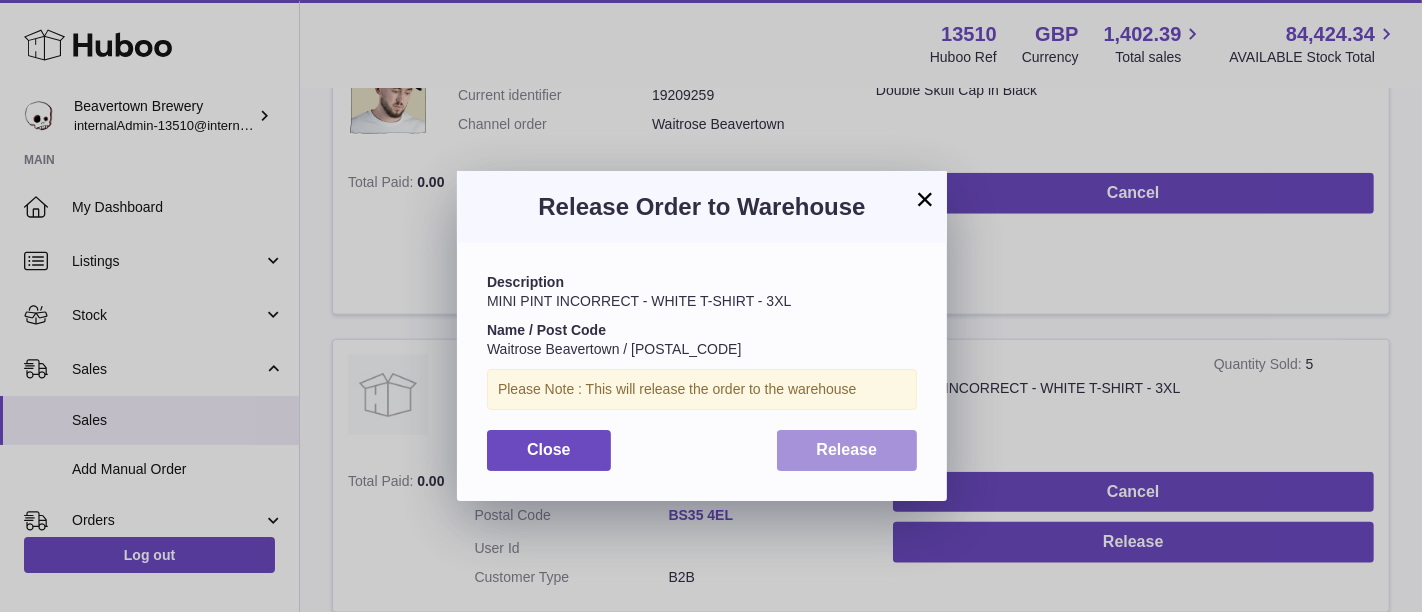 click on "Release" at bounding box center [847, 450] 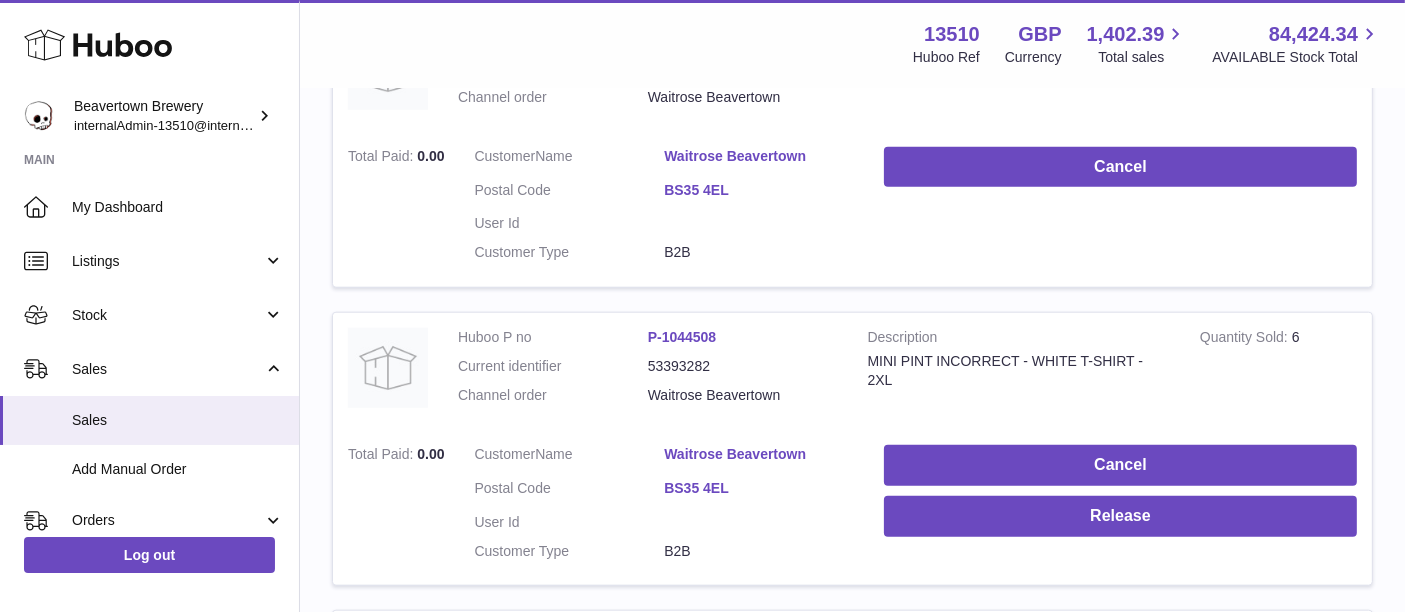 scroll, scrollTop: 1953, scrollLeft: 0, axis: vertical 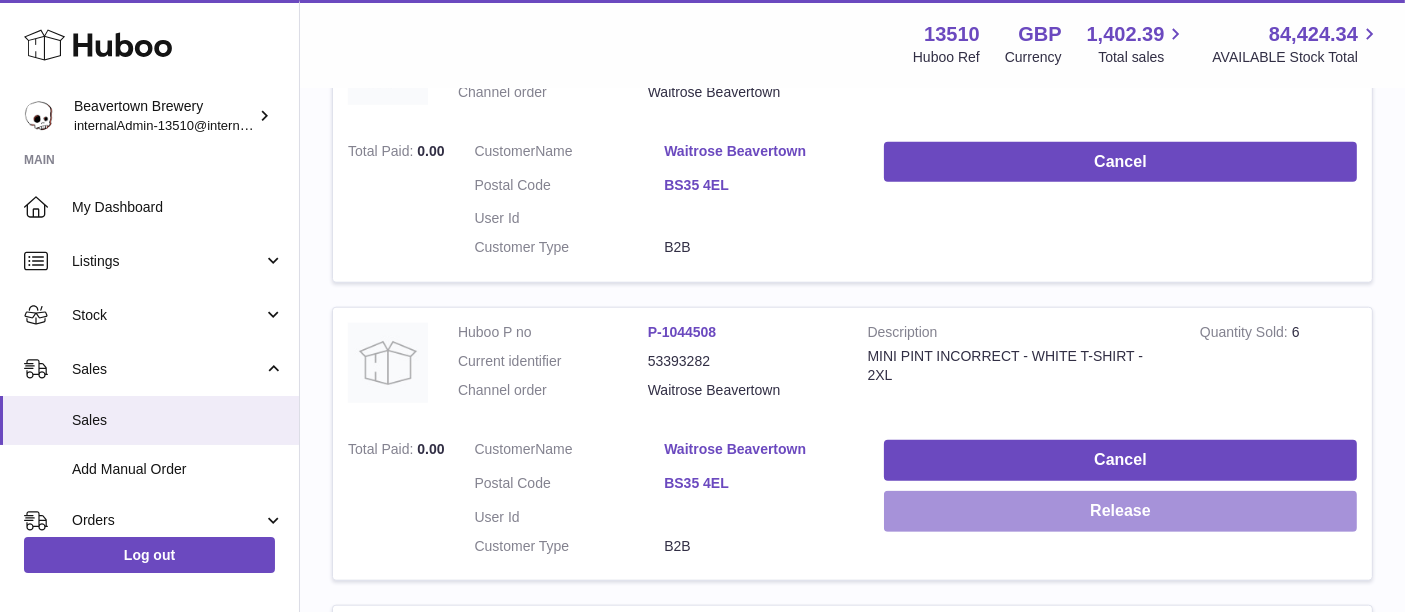 click on "Release" at bounding box center (1120, 511) 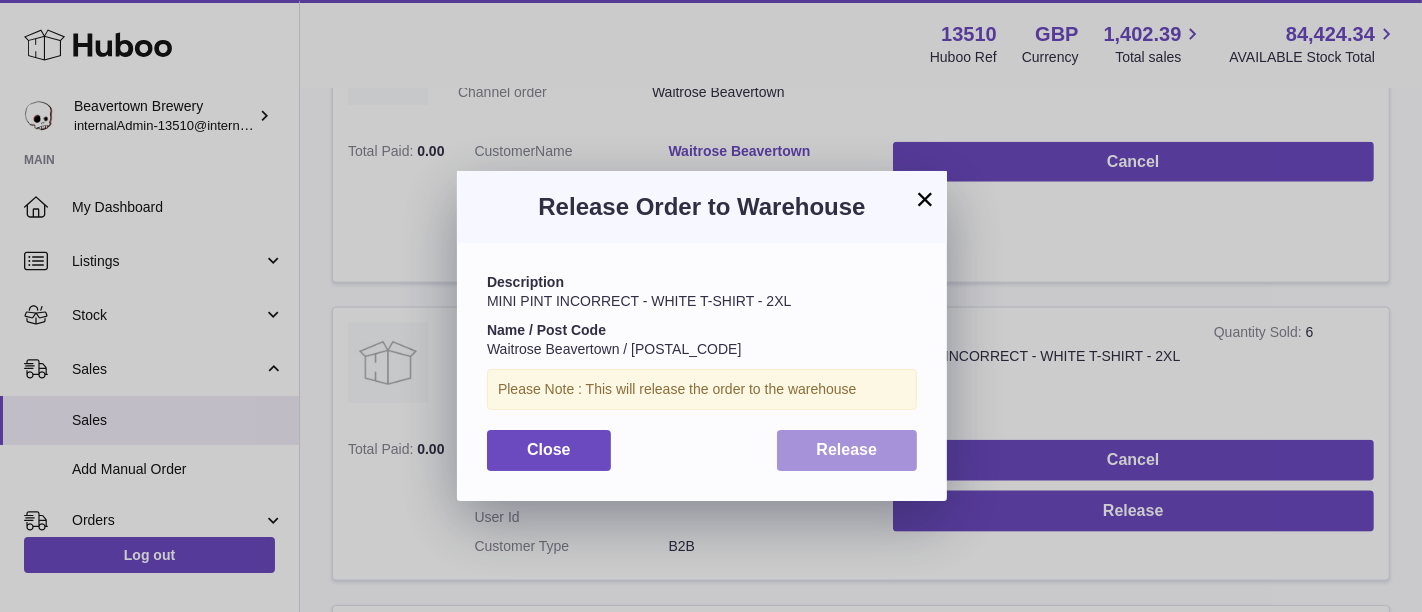 click on "Release" at bounding box center [847, 450] 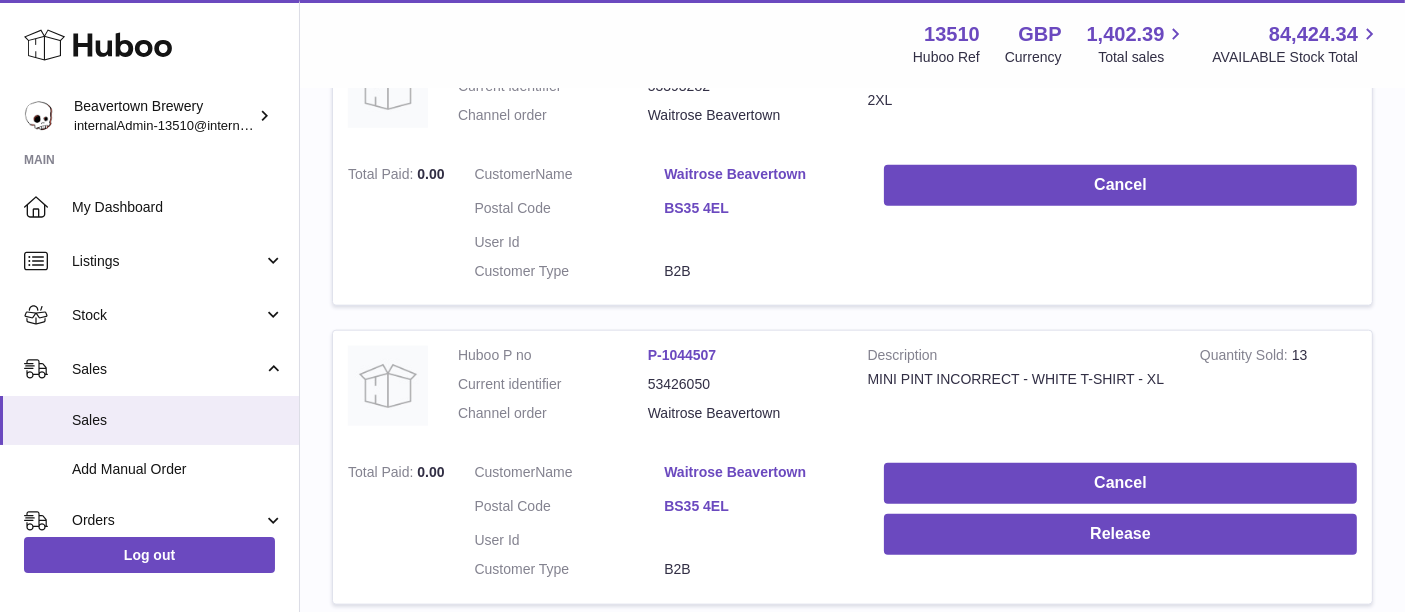 scroll, scrollTop: 2232, scrollLeft: 0, axis: vertical 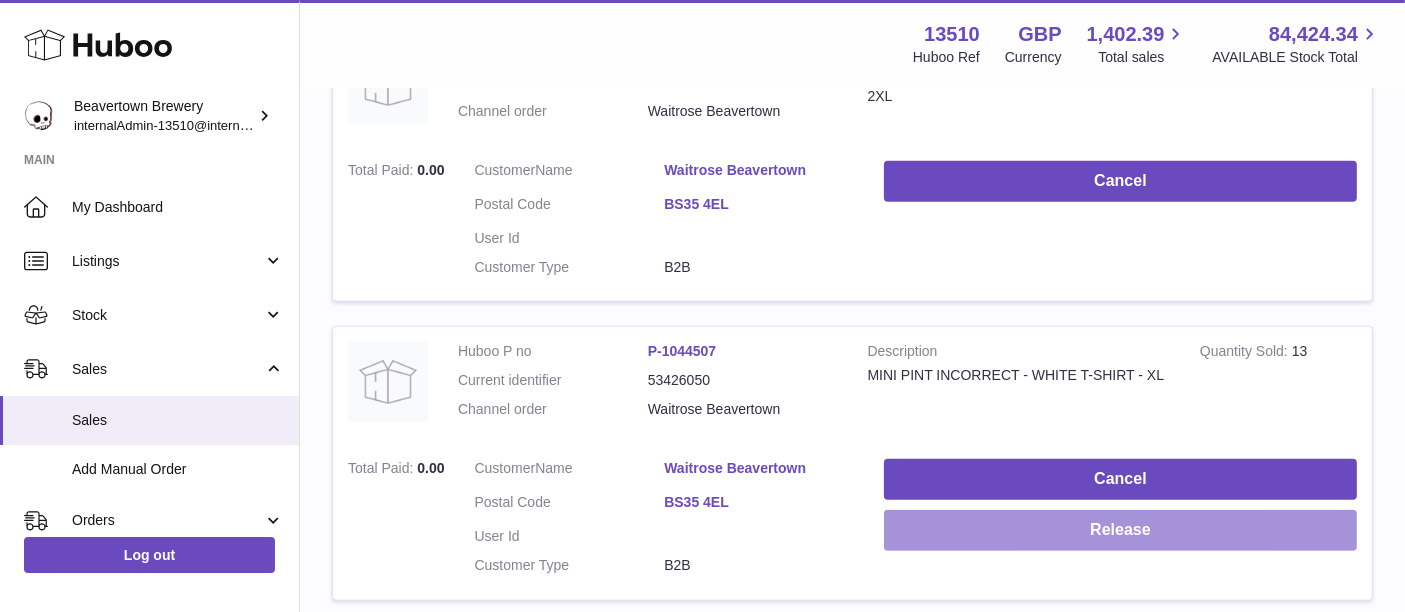 click on "Release" at bounding box center (1120, 530) 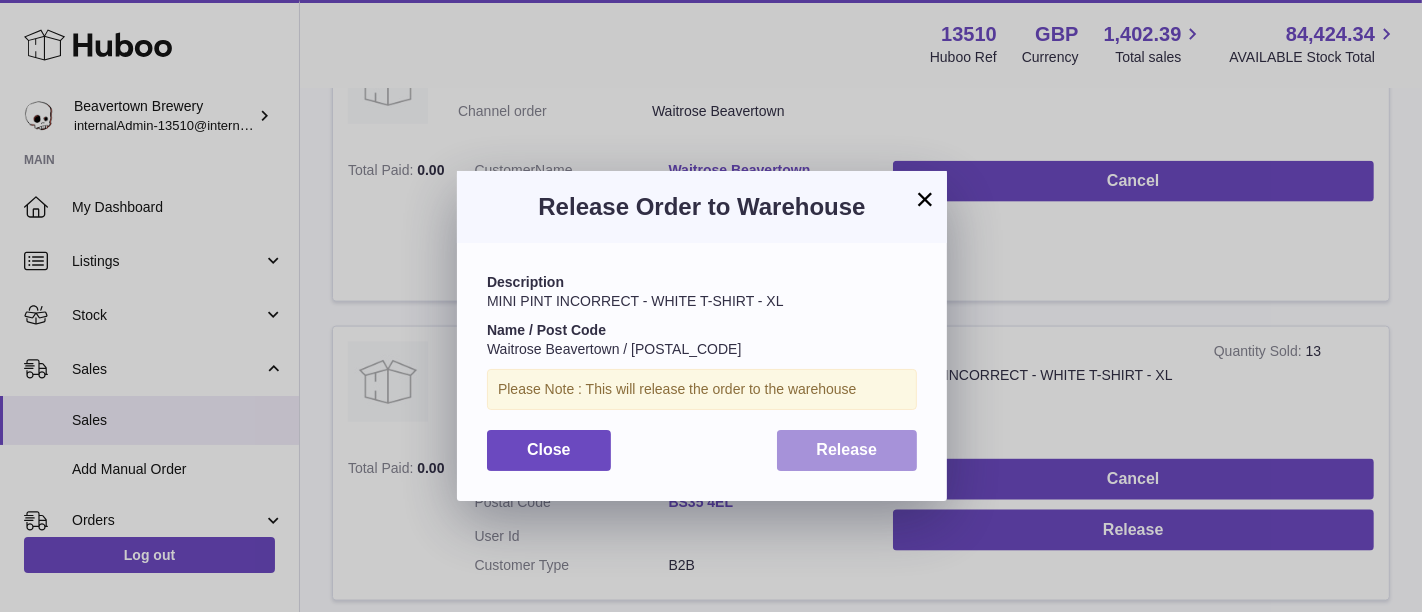 click on "Release" at bounding box center [847, 450] 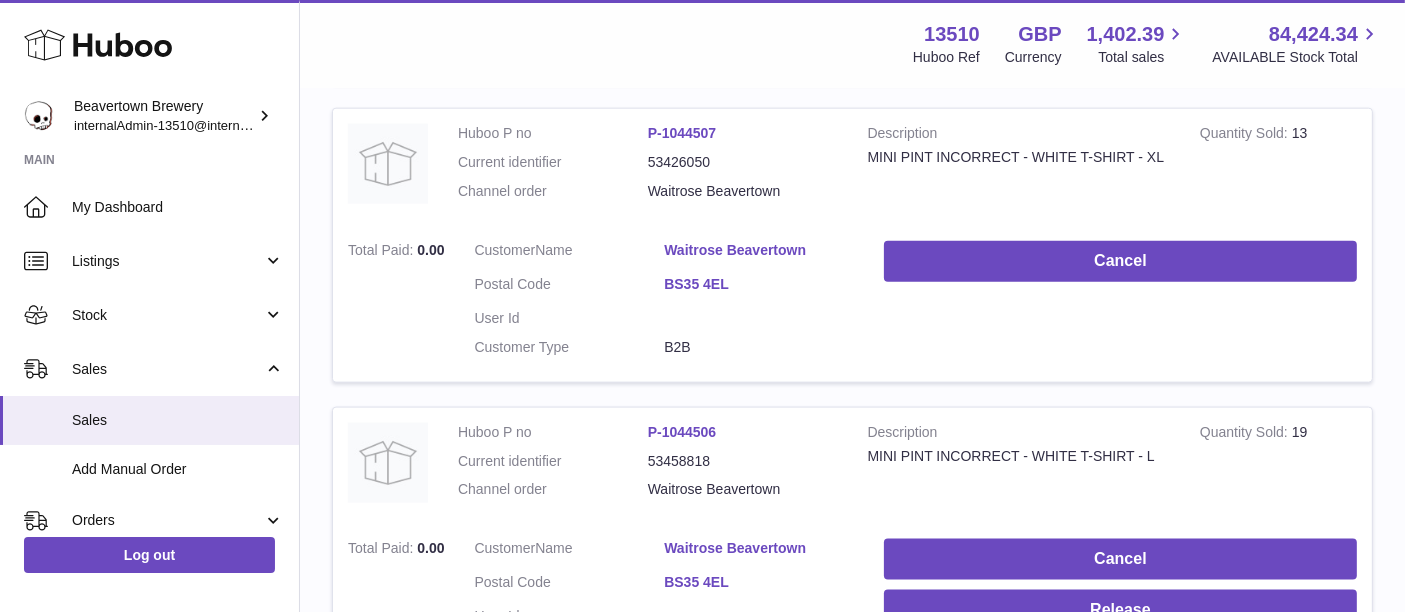 scroll, scrollTop: 2563, scrollLeft: 0, axis: vertical 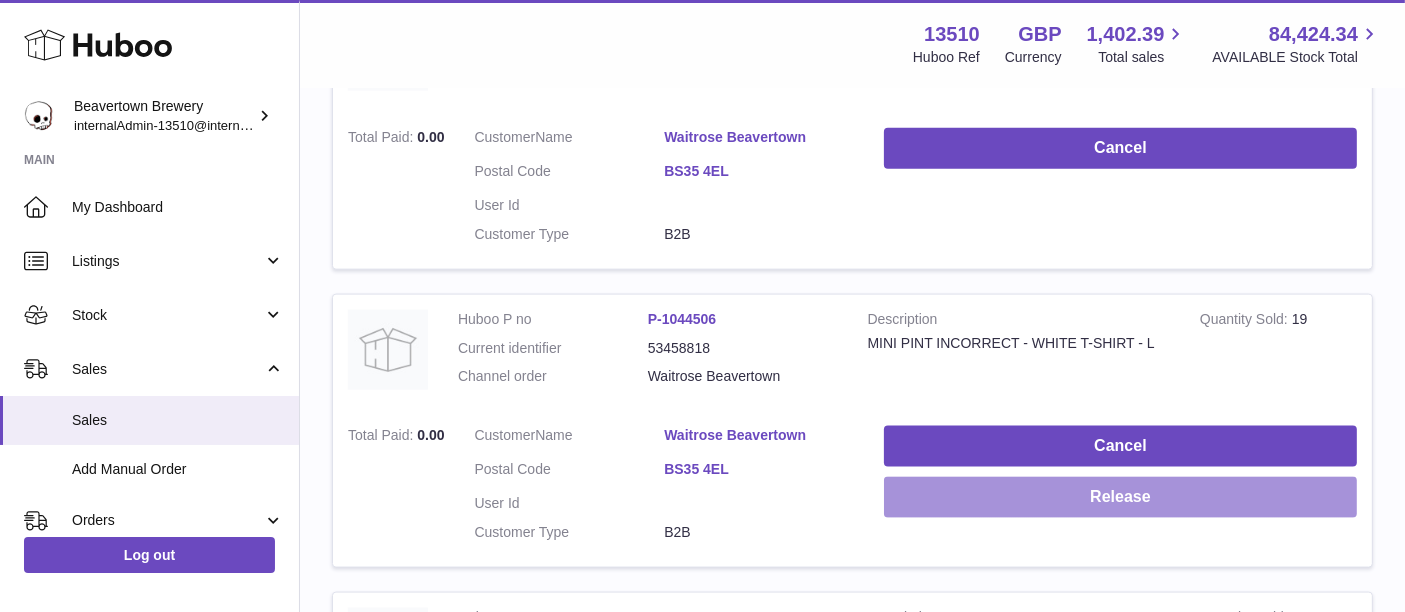 click on "Release" at bounding box center (1120, 497) 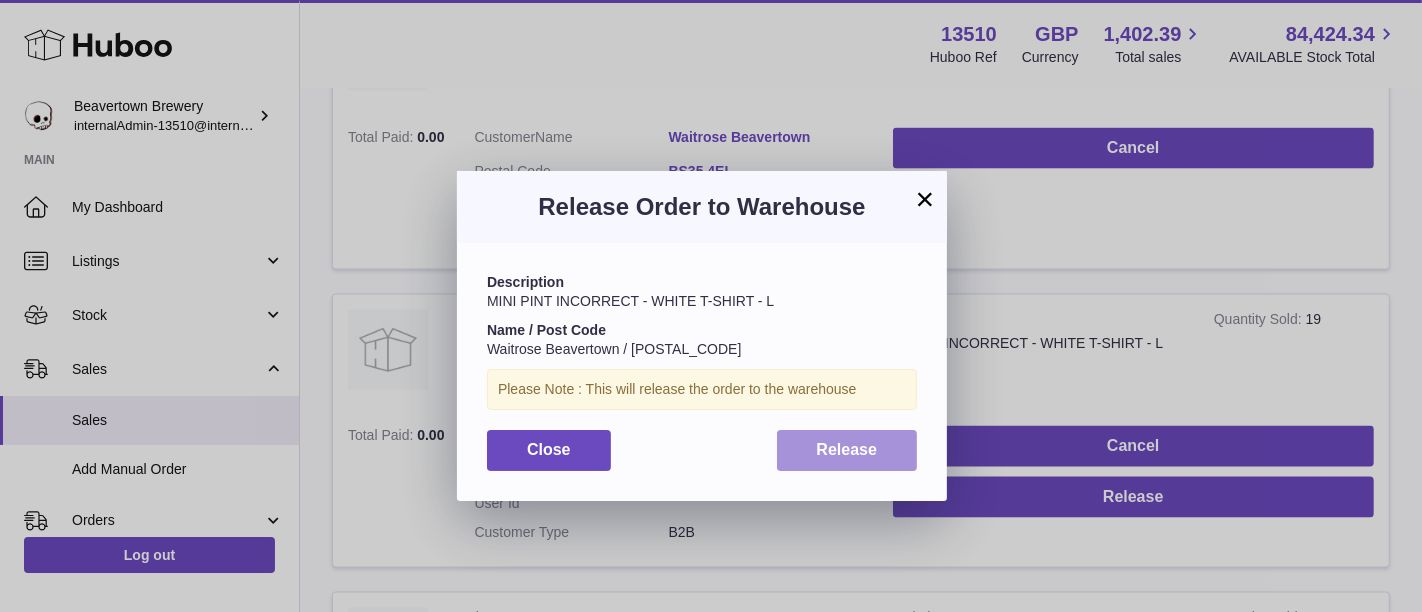 click on "Release" at bounding box center [847, 450] 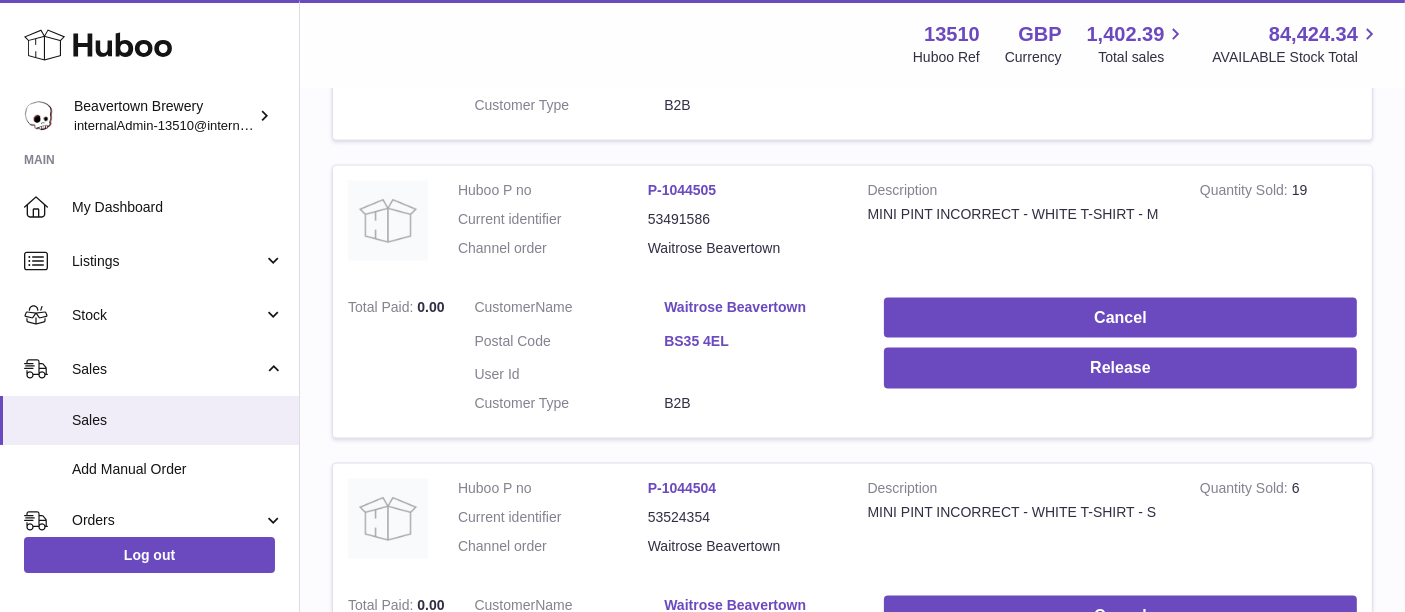 scroll, scrollTop: 2991, scrollLeft: 0, axis: vertical 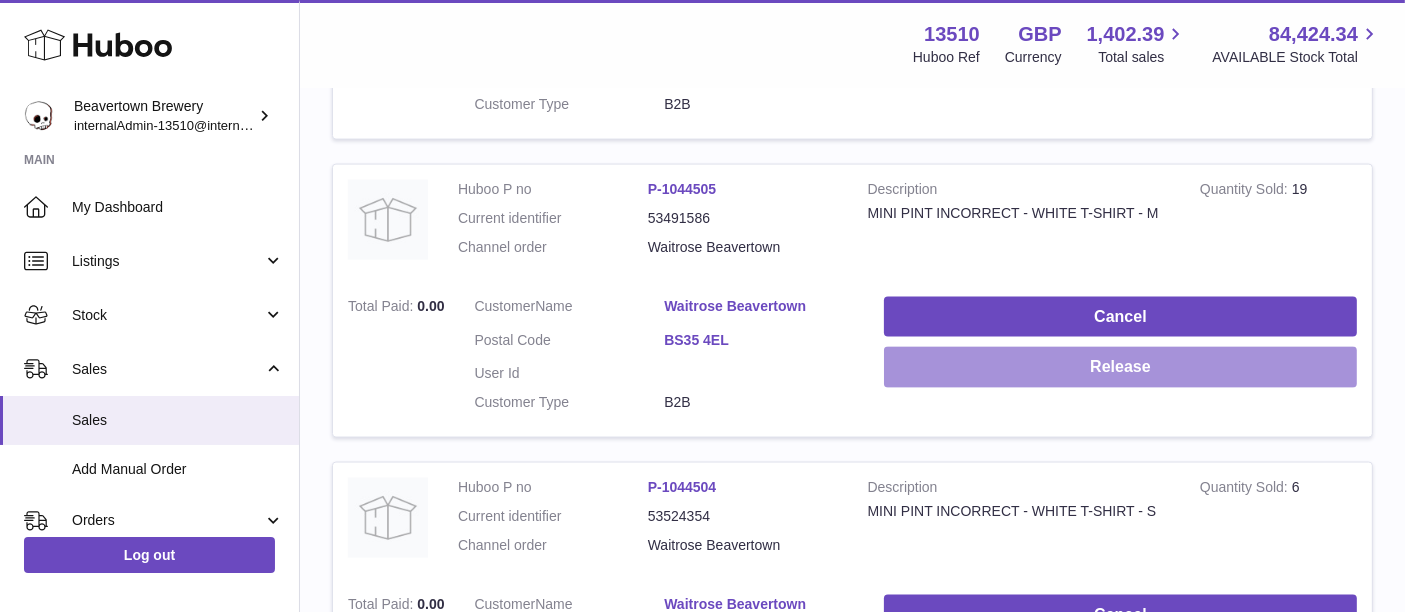 click on "Release" at bounding box center (1120, 367) 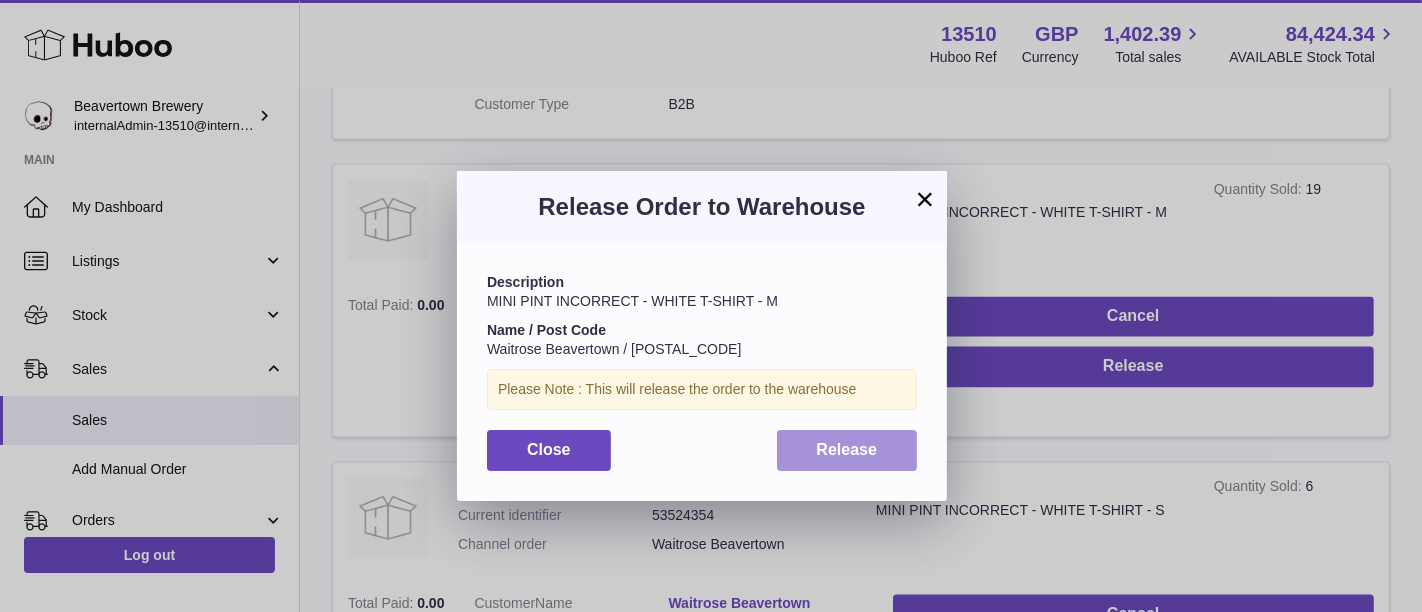 click on "Release" at bounding box center [847, 450] 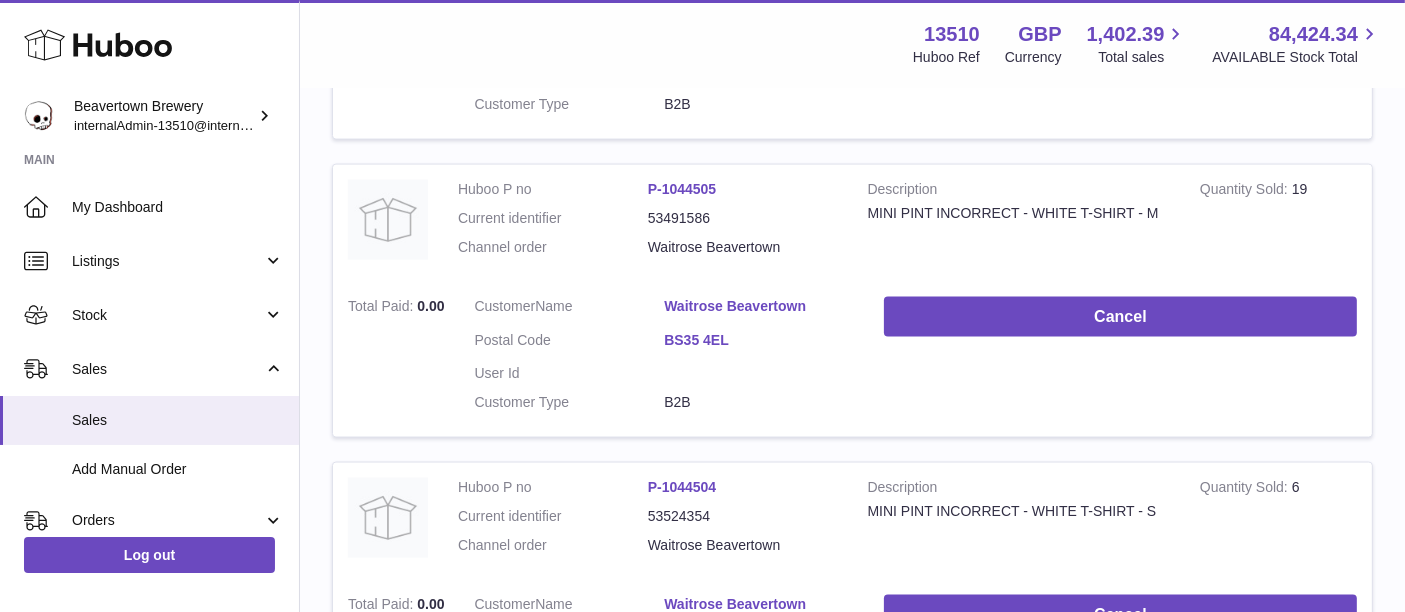 scroll, scrollTop: 3262, scrollLeft: 0, axis: vertical 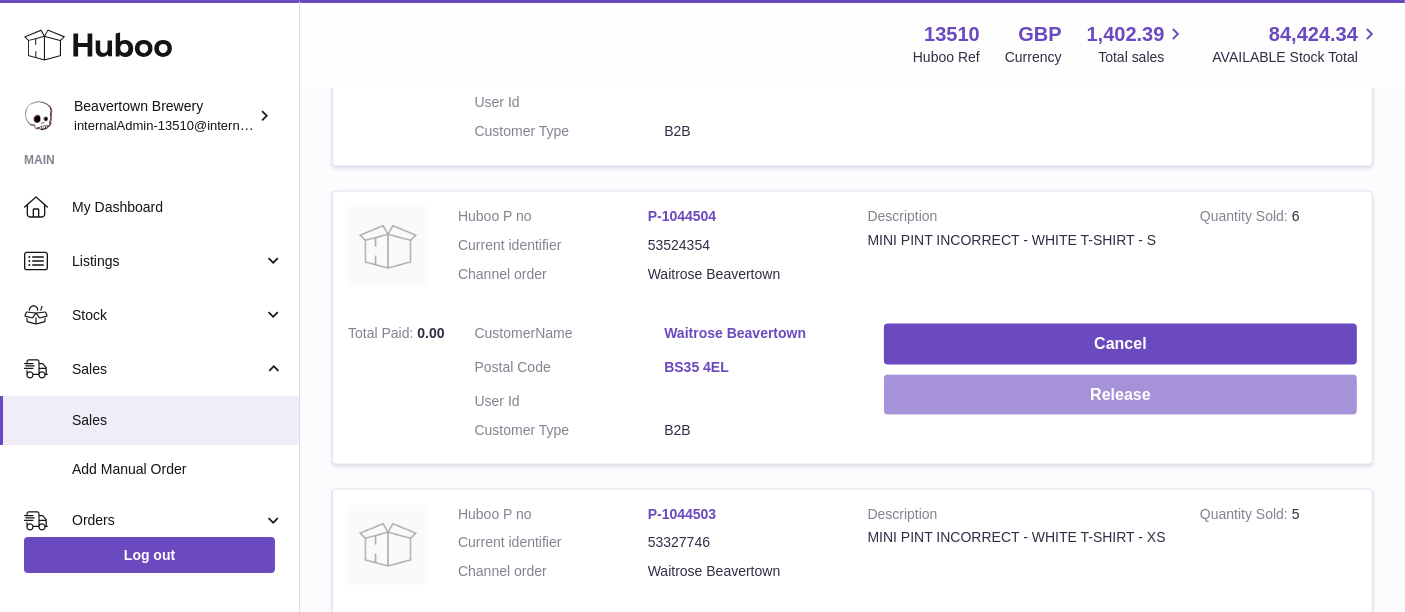 click on "Release" at bounding box center (1120, 395) 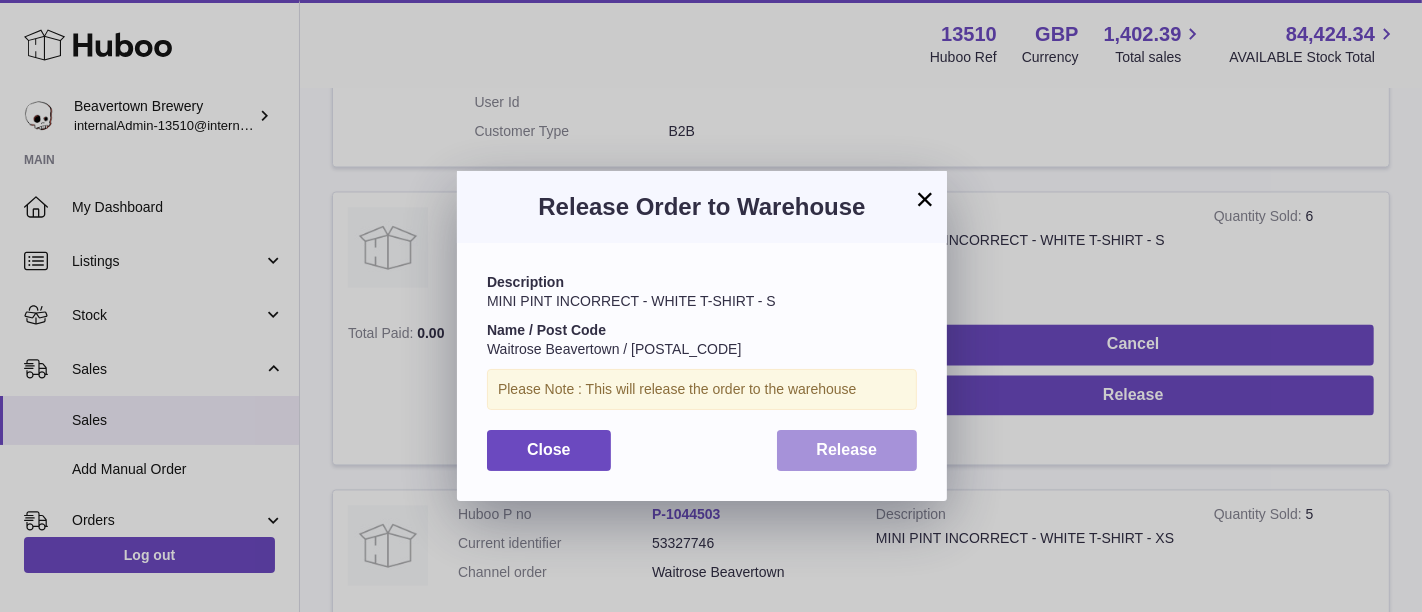 click on "Release" at bounding box center [847, 450] 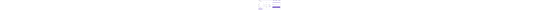 scroll, scrollTop: 3510, scrollLeft: 0, axis: vertical 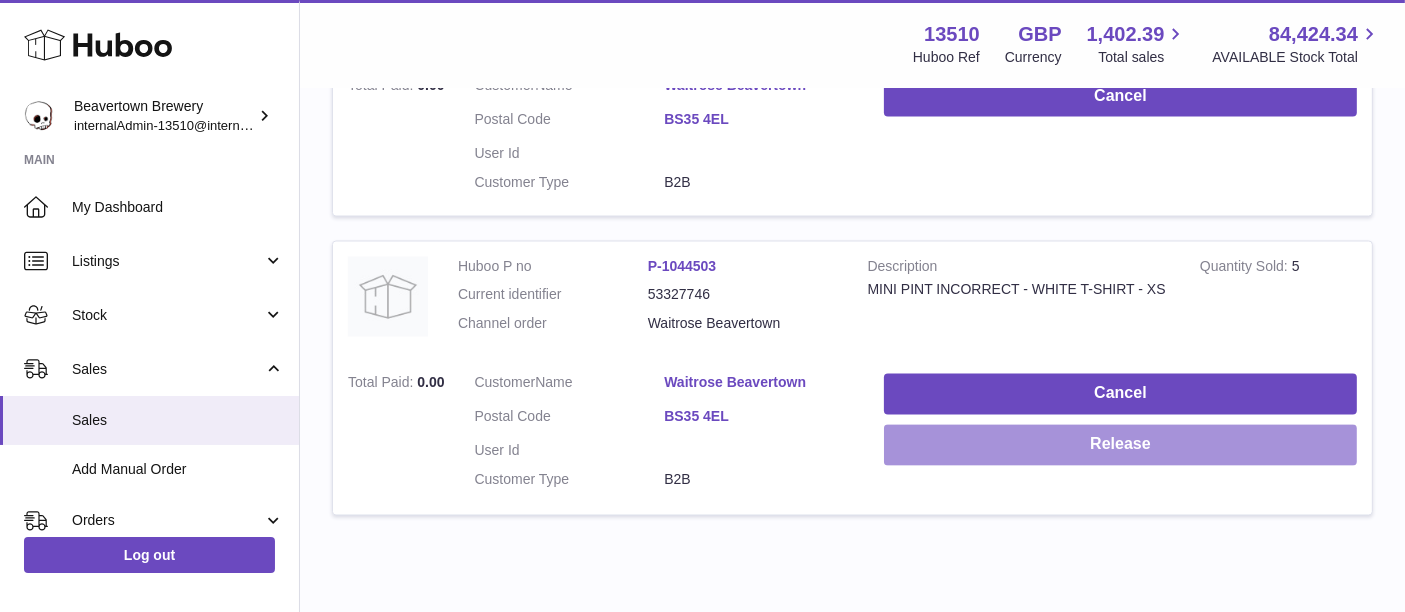 click on "Release" at bounding box center (1120, 445) 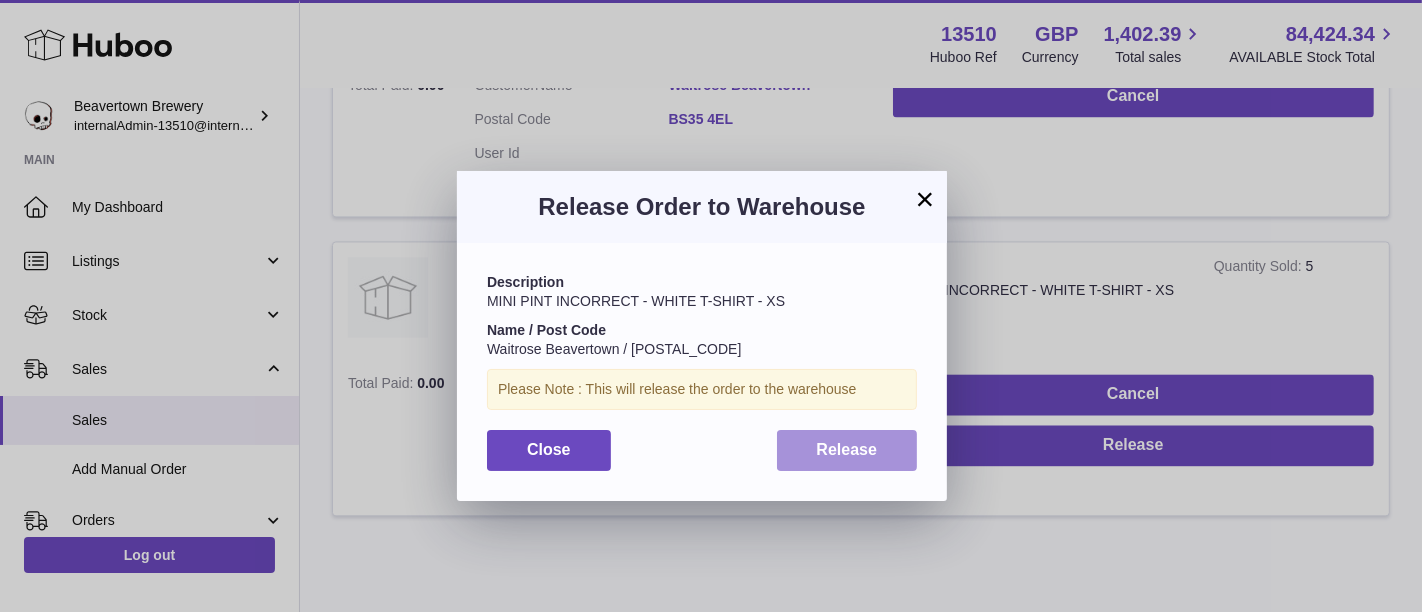 click on "Release" at bounding box center (847, 450) 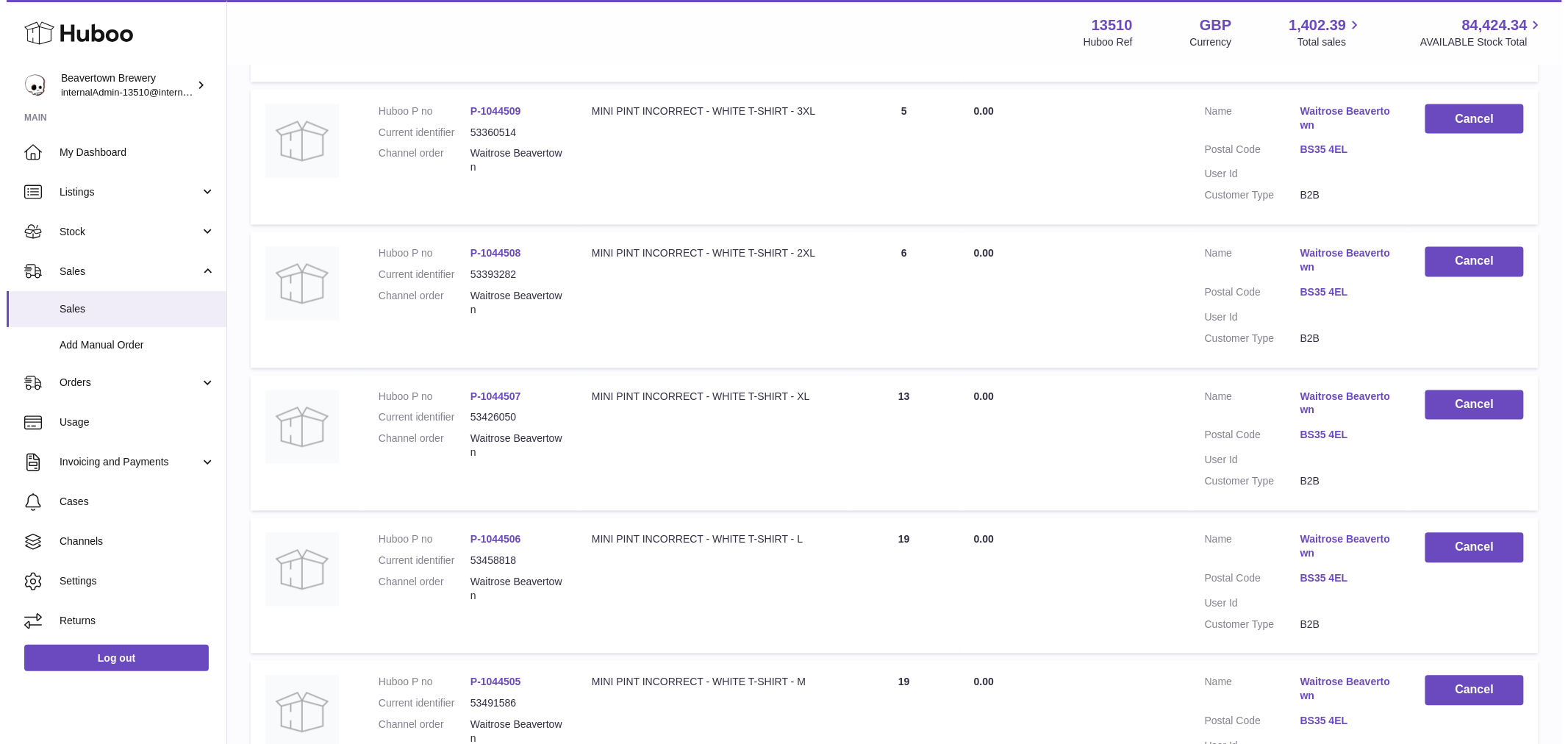 scroll, scrollTop: 966, scrollLeft: 0, axis: vertical 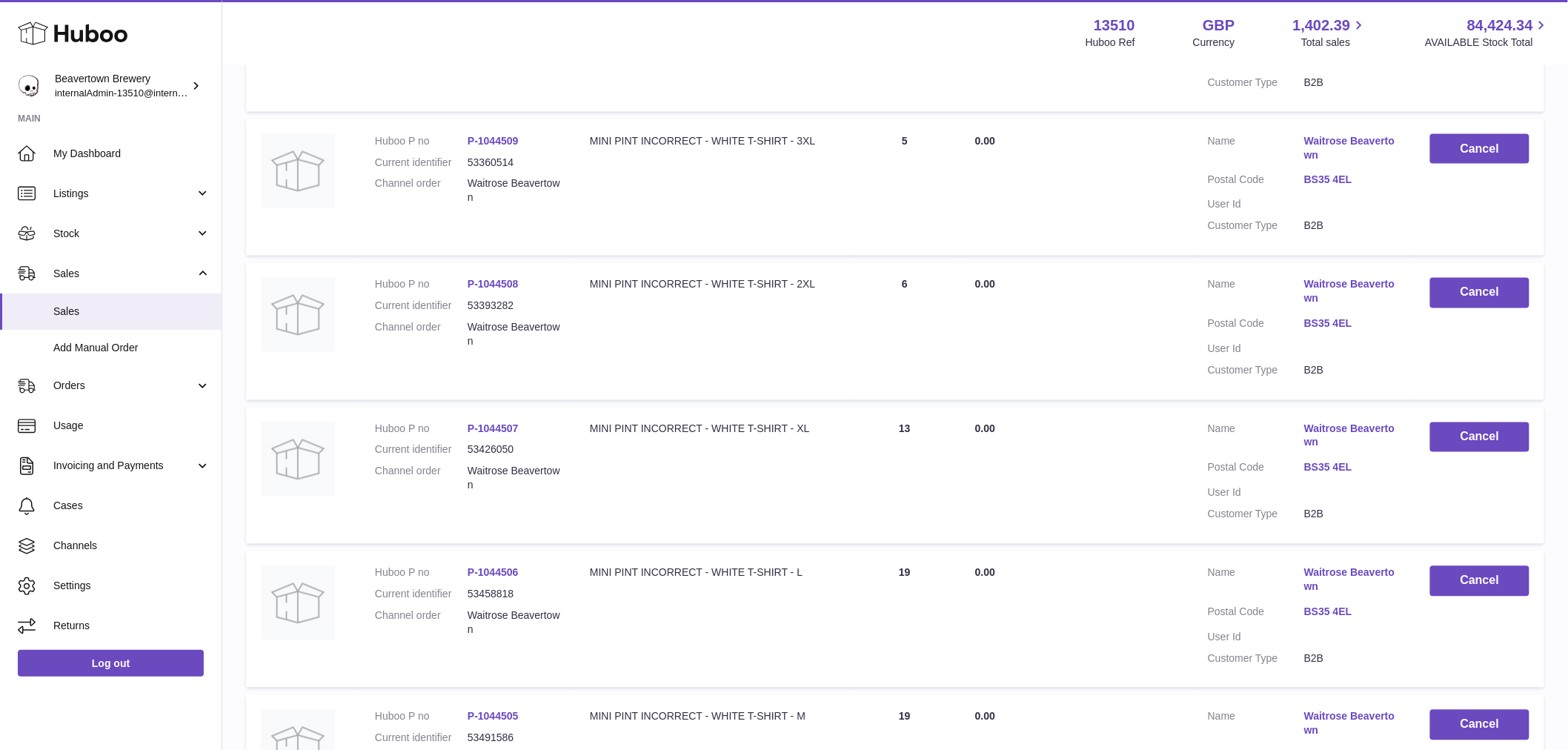 click on "P-1044507" at bounding box center (493, 429) 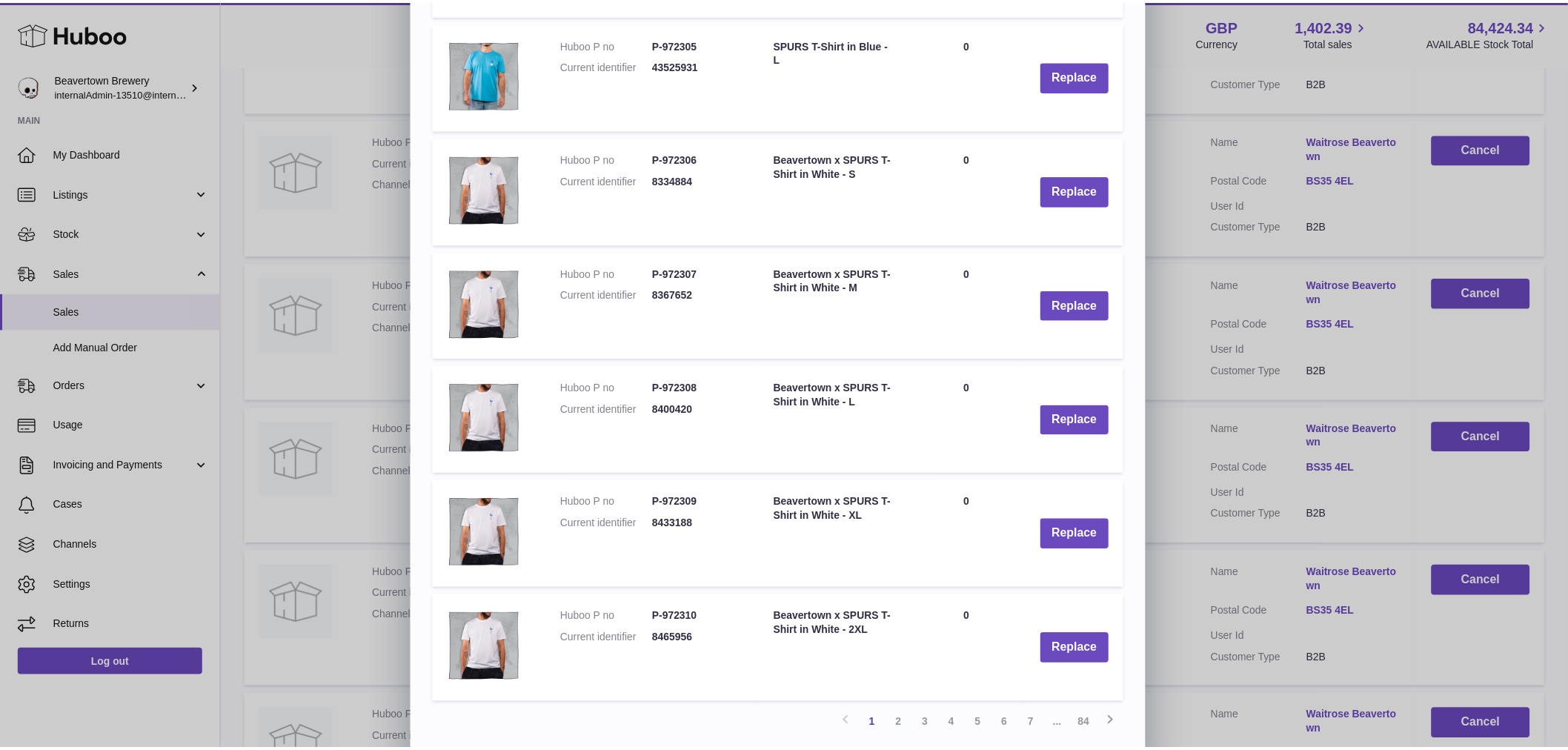 scroll, scrollTop: 683, scrollLeft: 0, axis: vertical 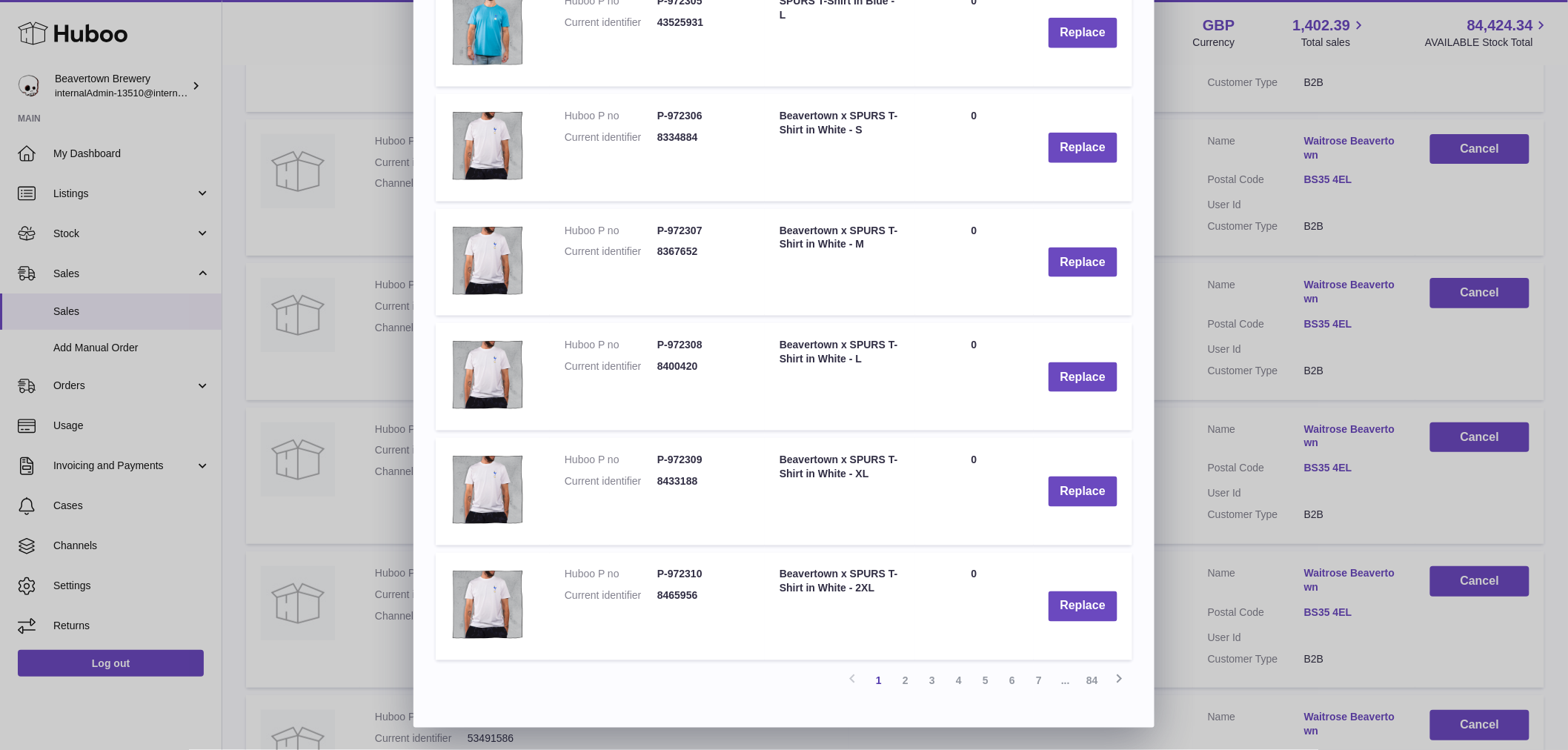 click on "×
Replace item in basket
Search     Huboo no       Title       Quantity
Action
Huboo P no
P-972301
Current identifier
0609728077327
Joe & Sephs Caramel/Choc Popcorn - Pouch
Quantity
0
Replace
Huboo P no
P-972302
Current identifier
5060386623953
Lupuloid - 440ml
Quantity
0
Replace
Huboo P no
P-972303
Current identifier
43460395
0" at bounding box center (784, 36) 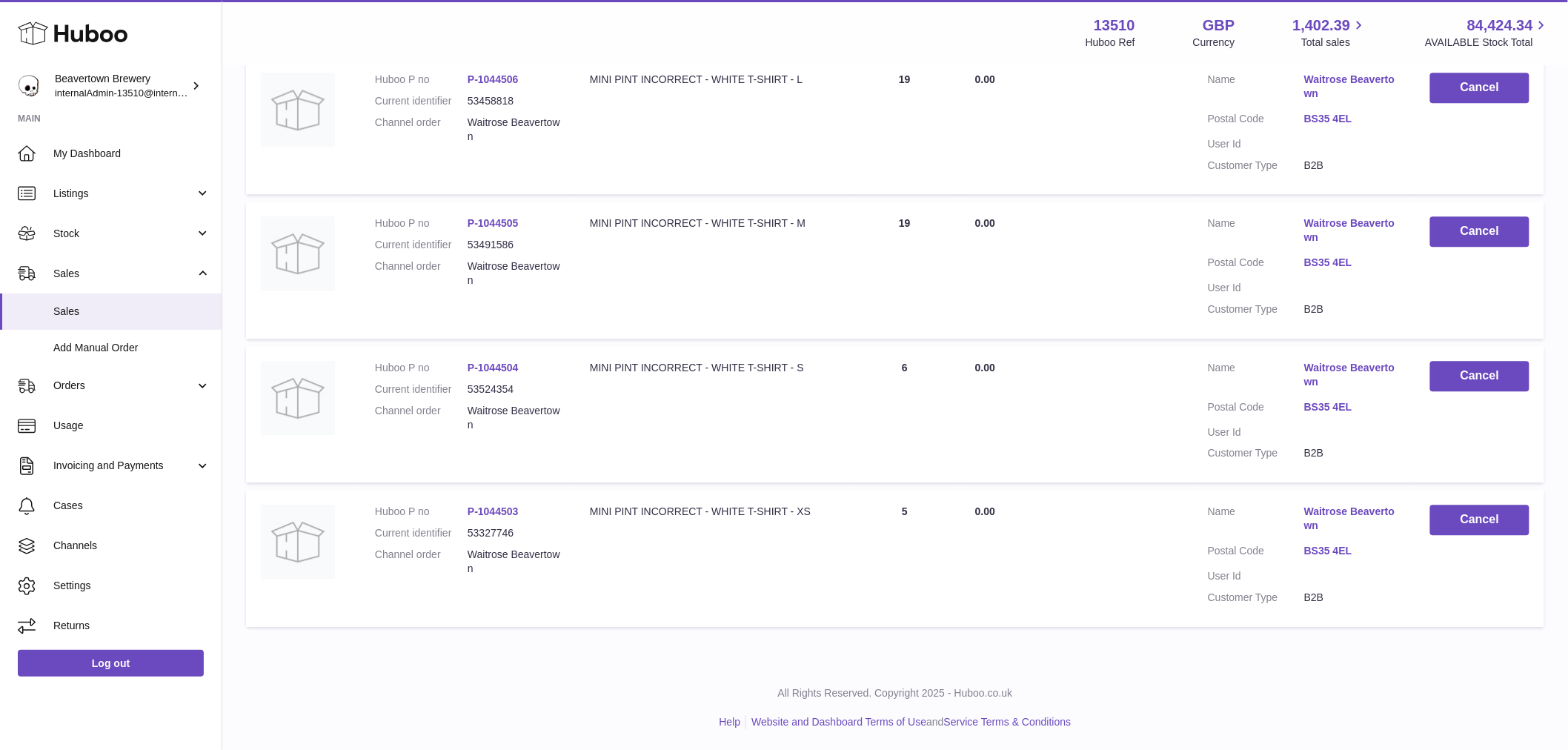 scroll, scrollTop: 1468, scrollLeft: 0, axis: vertical 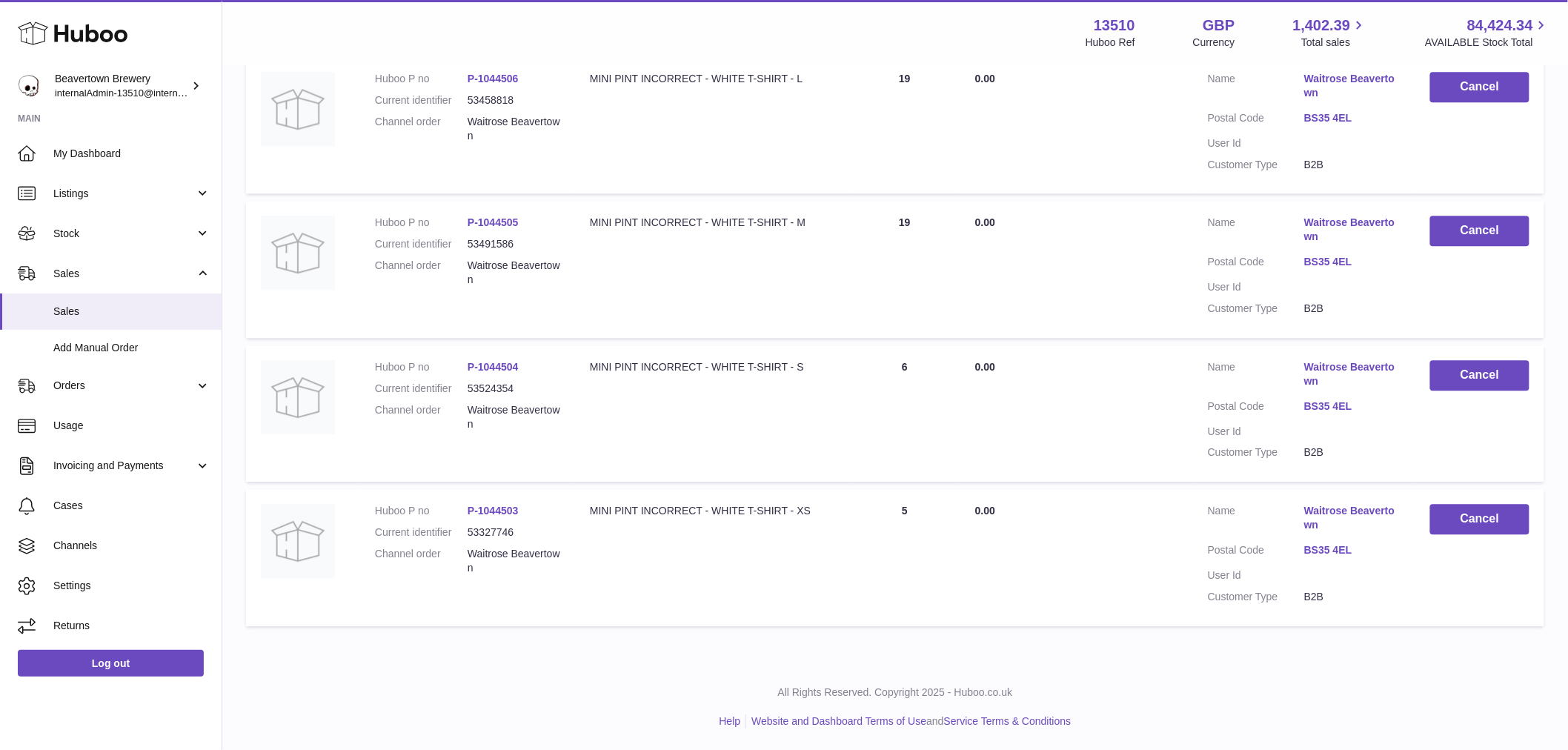click on "P-1044504" at bounding box center [493, 367] 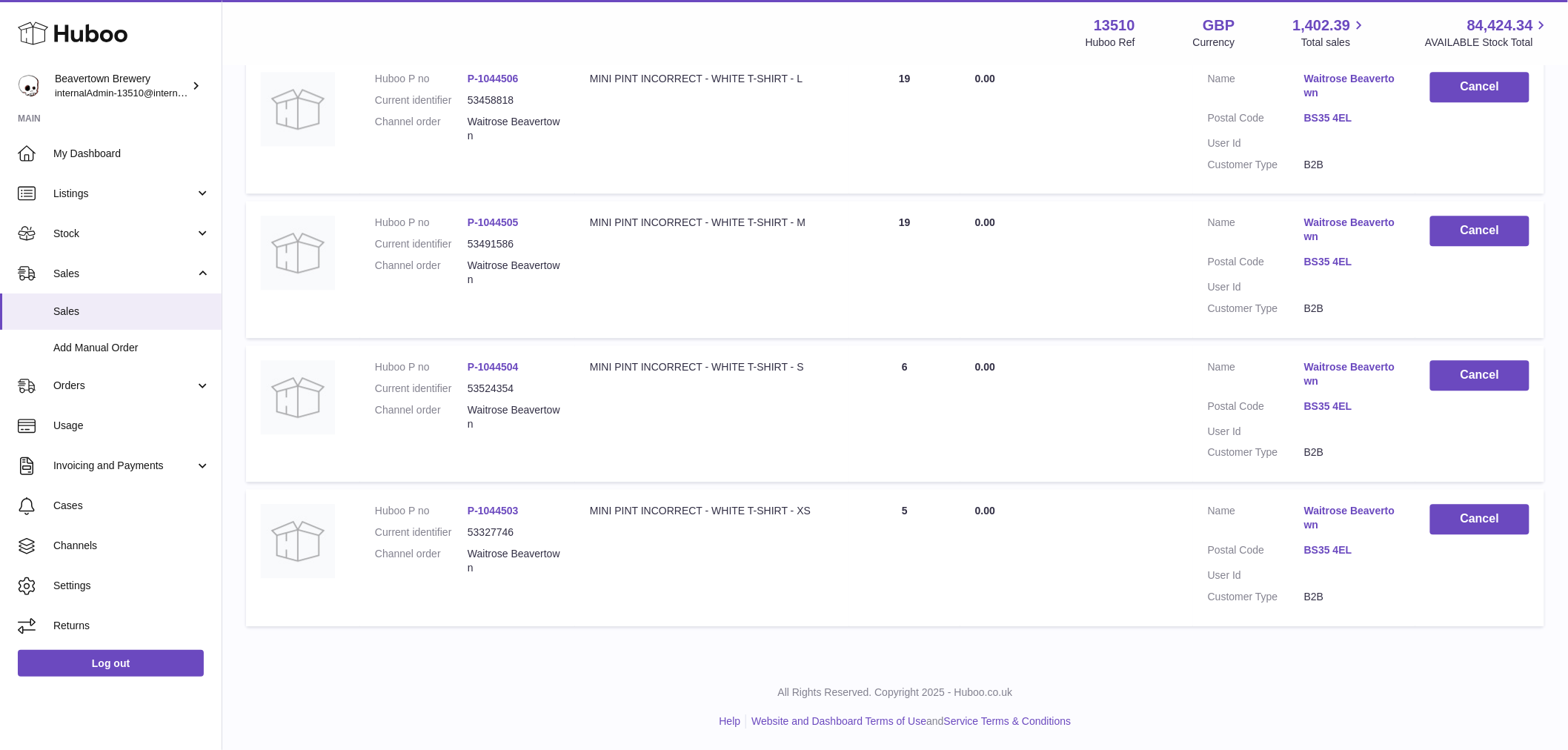 click at bounding box center (784, 375) 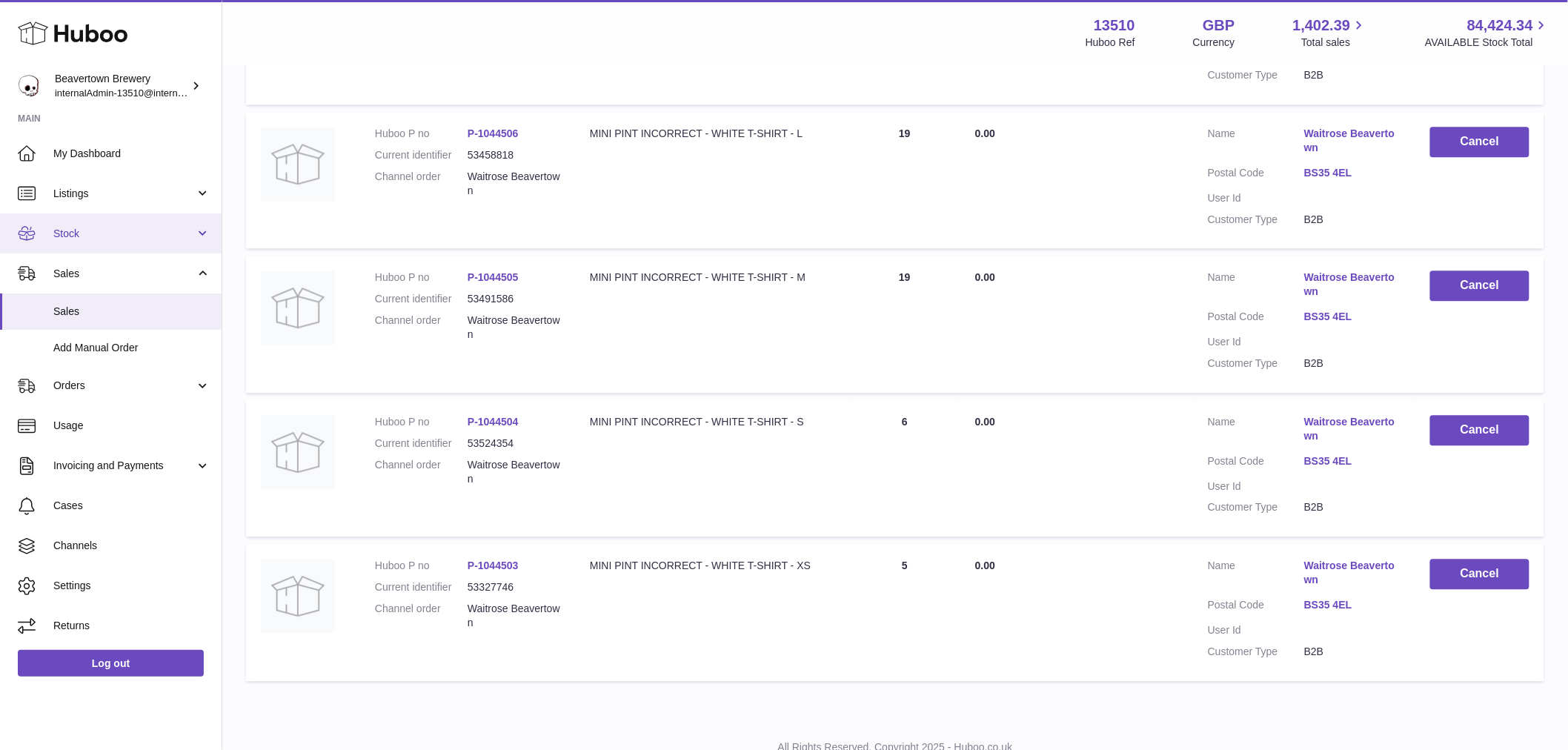 scroll, scrollTop: 1381, scrollLeft: 0, axis: vertical 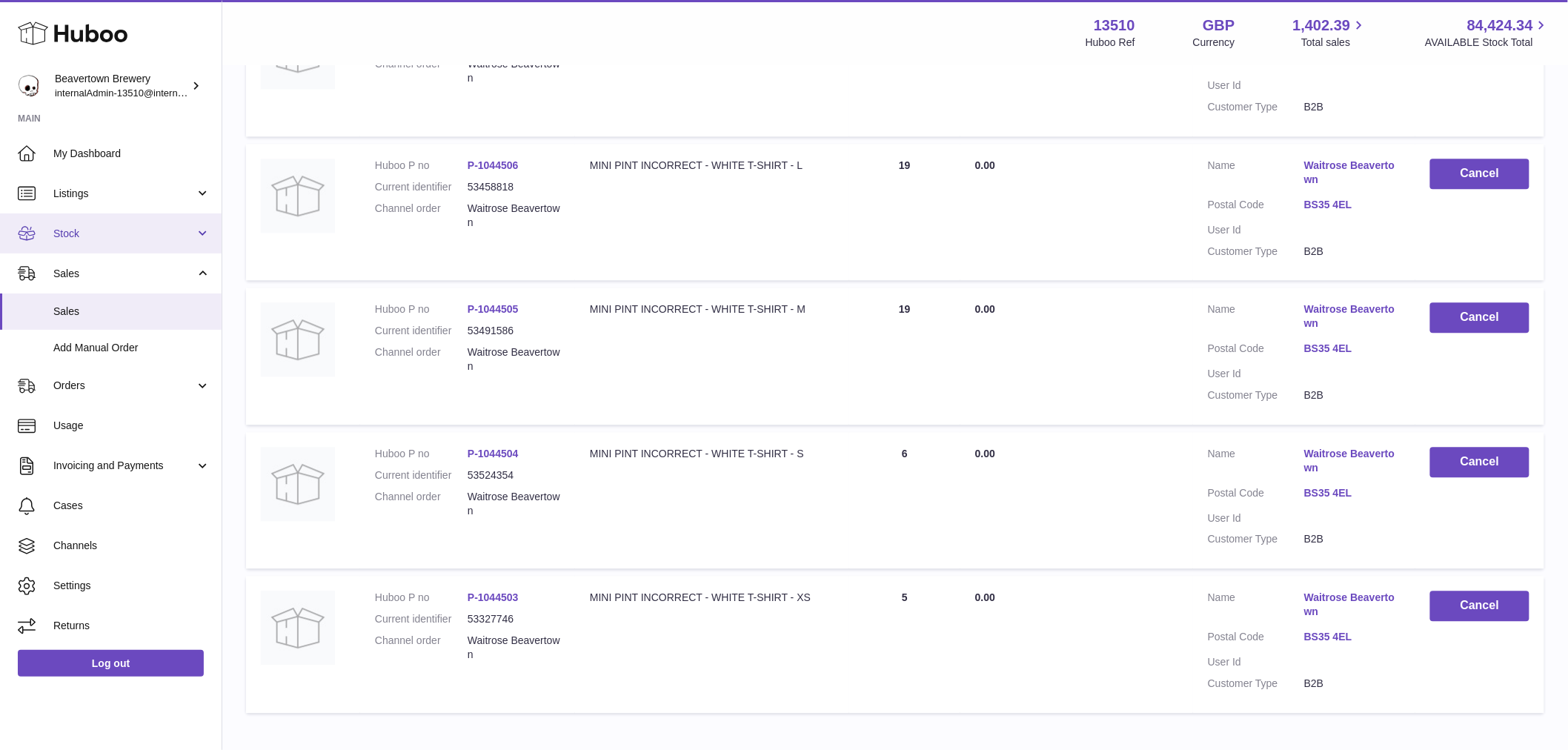 click on "Stock" at bounding box center [110, 233] 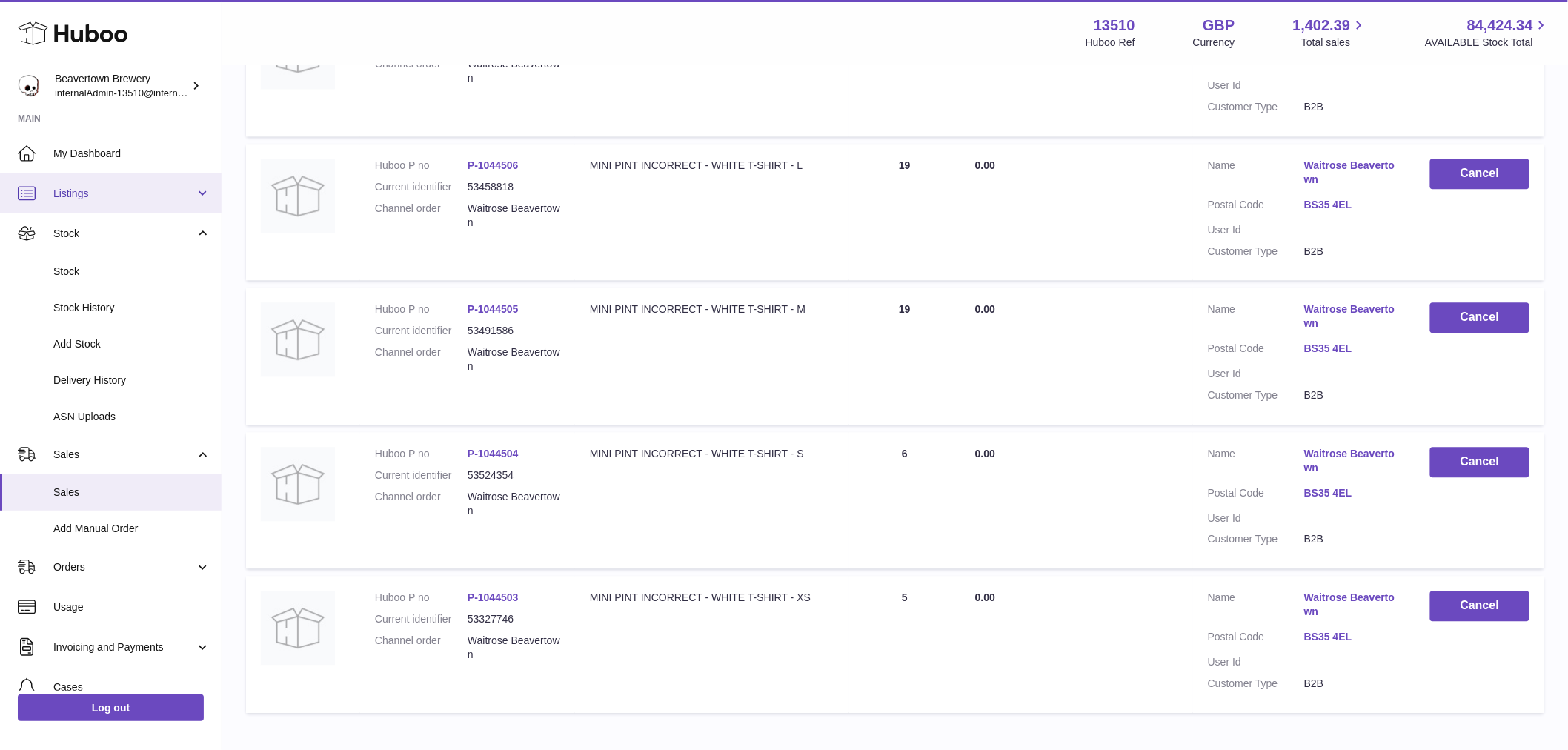 click on "Listings" at bounding box center [124, 193] 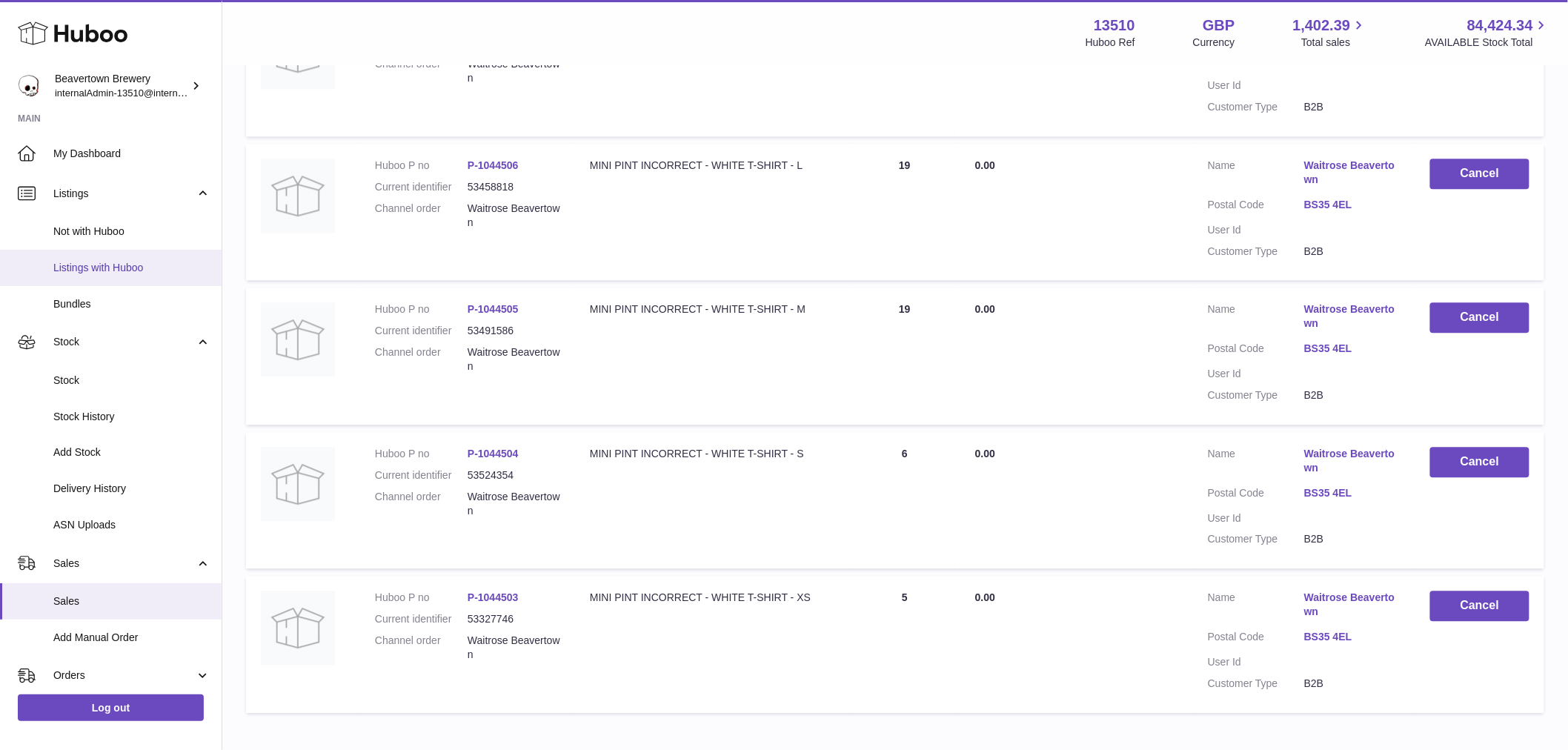 click on "Listings with Huboo" at bounding box center (110, 268) 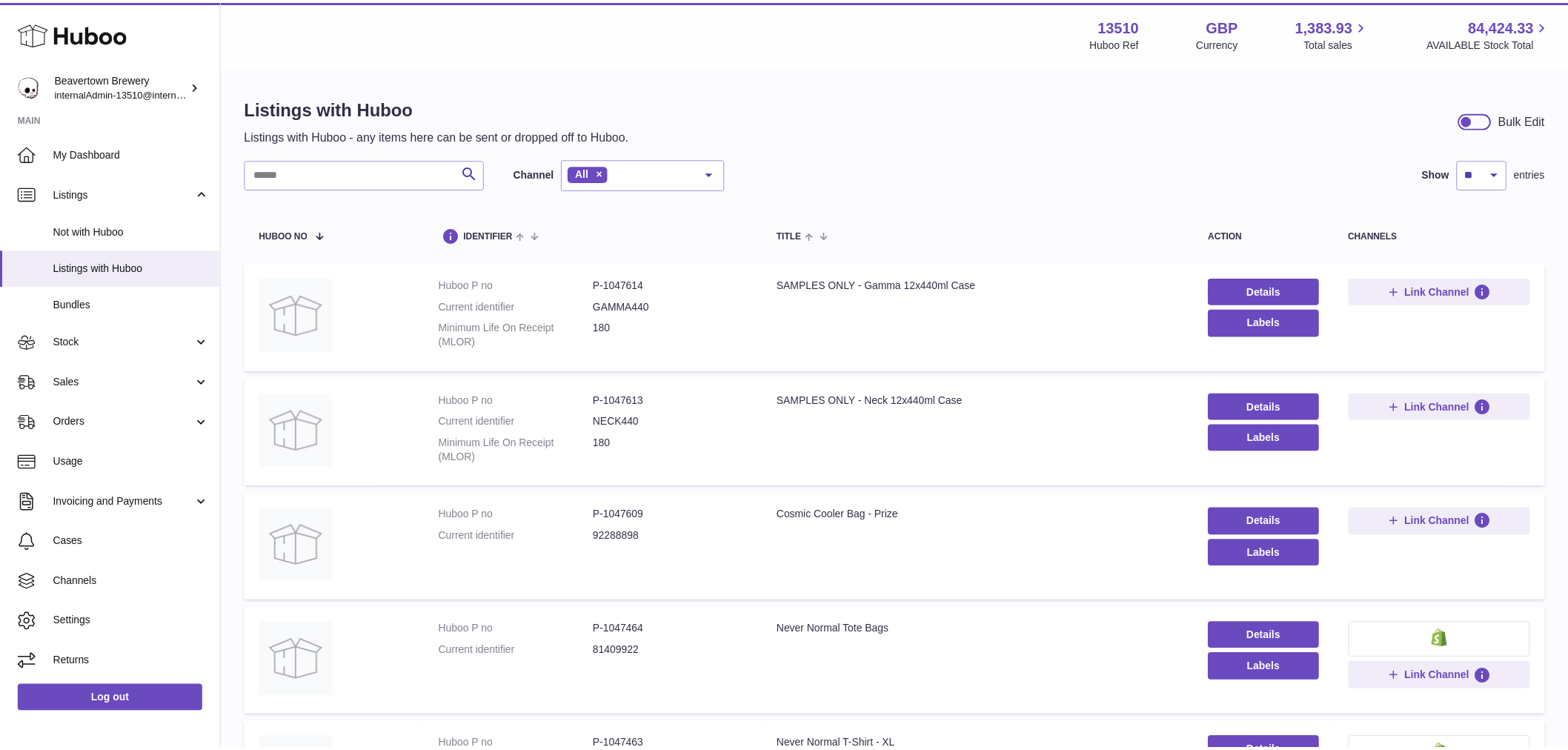 scroll, scrollTop: 0, scrollLeft: 0, axis: both 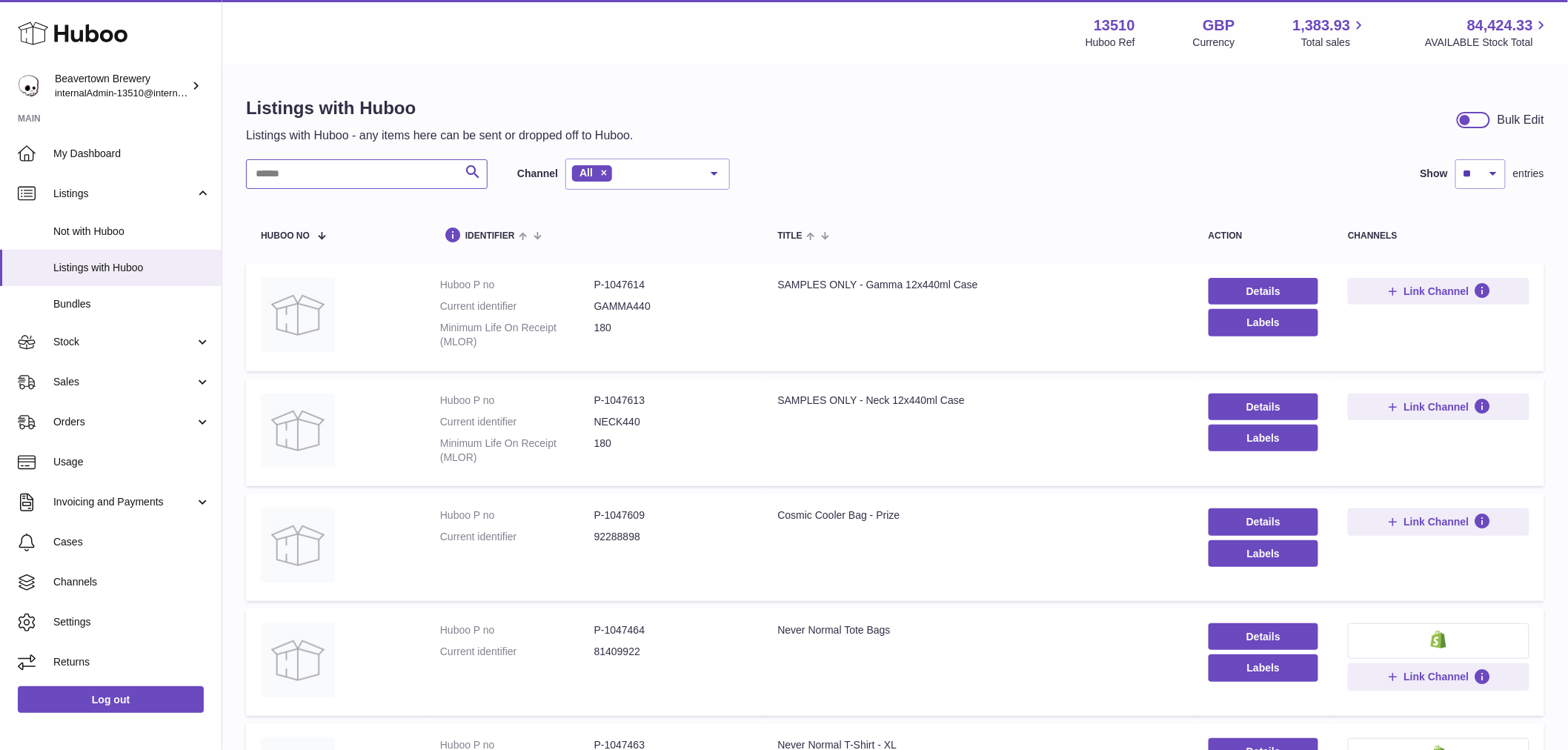 click at bounding box center [367, 174] 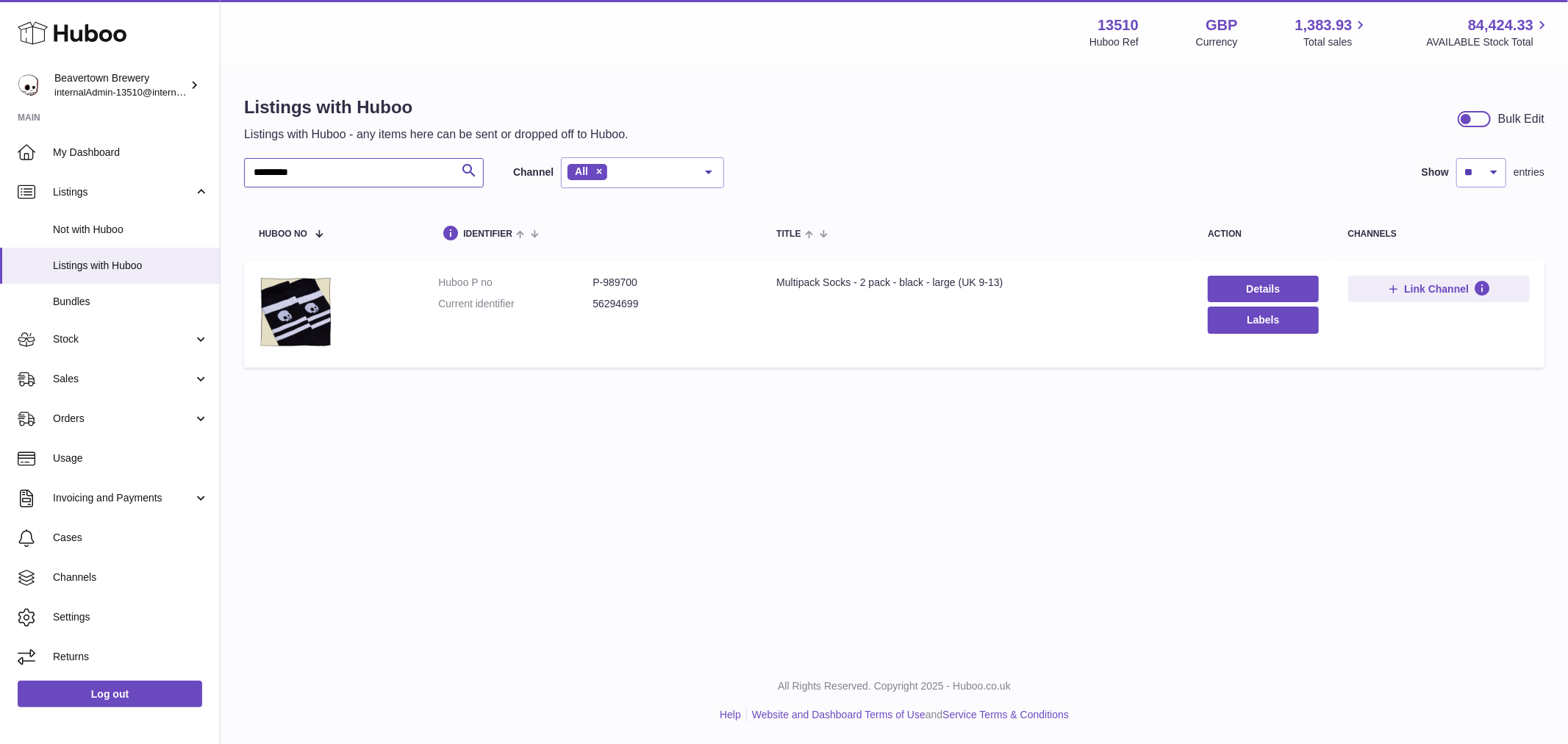 click on "********" at bounding box center [364, 173] 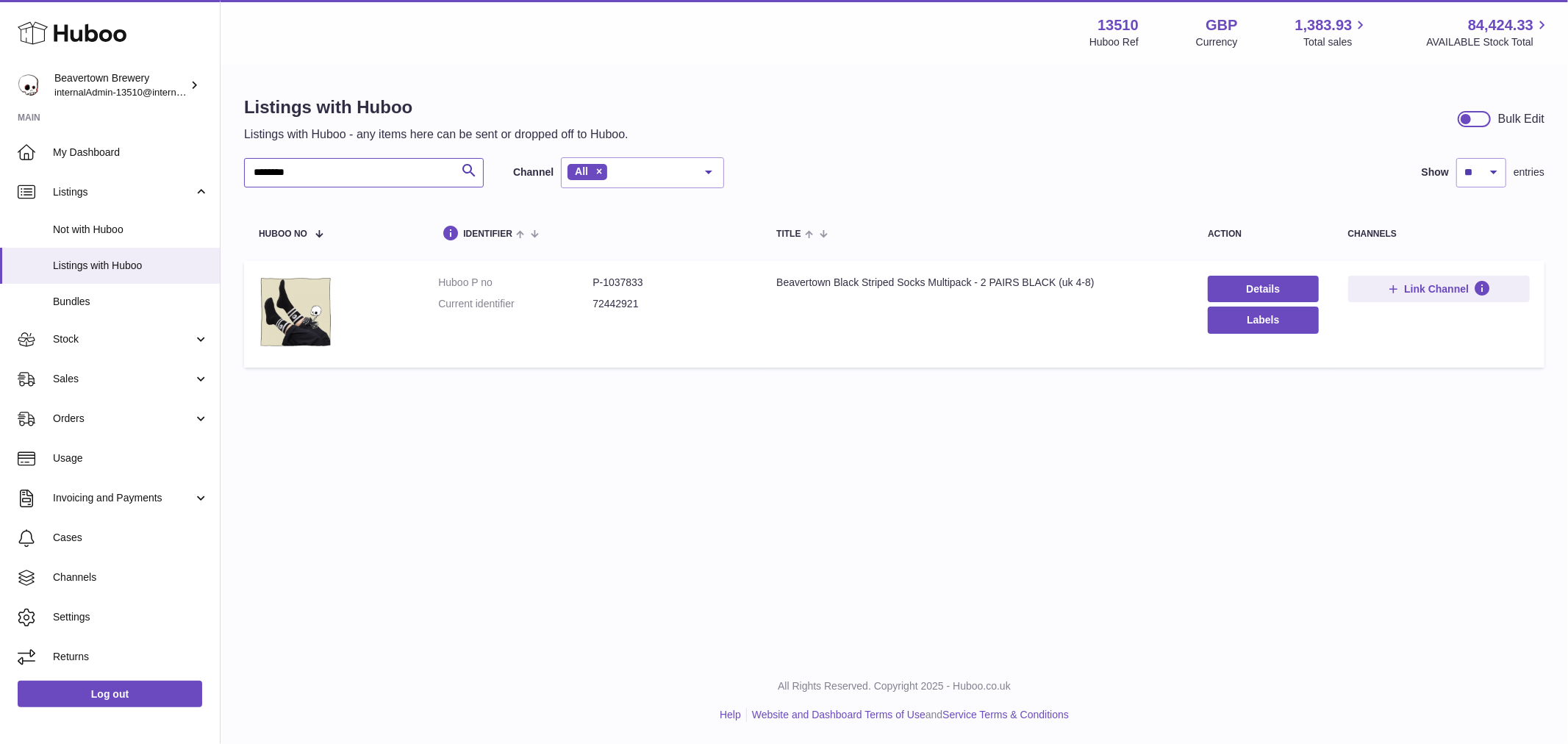type on "********" 